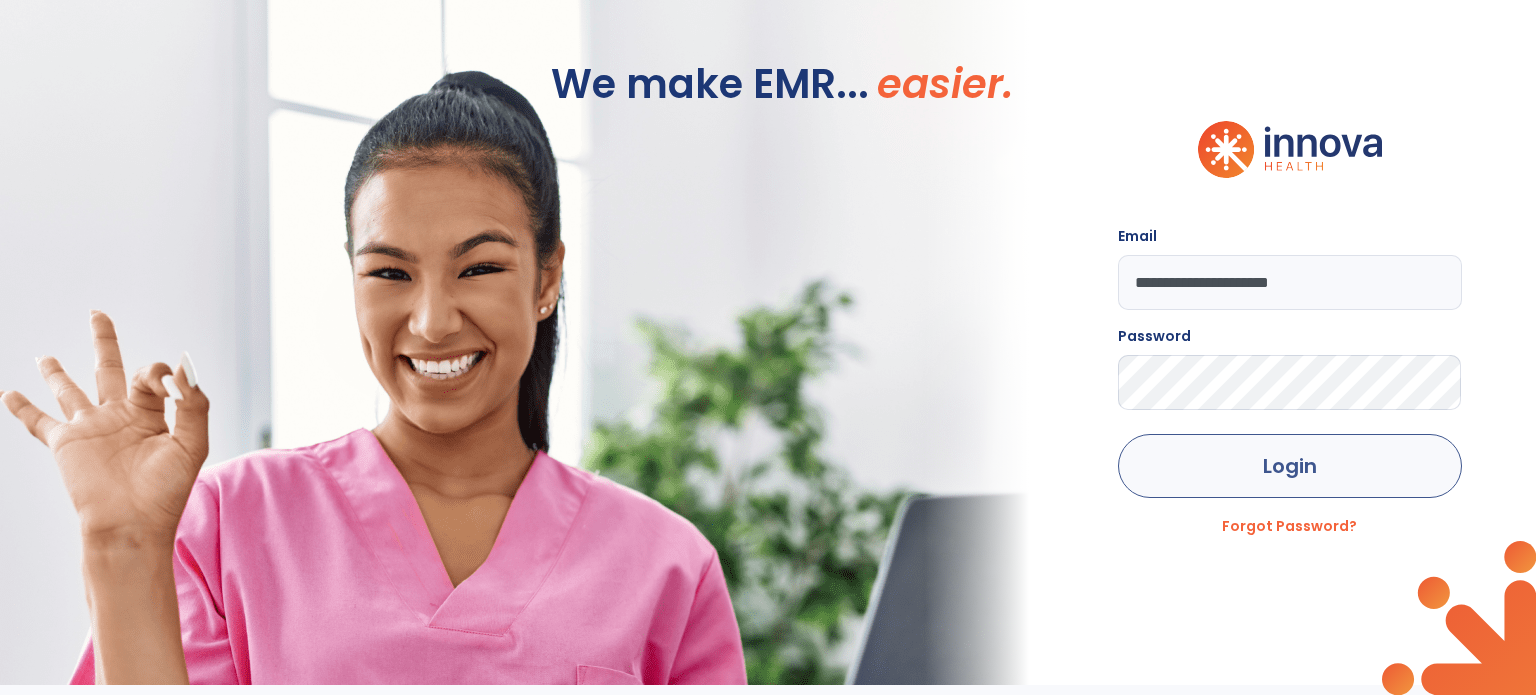 scroll, scrollTop: 0, scrollLeft: 0, axis: both 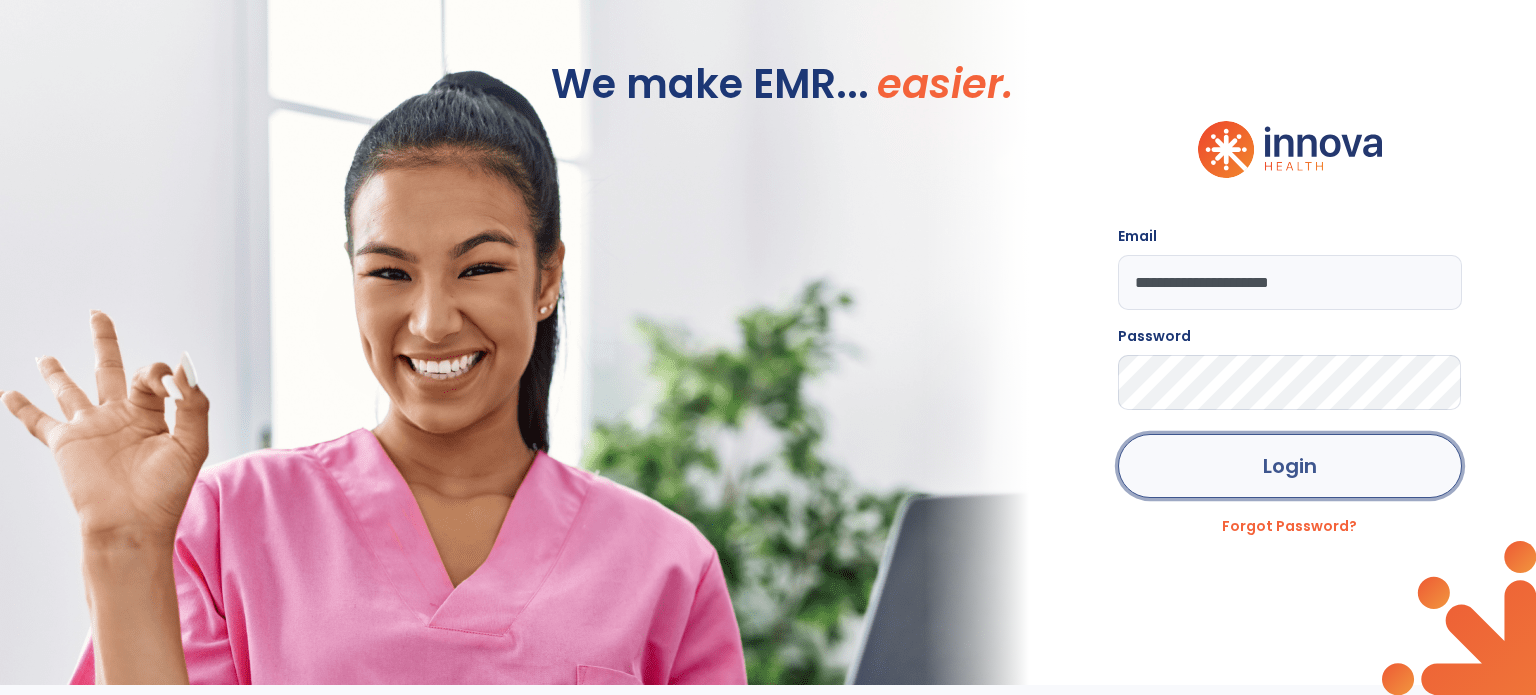 click on "Login" 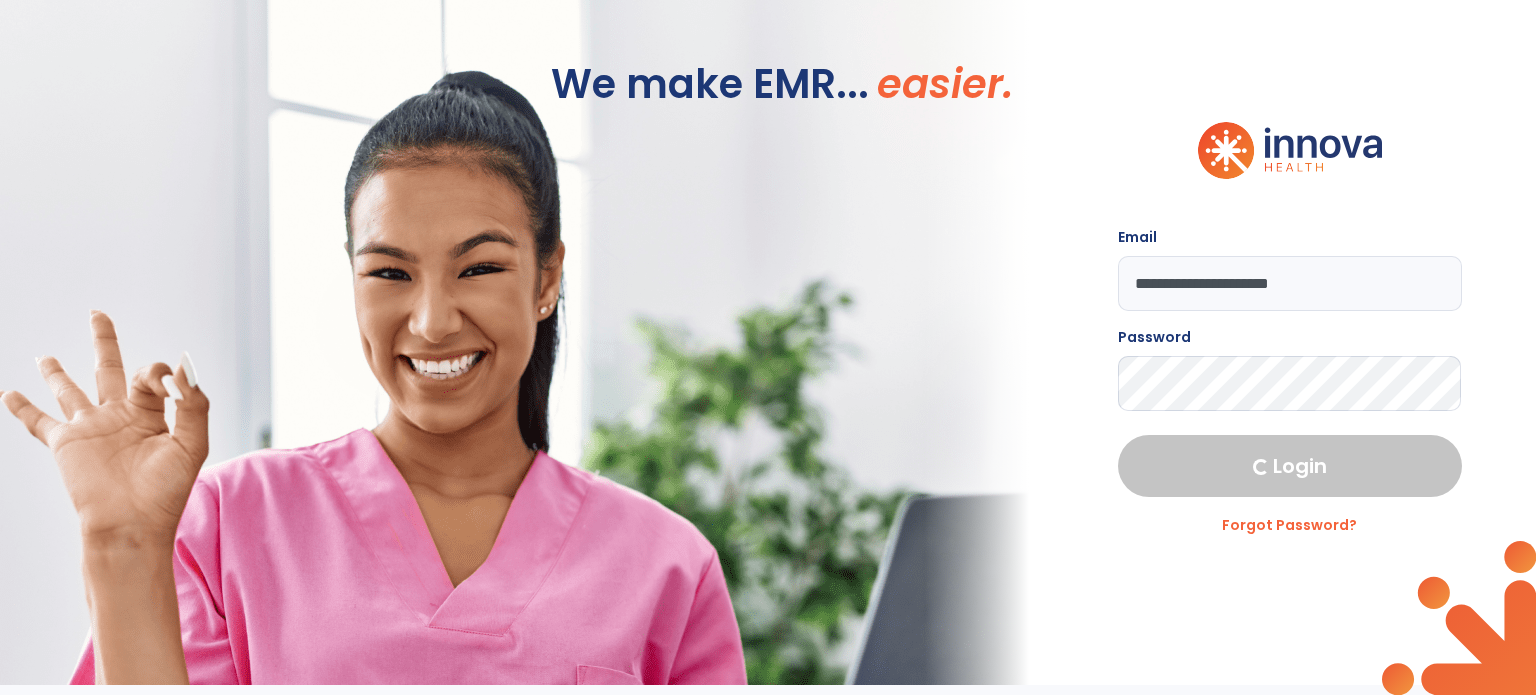 select on "****" 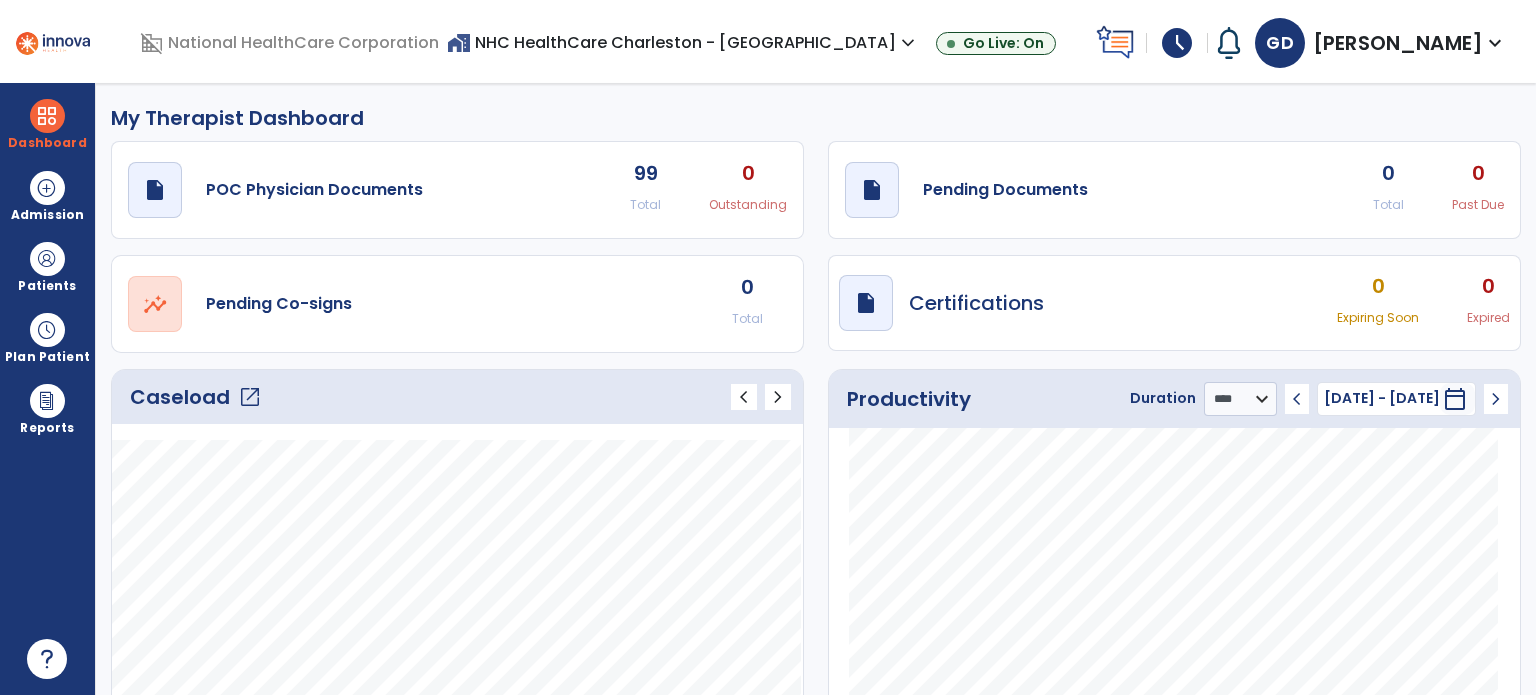 click on "Total" 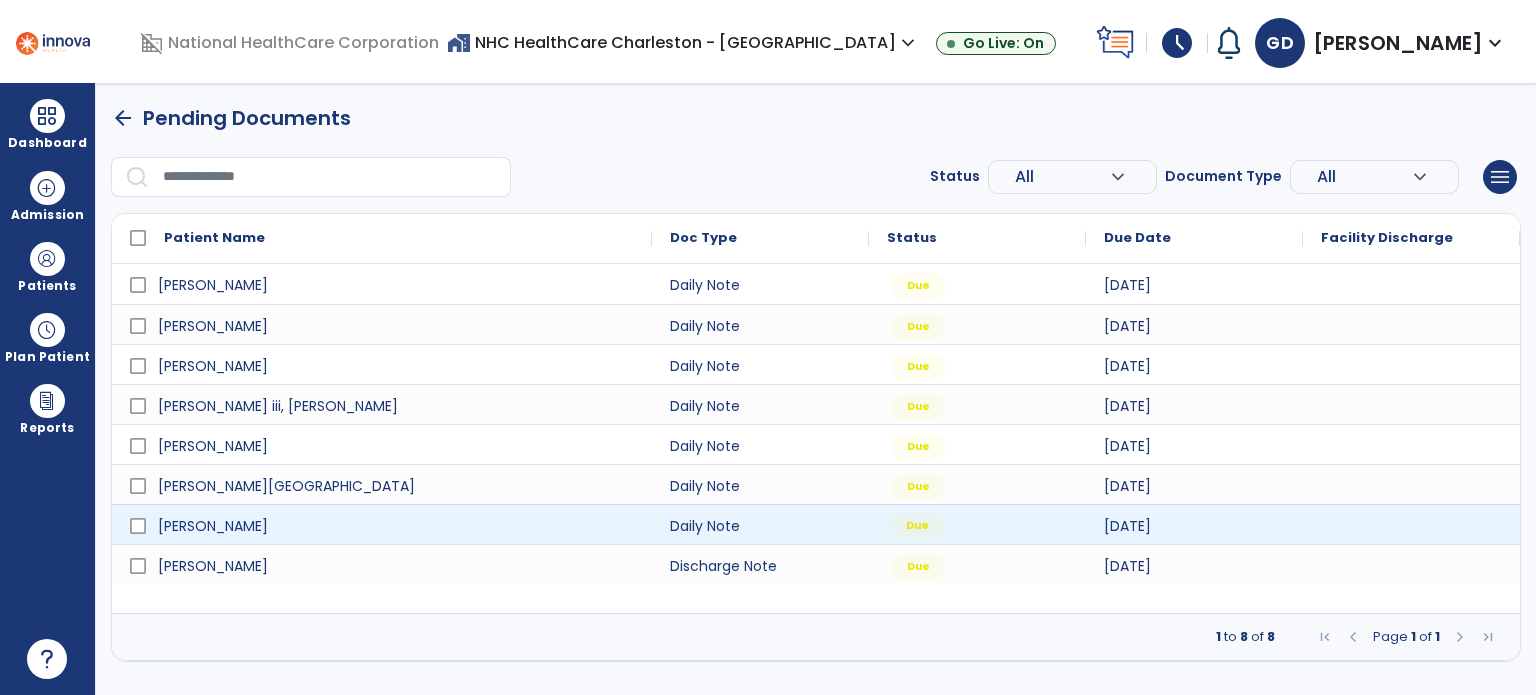 click on "Due" at bounding box center (977, 524) 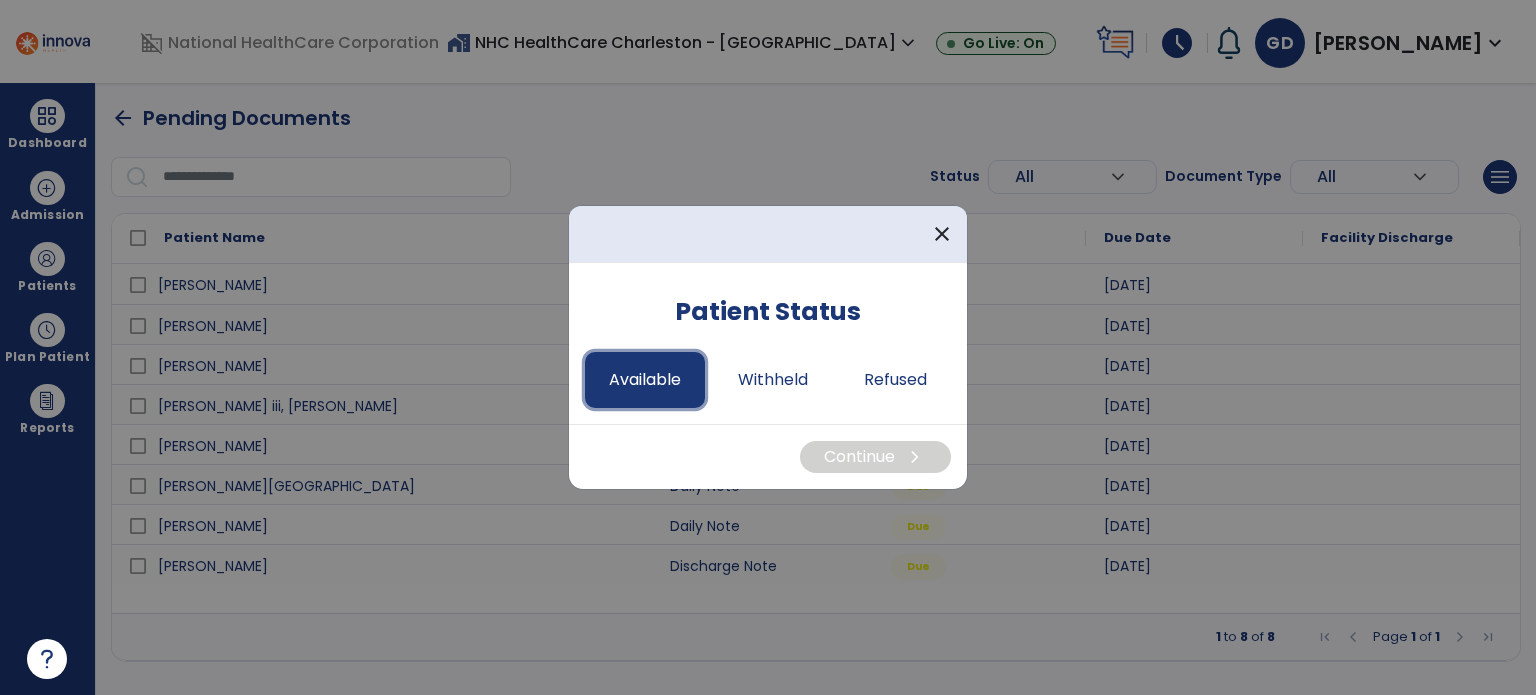 click on "Available" at bounding box center [645, 380] 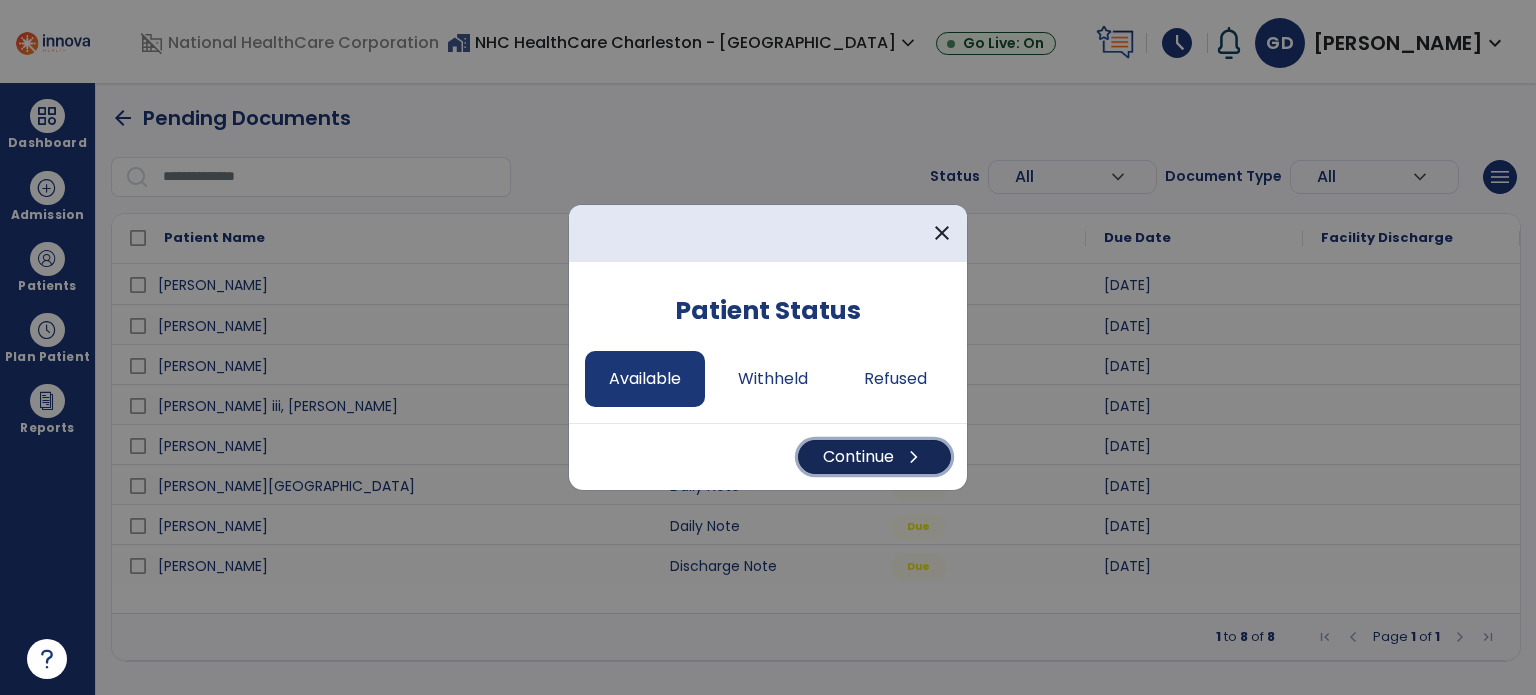 click on "Continue   chevron_right" at bounding box center (874, 457) 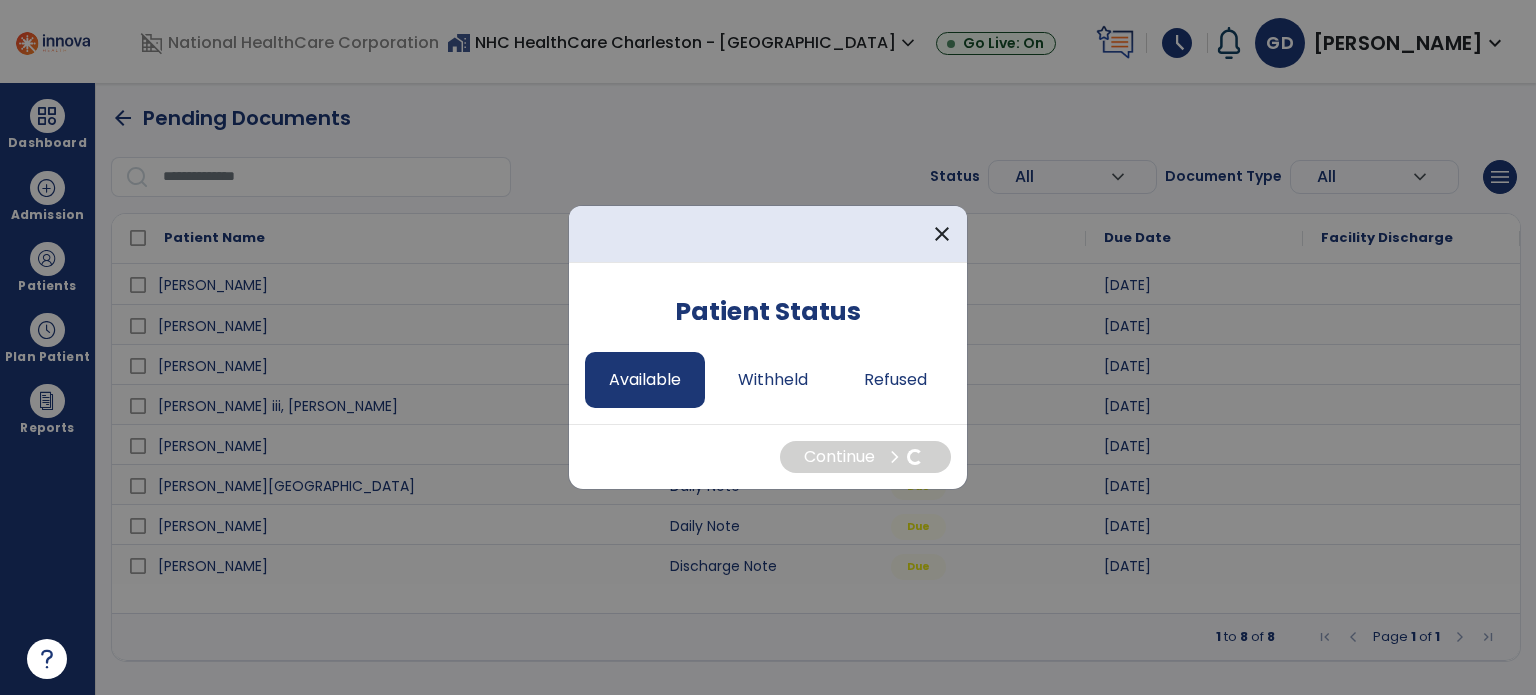 select on "*" 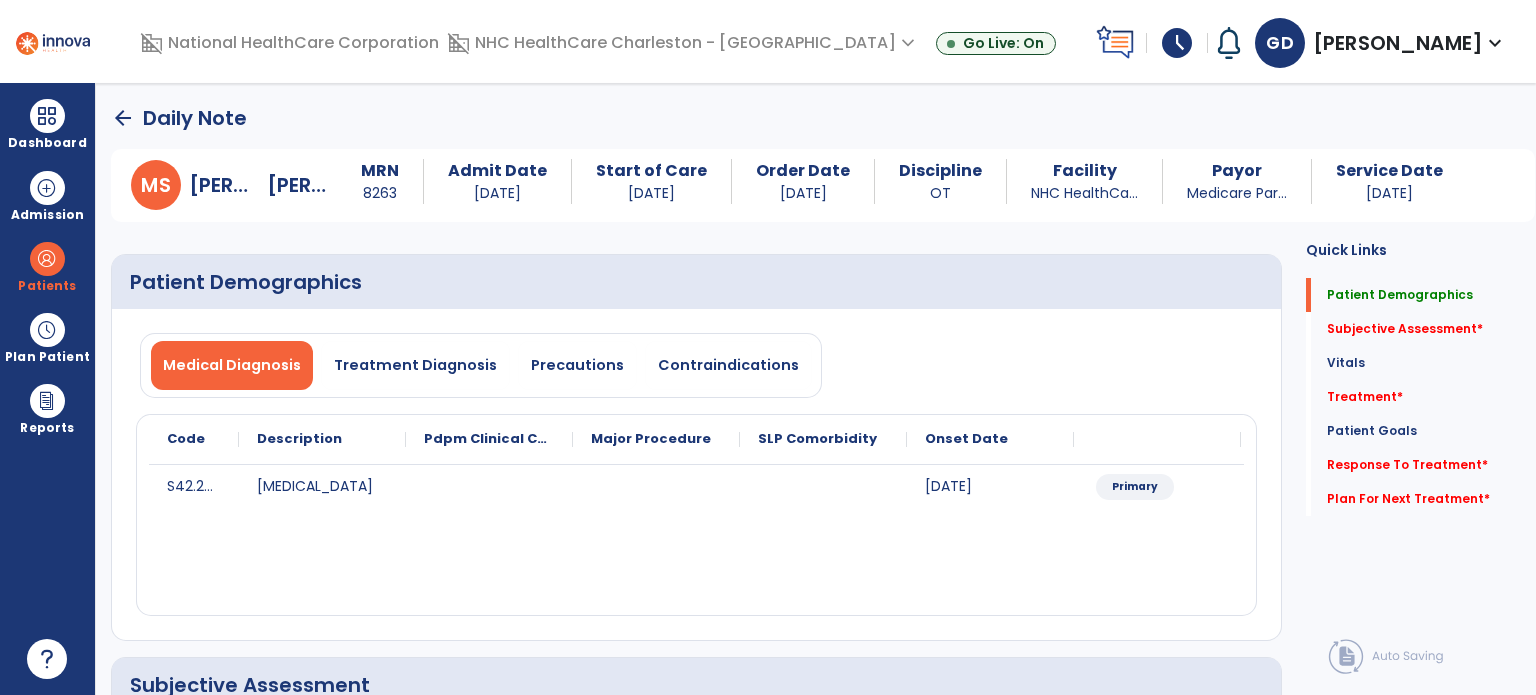 scroll, scrollTop: 260, scrollLeft: 0, axis: vertical 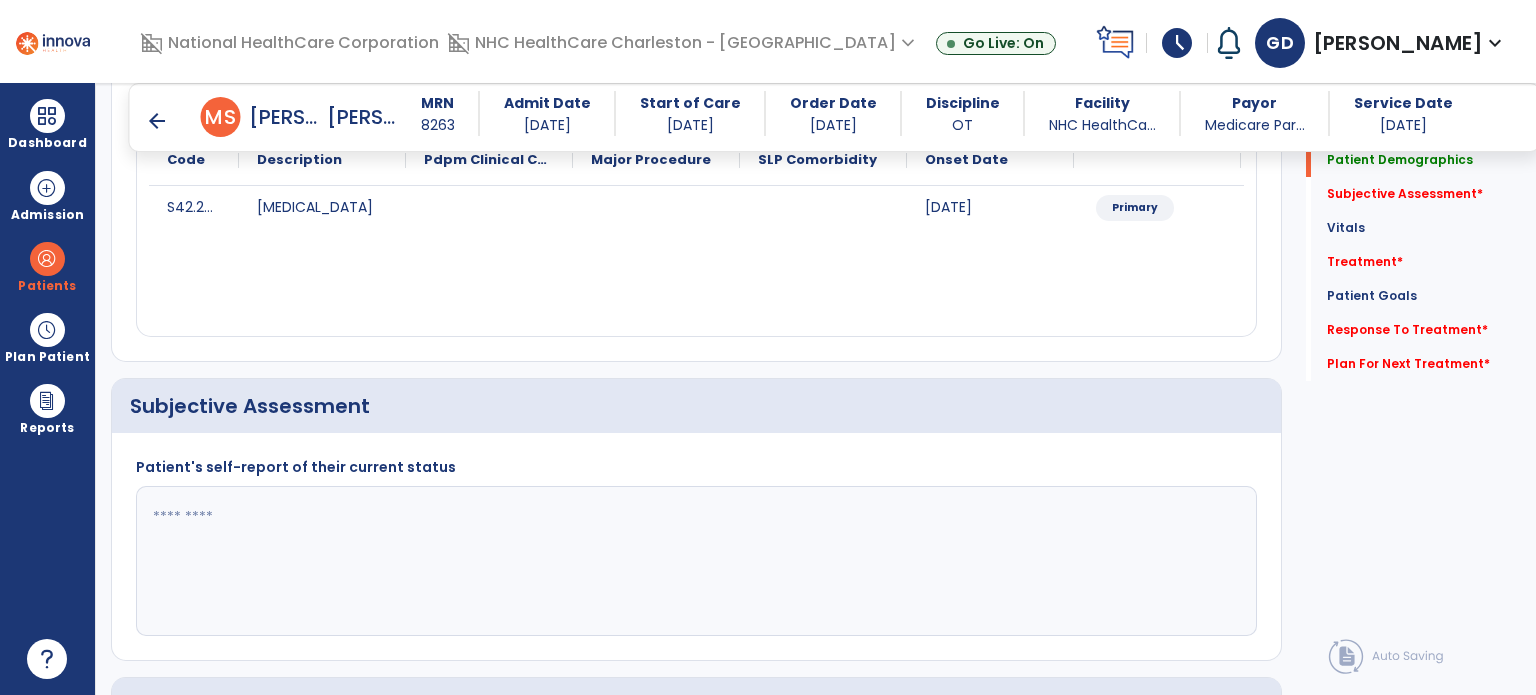 click 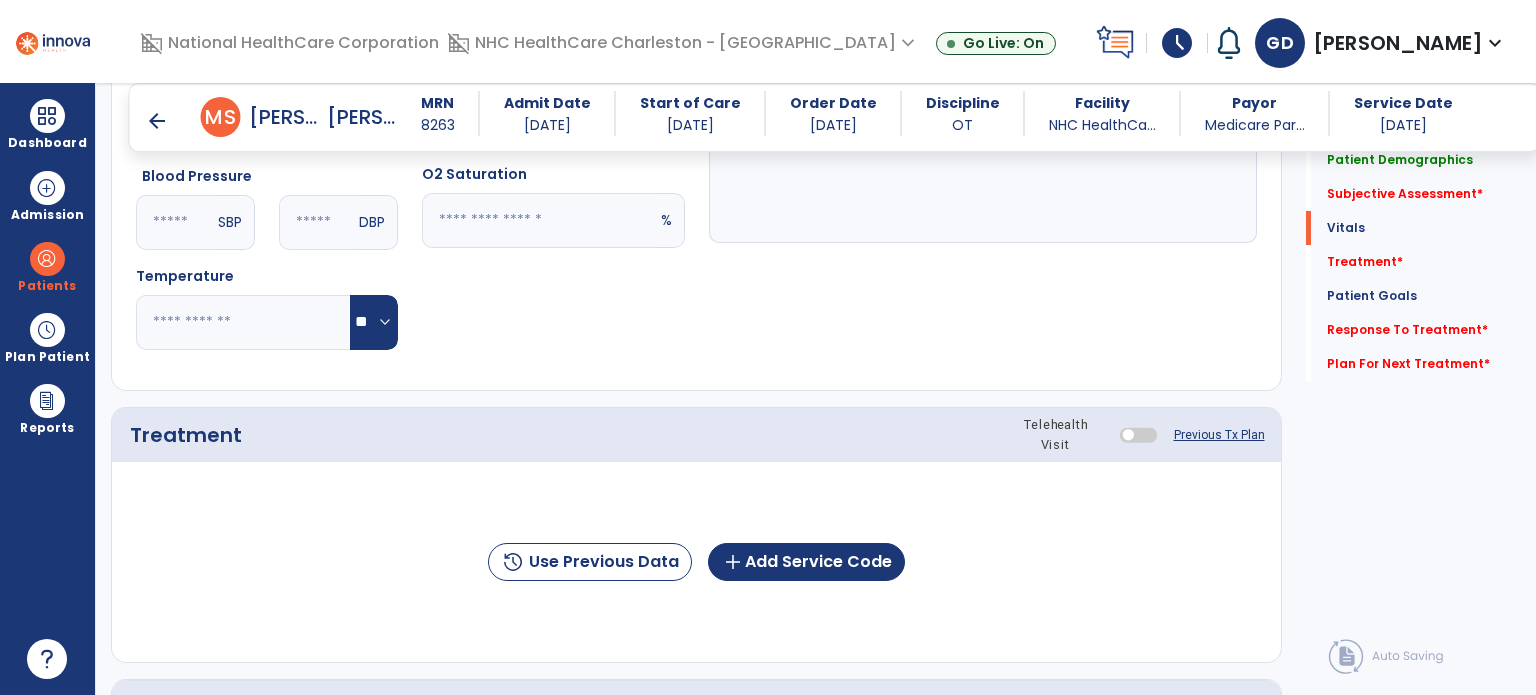 scroll, scrollTop: 1020, scrollLeft: 0, axis: vertical 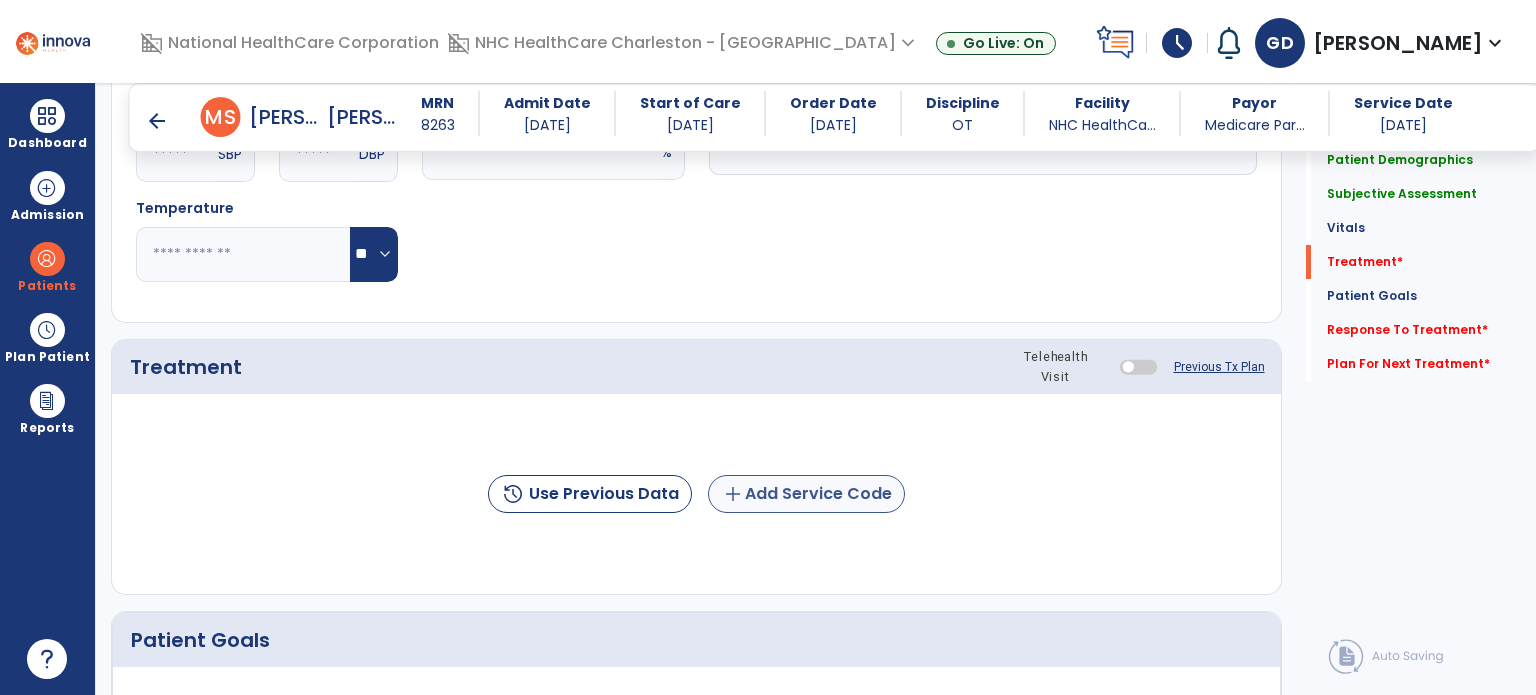 type on "**********" 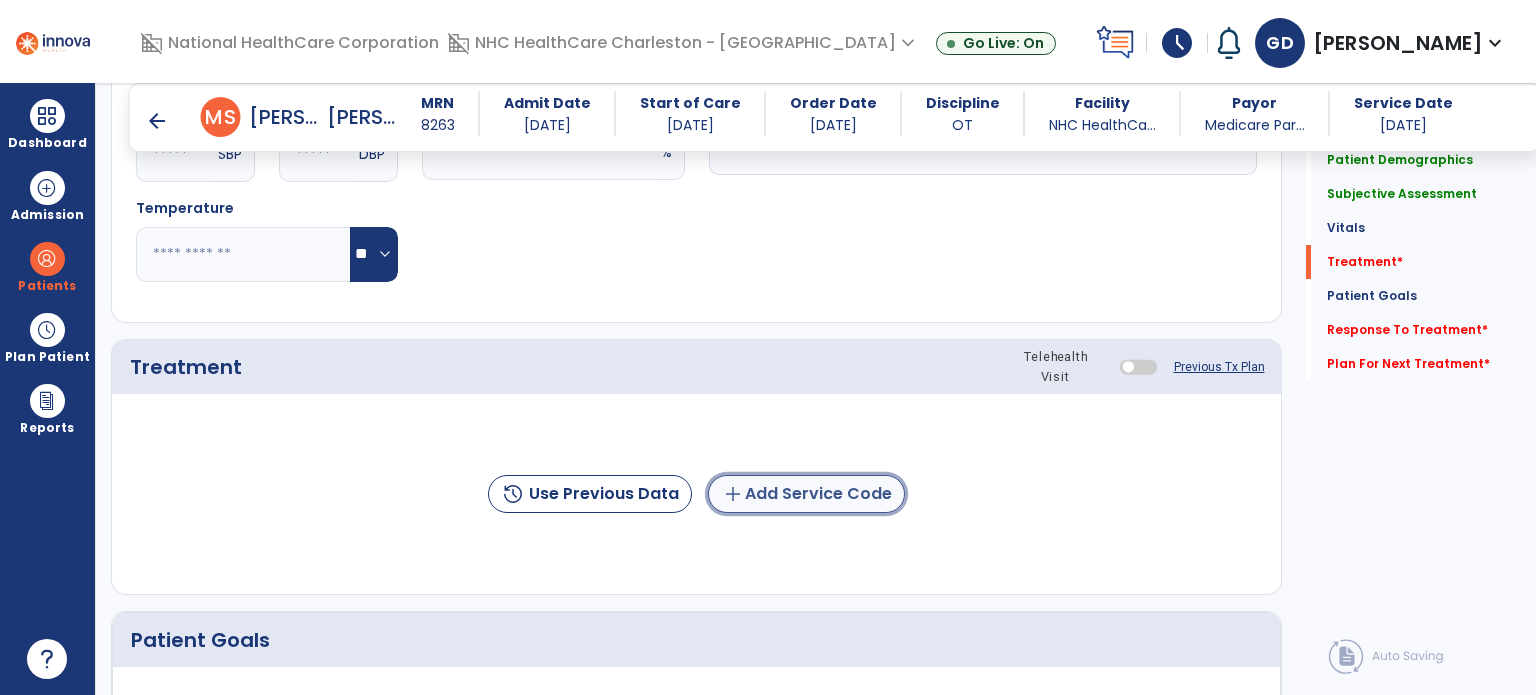 click on "add  Add Service Code" 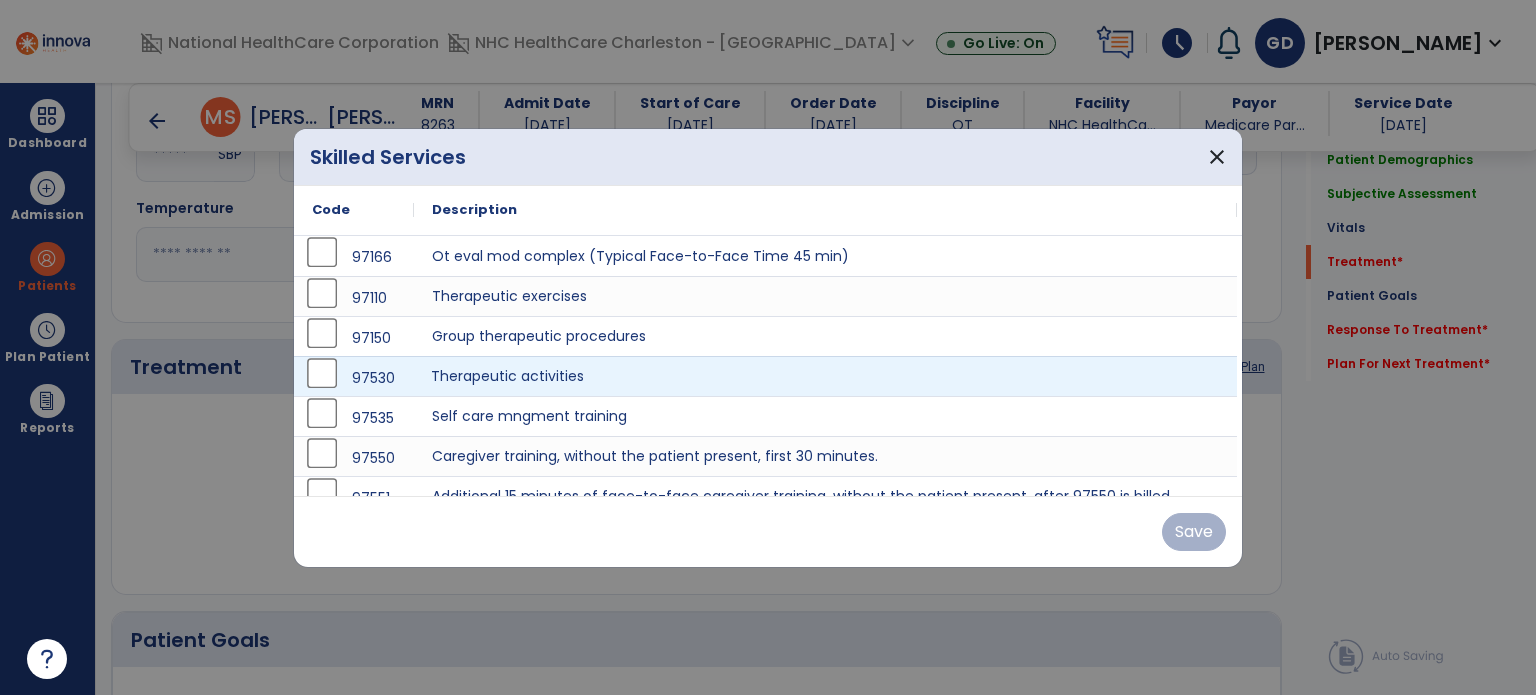 click on "Therapeutic activities" at bounding box center (825, 376) 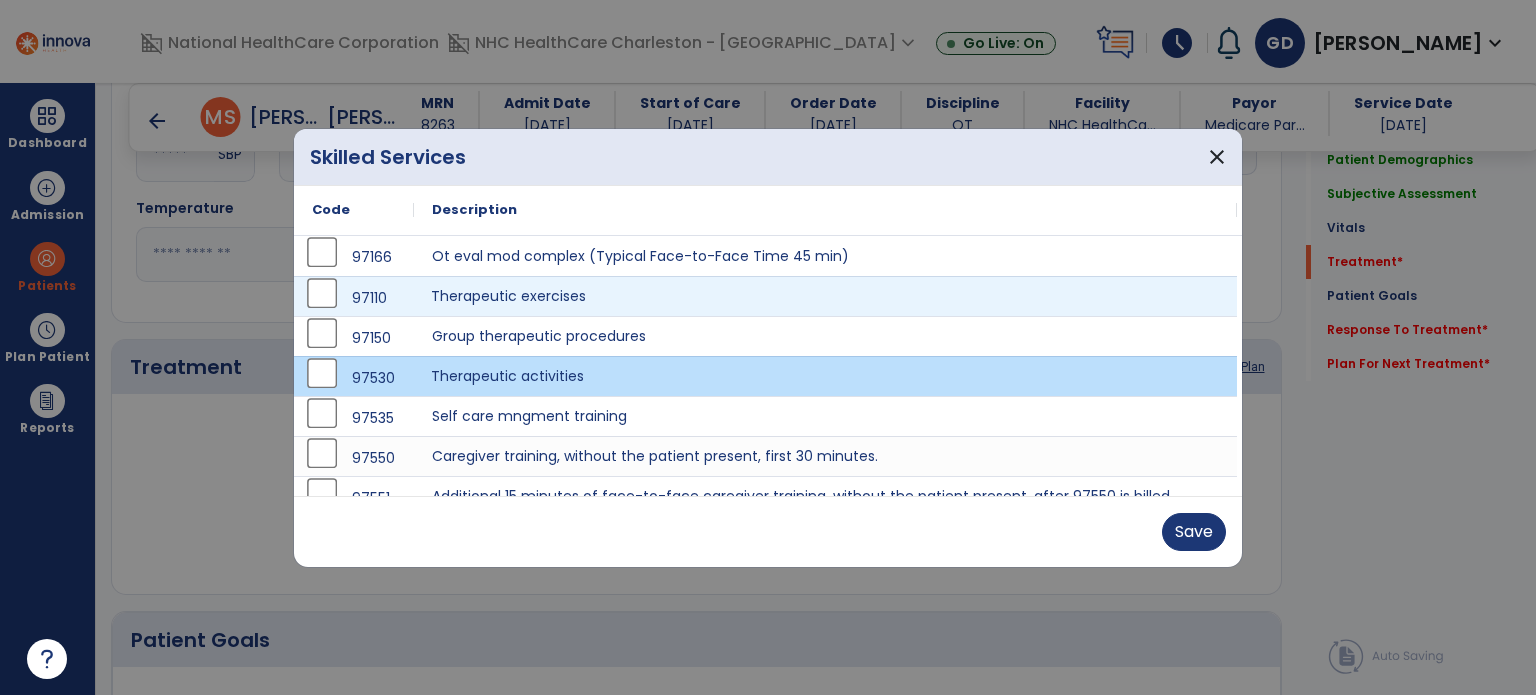 click on "Therapeutic exercises" at bounding box center [825, 296] 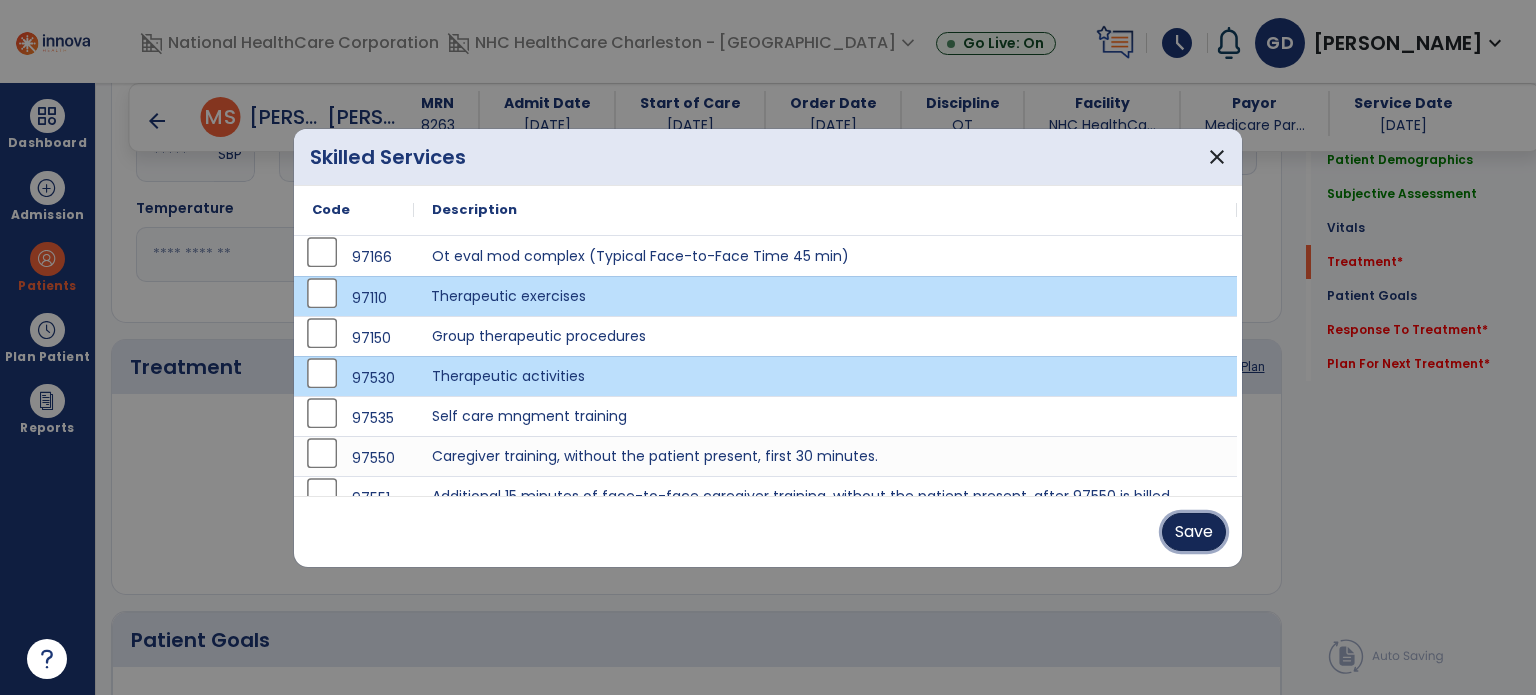 click on "Save" at bounding box center (1194, 532) 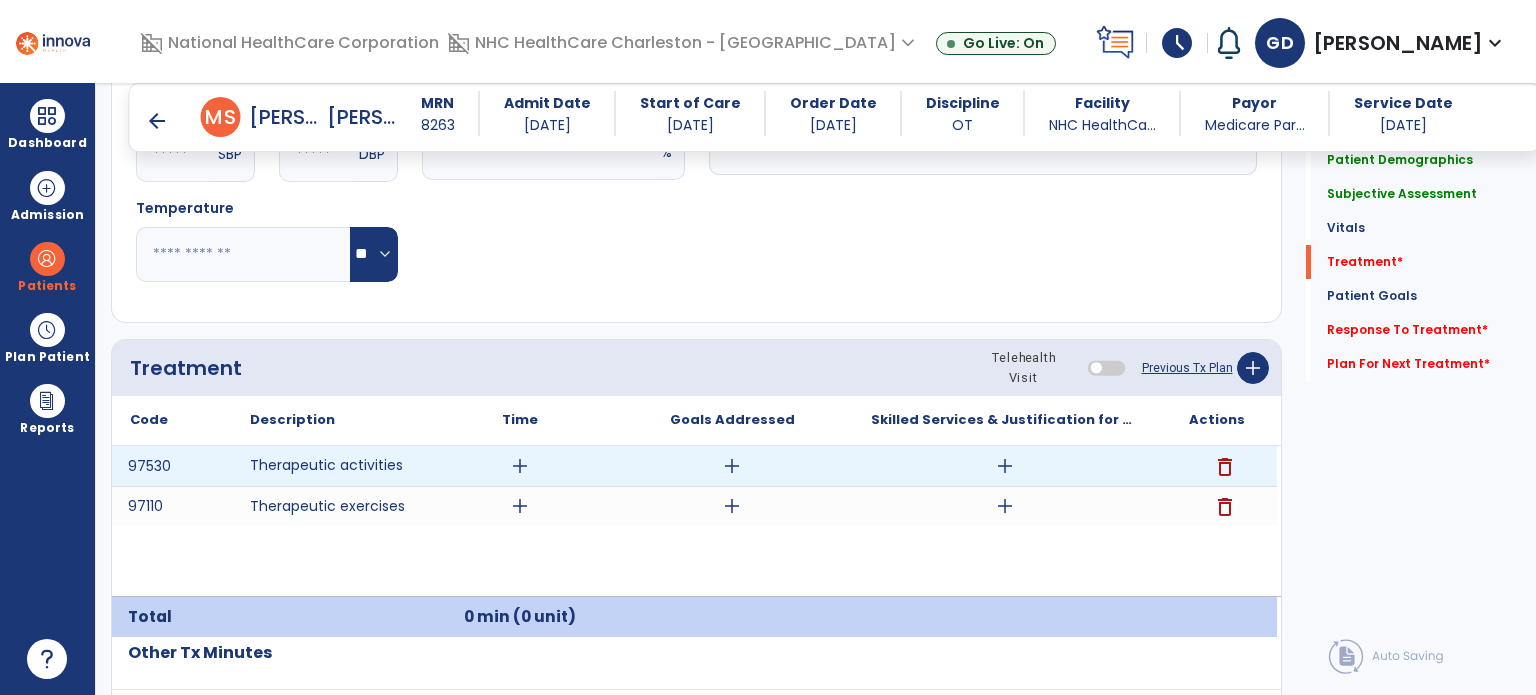 click on "add" at bounding box center [1005, 466] 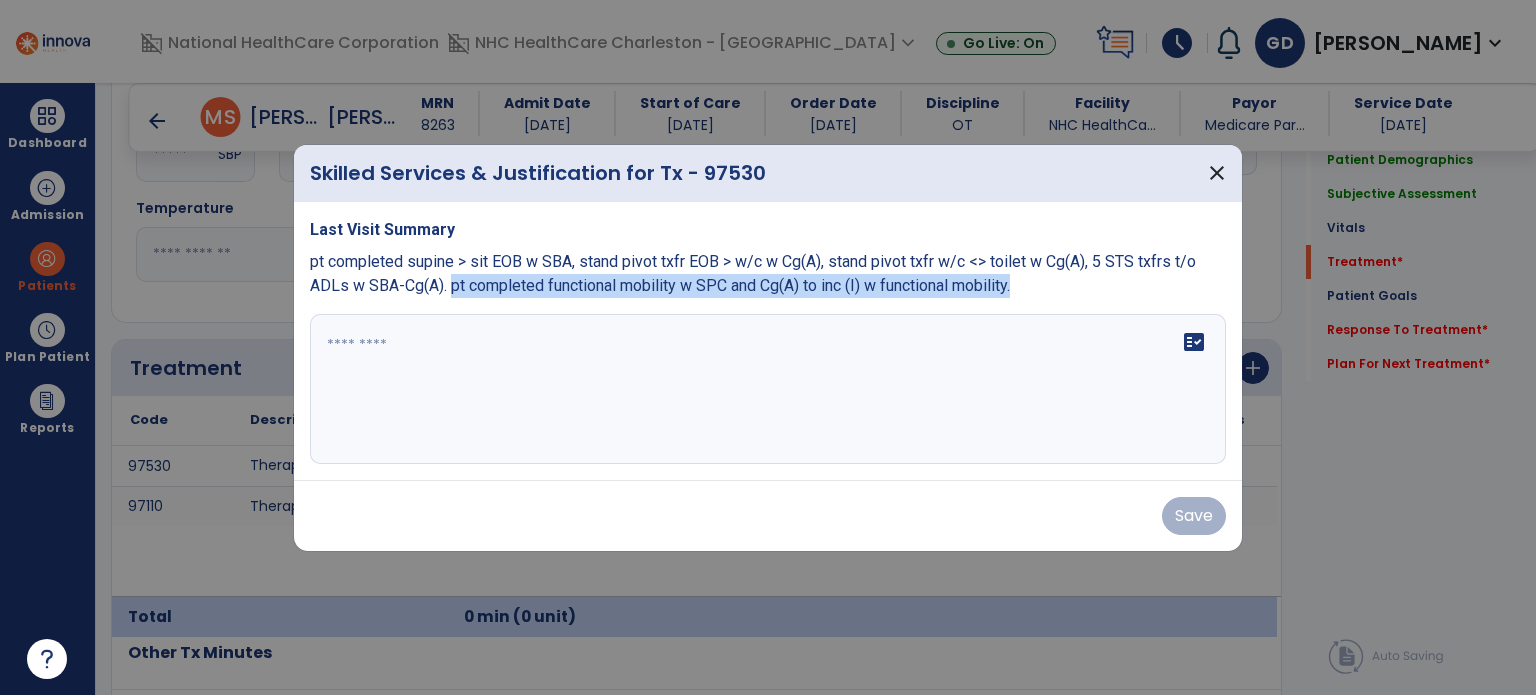 drag, startPoint x: 447, startPoint y: 286, endPoint x: 1044, endPoint y: 301, distance: 597.1884 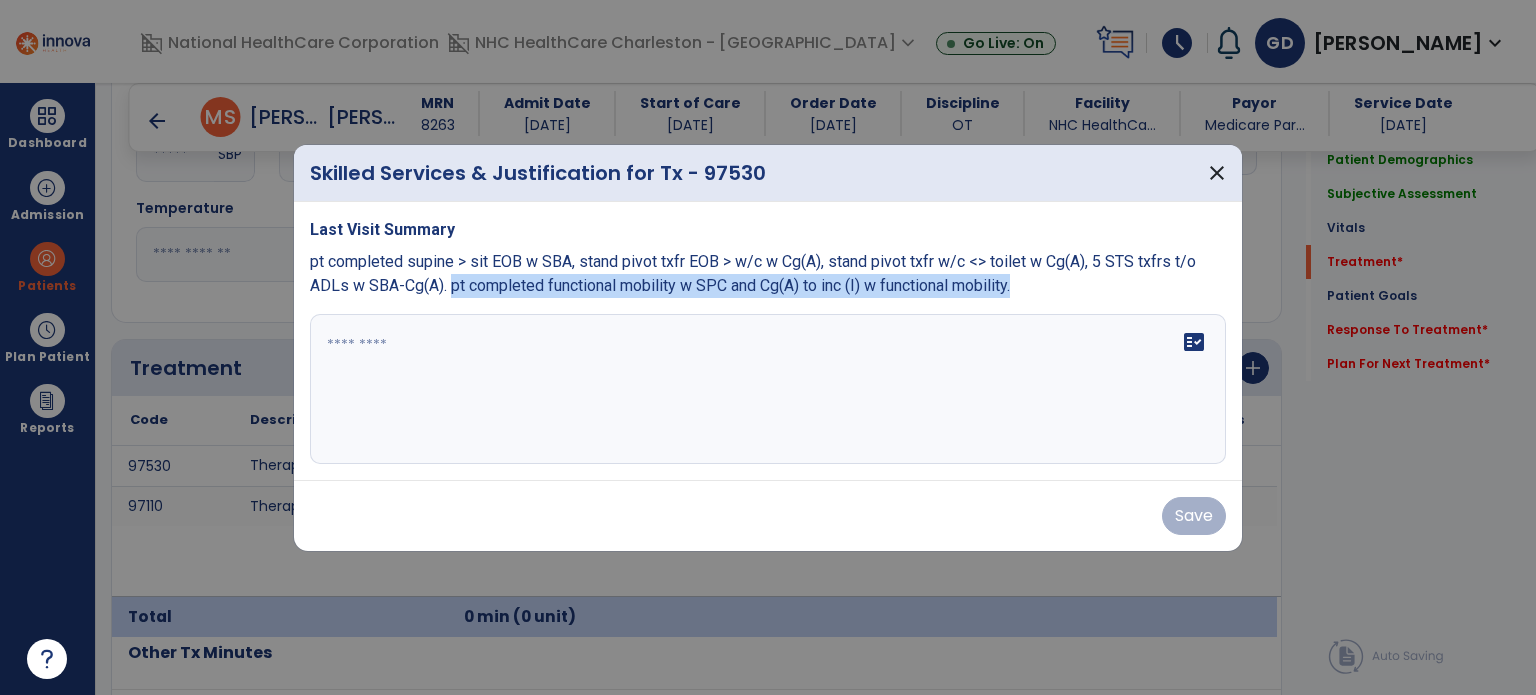 click on "Last Visit Summary pt completed supine > sit EOB w SBA, stand pivot txfr EOB > w/c w Cg(A), stand pivot txfr w/c <> toilet w Cg(A), 5 STS txfrs t/o ADLs w SBA-Cg(A). pt completed functional mobility w SPC and Cg(A) to inc (I) w functional mobility.   fact_check" at bounding box center (768, 341) 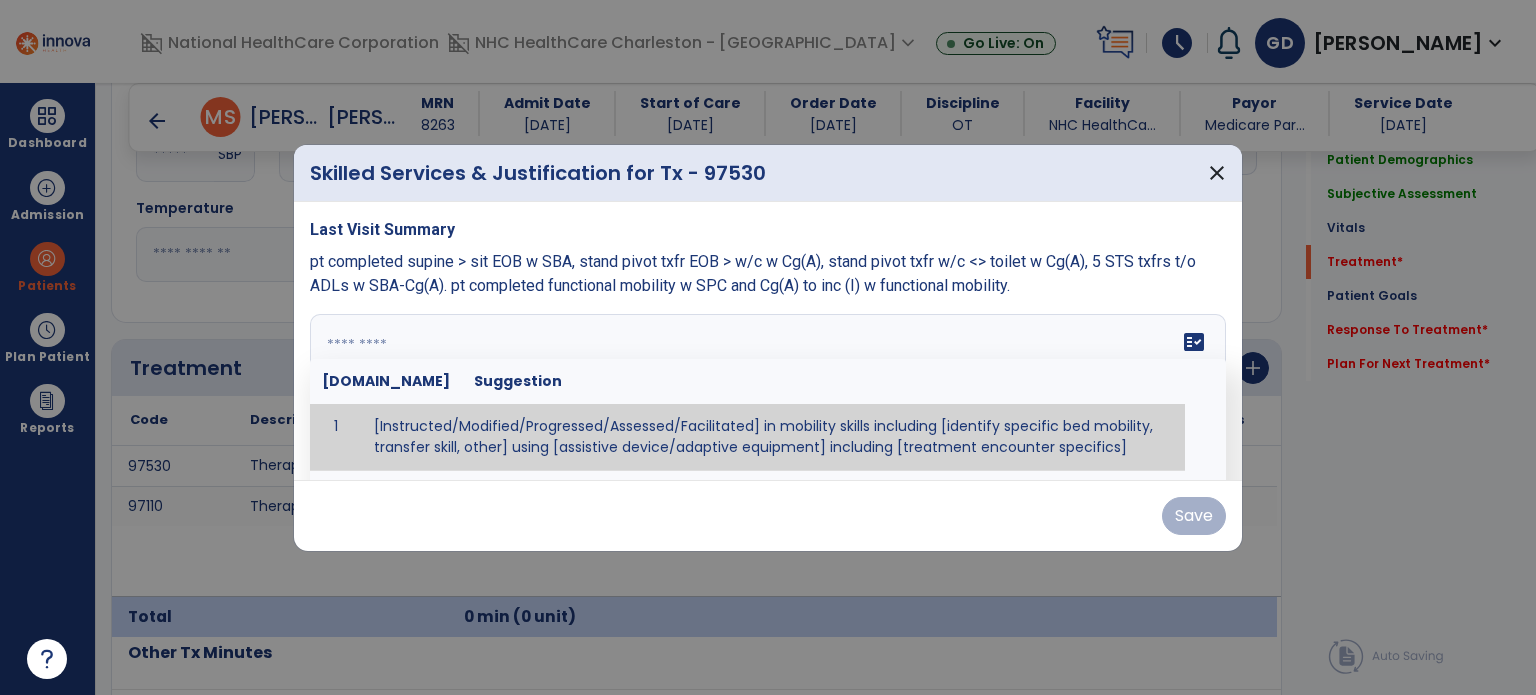 click at bounding box center (766, 389) 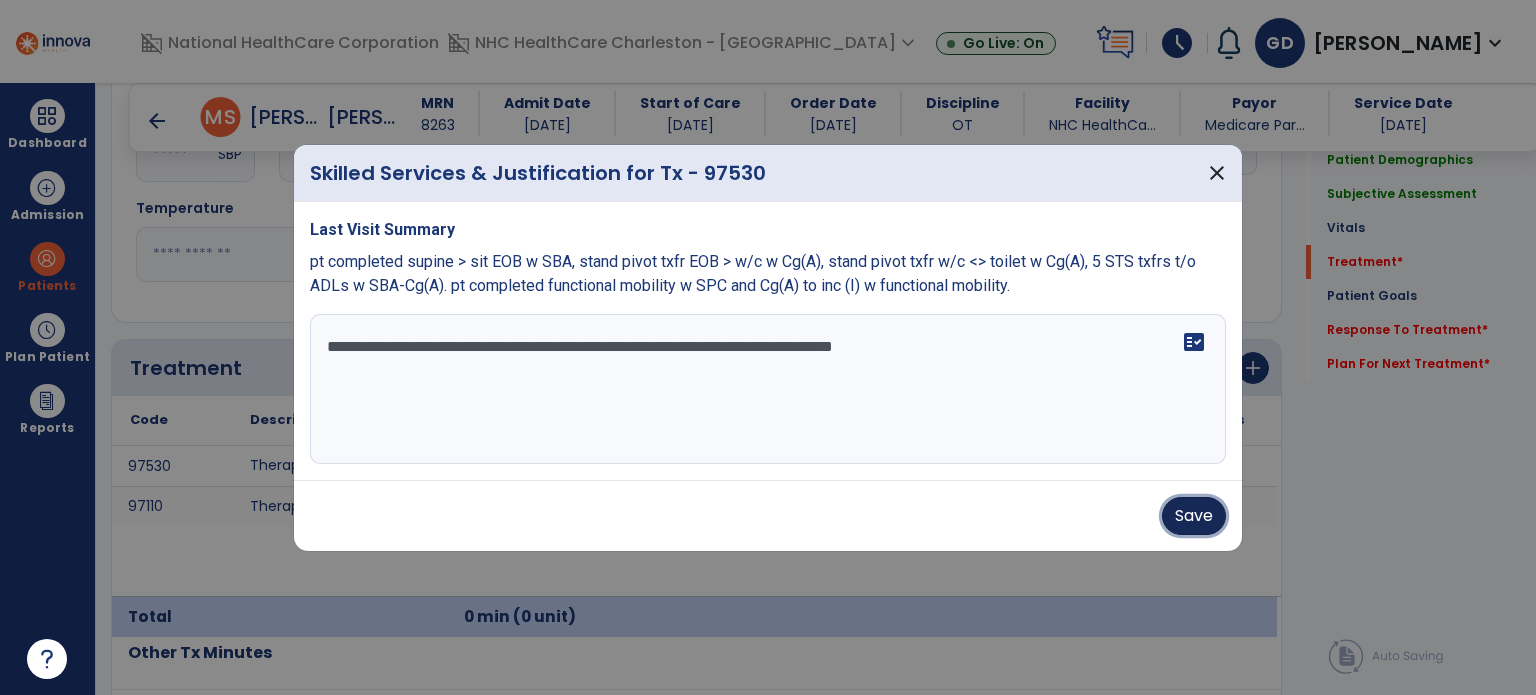 drag, startPoint x: 1193, startPoint y: 512, endPoint x: 1056, endPoint y: 363, distance: 202.41048 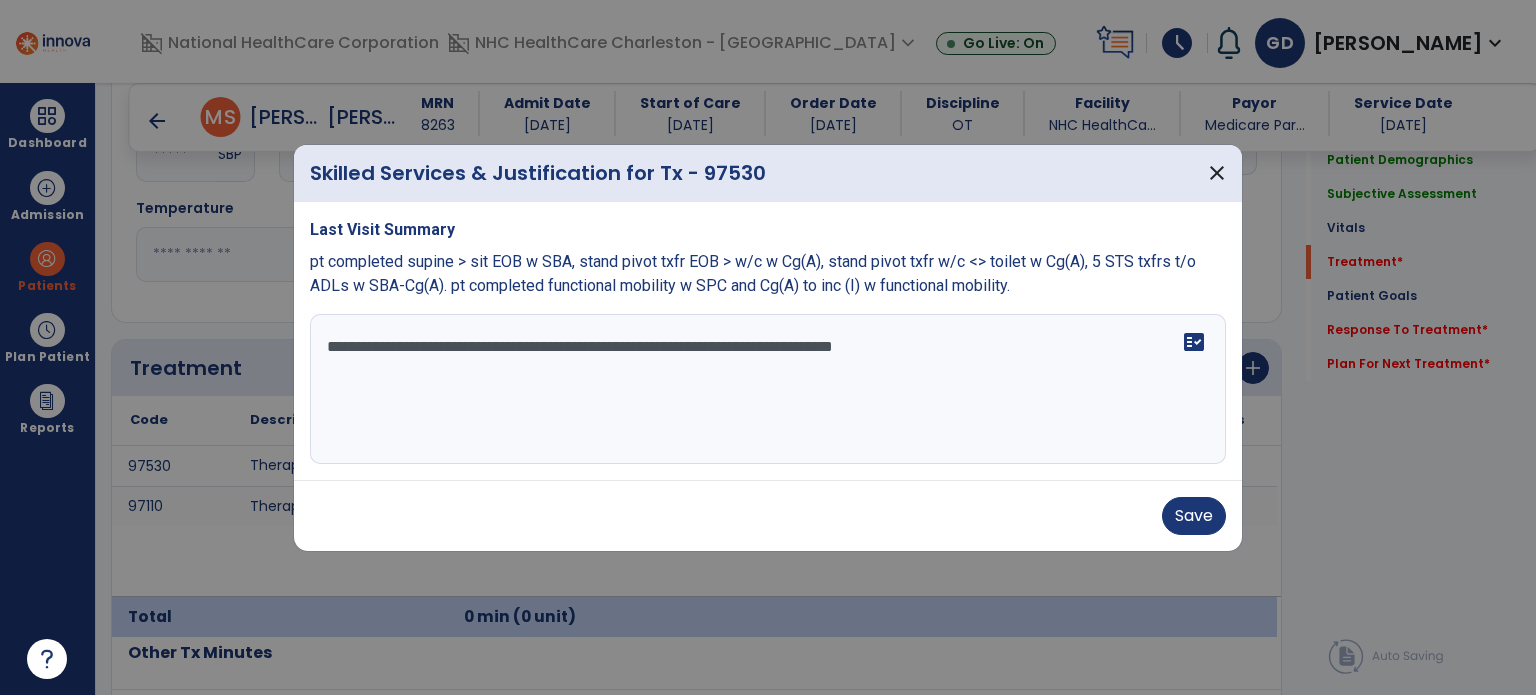click on "**********" at bounding box center [768, 389] 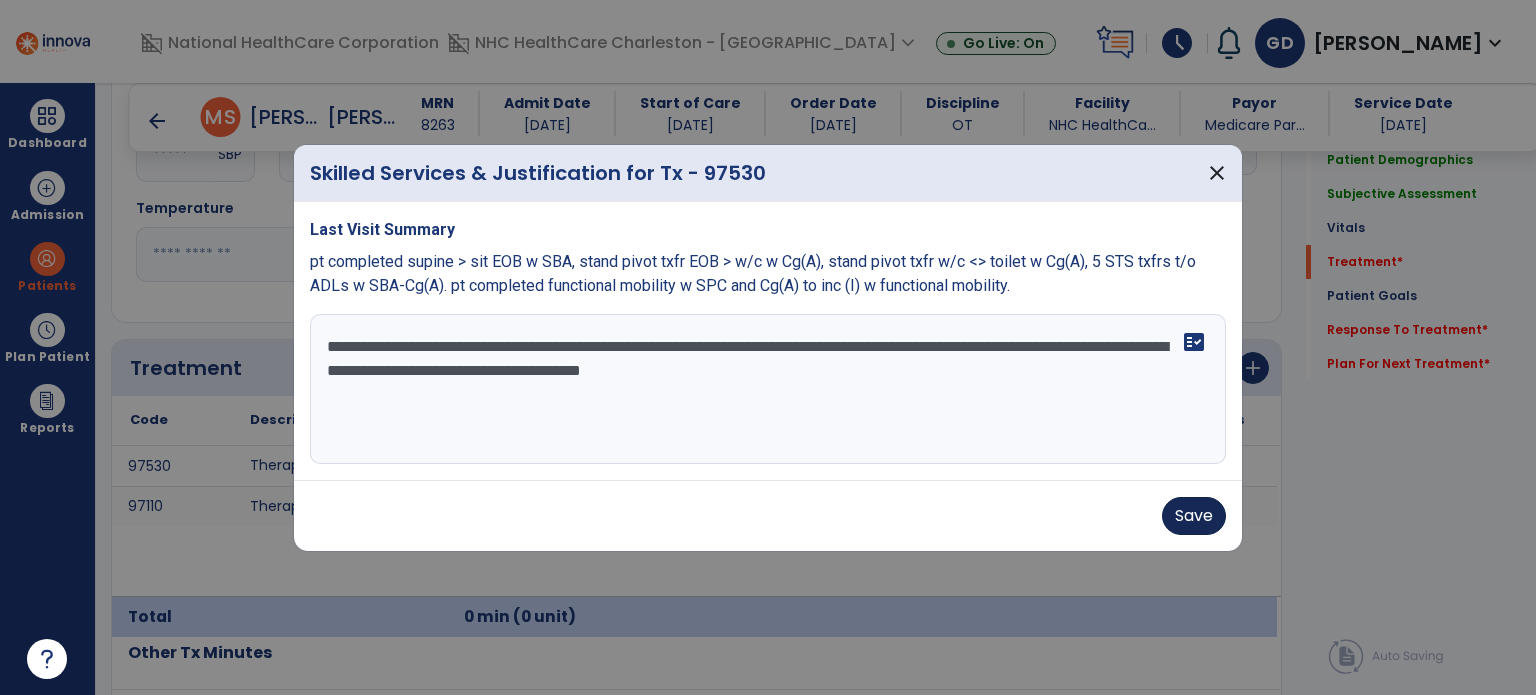 type on "**********" 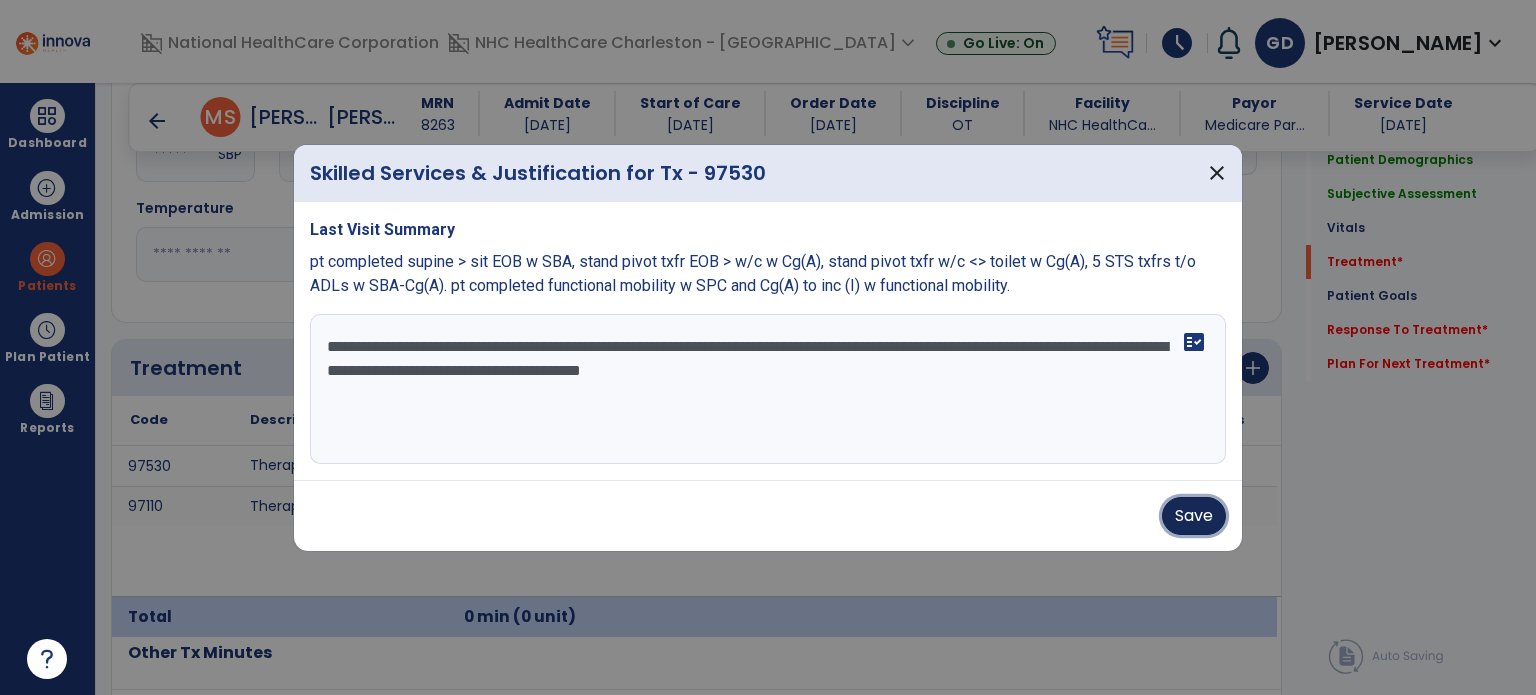 click on "Save" at bounding box center (1194, 516) 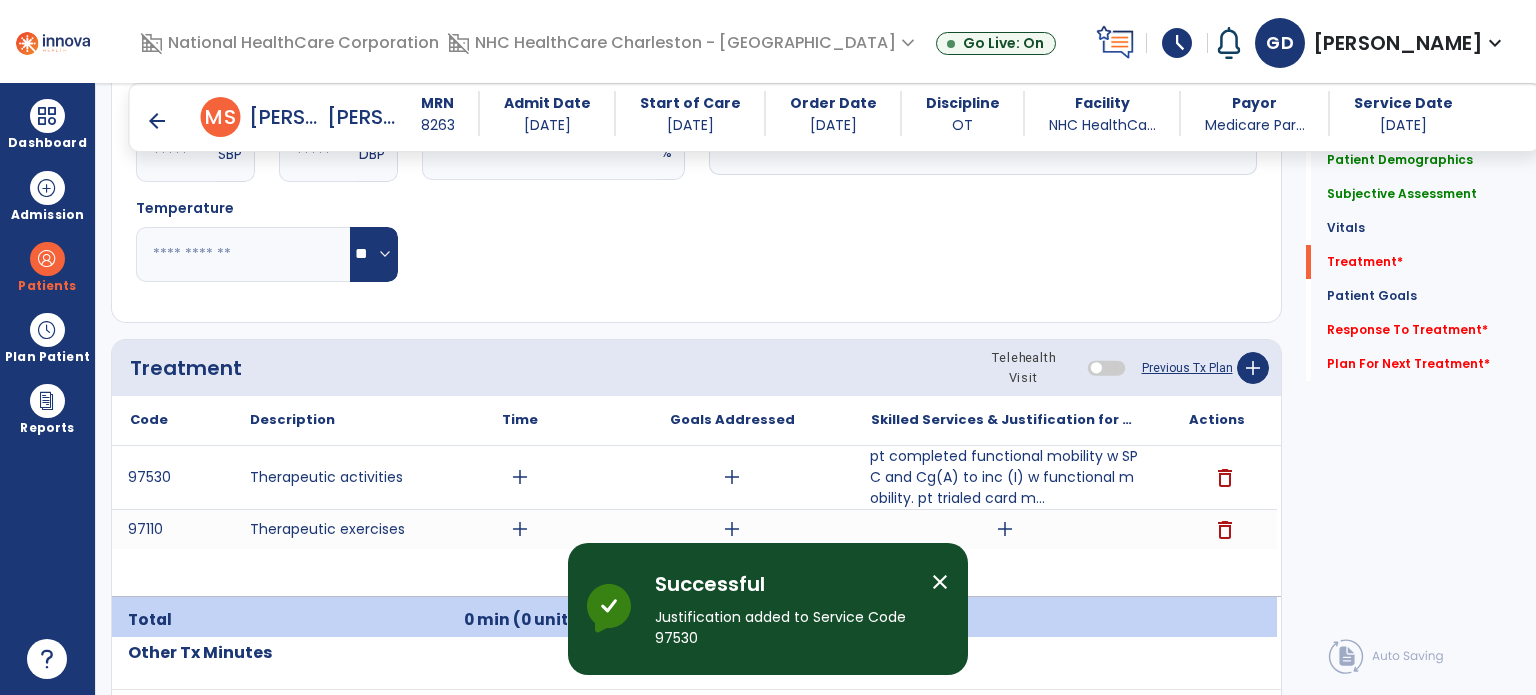 scroll, scrollTop: 1159, scrollLeft: 0, axis: vertical 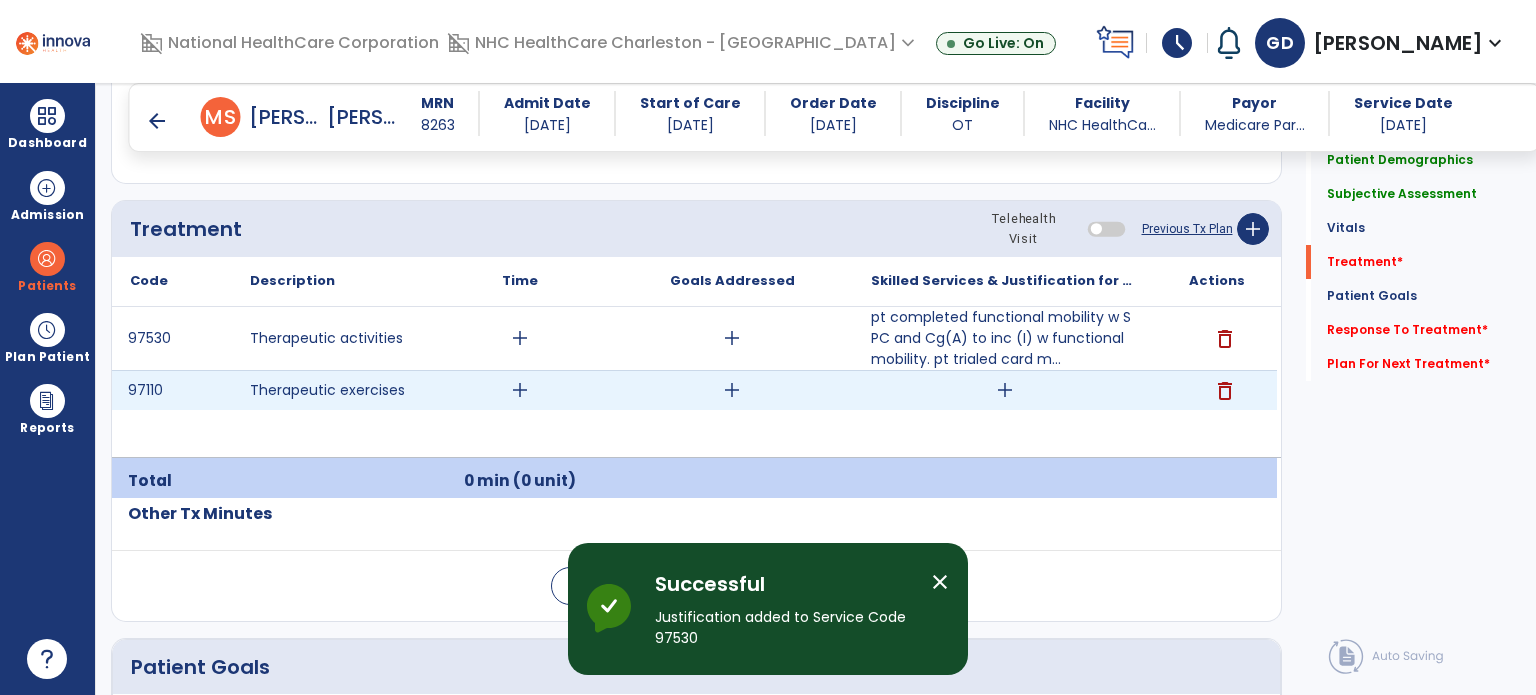 click on "add" at bounding box center [1005, 390] 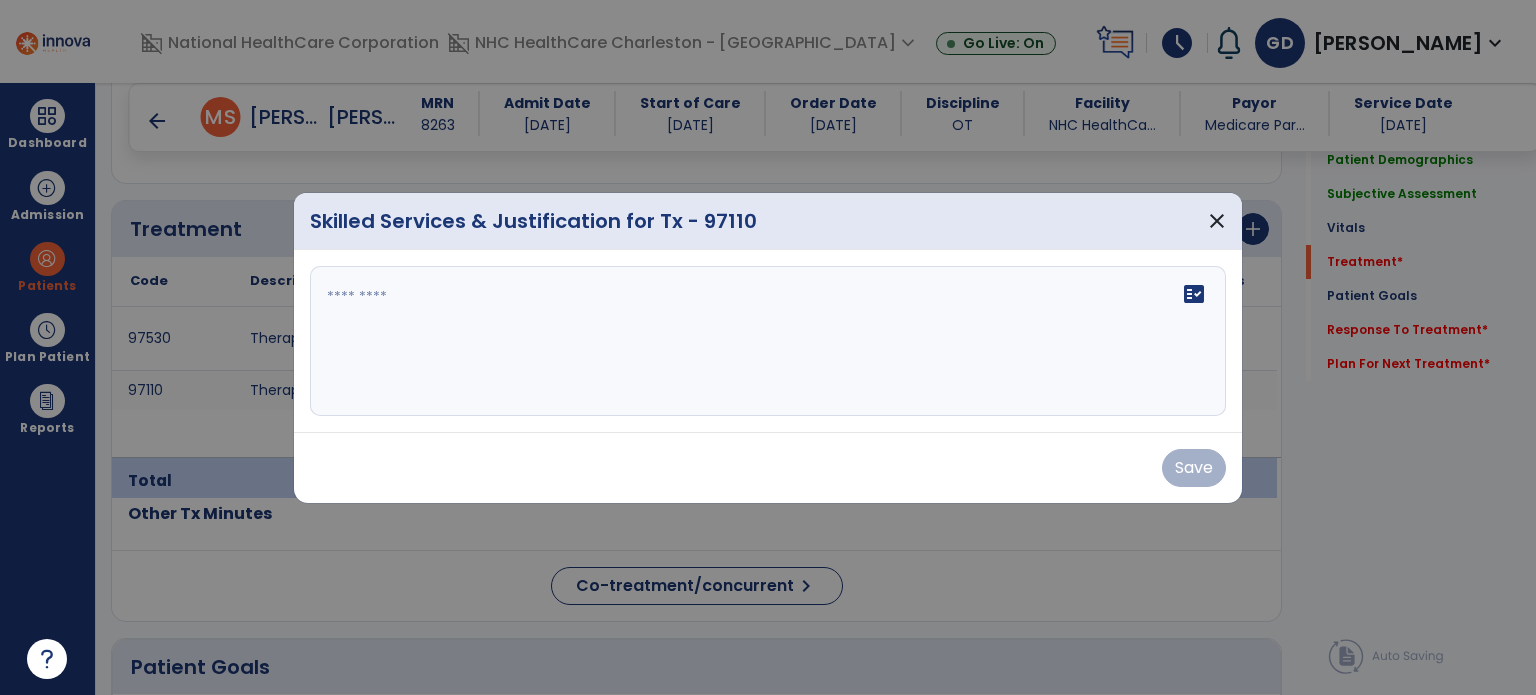 click on "fact_check" at bounding box center (768, 341) 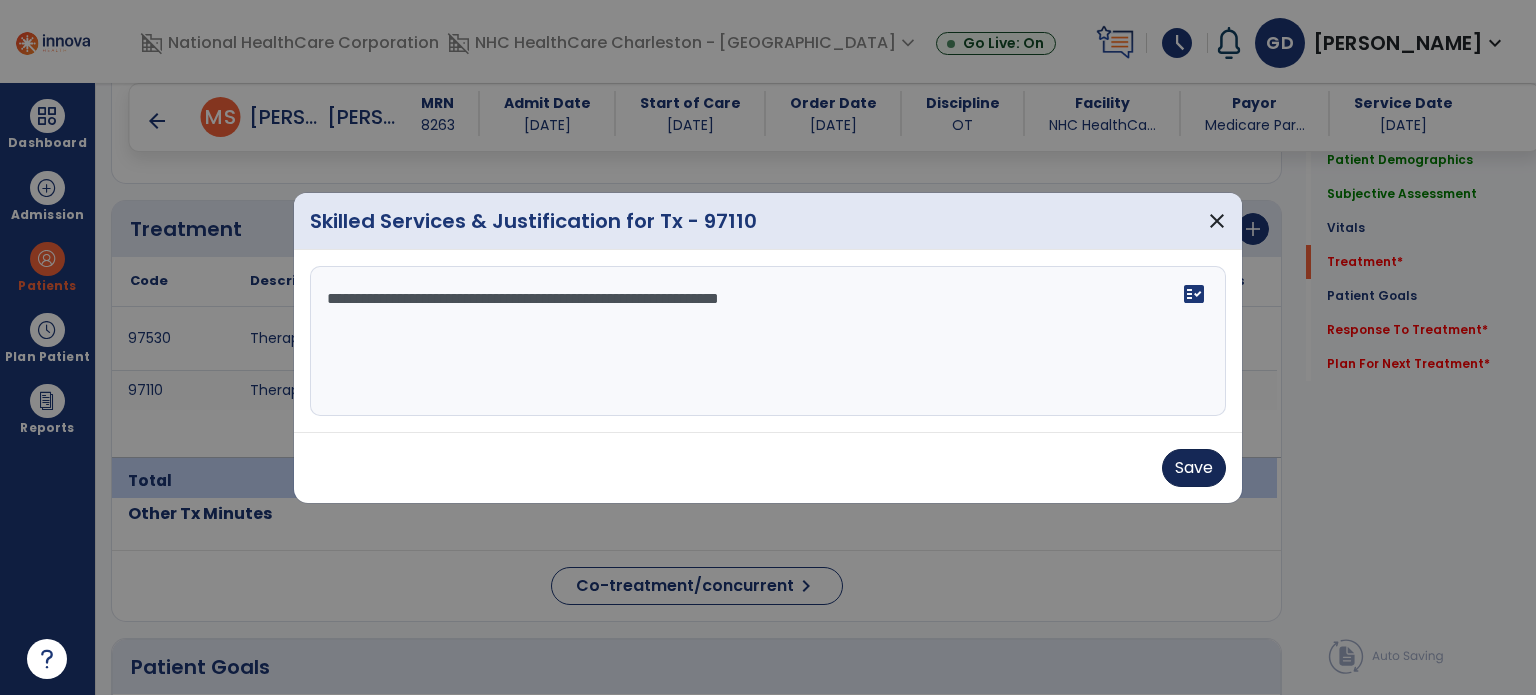 type on "**********" 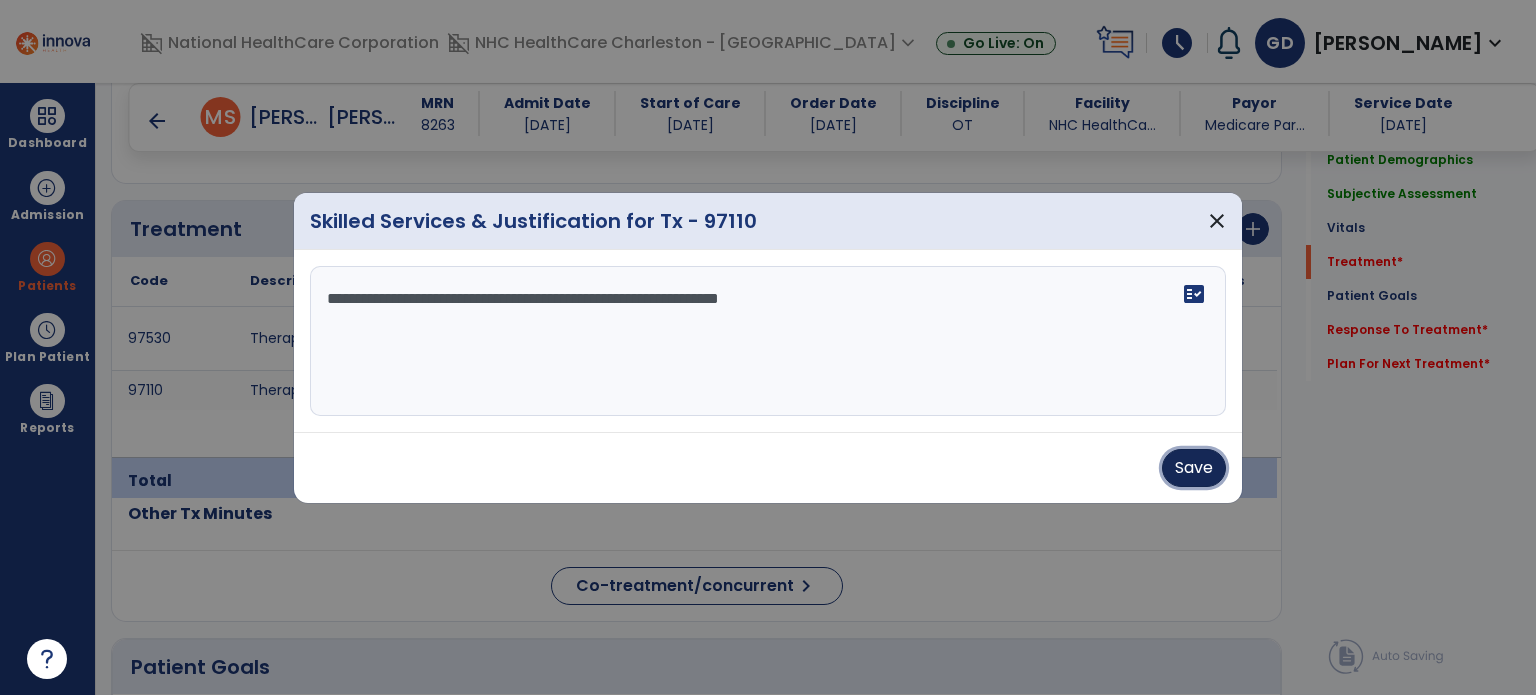 click on "Save" at bounding box center [1194, 468] 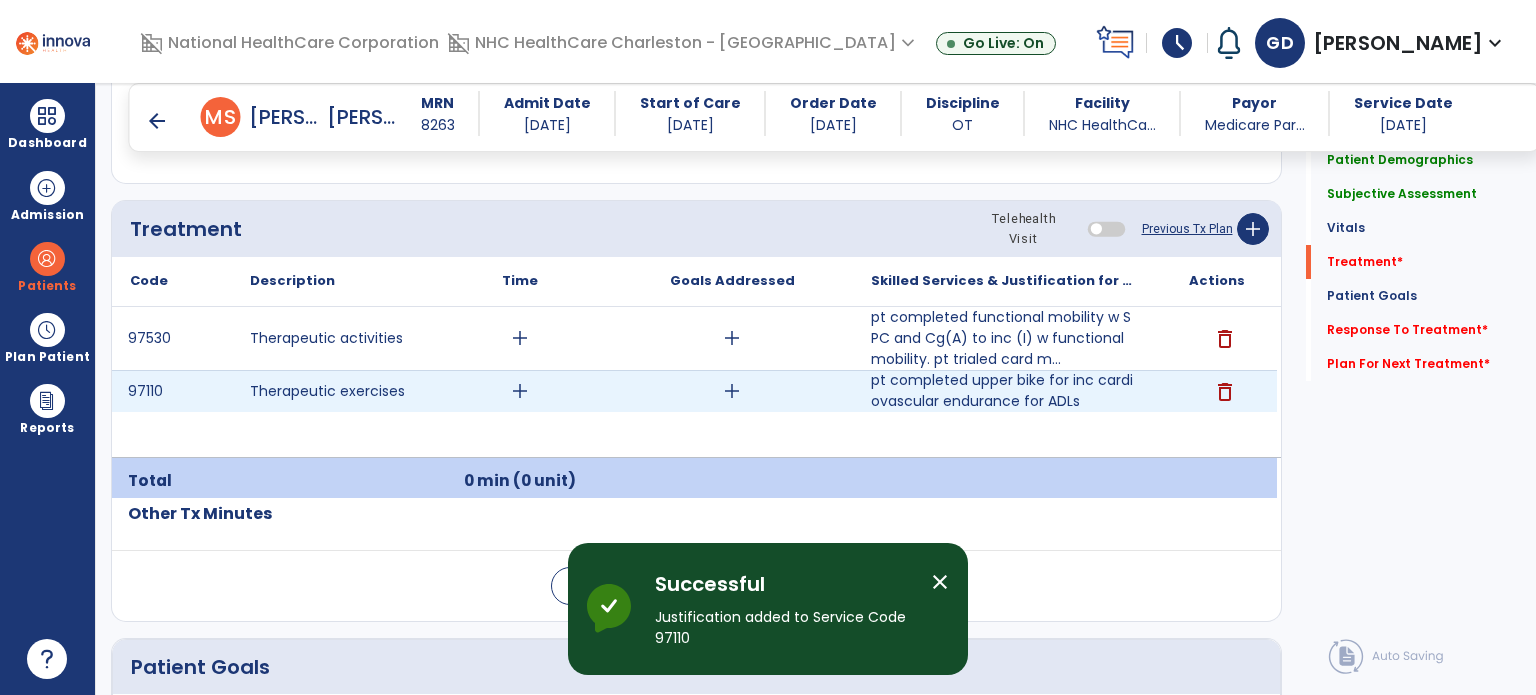 click on "add" at bounding box center [520, 391] 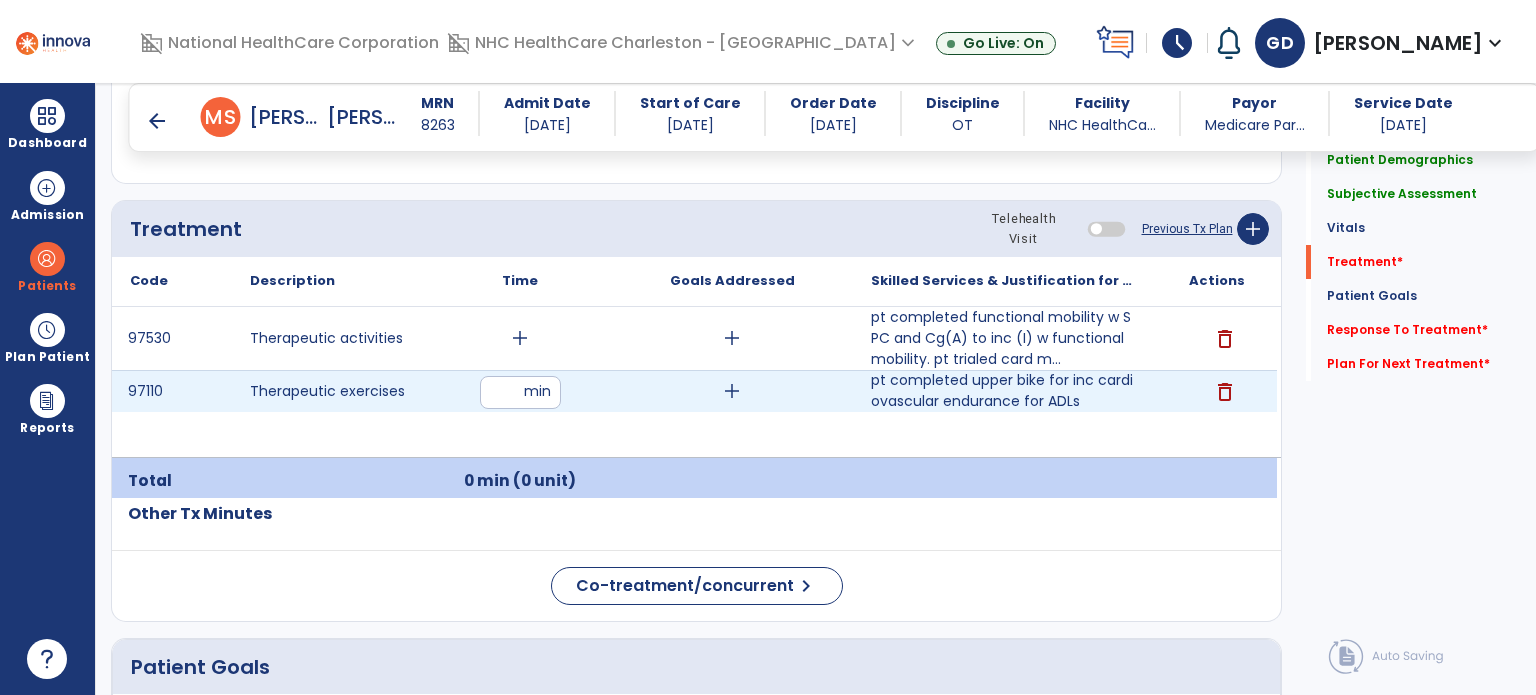 type on "**" 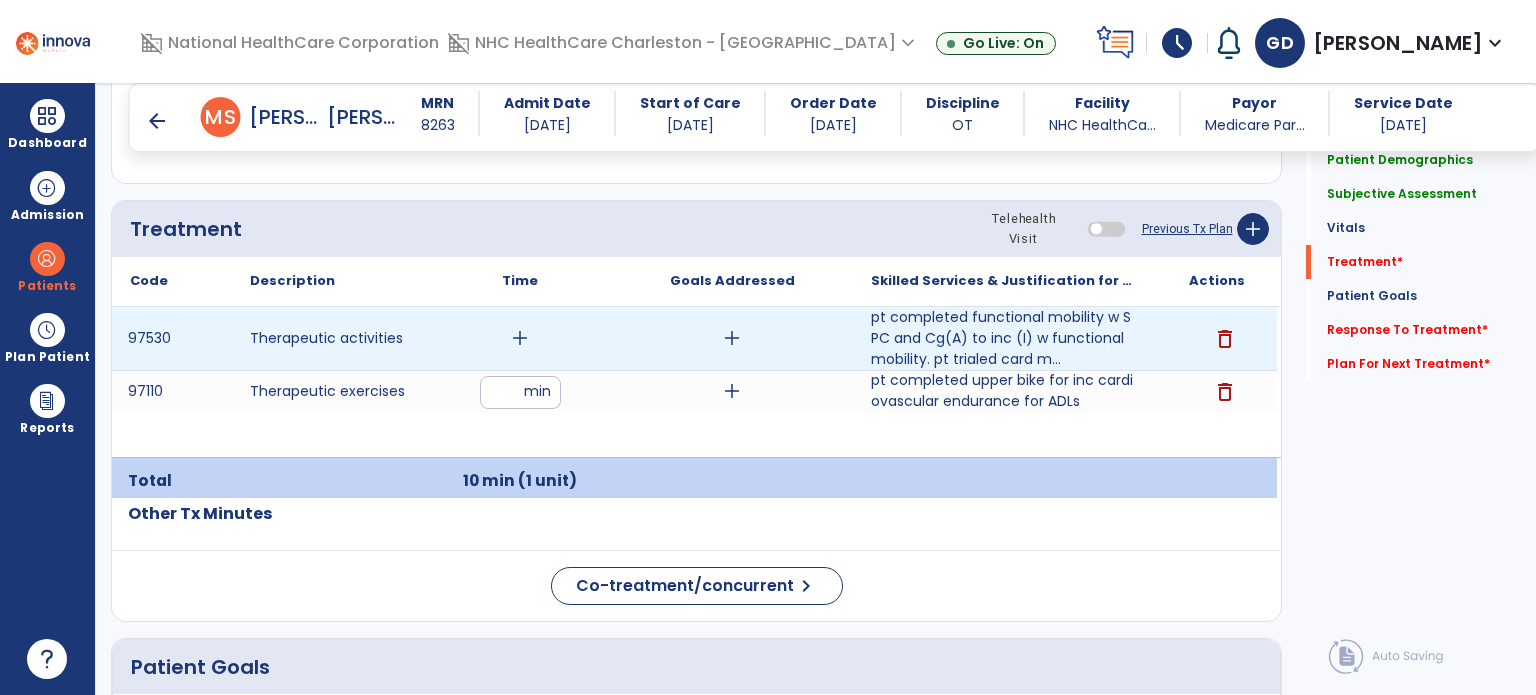 click on "add" at bounding box center (520, 338) 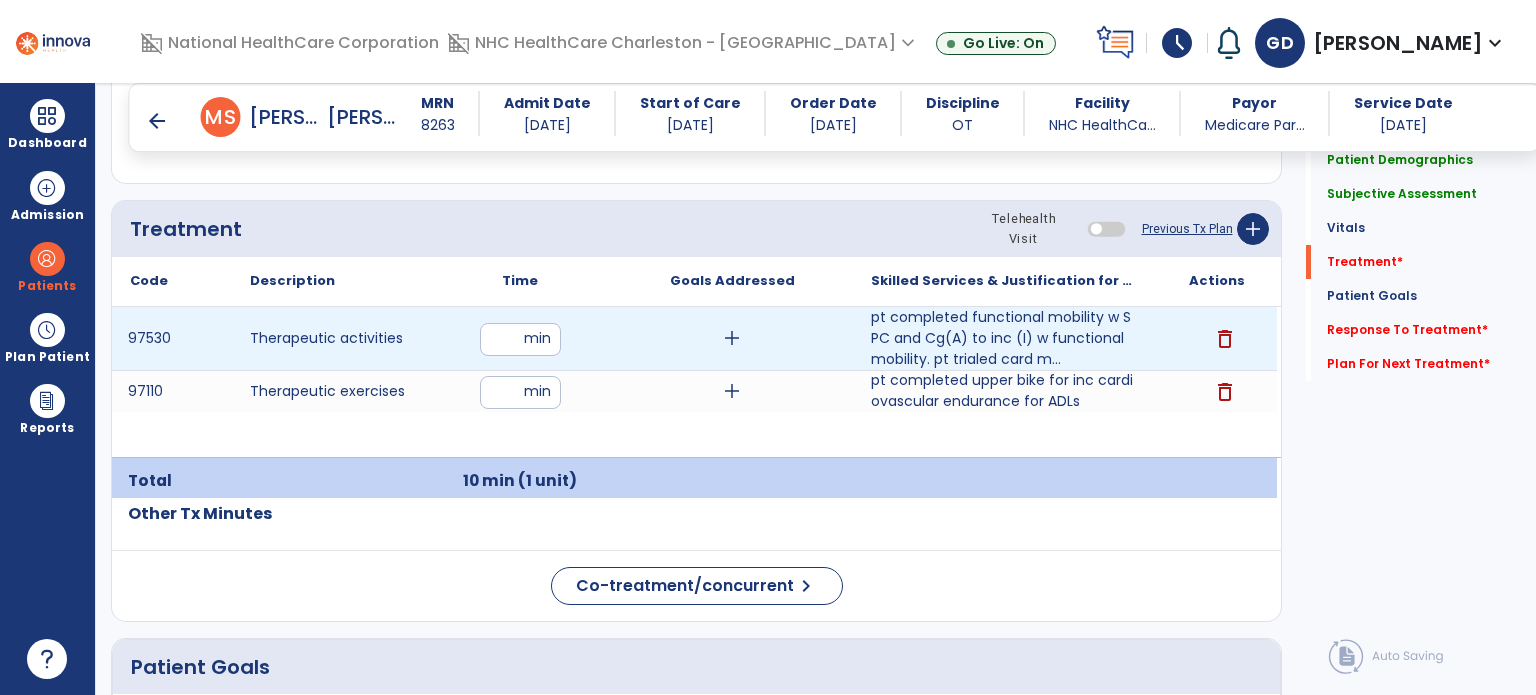 type on "**" 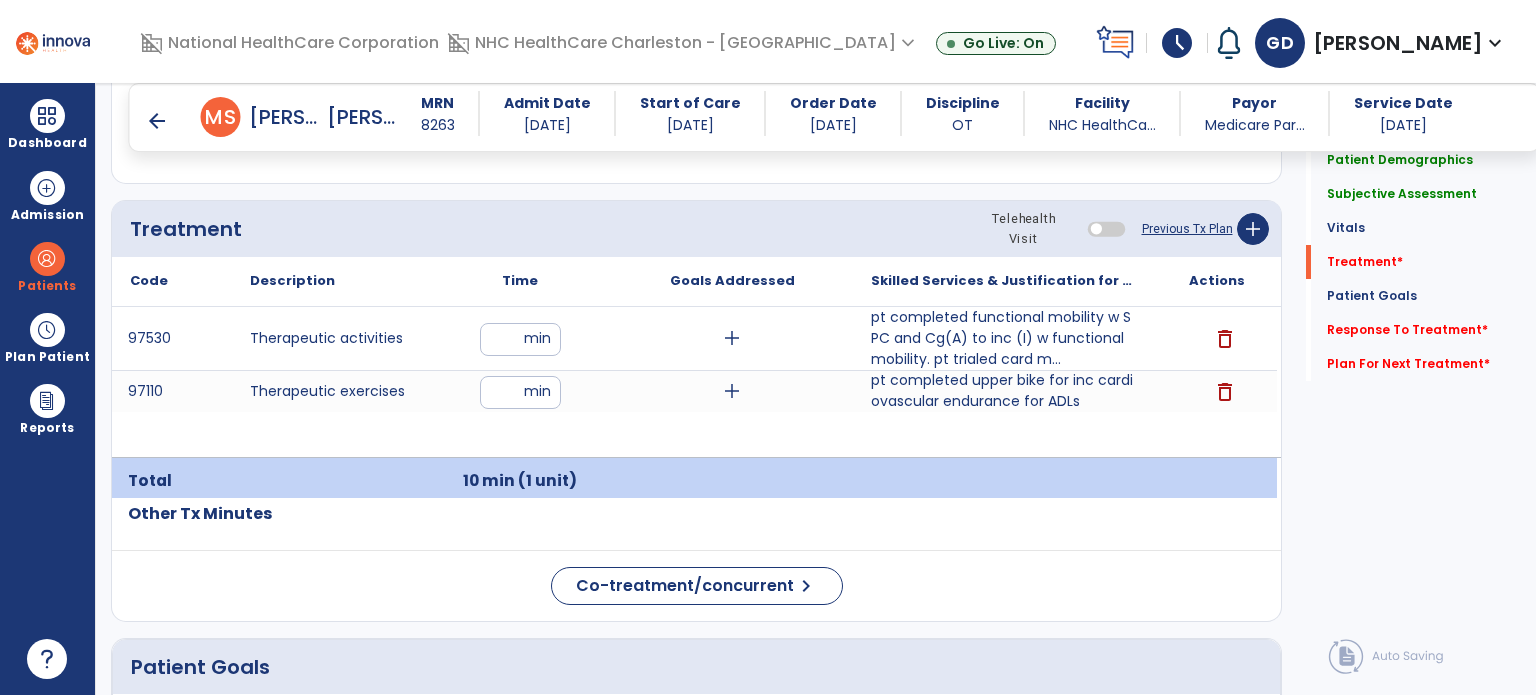 click on "Other Tx Minutes" 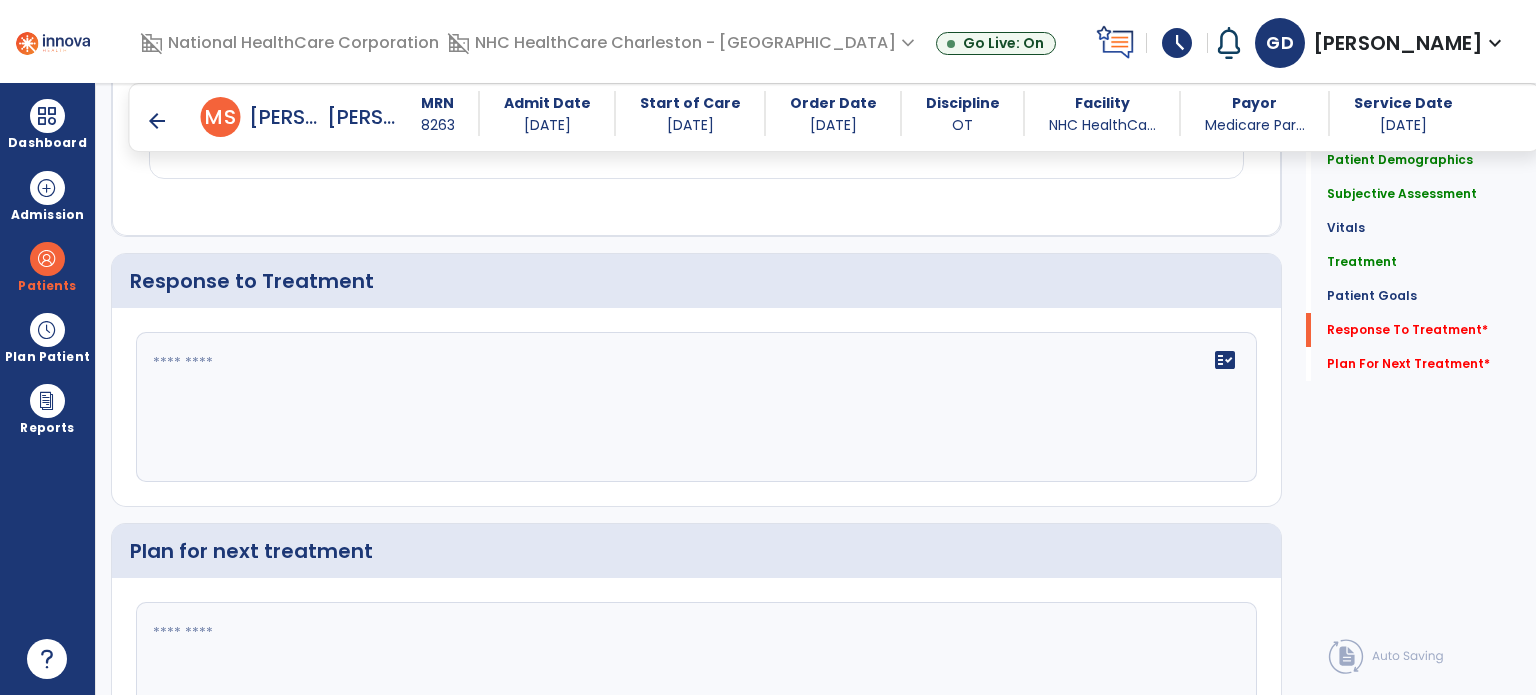 scroll, scrollTop: 2268, scrollLeft: 0, axis: vertical 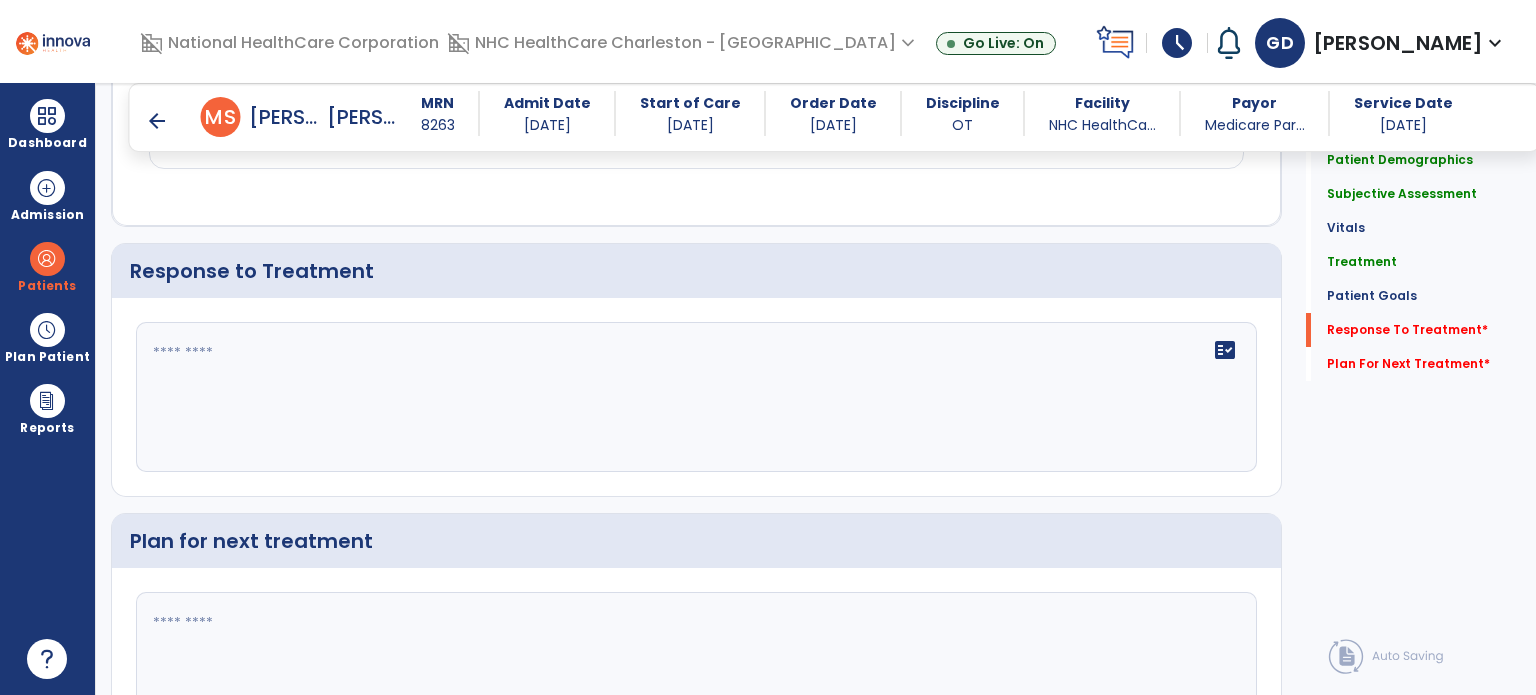click on "fact_check" 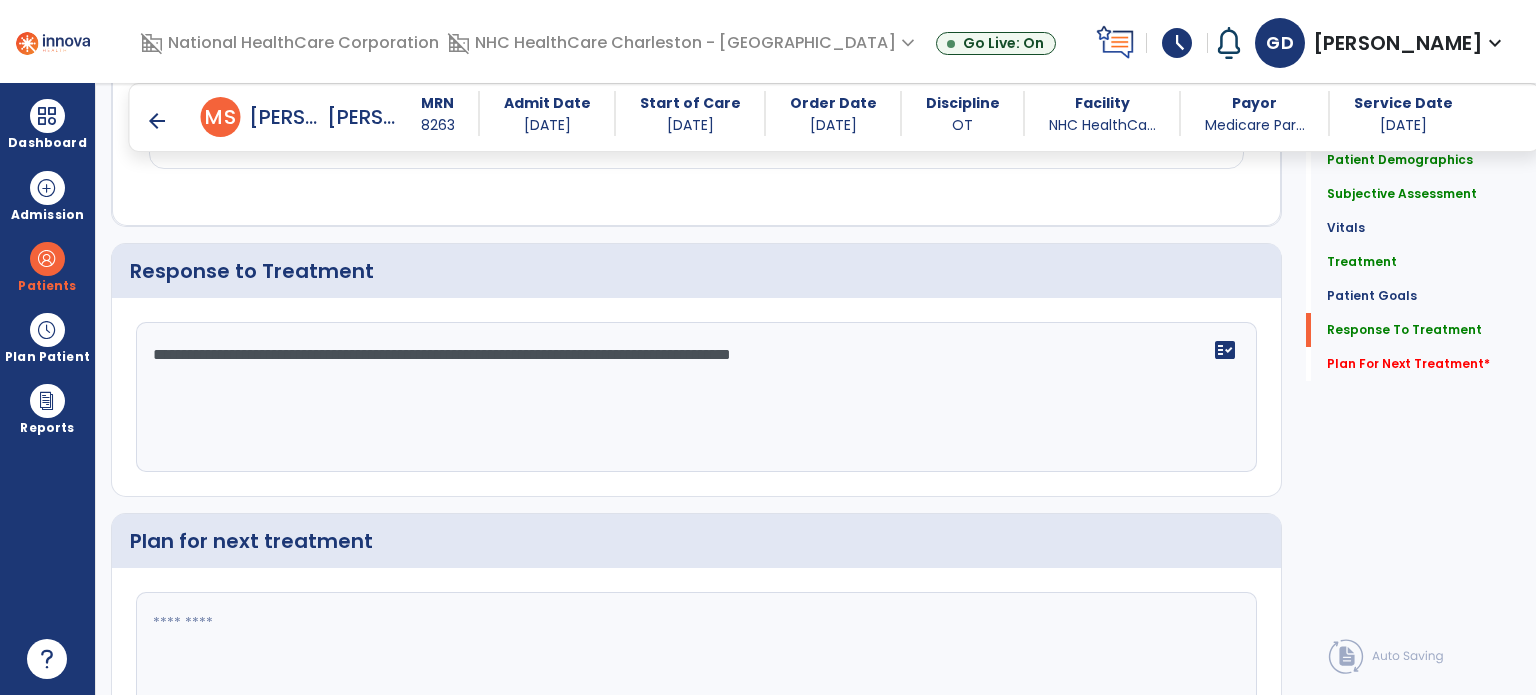 scroll, scrollTop: 2400, scrollLeft: 0, axis: vertical 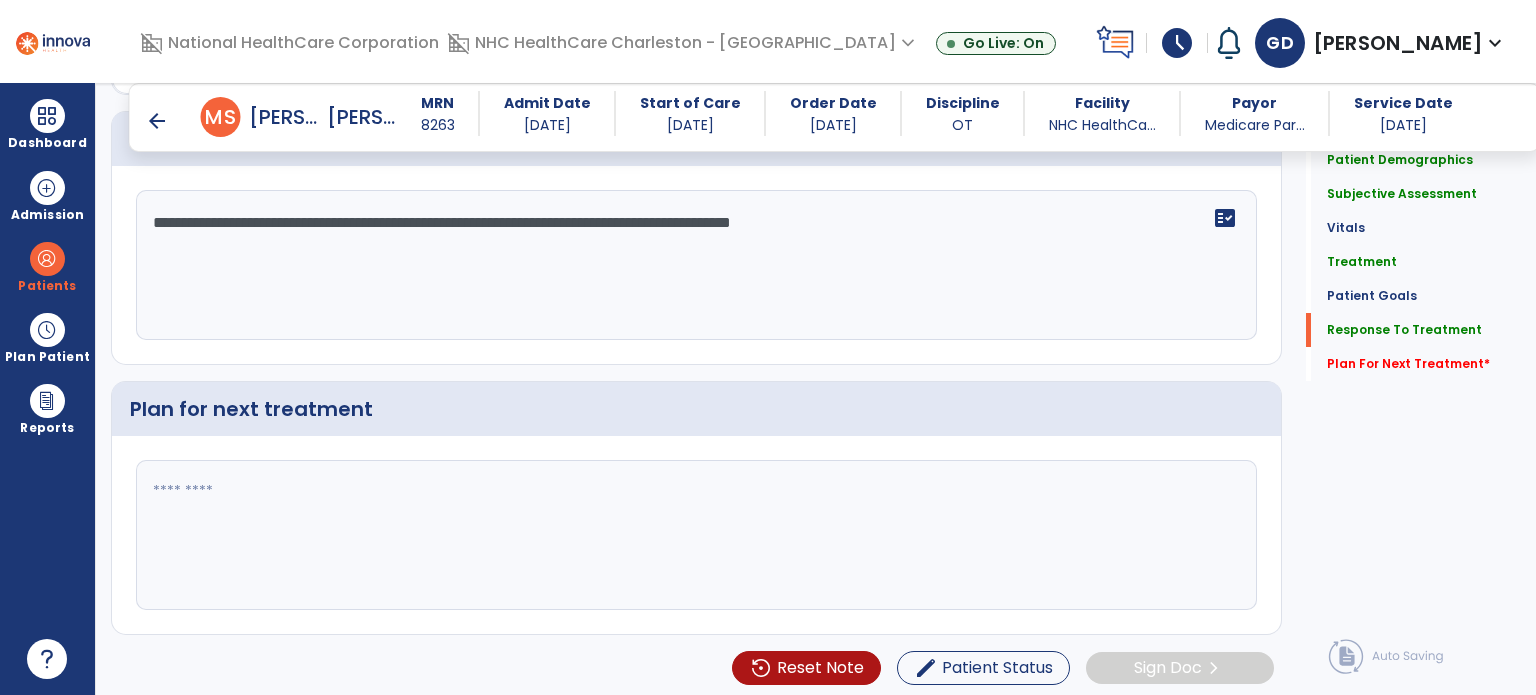 type on "**********" 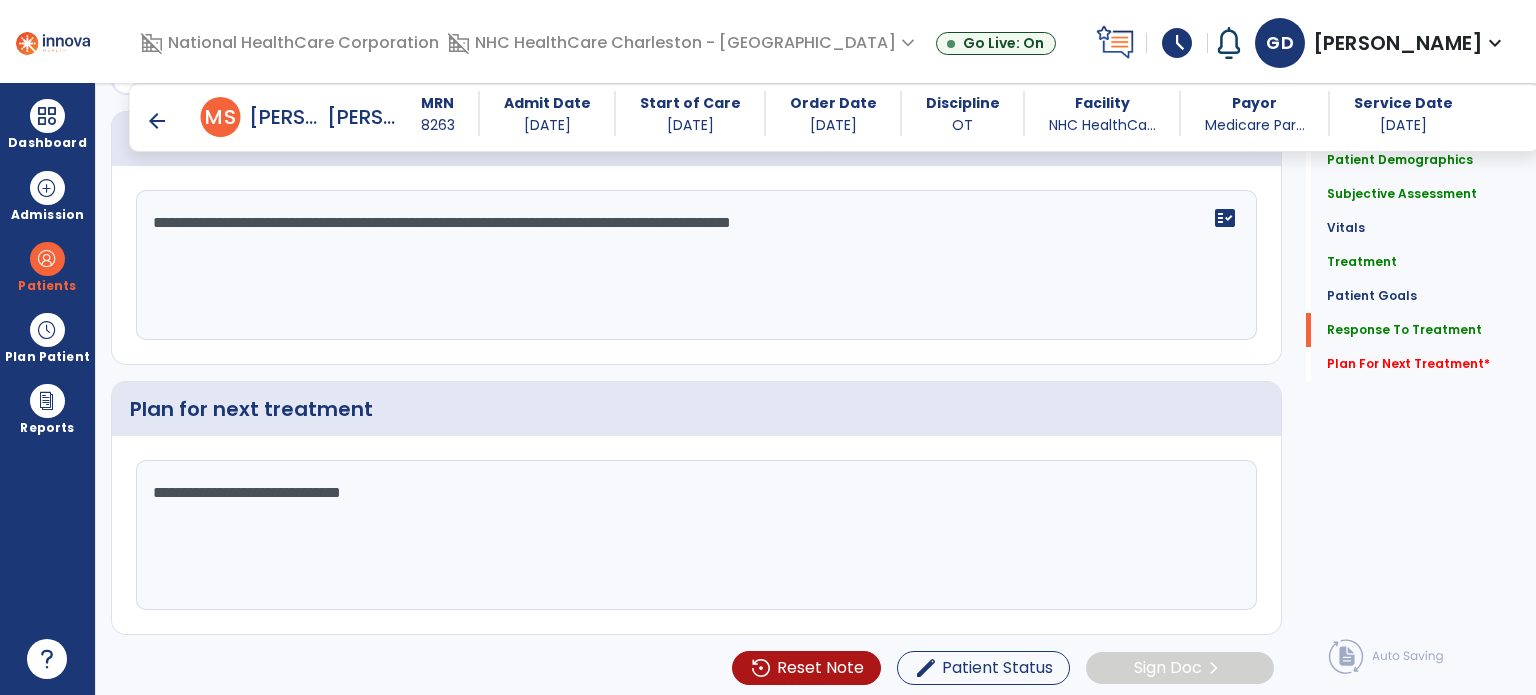type on "**********" 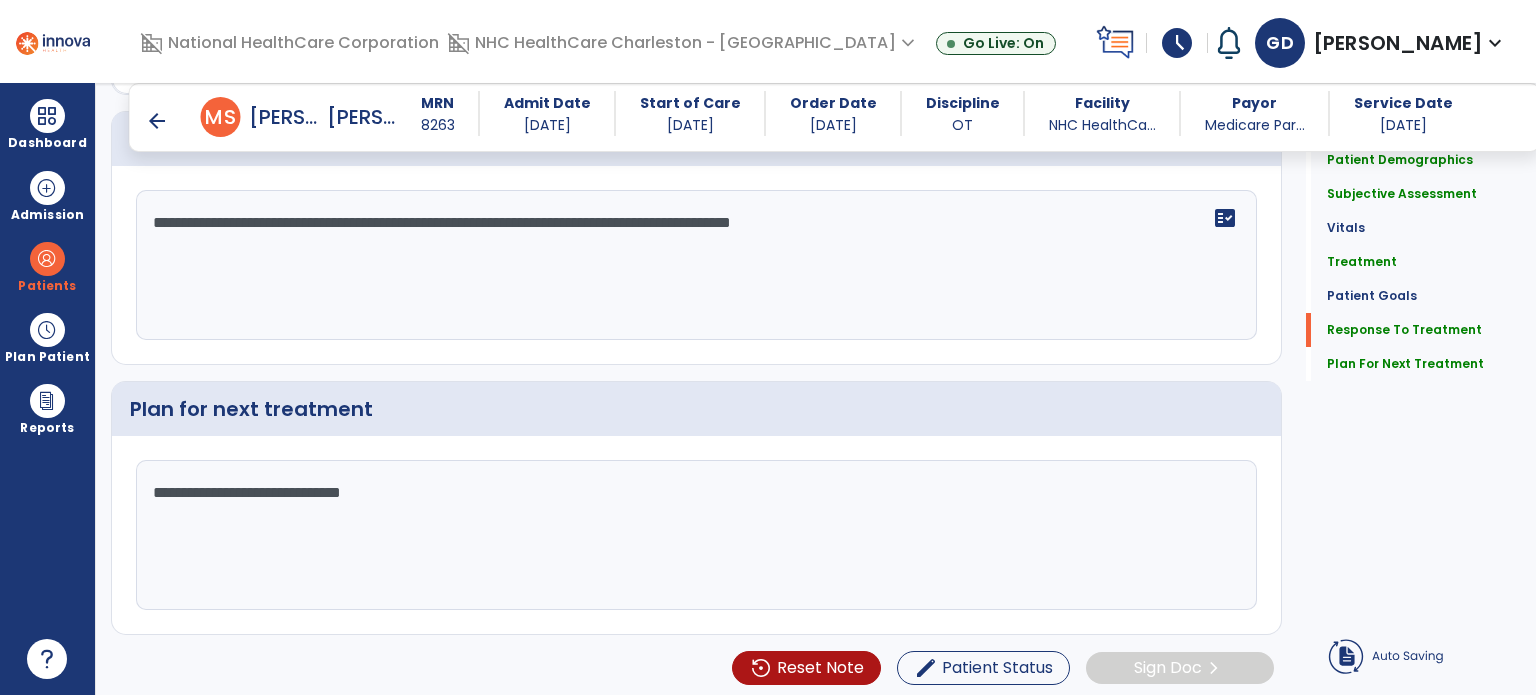 click on "arrow_back" at bounding box center [157, 121] 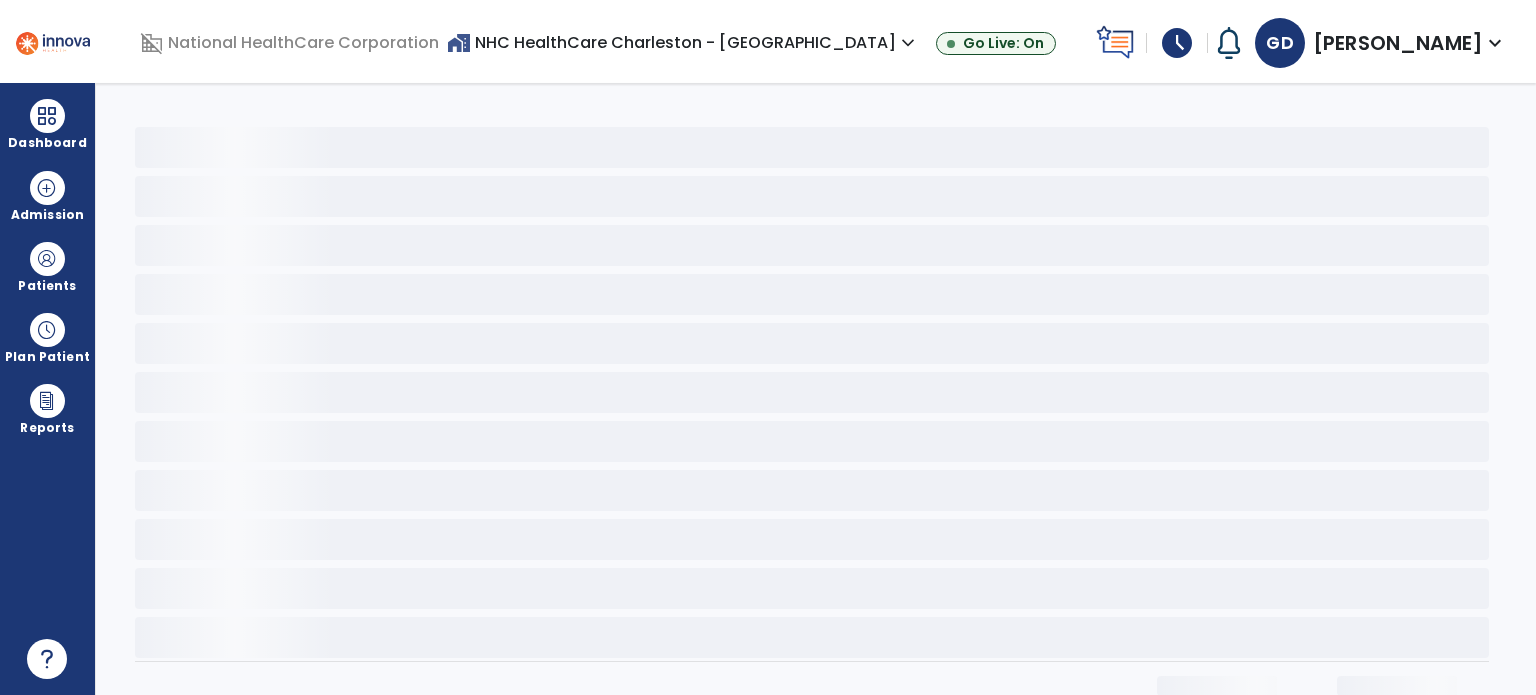 scroll, scrollTop: 0, scrollLeft: 0, axis: both 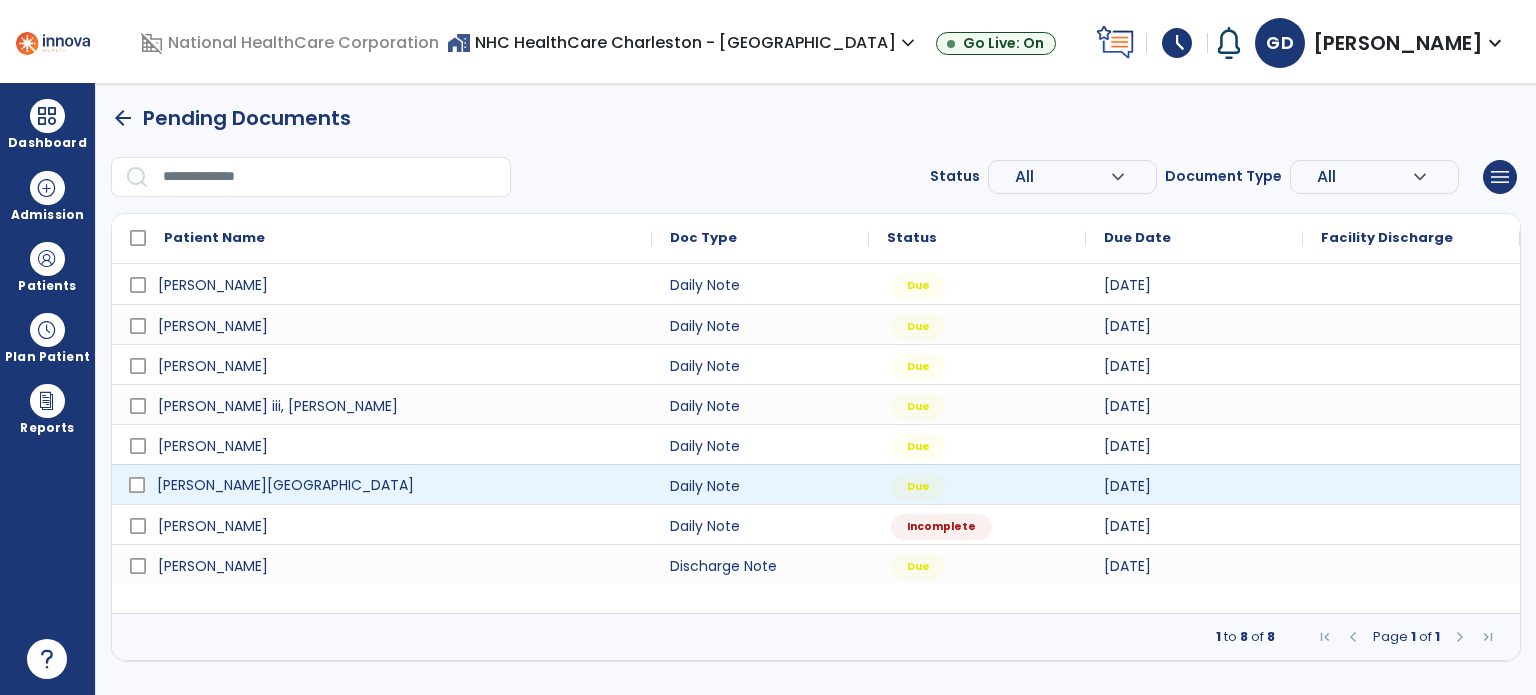 click on "[PERSON_NAME][GEOGRAPHIC_DATA]" at bounding box center (396, 485) 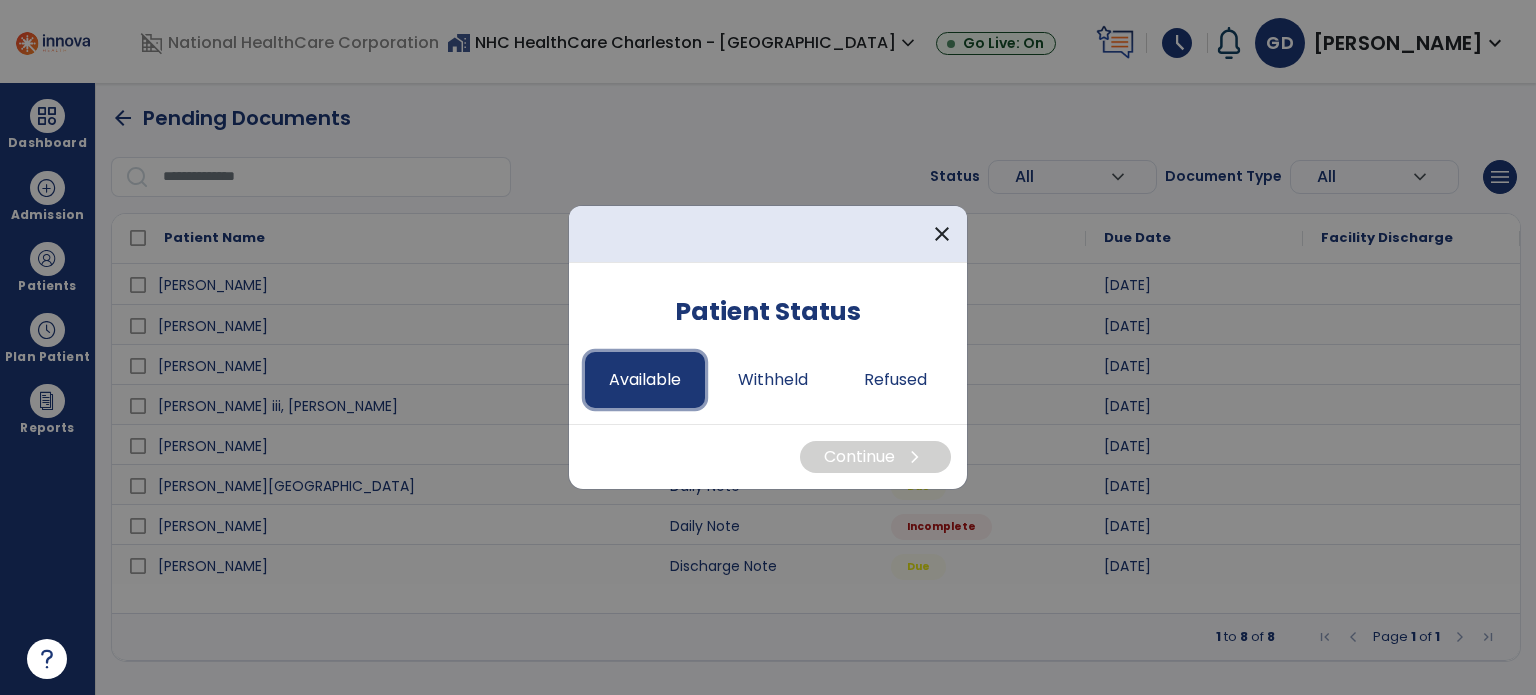 click on "Available" at bounding box center (645, 380) 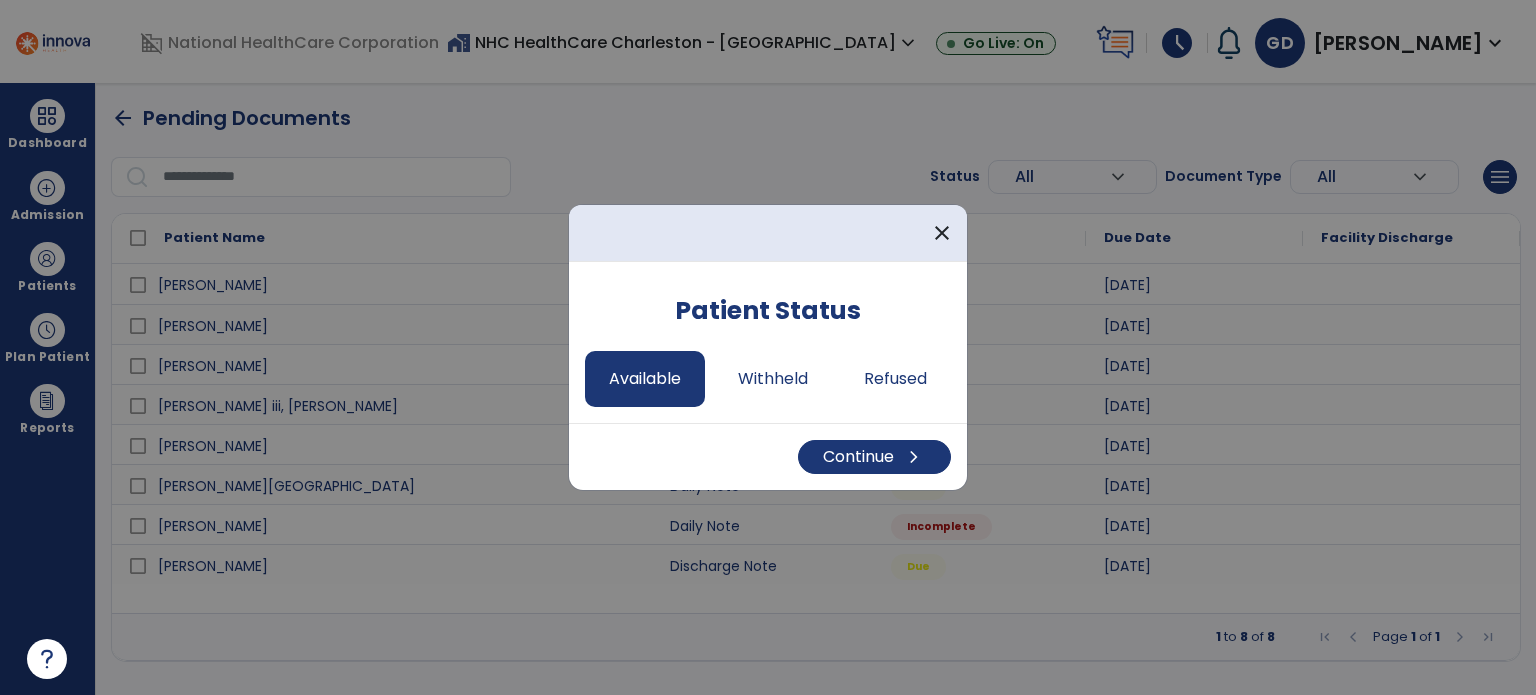 click on "Continue   chevron_right" at bounding box center (768, 456) 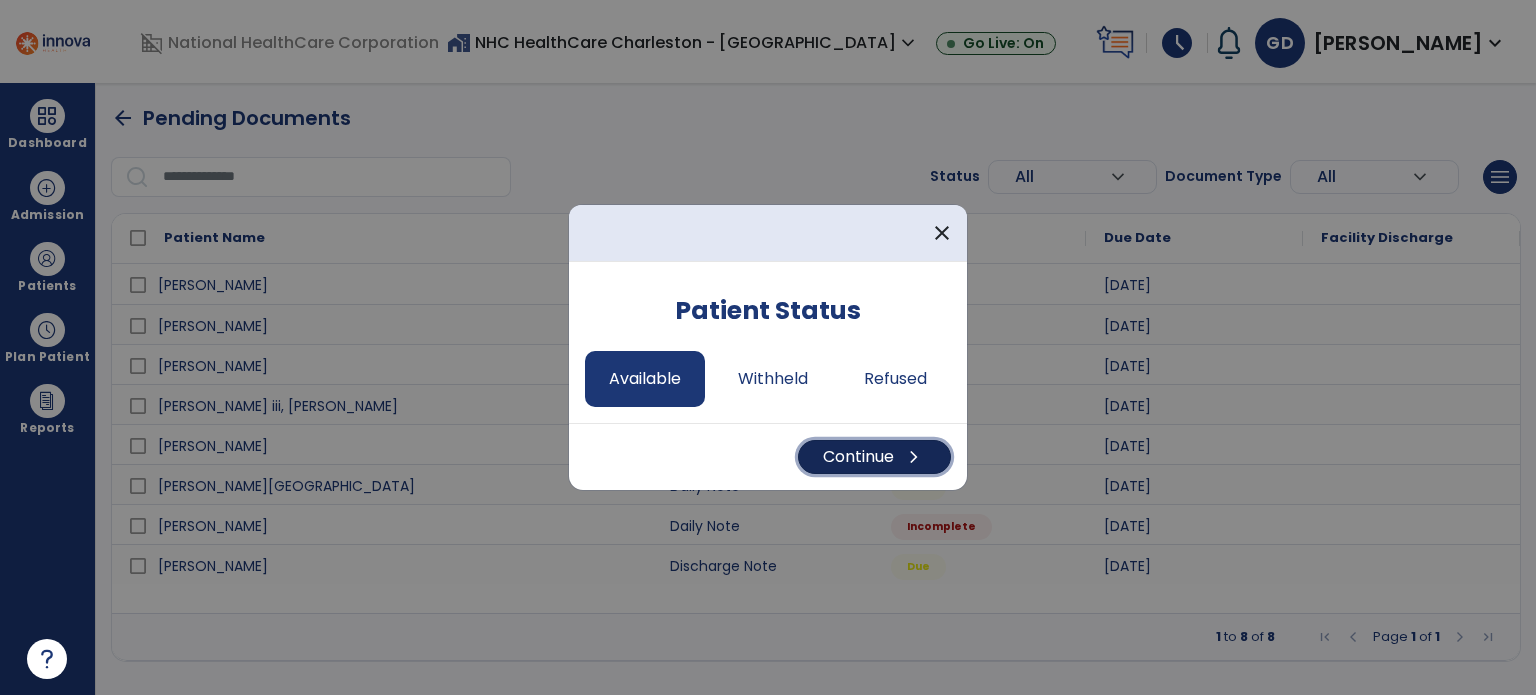 click on "Continue   chevron_right" at bounding box center (874, 457) 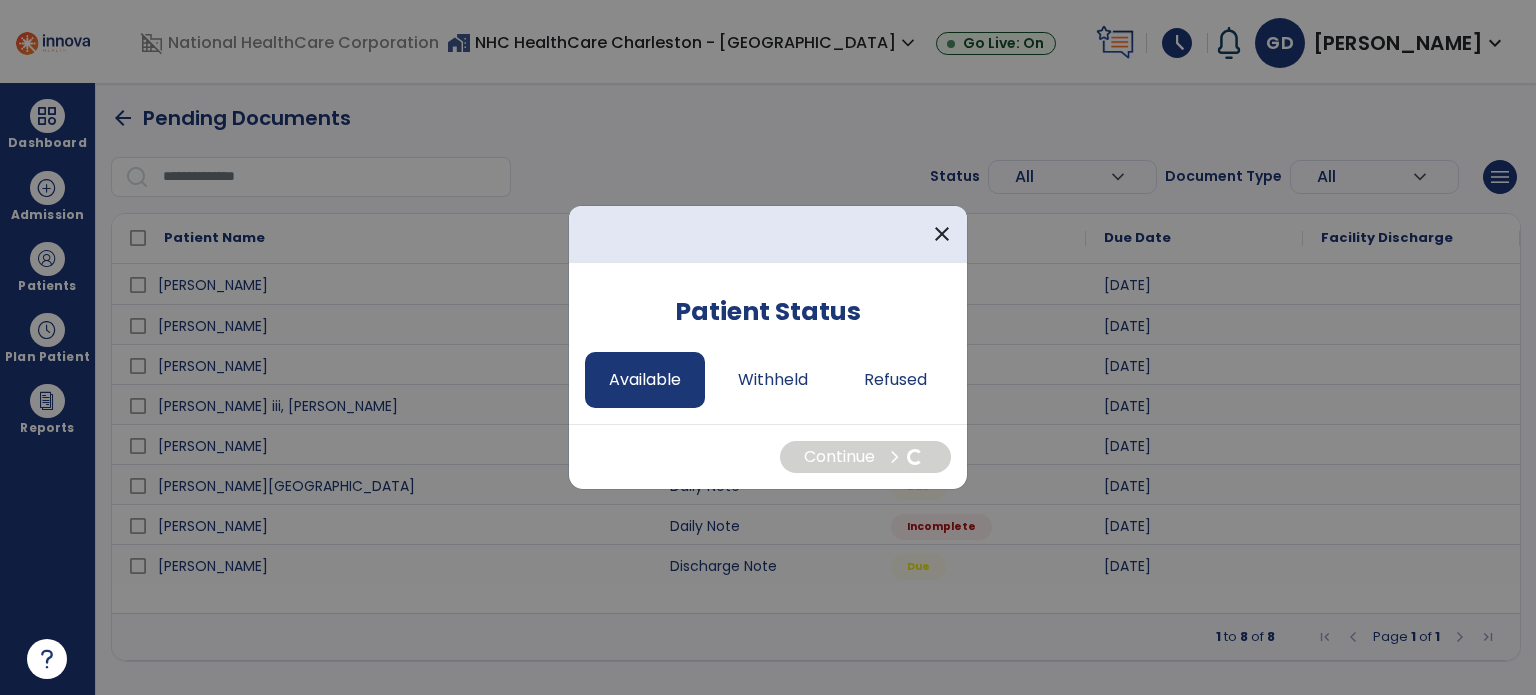 select on "*" 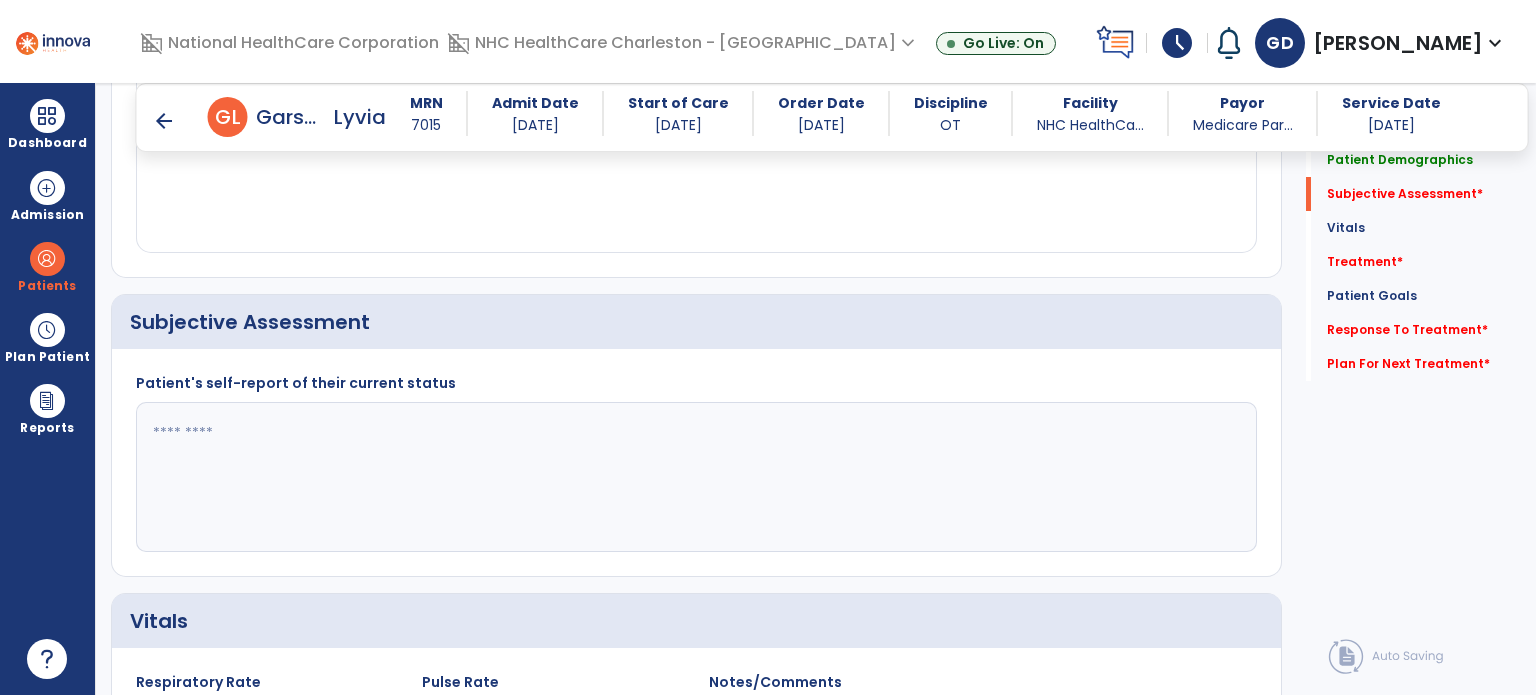 scroll, scrollTop: 356, scrollLeft: 0, axis: vertical 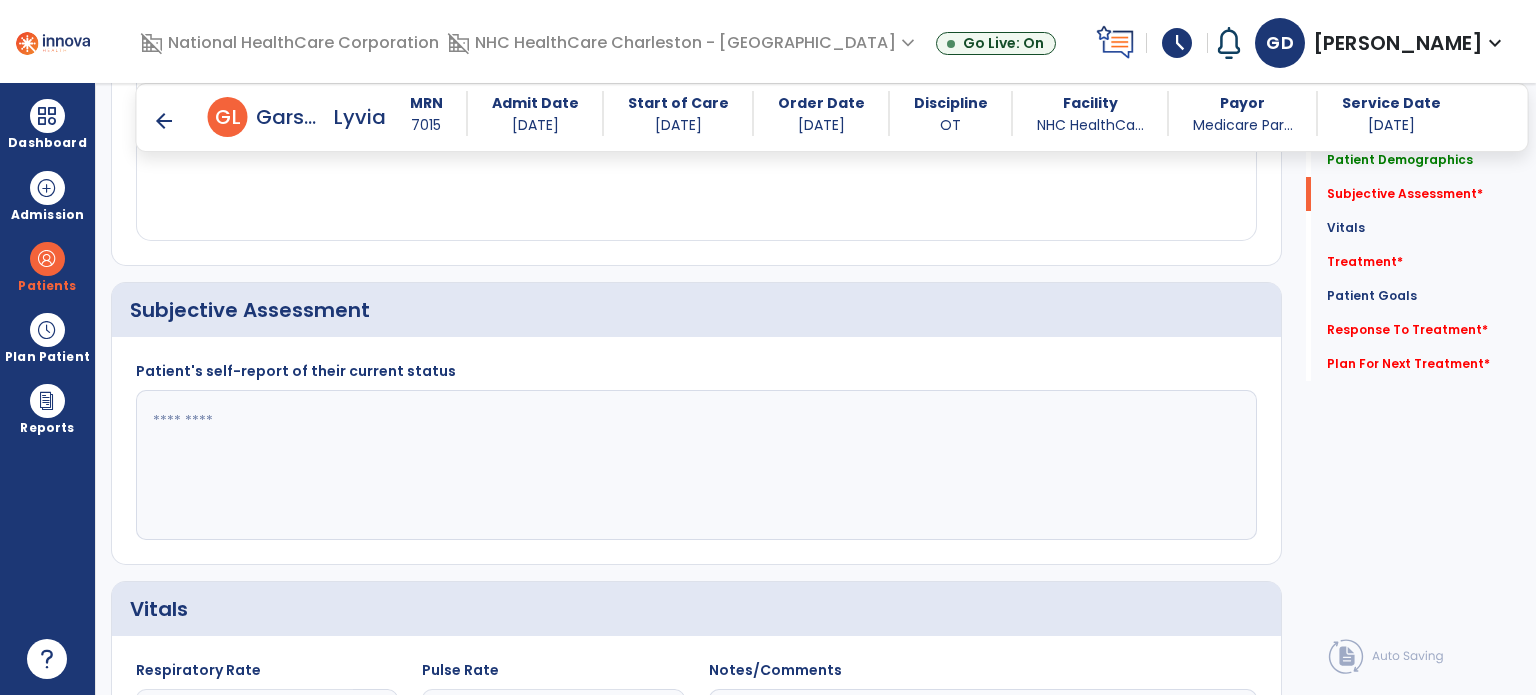 click 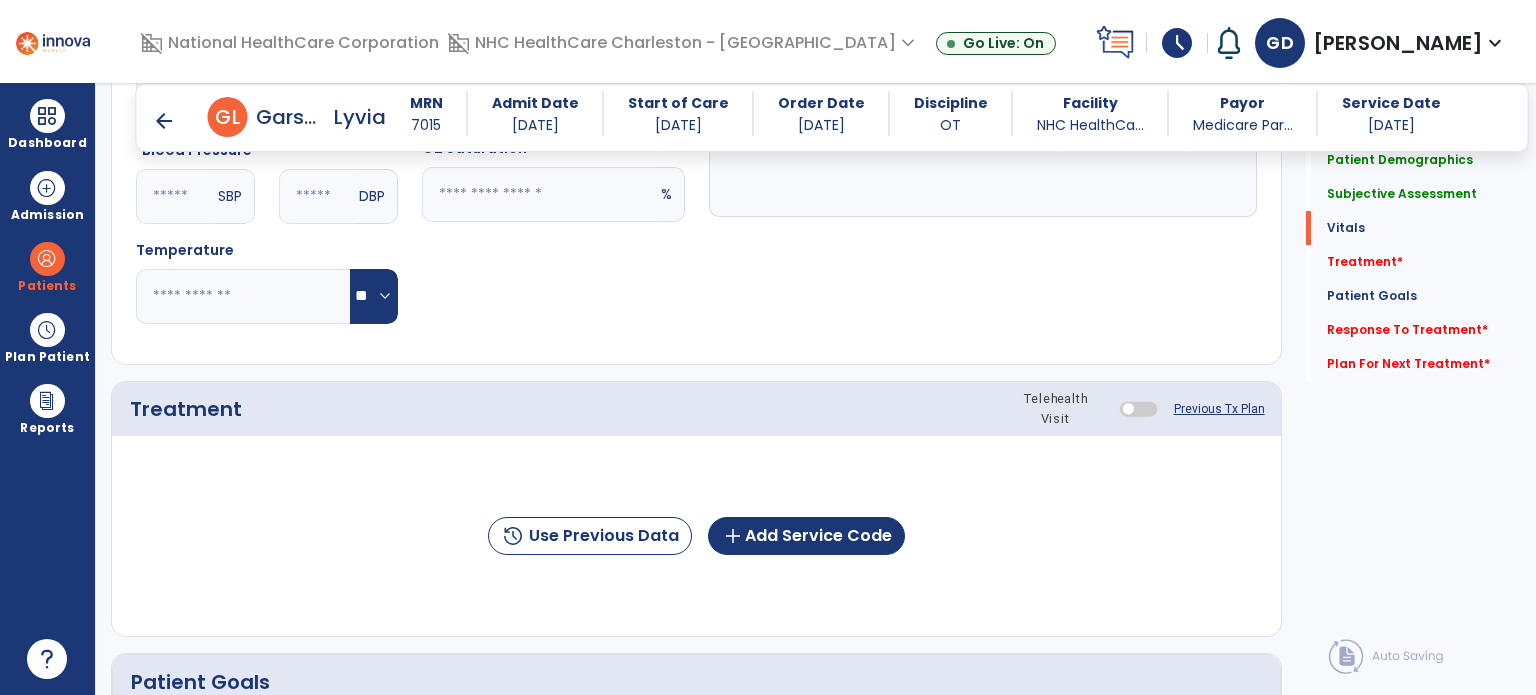 scroll, scrollTop: 983, scrollLeft: 0, axis: vertical 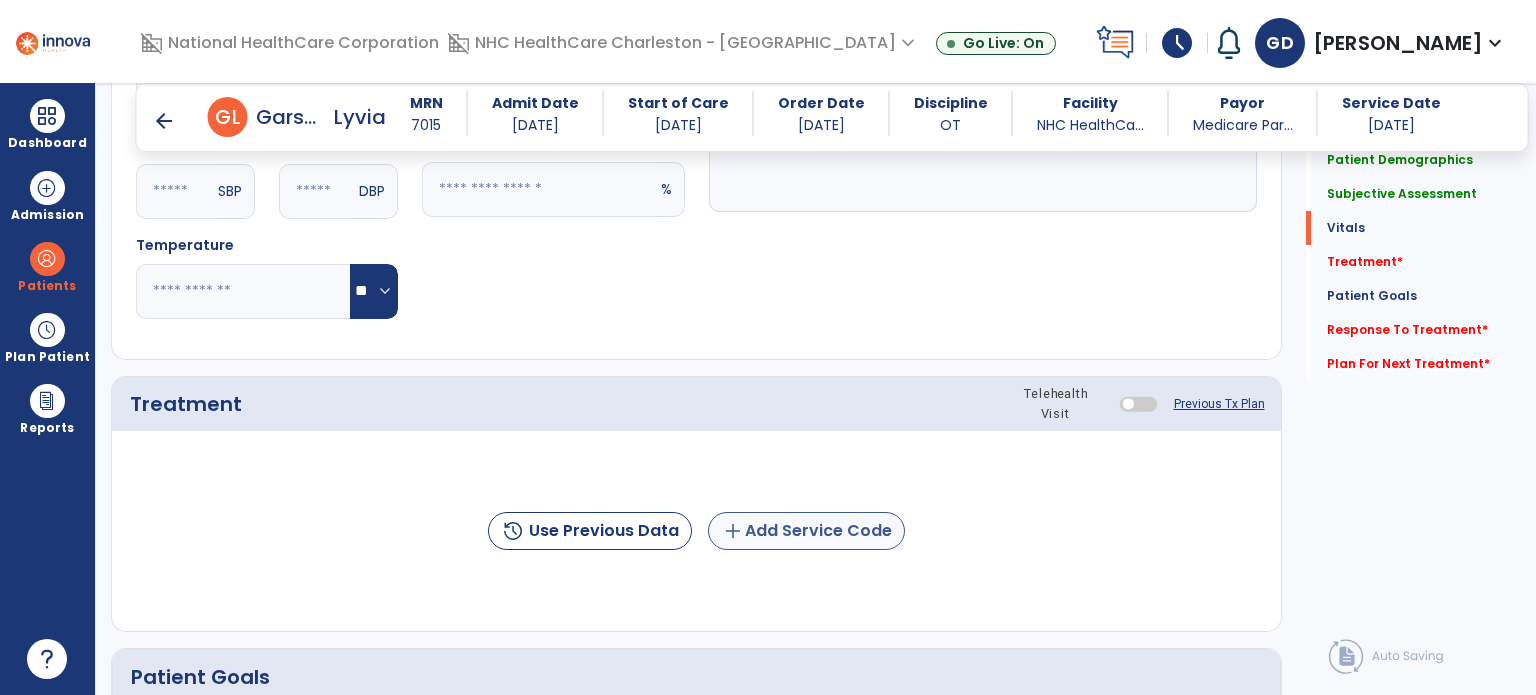 type on "**********" 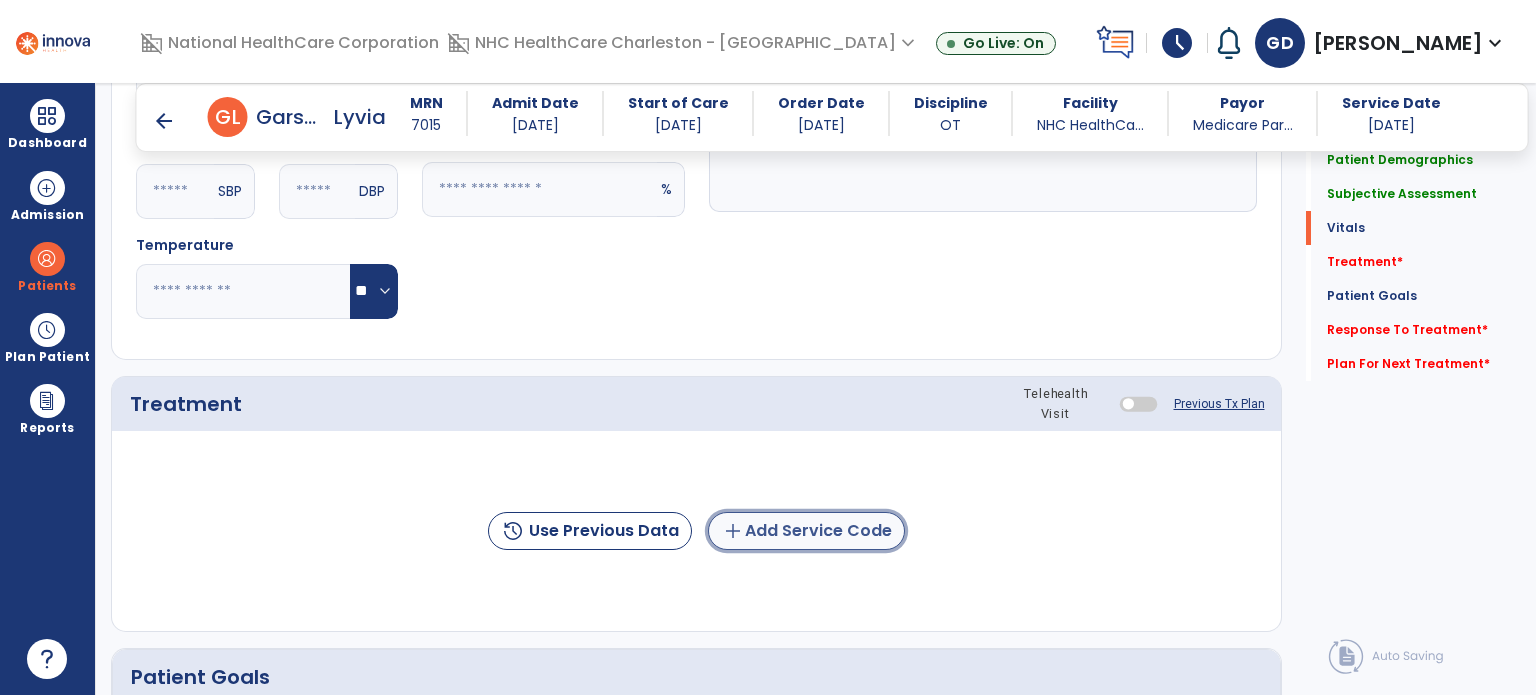 click on "add  Add Service Code" 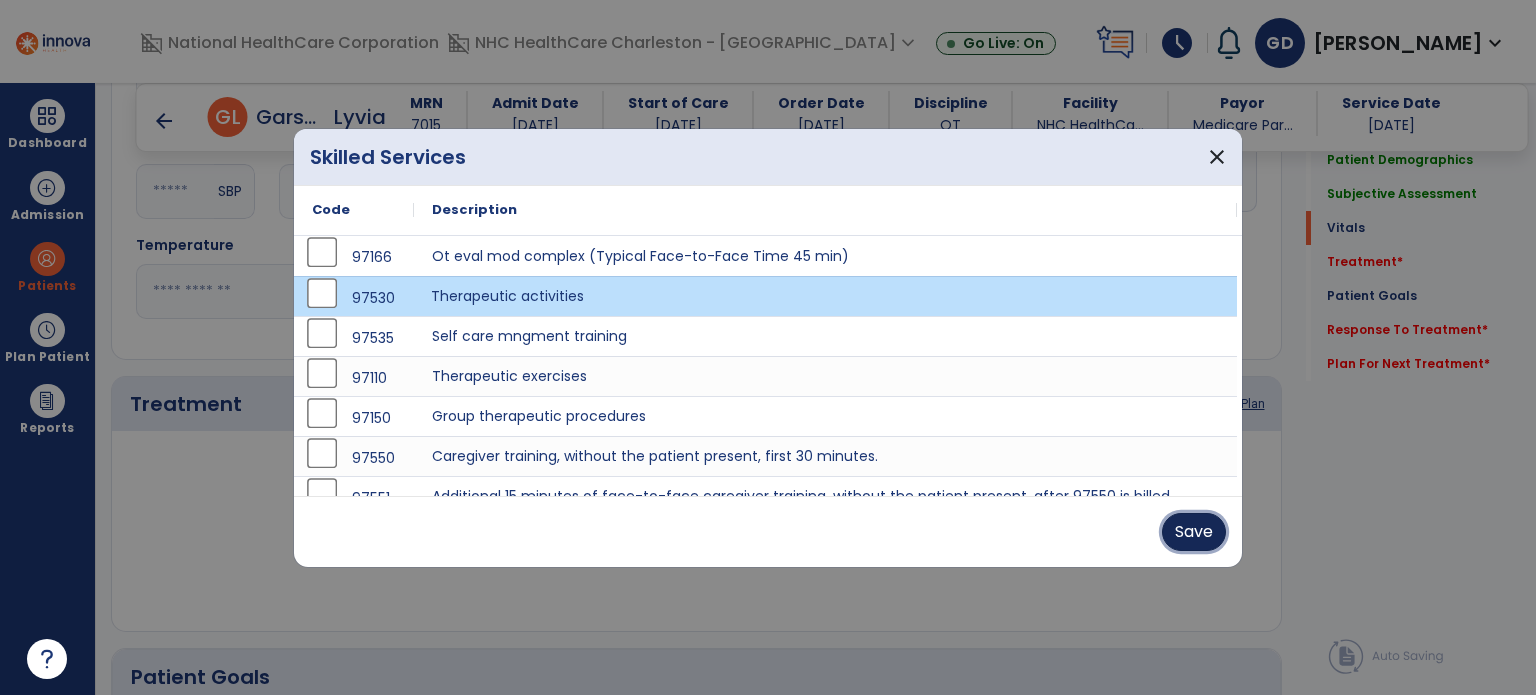 click on "Save" at bounding box center (1194, 532) 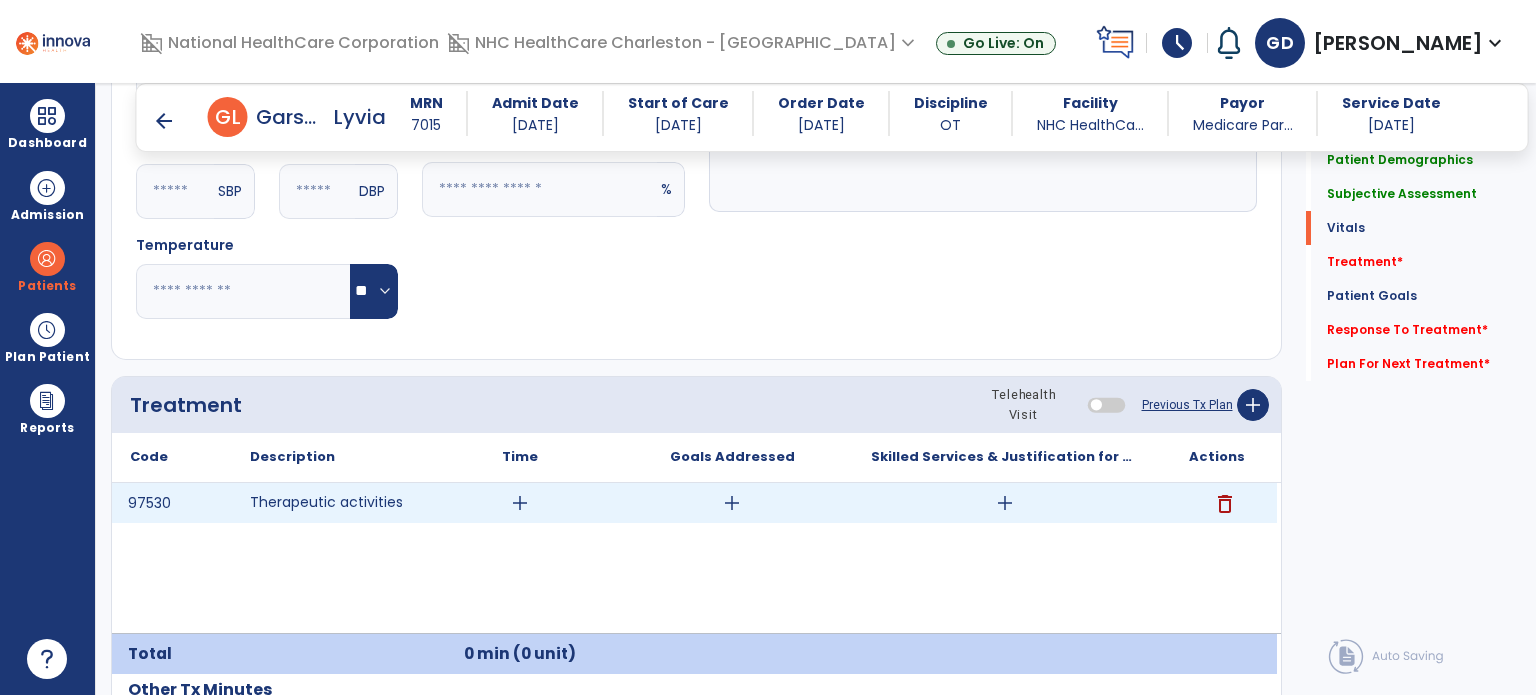click on "add" at bounding box center (520, 503) 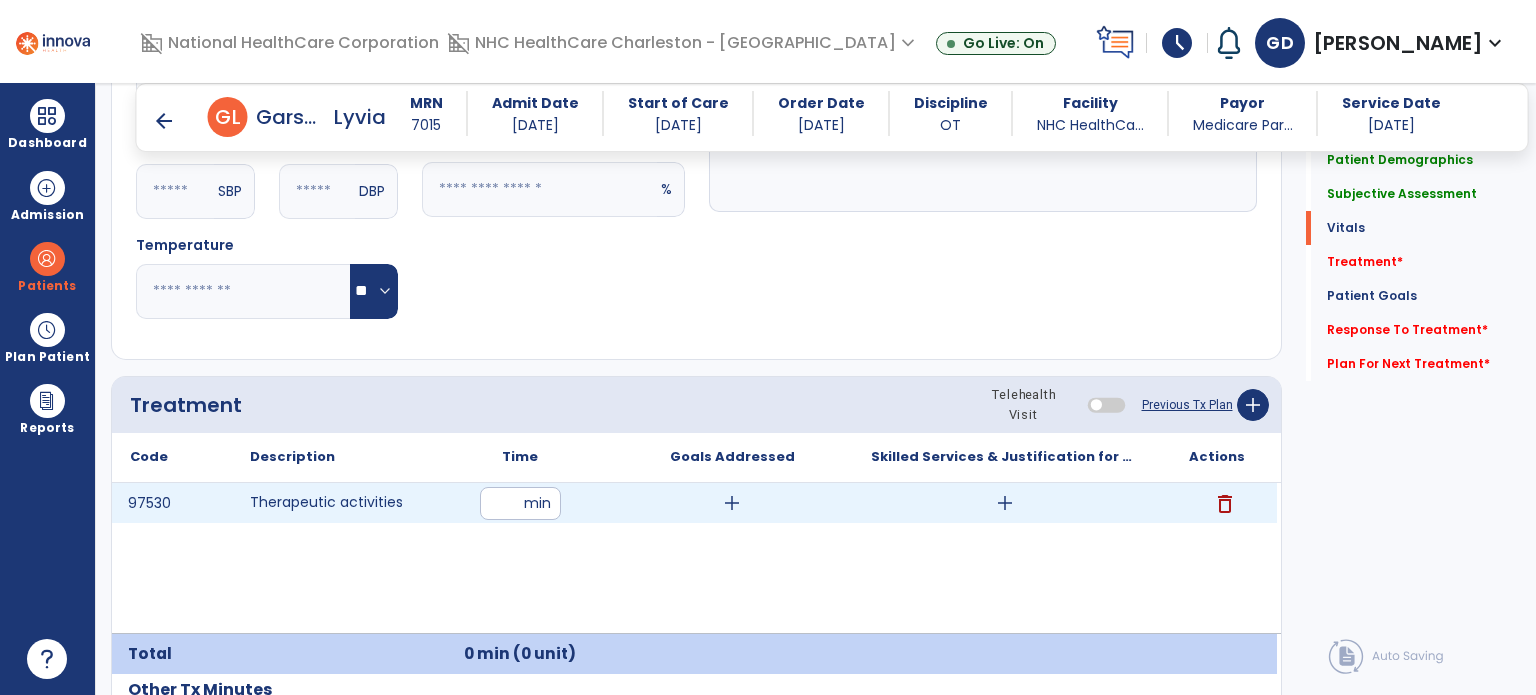 type on "**" 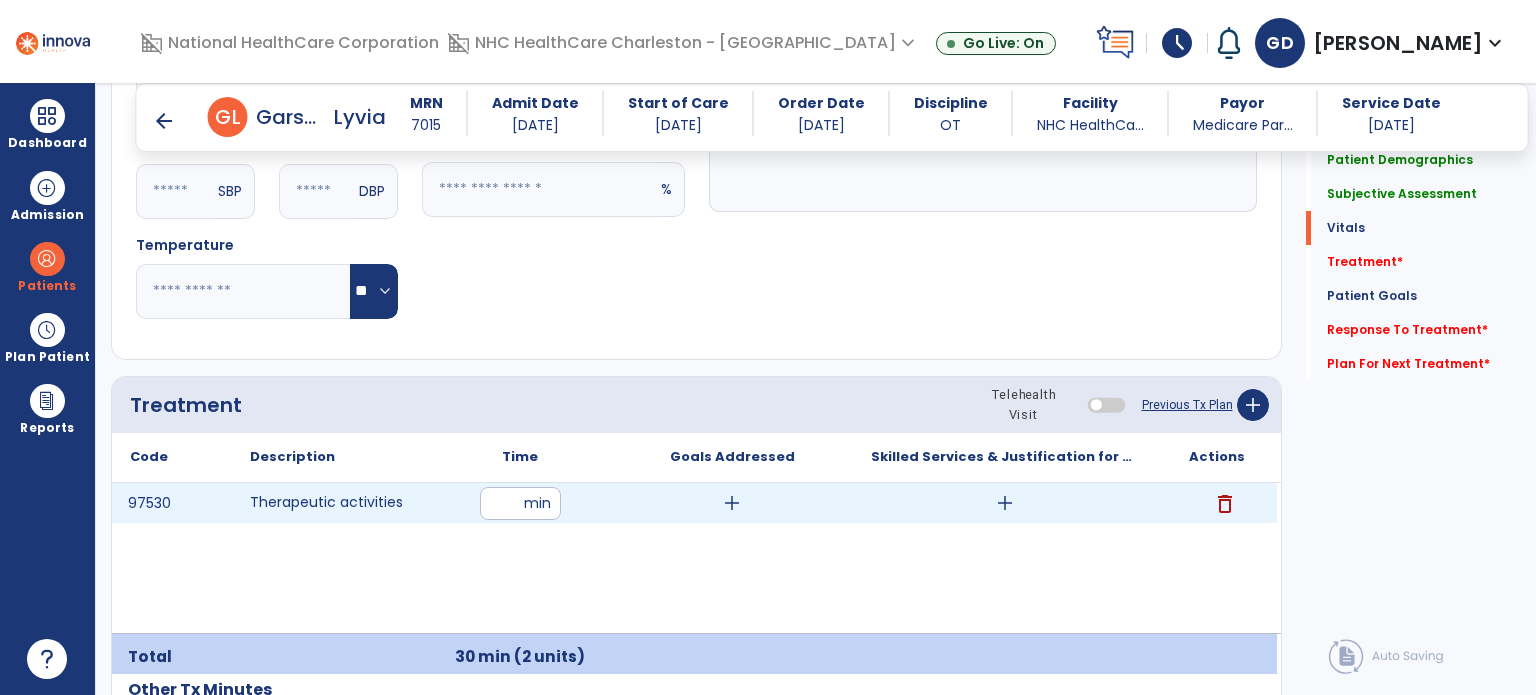 click on "add" at bounding box center (1005, 503) 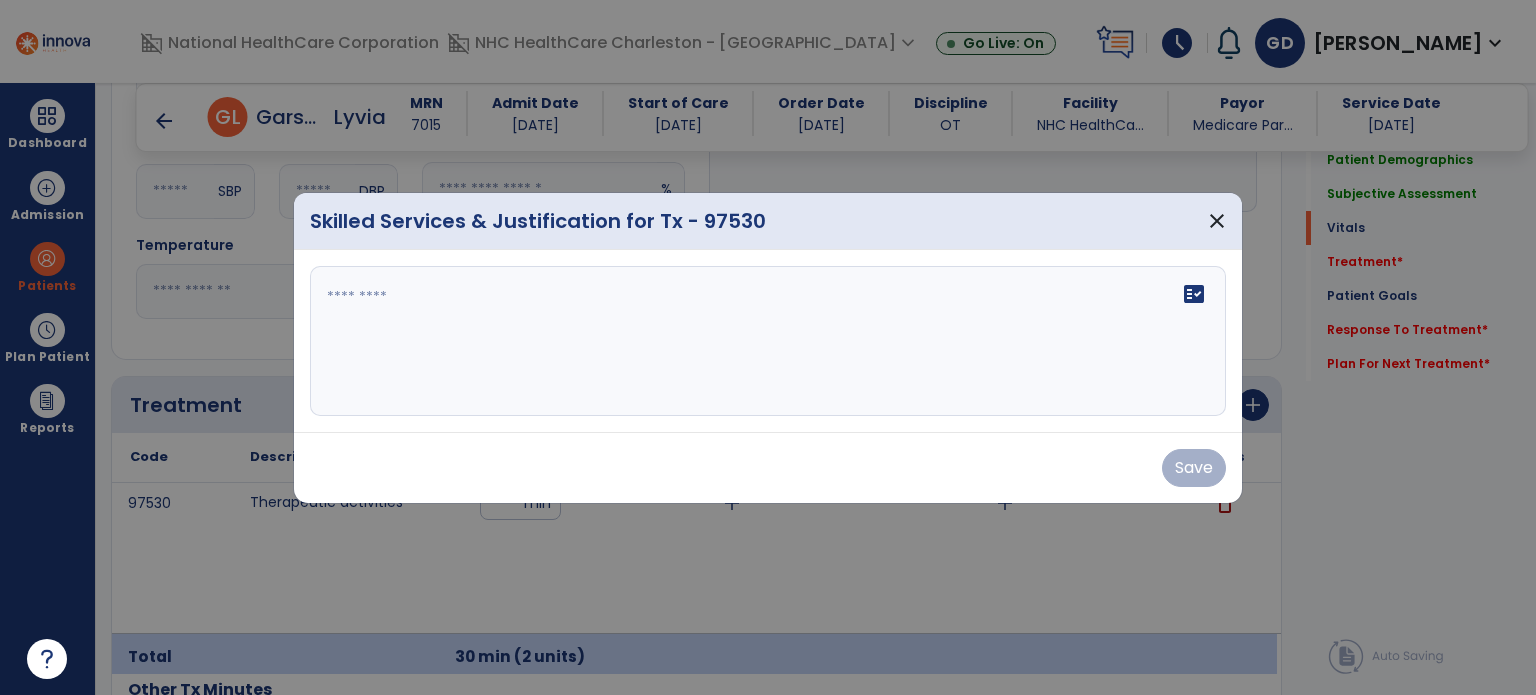 click on "fact_check" at bounding box center (768, 341) 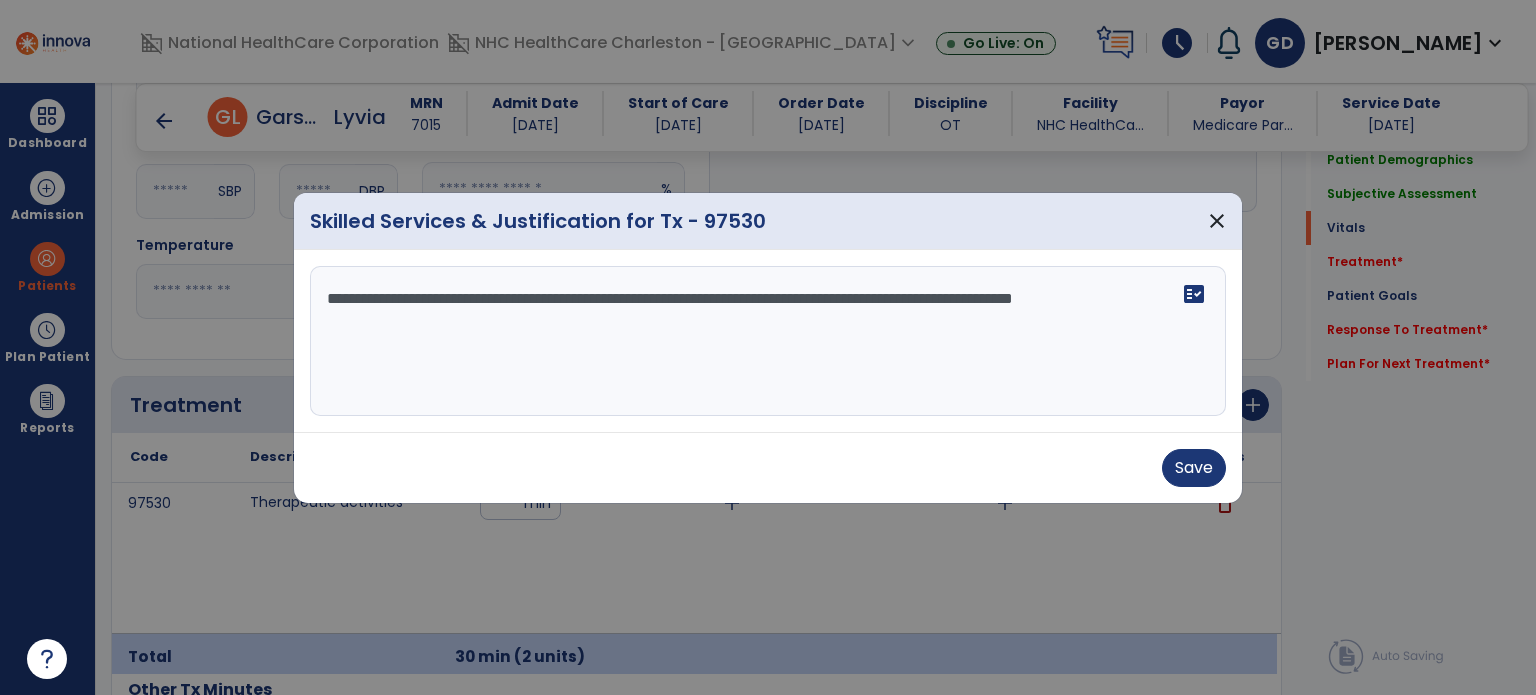 click on "**********" at bounding box center [768, 341] 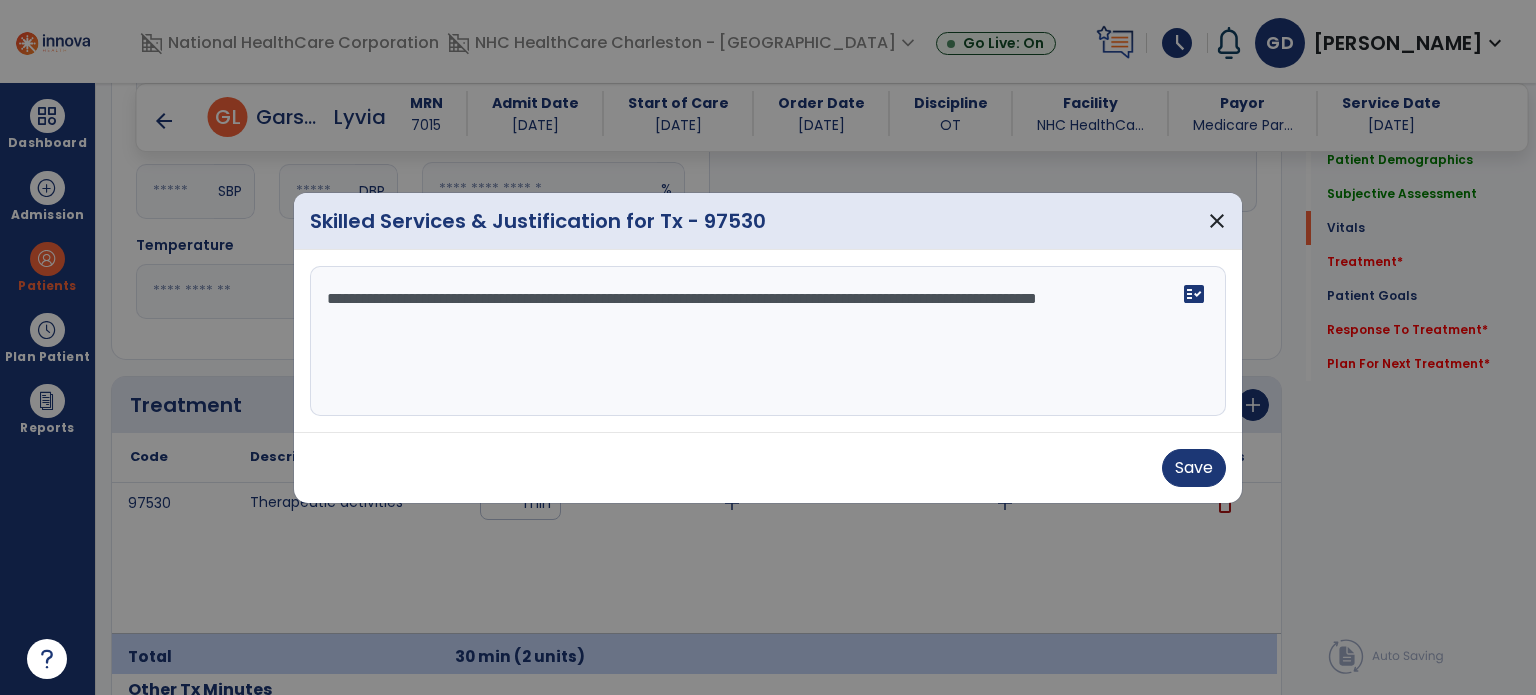 click on "**********" at bounding box center (768, 341) 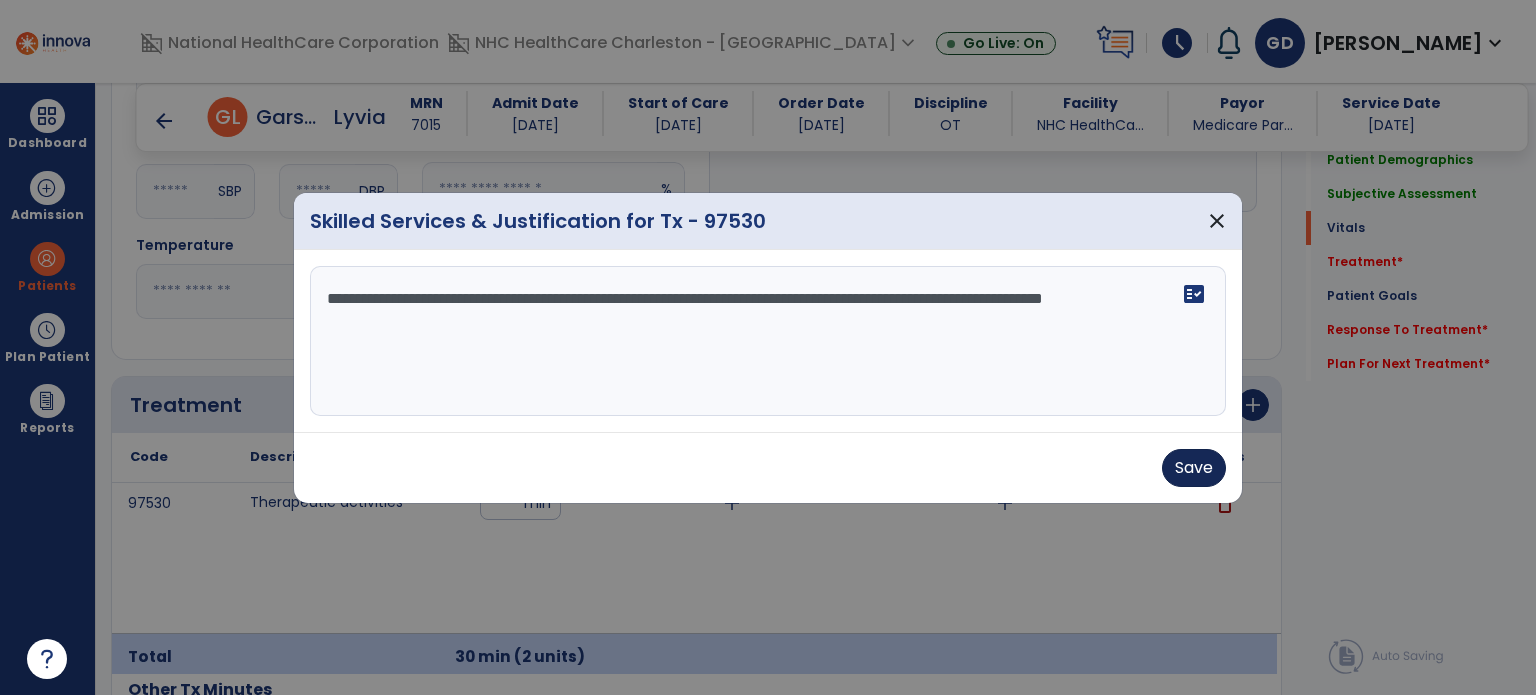 type on "**********" 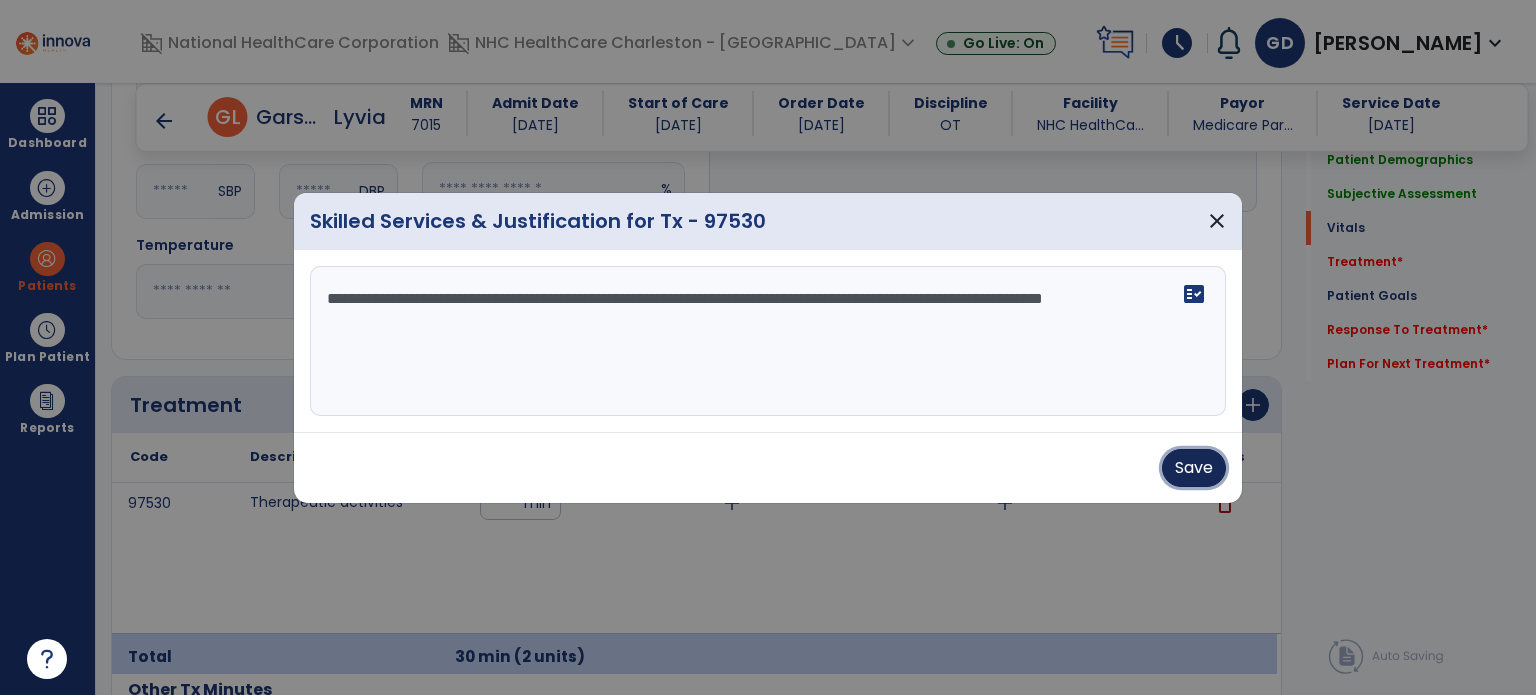 click on "Save" at bounding box center (1194, 468) 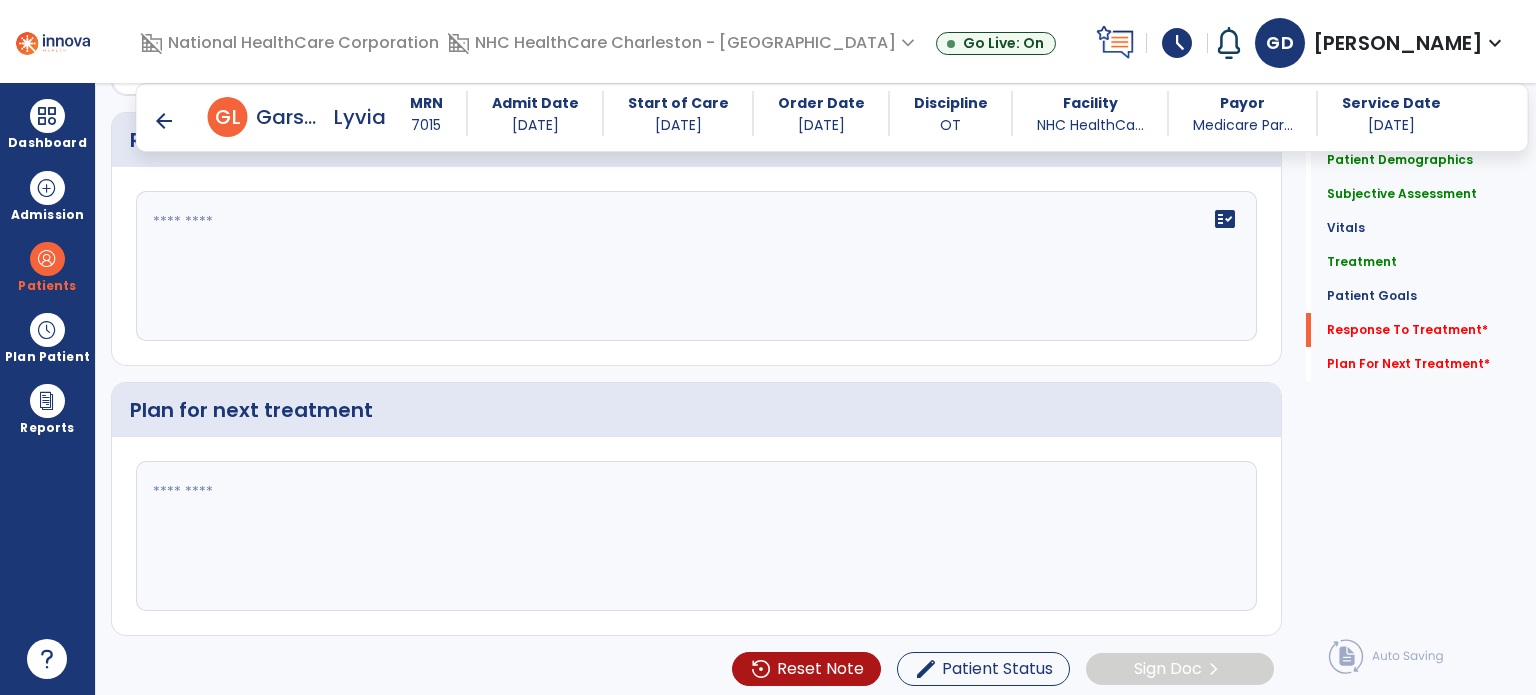 scroll, scrollTop: 2374, scrollLeft: 0, axis: vertical 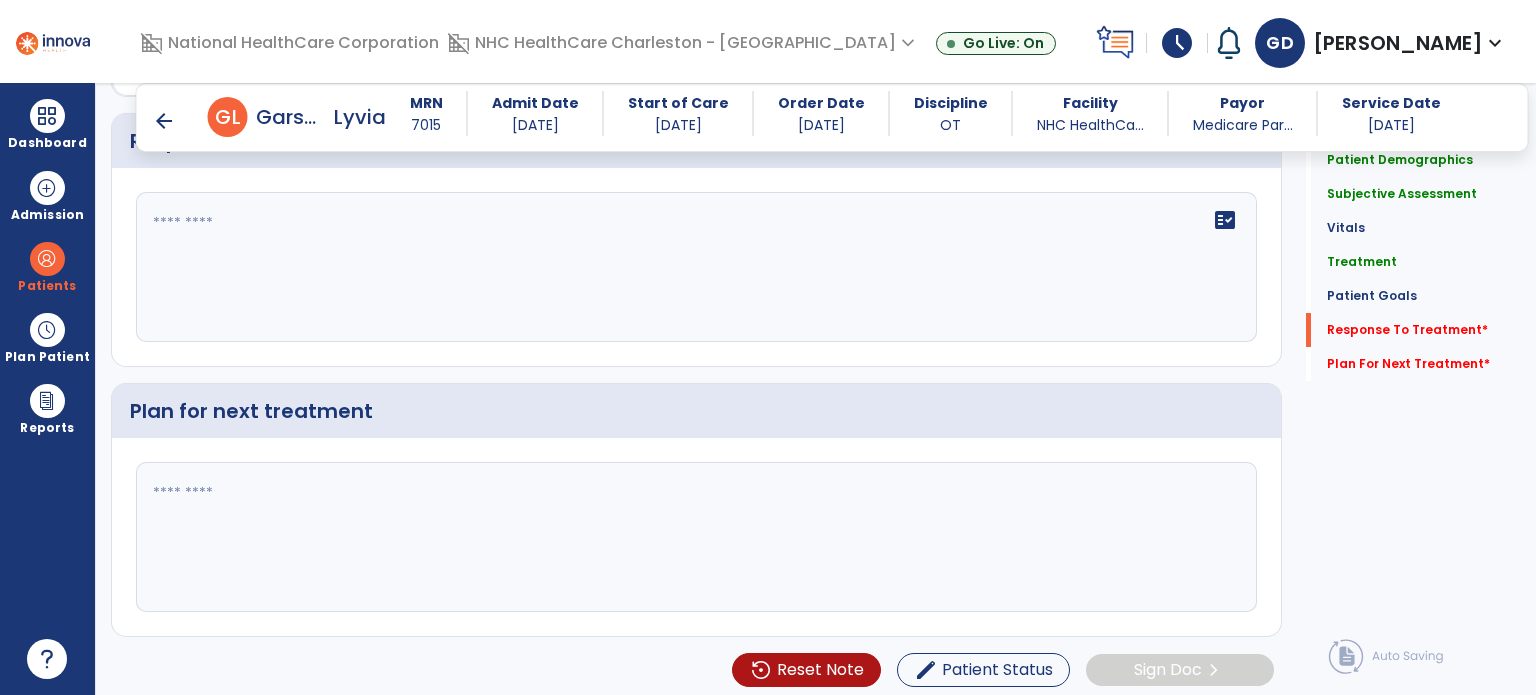 click 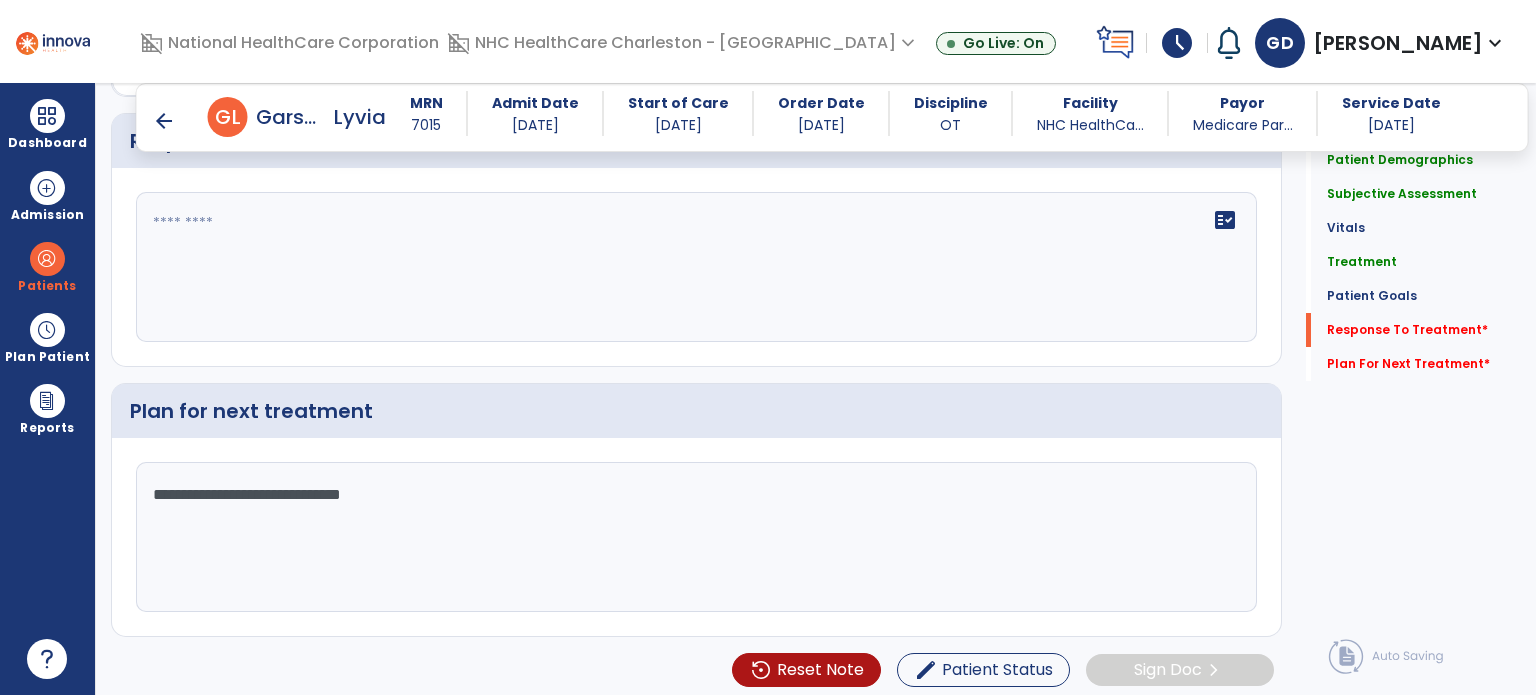 type on "**********" 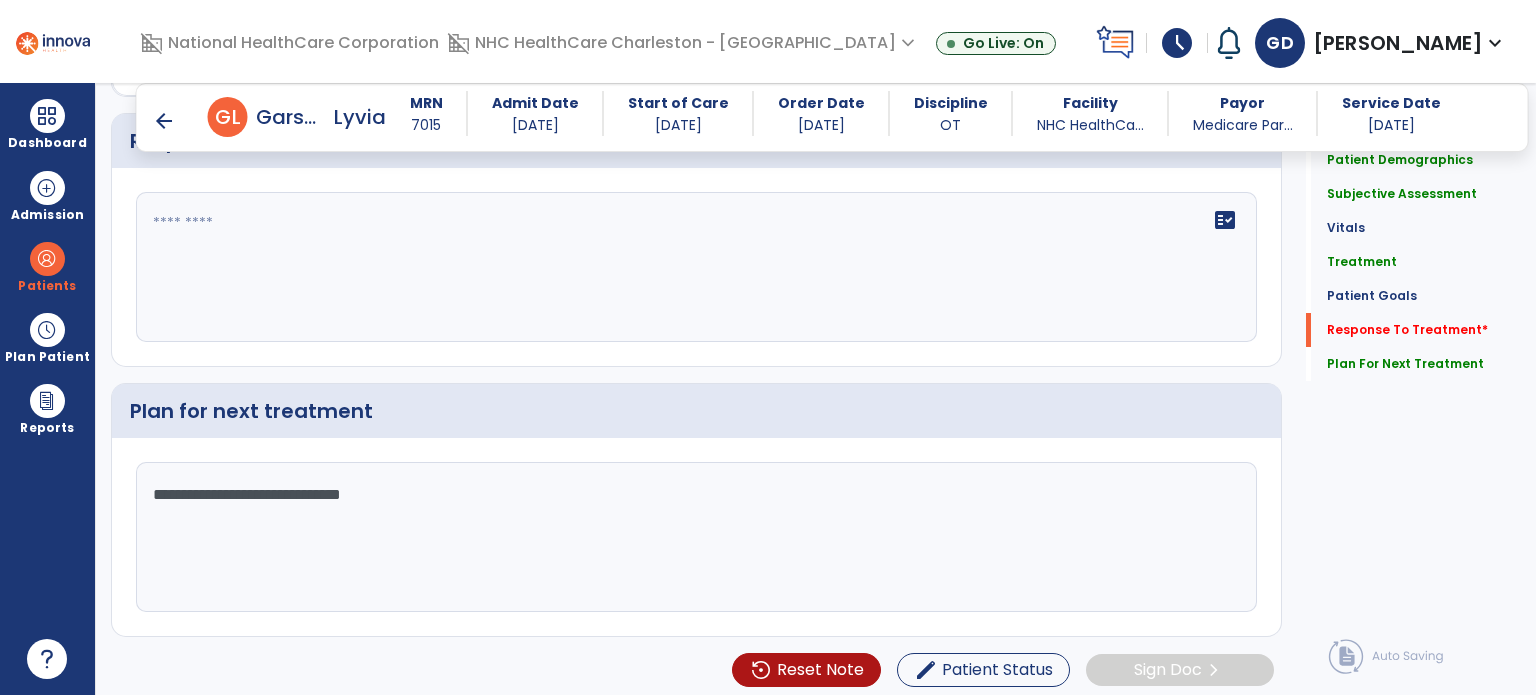 click on "arrow_back" at bounding box center [164, 121] 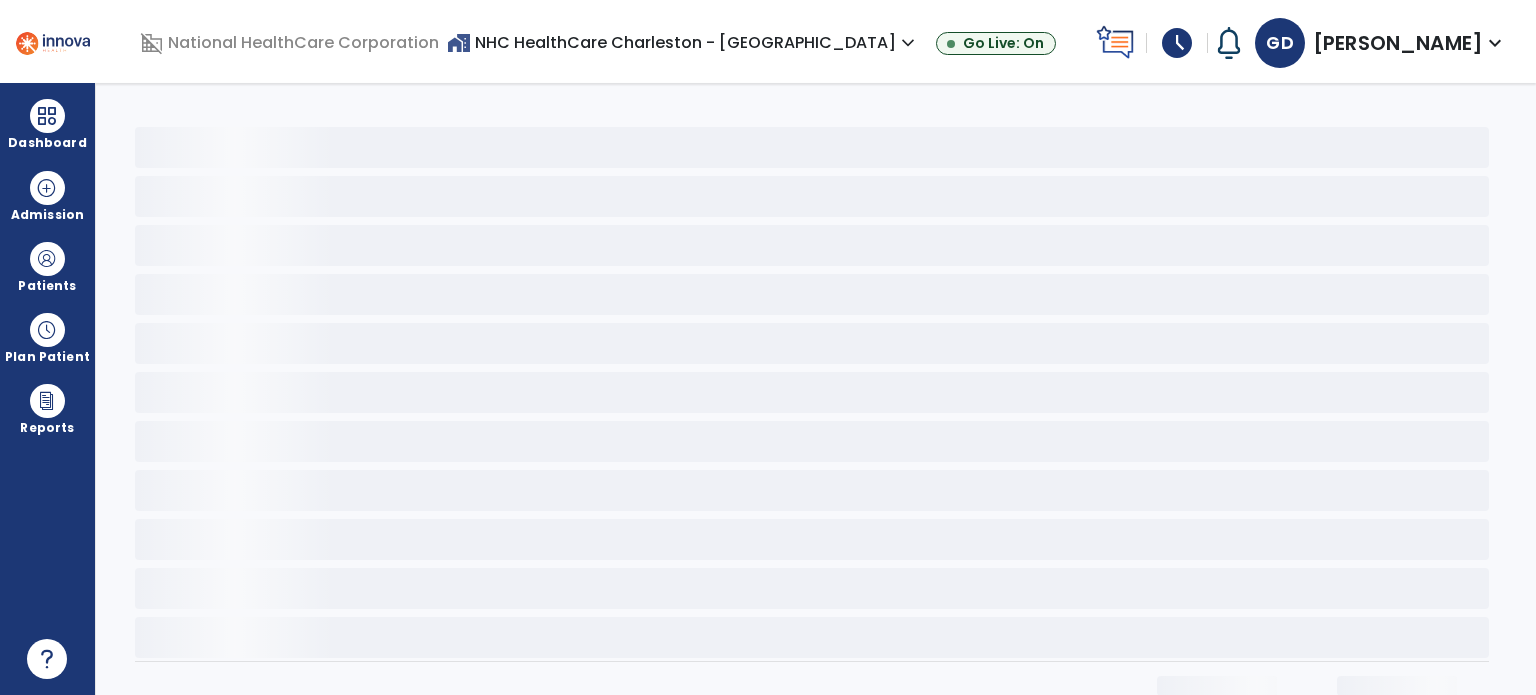 scroll, scrollTop: 0, scrollLeft: 0, axis: both 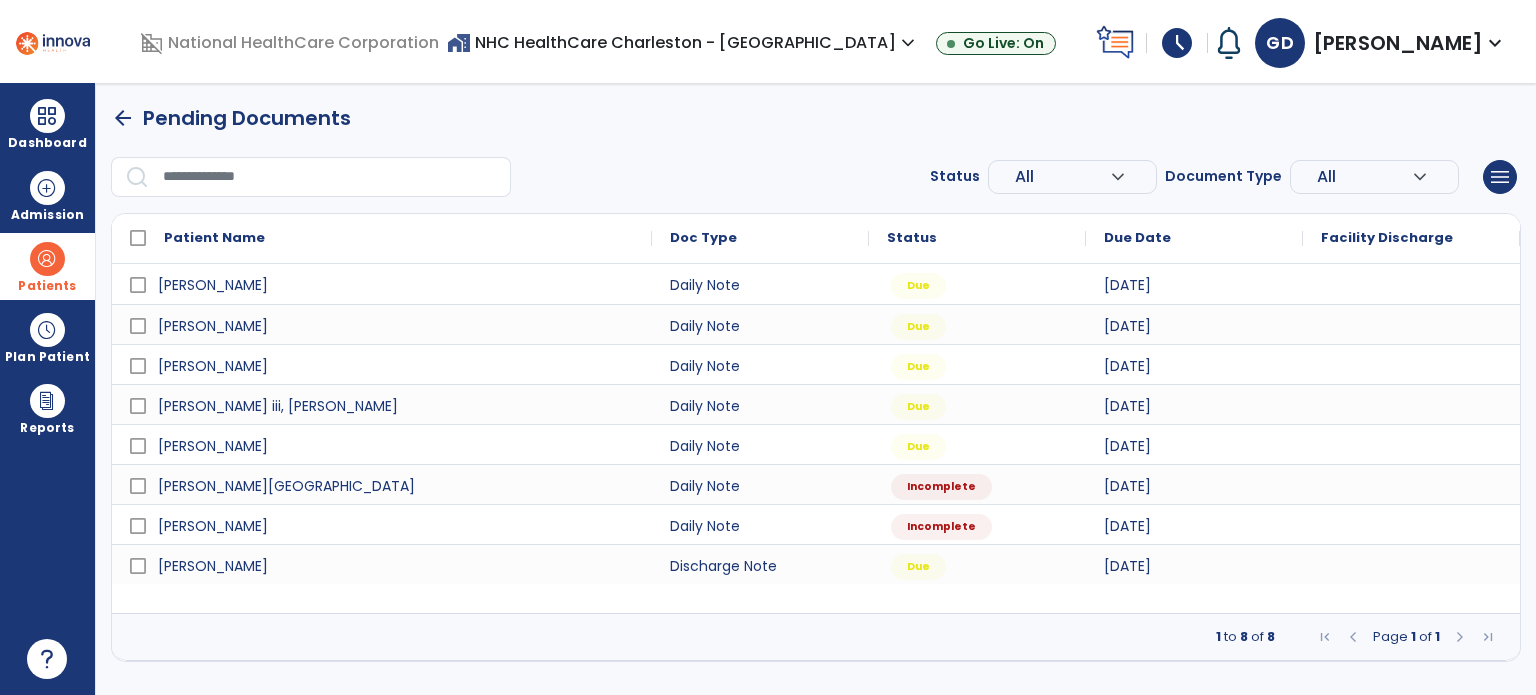 click at bounding box center [47, 259] 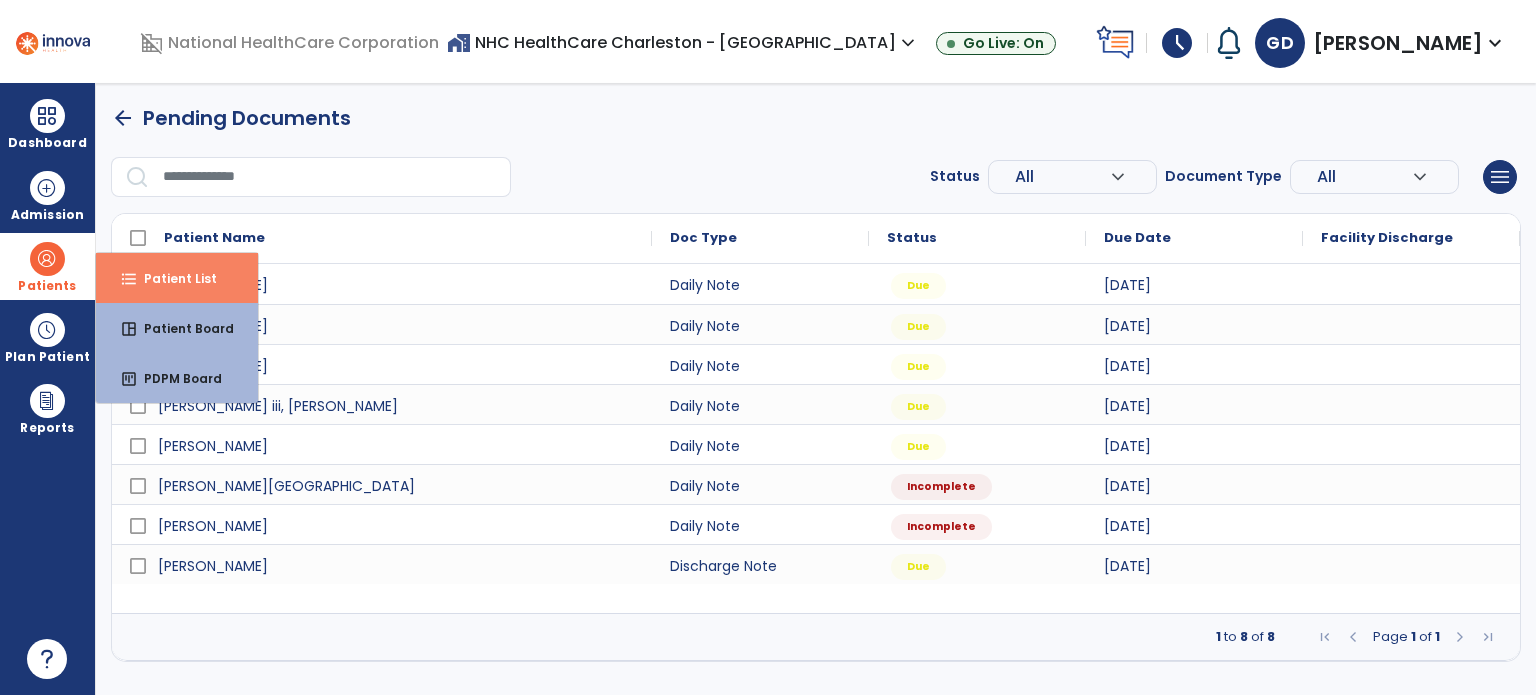click on "format_list_bulleted  Patient List" at bounding box center [177, 278] 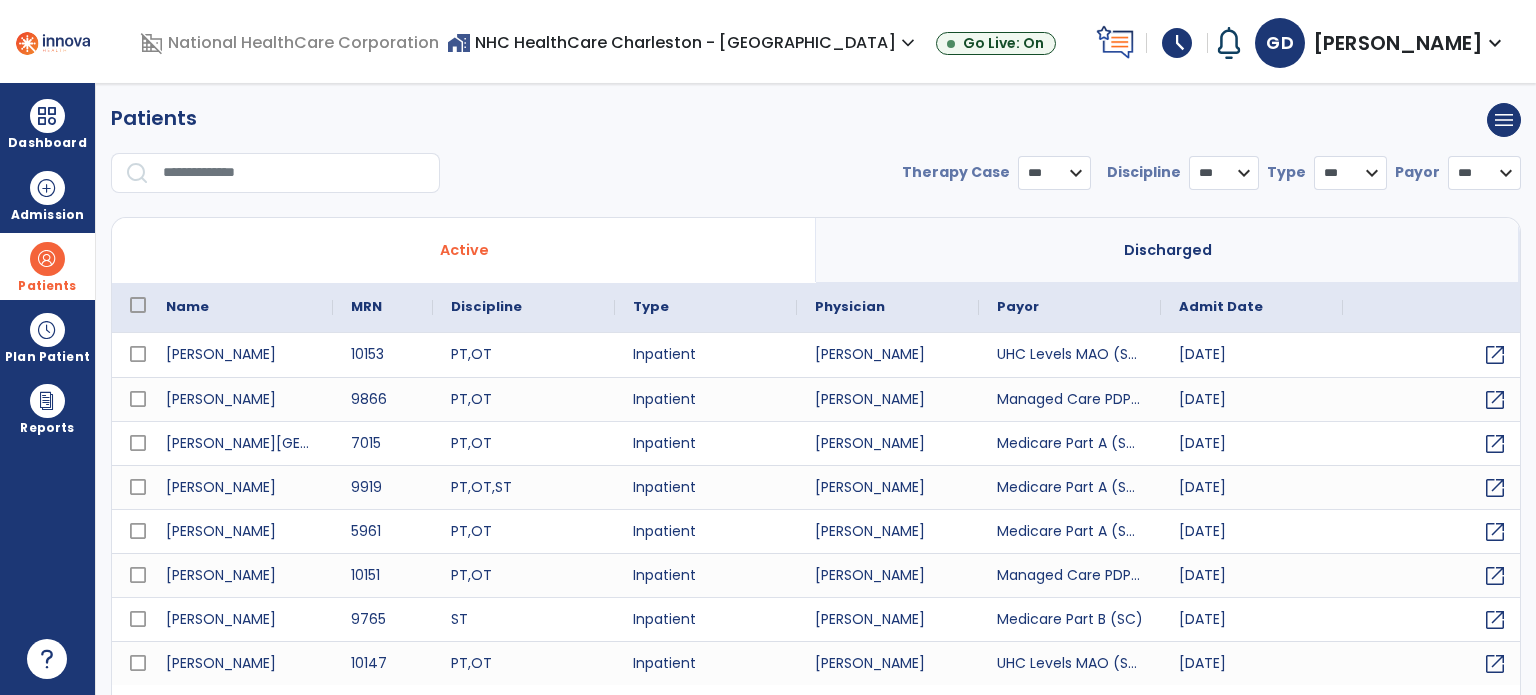 select on "***" 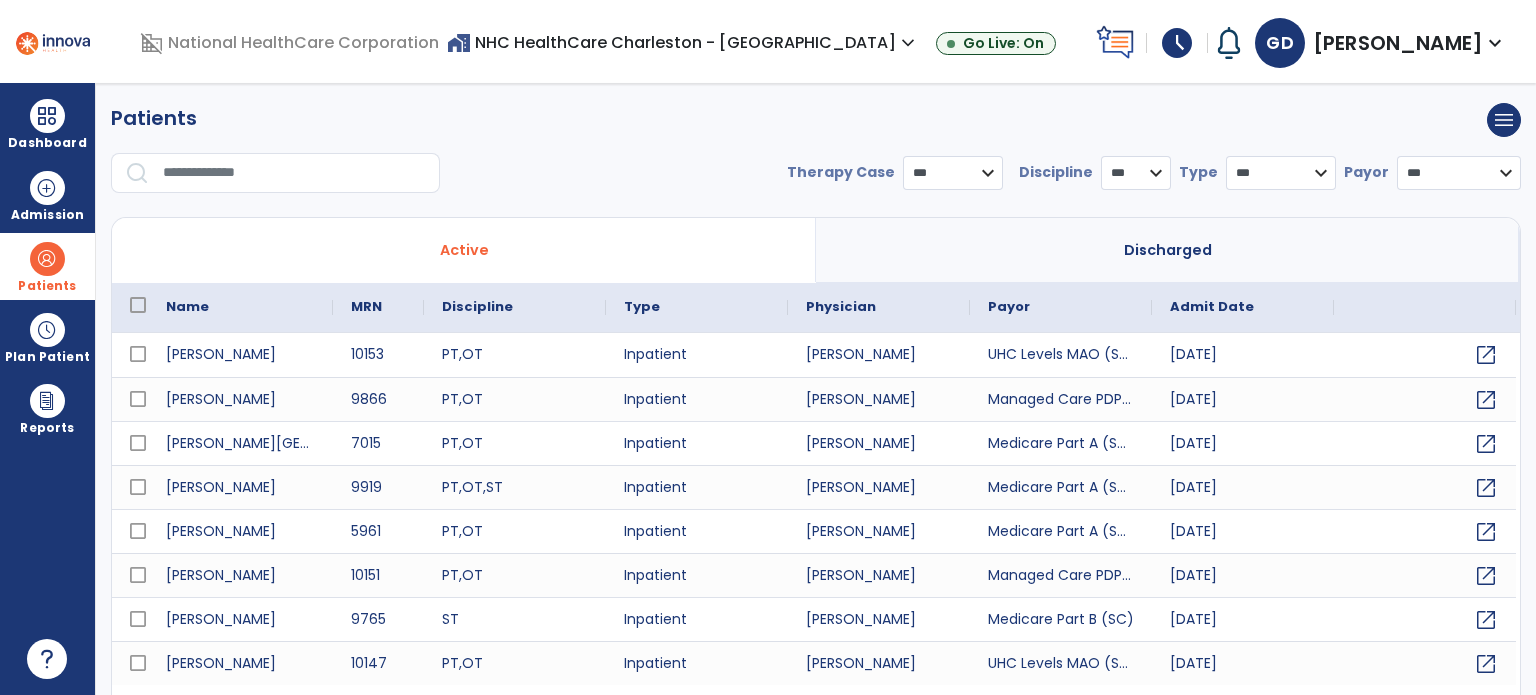 click at bounding box center (294, 173) 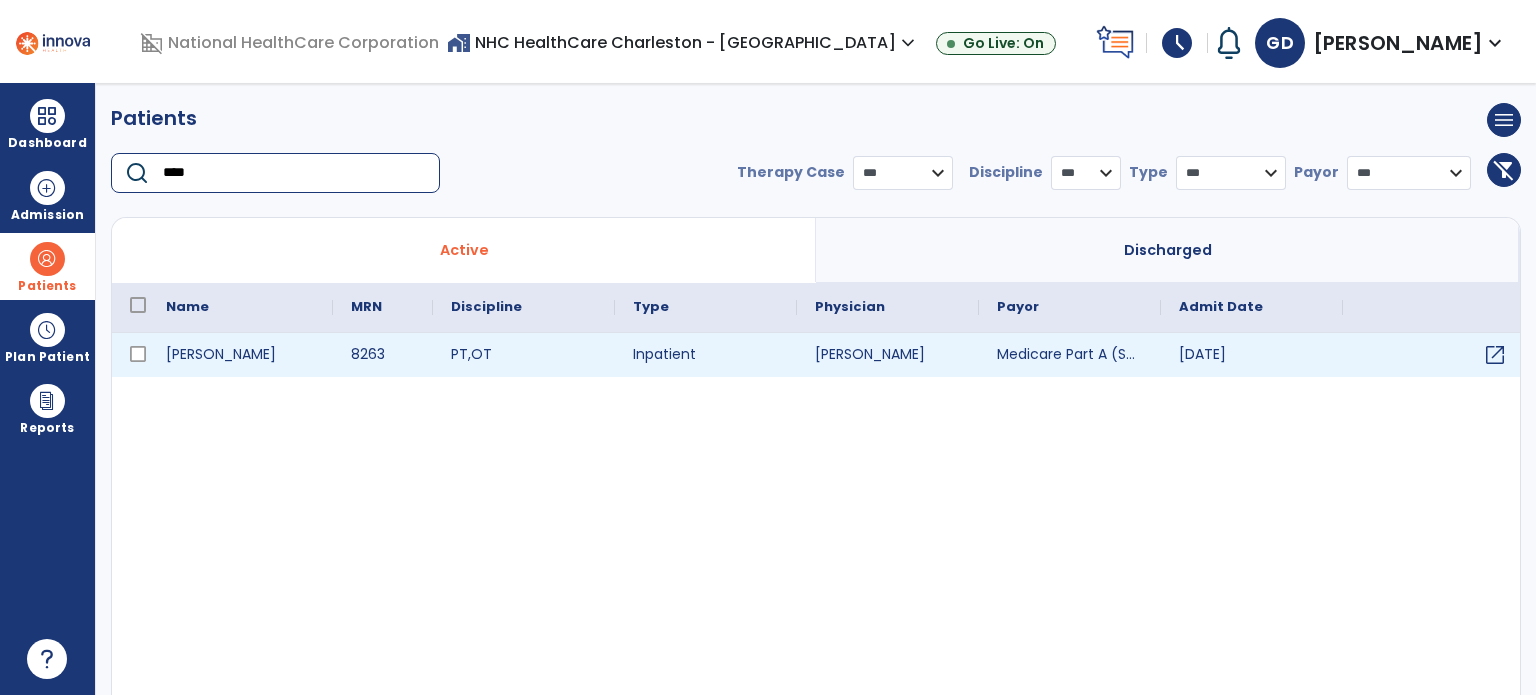 type on "****" 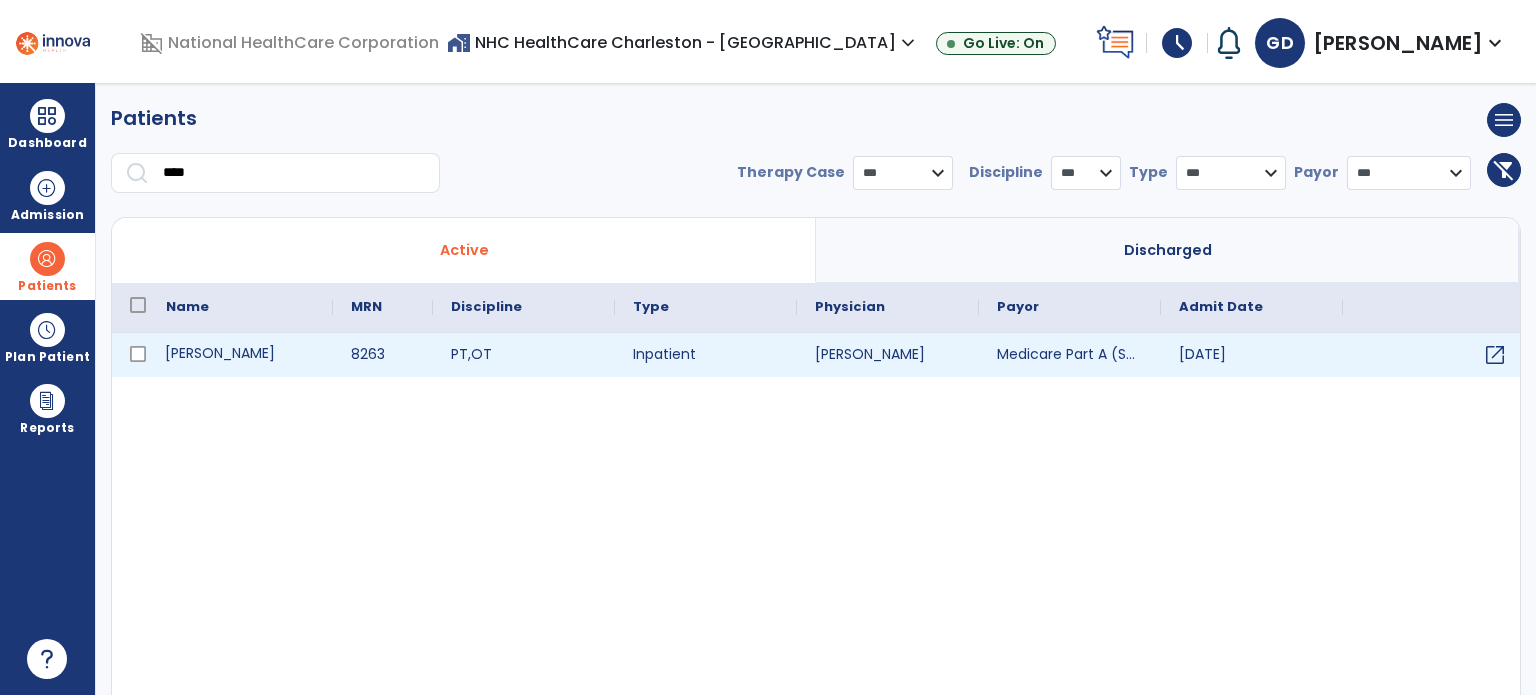 click on "[PERSON_NAME]" at bounding box center (240, 355) 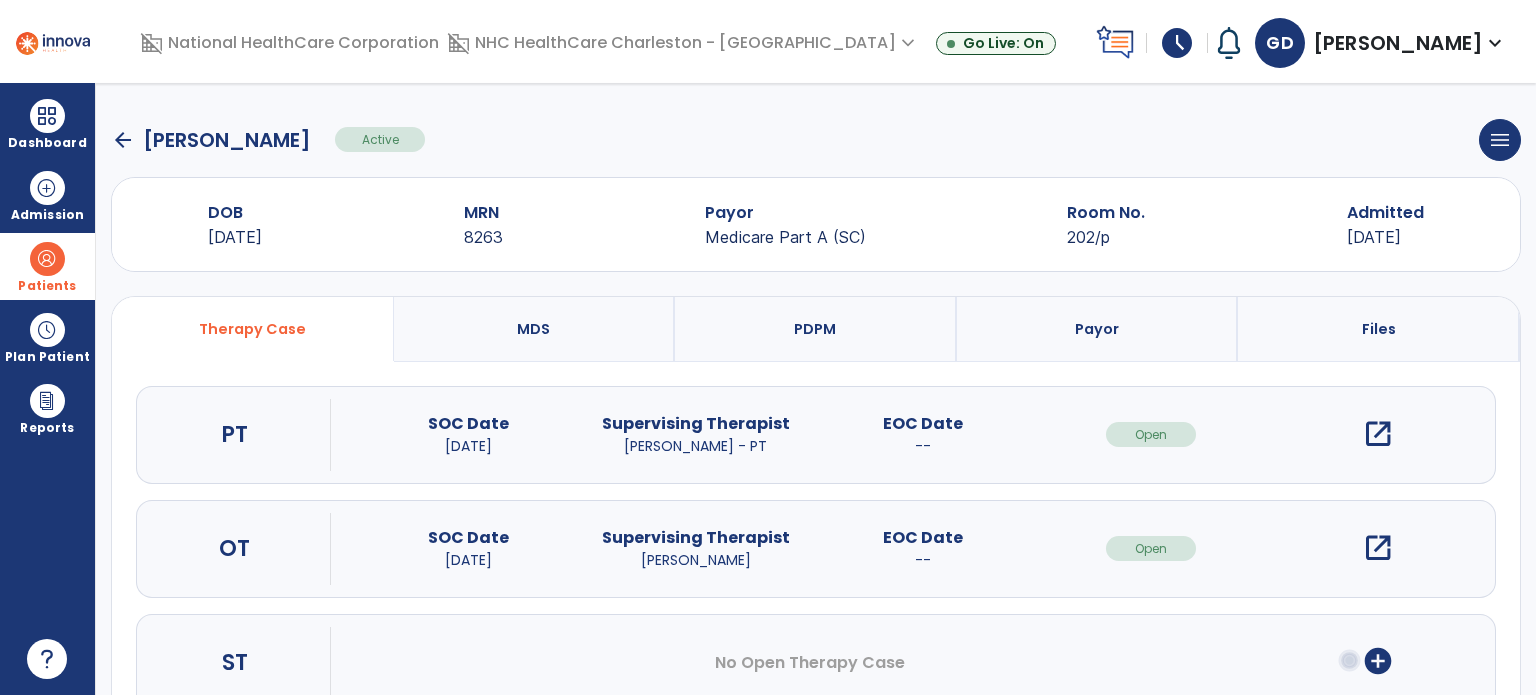 click on "open_in_new" at bounding box center [1378, 548] 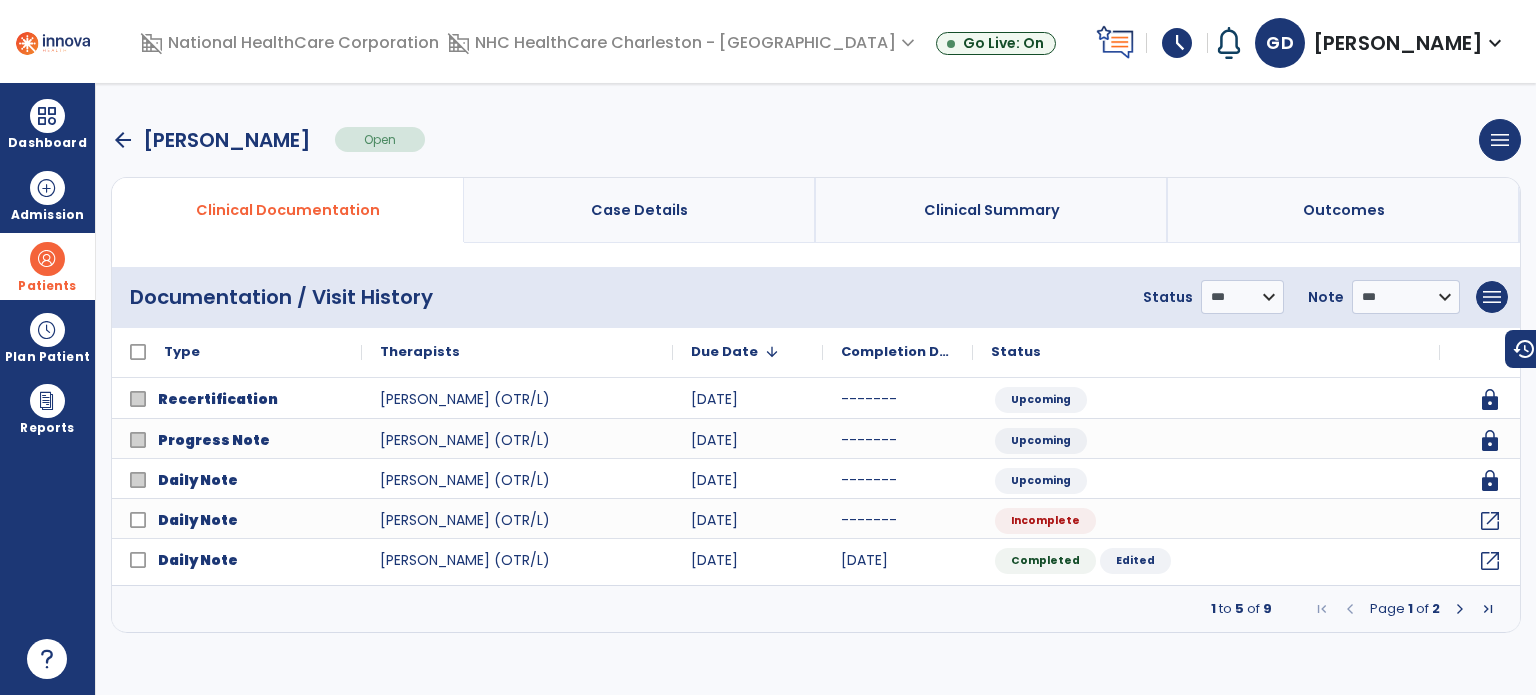 click on "Page
1
of
2" at bounding box center (1405, 609) 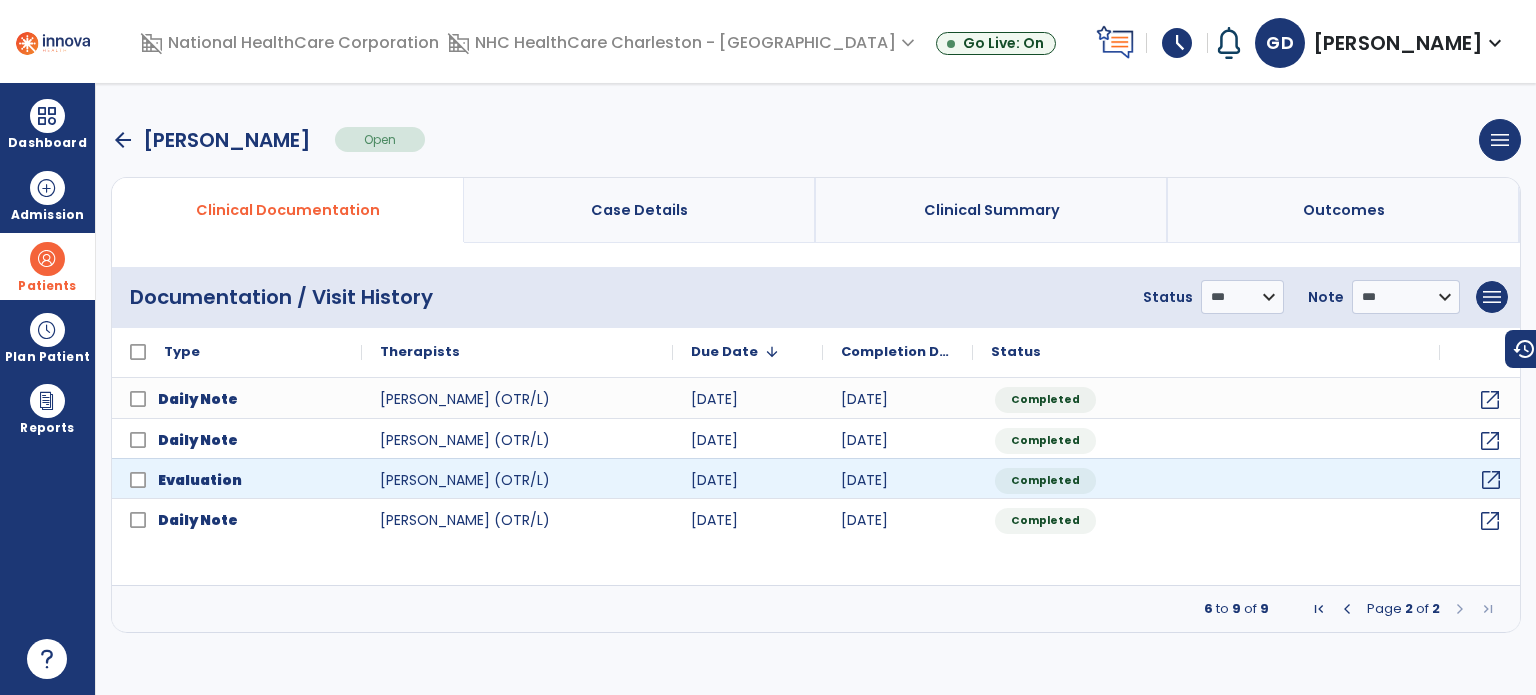 click on "open_in_new" 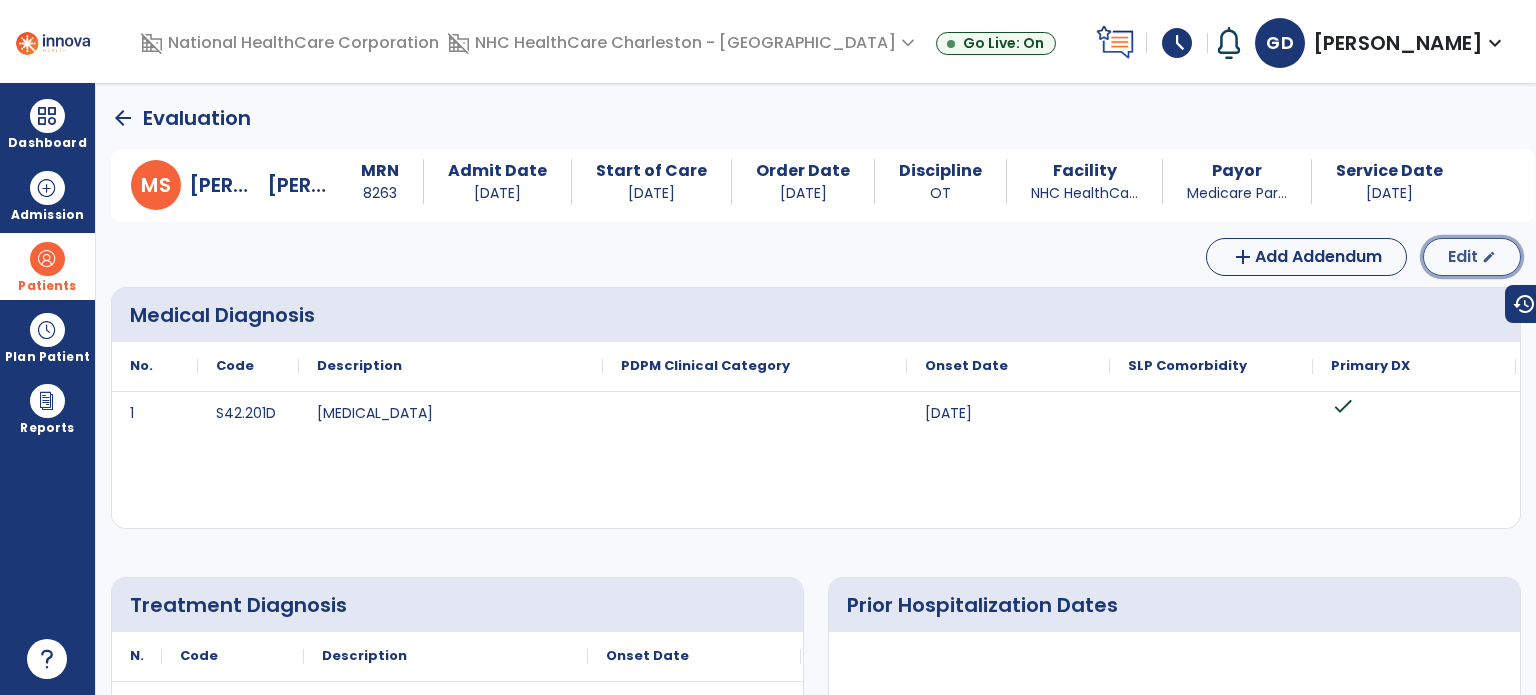 click on "Edit  edit" 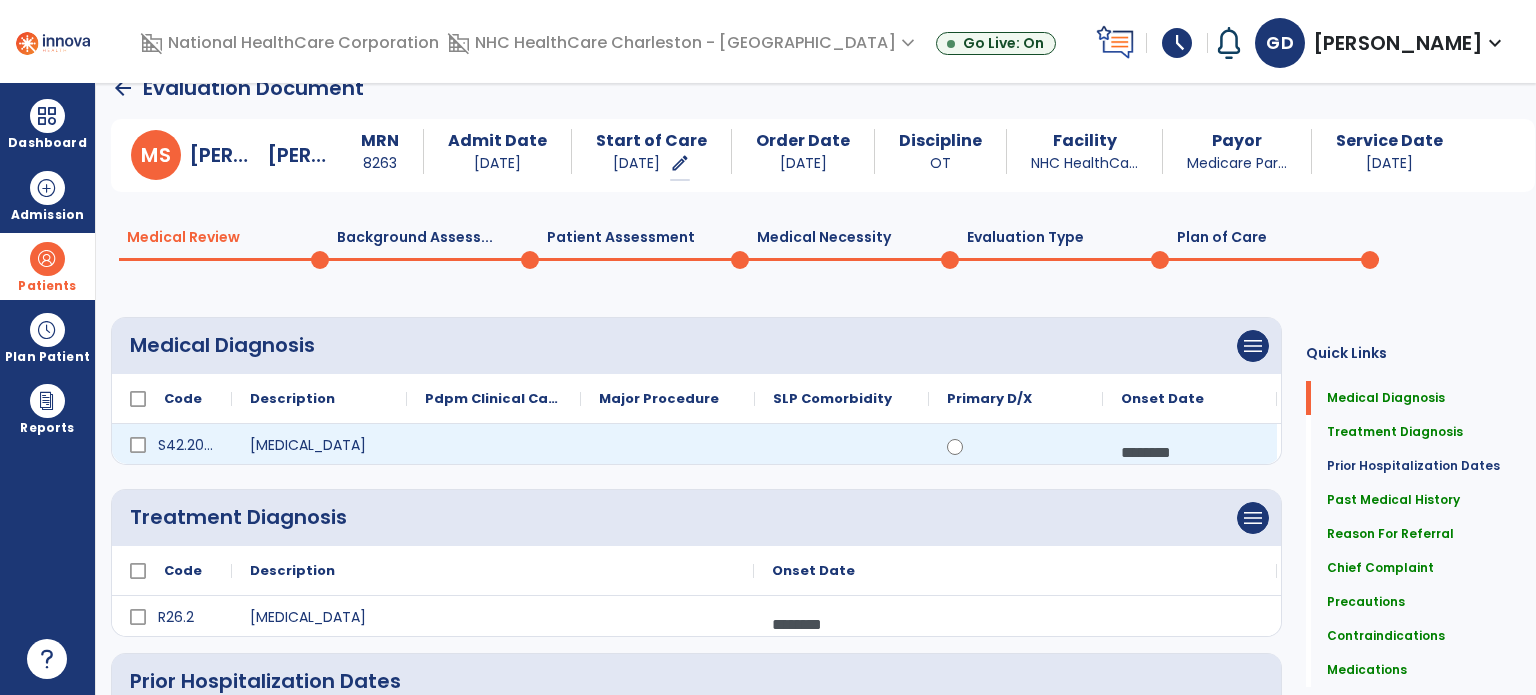 scroll, scrollTop: 31, scrollLeft: 0, axis: vertical 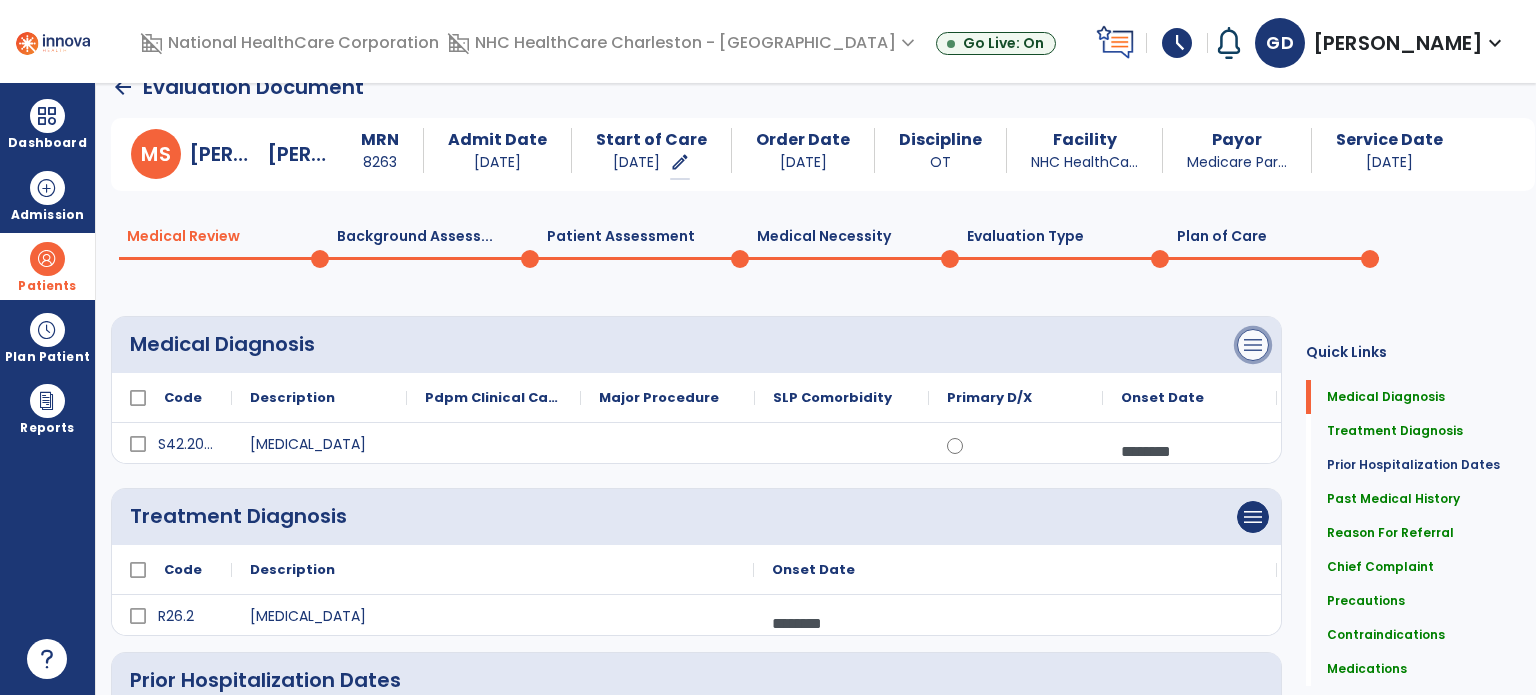 click on "menu" at bounding box center (1253, 345) 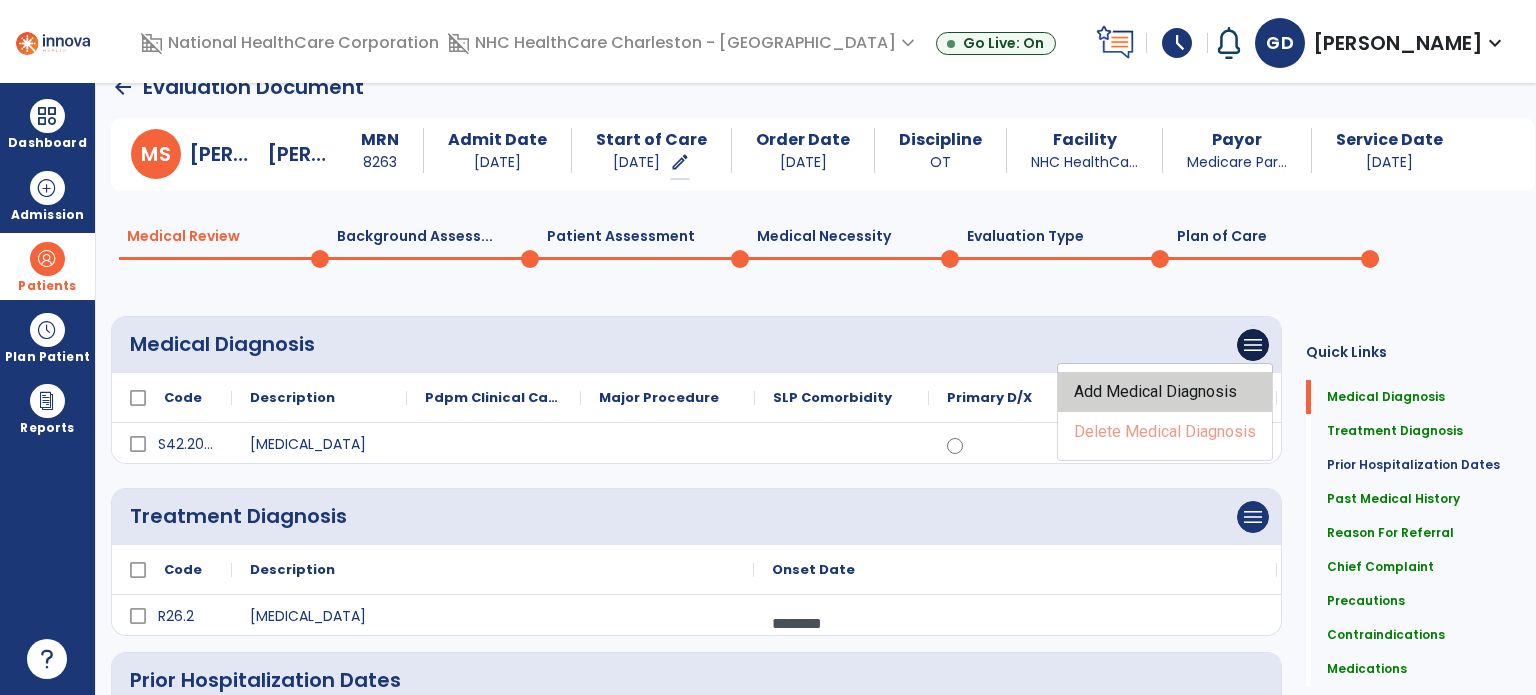 click on "Add Medical Diagnosis" 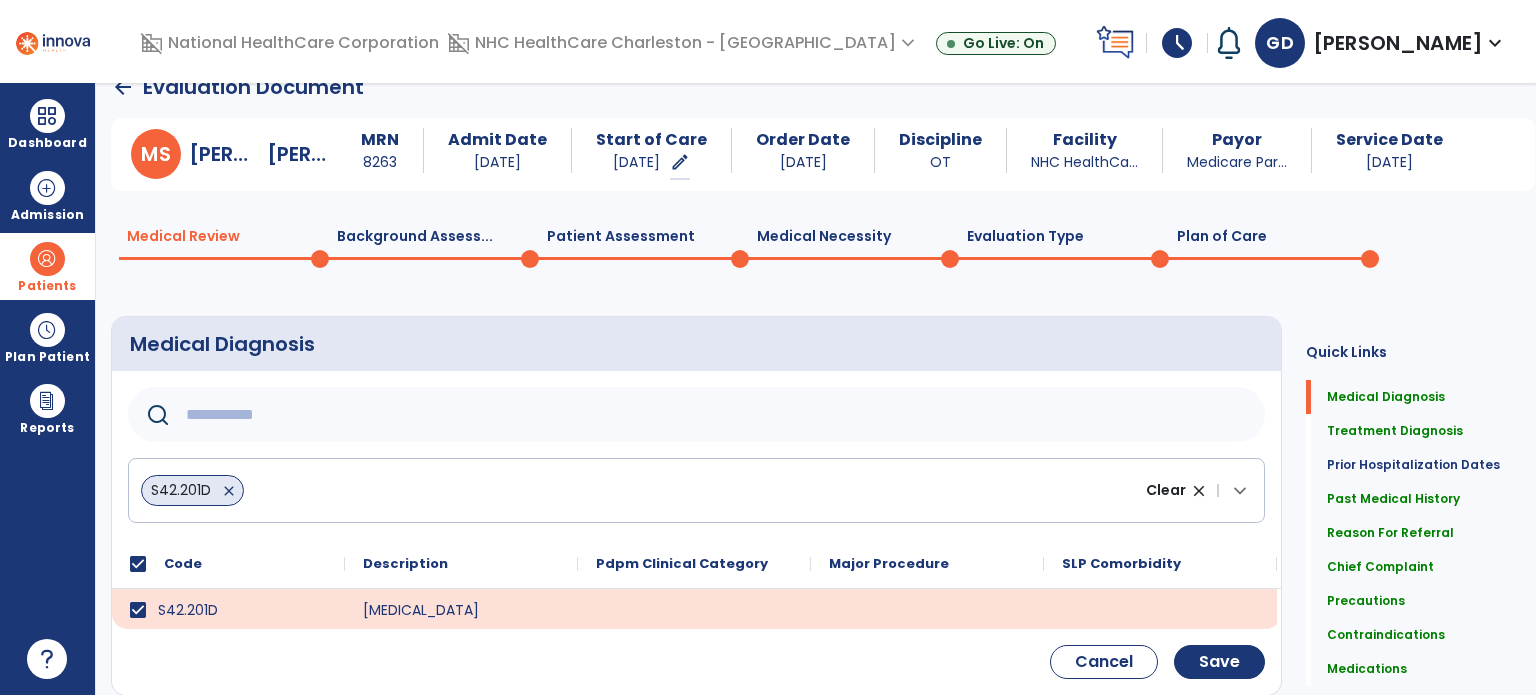 click on "close" 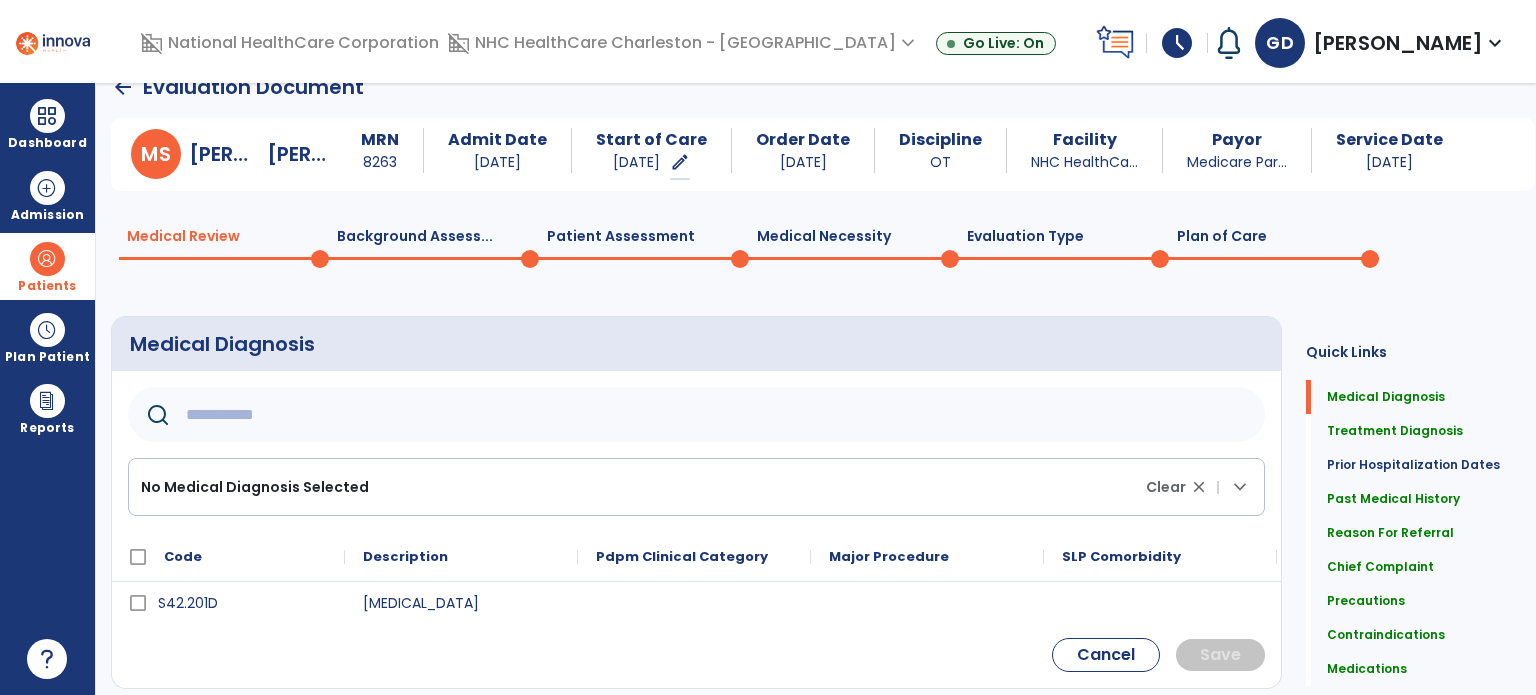 click 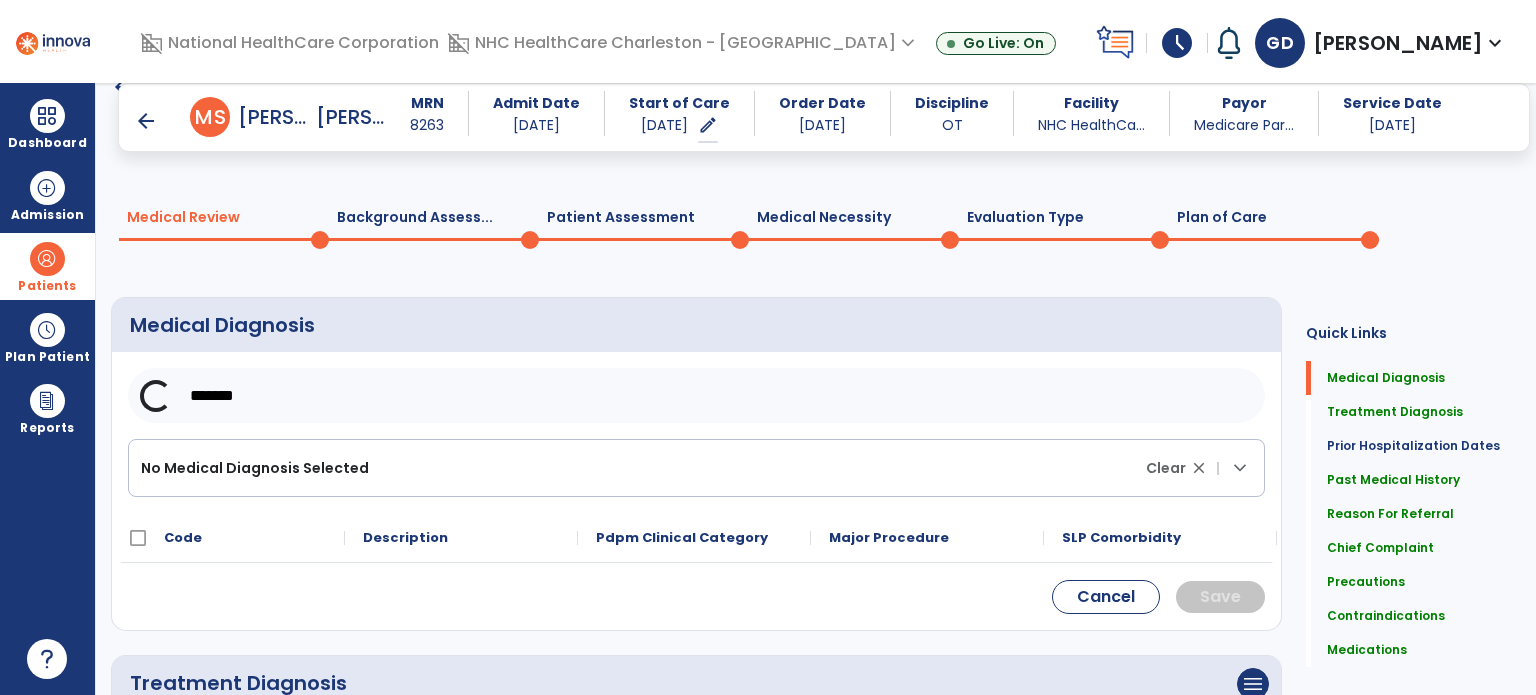 scroll, scrollTop: 127, scrollLeft: 0, axis: vertical 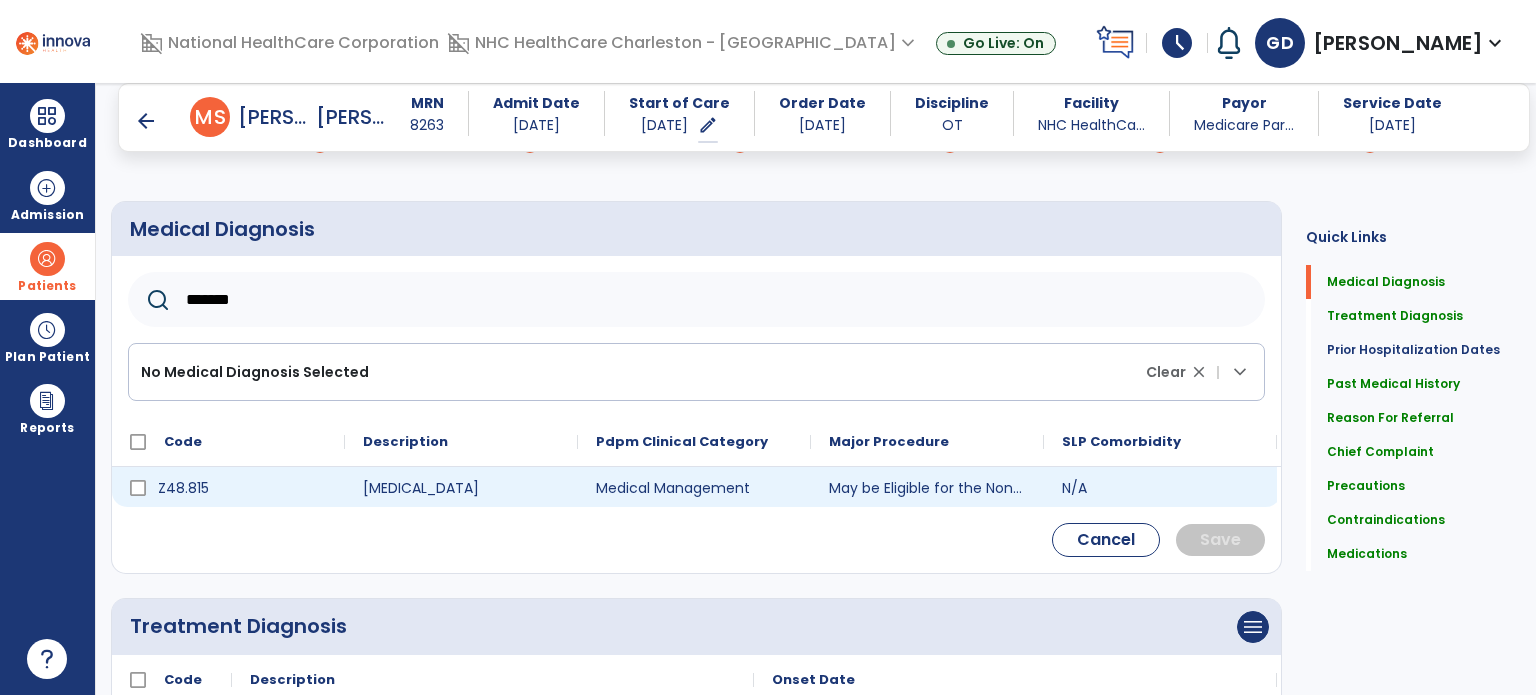 type on "*******" 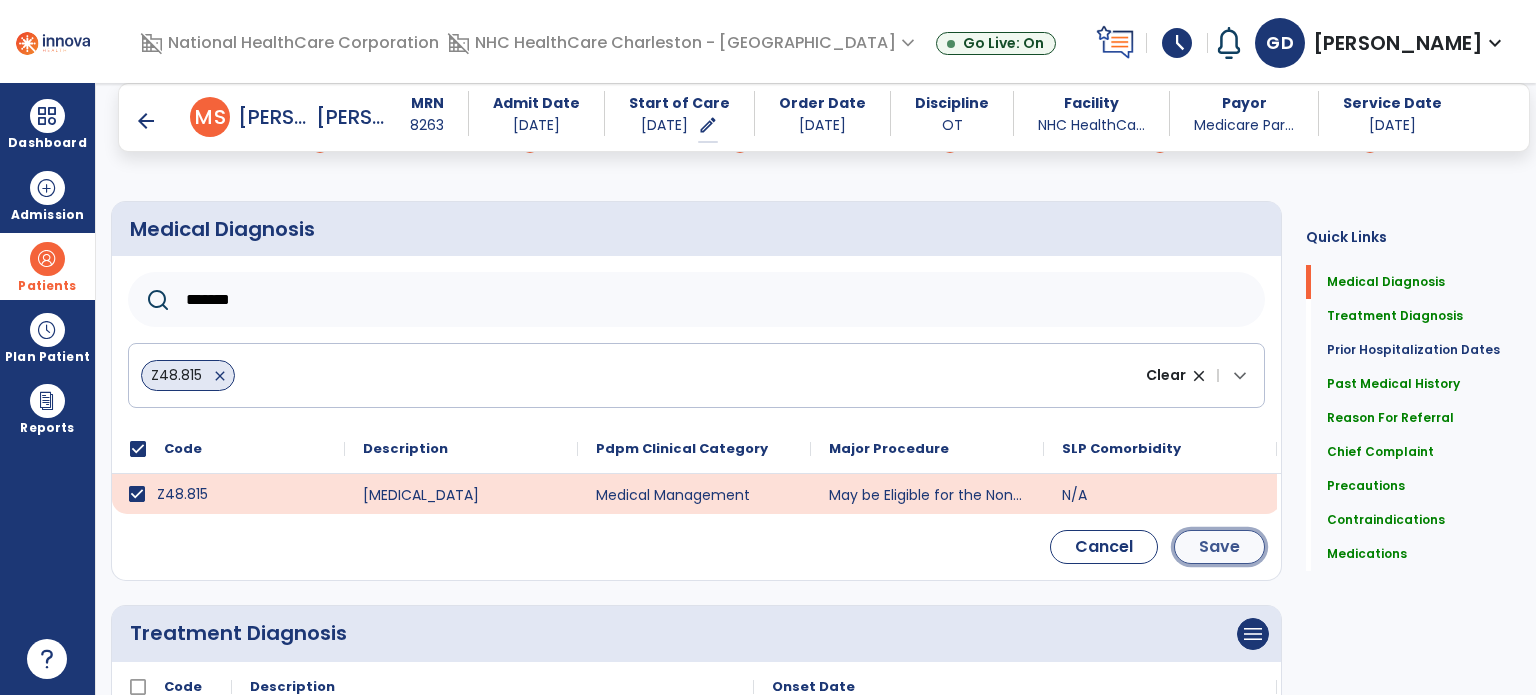 click on "Save" 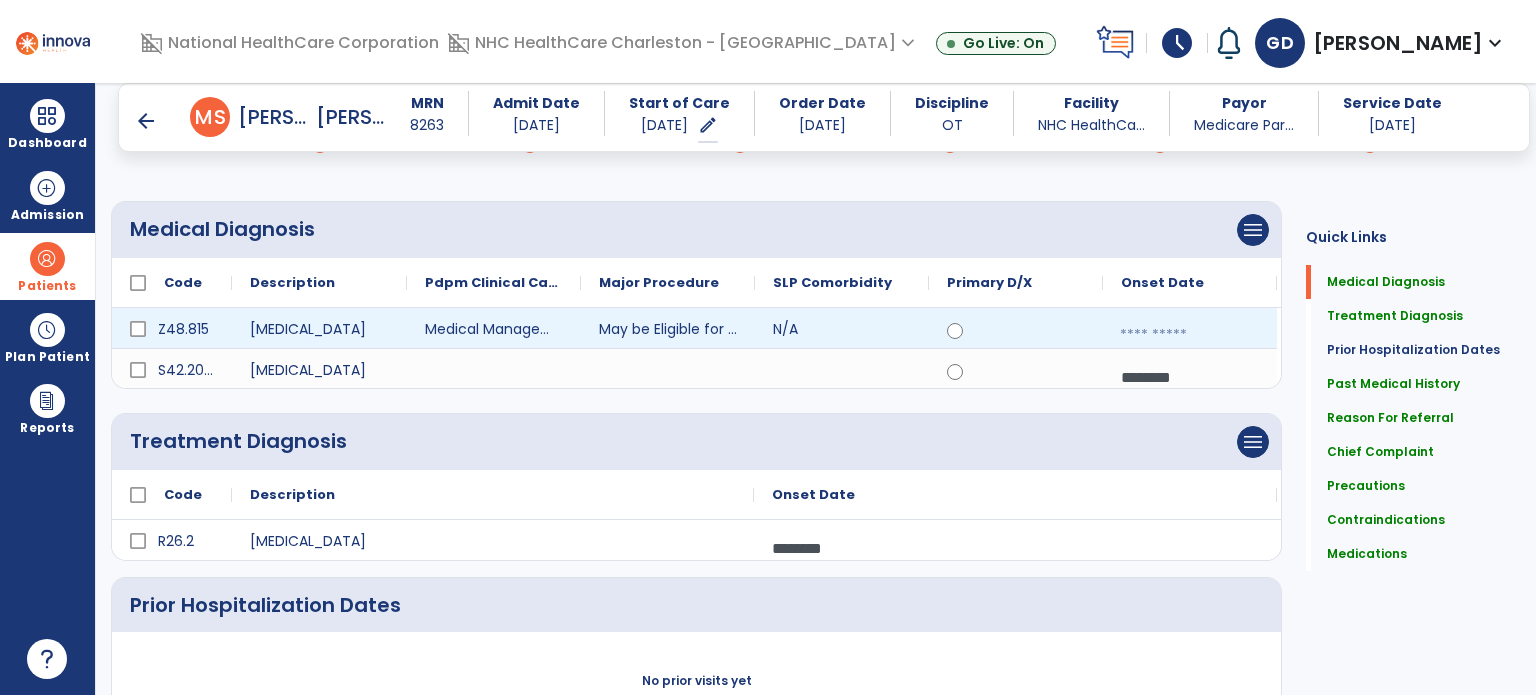 click at bounding box center [1190, 335] 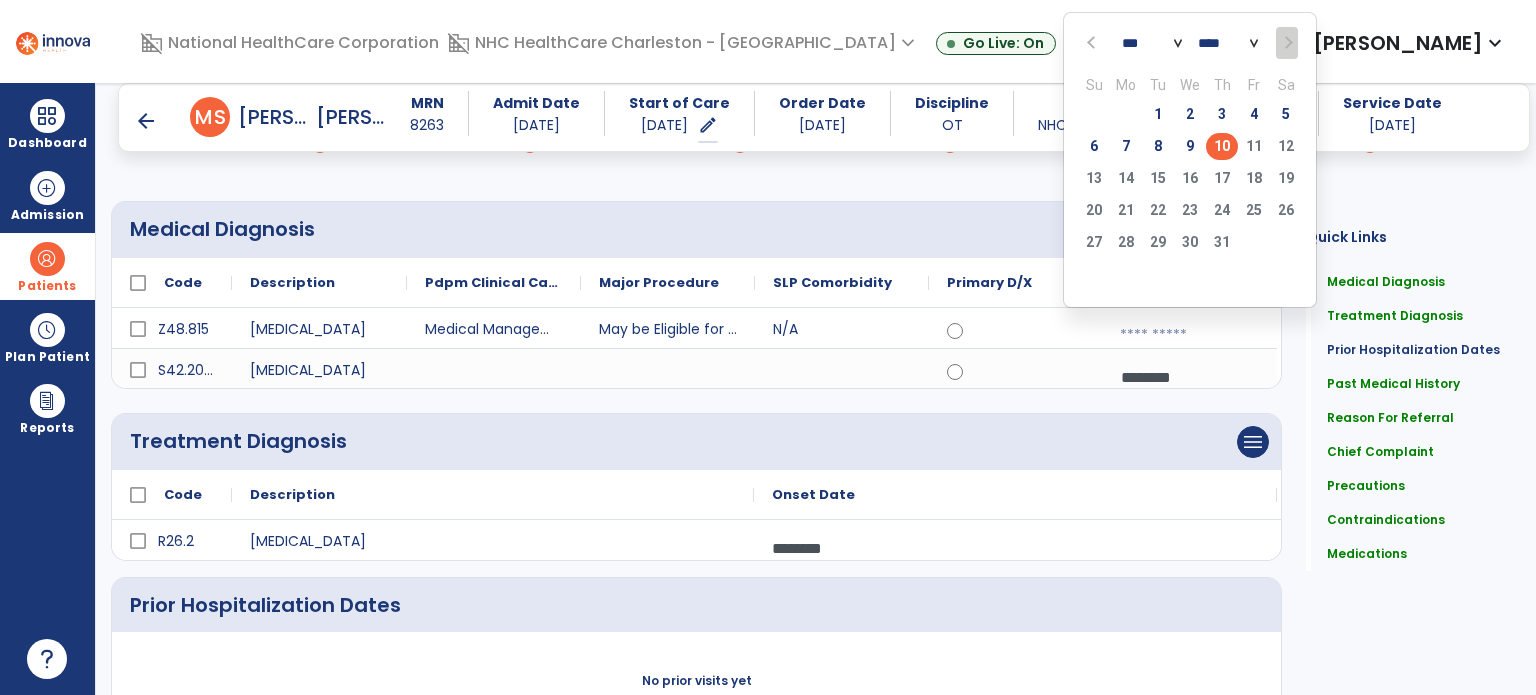 click on "10" 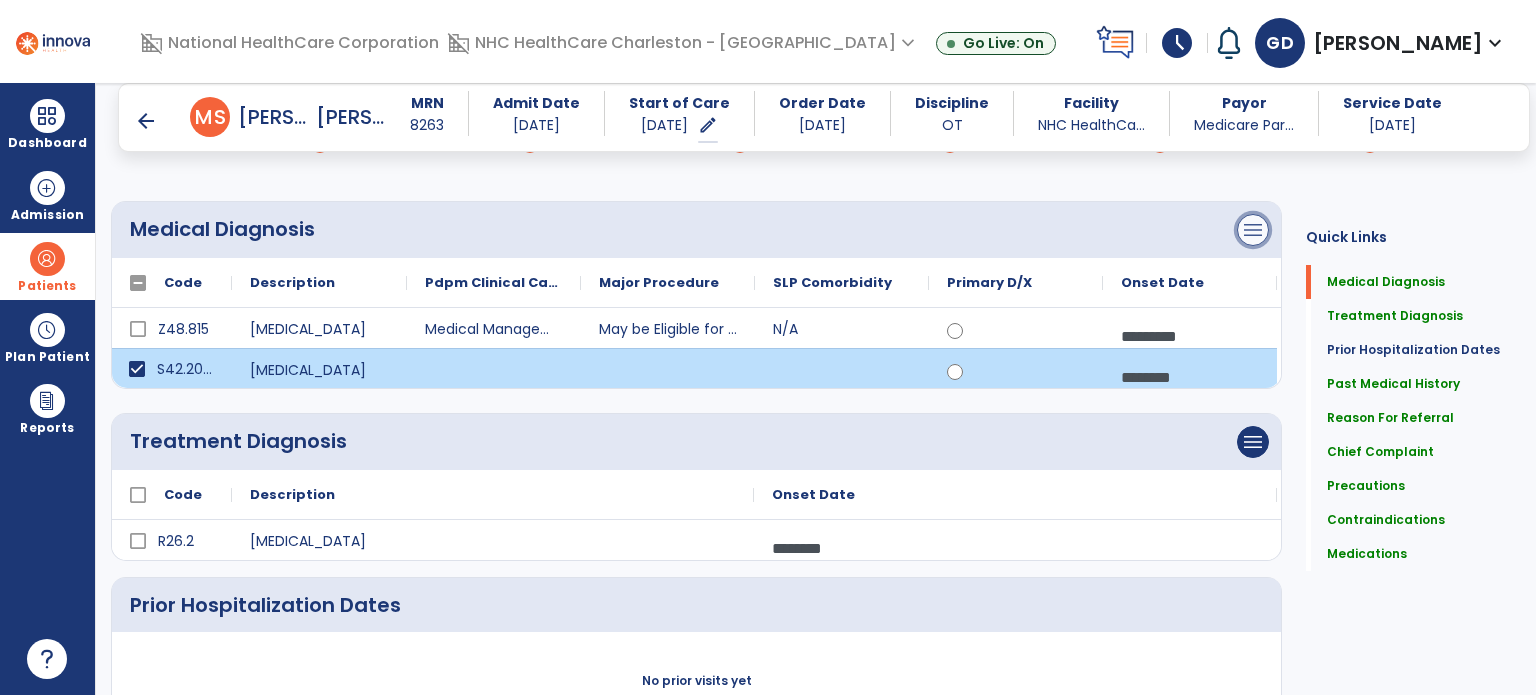 click on "menu" at bounding box center (1253, 230) 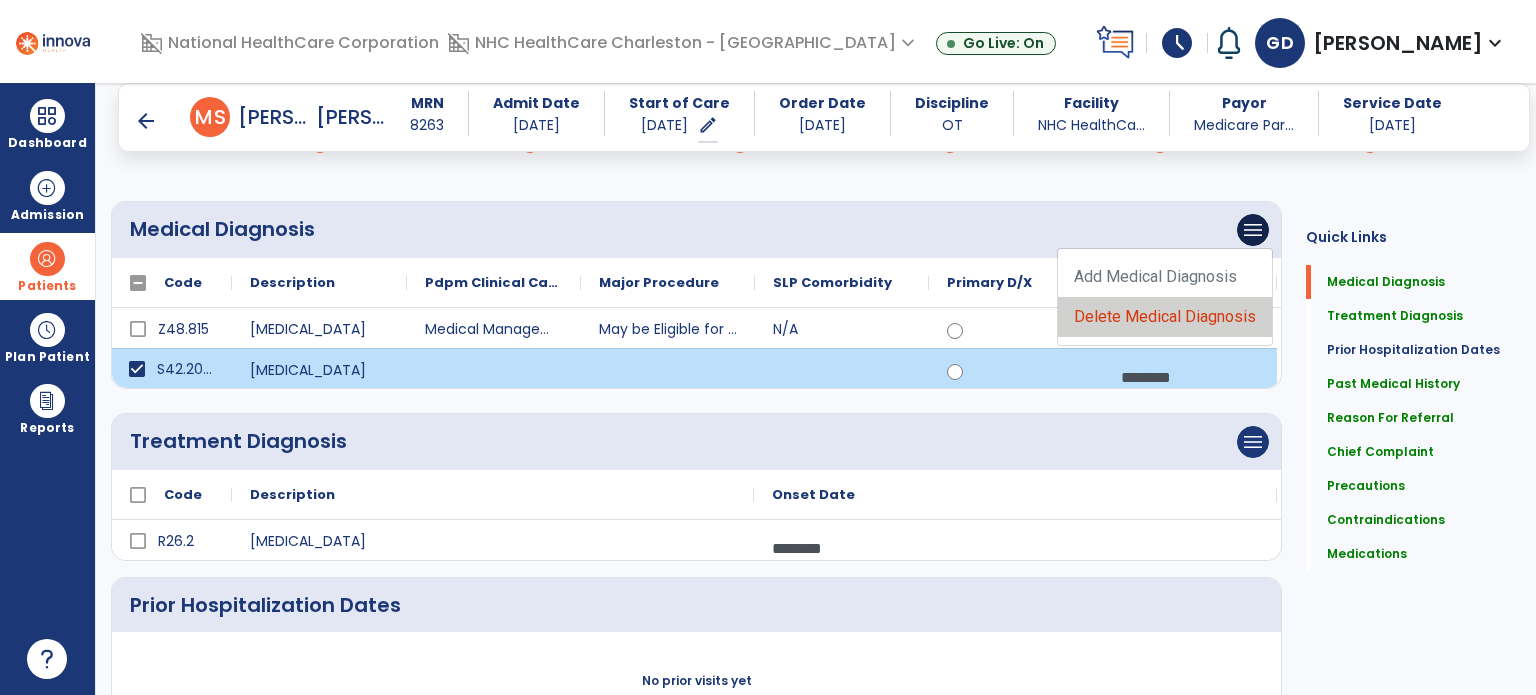 click on "Delete Medical Diagnosis" 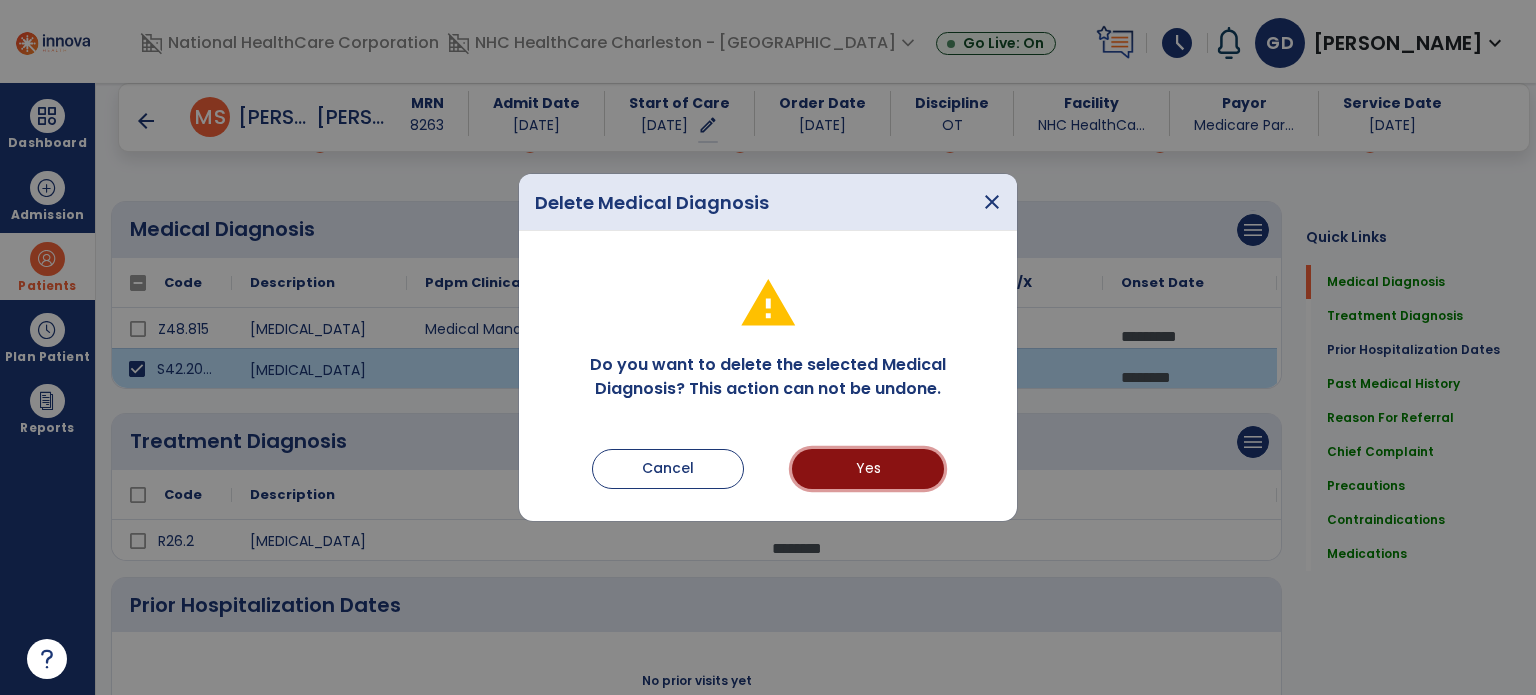 click on "Yes" at bounding box center (868, 469) 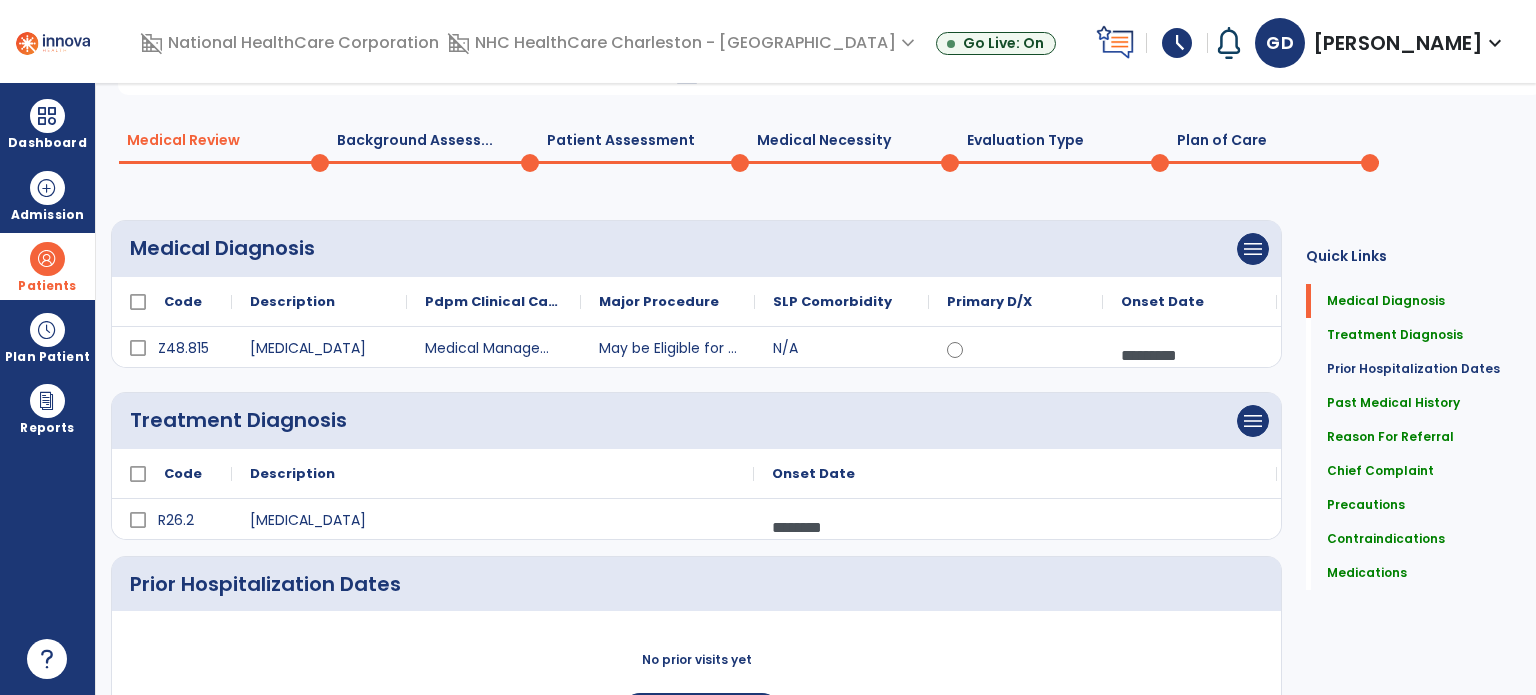 scroll, scrollTop: 0, scrollLeft: 0, axis: both 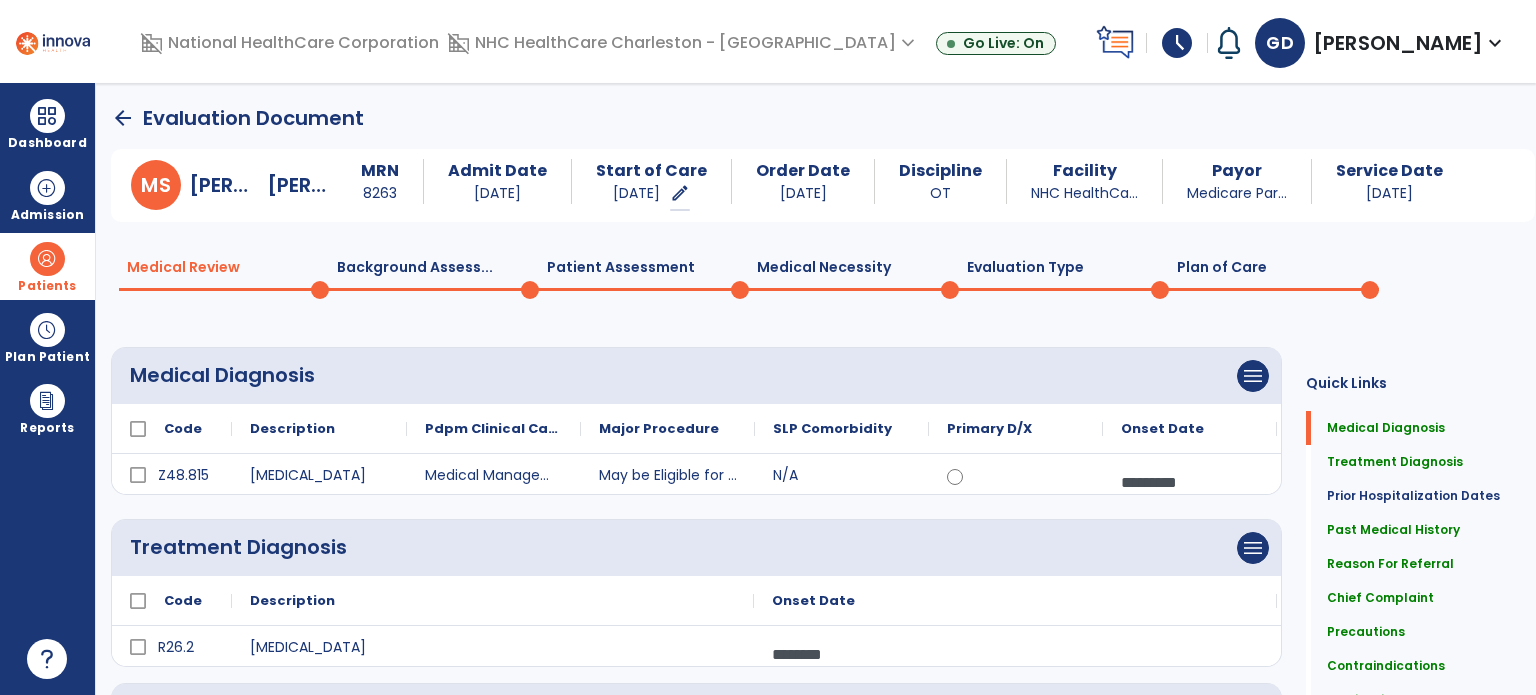 click on "Plan of Care  0" 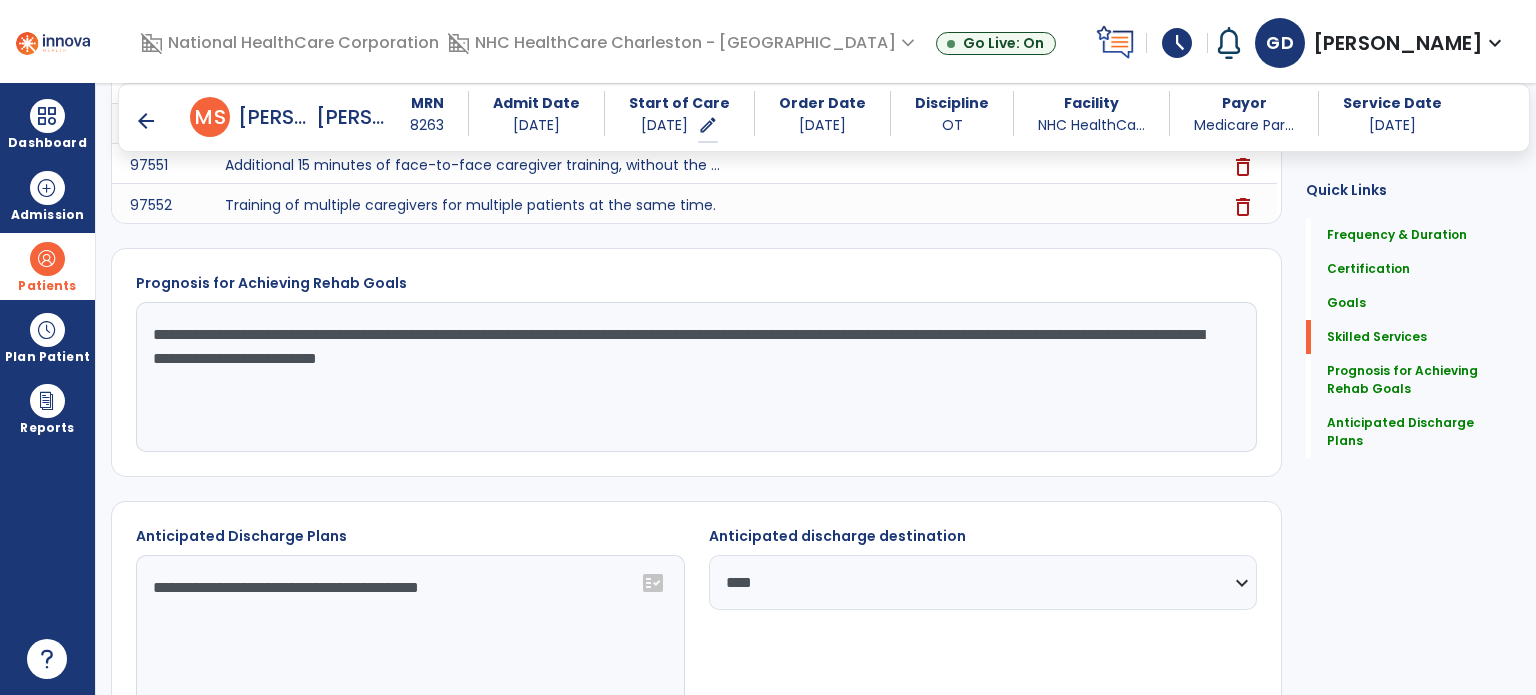 scroll, scrollTop: 1546, scrollLeft: 0, axis: vertical 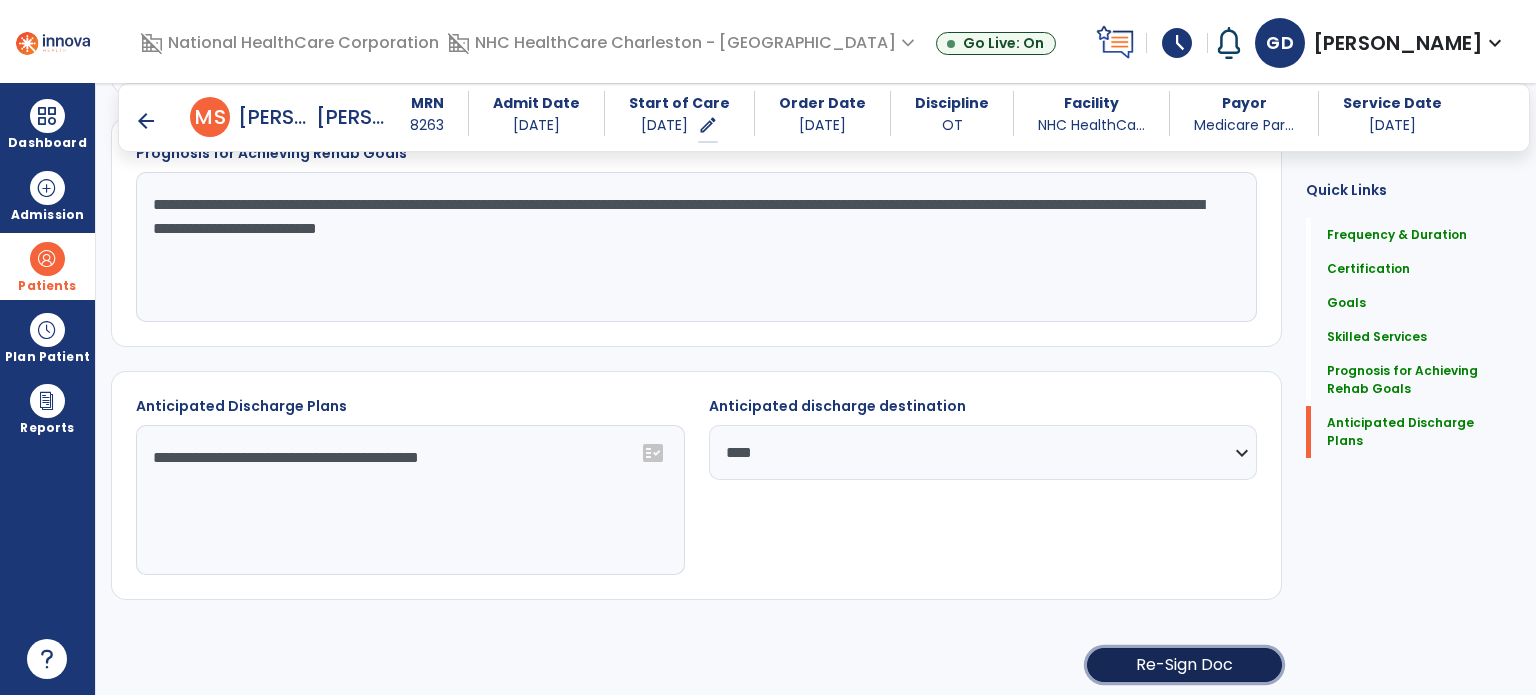 click on "Re-Sign Doc" 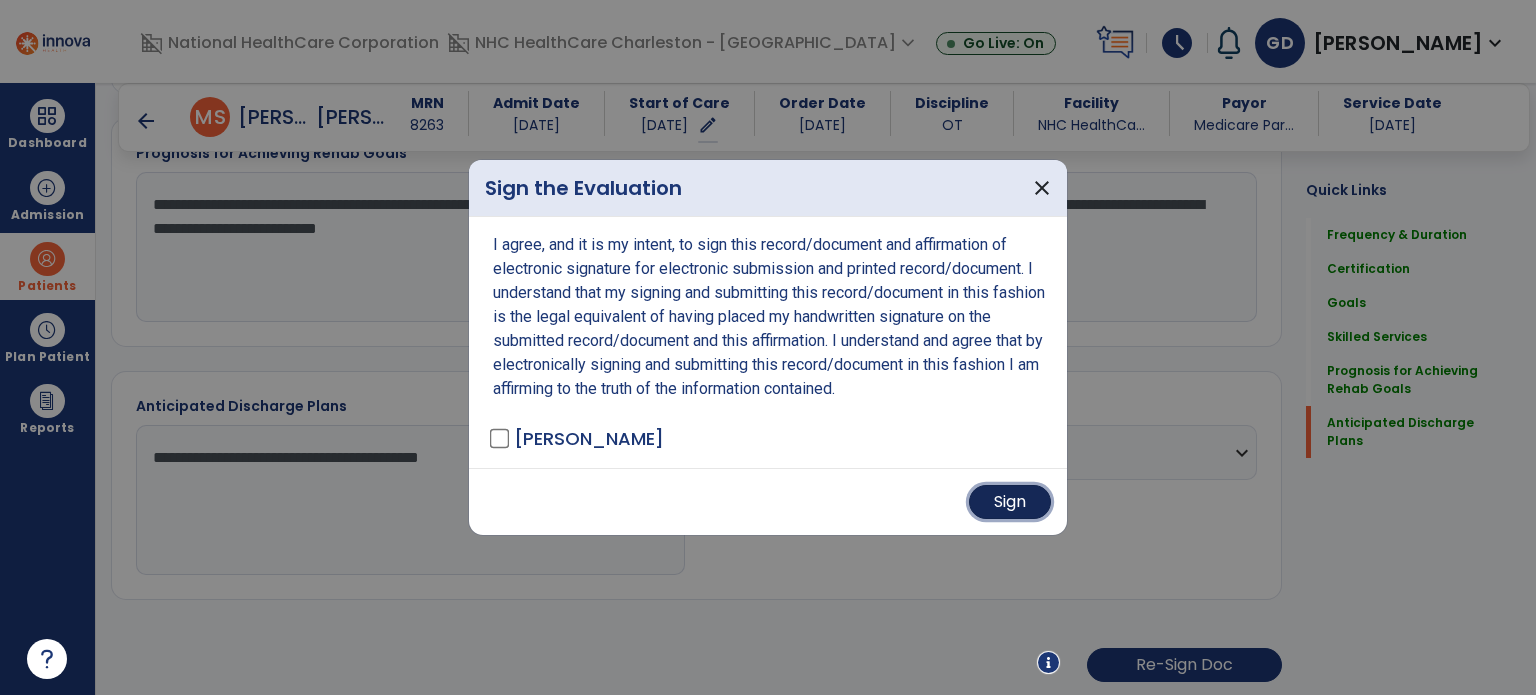 click on "Sign" at bounding box center (1010, 502) 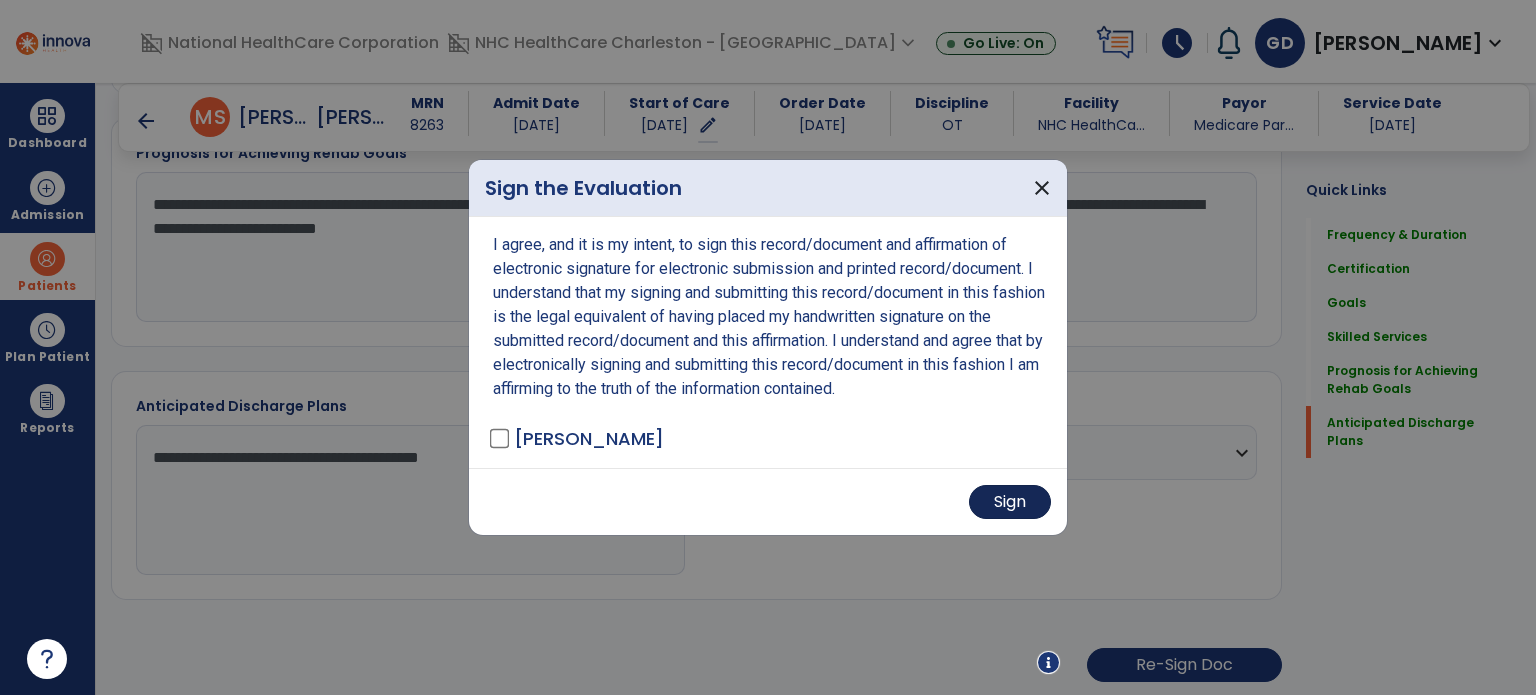 scroll, scrollTop: 1544, scrollLeft: 0, axis: vertical 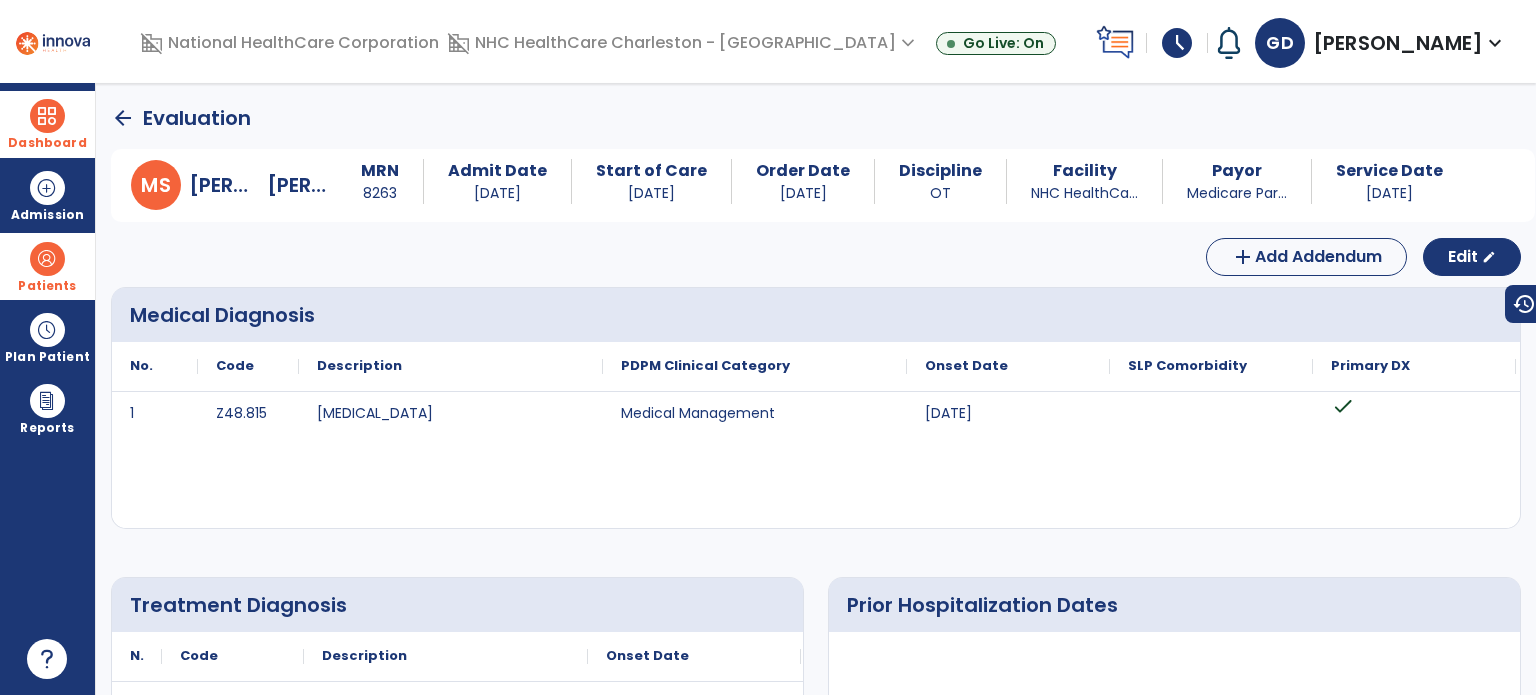 click at bounding box center (47, 116) 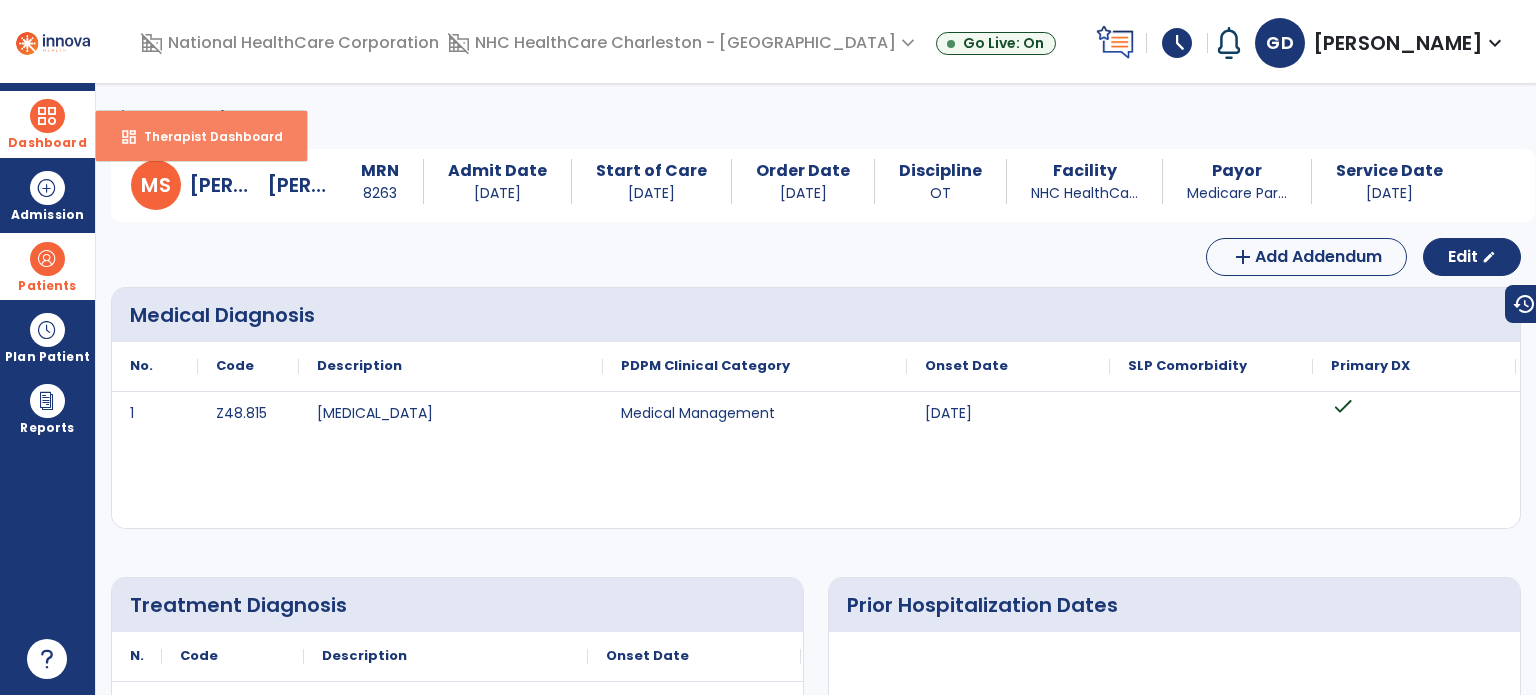click on "dashboard  Therapist Dashboard" at bounding box center [201, 136] 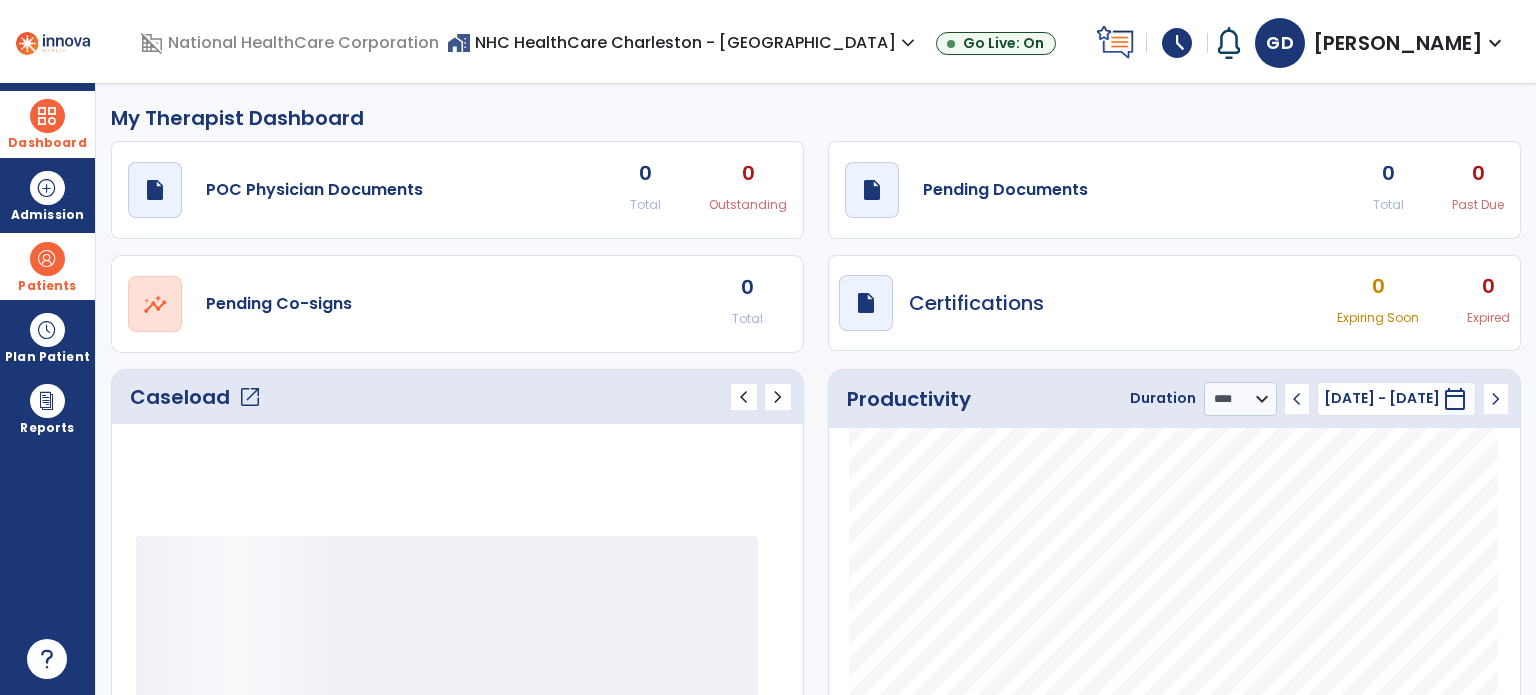 click on "draft   open_in_new  Pending Documents 0 Total 0 Past Due" 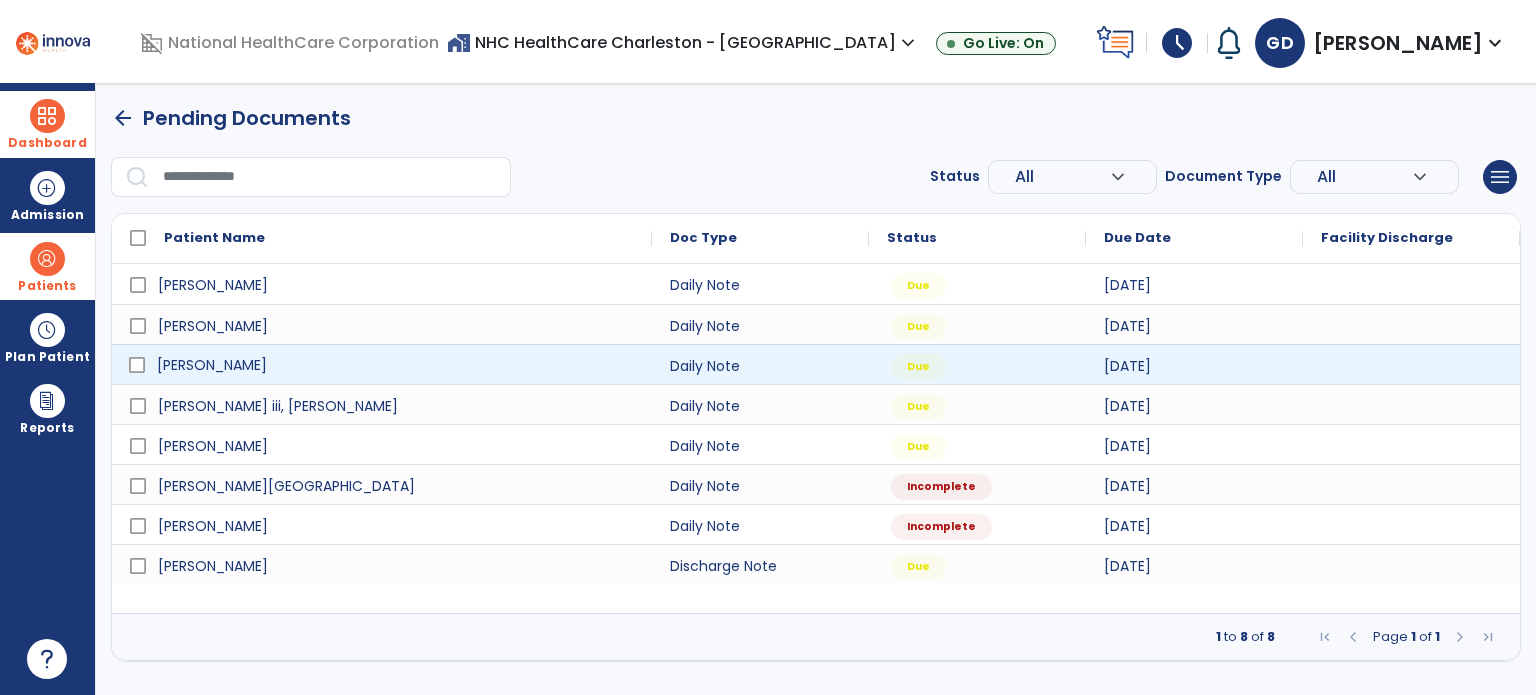 click on "[PERSON_NAME]" at bounding box center (396, 365) 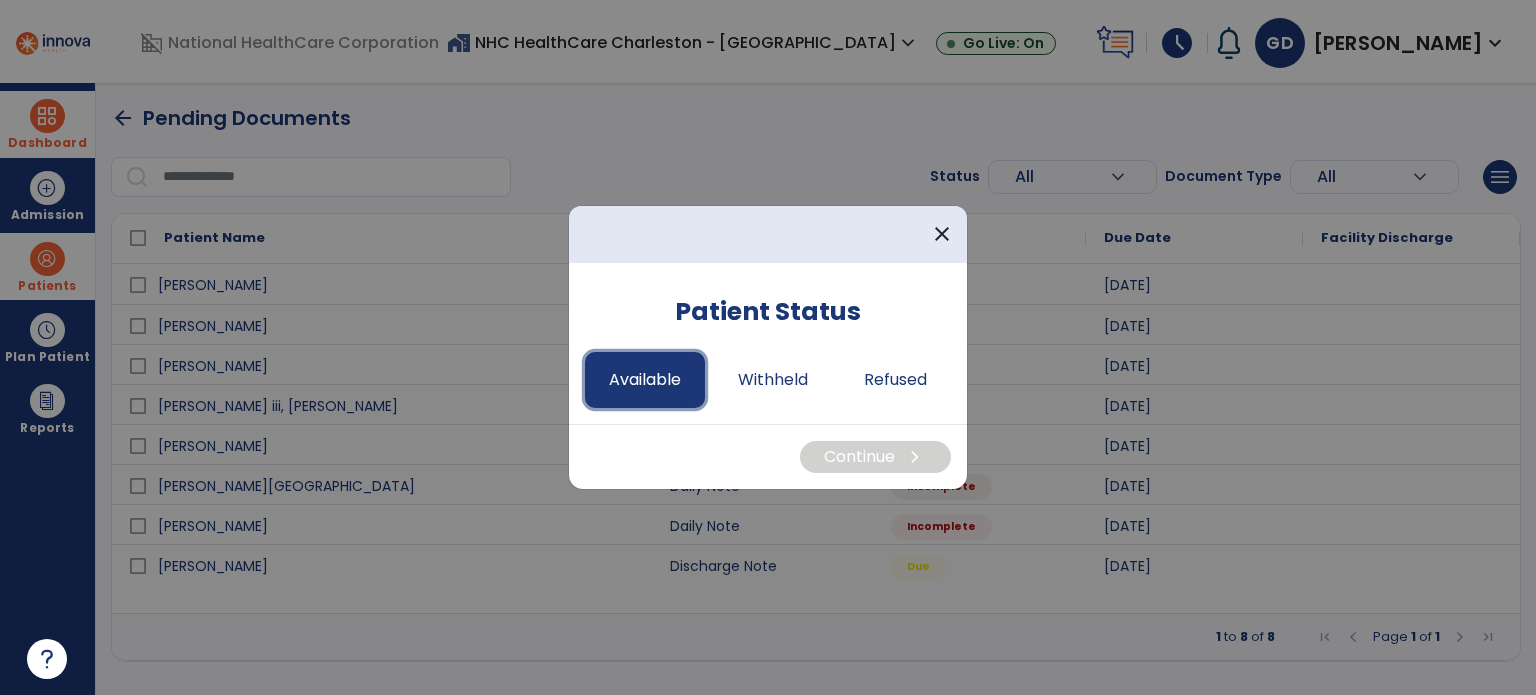 click on "Available" at bounding box center [645, 380] 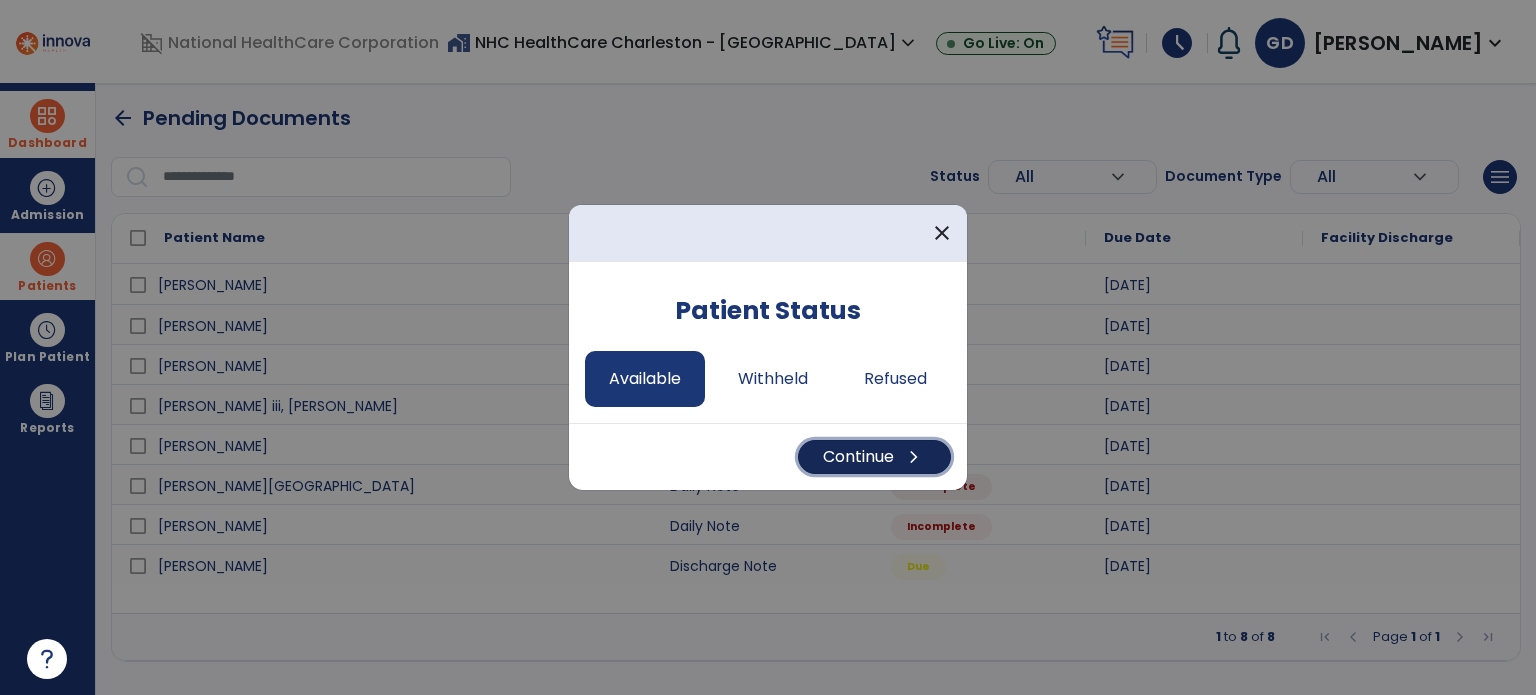click on "Continue   chevron_right" at bounding box center [874, 457] 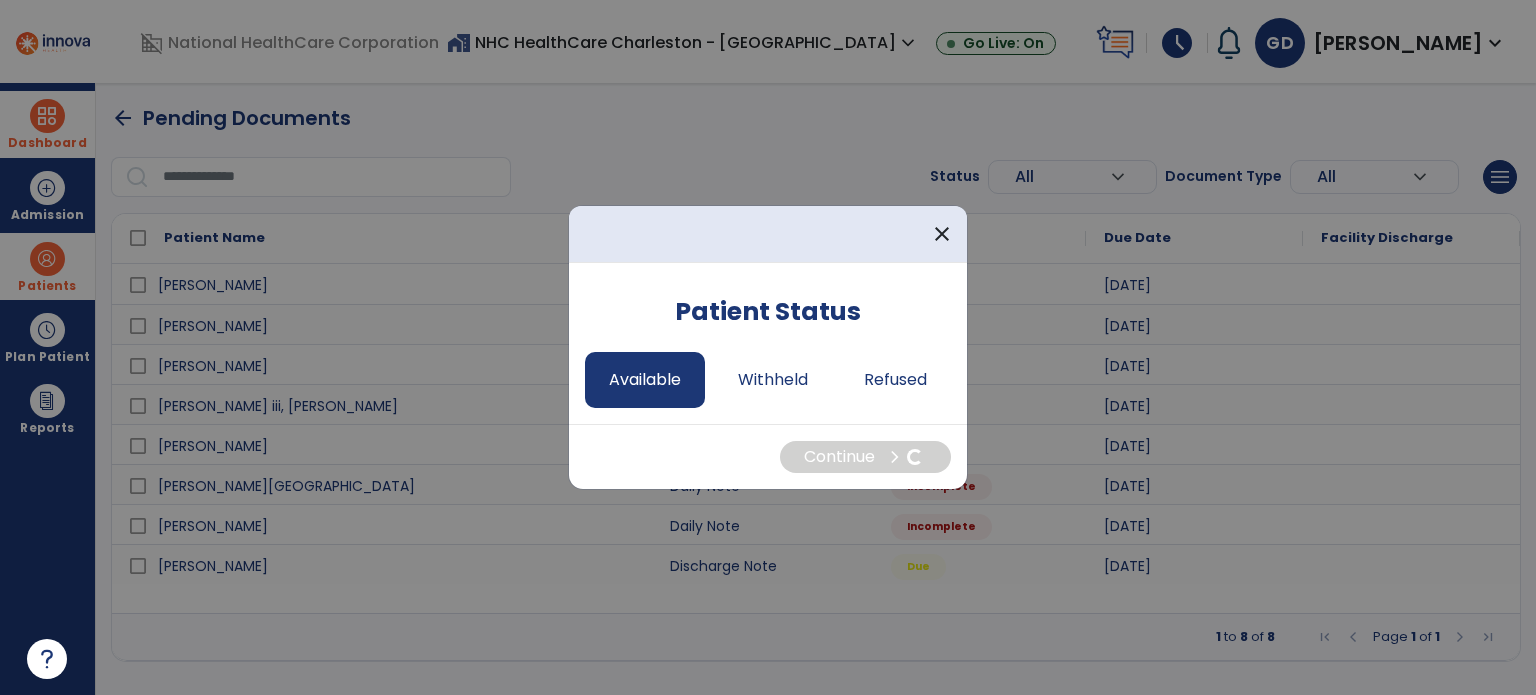 select on "*" 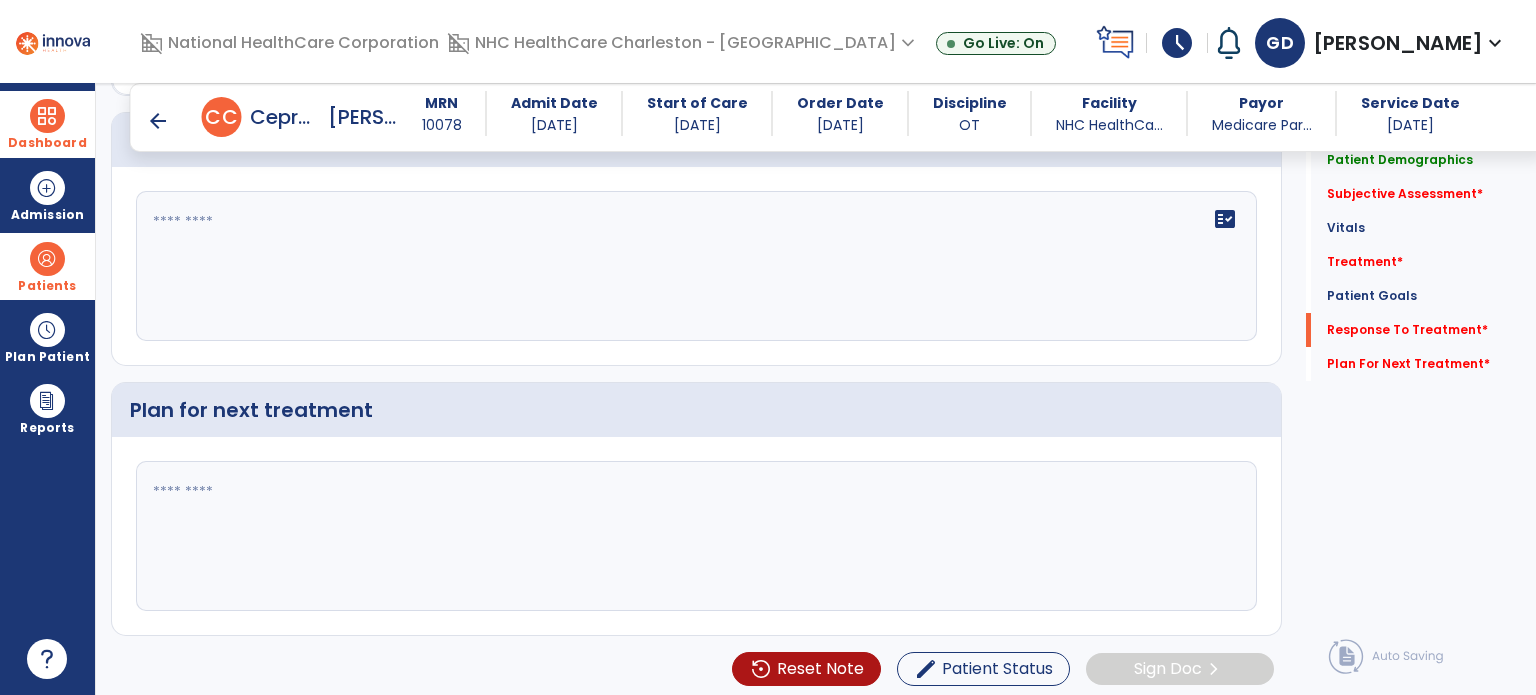 scroll, scrollTop: 2121, scrollLeft: 0, axis: vertical 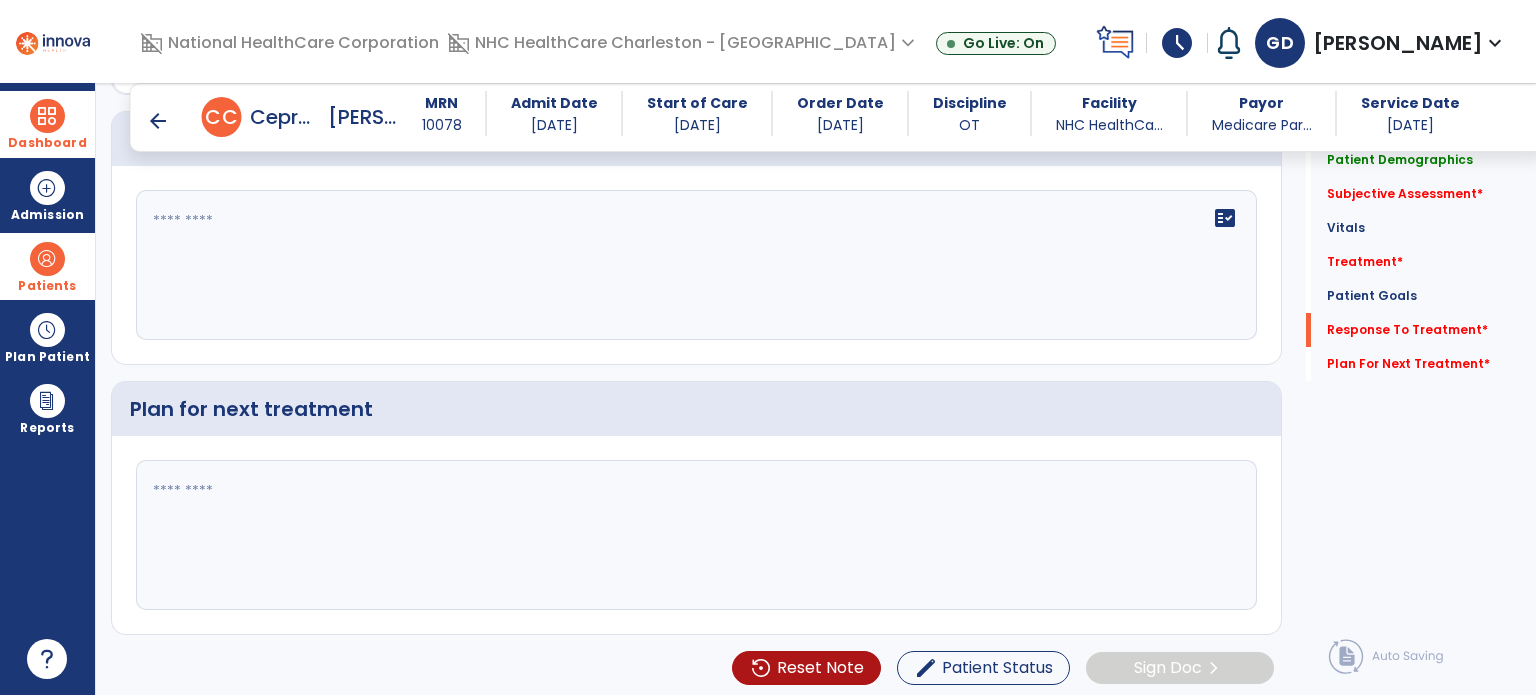 click 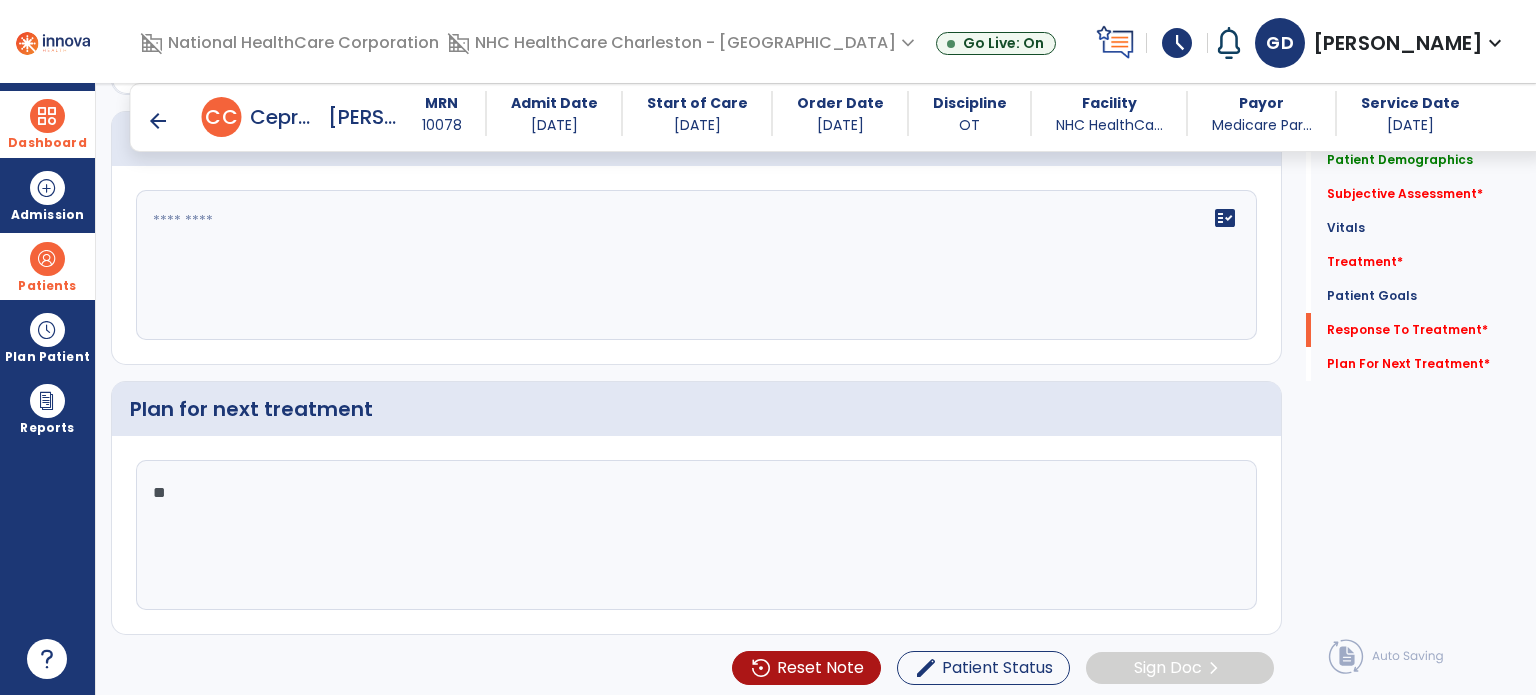 type on "*" 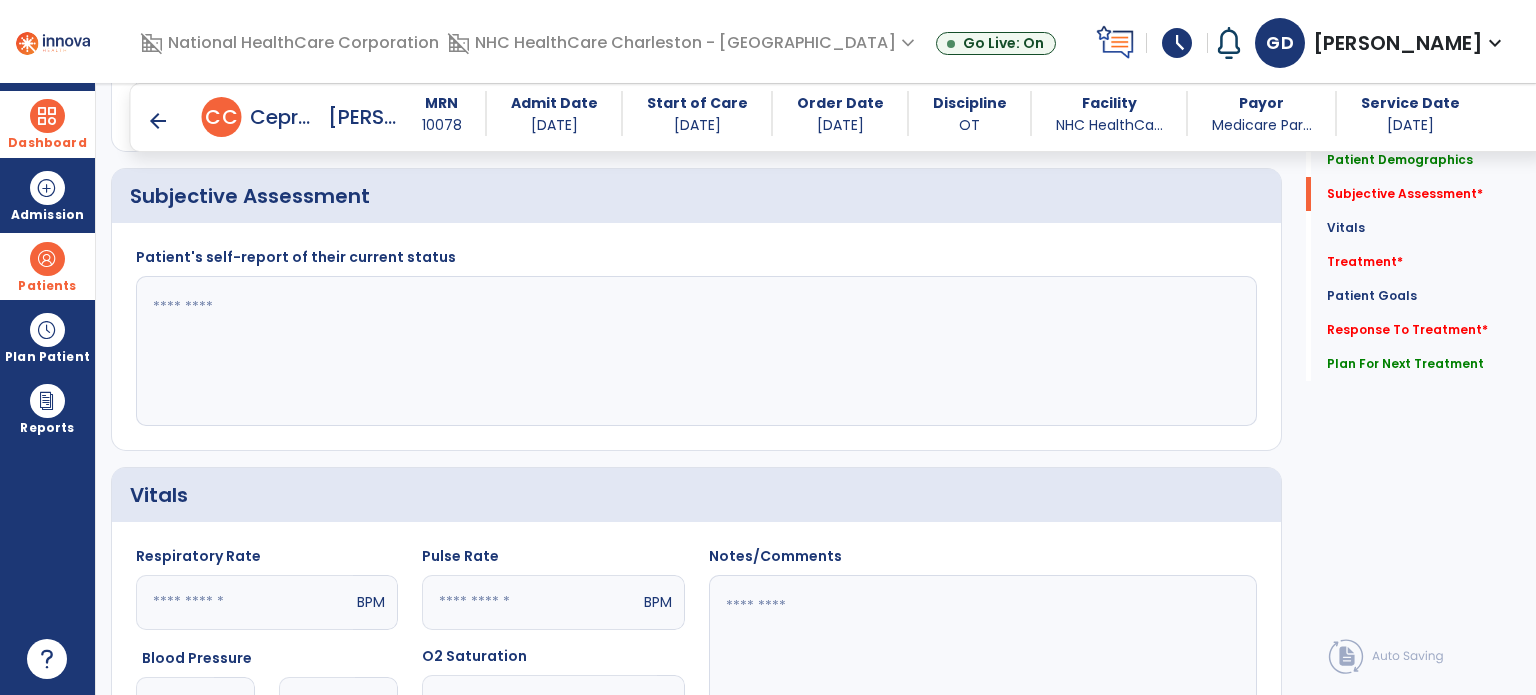 scroll, scrollTop: 362, scrollLeft: 0, axis: vertical 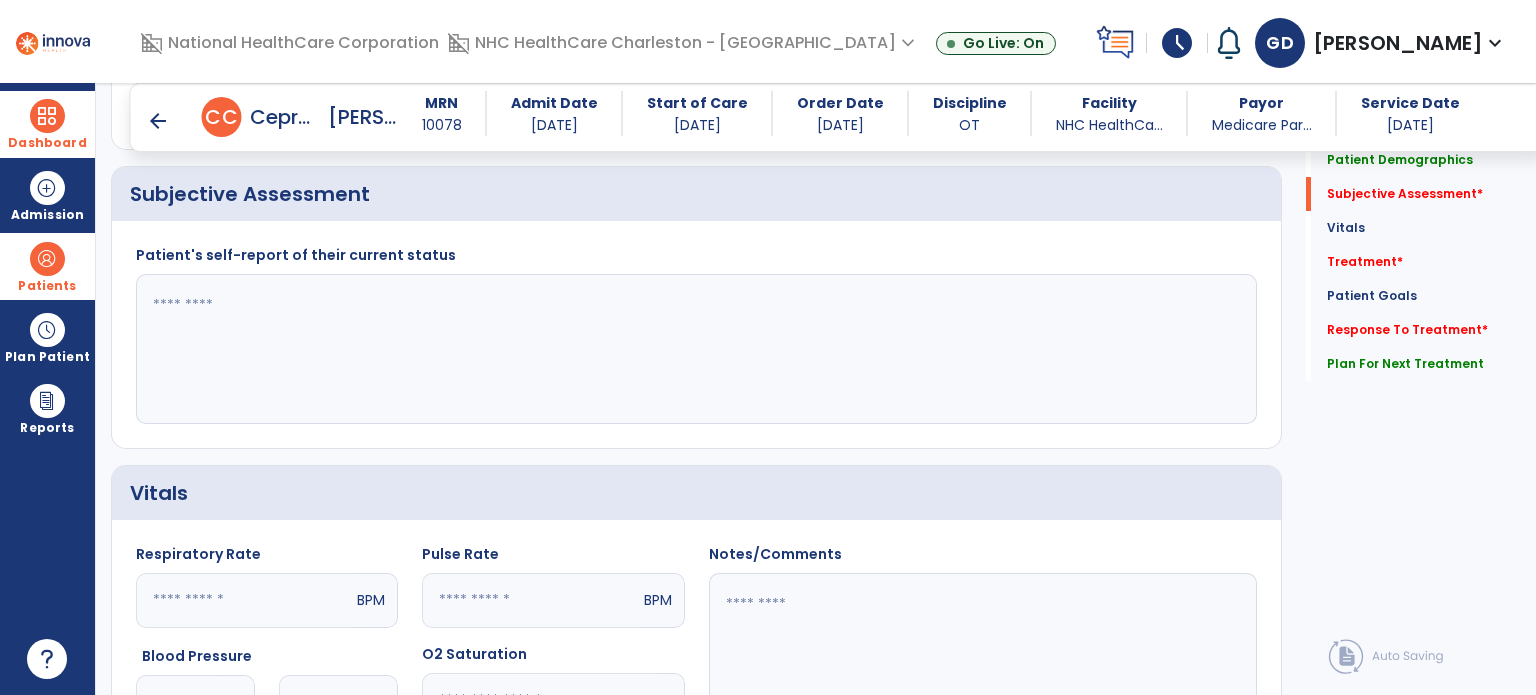 type on "**********" 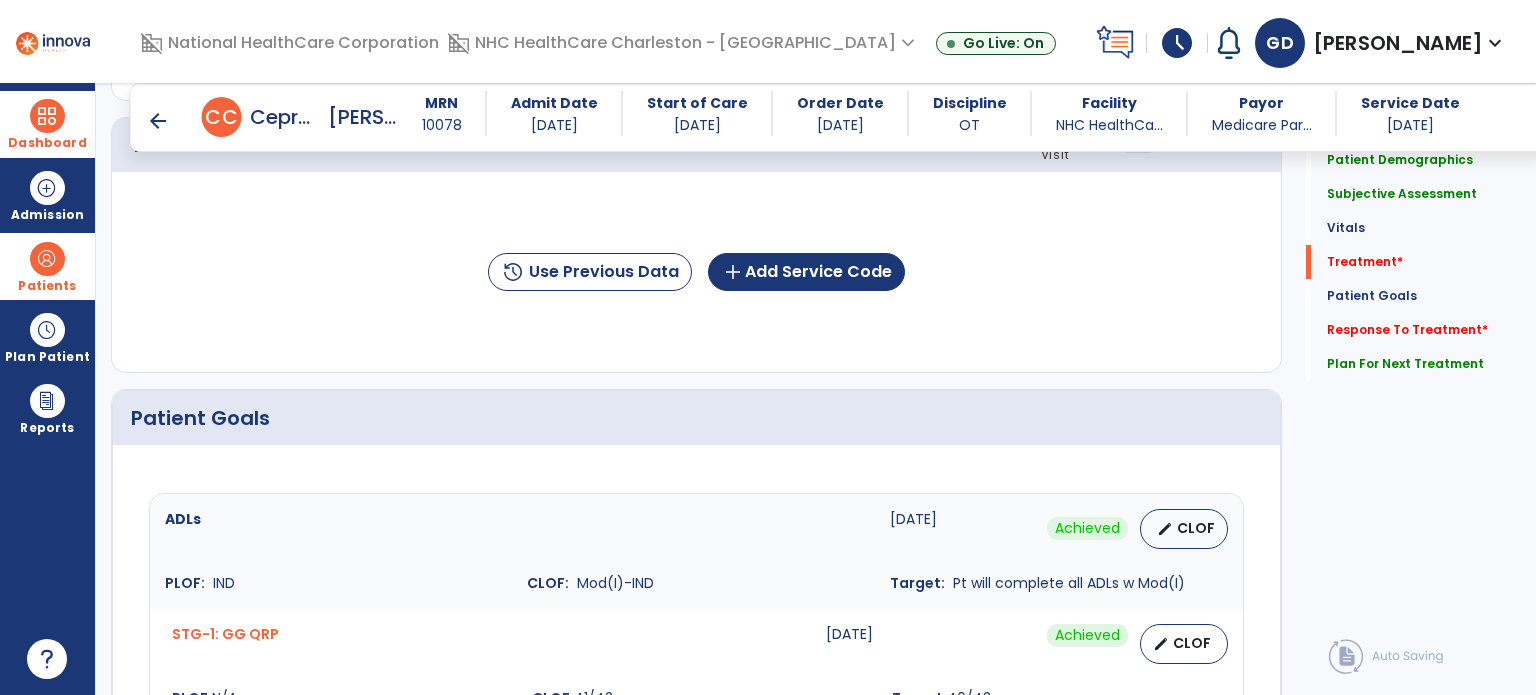 scroll, scrollTop: 1082, scrollLeft: 0, axis: vertical 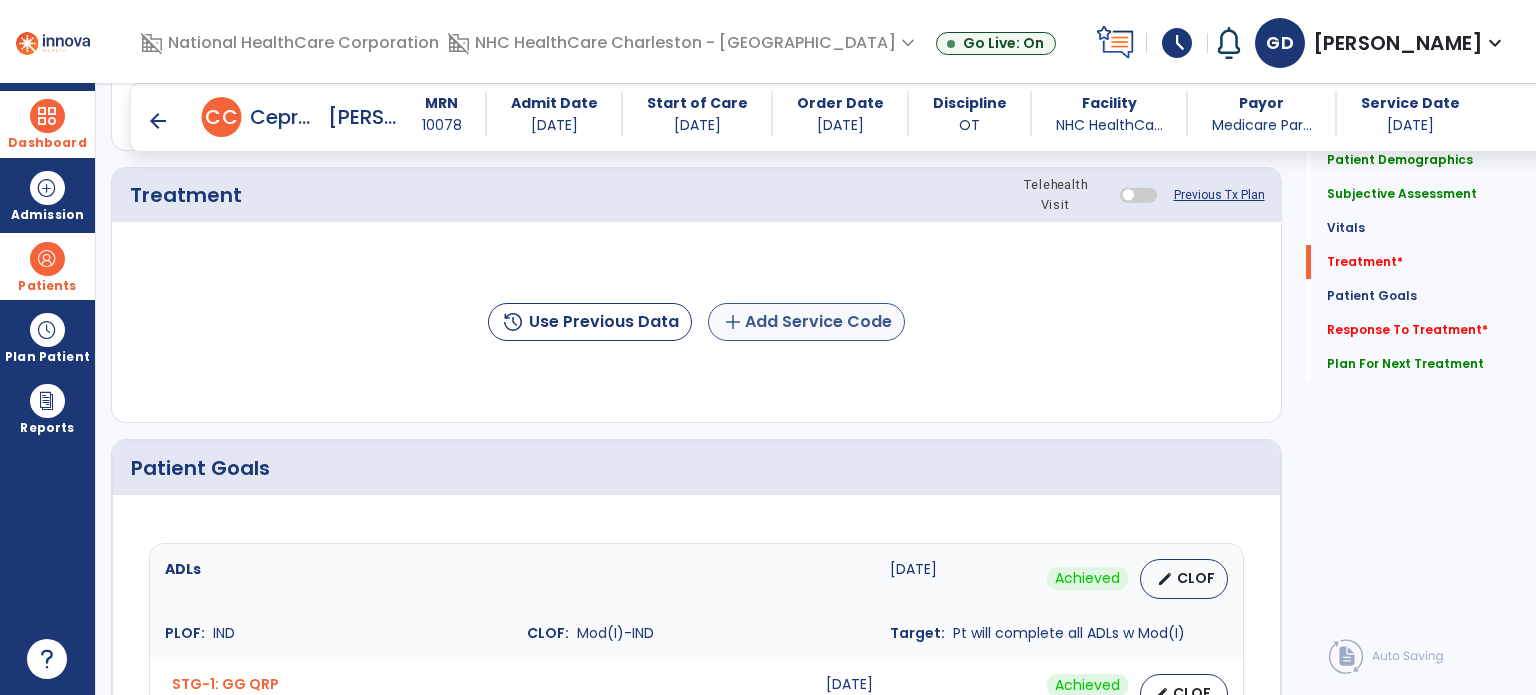 type on "**********" 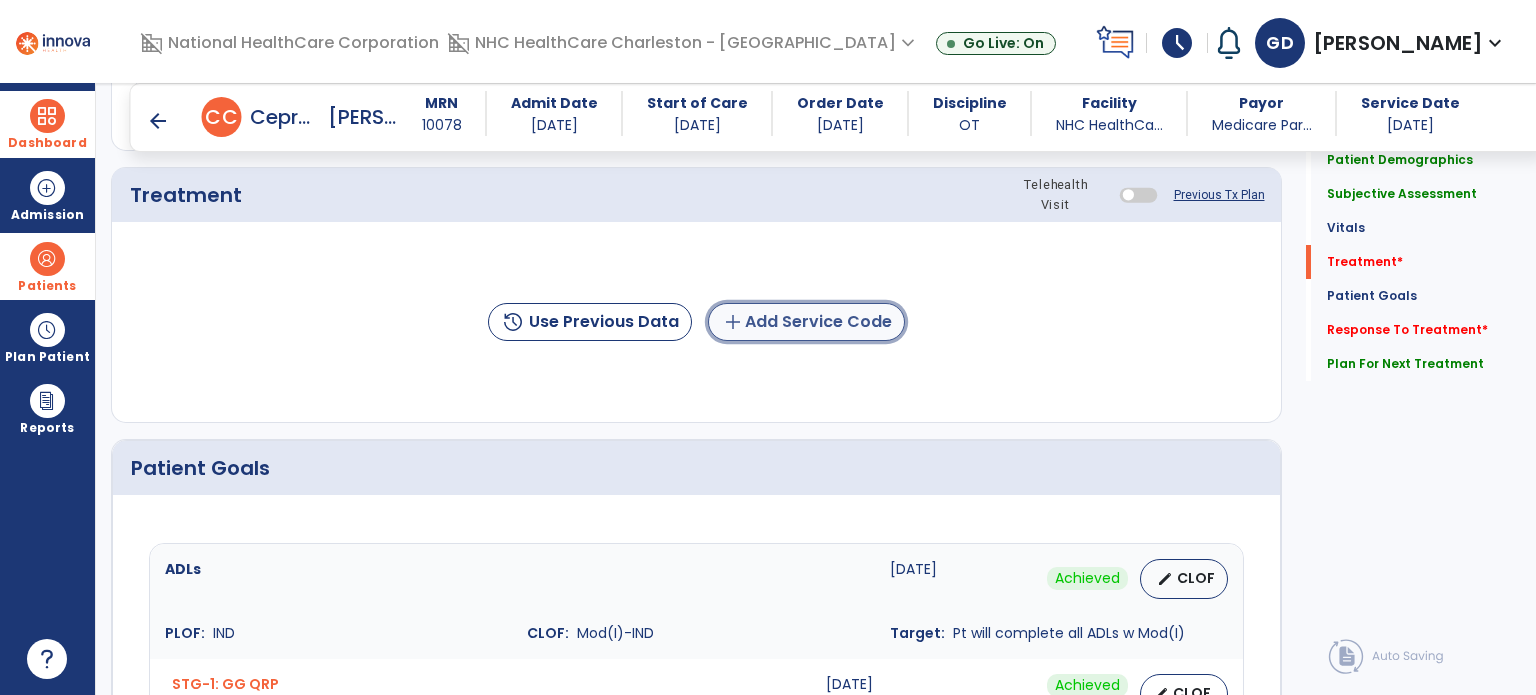 click on "add  Add Service Code" 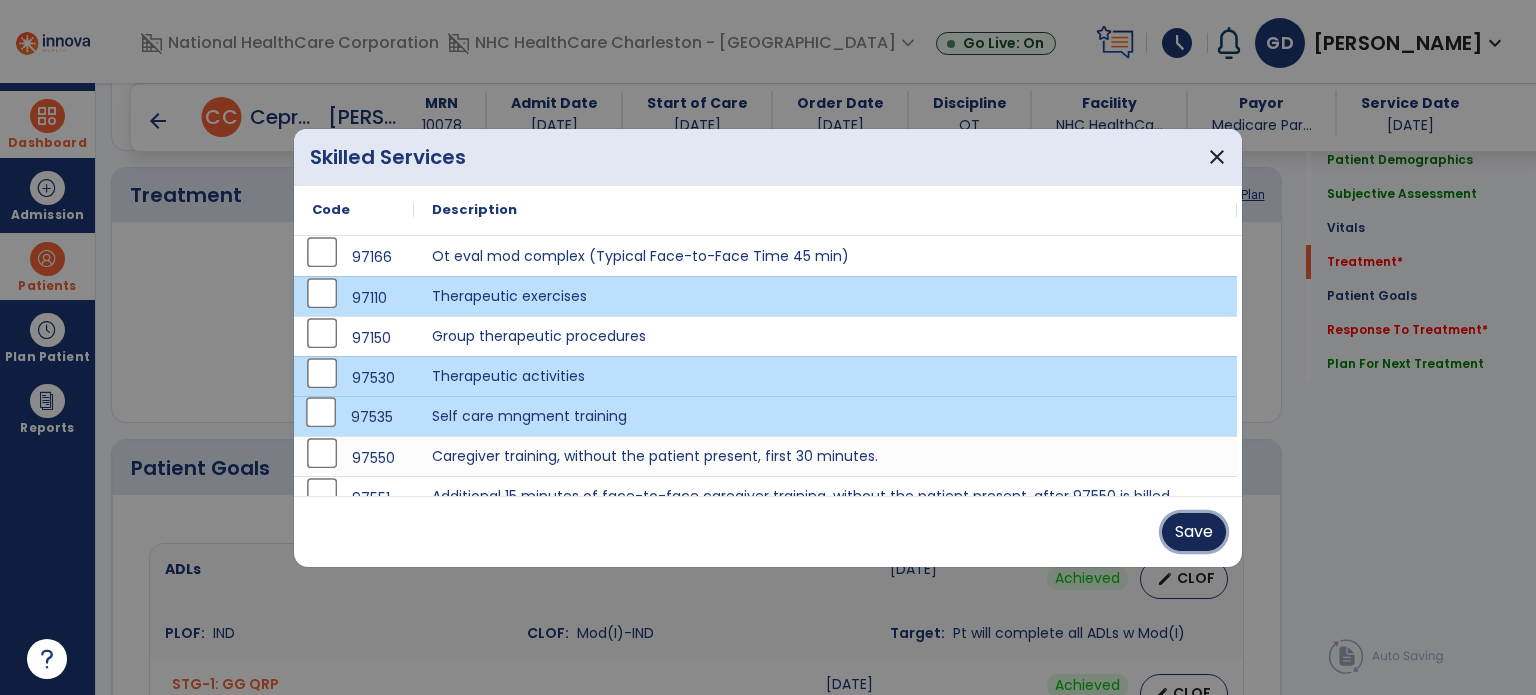 click on "Save" at bounding box center [1194, 532] 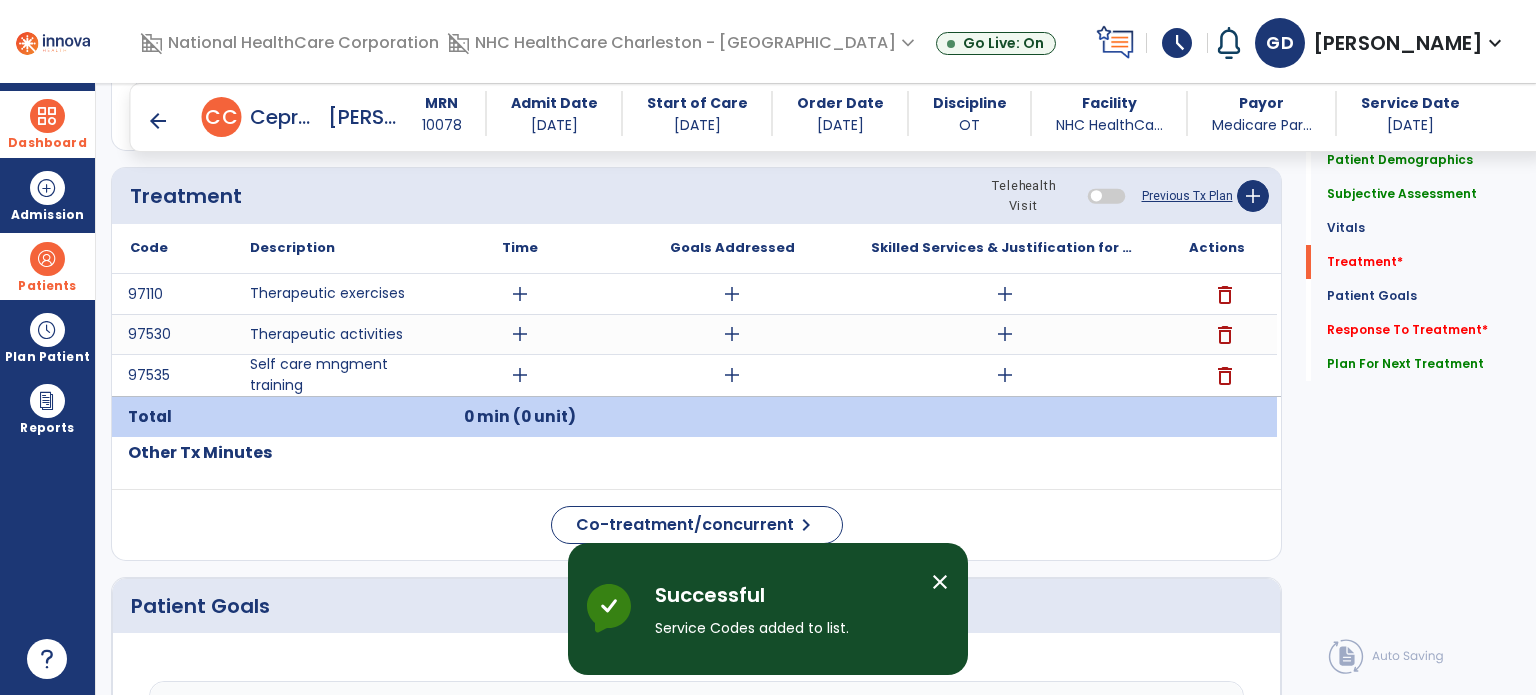 click on "close" at bounding box center [940, 582] 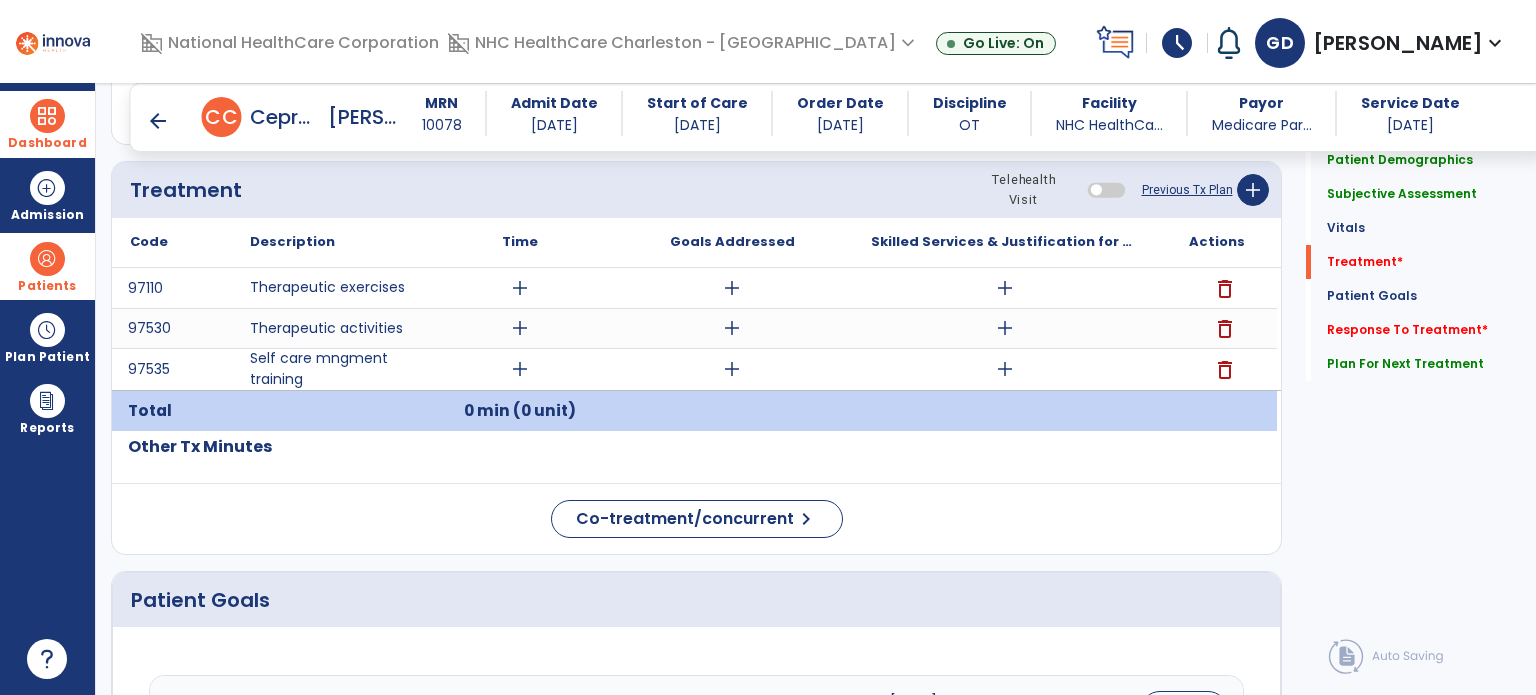 scroll, scrollTop: 1086, scrollLeft: 0, axis: vertical 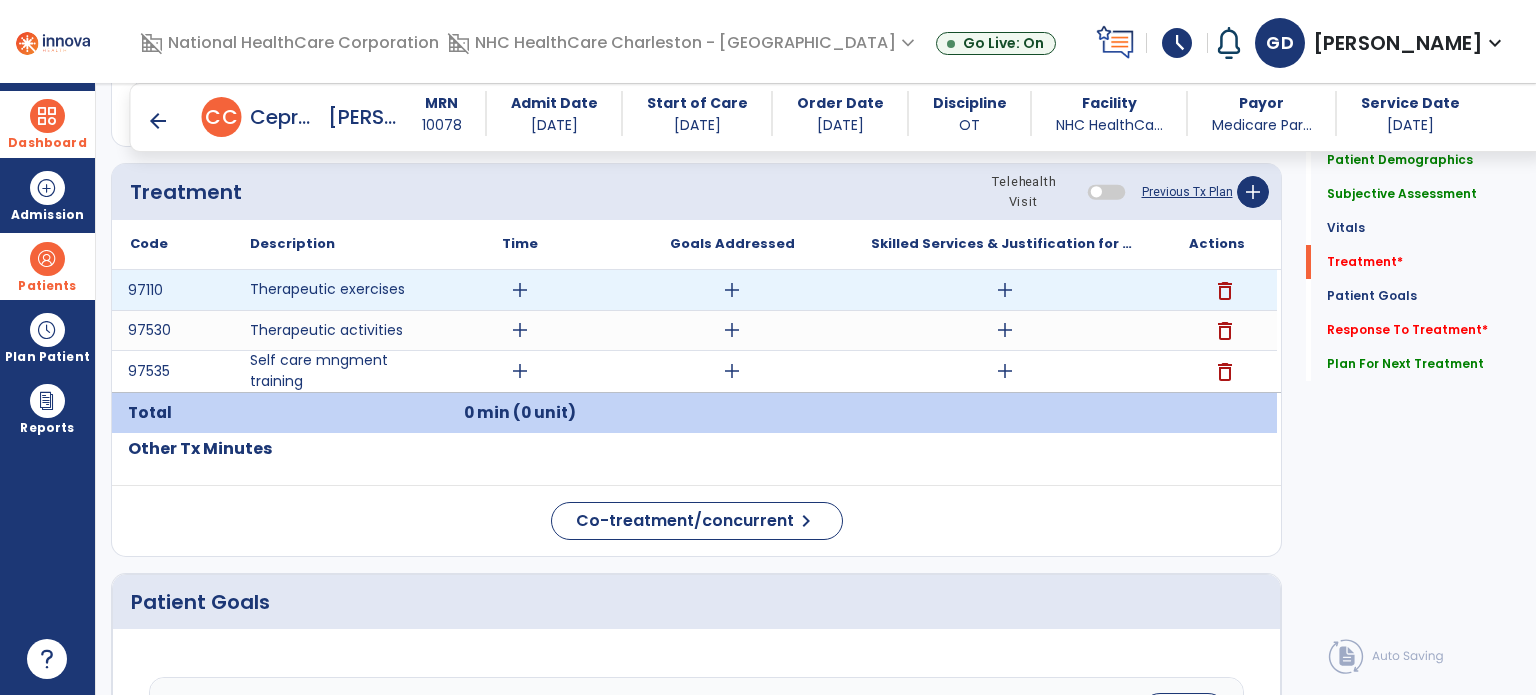 click on "add" at bounding box center [520, 290] 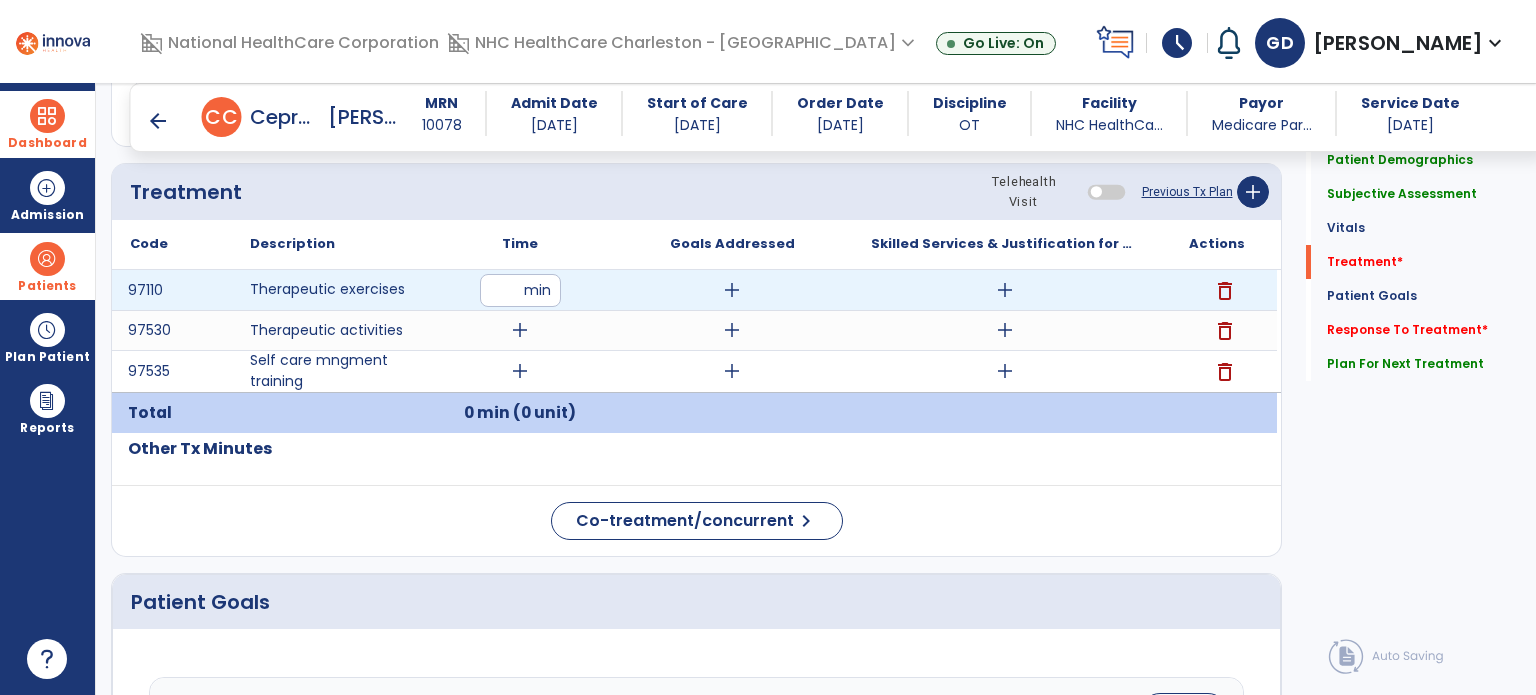 type on "*" 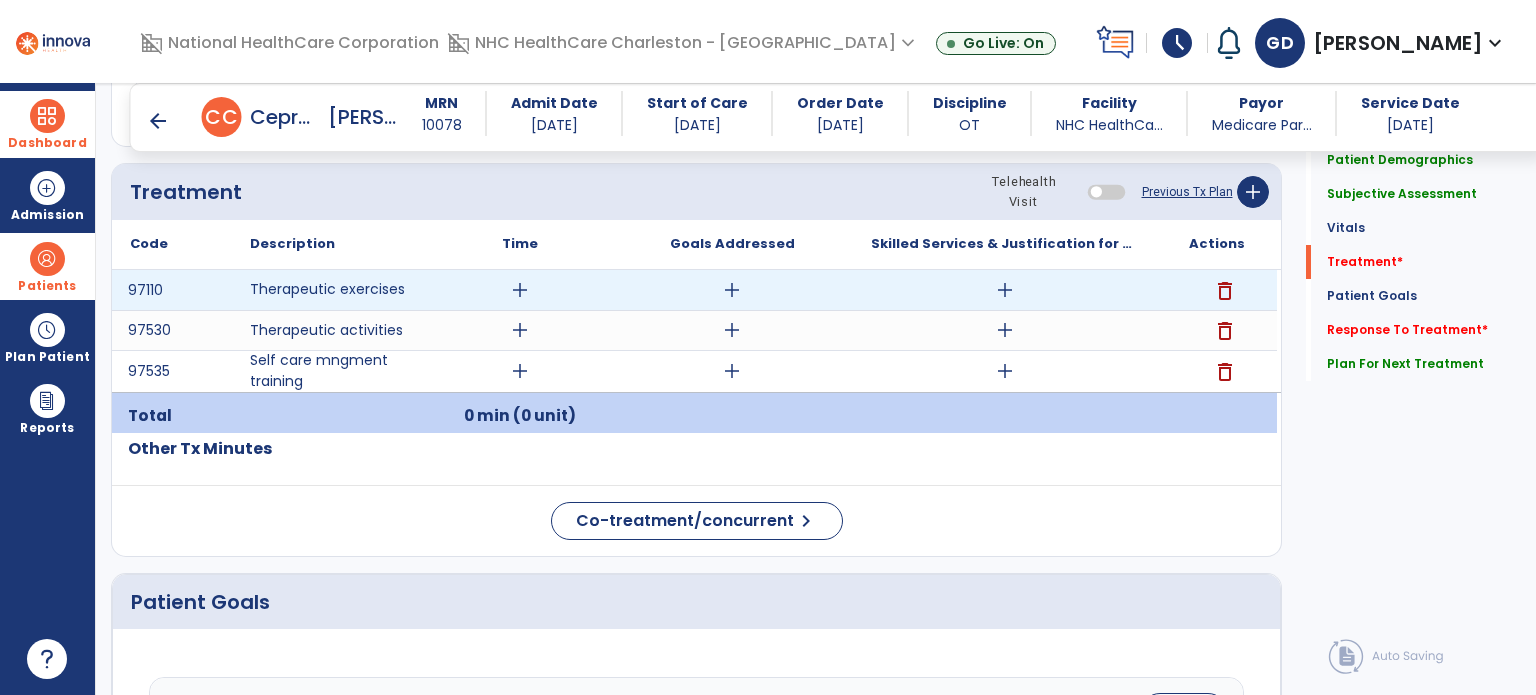 click on "delete" at bounding box center (1225, 291) 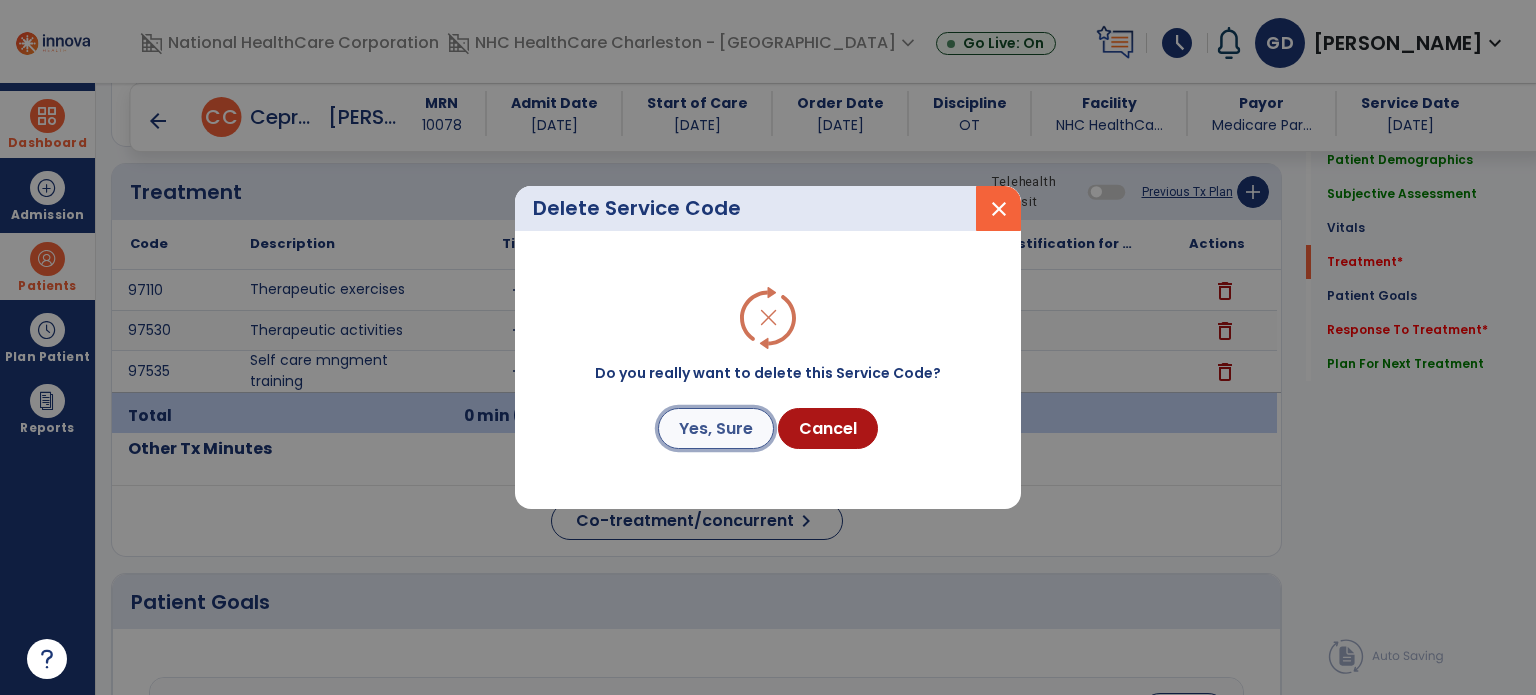 click on "Yes, Sure" at bounding box center [716, 428] 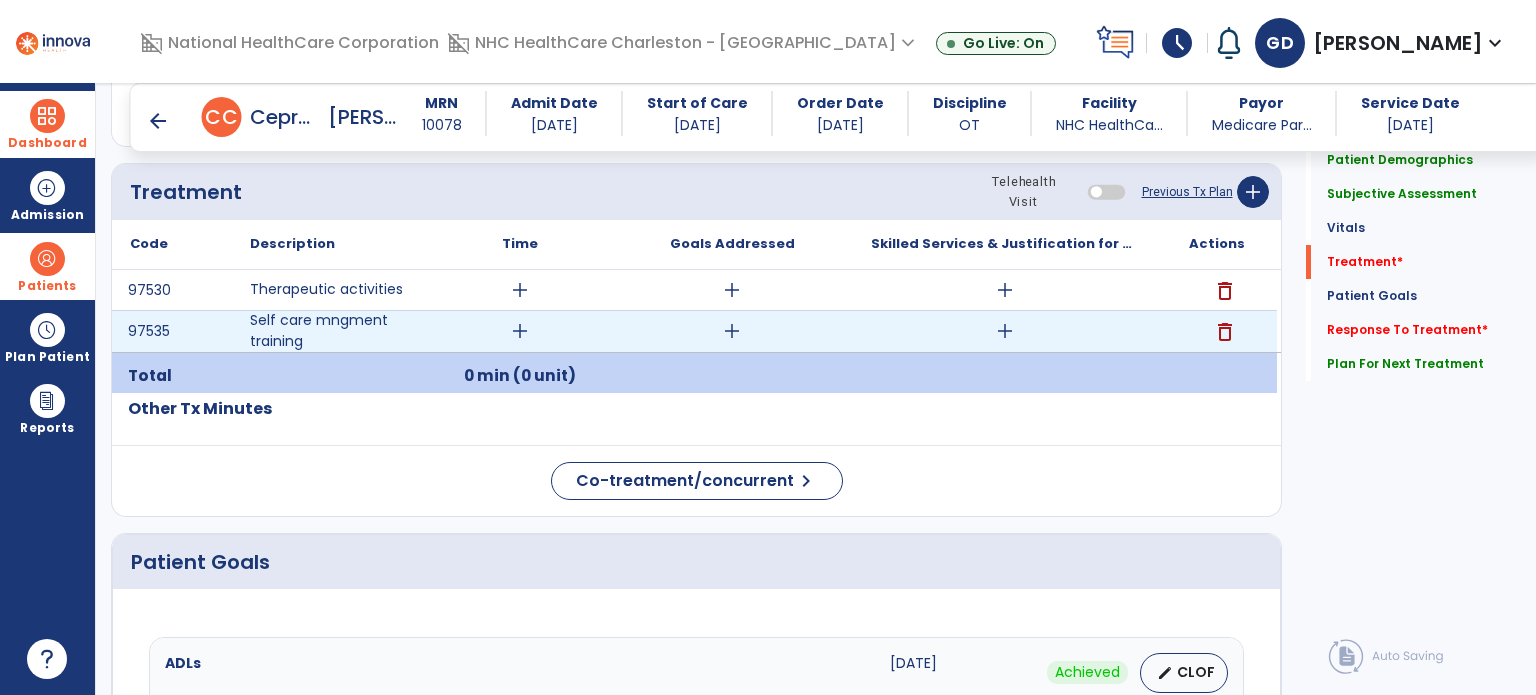 click on "add" at bounding box center (520, 331) 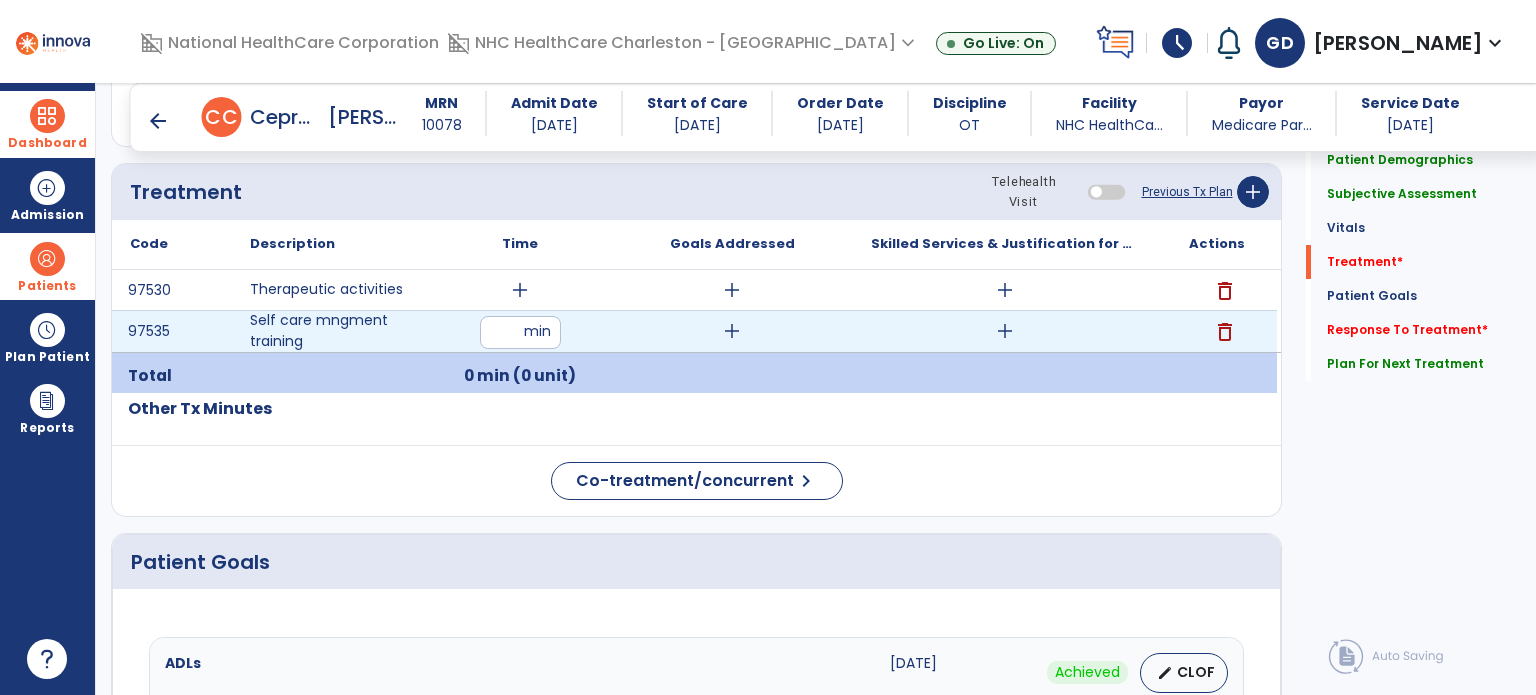 type on "**" 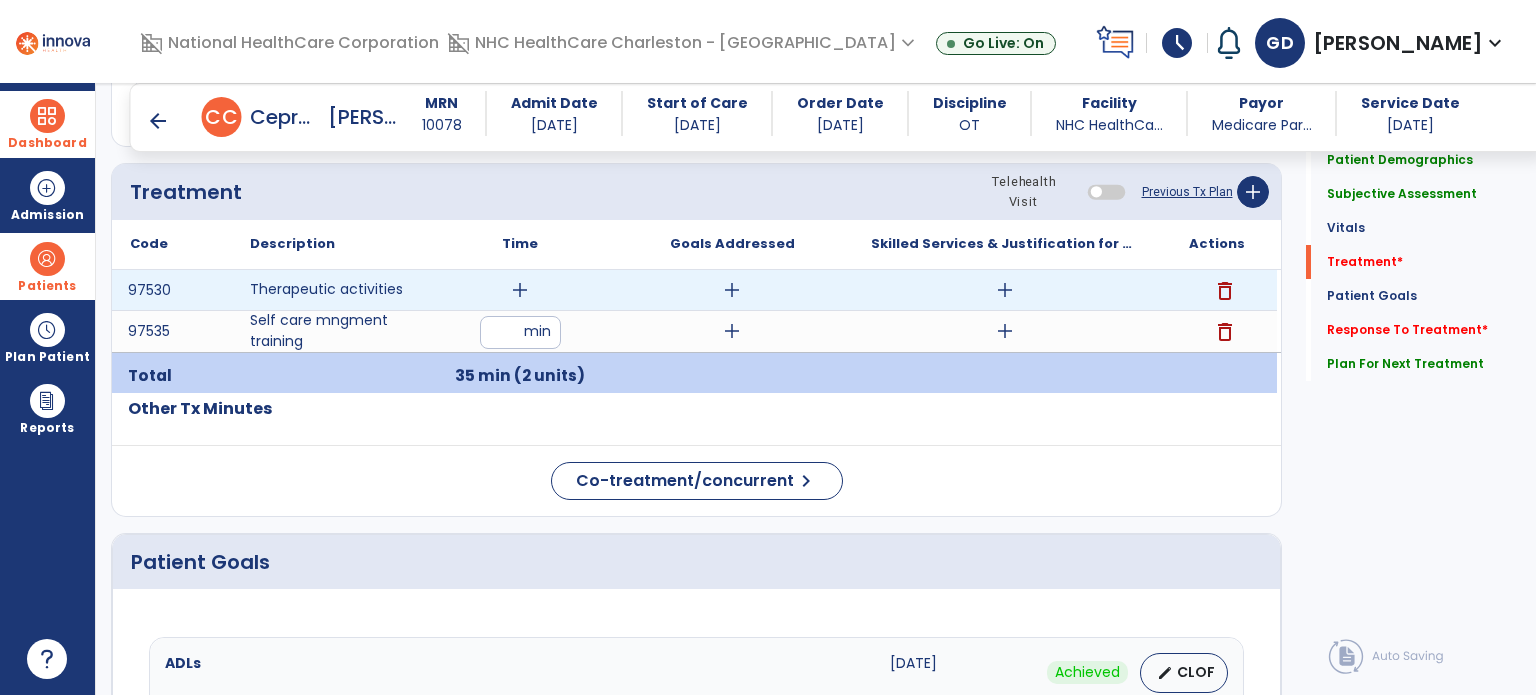 click on "add" at bounding box center [520, 290] 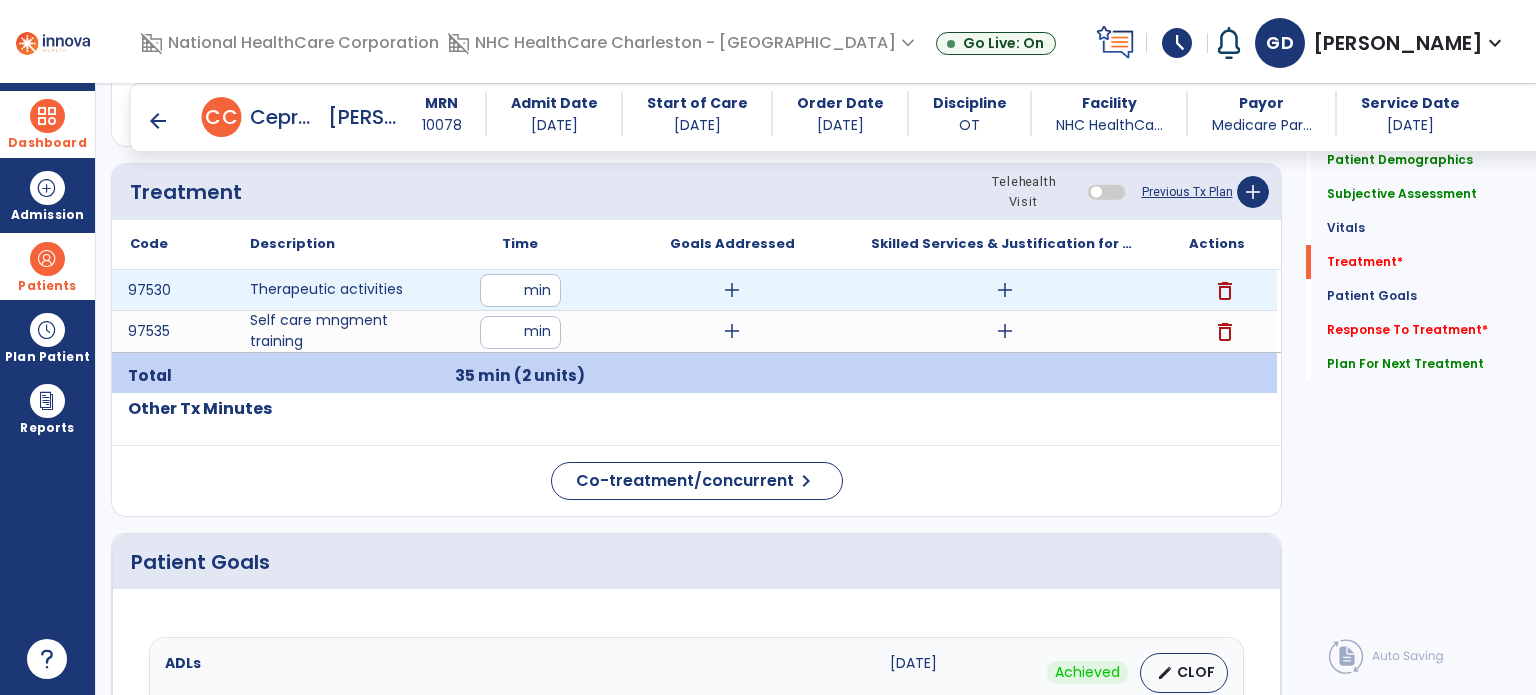 type on "**" 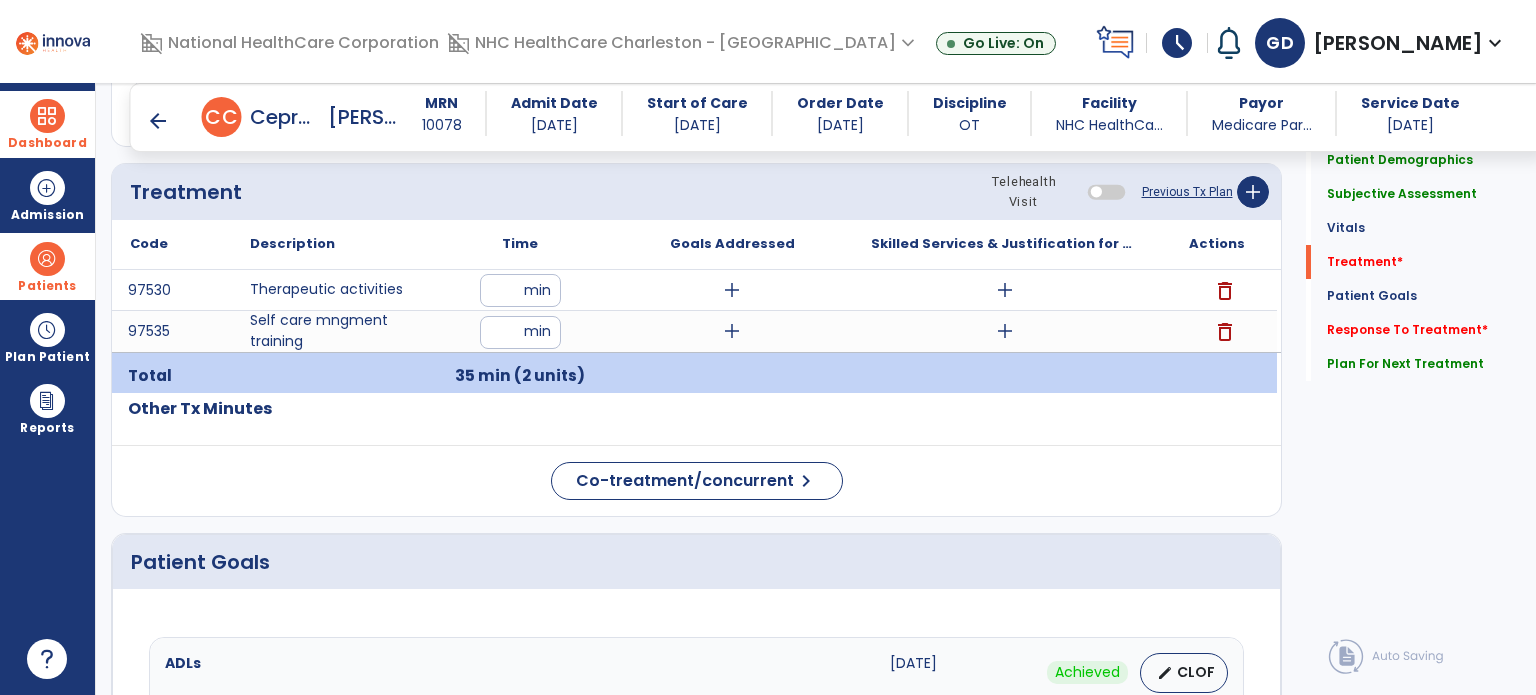 click on "Co-treatment/concurrent  chevron_right" 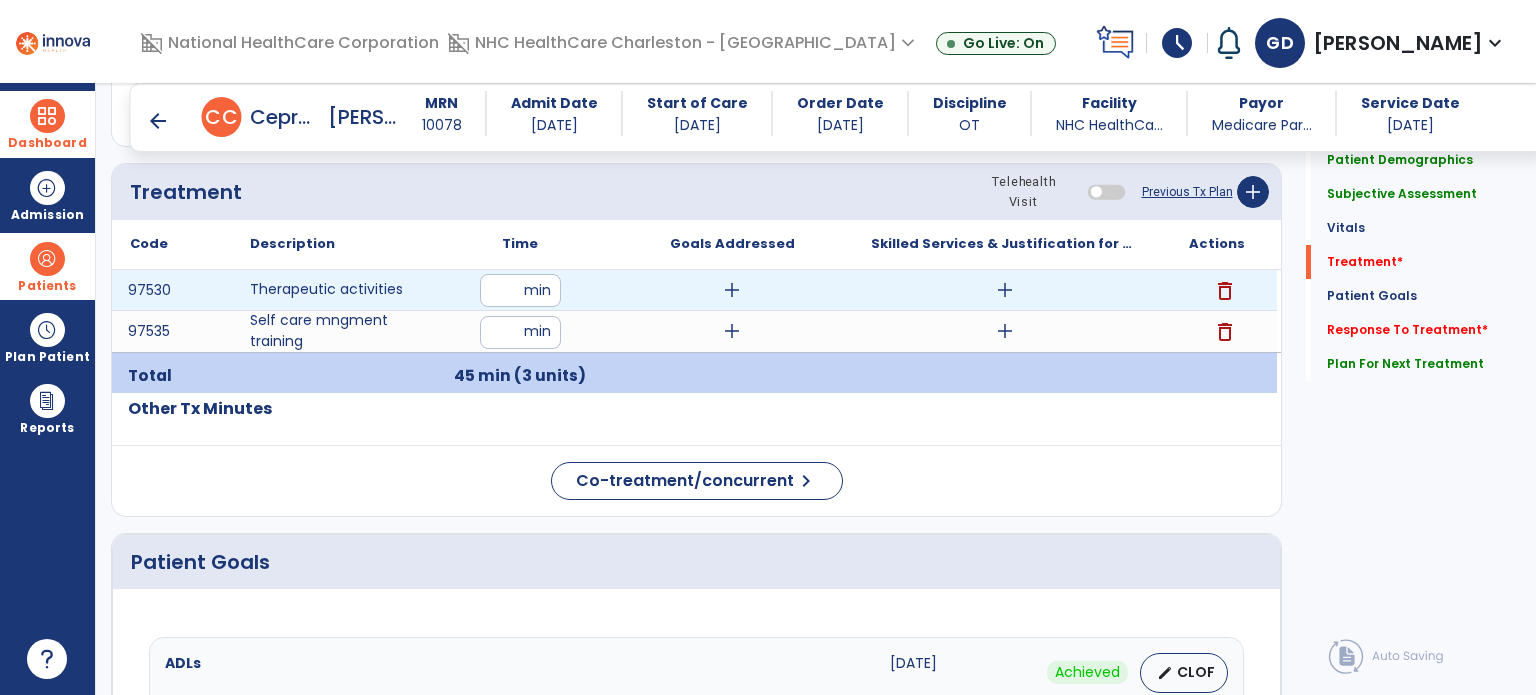 click on "add" at bounding box center (1005, 290) 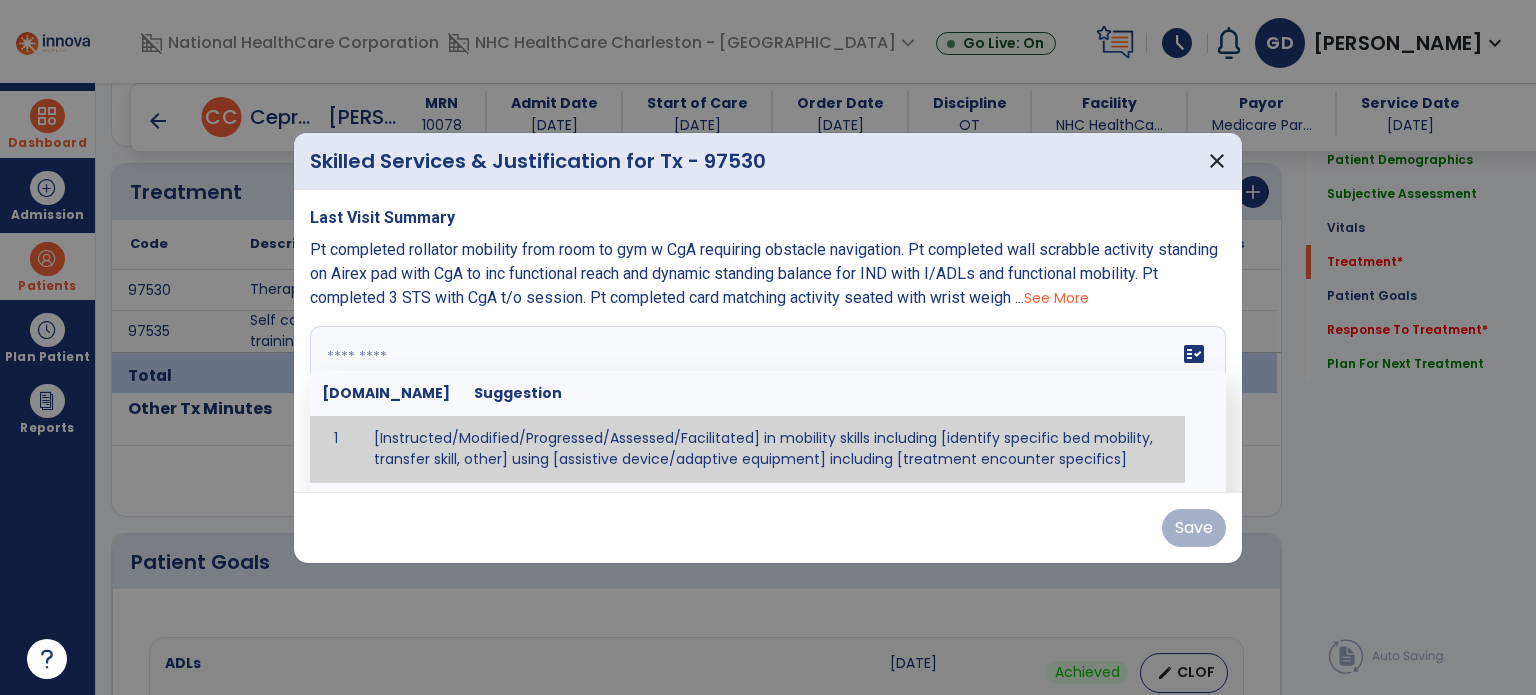 click at bounding box center (766, 401) 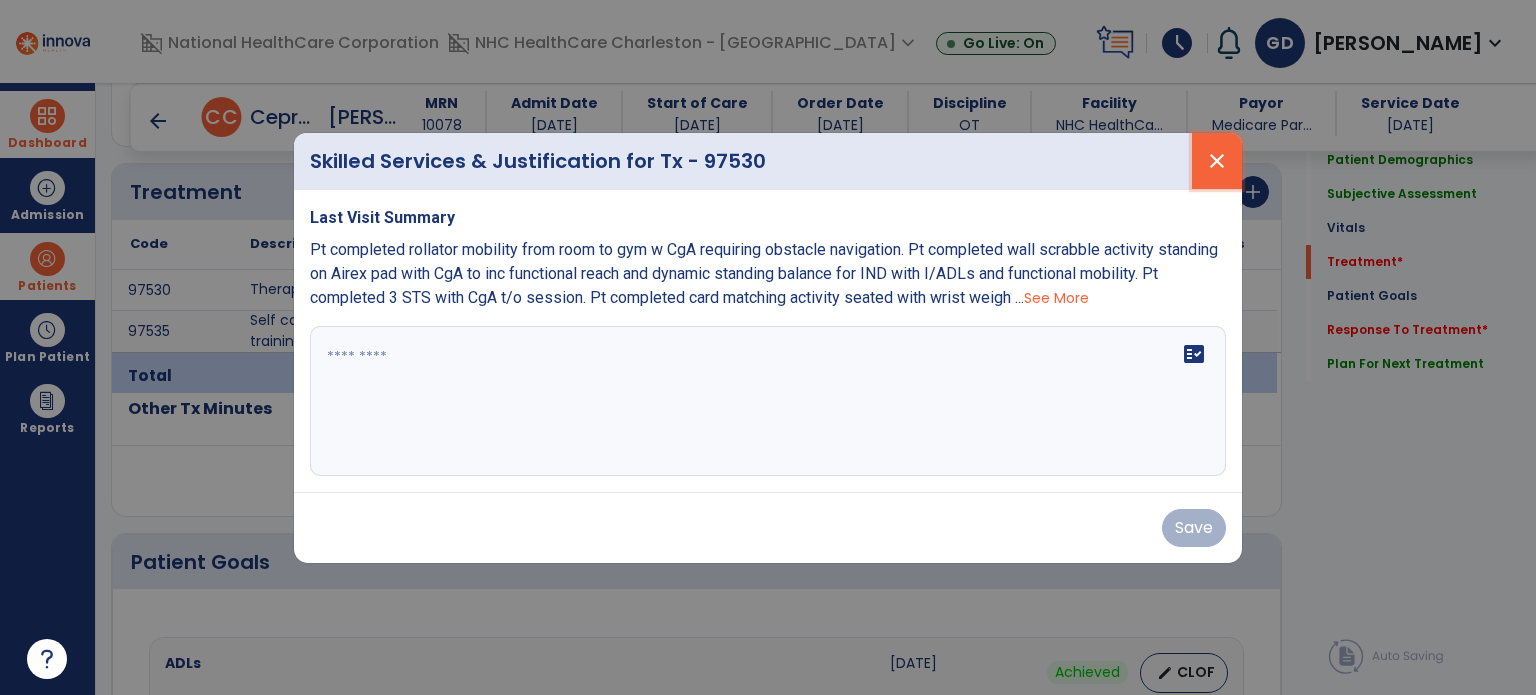 click on "close" at bounding box center (1217, 161) 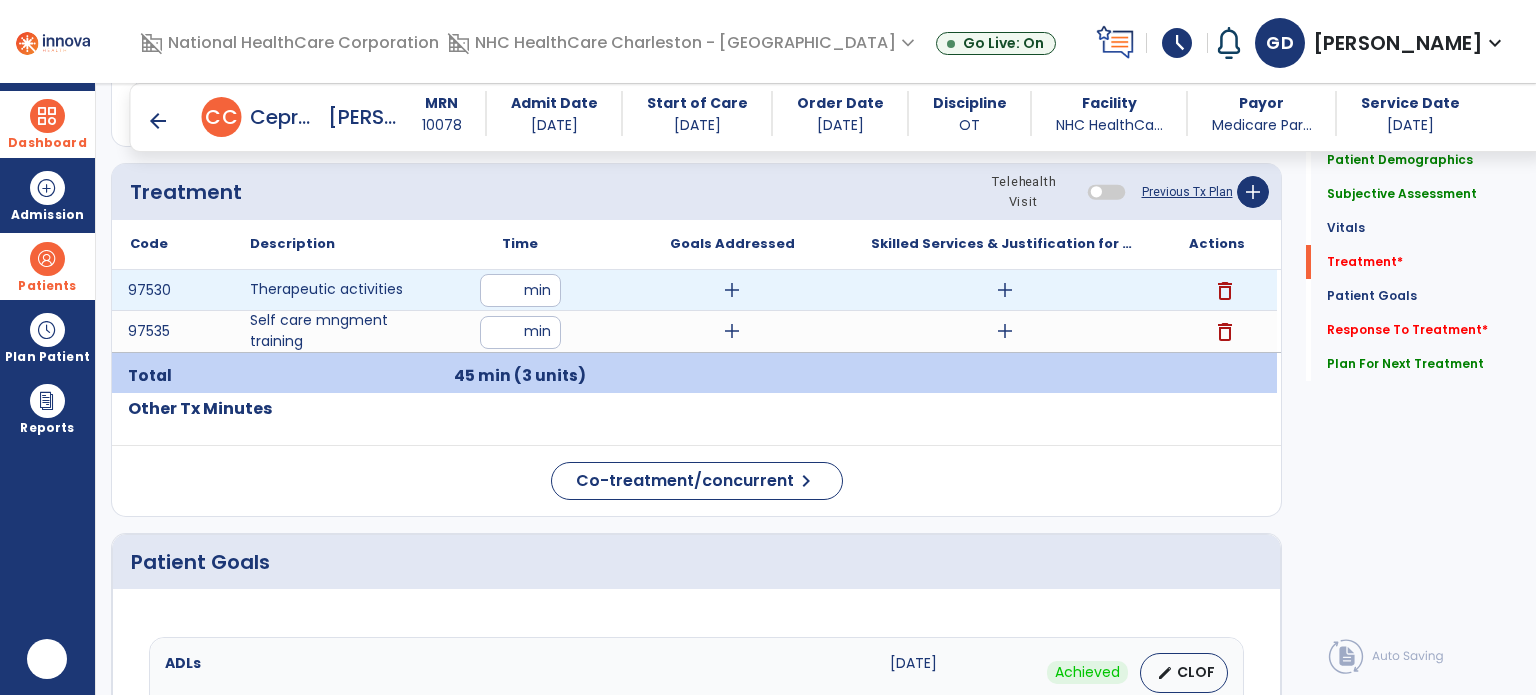 scroll, scrollTop: 0, scrollLeft: 0, axis: both 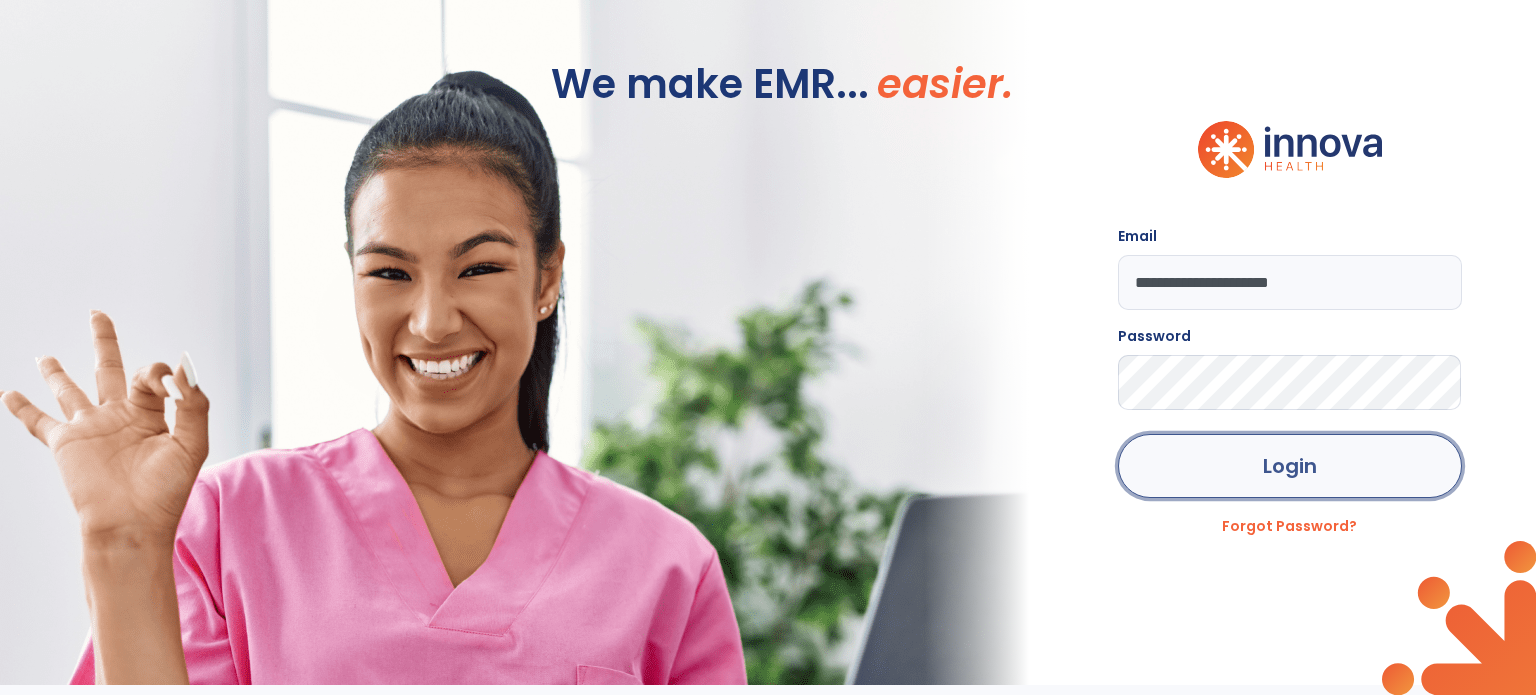 click on "Login" 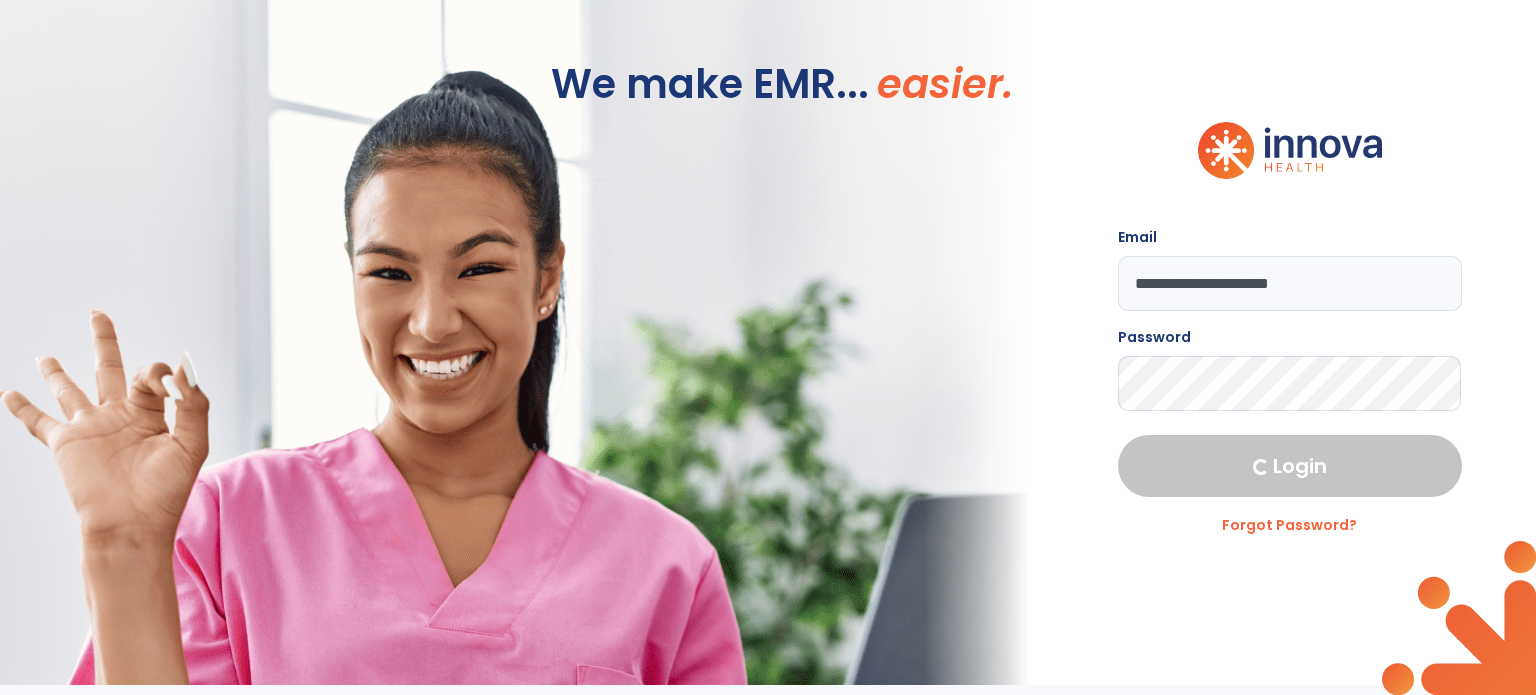 select on "****" 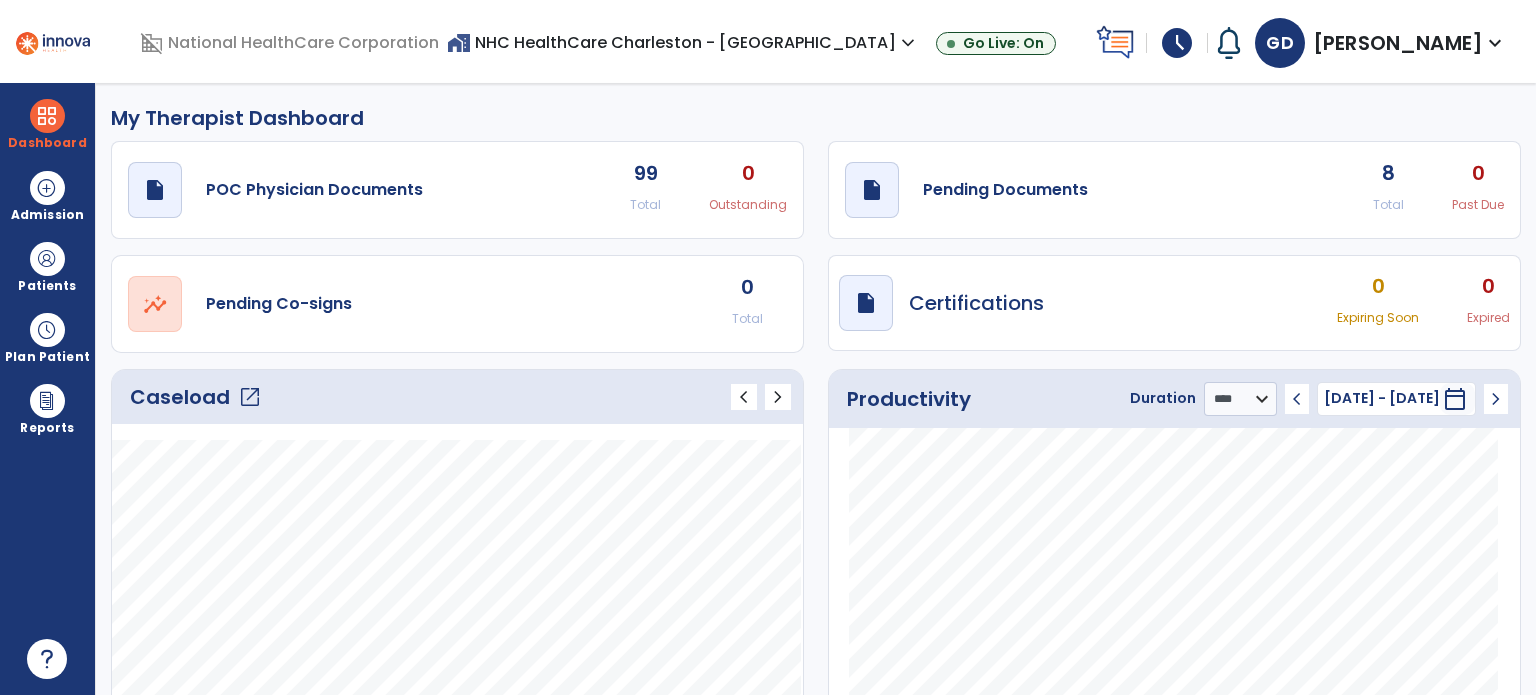 click on "8 Total" 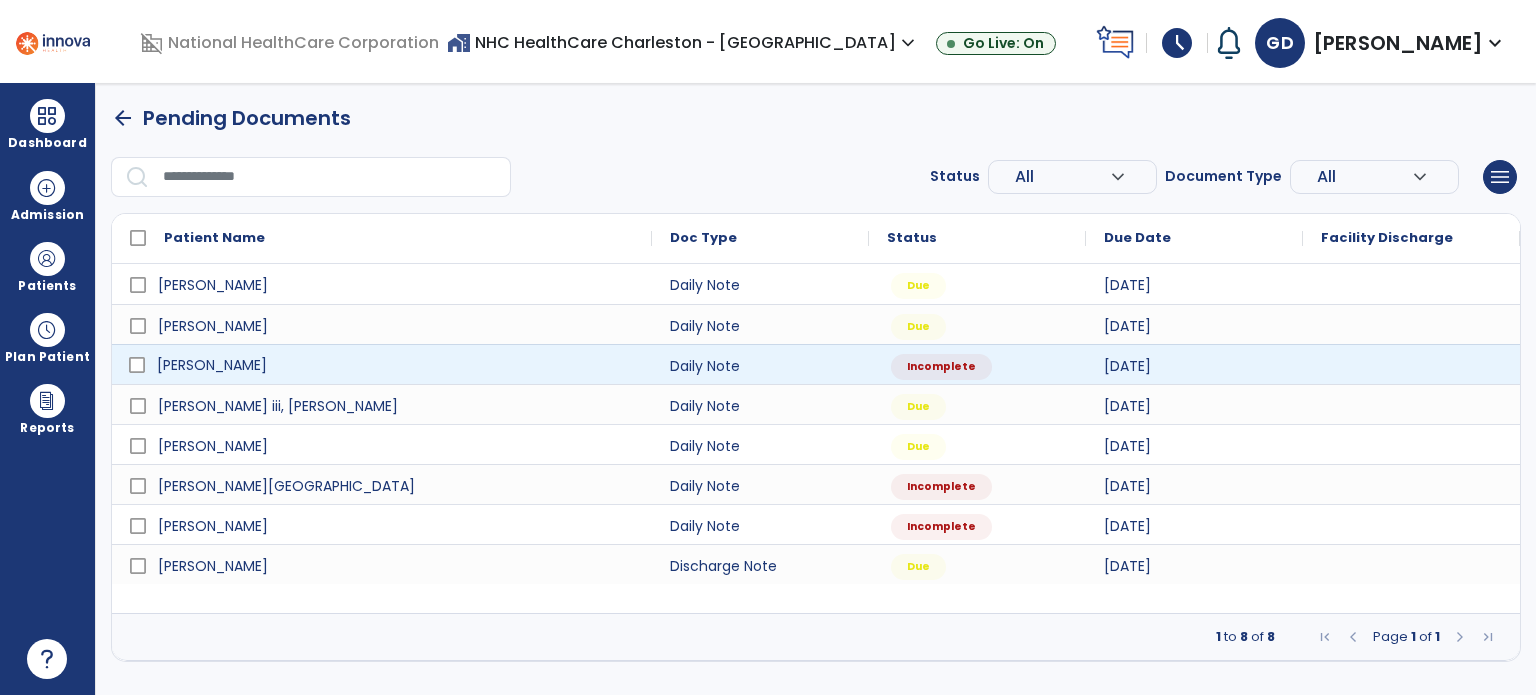 click on "[PERSON_NAME]" at bounding box center [396, 365] 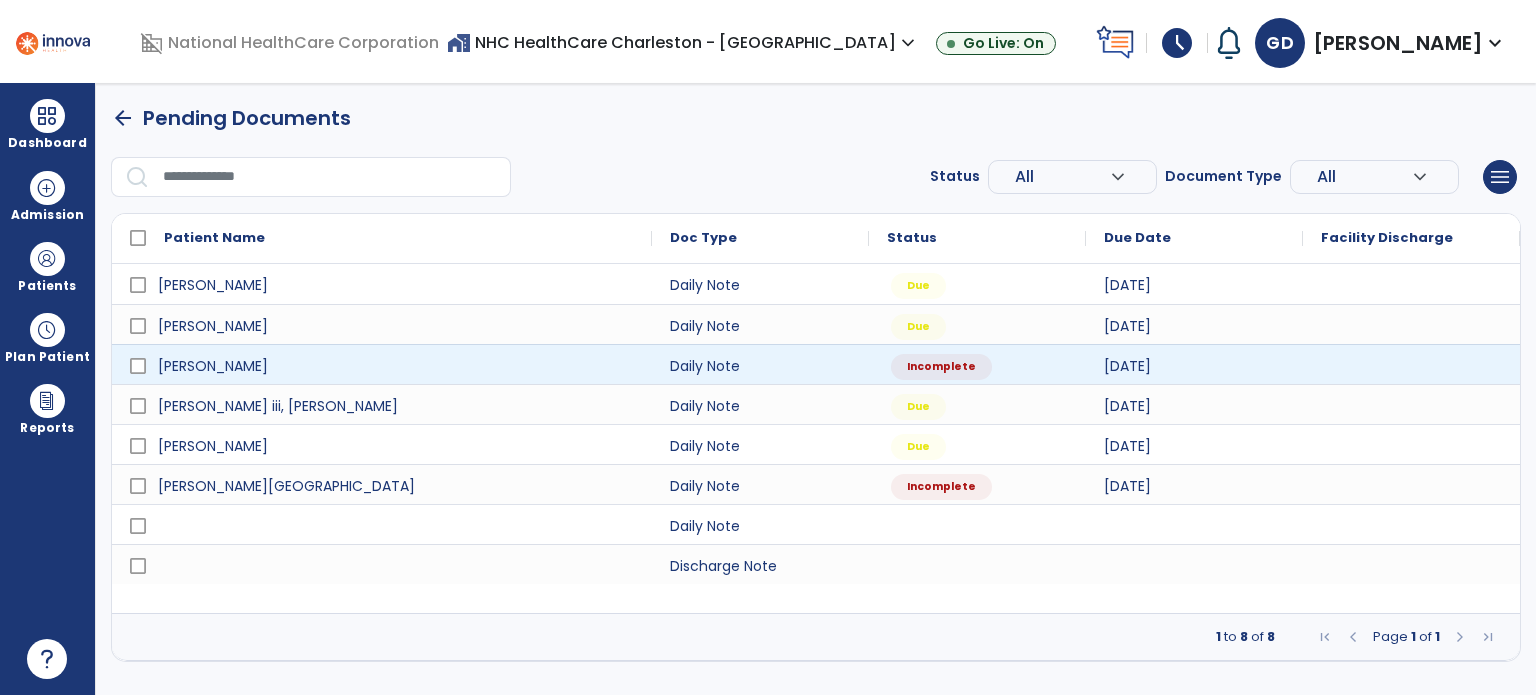 select on "*" 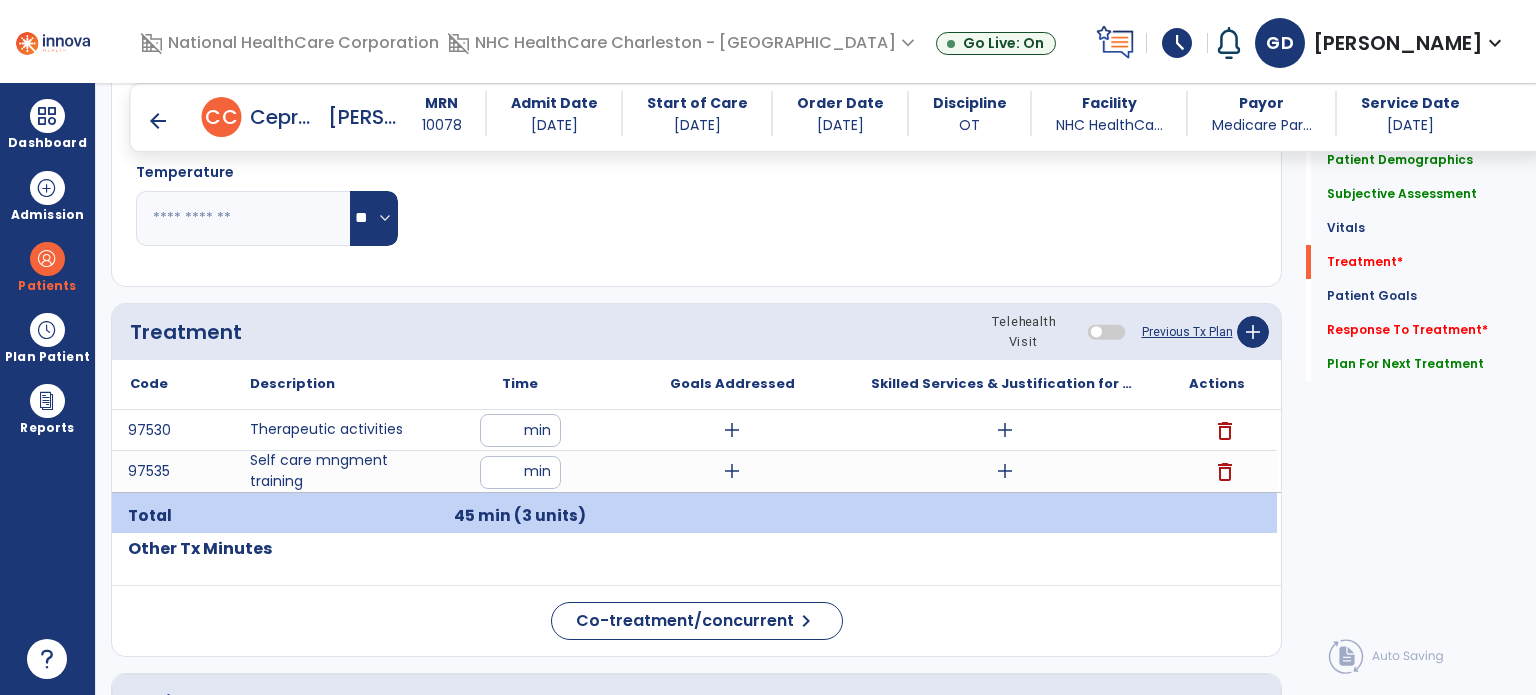 scroll, scrollTop: 1074, scrollLeft: 0, axis: vertical 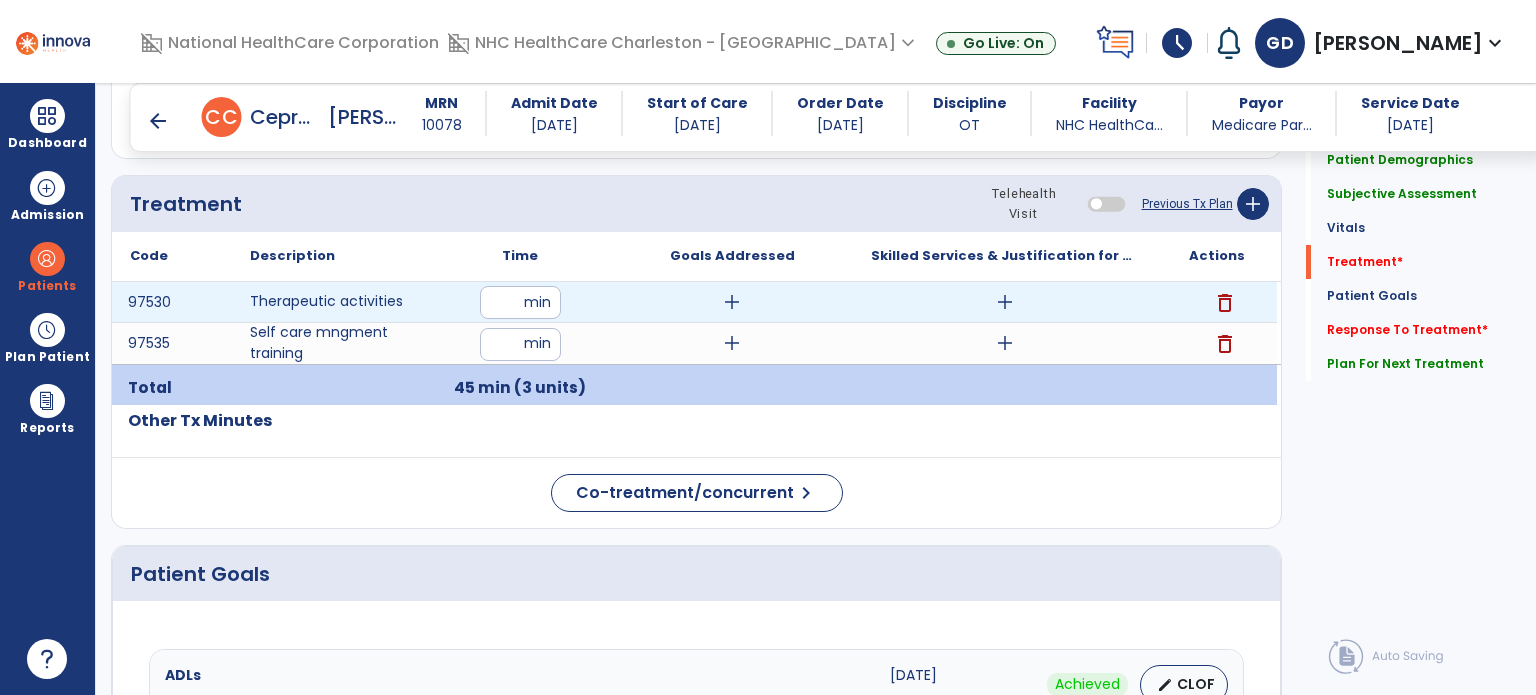 click on "add" at bounding box center (1005, 302) 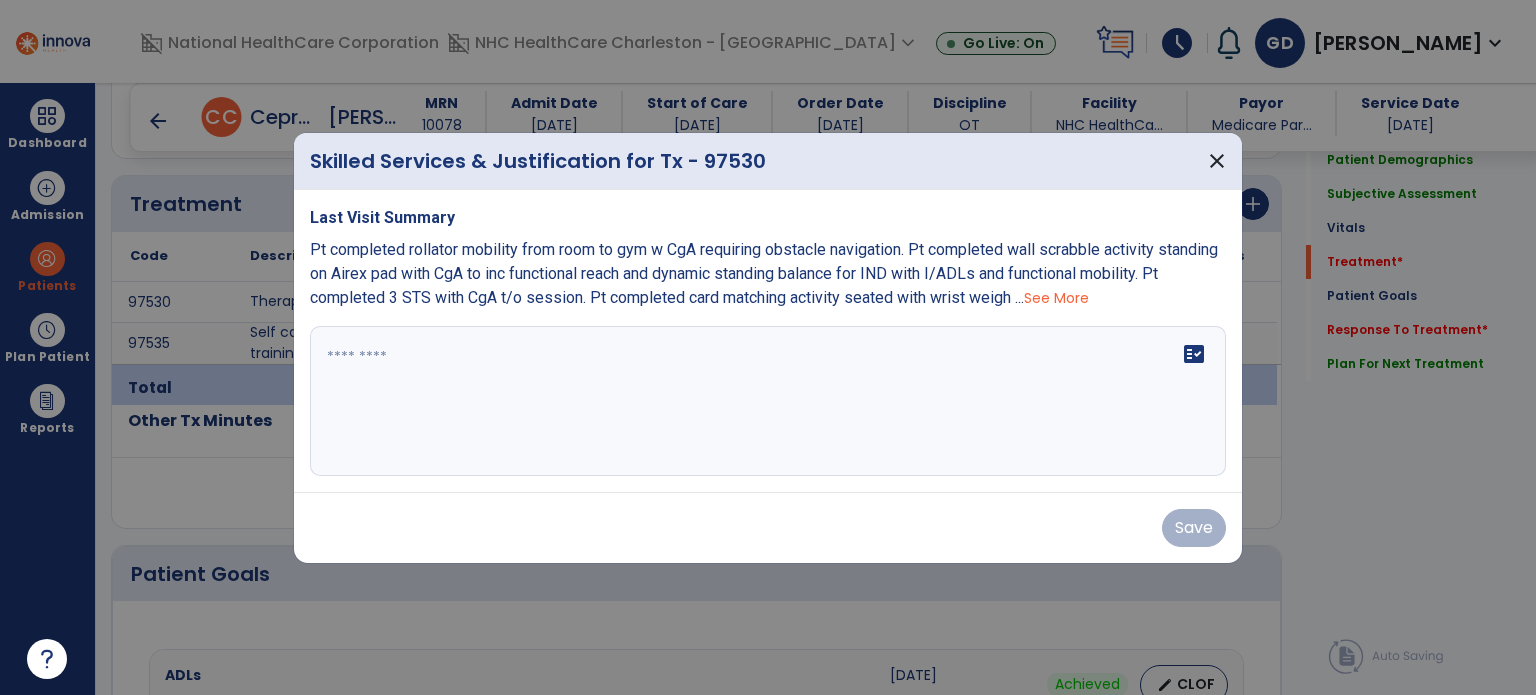 click at bounding box center [768, 401] 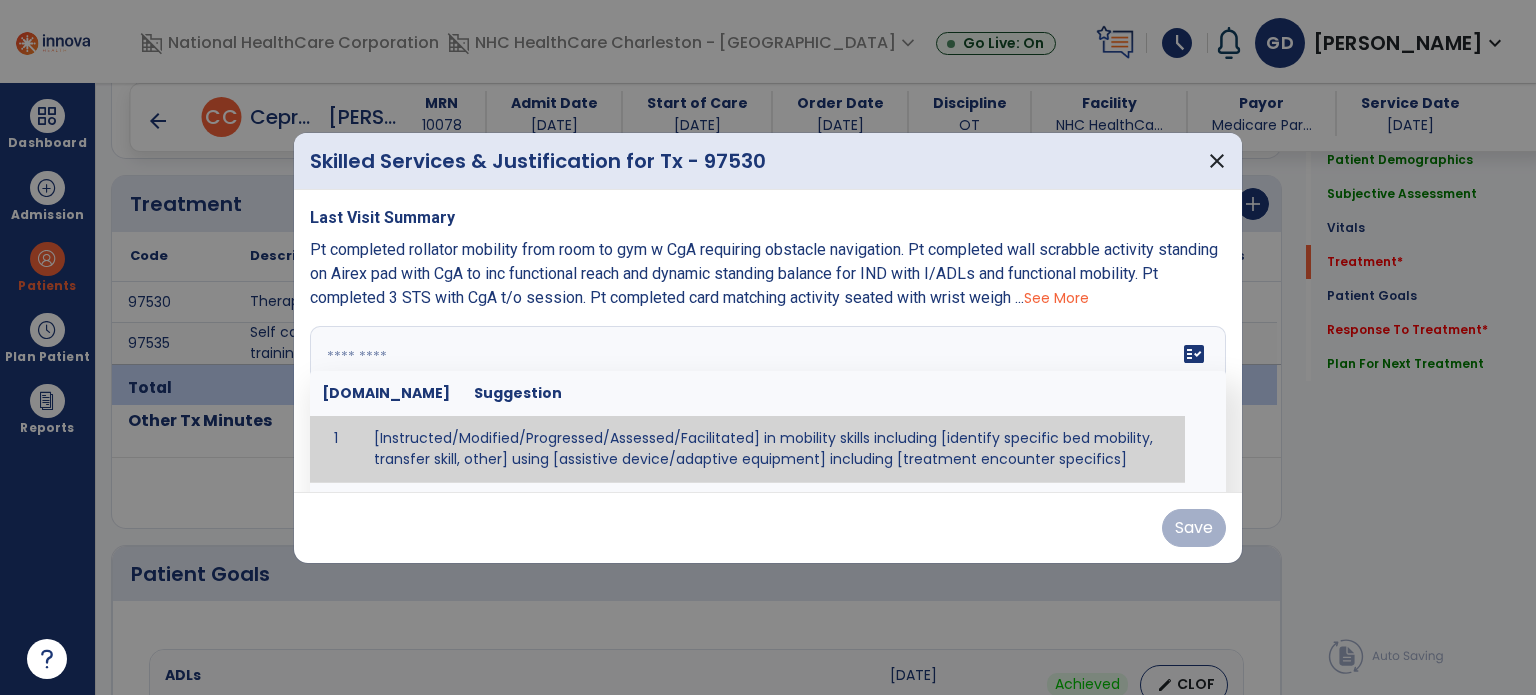 type on "*" 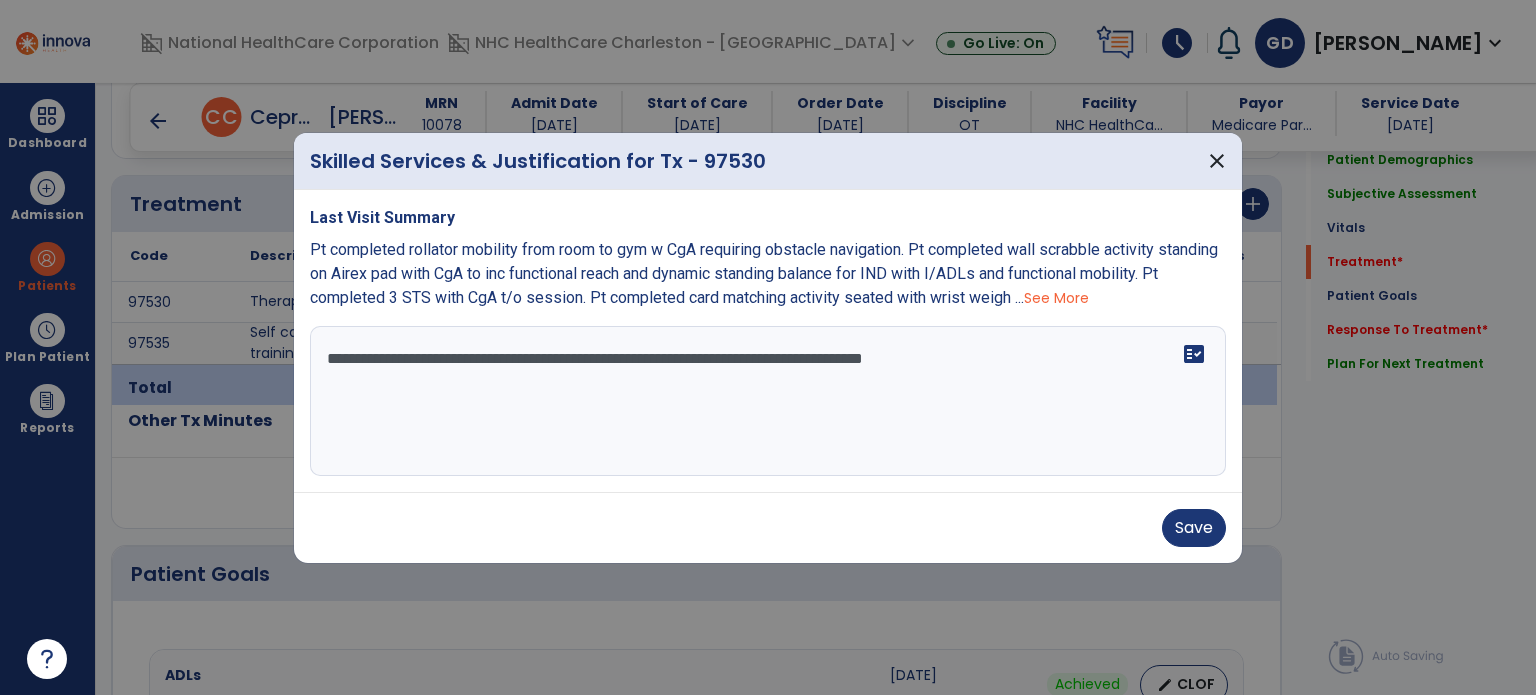 click on "**********" at bounding box center (768, 401) 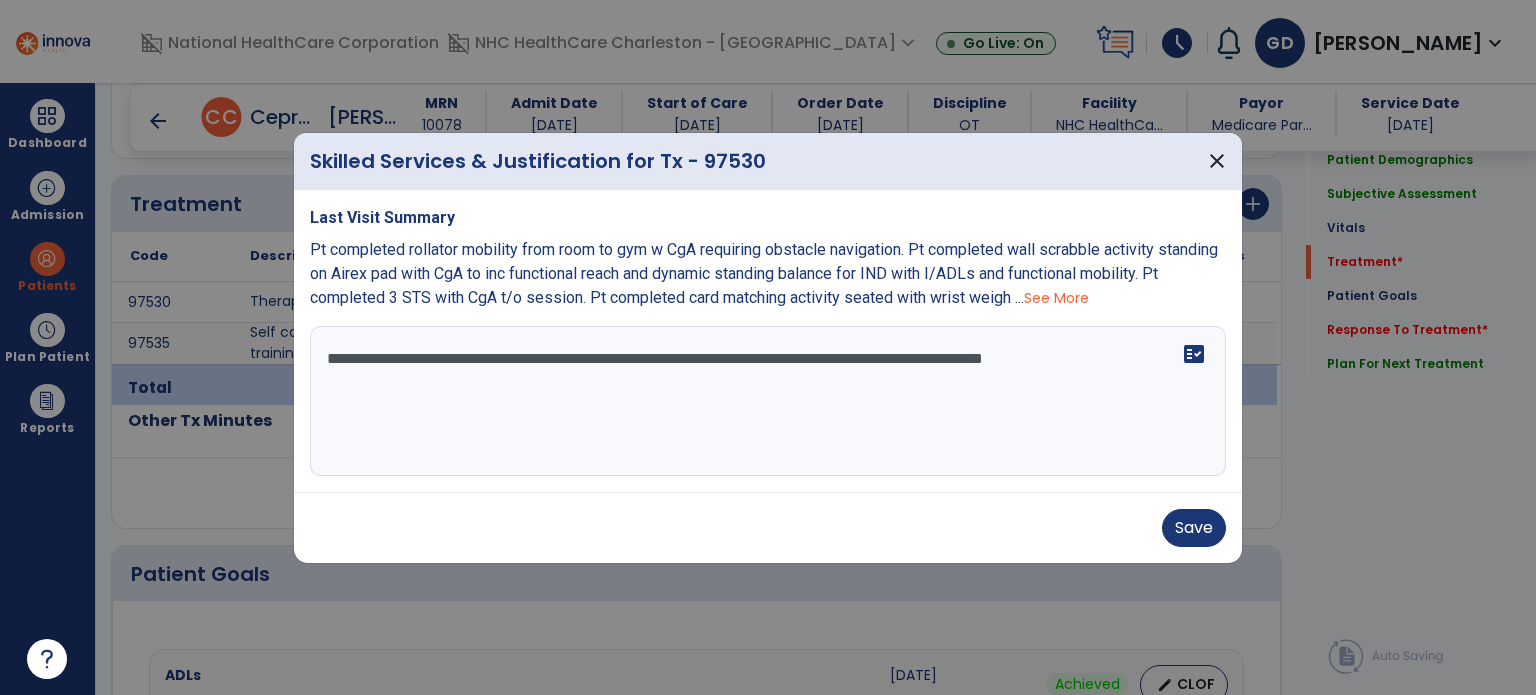 click on "**********" at bounding box center [768, 401] 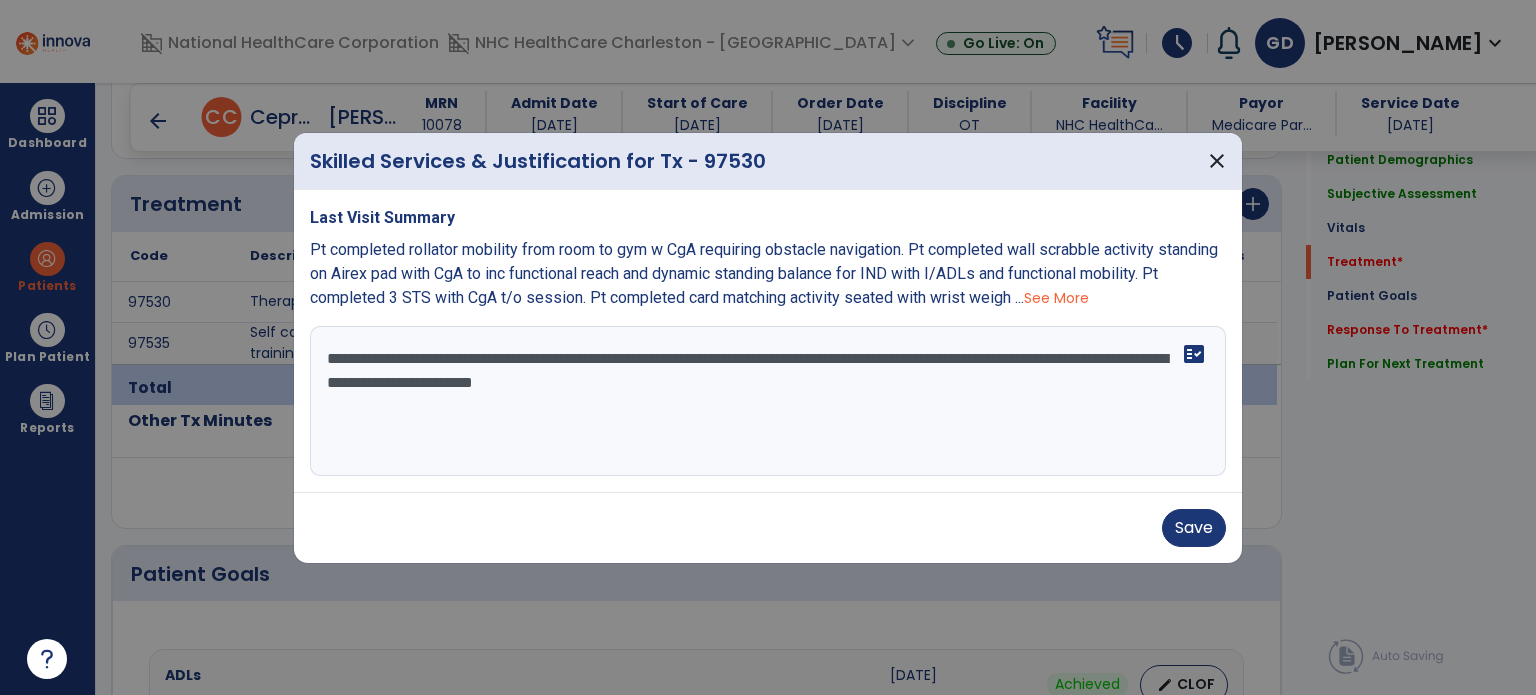 click on "**********" at bounding box center [768, 401] 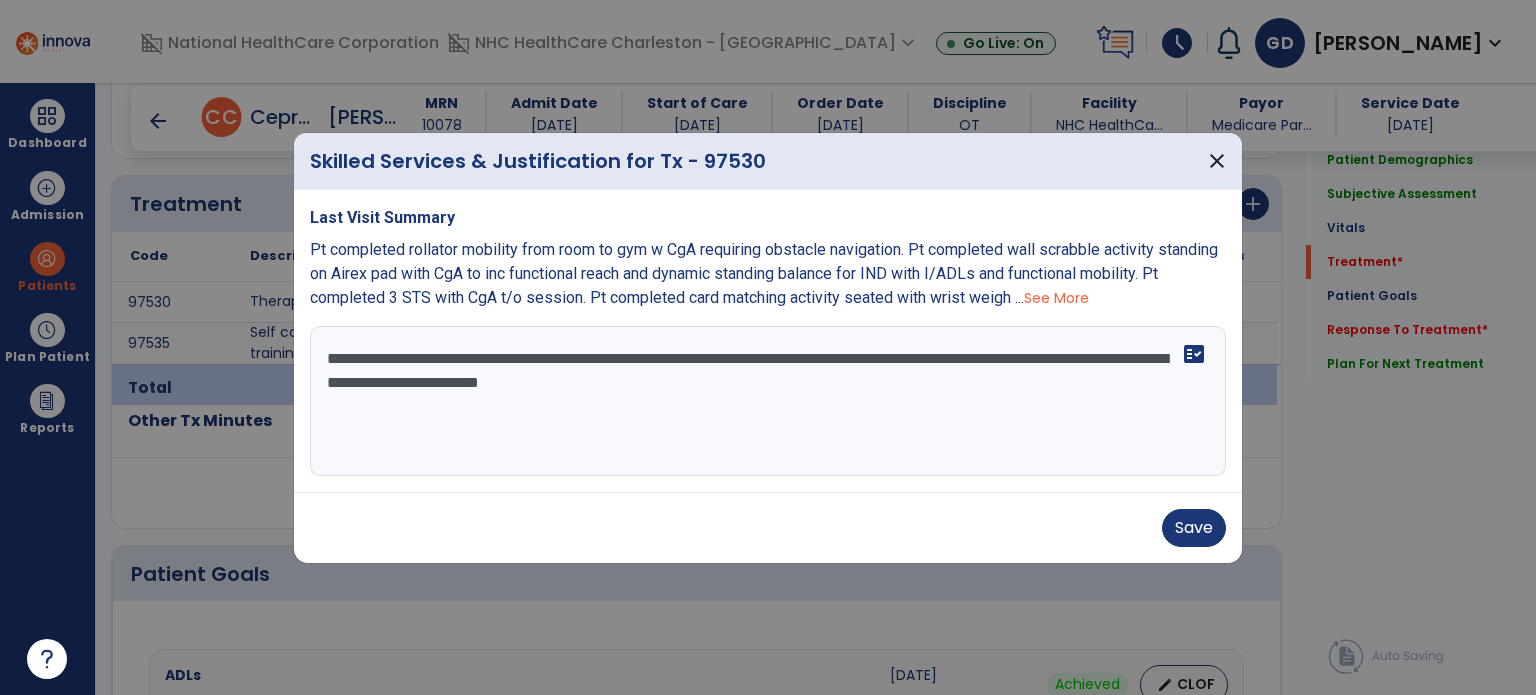 click on "**********" at bounding box center (768, 401) 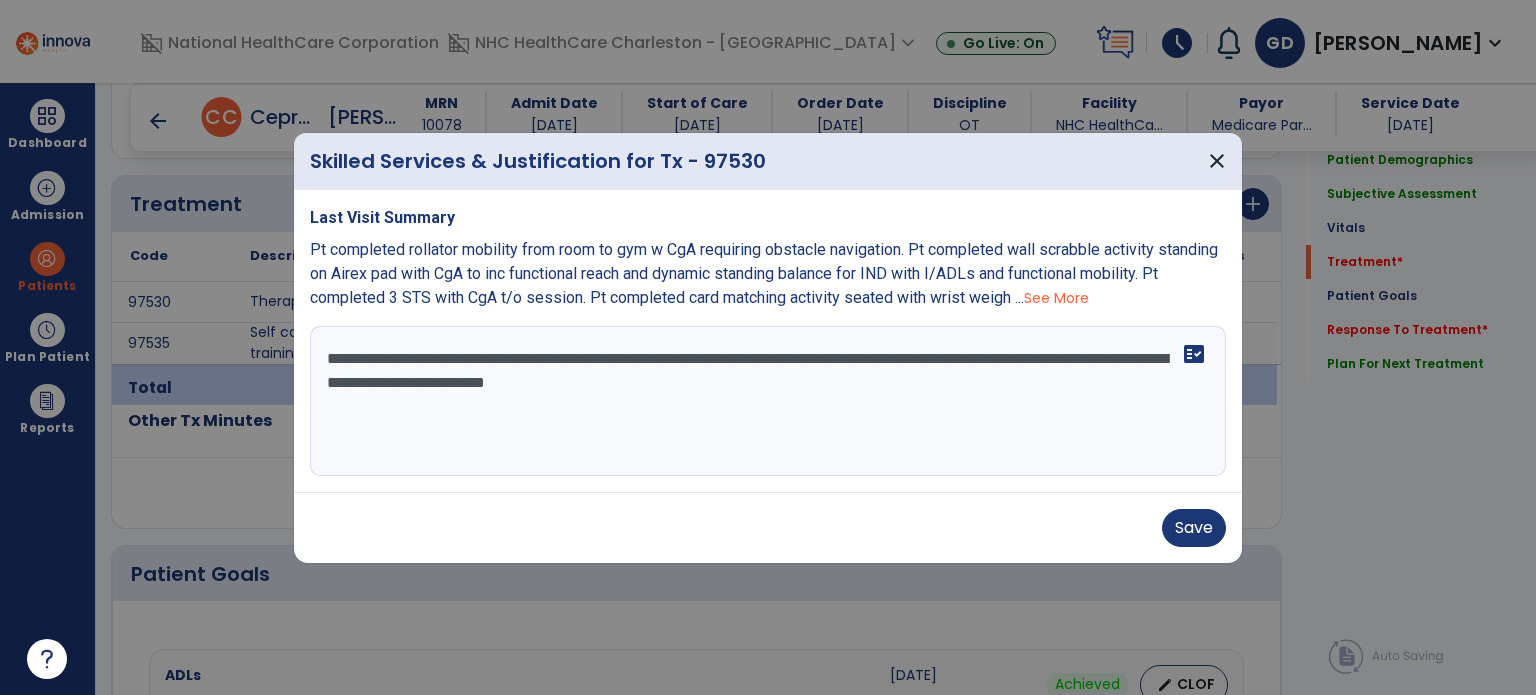 click on "**********" at bounding box center (768, 401) 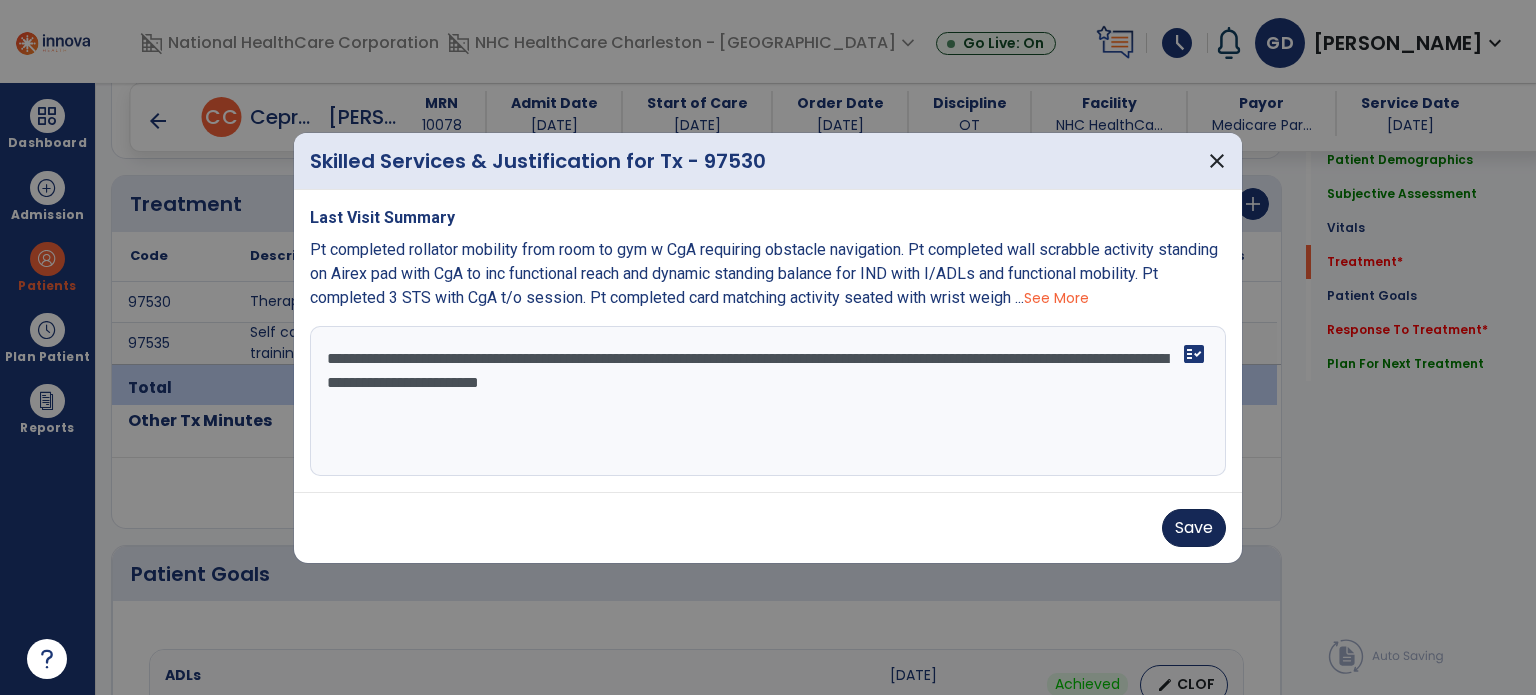 type on "**********" 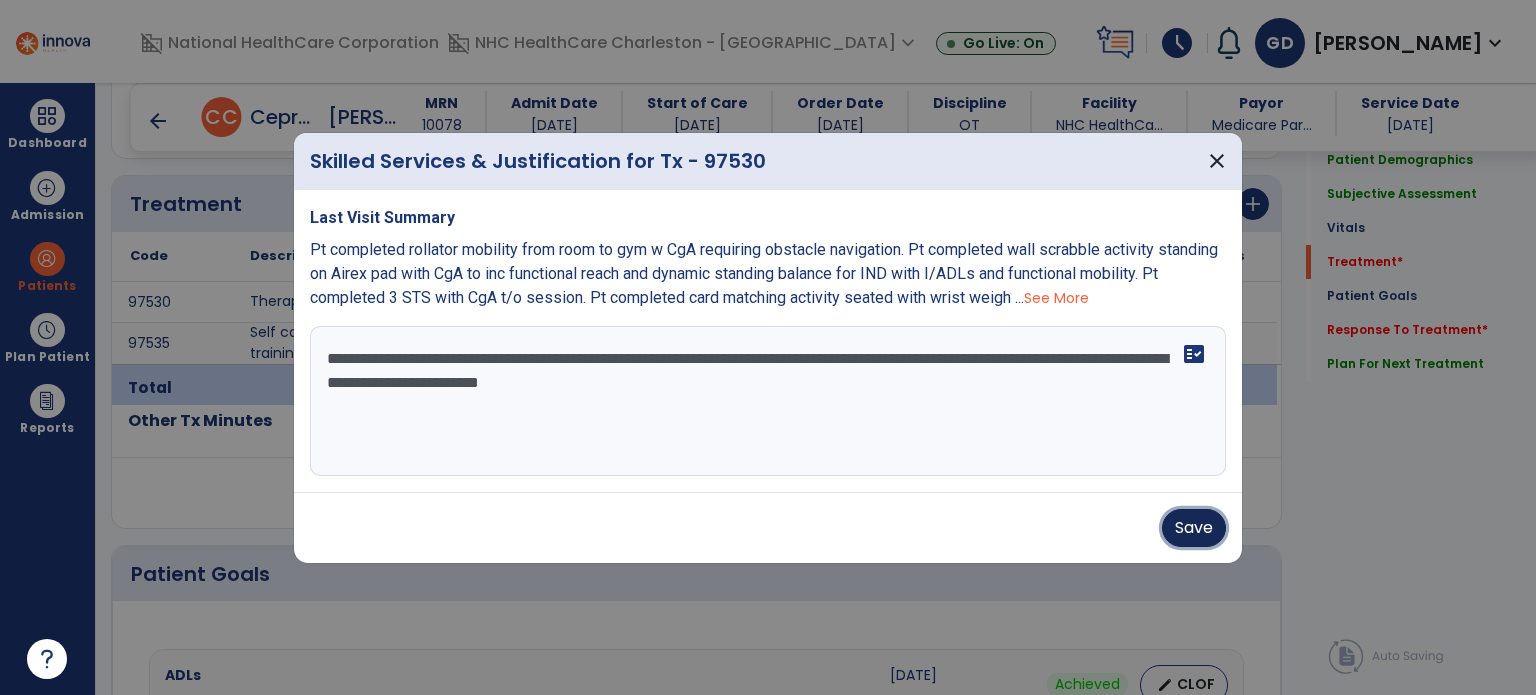 click on "Save" at bounding box center (1194, 528) 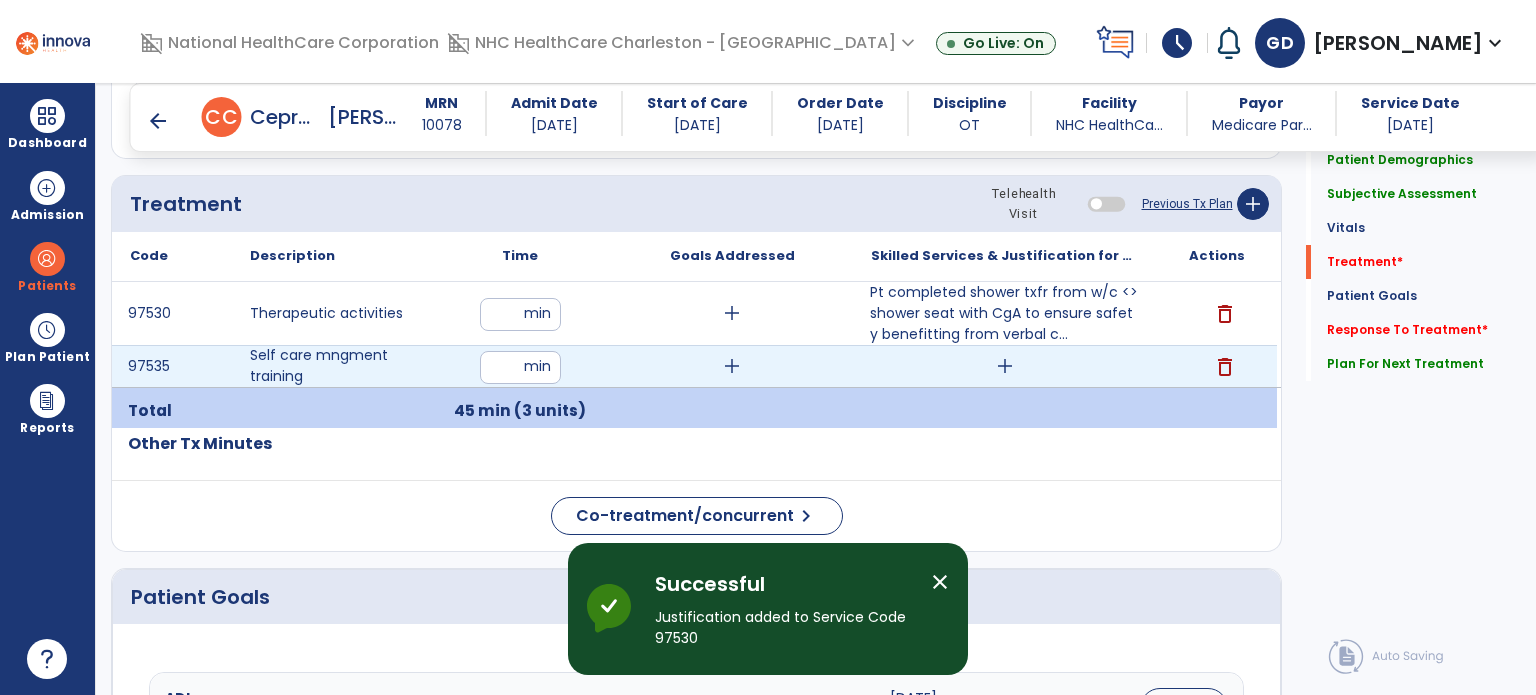 click on "add" at bounding box center [1005, 366] 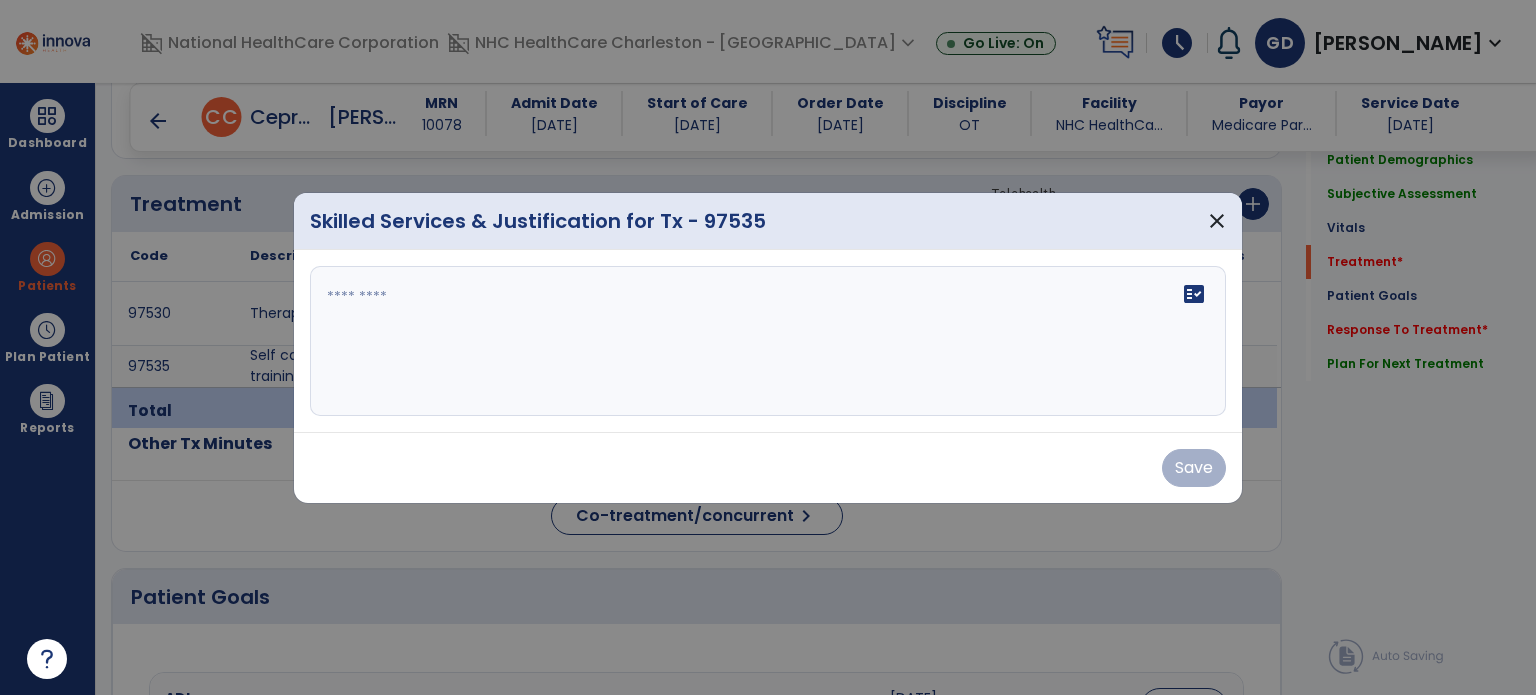 click on "fact_check" at bounding box center [768, 341] 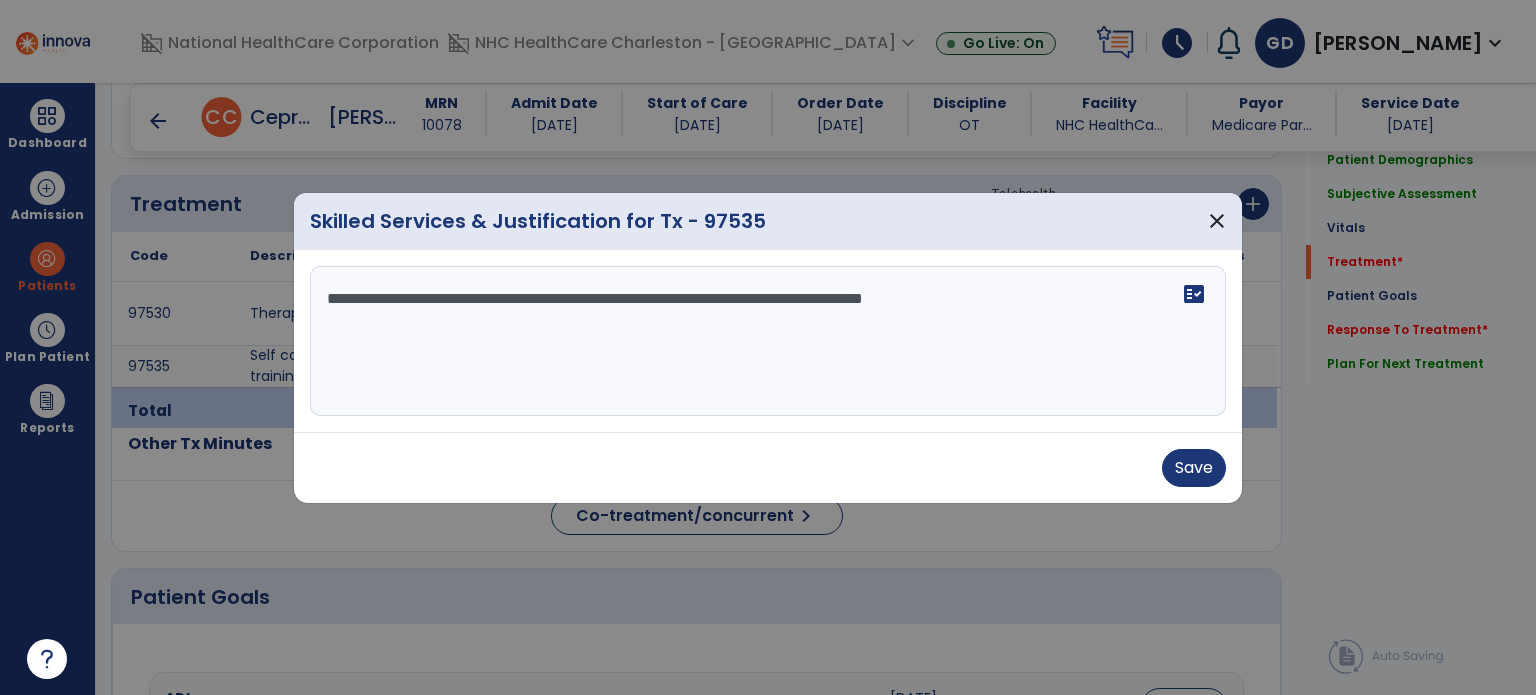 drag, startPoint x: 1054, startPoint y: 301, endPoint x: 672, endPoint y: 326, distance: 382.8172 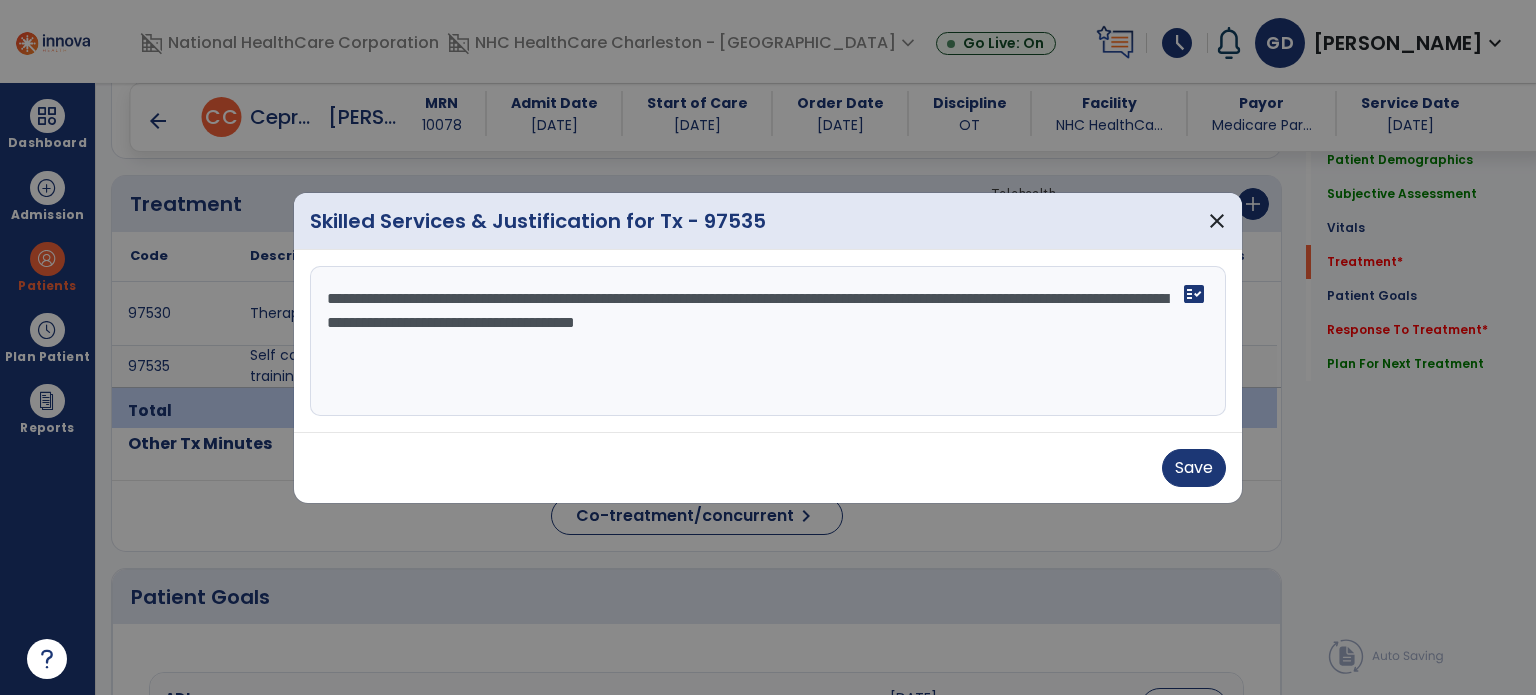 click on "**********" at bounding box center [768, 341] 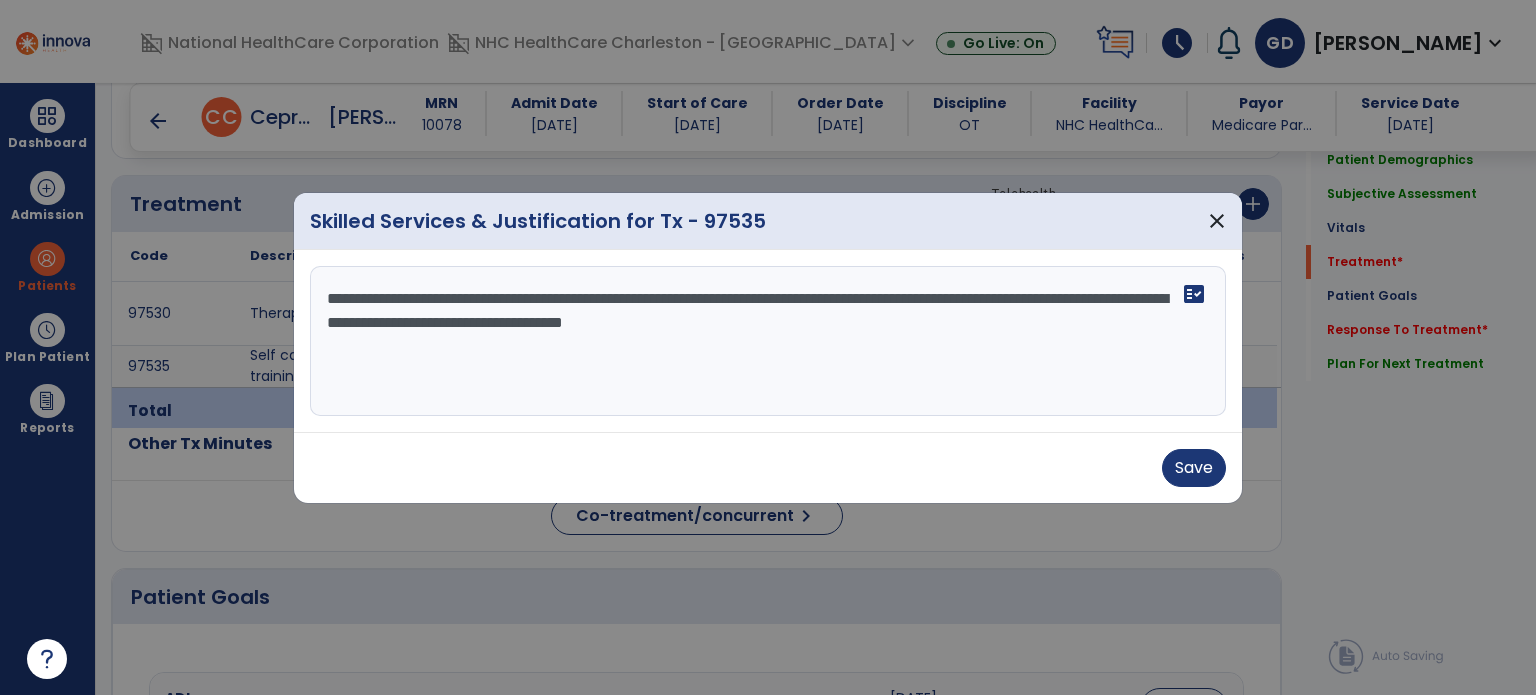 click on "**********" at bounding box center (768, 341) 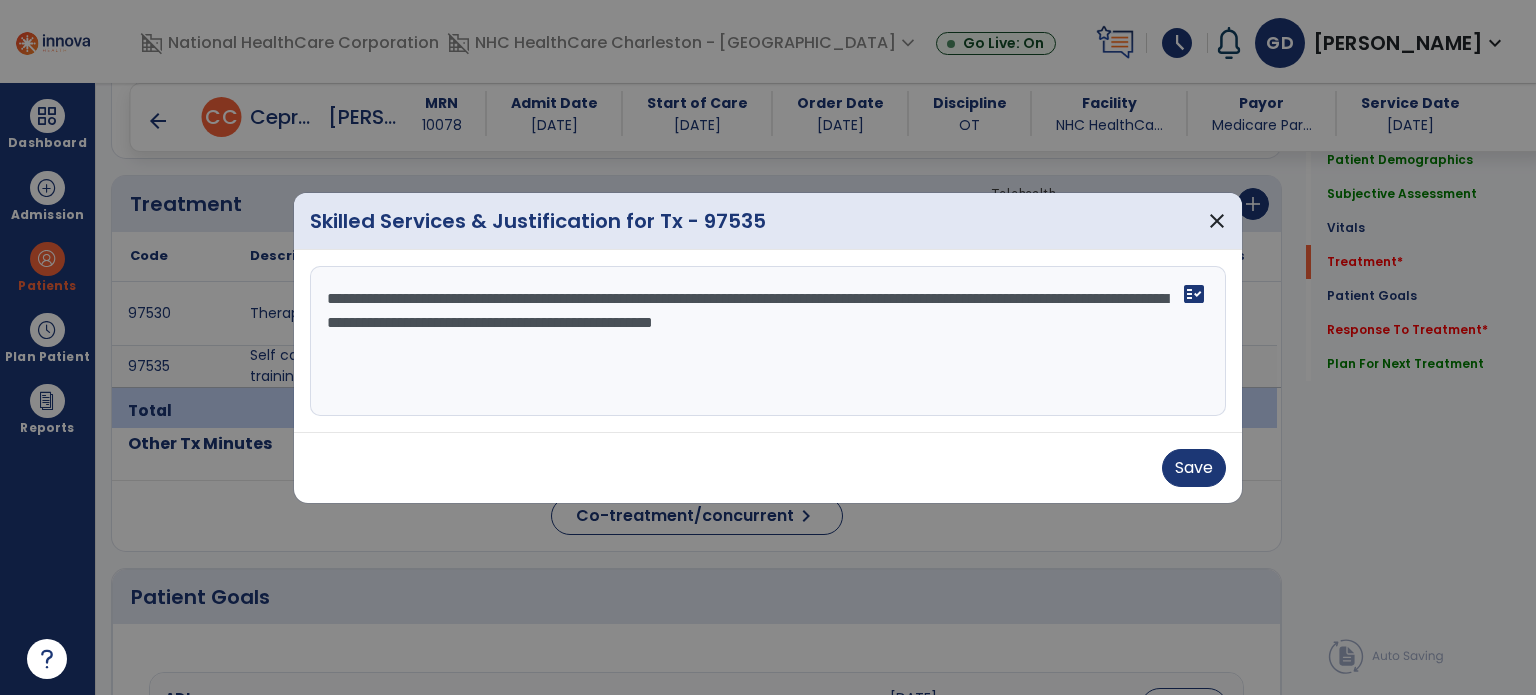 click on "**********" at bounding box center [768, 341] 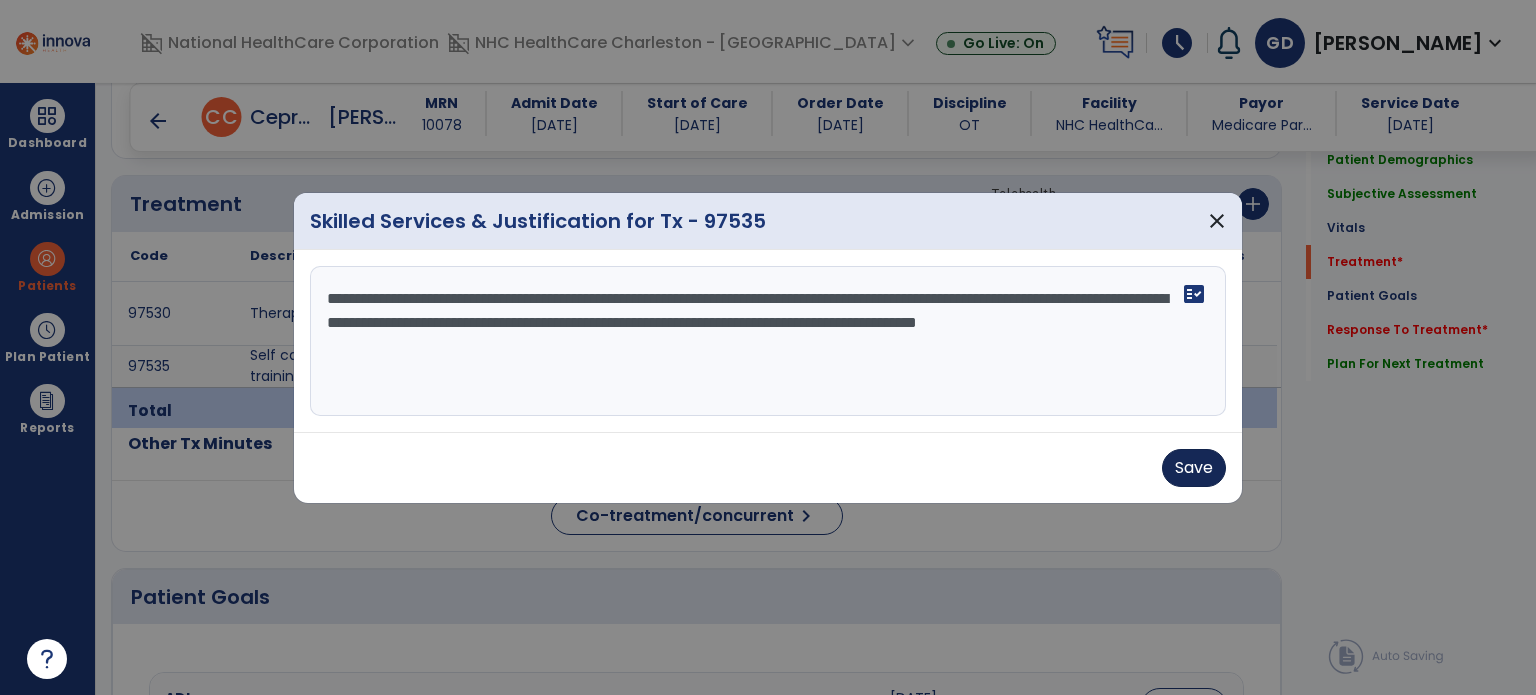 type on "**********" 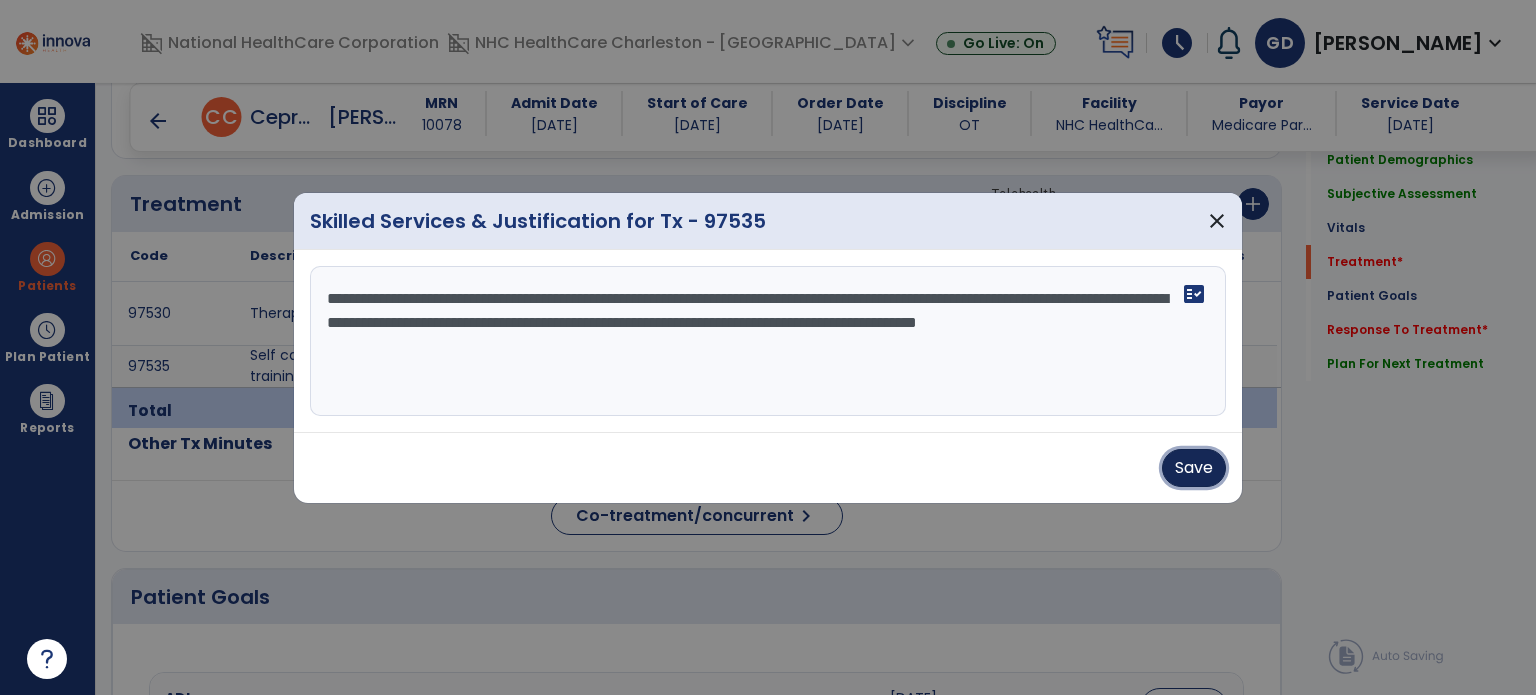 click on "Save" at bounding box center (1194, 468) 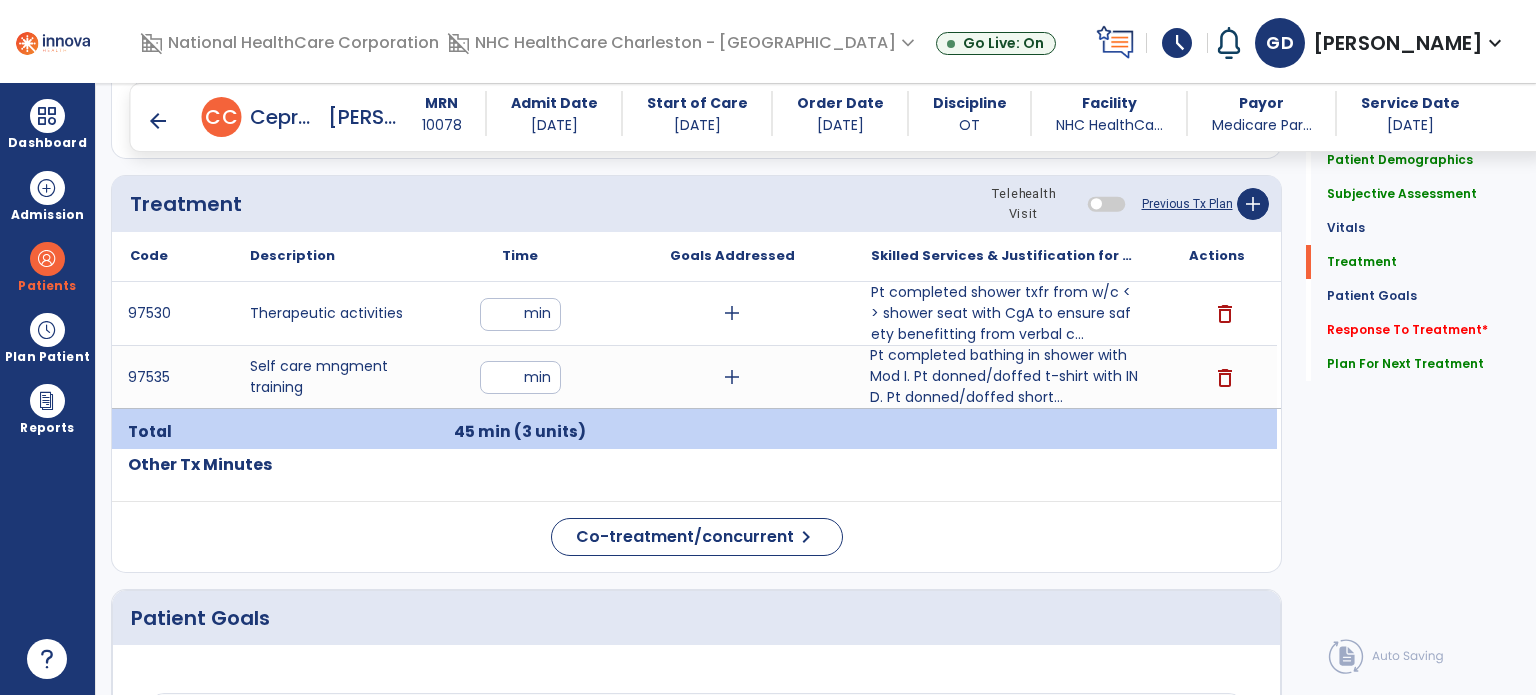 click on "Treatment Telehealth Visit  Previous Tx Plan   add
Code
Description
Time" 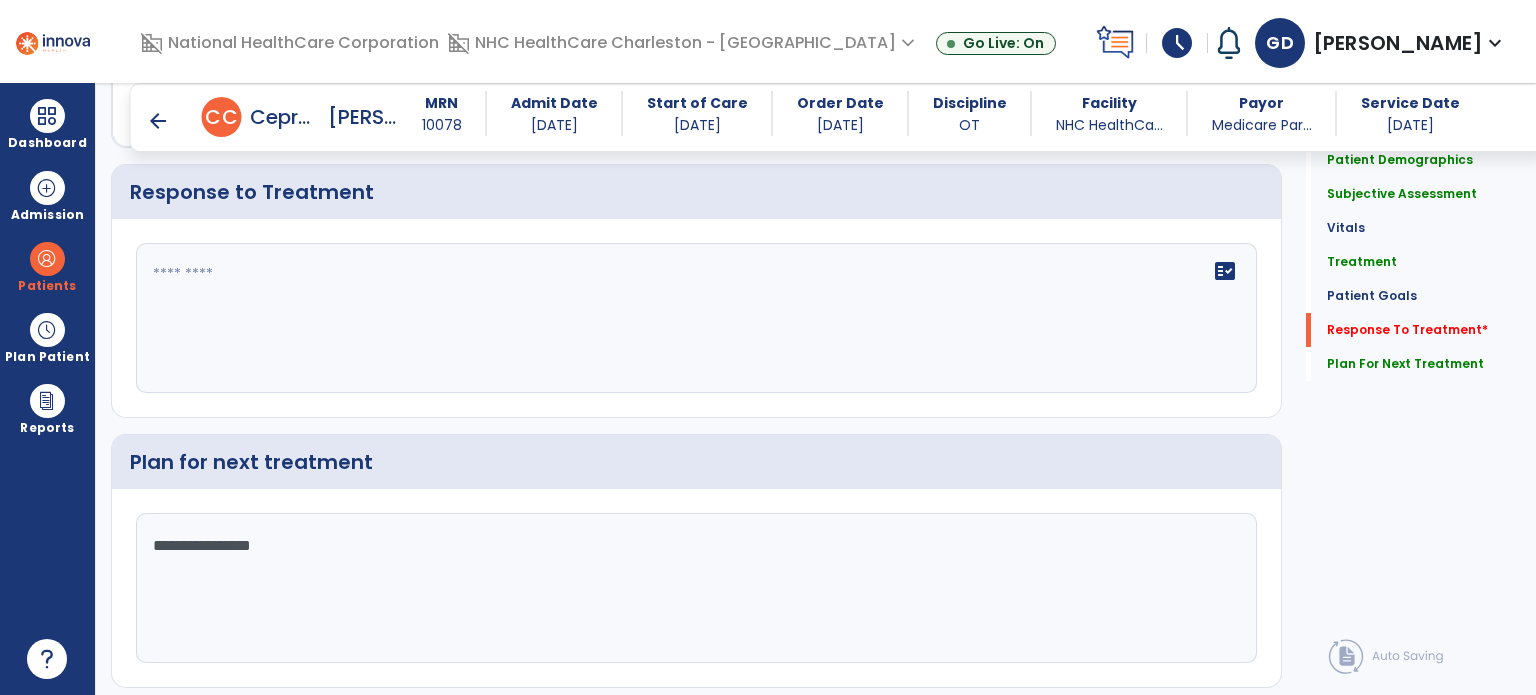 scroll, scrollTop: 2211, scrollLeft: 0, axis: vertical 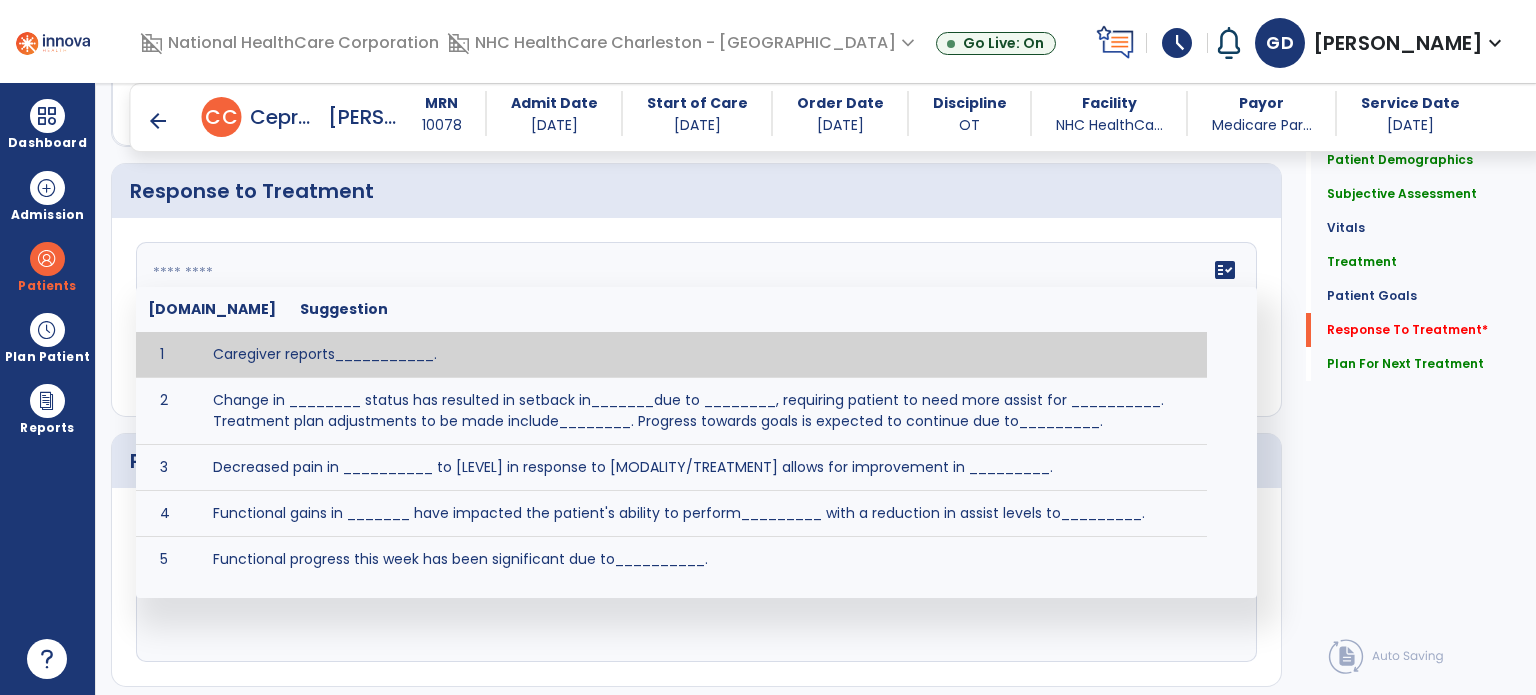 click on "fact_check  [DOMAIN_NAME] Suggestion 1 Caregiver reports___________. 2 Change in ________ status has resulted in setback in_______due to ________, requiring patient to need more assist for __________.   Treatment plan adjustments to be made include________.  Progress towards goals is expected to continue due to_________. 3 Decreased pain in __________ to [LEVEL] in response to [MODALITY/TREATMENT] allows for improvement in _________. 4 Functional gains in _______ have impacted the patient's ability to perform_________ with a reduction in assist levels to_________. 5 Functional progress this week has been significant due to__________. 6 Gains in ________ have improved the patient's ability to perform ______with decreased levels of assist to___________. 7 Improvement in ________allows patient to tolerate higher levels of challenges in_________. 8 Pain in [AREA] has decreased to [LEVEL] in response to [TREATMENT/MODALITY], allowing fore ease in completing__________. 9 10 11 12 13 14 15 16 17 18 19 20 21" 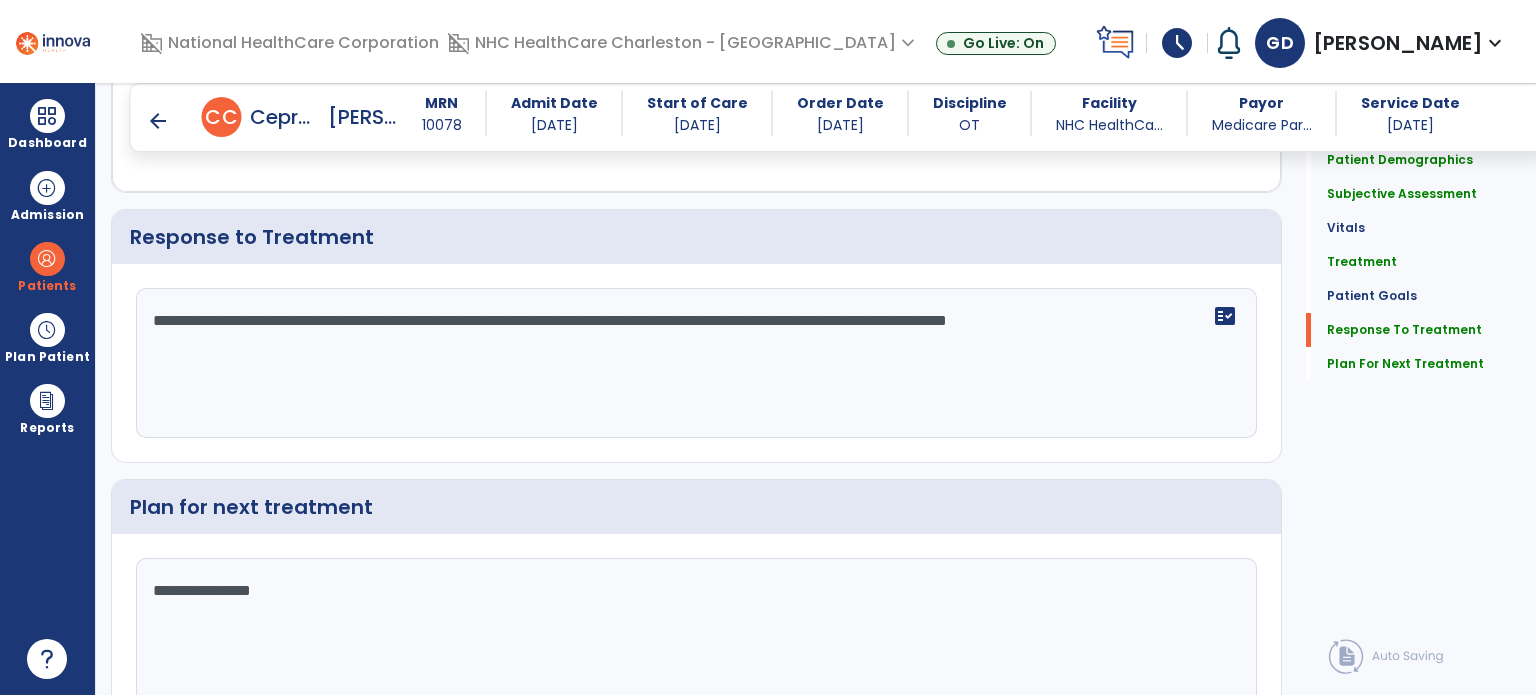 scroll, scrollTop: 2211, scrollLeft: 0, axis: vertical 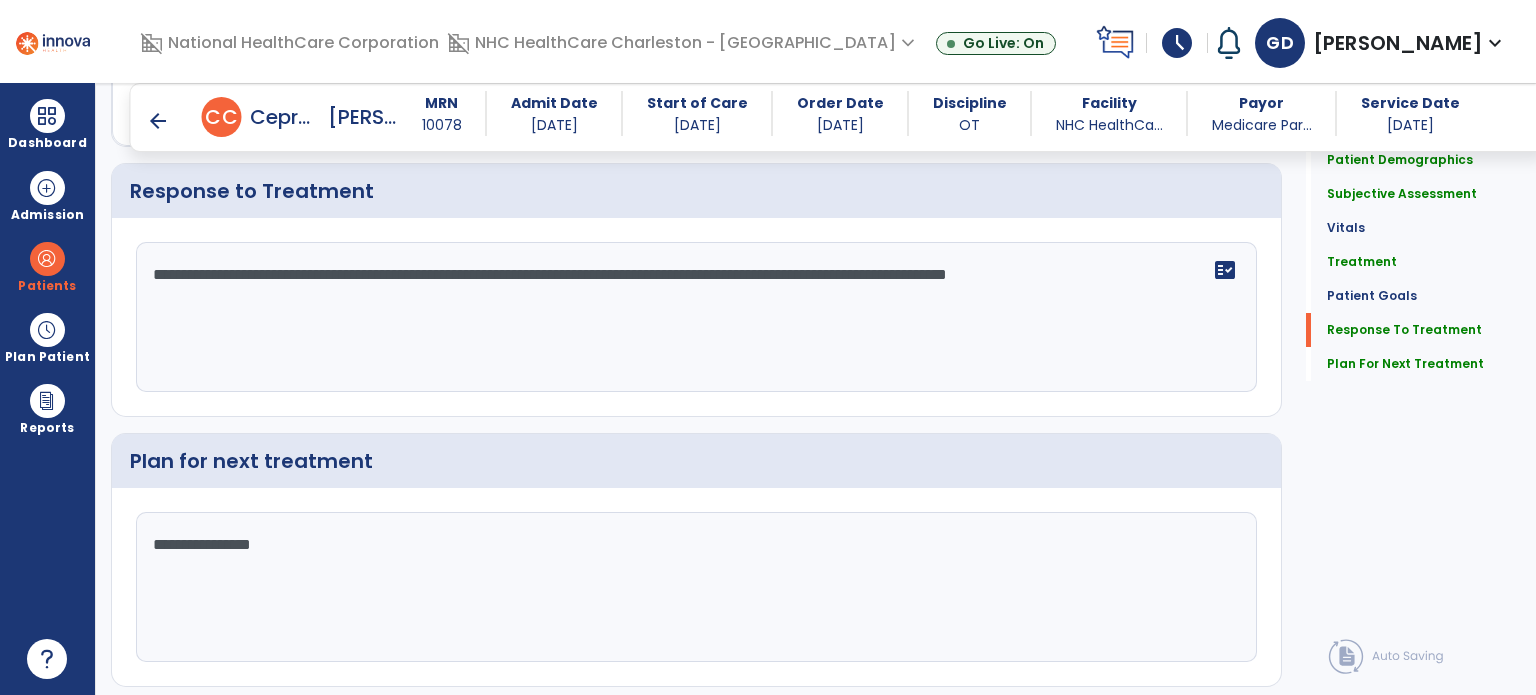 type on "**********" 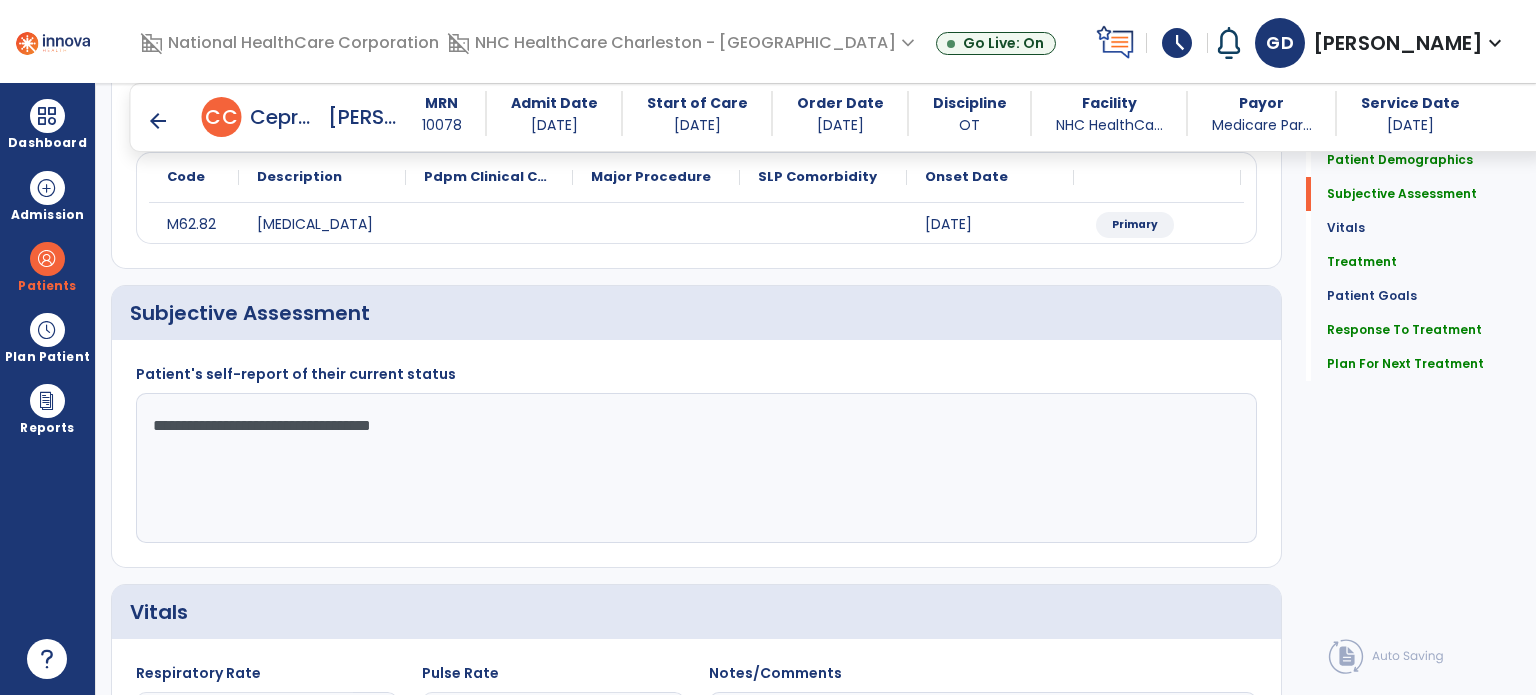 scroll, scrollTop: 0, scrollLeft: 0, axis: both 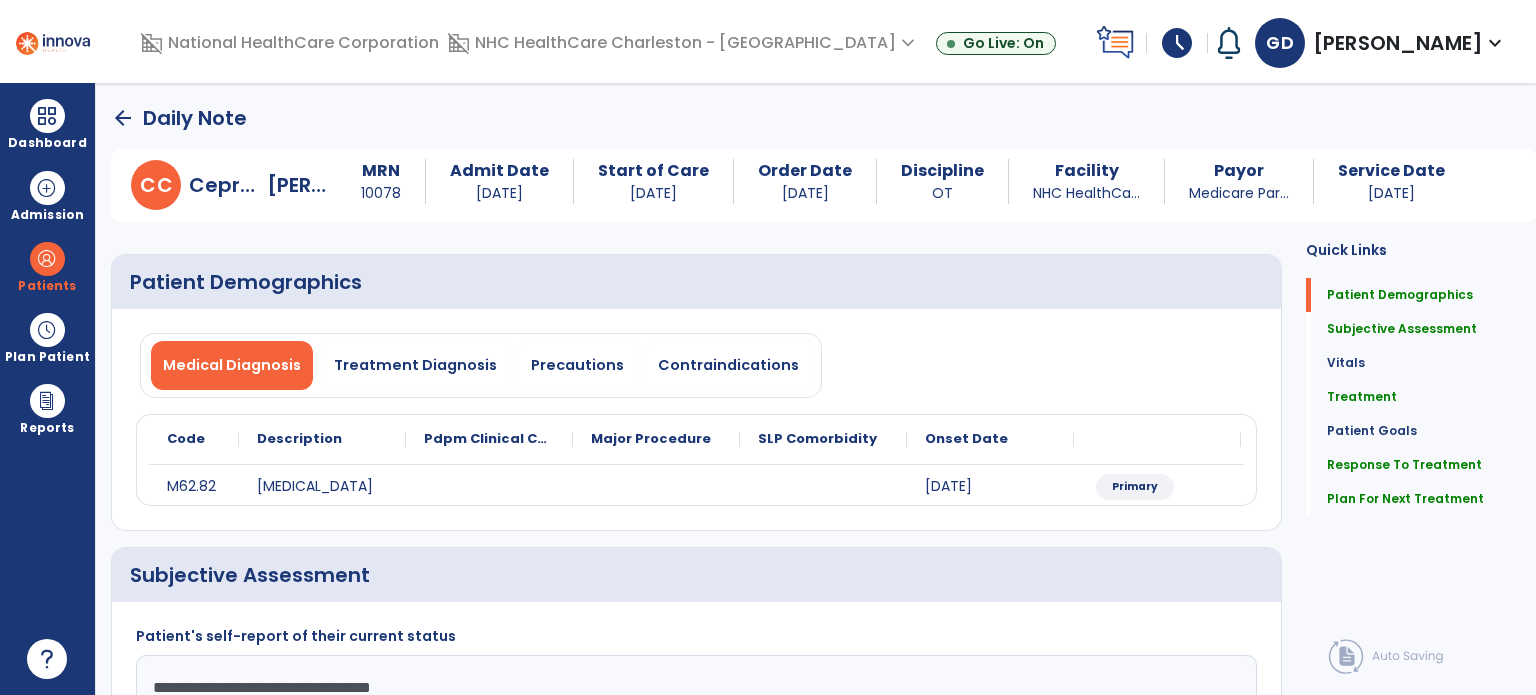 click on "arrow_back" 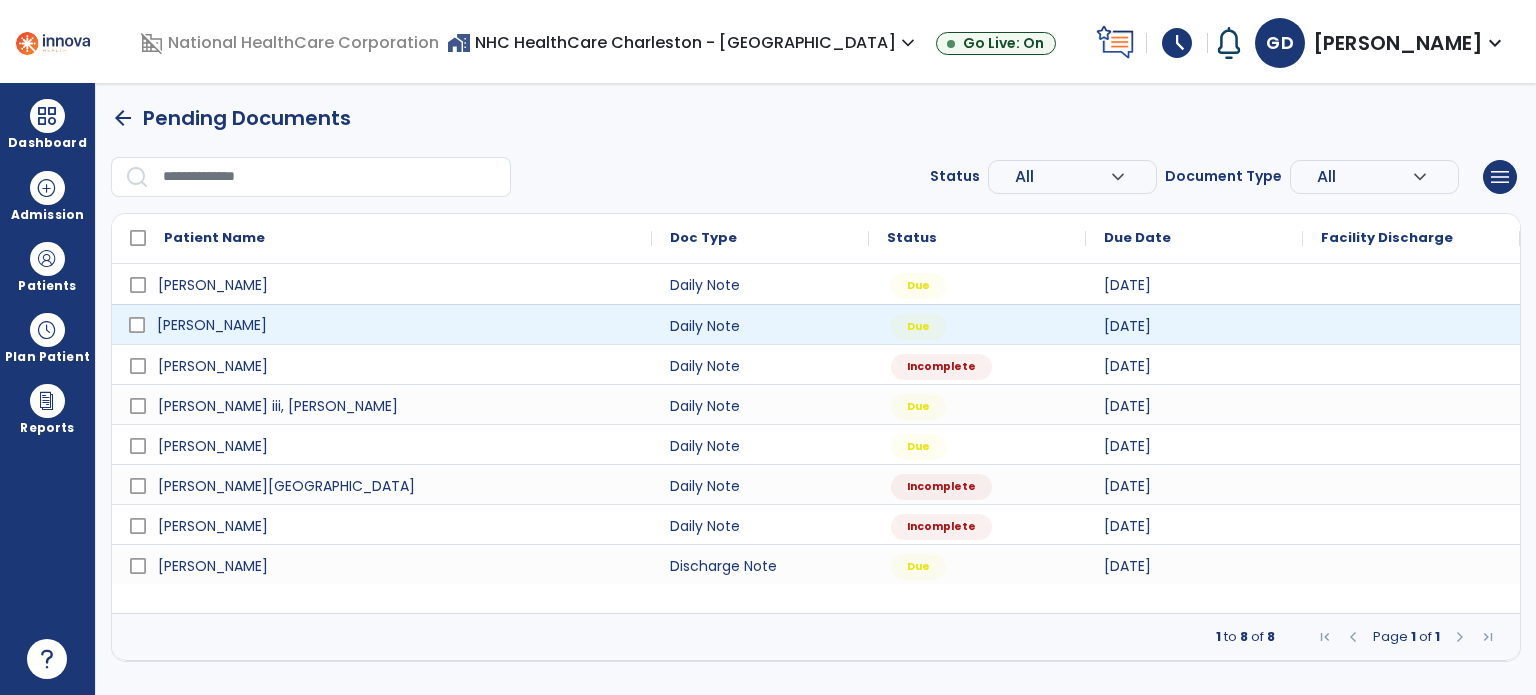 click on "[PERSON_NAME]" at bounding box center [396, 325] 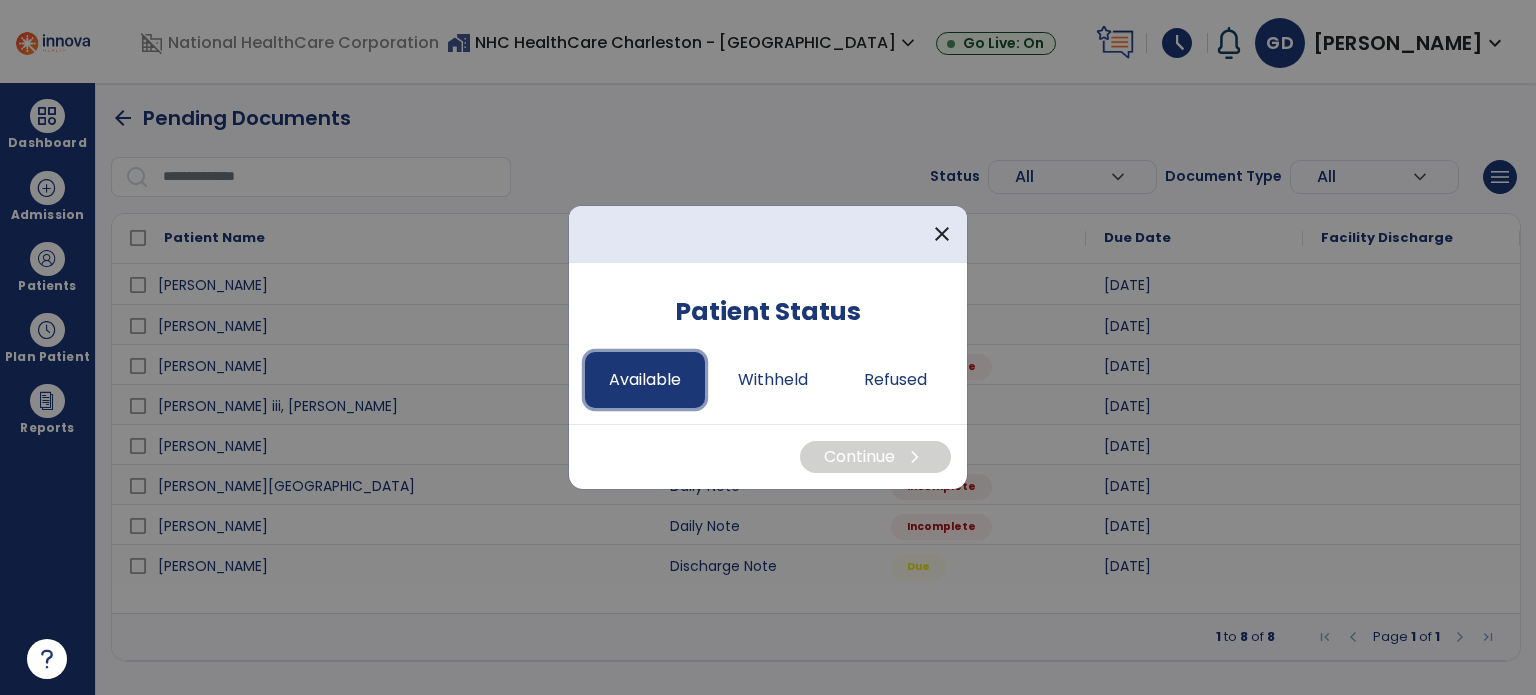 click on "Available" at bounding box center [645, 380] 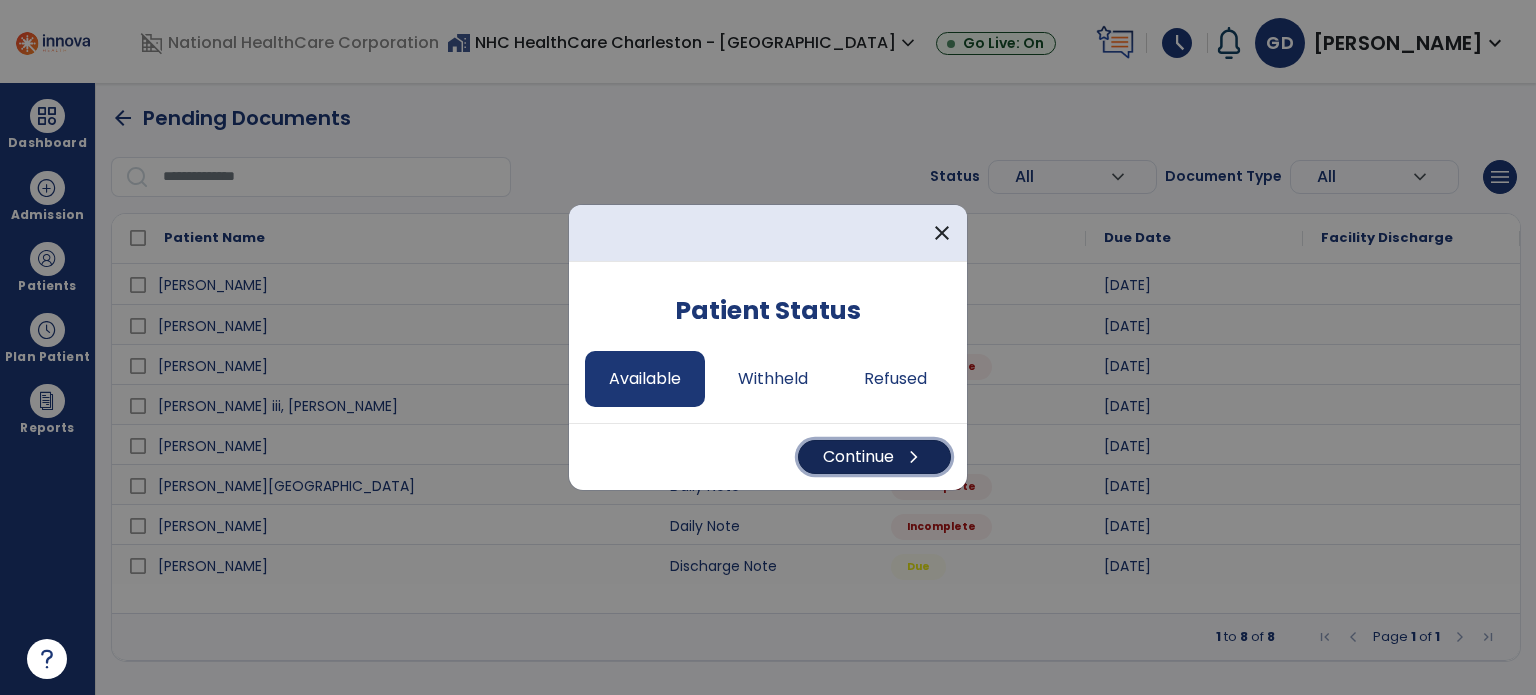 click on "Continue   chevron_right" at bounding box center (874, 457) 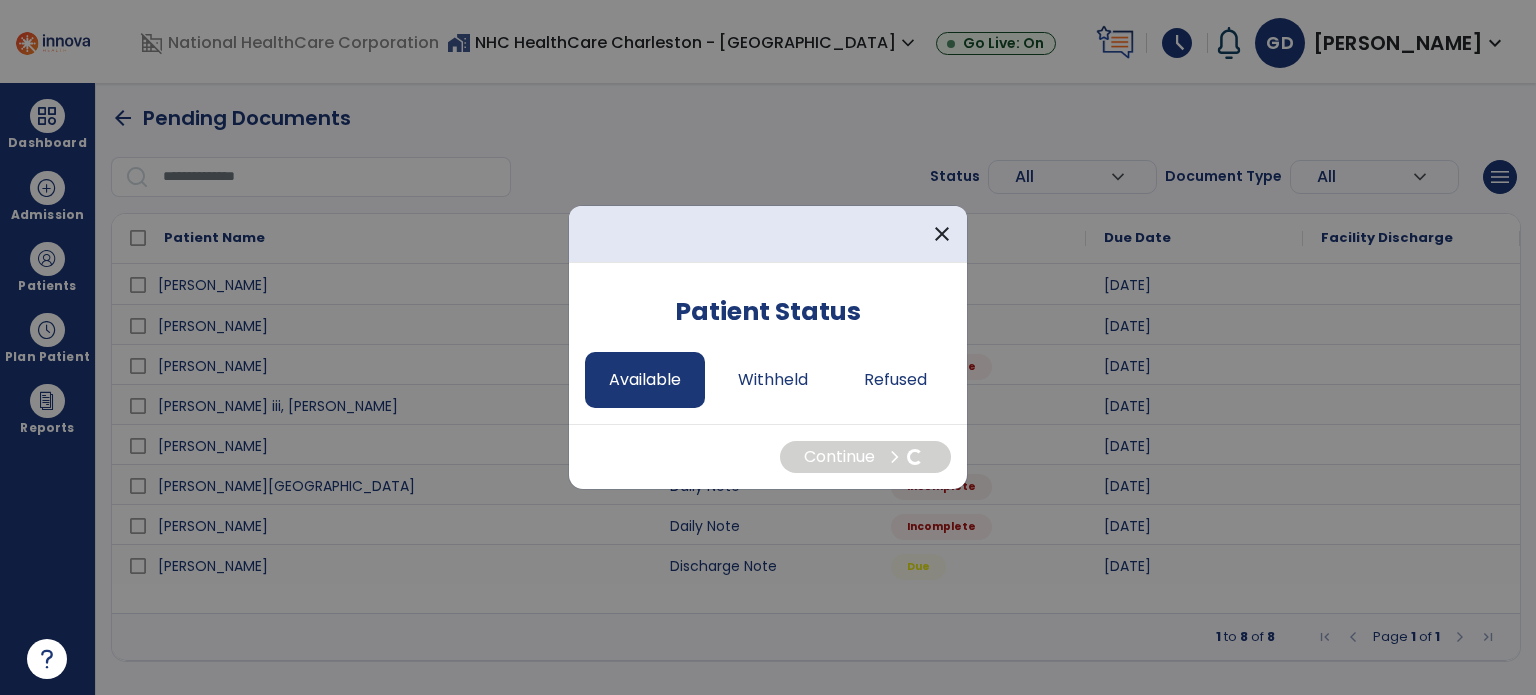 select on "*" 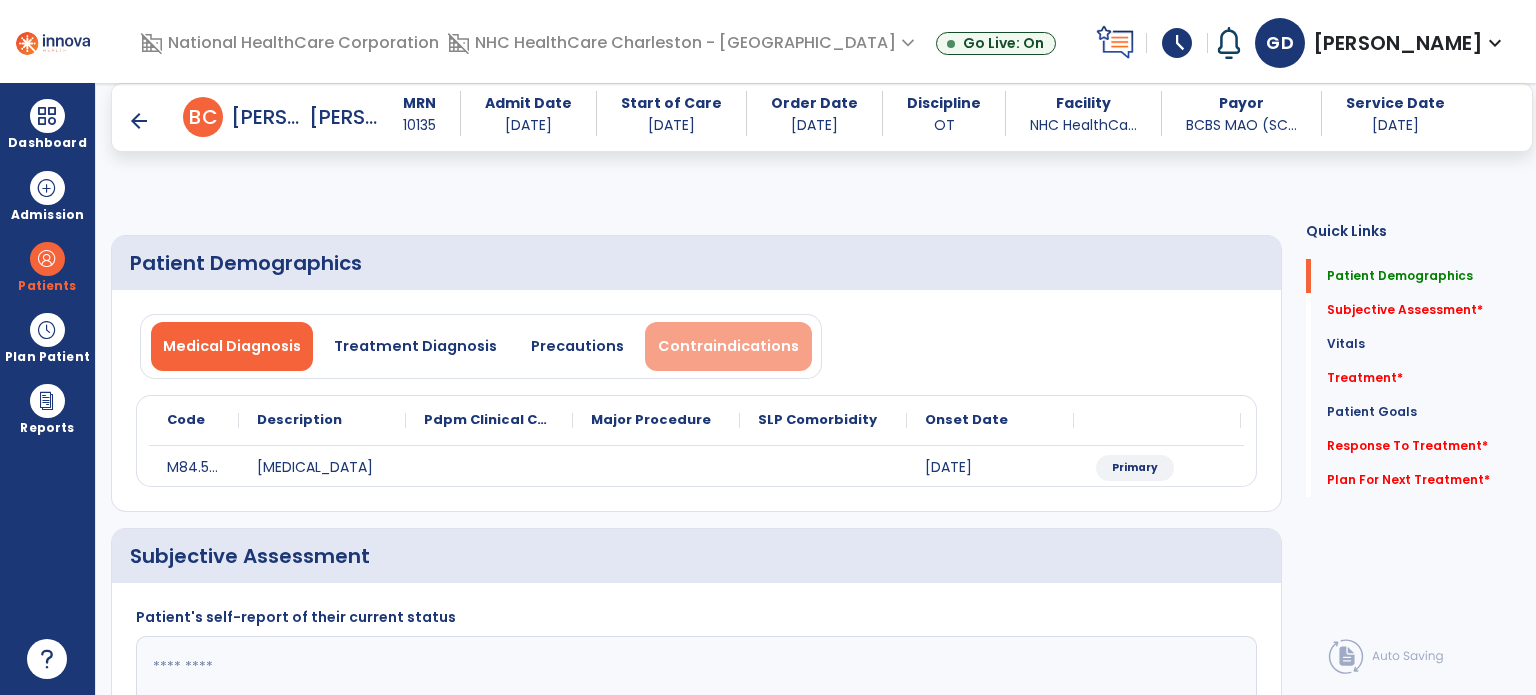 scroll, scrollTop: 344, scrollLeft: 0, axis: vertical 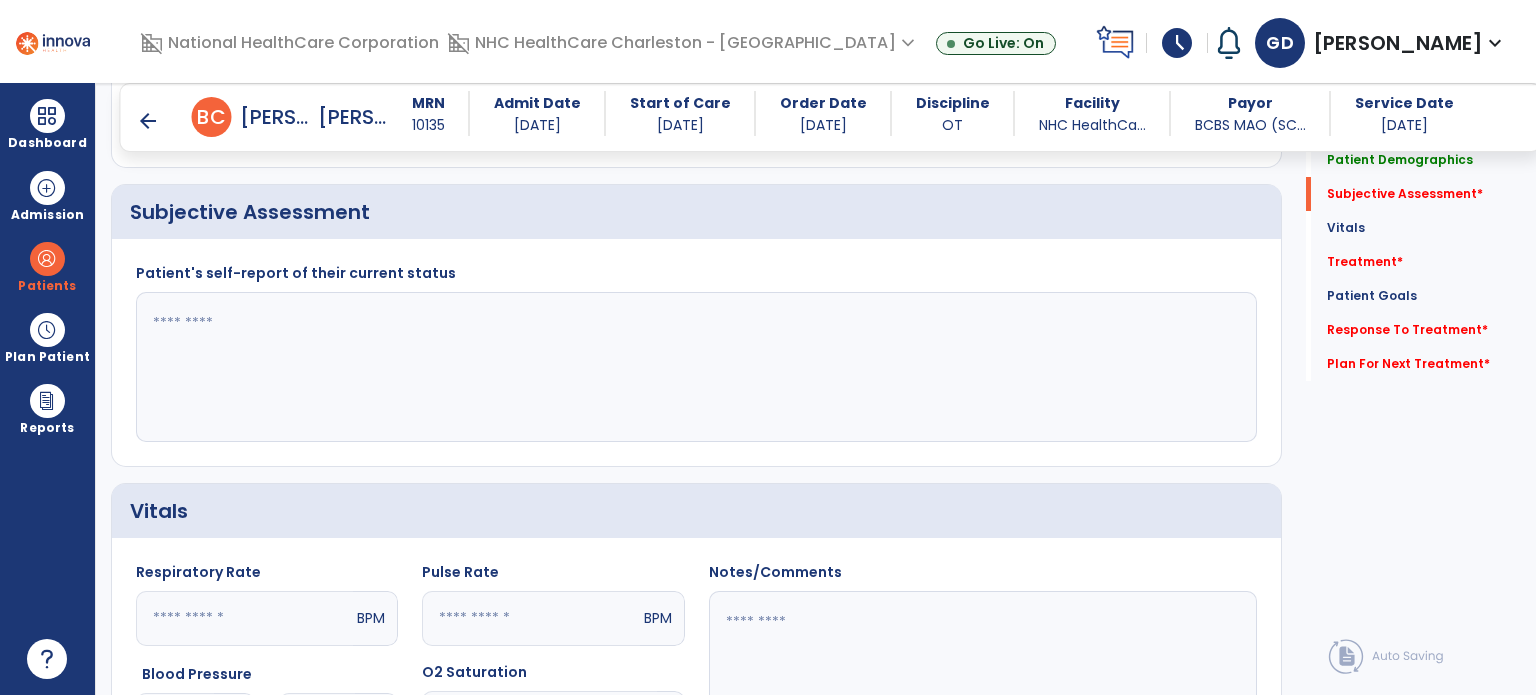 click 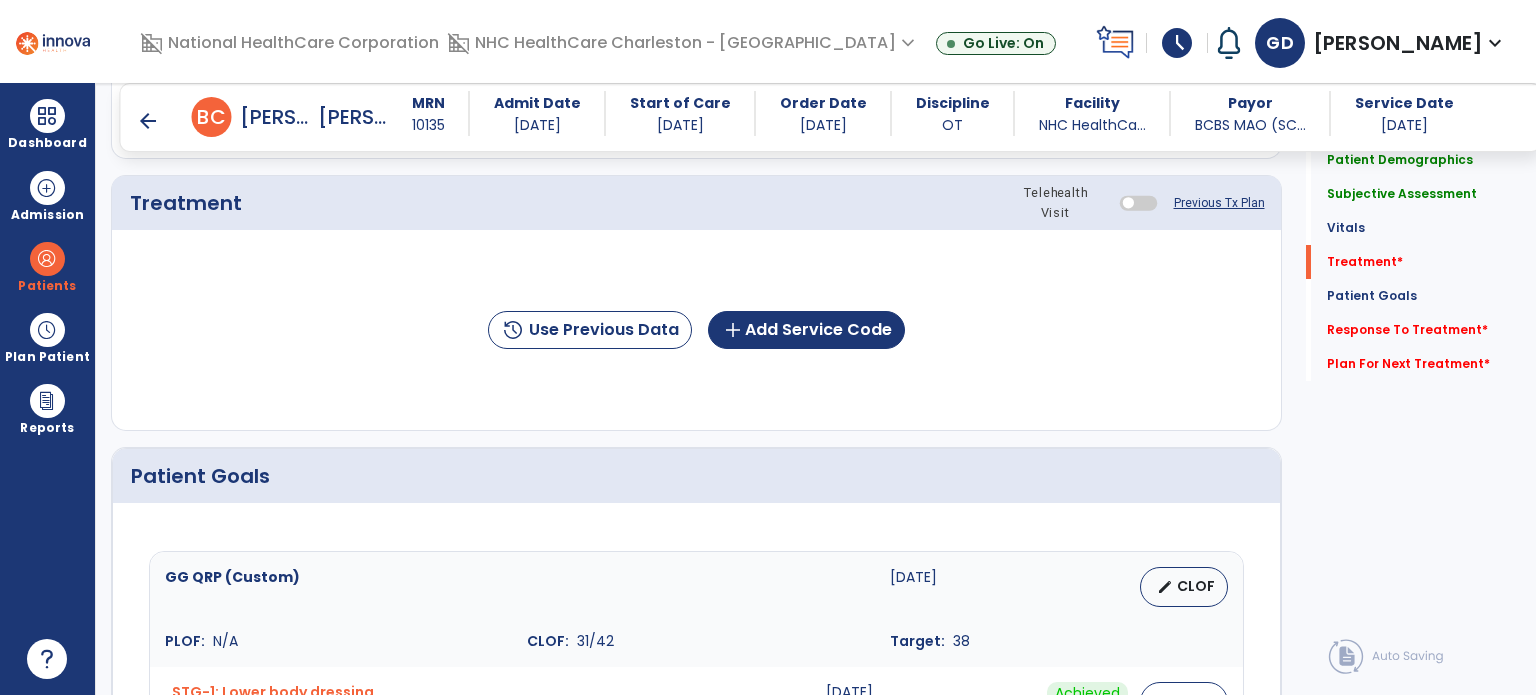 scroll, scrollTop: 1076, scrollLeft: 0, axis: vertical 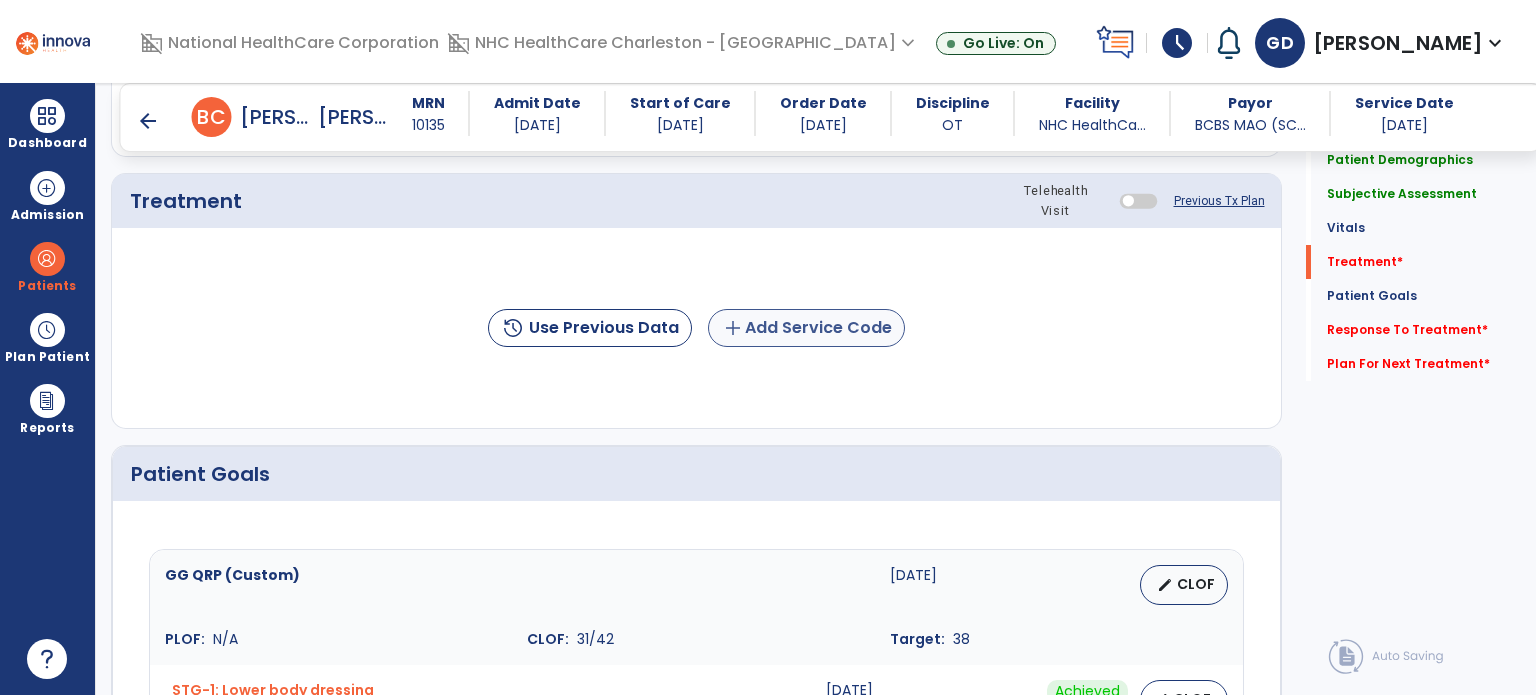 type on "**********" 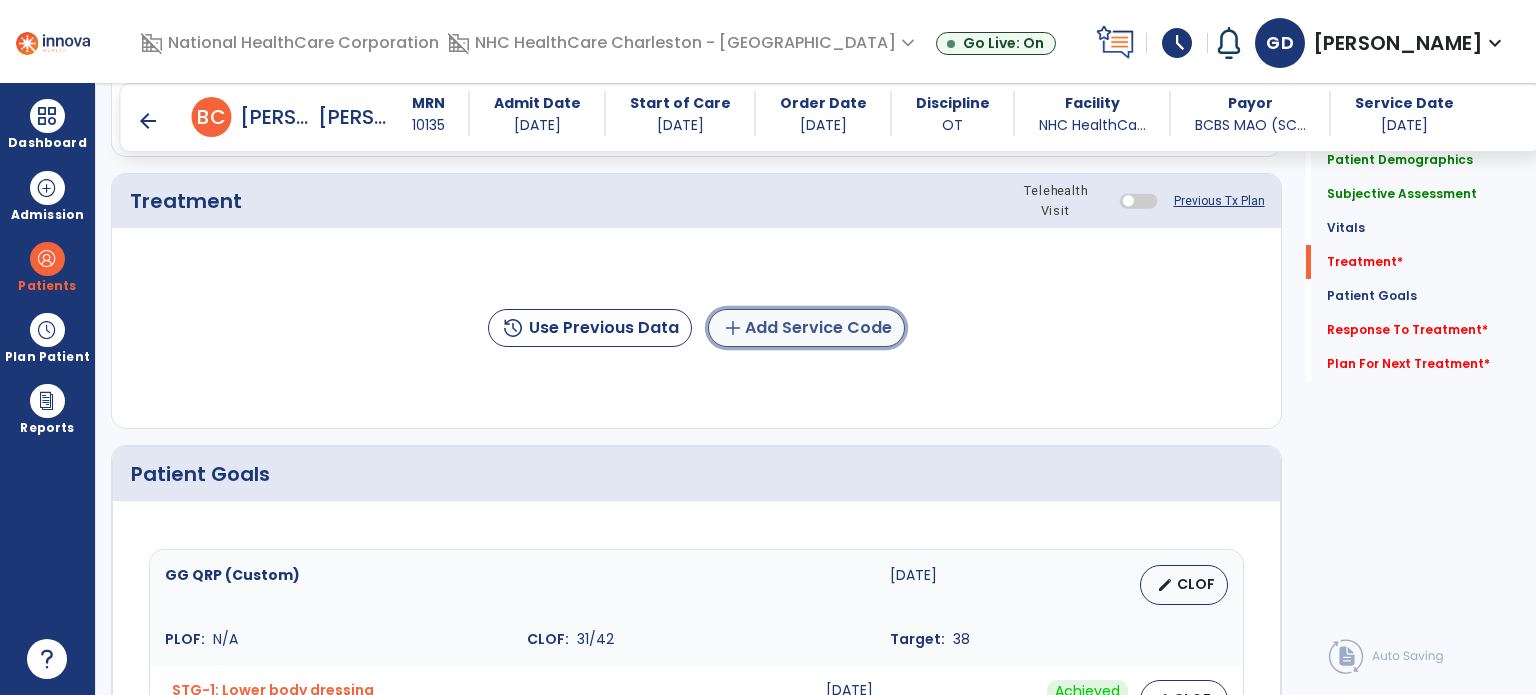 click on "add  Add Service Code" 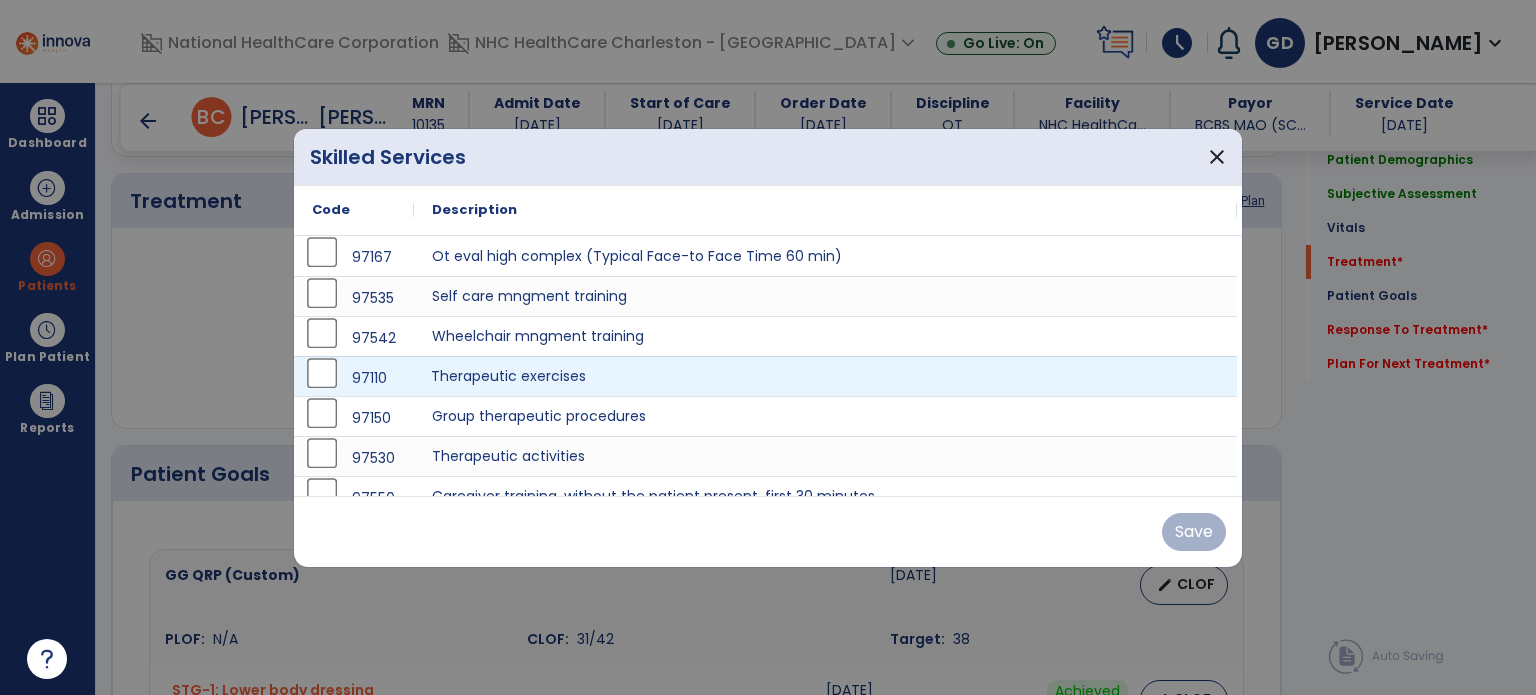 click on "Therapeutic exercises" at bounding box center (825, 376) 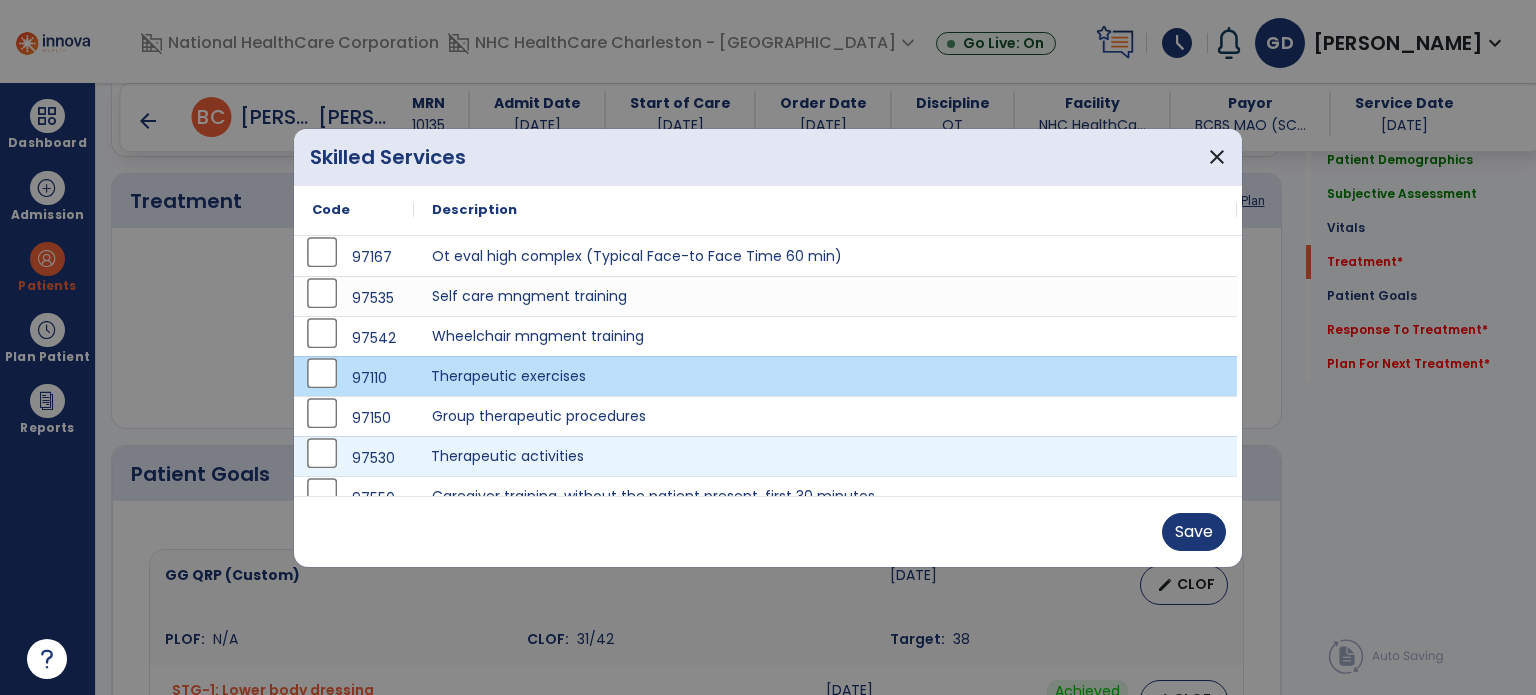 click on "Therapeutic activities" at bounding box center [825, 456] 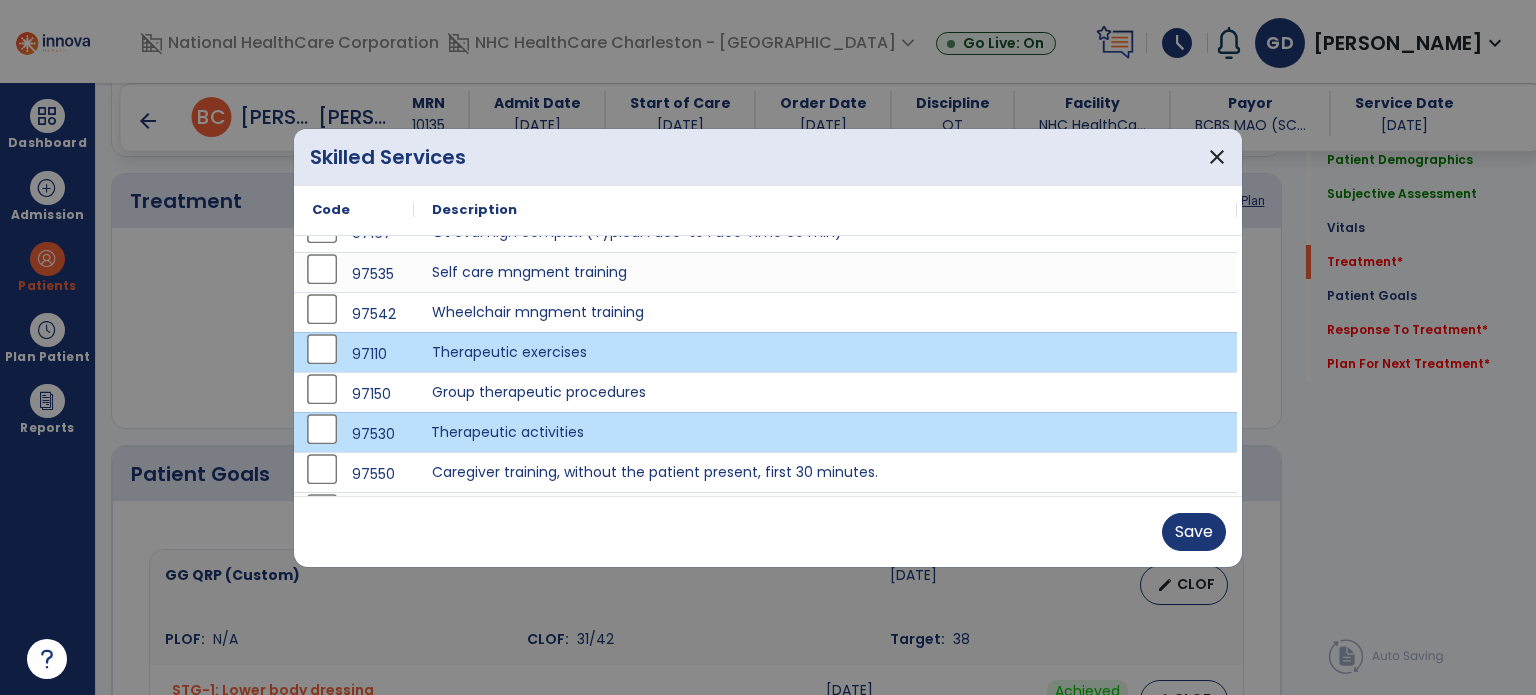 scroll, scrollTop: 0, scrollLeft: 0, axis: both 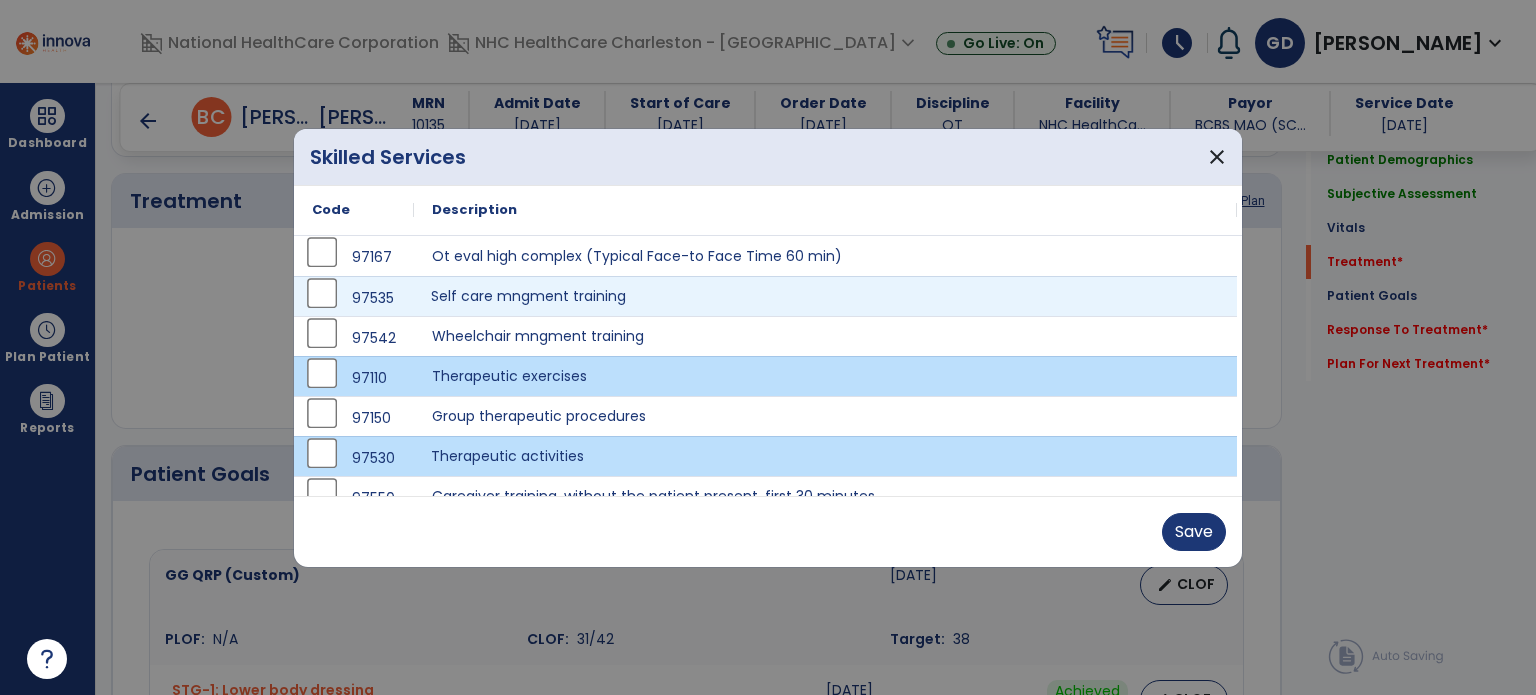 click on "Self care mngment training" at bounding box center [825, 296] 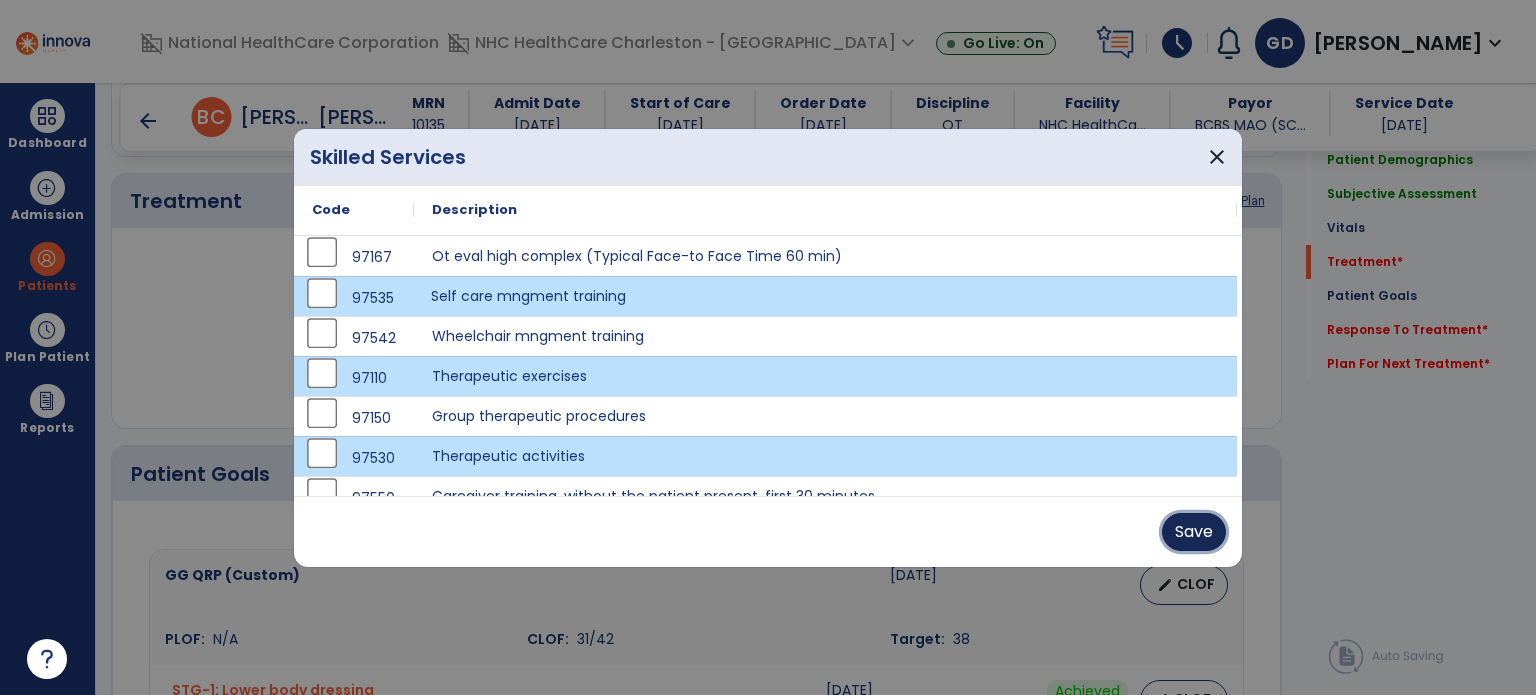 click on "Save" at bounding box center (1194, 532) 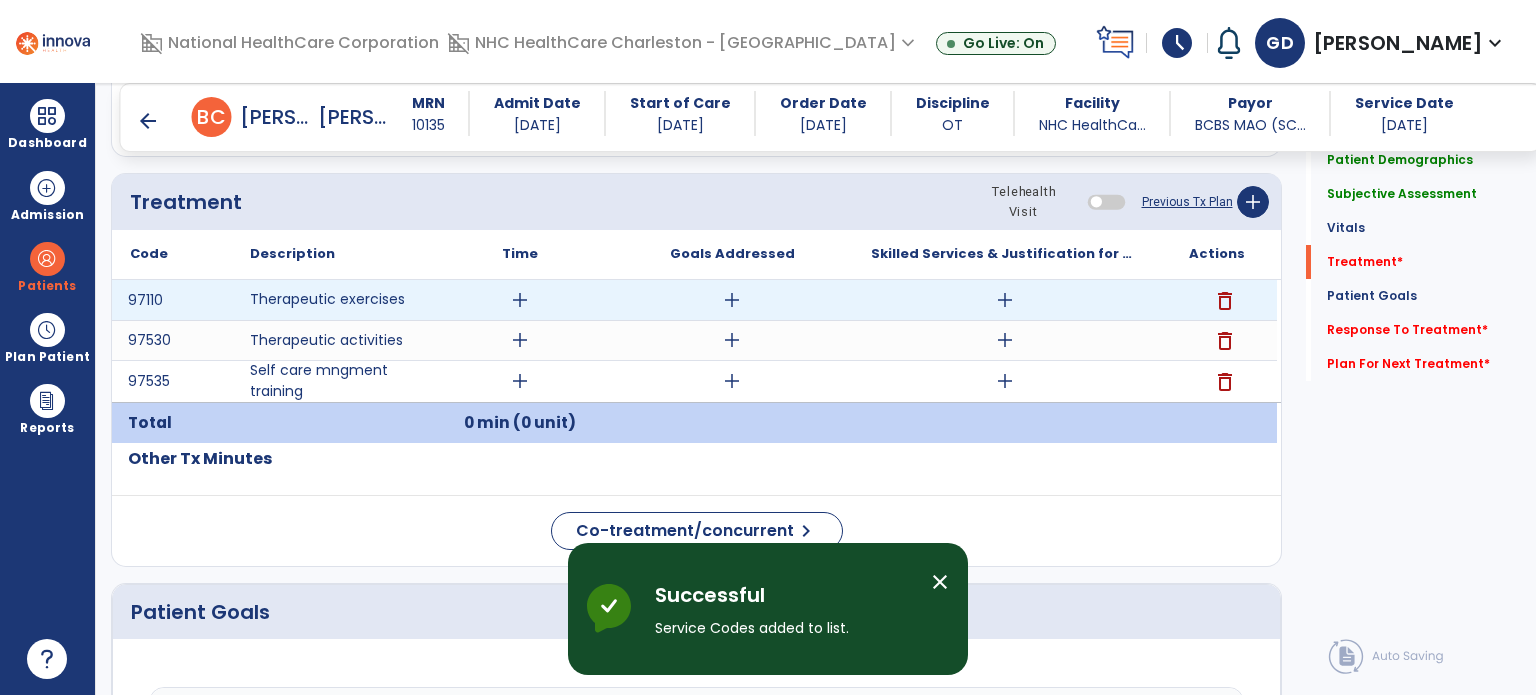 click on "add" at bounding box center (520, 300) 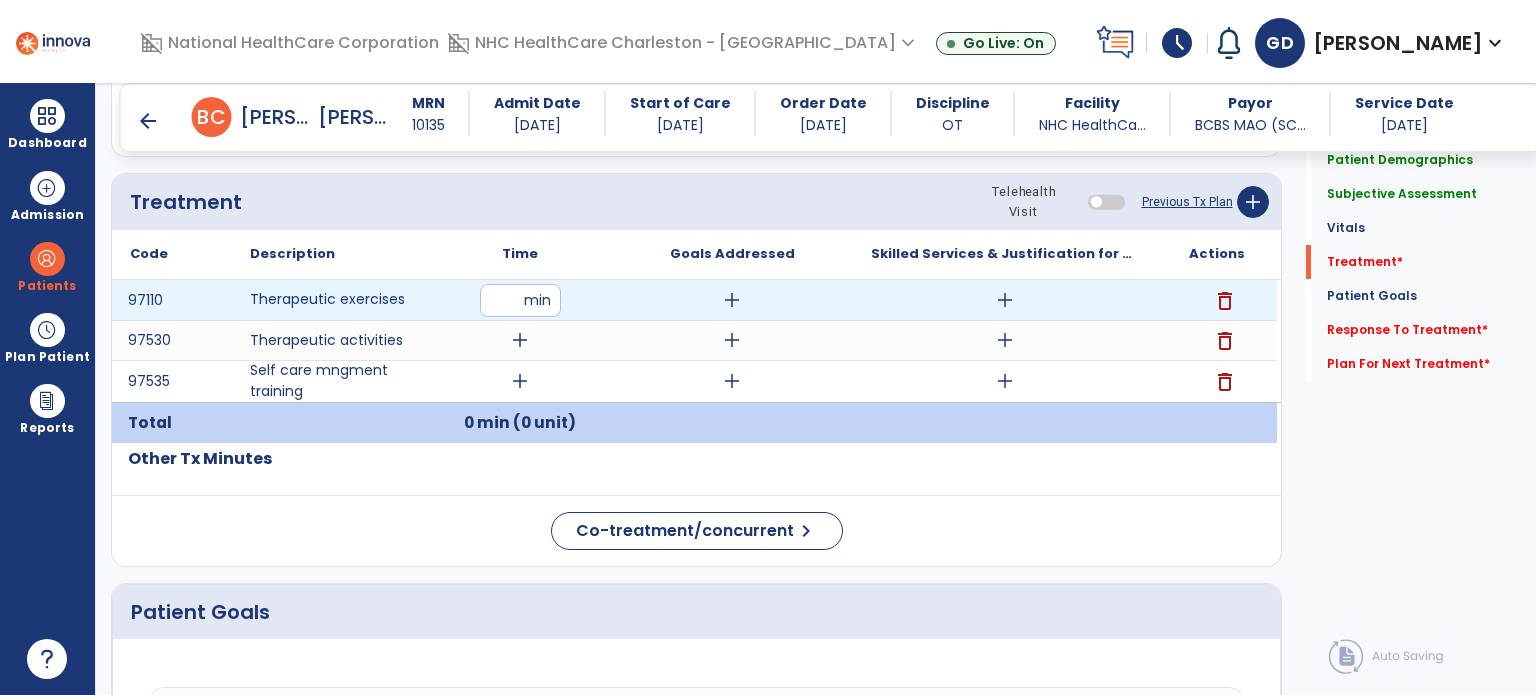 type on "**" 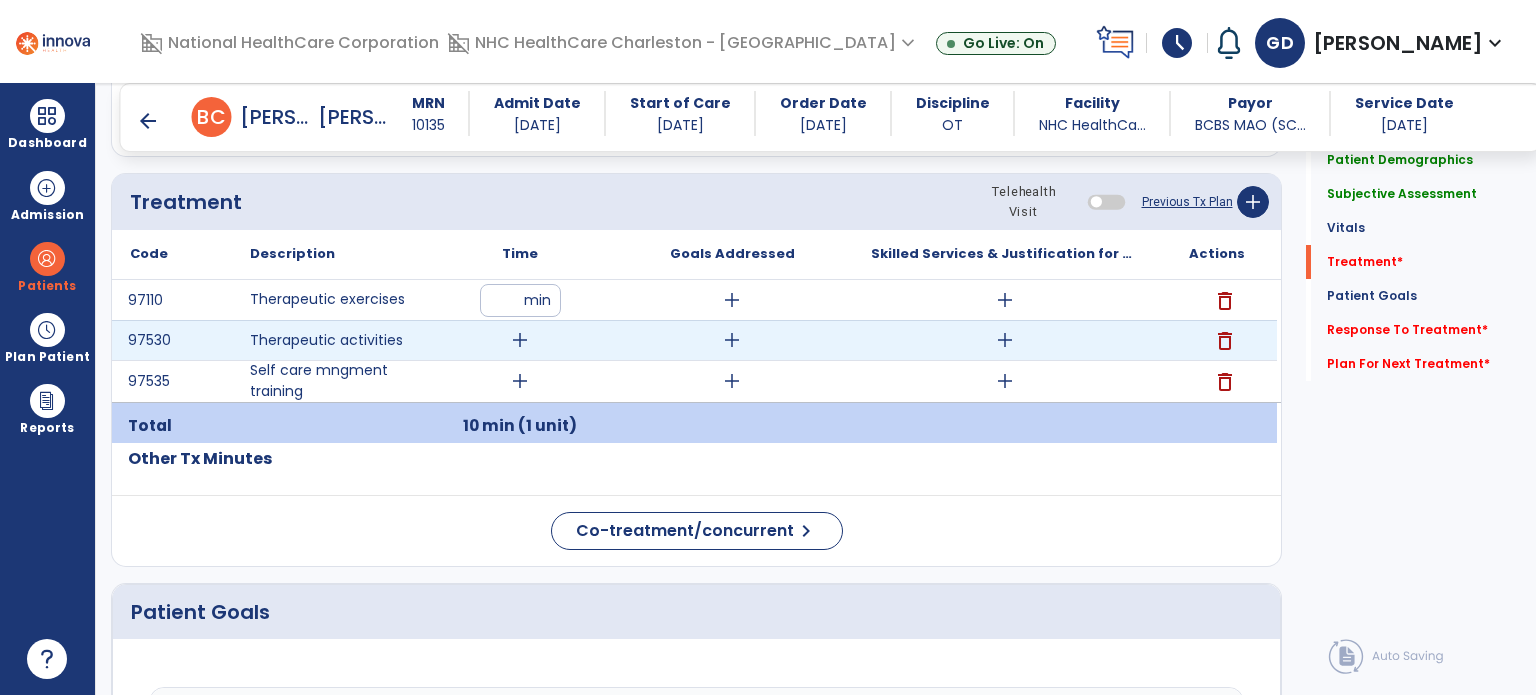 click on "add" at bounding box center (520, 340) 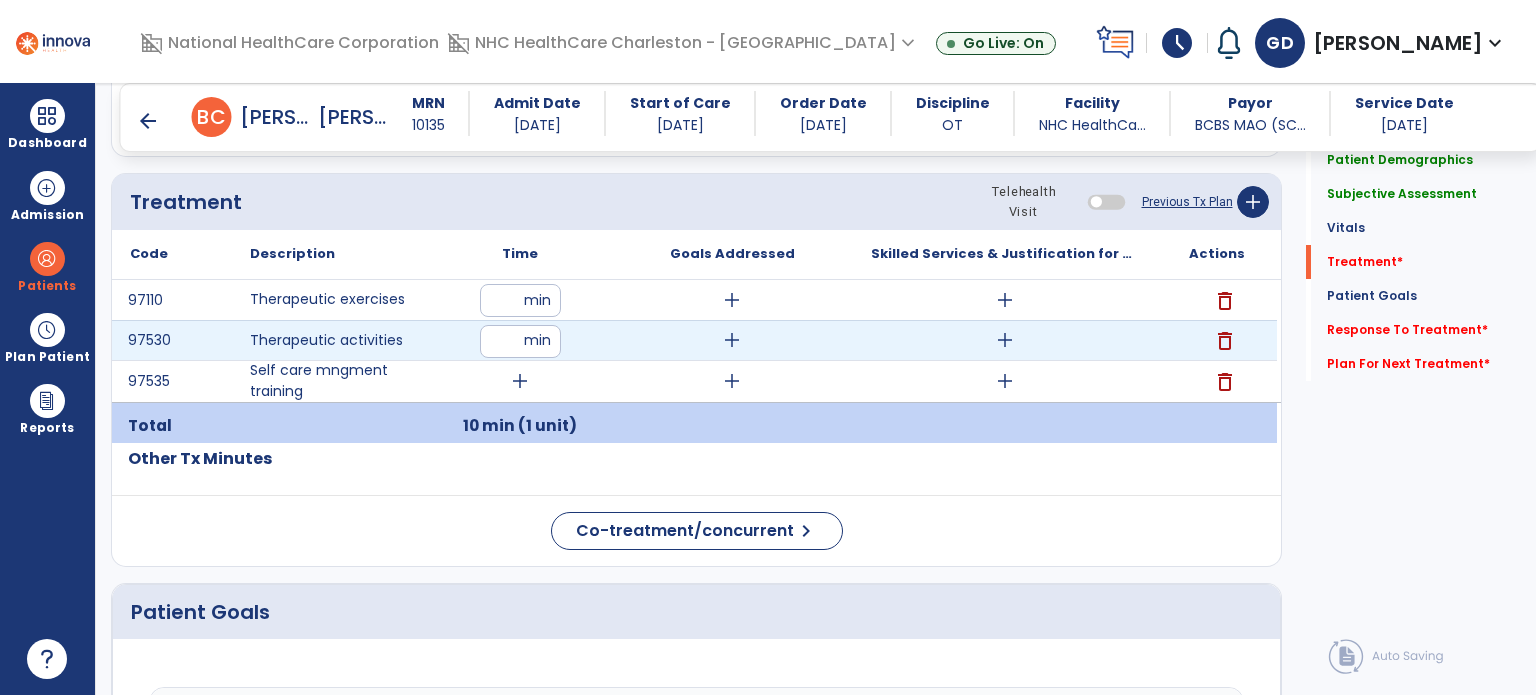 type on "**" 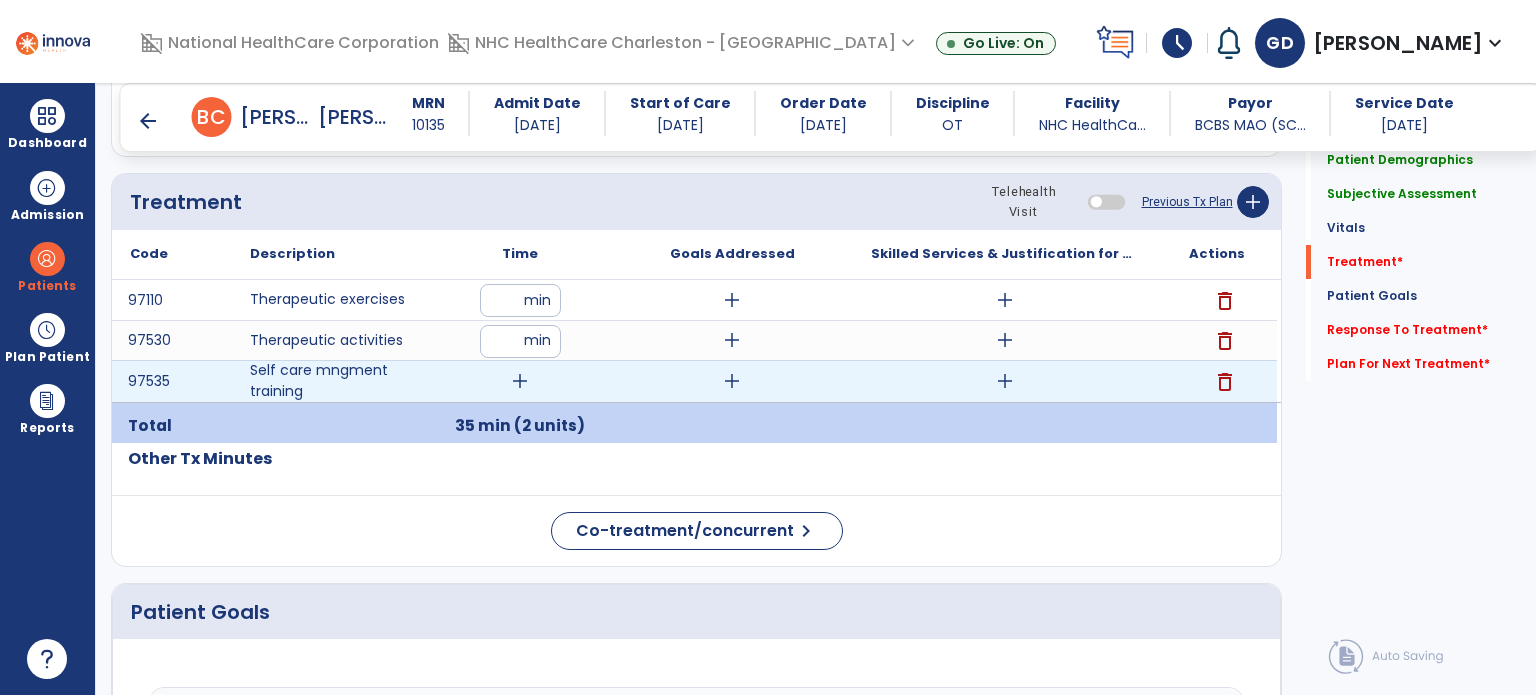 click on "add" at bounding box center [520, 381] 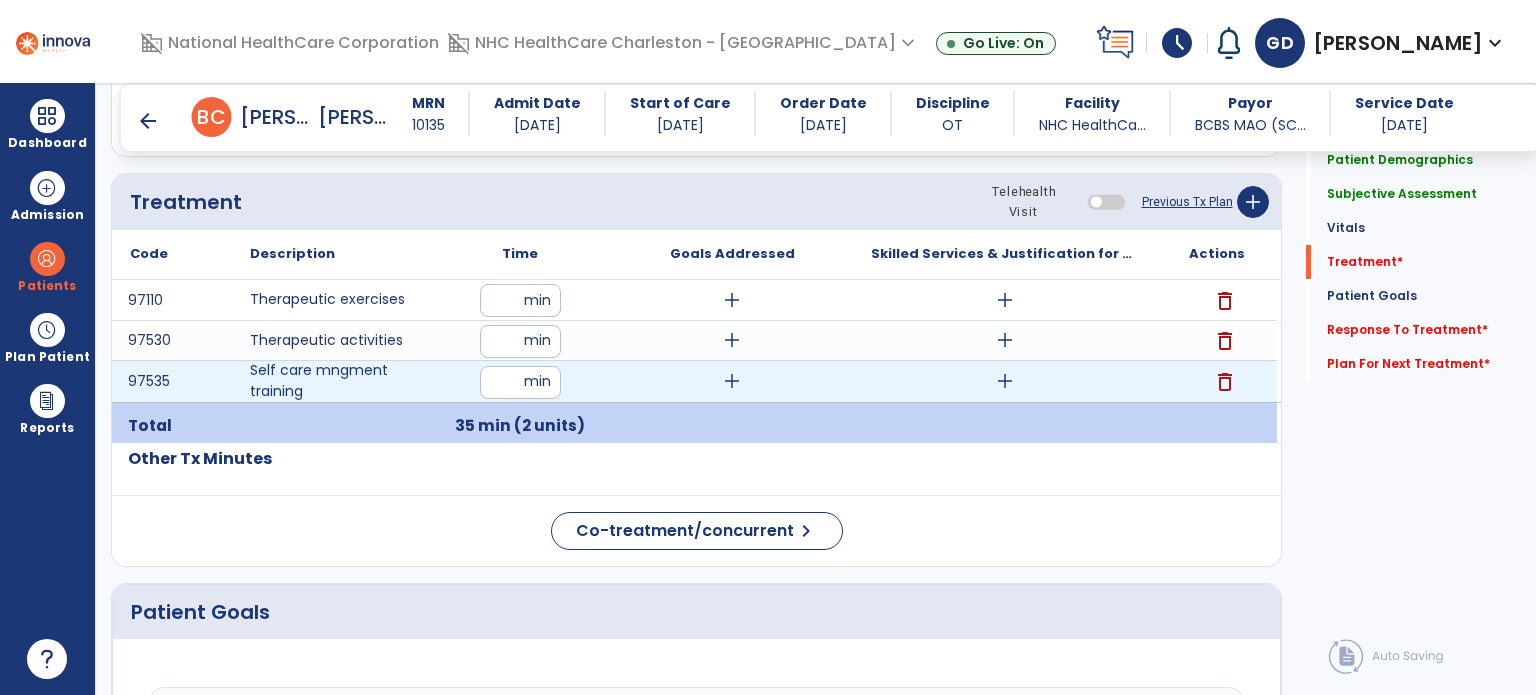 type on "**" 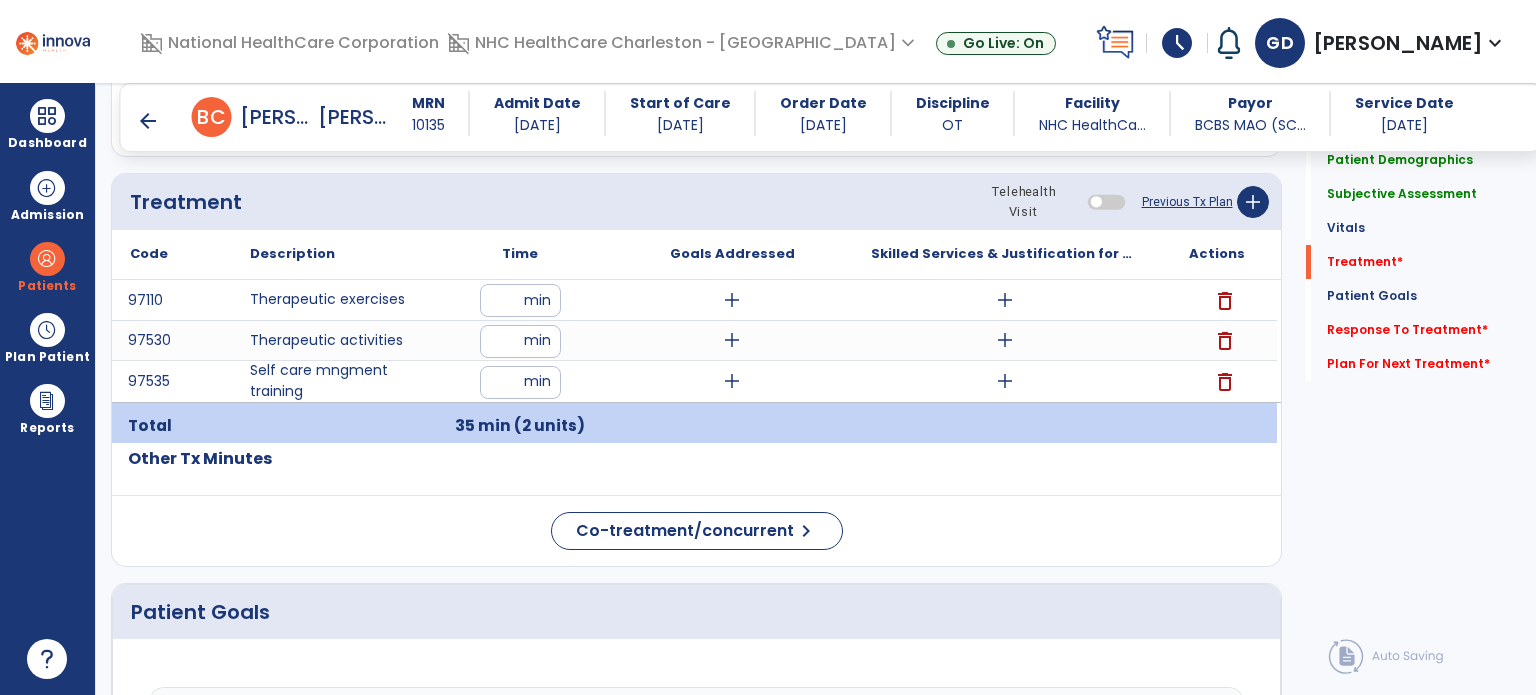 click on "Code
Description
Time" 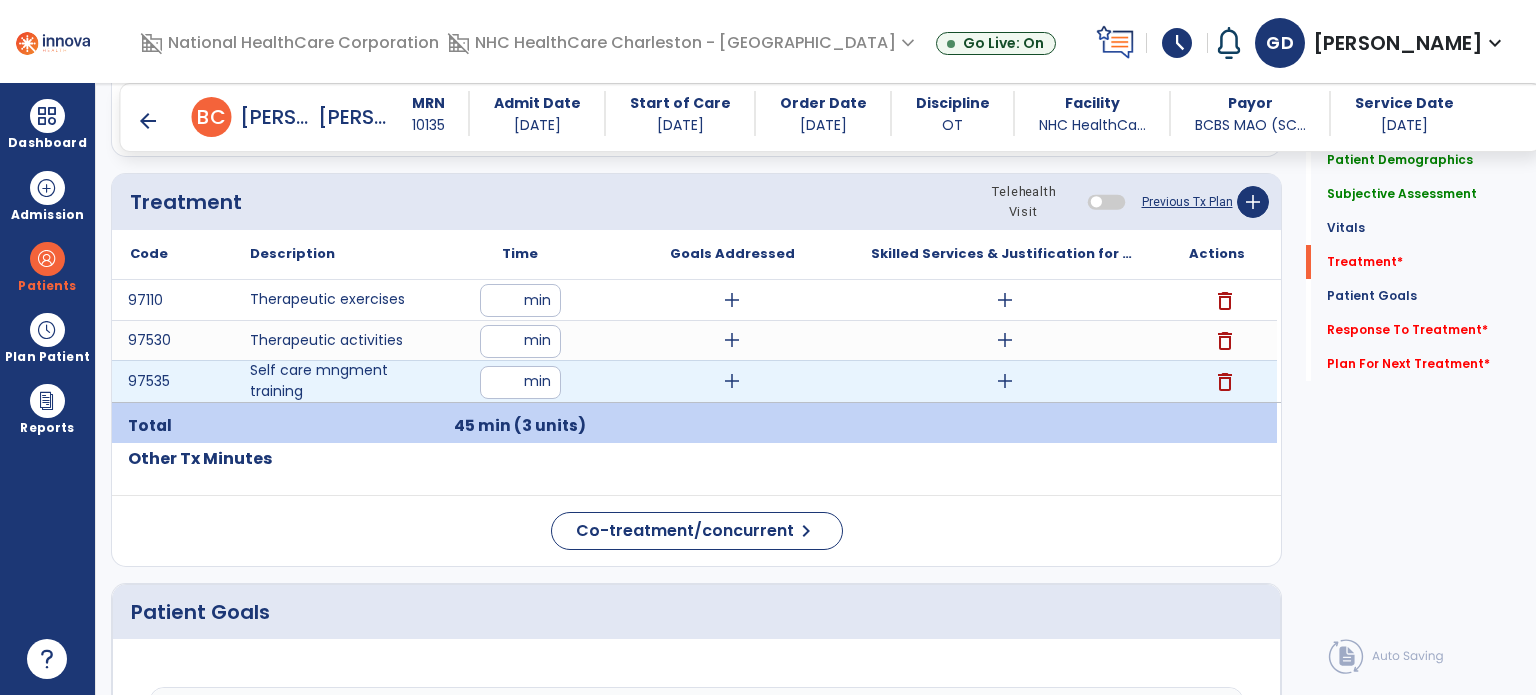 drag, startPoint x: 515, startPoint y: 384, endPoint x: 478, endPoint y: 384, distance: 37 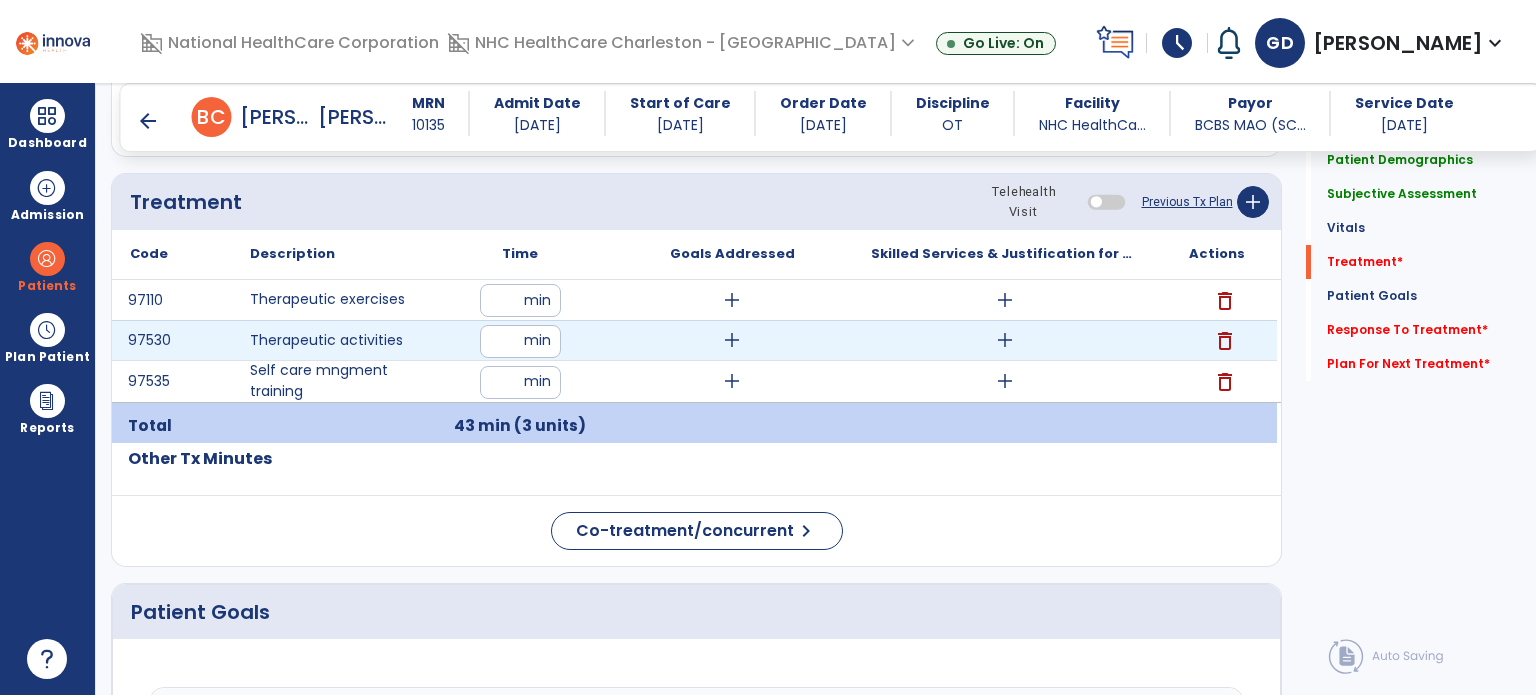 click on "**" at bounding box center (520, 341) 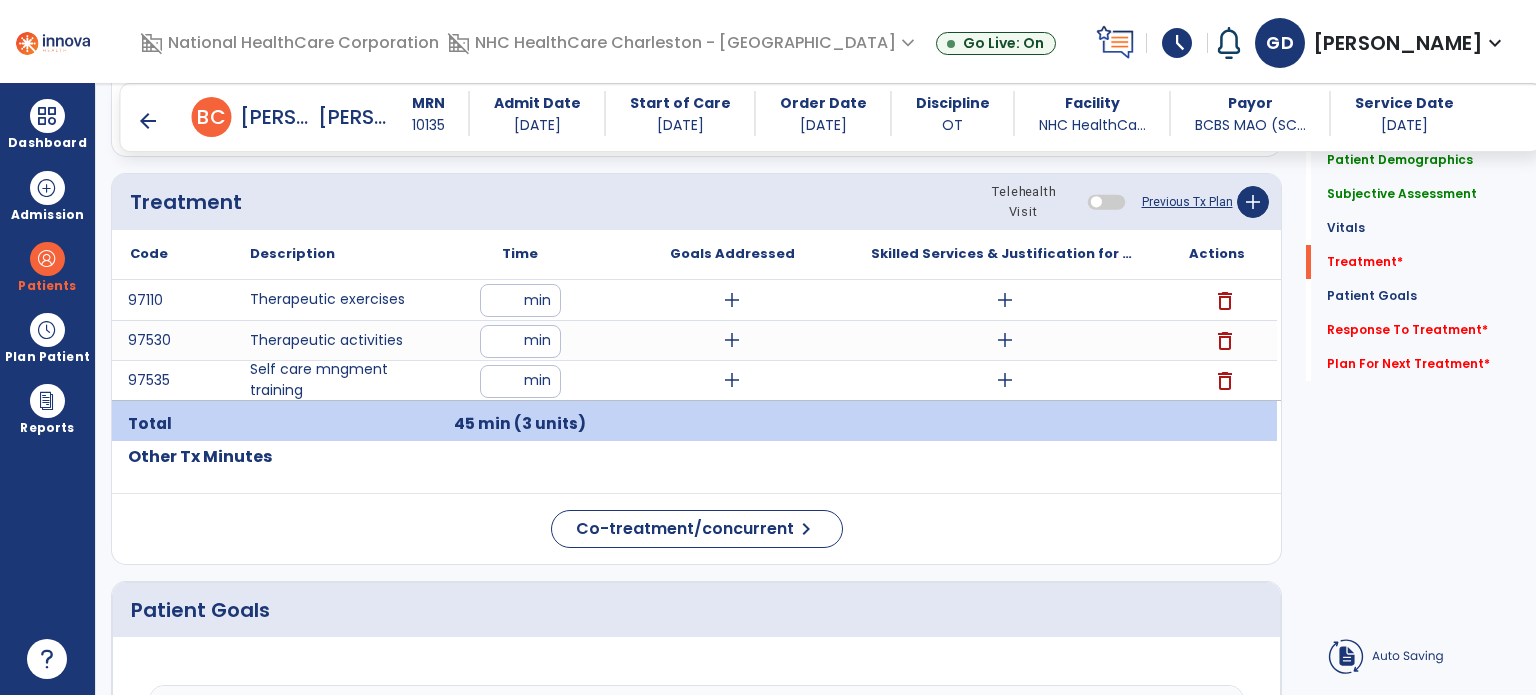 click on "Code
Description
Time" 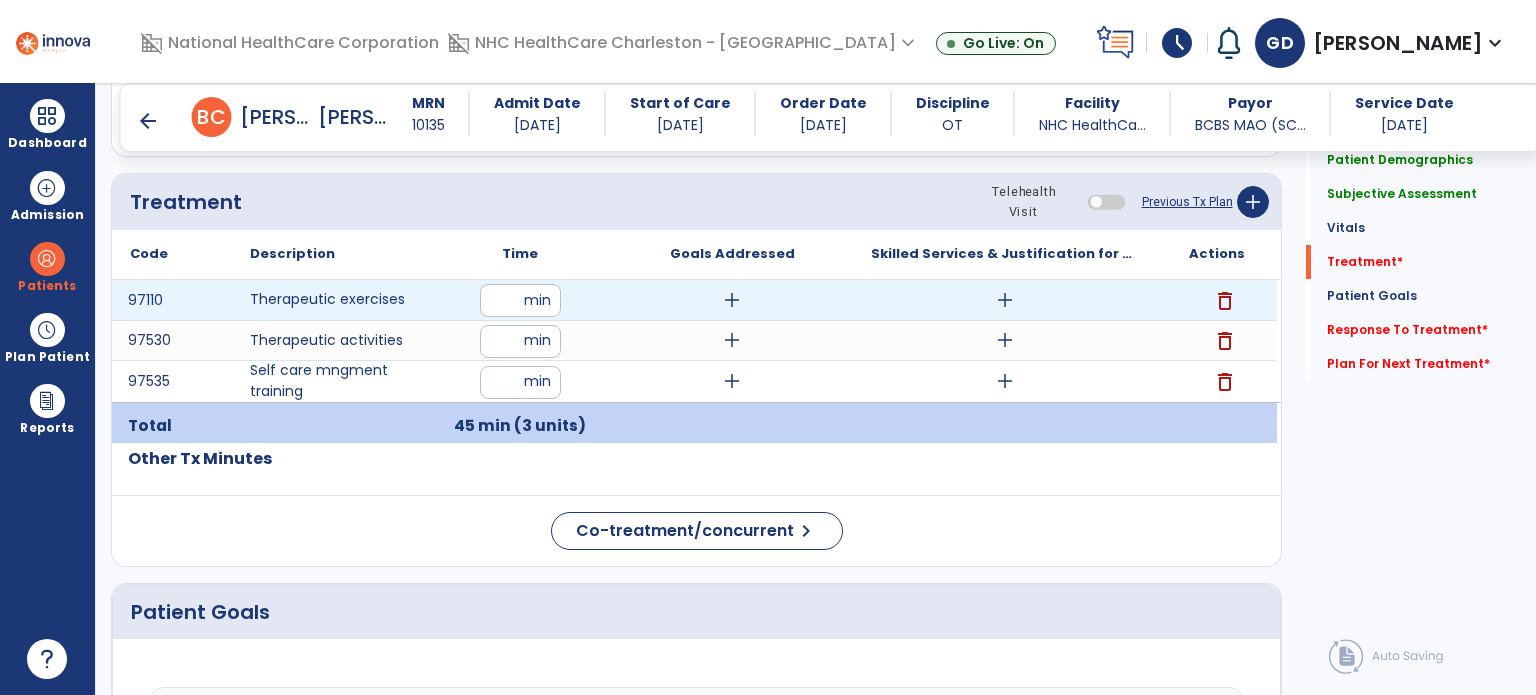 click on "add" at bounding box center [1005, 300] 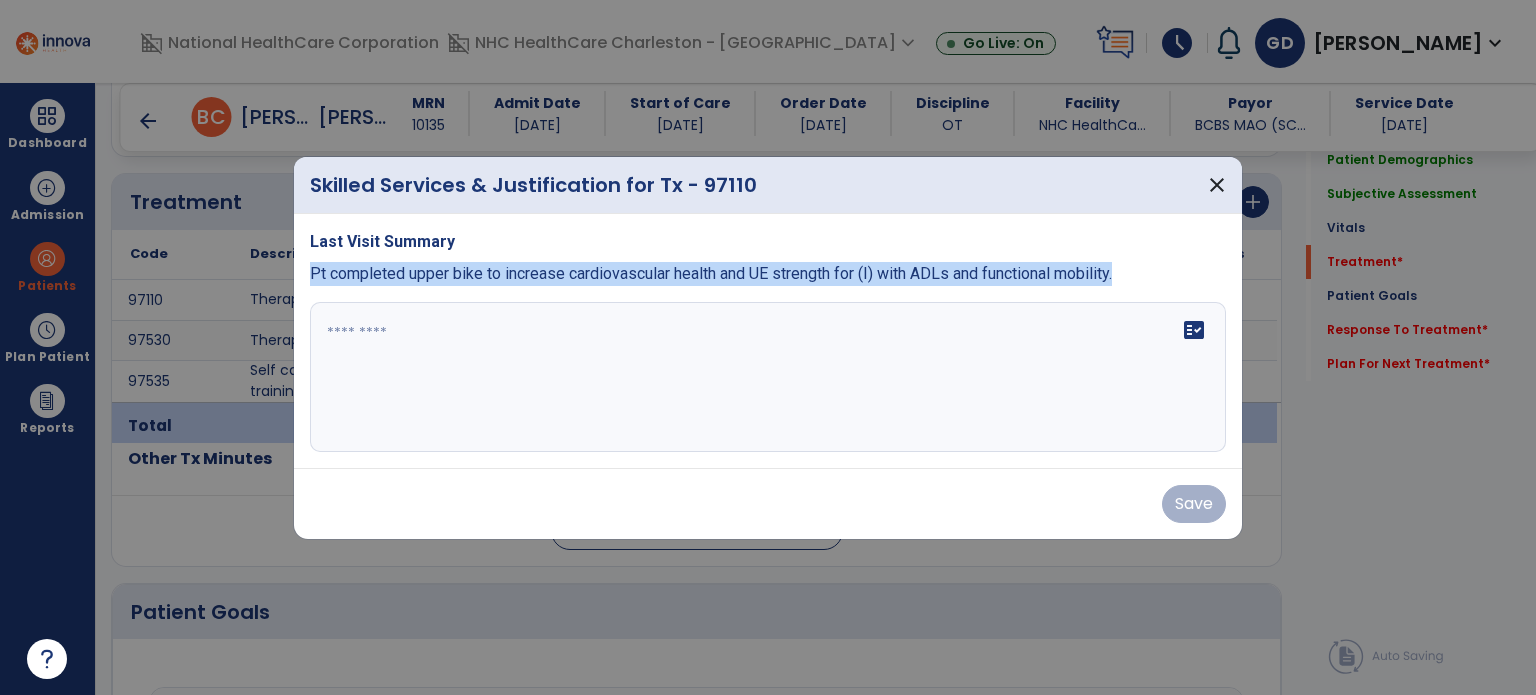 drag, startPoint x: 311, startPoint y: 274, endPoint x: 1130, endPoint y: 265, distance: 819.04944 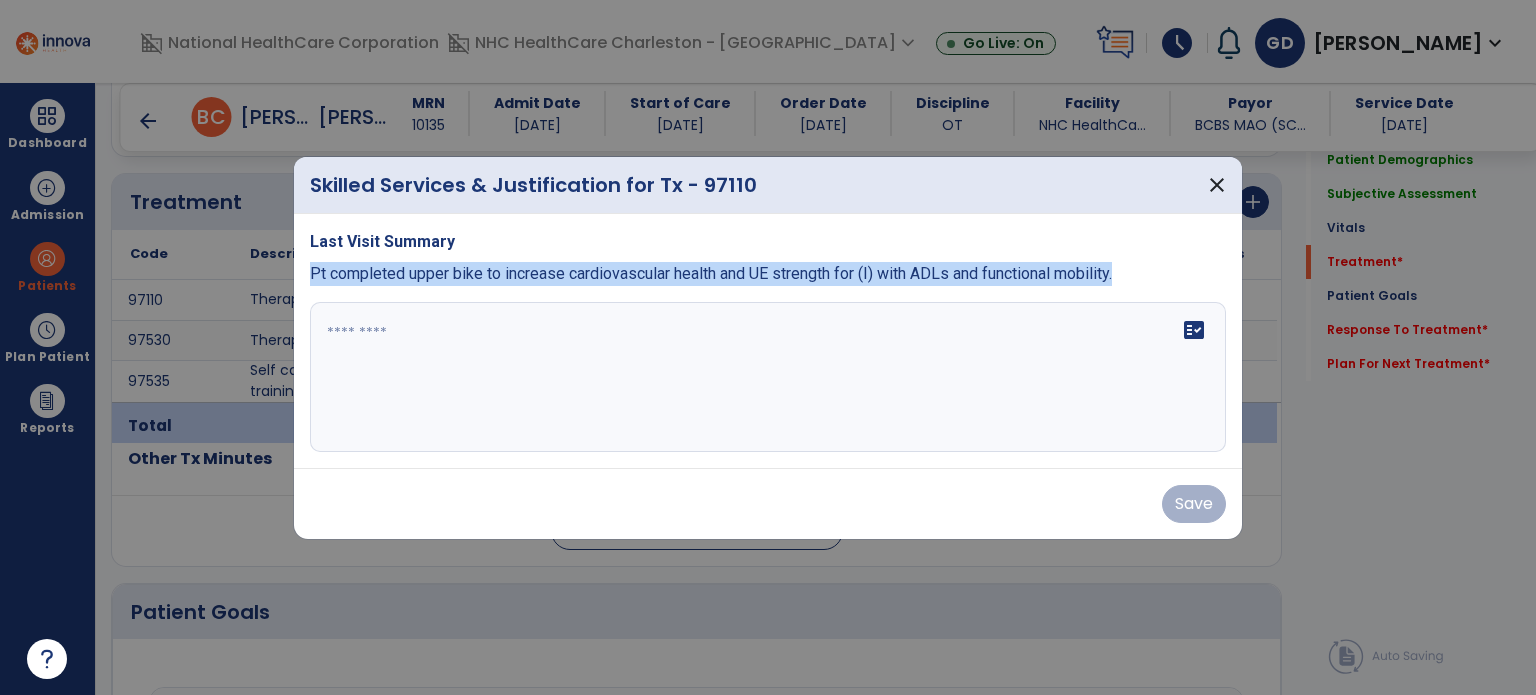 click on "Pt completed upper bike to increase cardiovascular health and UE strength for (I) with ADLs and functional mobility." at bounding box center [768, 274] 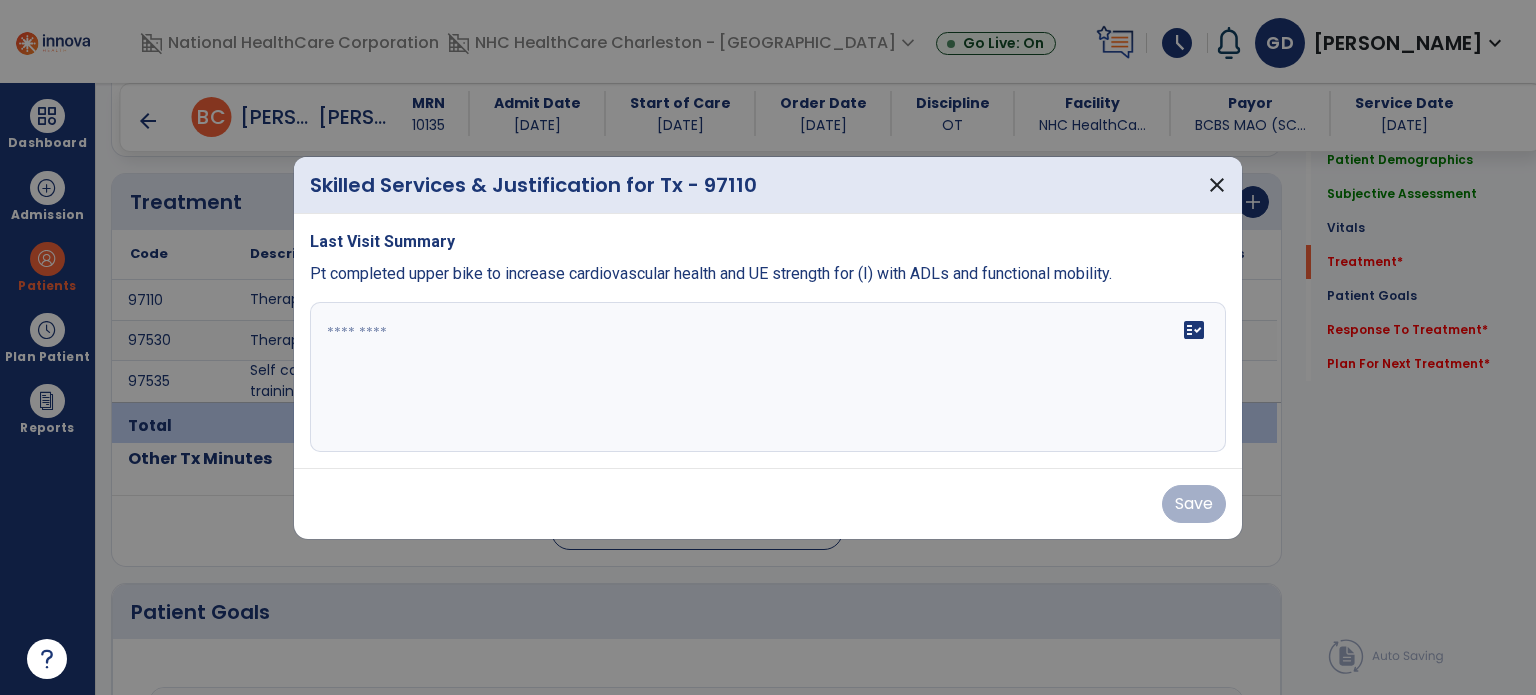 click on "fact_check" at bounding box center [768, 377] 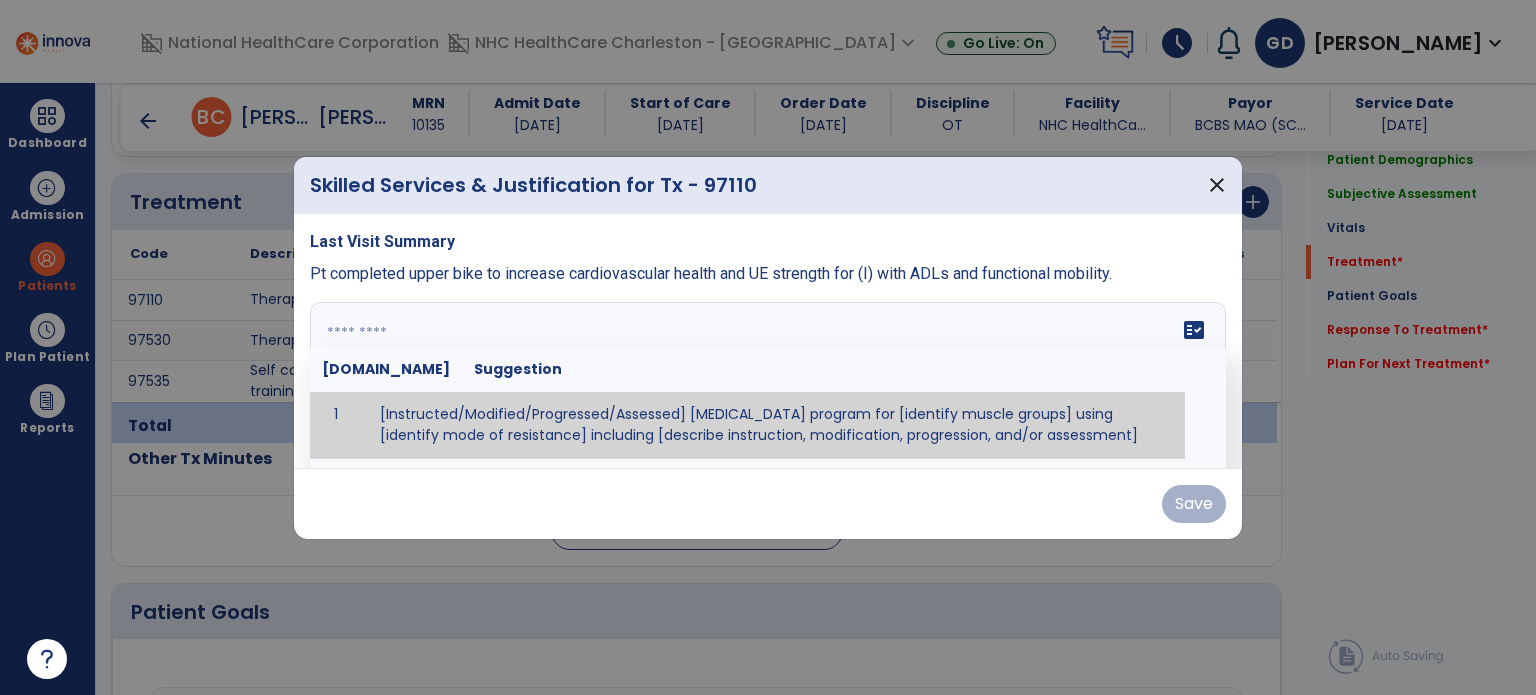paste on "**********" 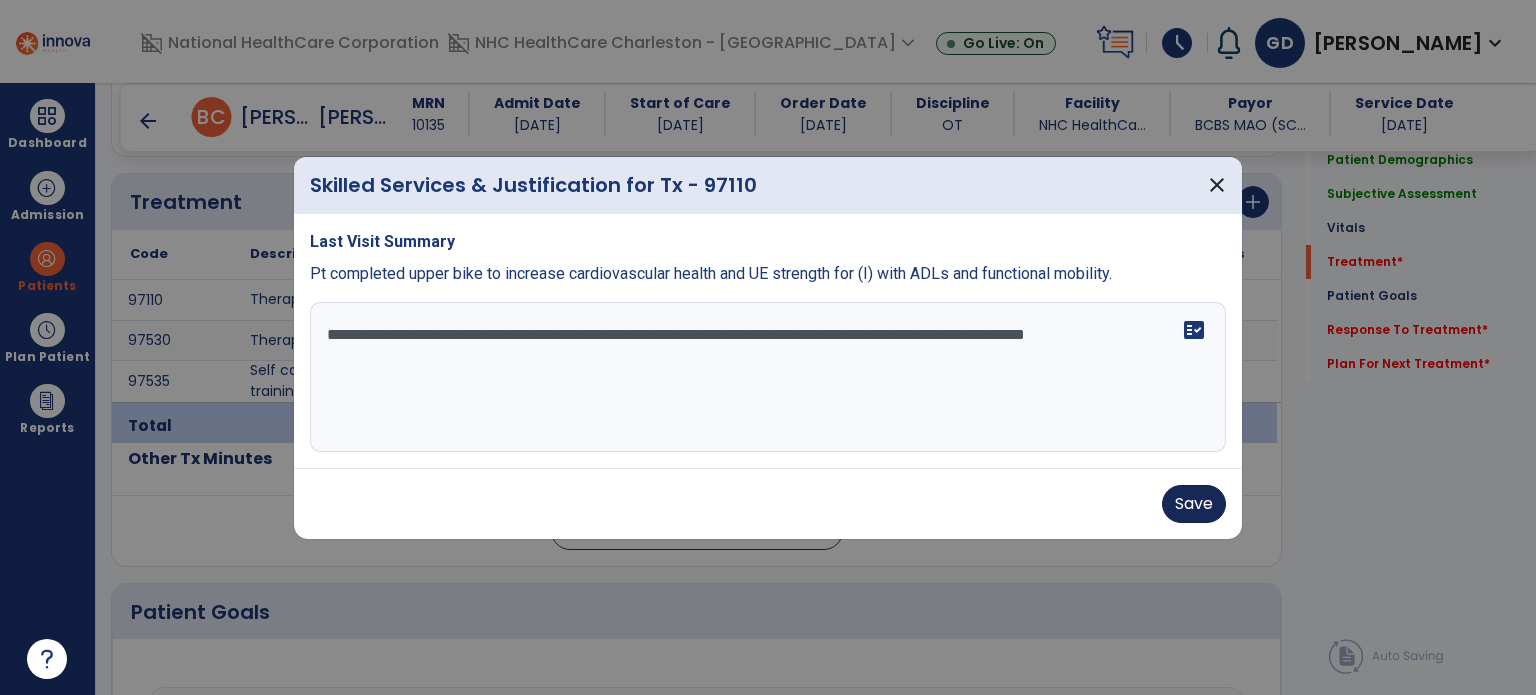 type on "**********" 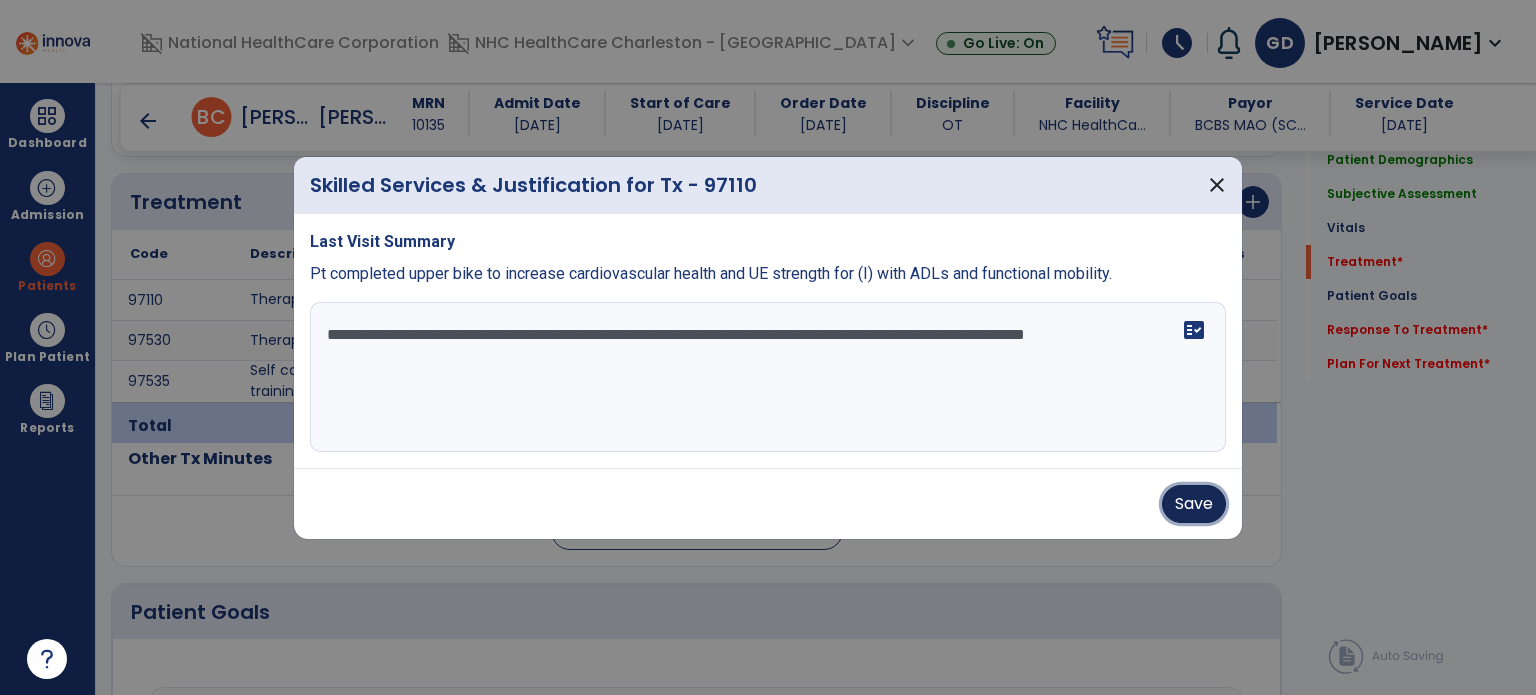 click on "Save" at bounding box center [1194, 504] 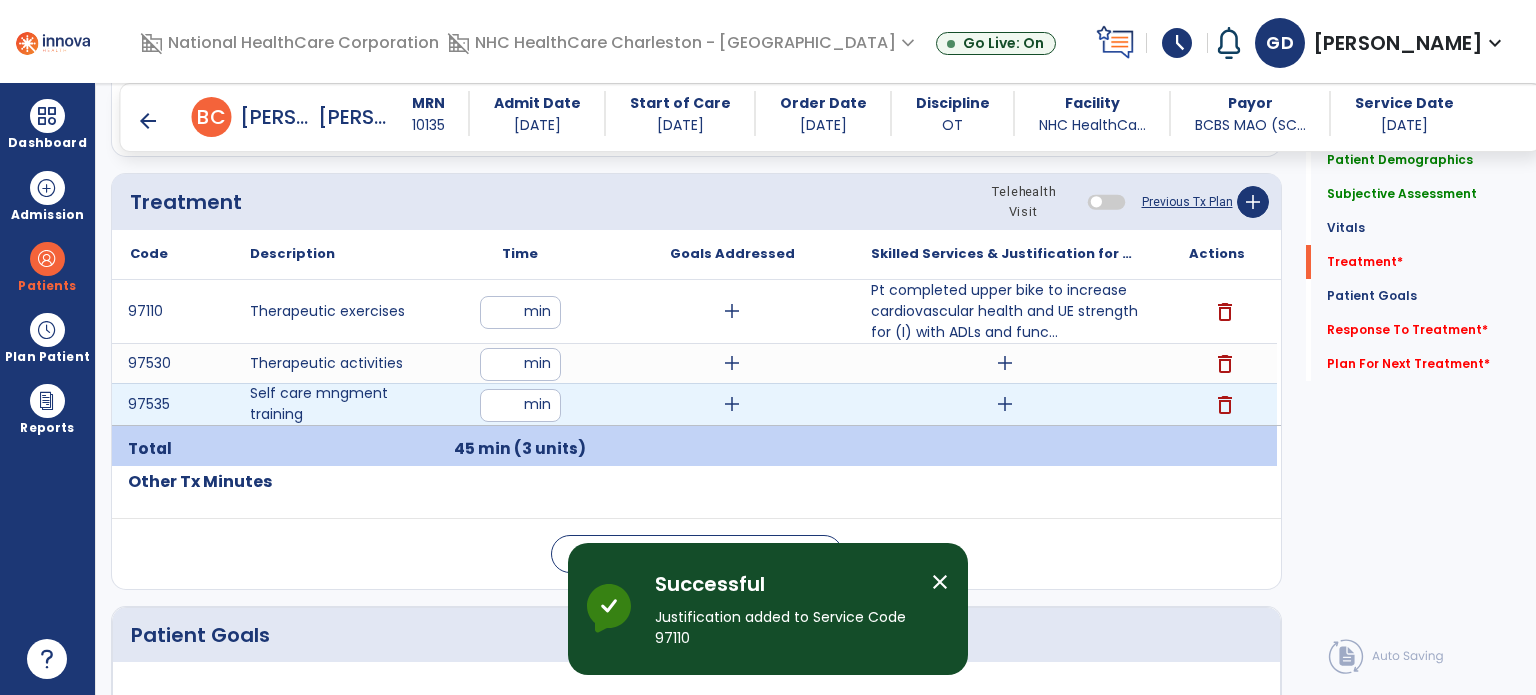 click on "add" at bounding box center [1005, 404] 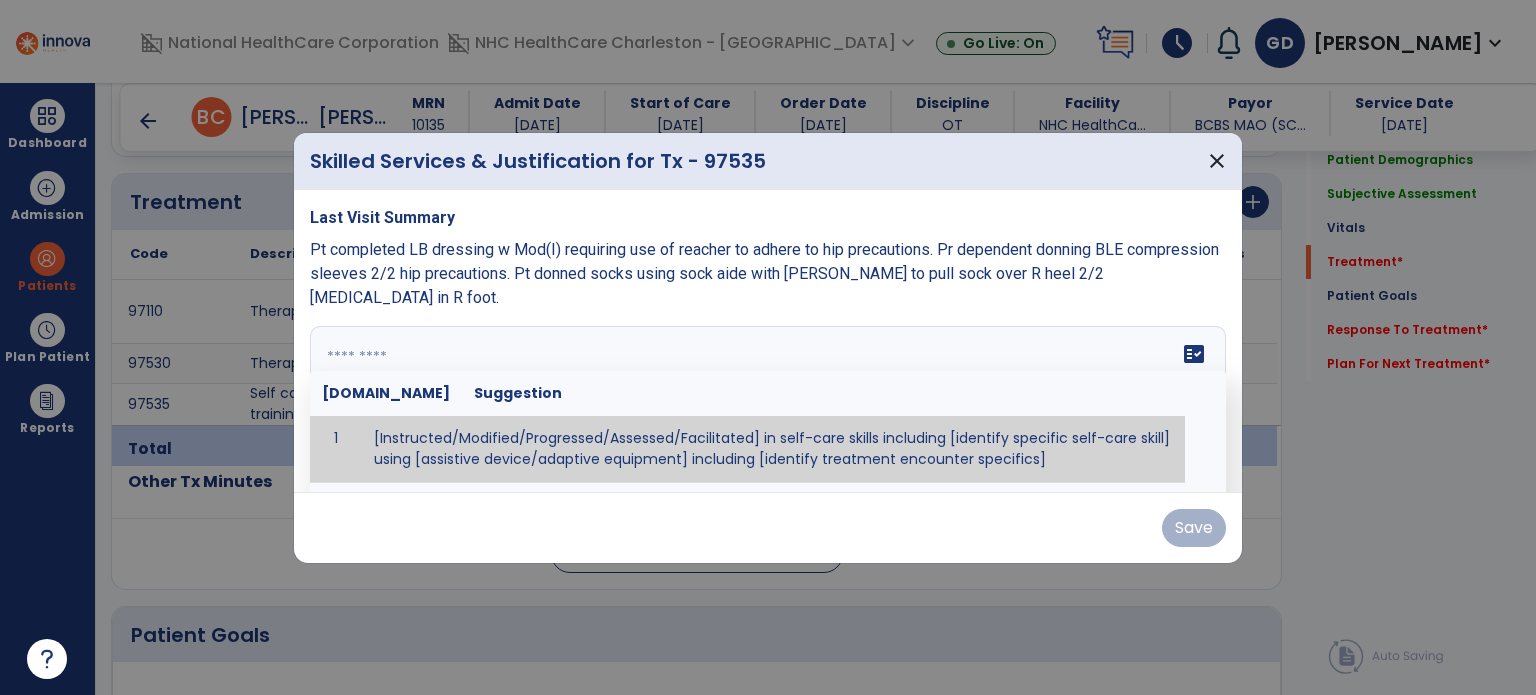 click on "fact_check  [DOMAIN_NAME] Suggestion 1 [Instructed/Modified/Progressed/Assessed/Facilitated] in self-care skills including [identify specific self-care skill] using [assistive device/adaptive equipment] including [identify treatment encounter specifics]" at bounding box center (768, 401) 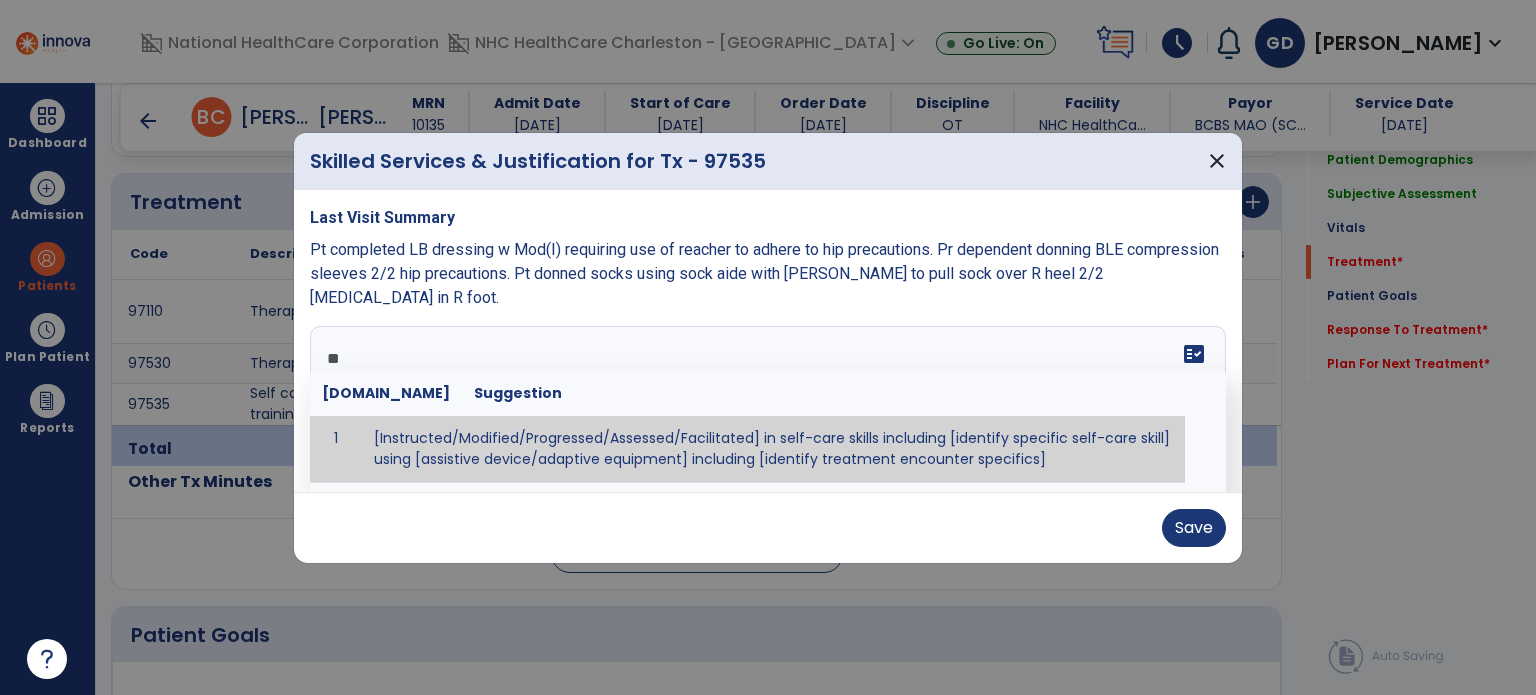 type on "*" 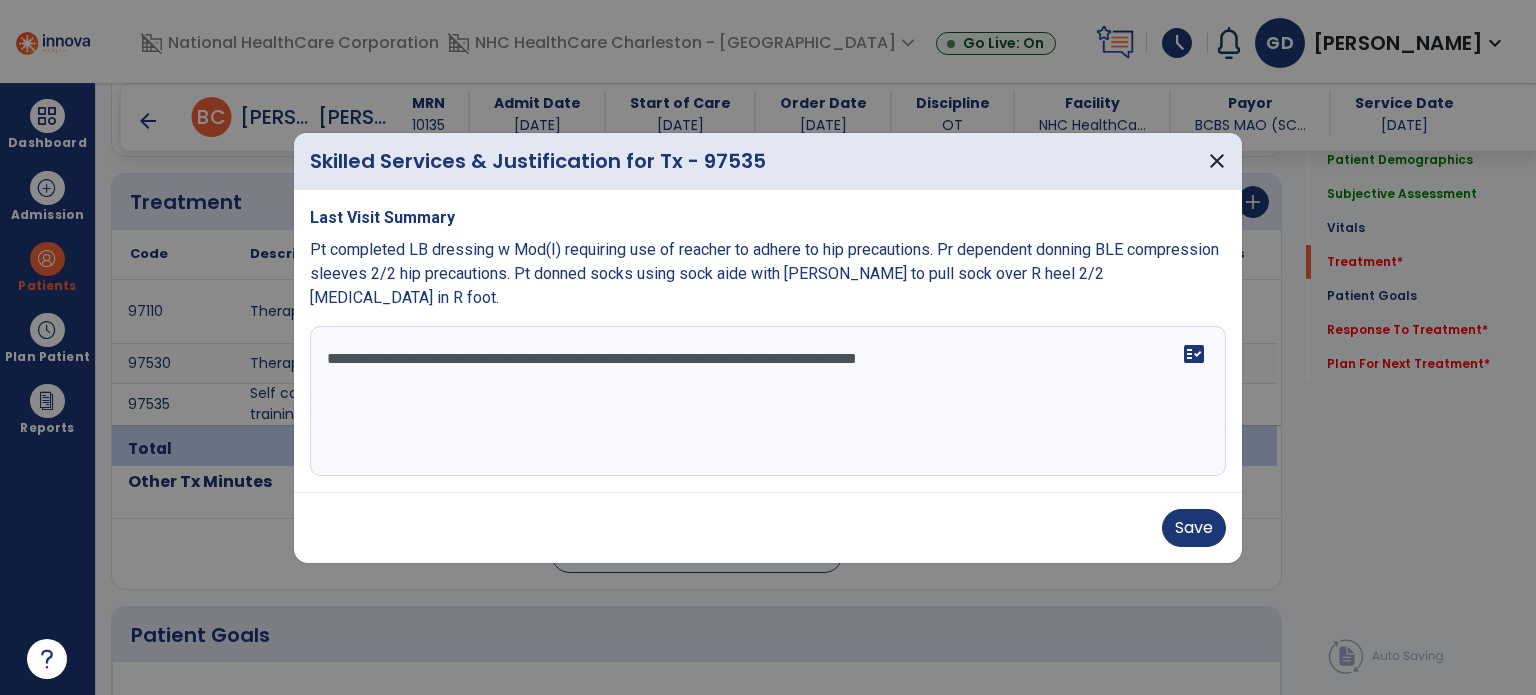 click on "**********" at bounding box center [768, 401] 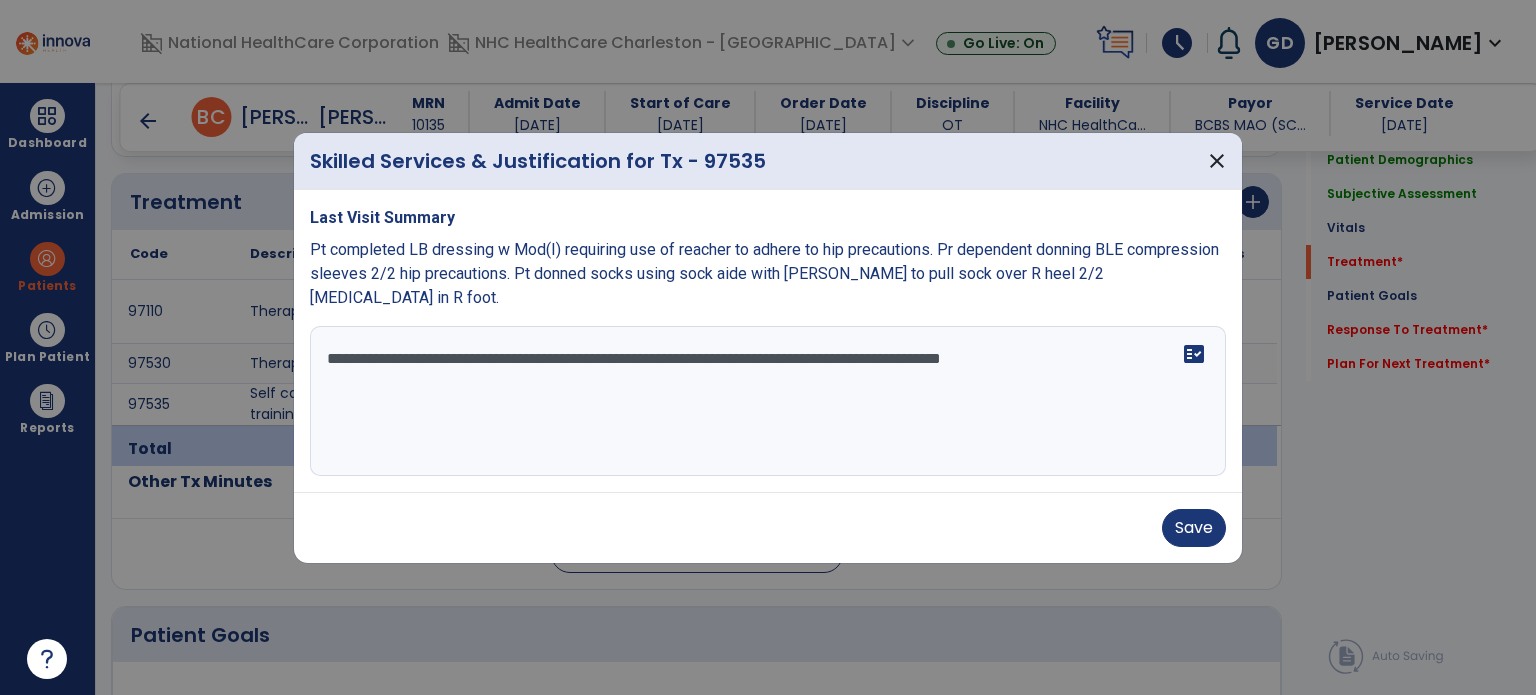 click on "**********" at bounding box center [768, 401] 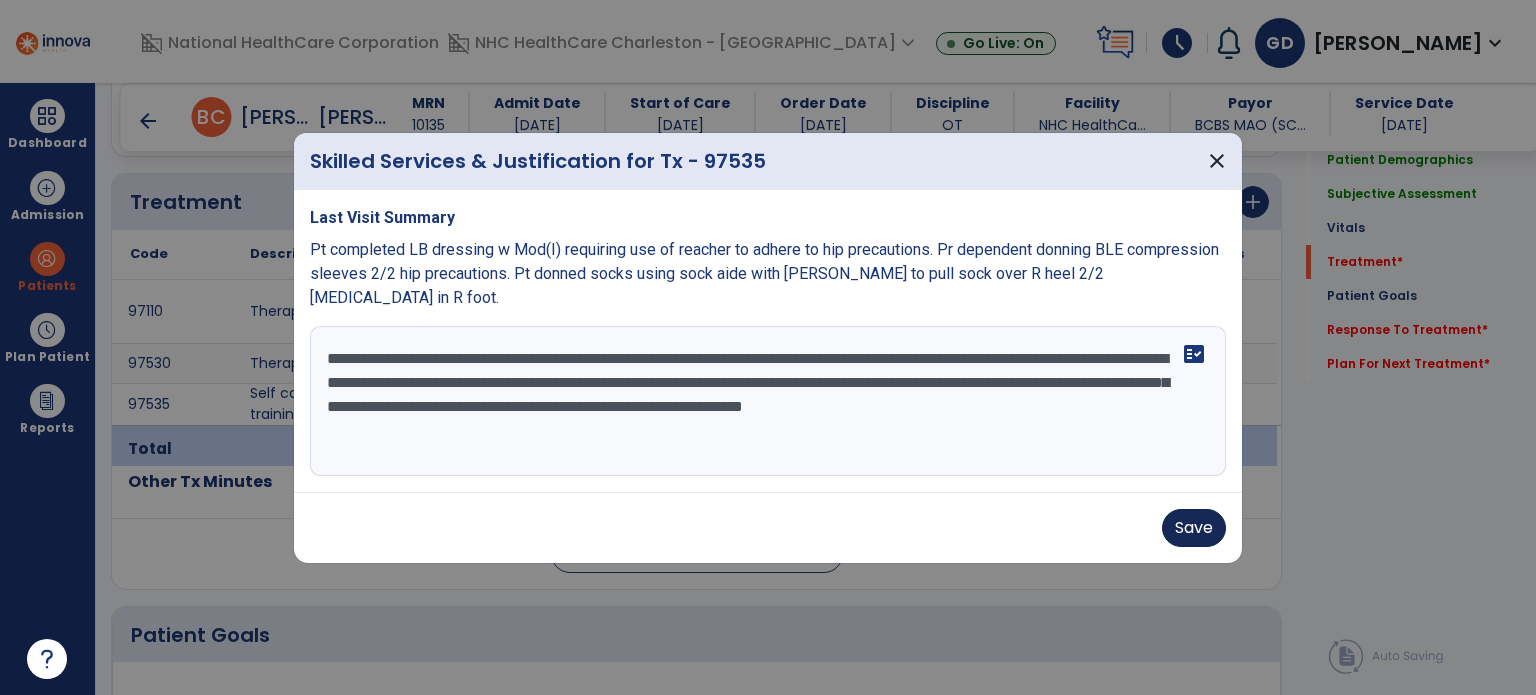 type on "**********" 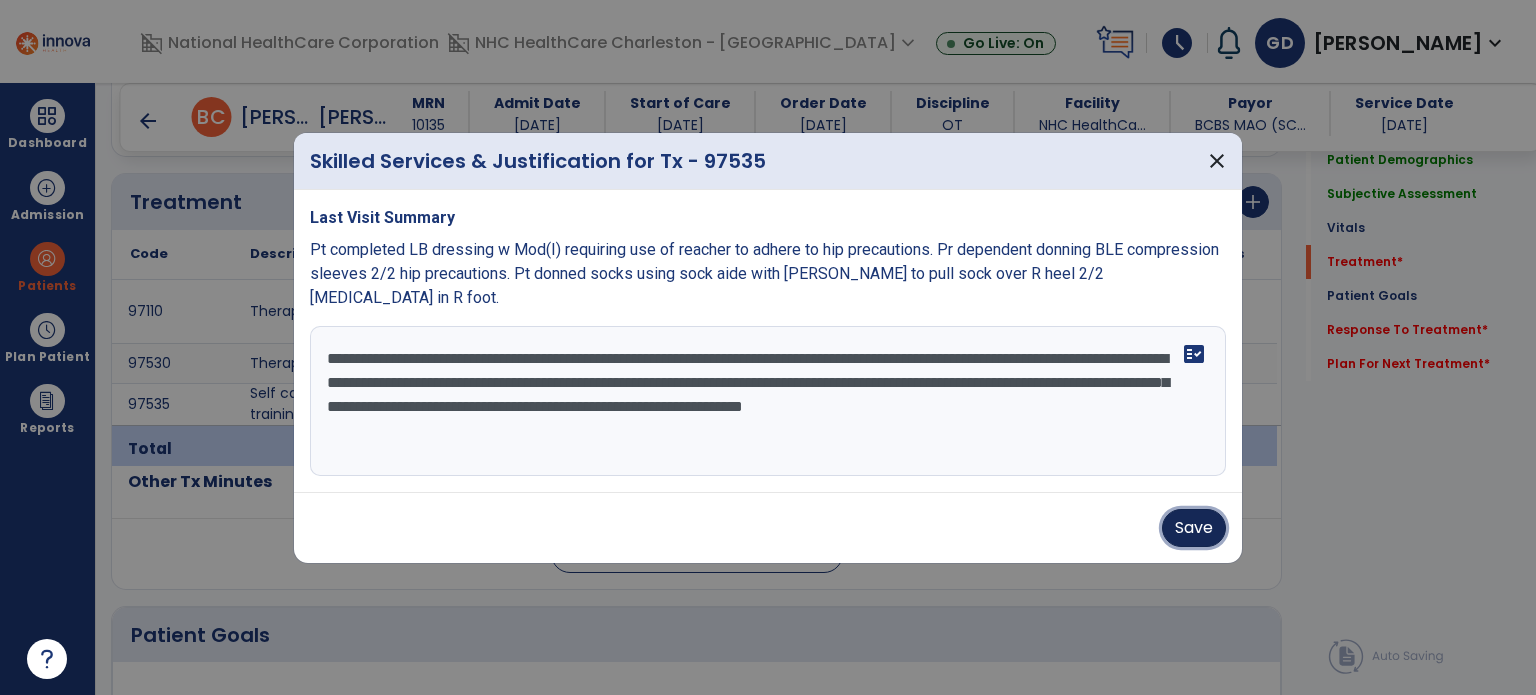 click on "Save" at bounding box center (1194, 528) 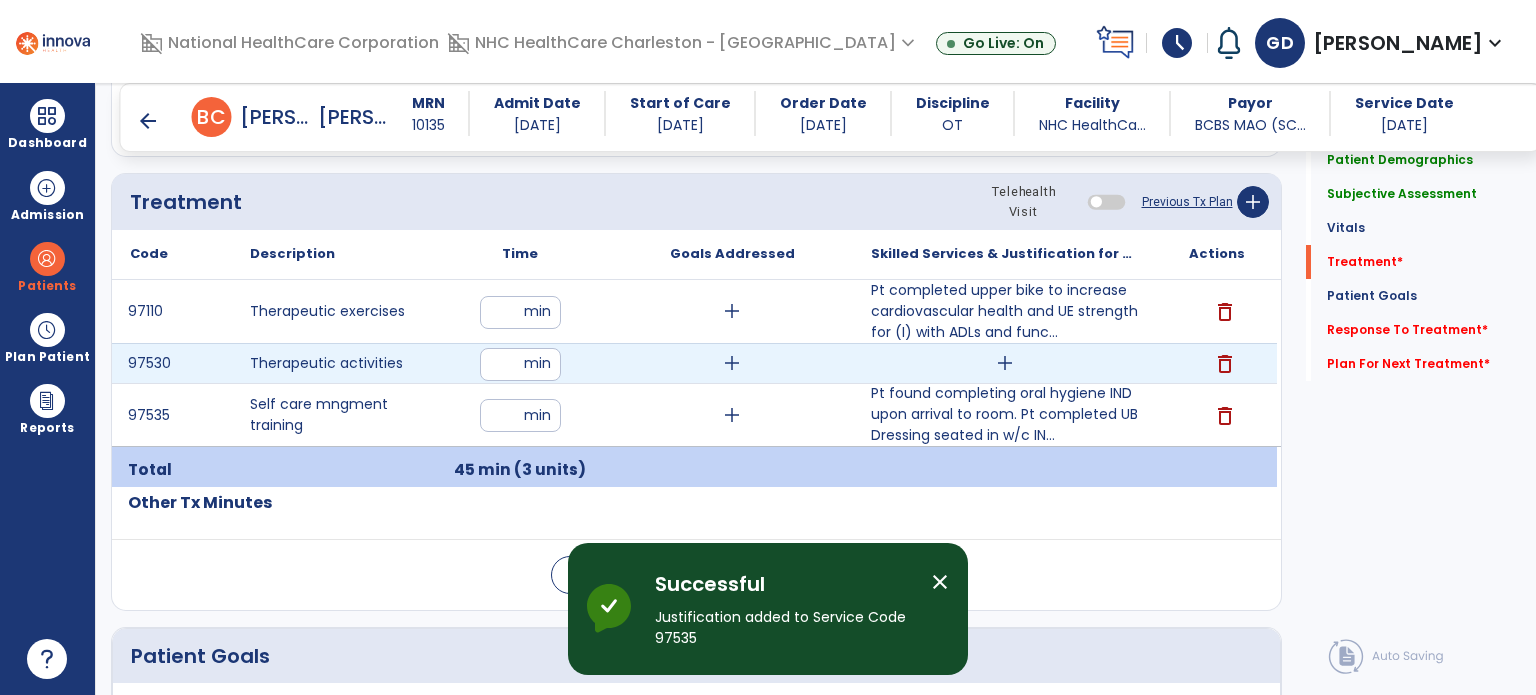 click on "add" at bounding box center (1005, 363) 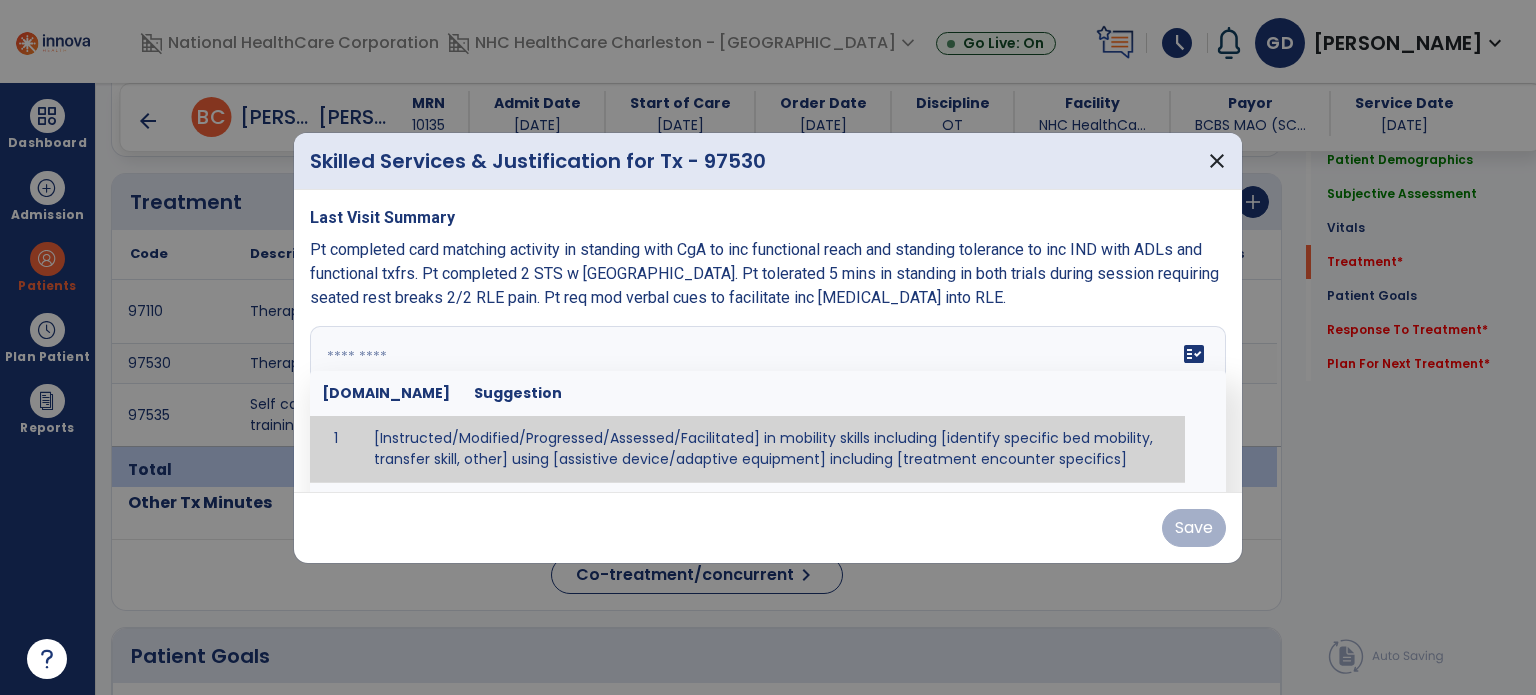 click on "fact_check  [DOMAIN_NAME] Suggestion 1 [Instructed/Modified/Progressed/Assessed/Facilitated] in mobility skills including [identify specific bed mobility, transfer skill, other] using [assistive device/adaptive equipment] including [treatment encounter specifics]" at bounding box center [768, 401] 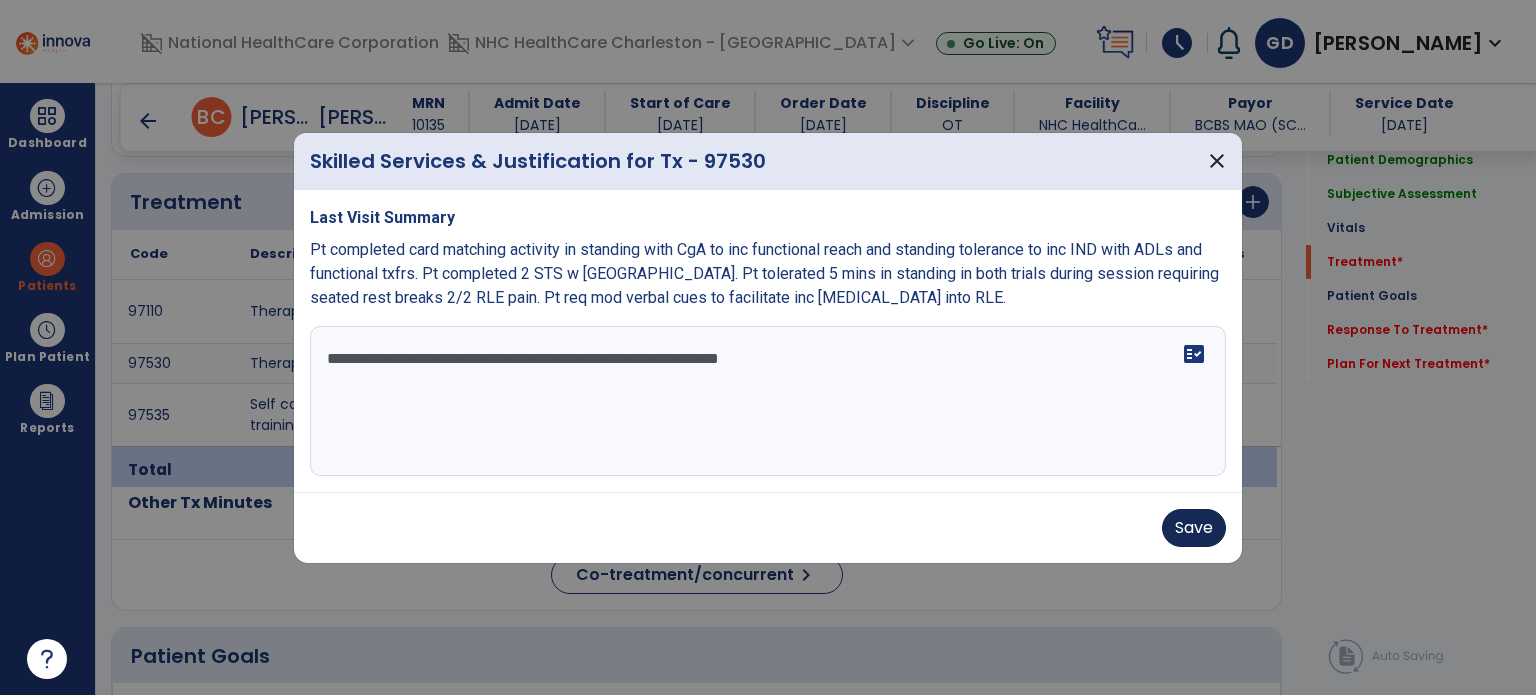 type on "**********" 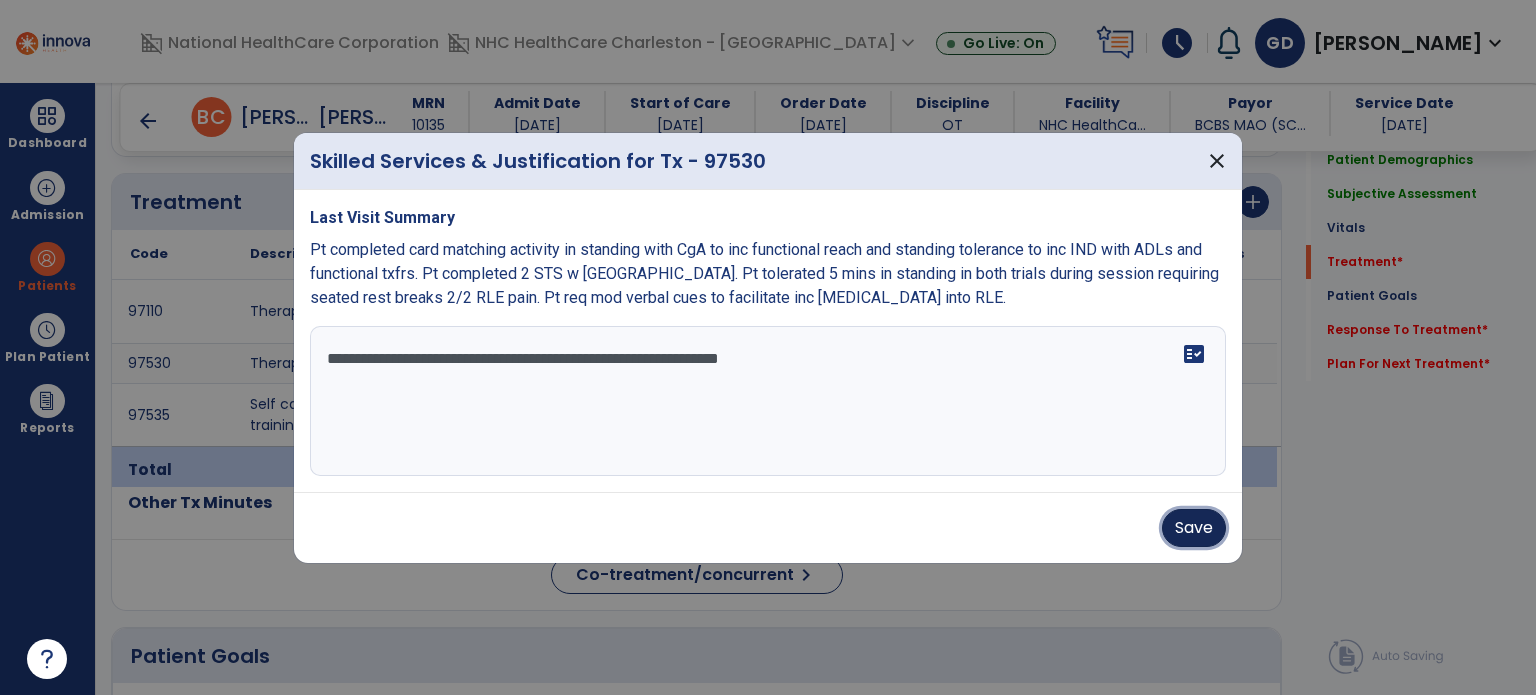 click on "Save" at bounding box center (1194, 528) 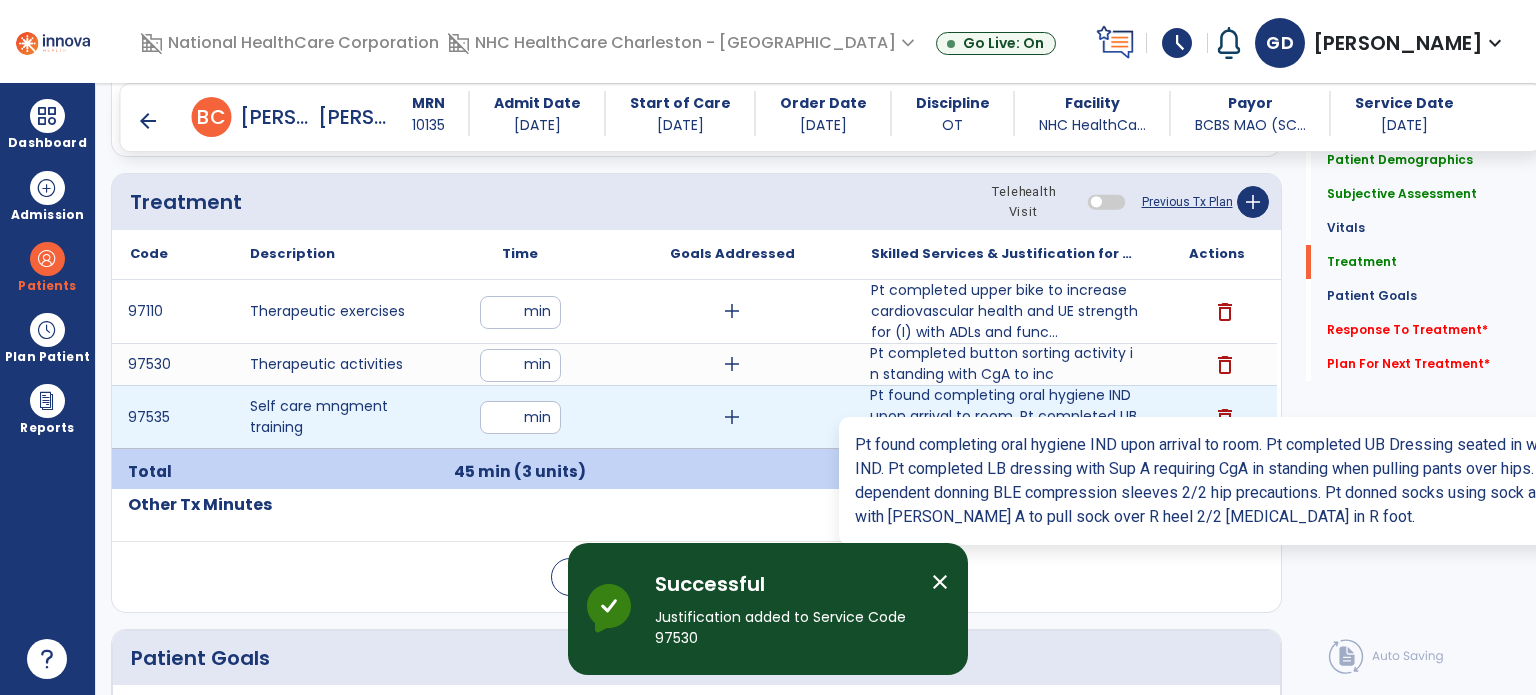 click on "Pt found completing oral hygiene IND upon arrival to room. Pt completed UB Dressing seated in w/c IN..." at bounding box center (1004, 416) 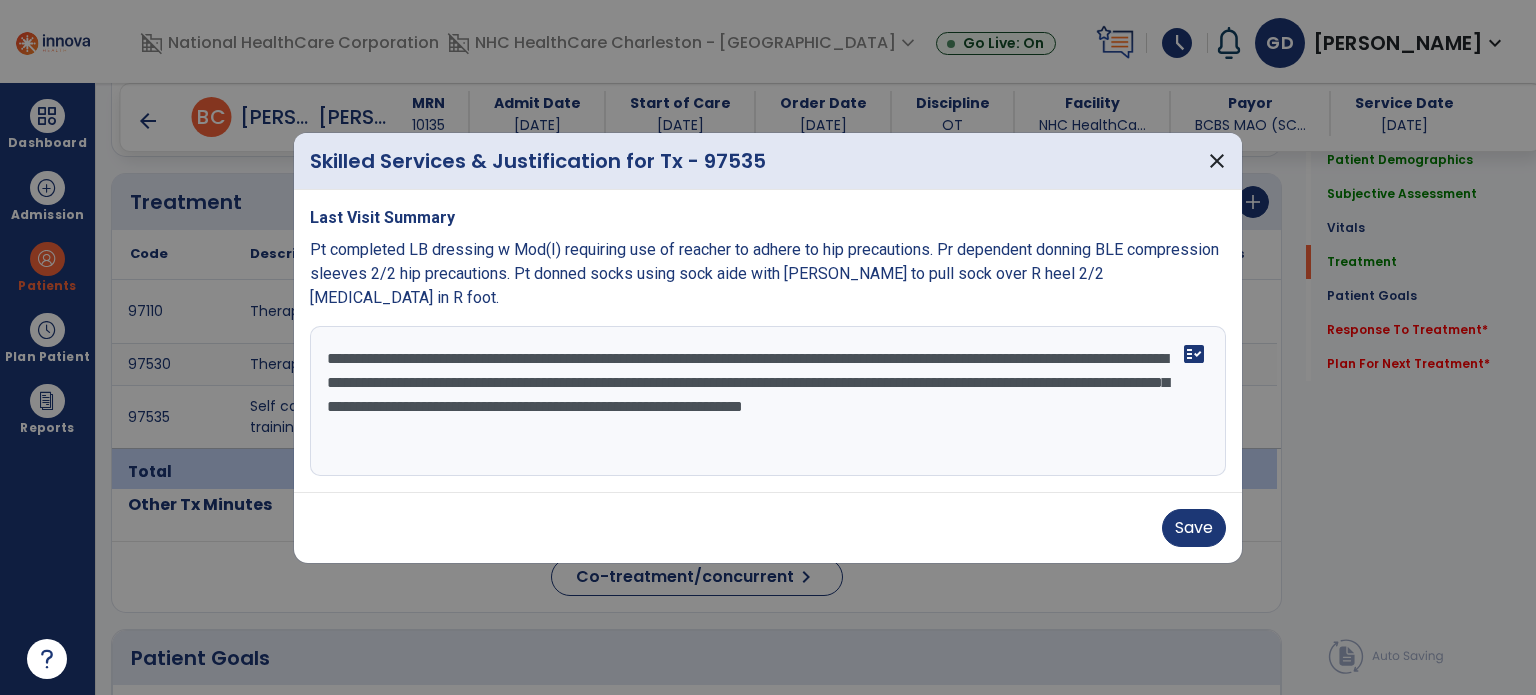 click on "**********" at bounding box center [768, 401] 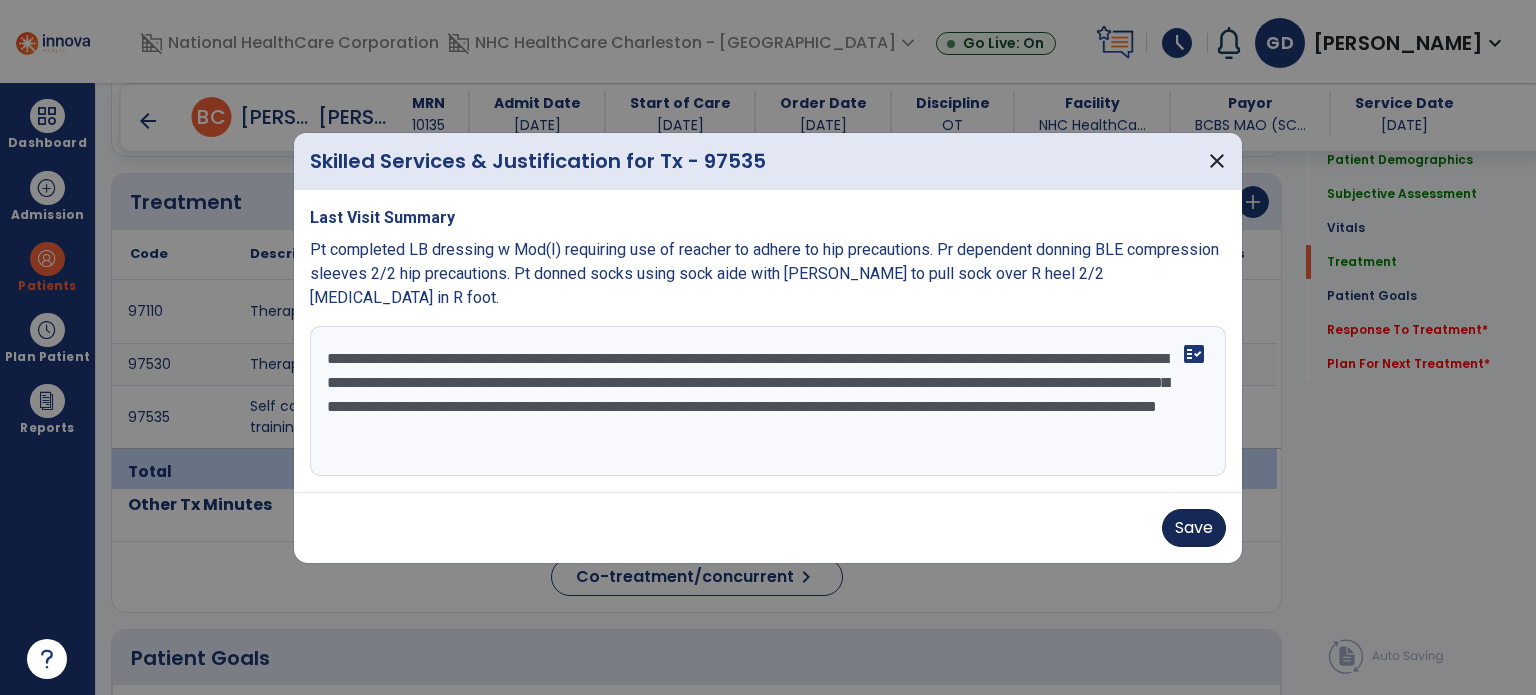 type on "**********" 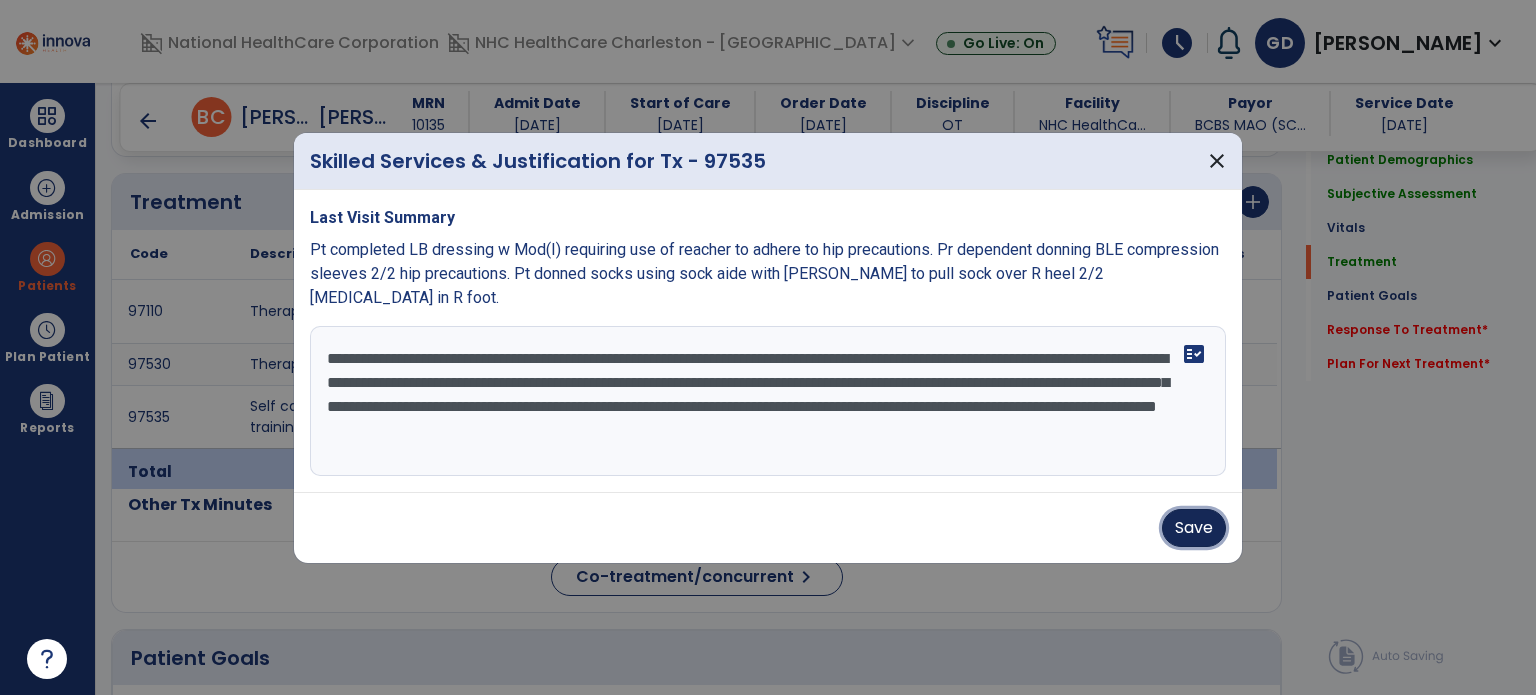 click on "Save" at bounding box center [1194, 528] 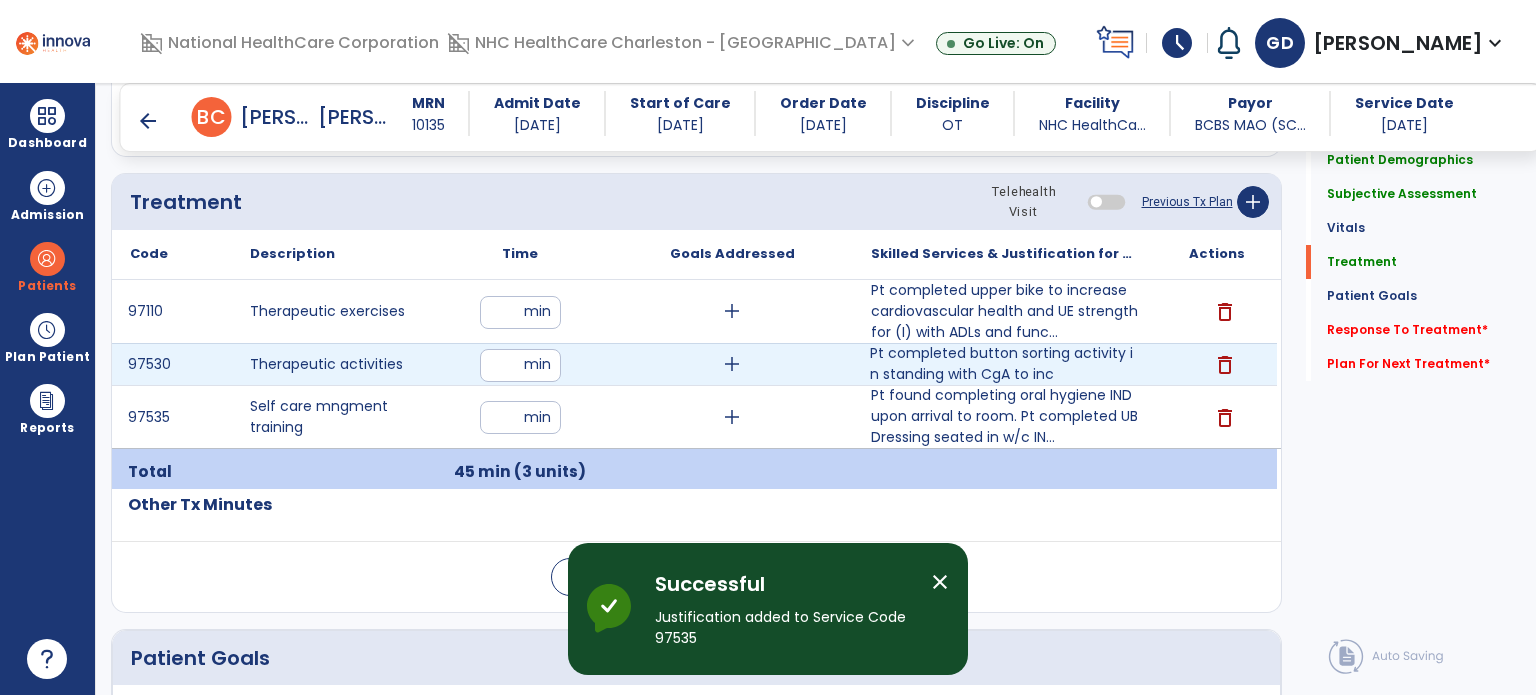 click on "Pt completed button sorting activity in standing with CgA to inc" at bounding box center (1004, 364) 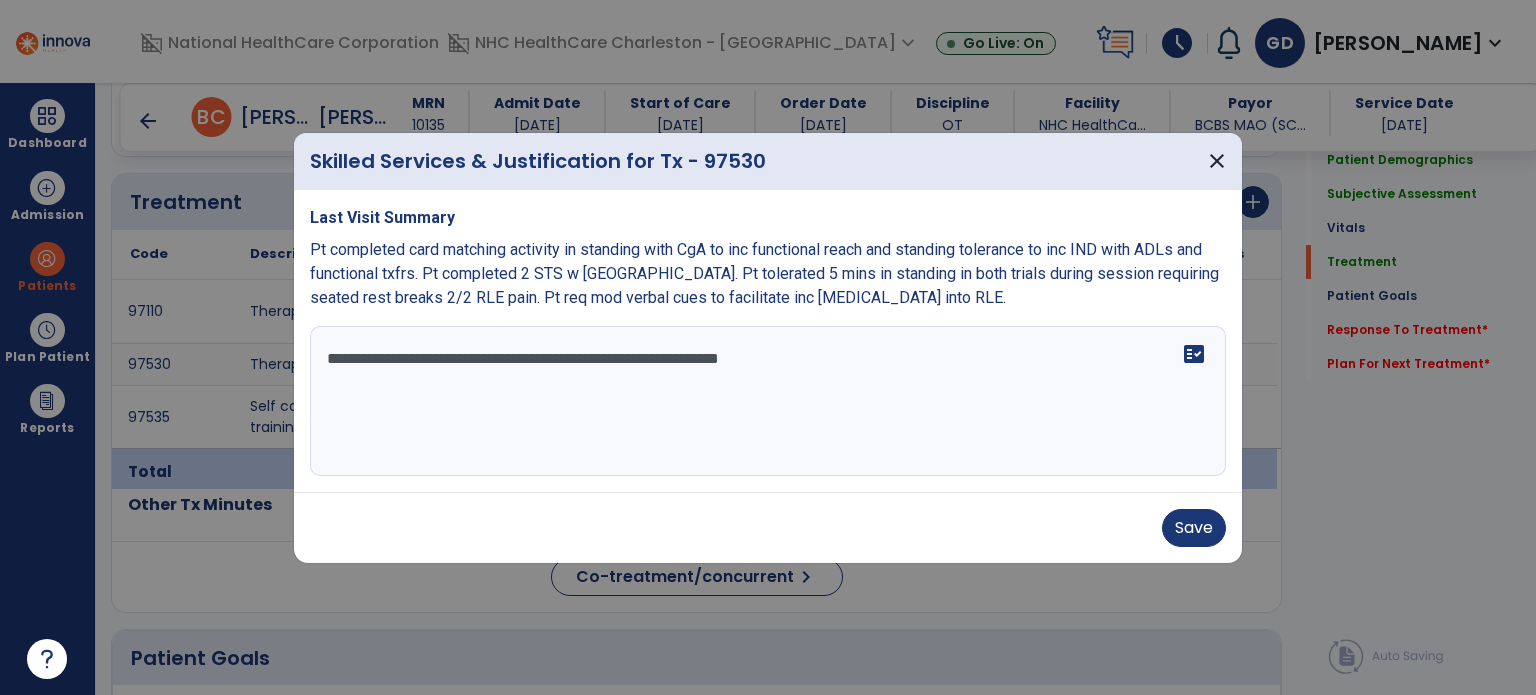 click on "**********" at bounding box center (768, 401) 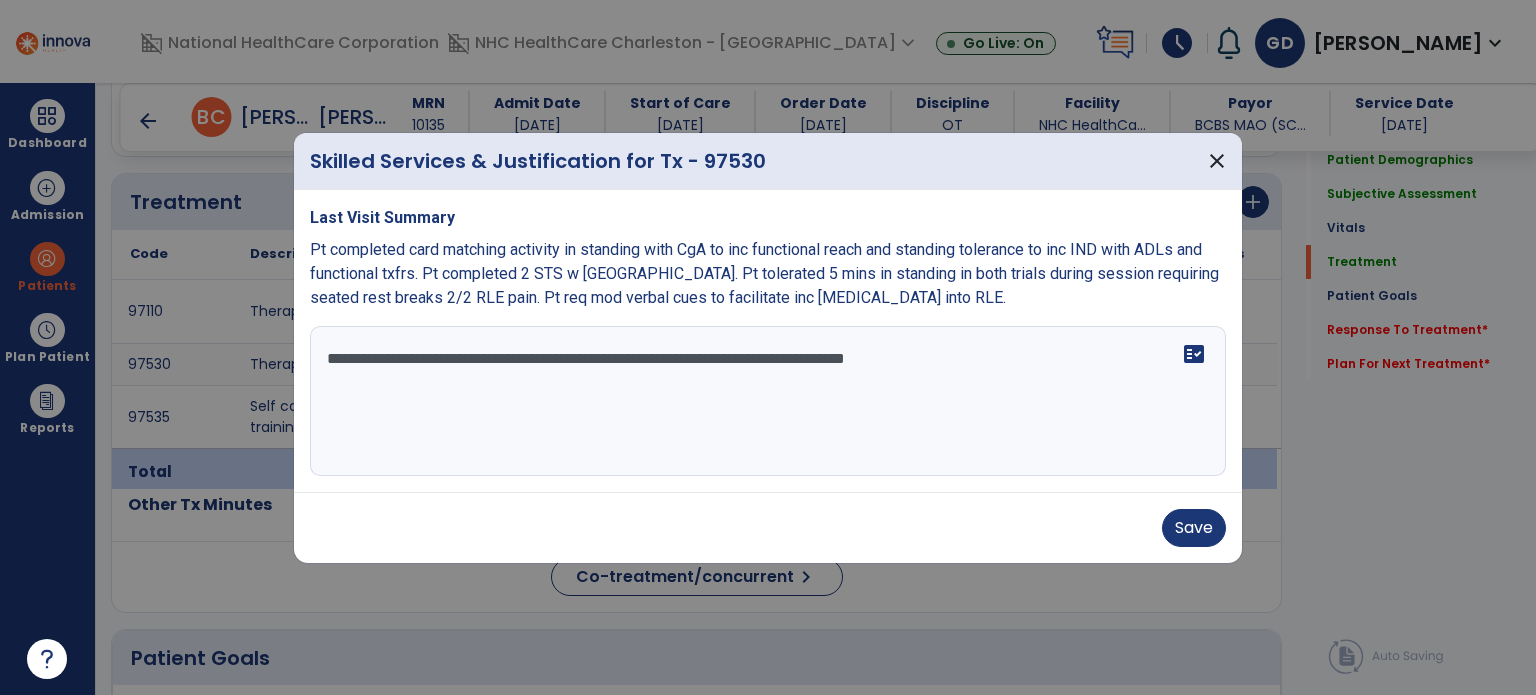 click on "**********" at bounding box center (768, 401) 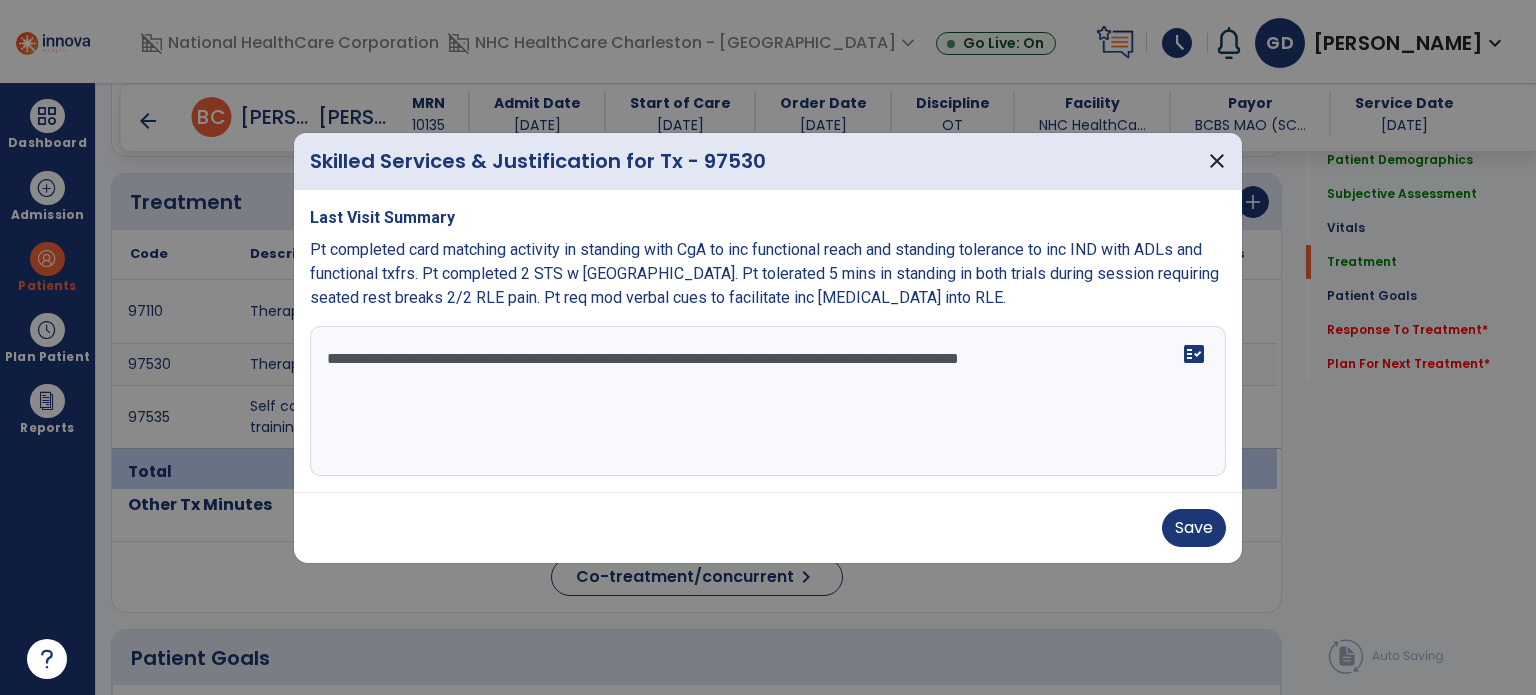 click on "**********" at bounding box center [768, 401] 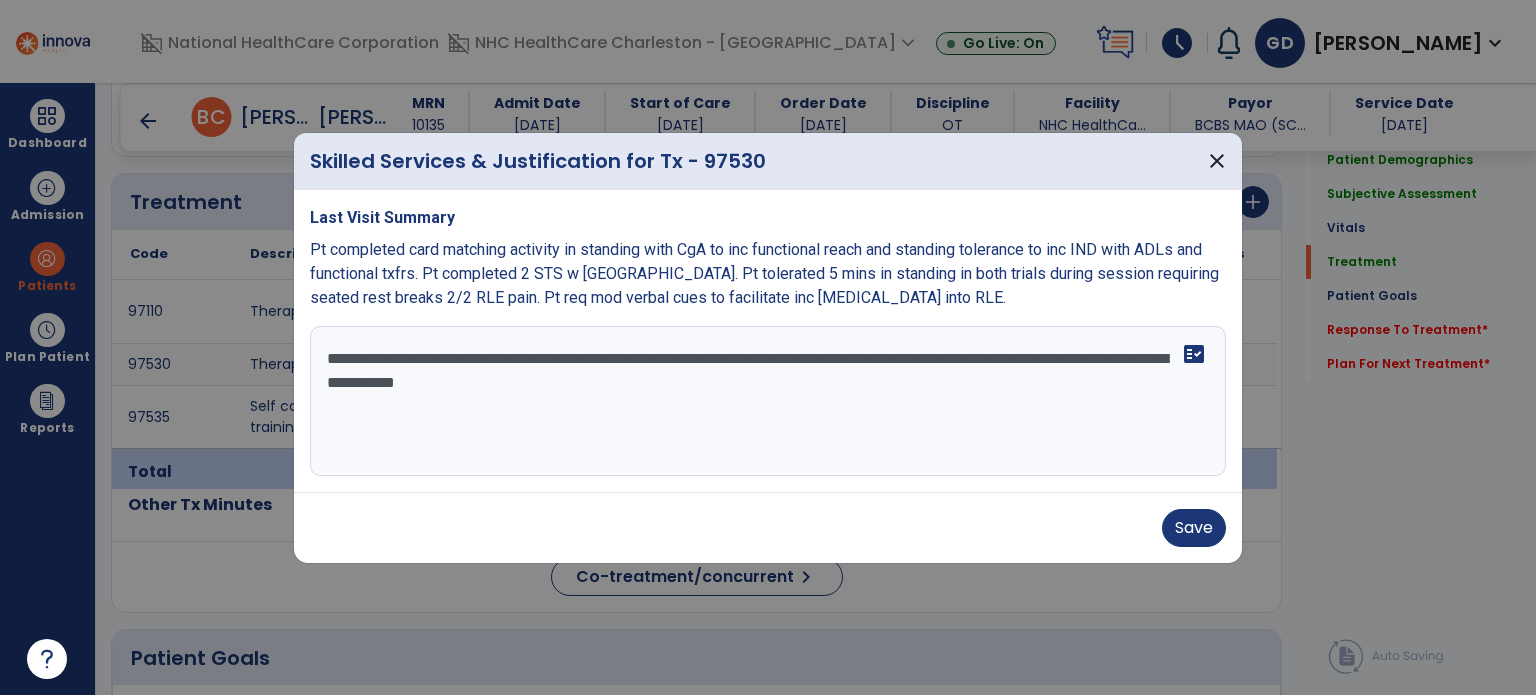 click on "**********" at bounding box center [768, 401] 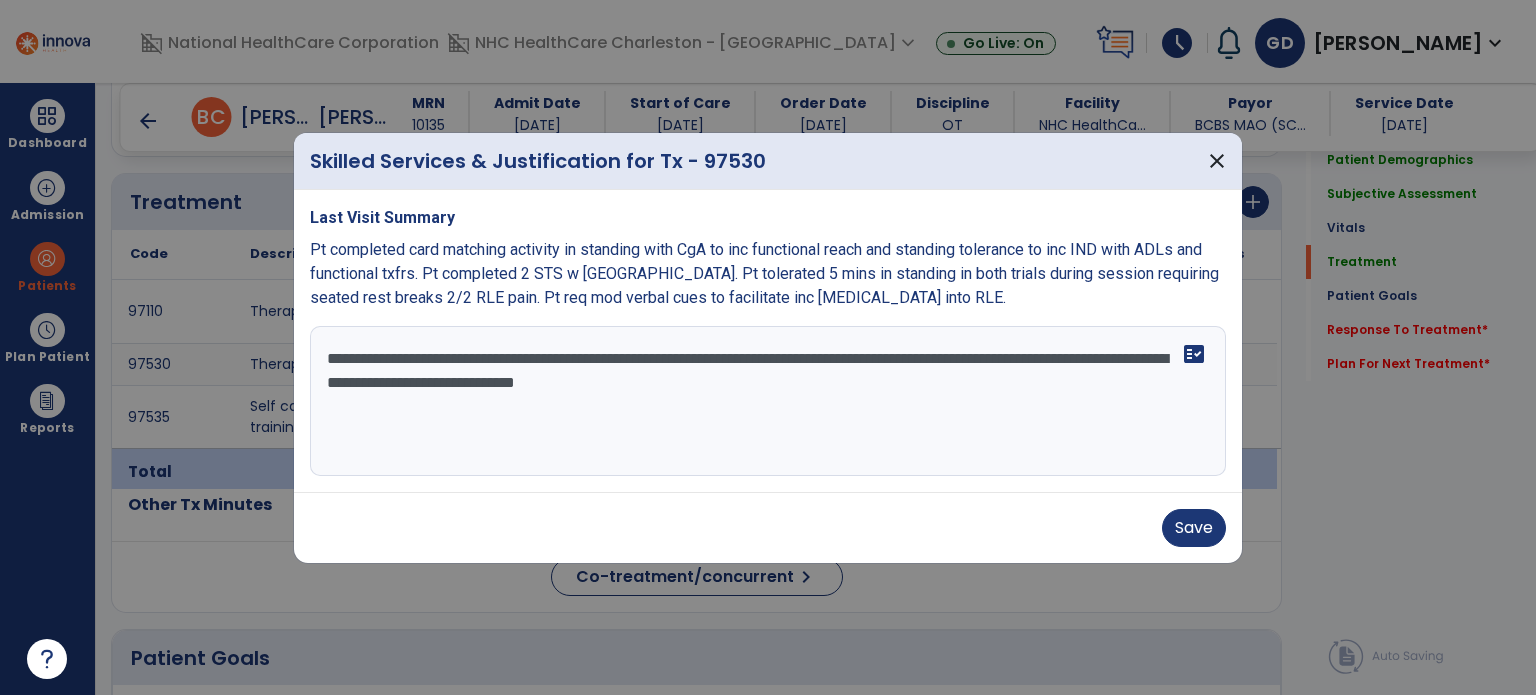 click on "**********" at bounding box center (768, 401) 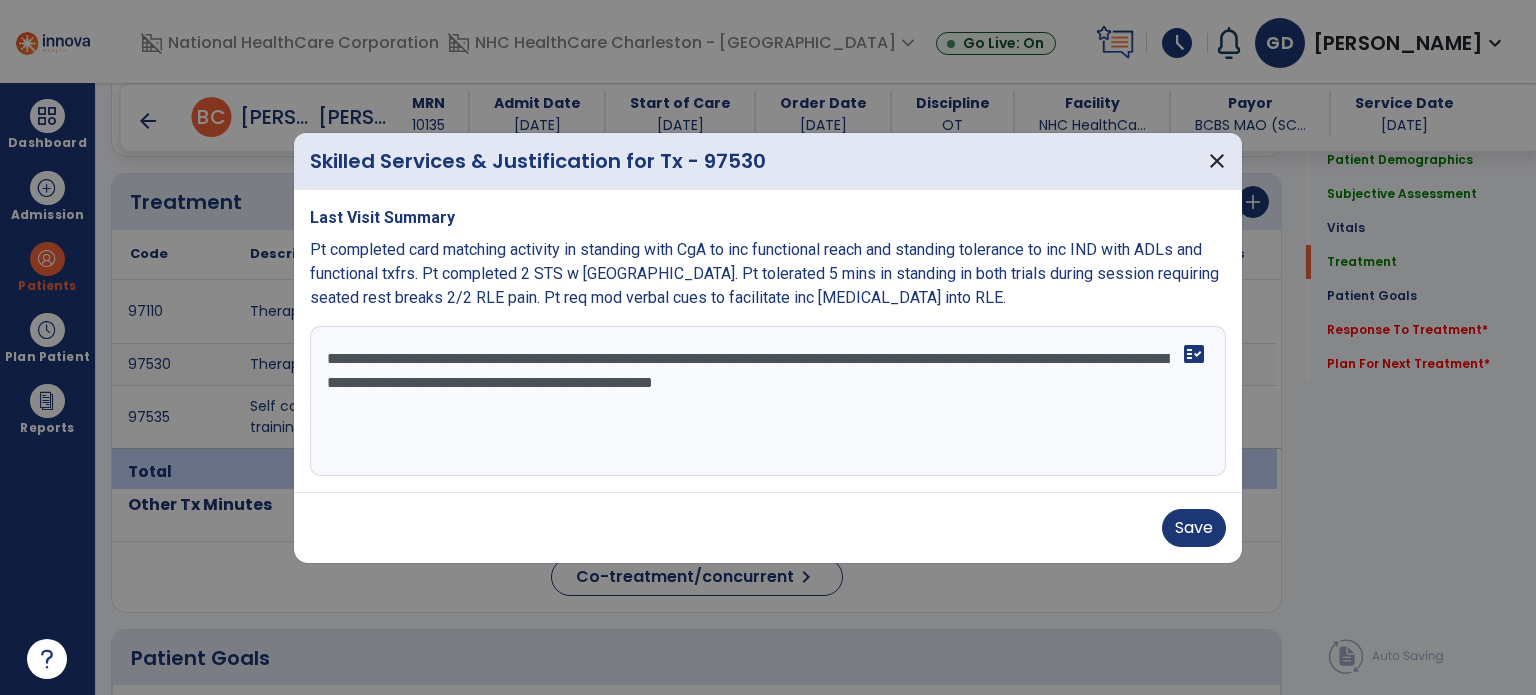 click on "**********" at bounding box center [768, 401] 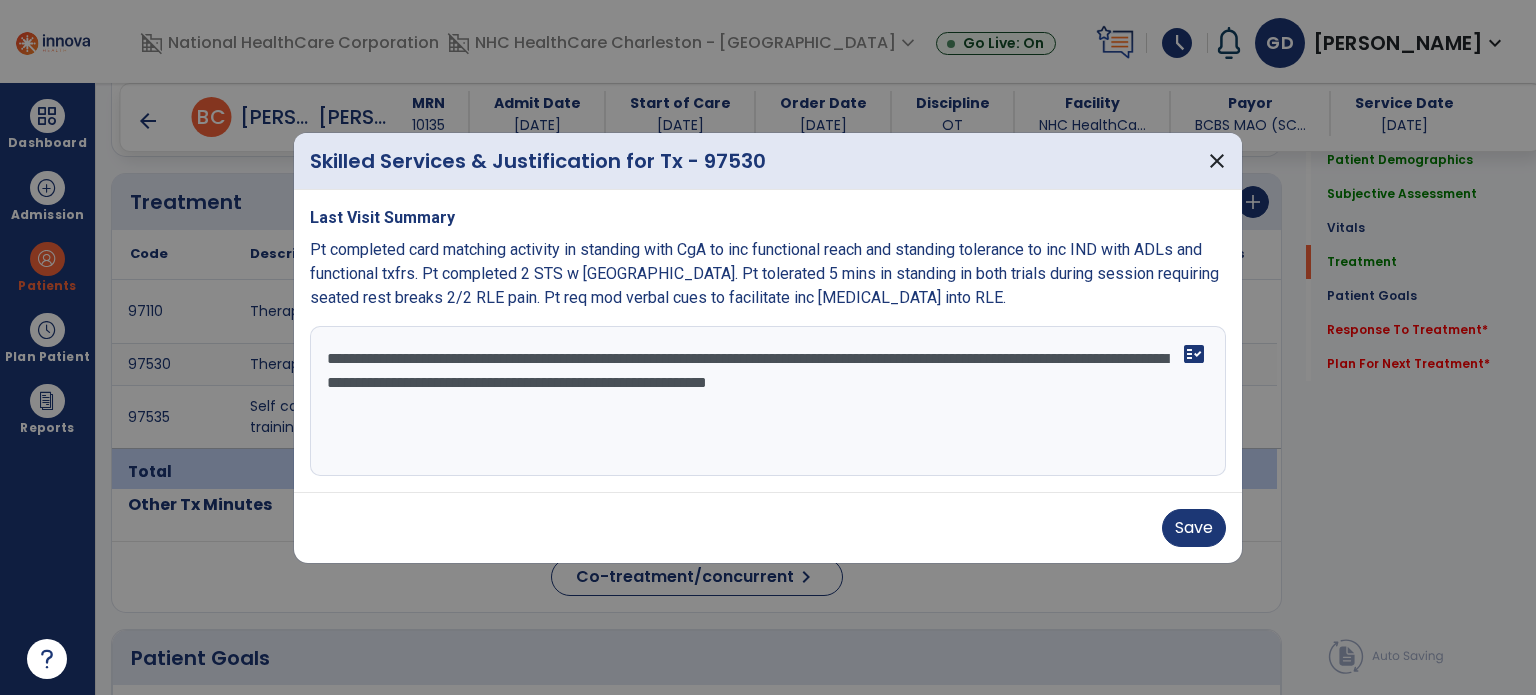 click on "**********" at bounding box center [768, 401] 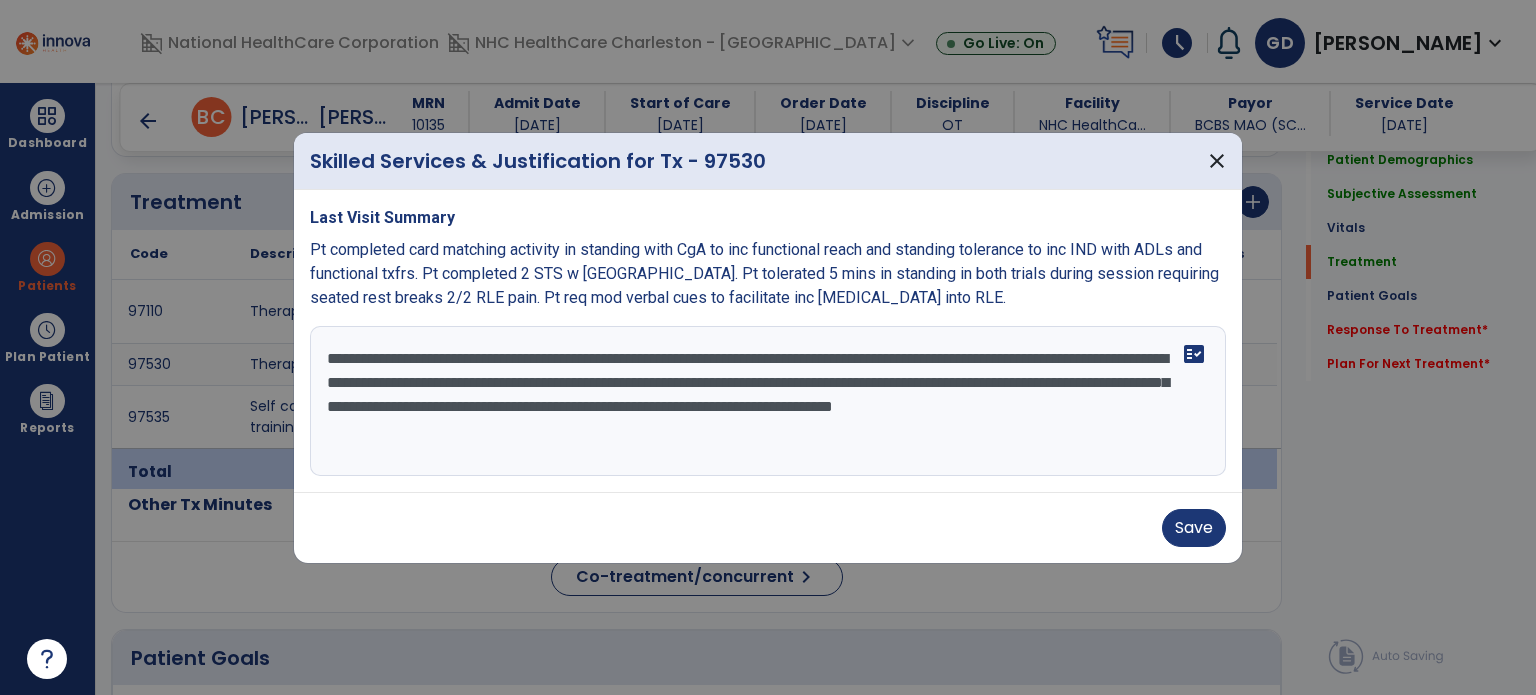 drag, startPoint x: 721, startPoint y: 437, endPoint x: 543, endPoint y: 451, distance: 178.54971 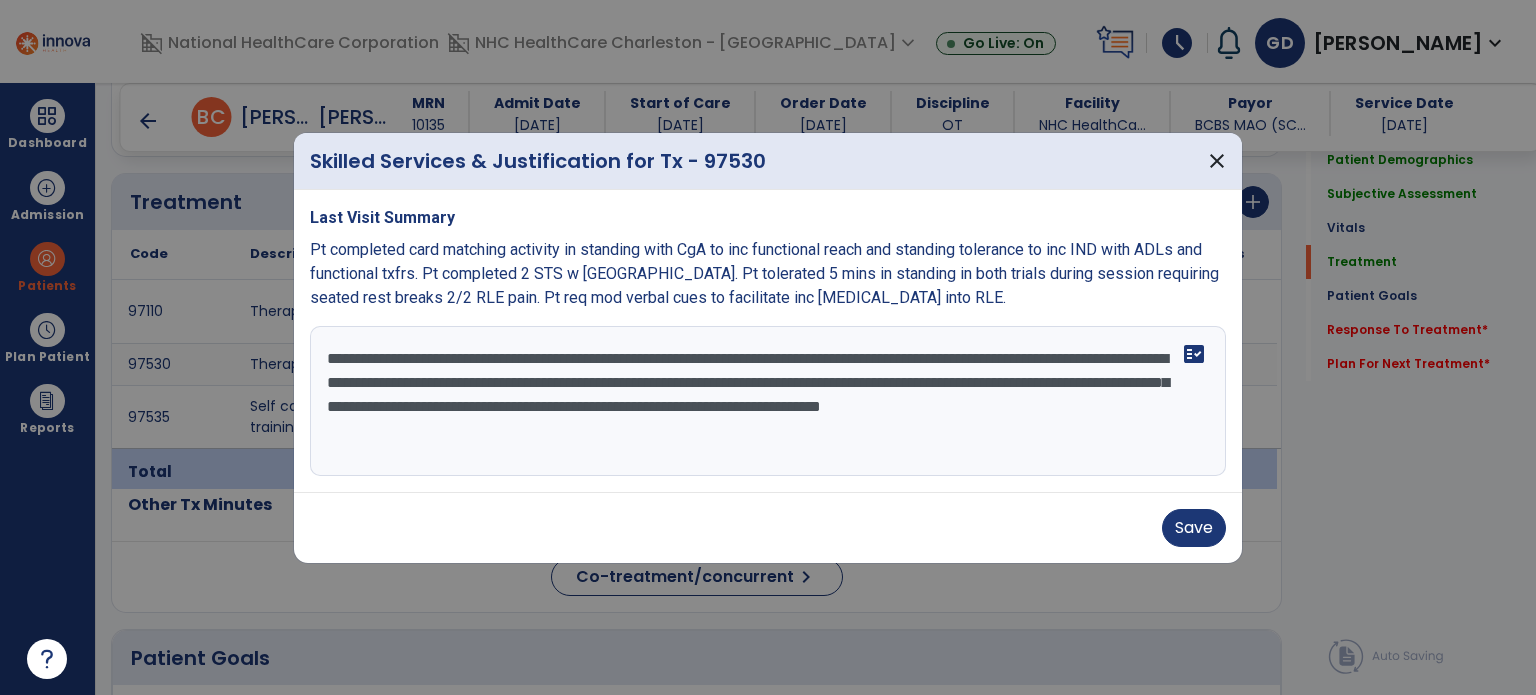 click on "**********" at bounding box center (768, 401) 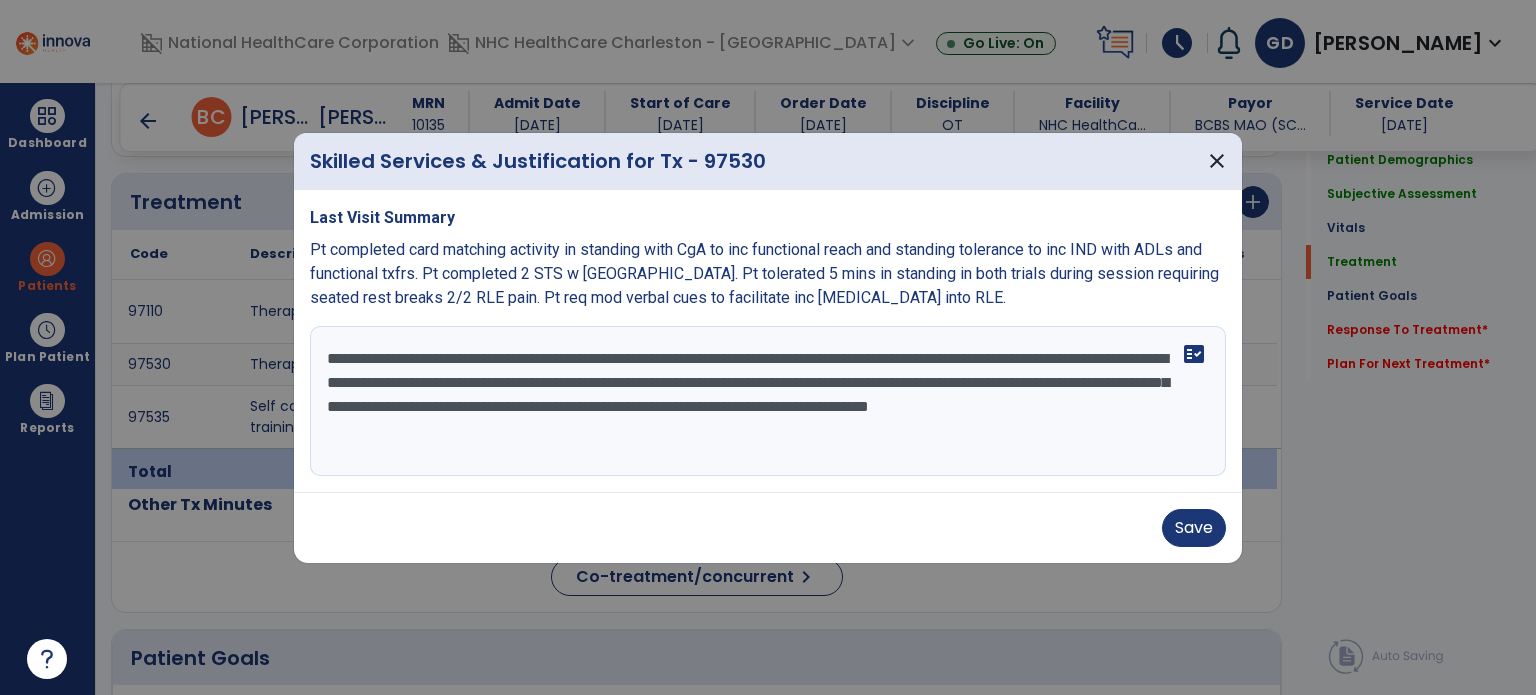 click on "**********" at bounding box center (768, 401) 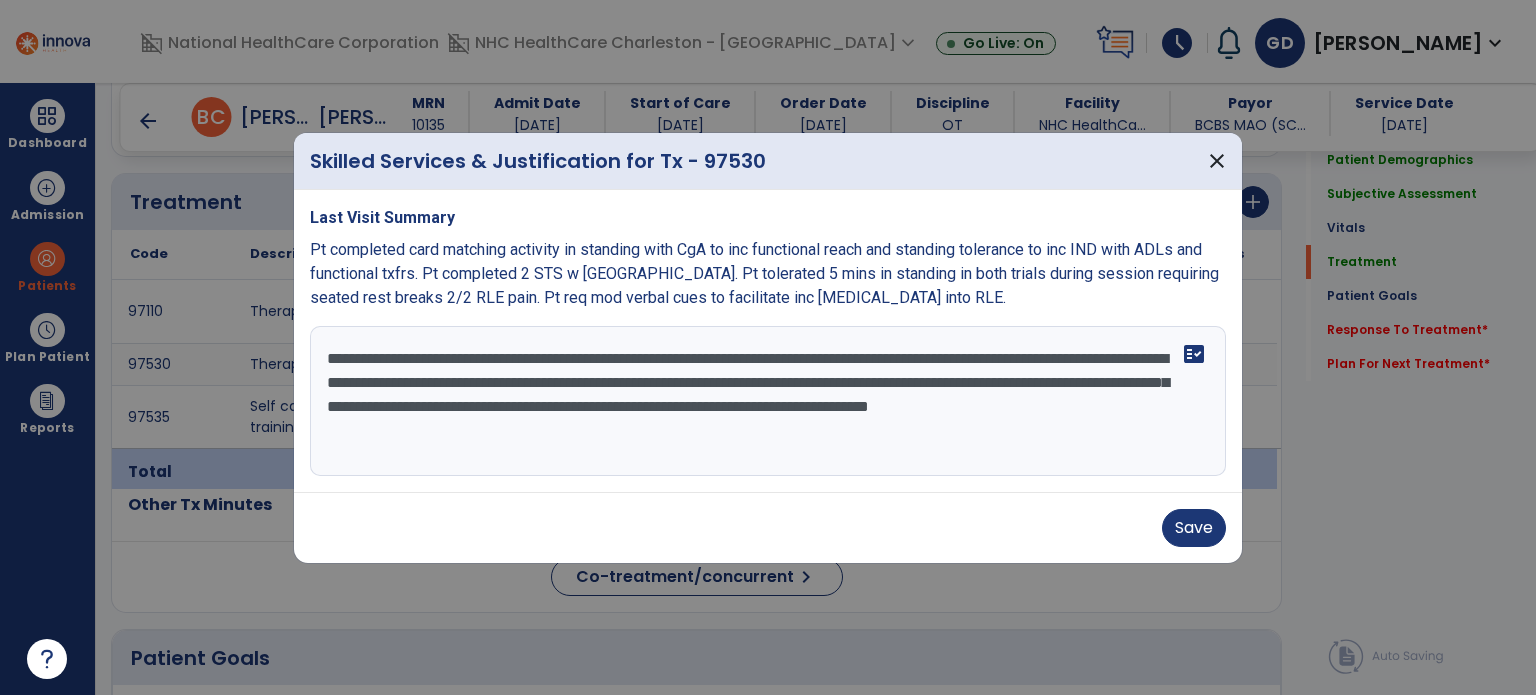 click on "**********" at bounding box center (768, 401) 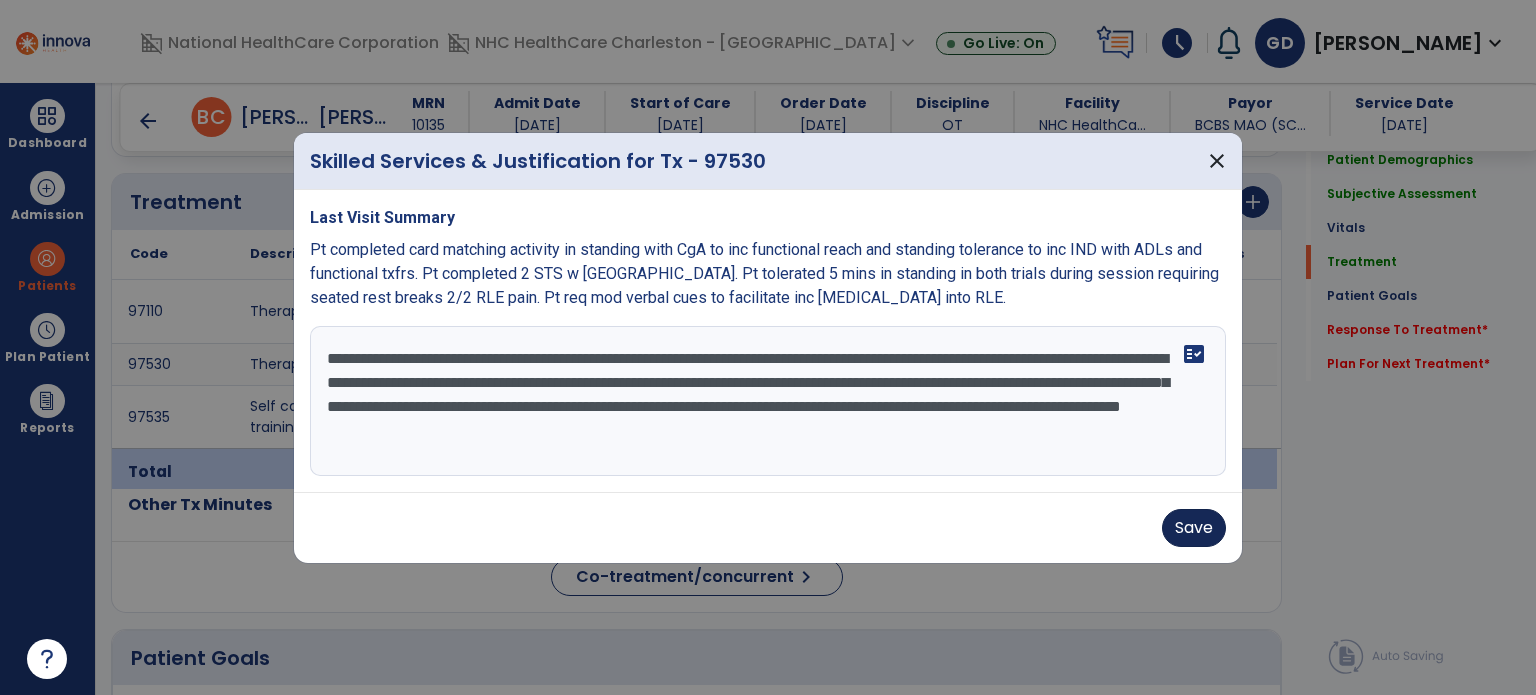 type on "**********" 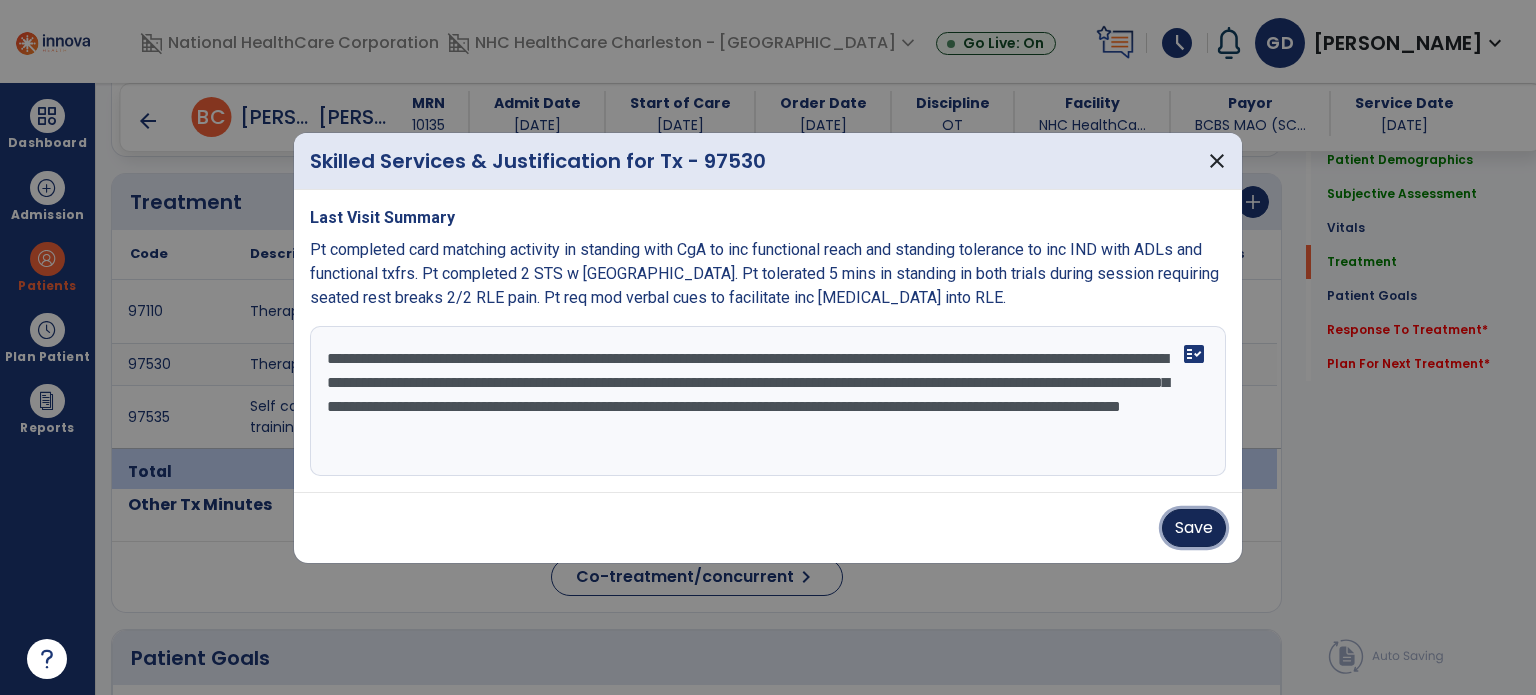 click on "Save" at bounding box center [1194, 528] 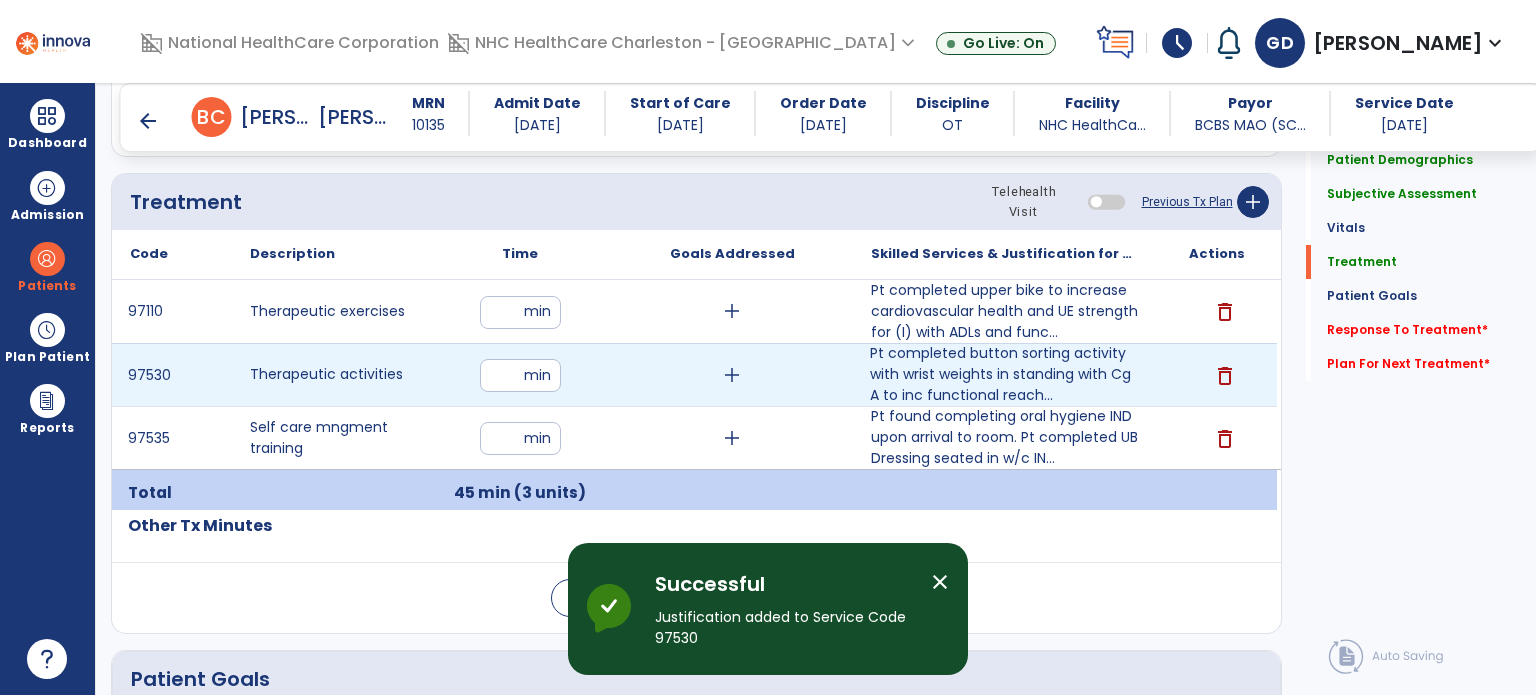 click on "**" at bounding box center (520, 375) 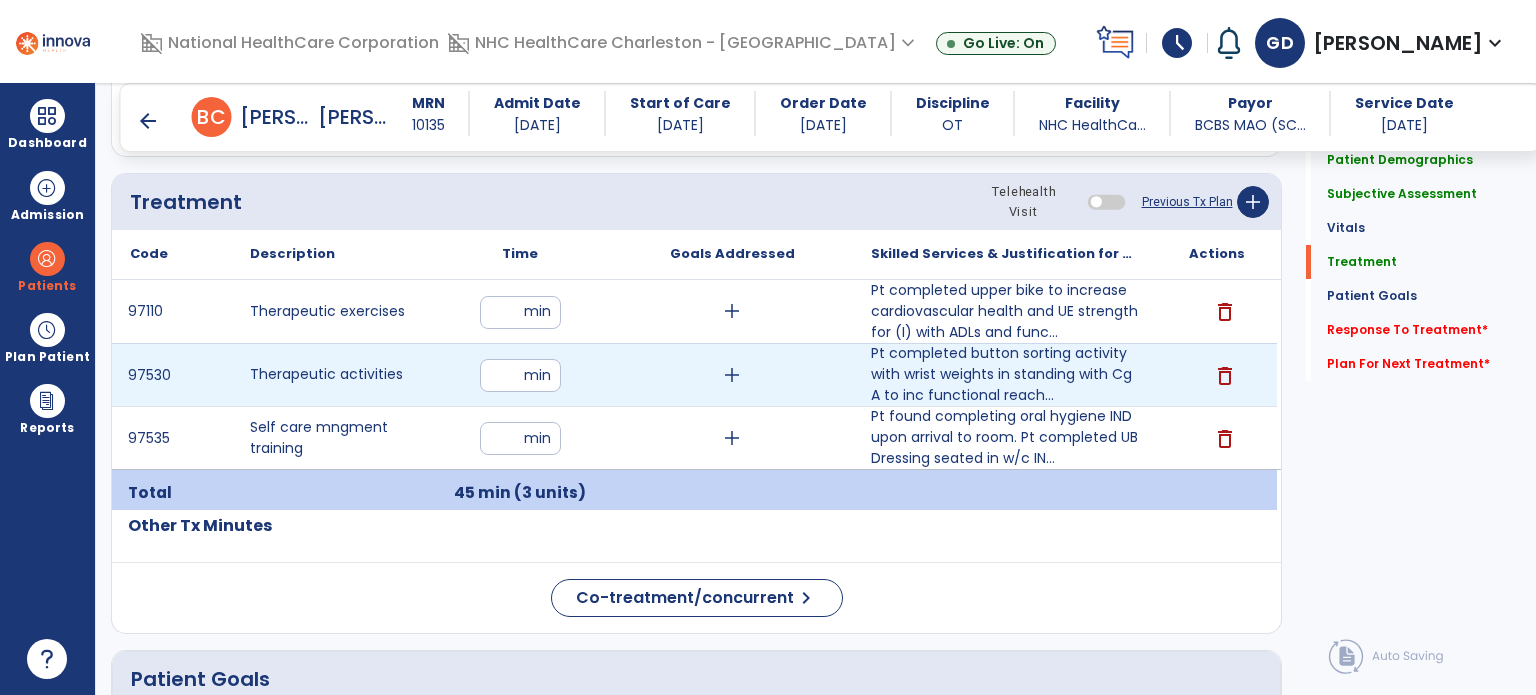 type on "**" 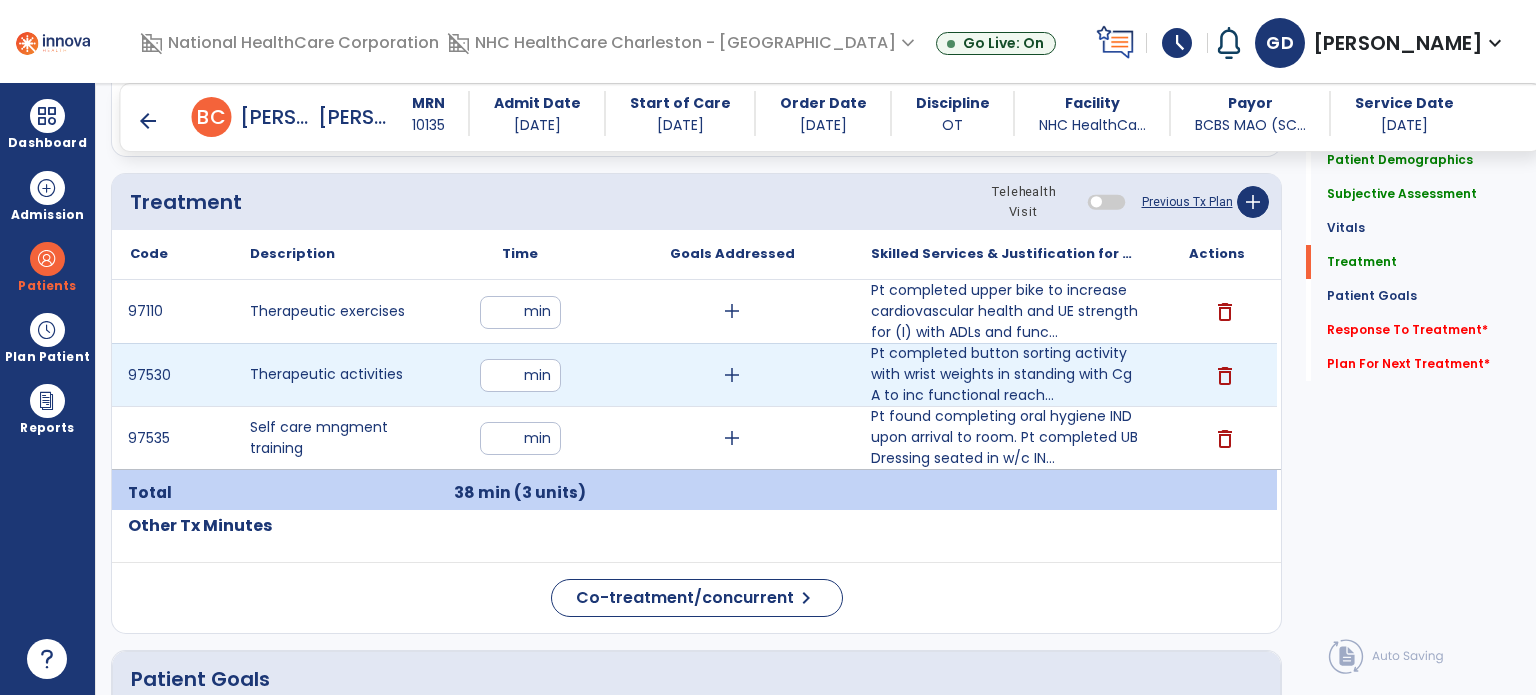 click on "**" at bounding box center (520, 375) 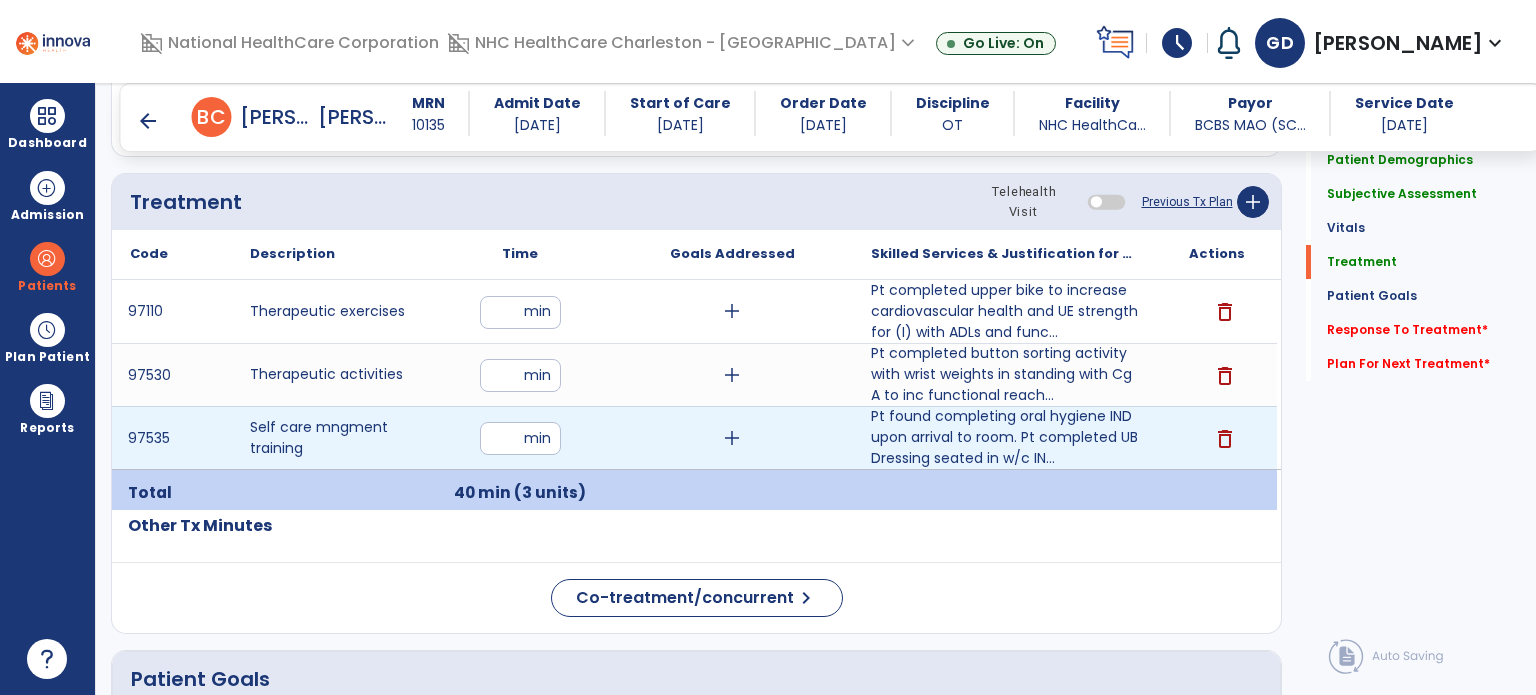 click on "*" at bounding box center (520, 438) 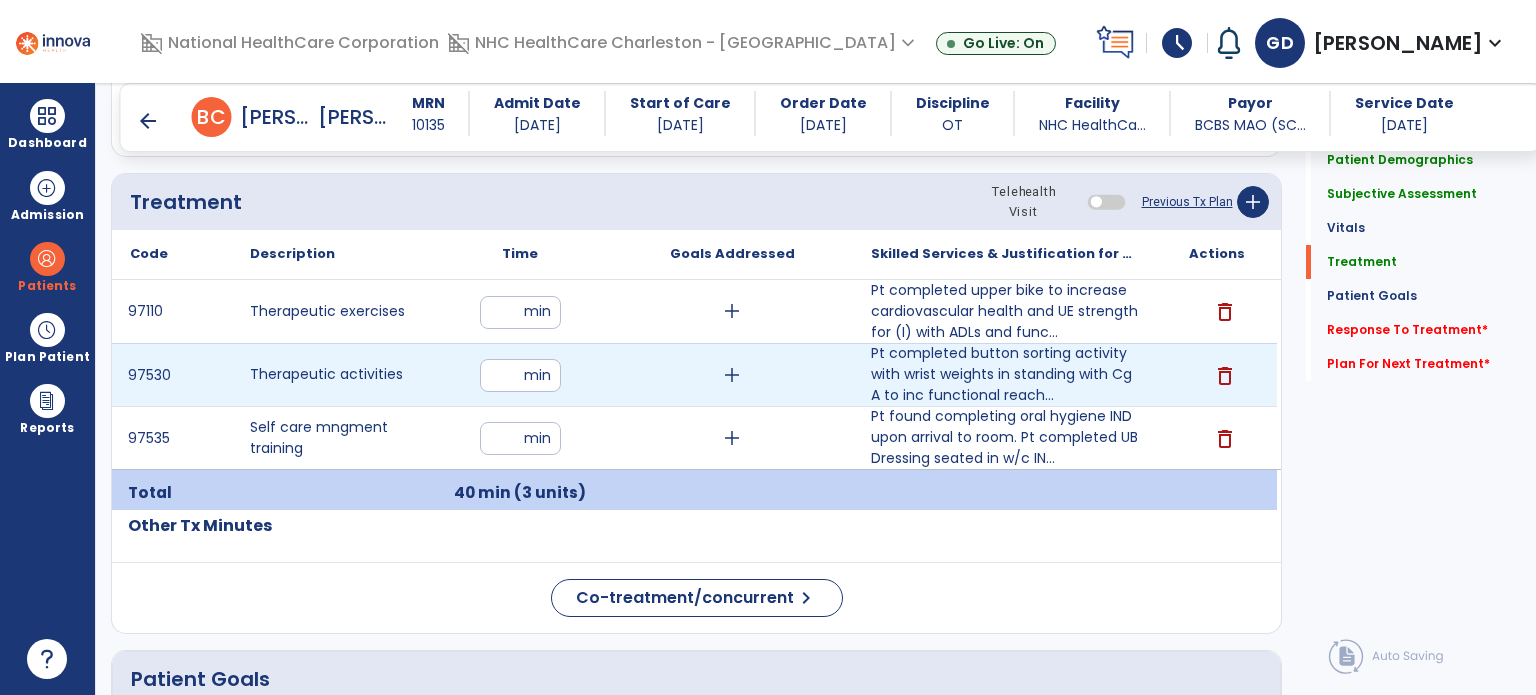 click on "**" at bounding box center [520, 375] 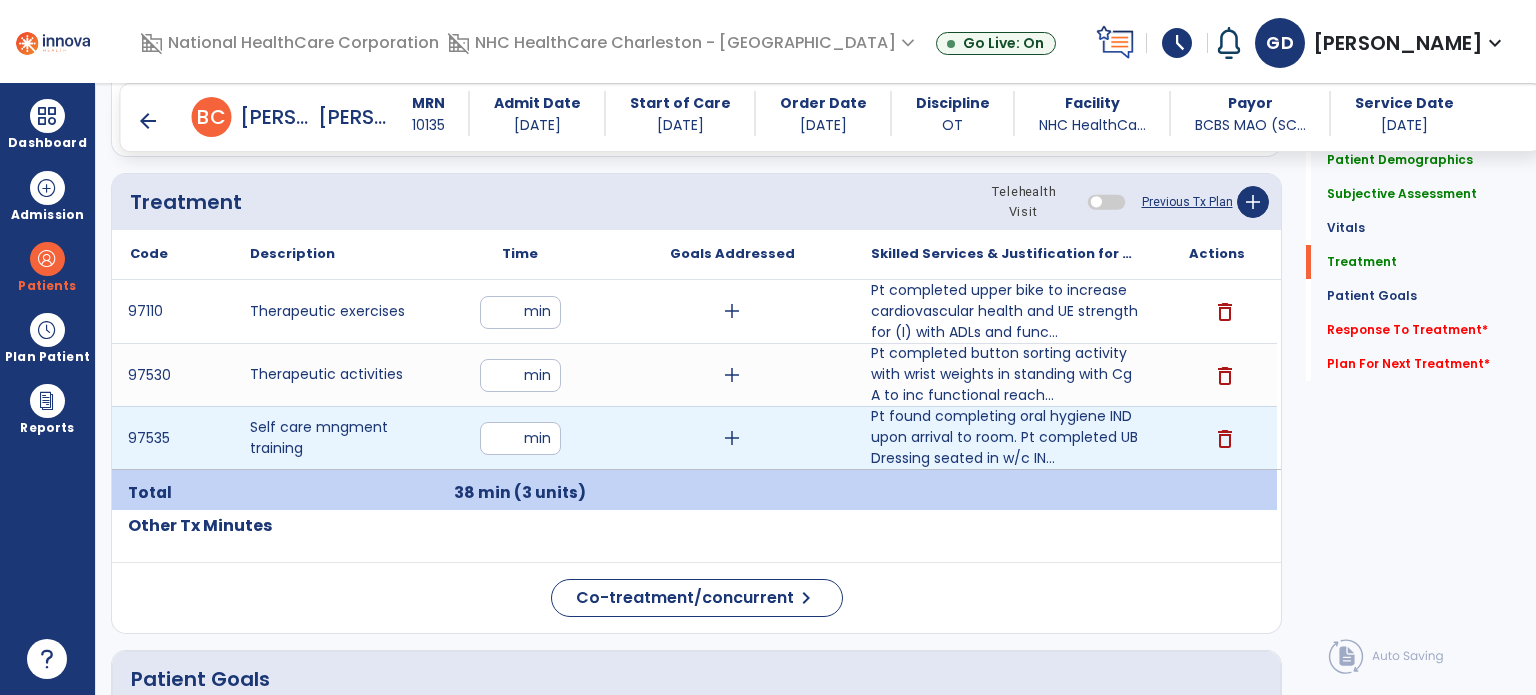 click on "*" at bounding box center (520, 438) 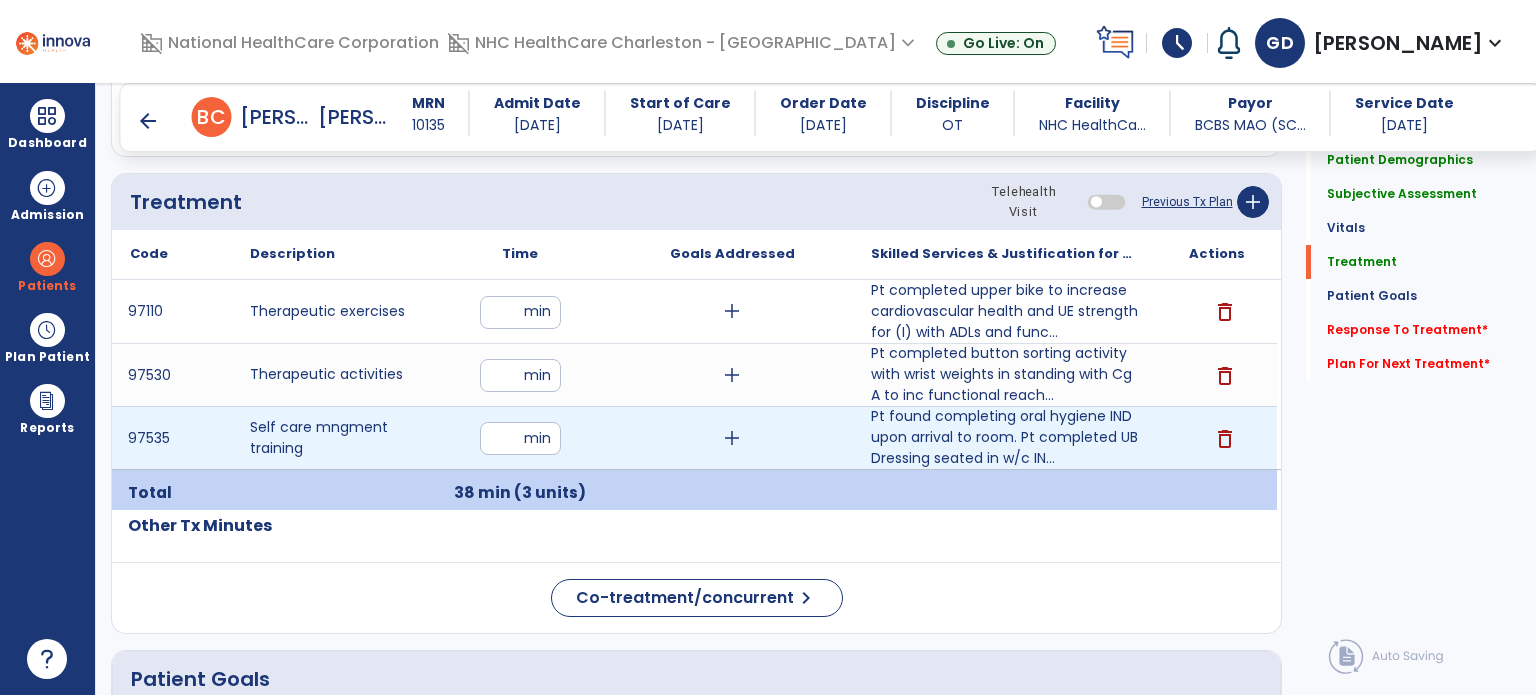 type on "**" 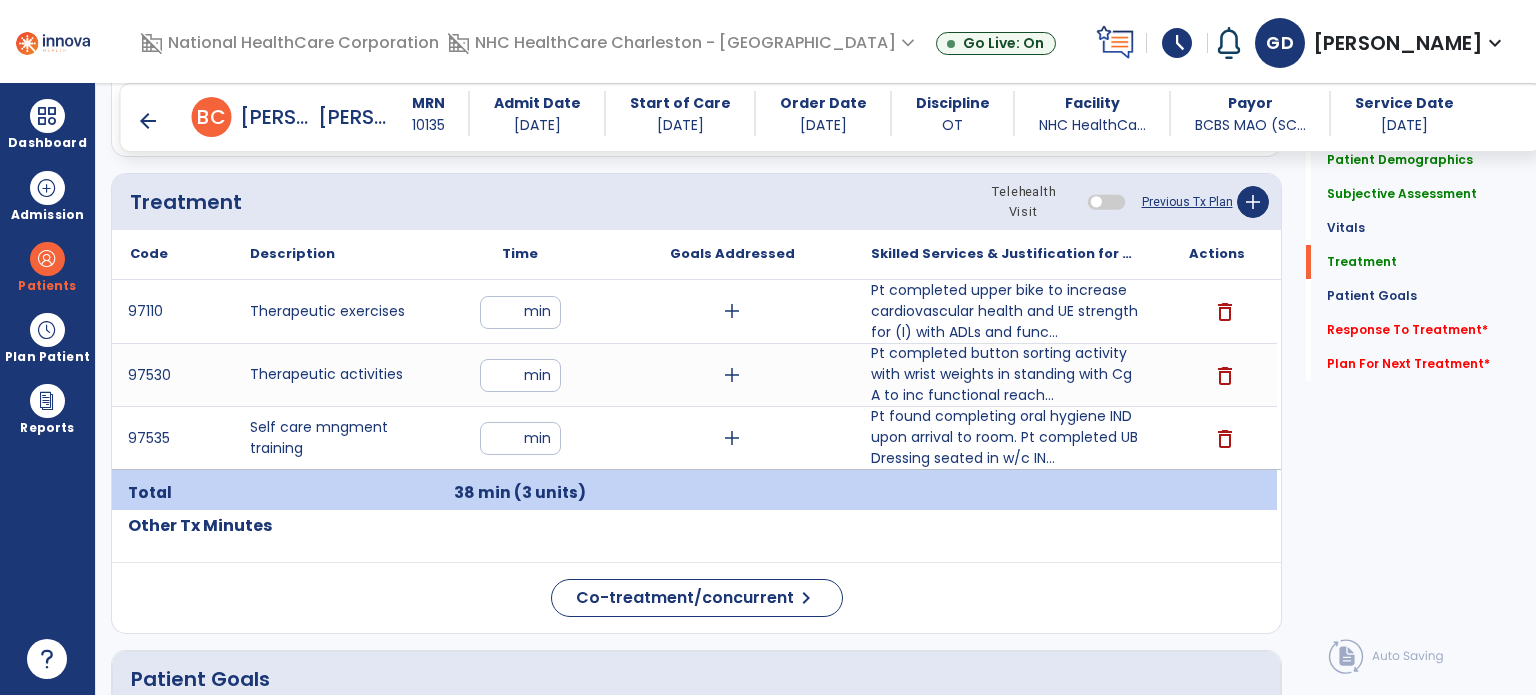 click on "Patient Demographics  Medical Diagnosis   Treatment Diagnosis   Precautions   Contraindications
Code
Description
Pdpm Clinical Category
M84.551D" 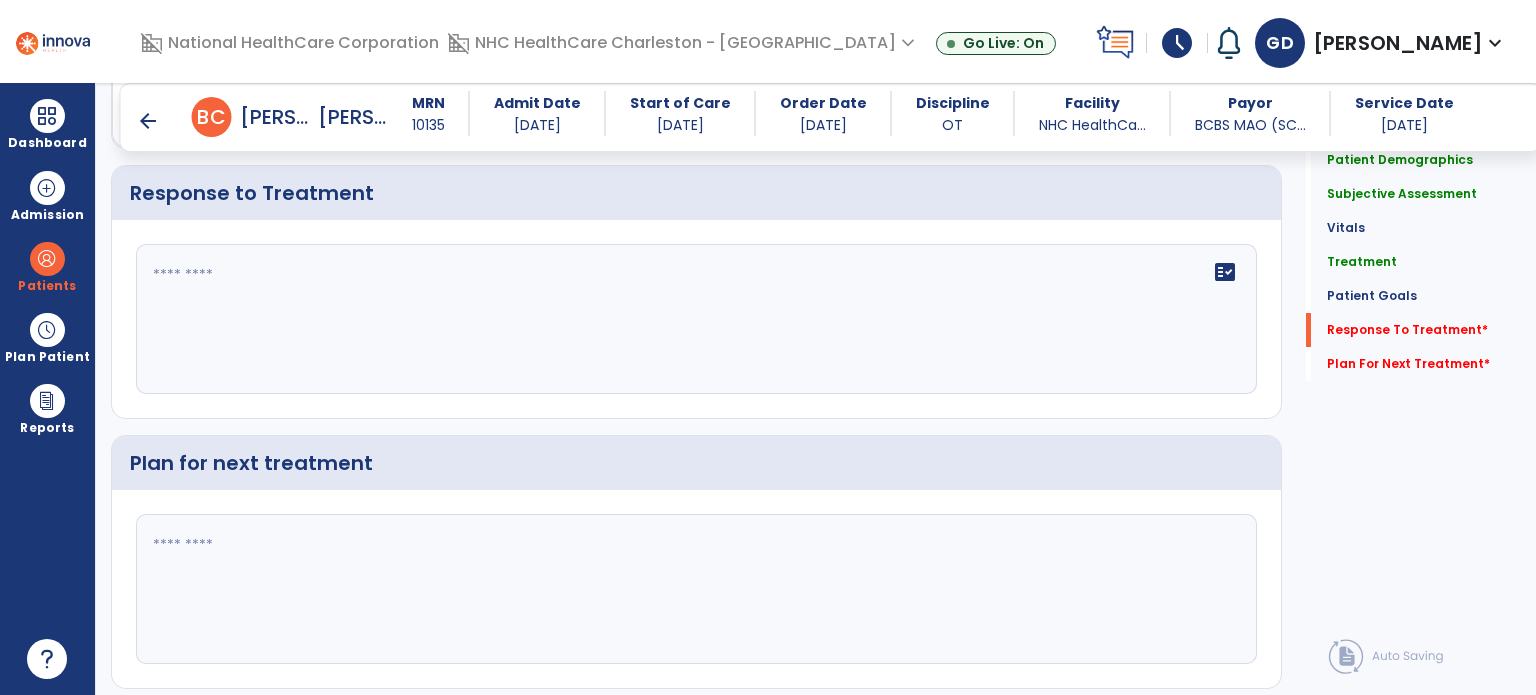 scroll, scrollTop: 2375, scrollLeft: 0, axis: vertical 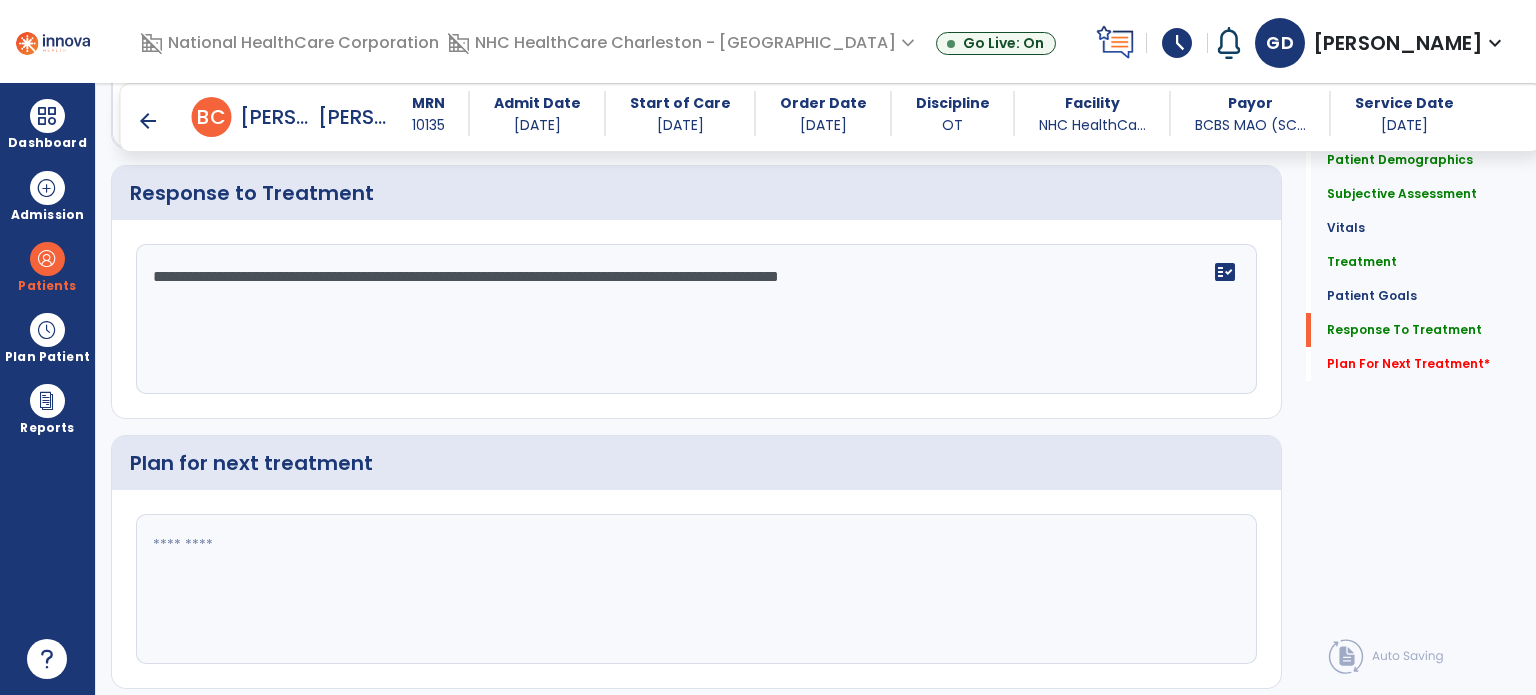 click on "**********" 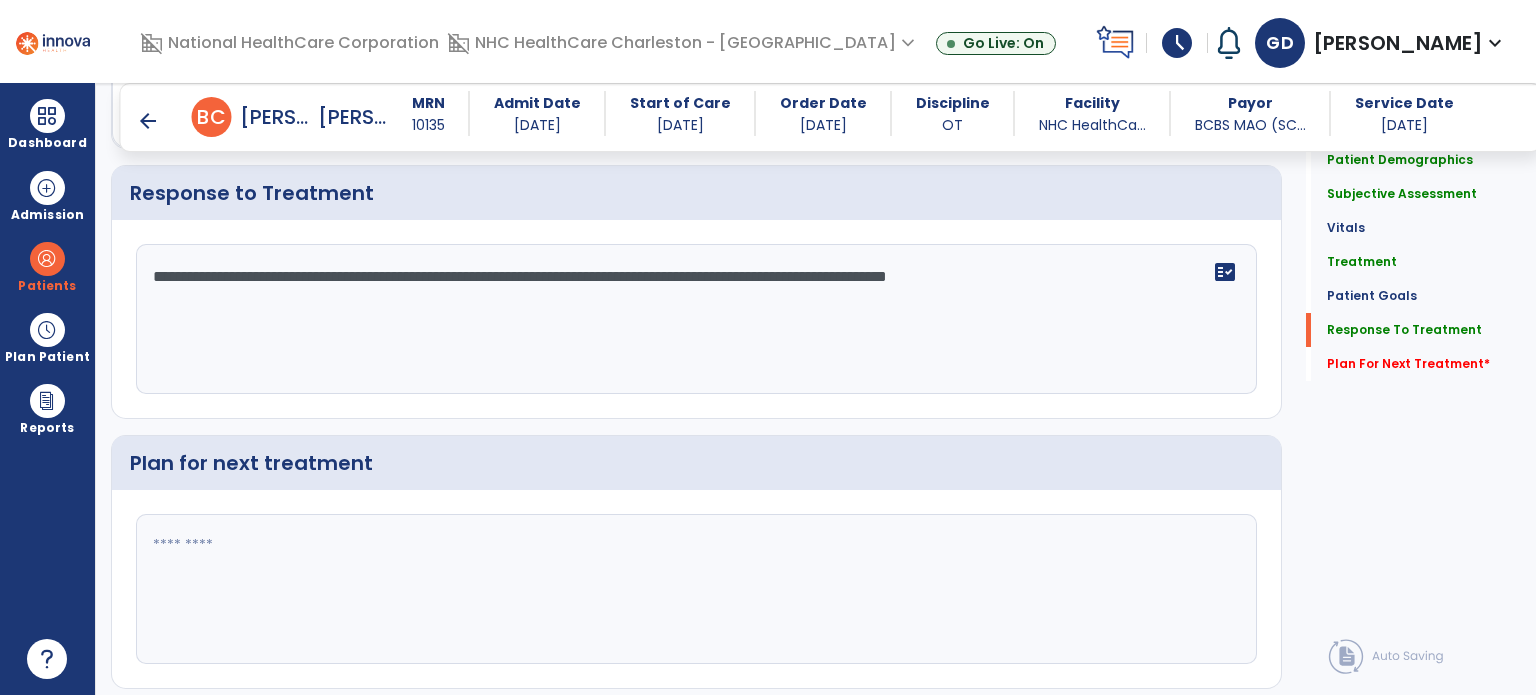 click on "**********" 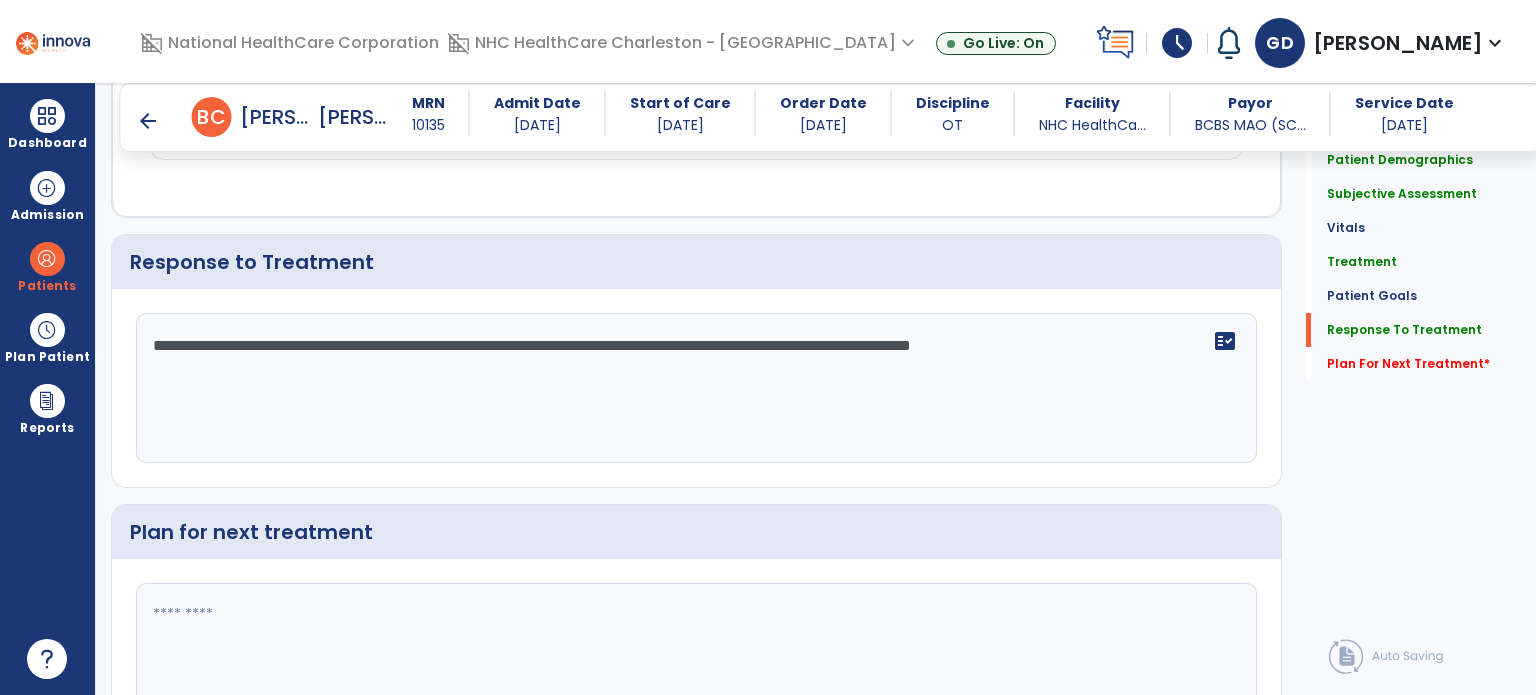 scroll, scrollTop: 2375, scrollLeft: 0, axis: vertical 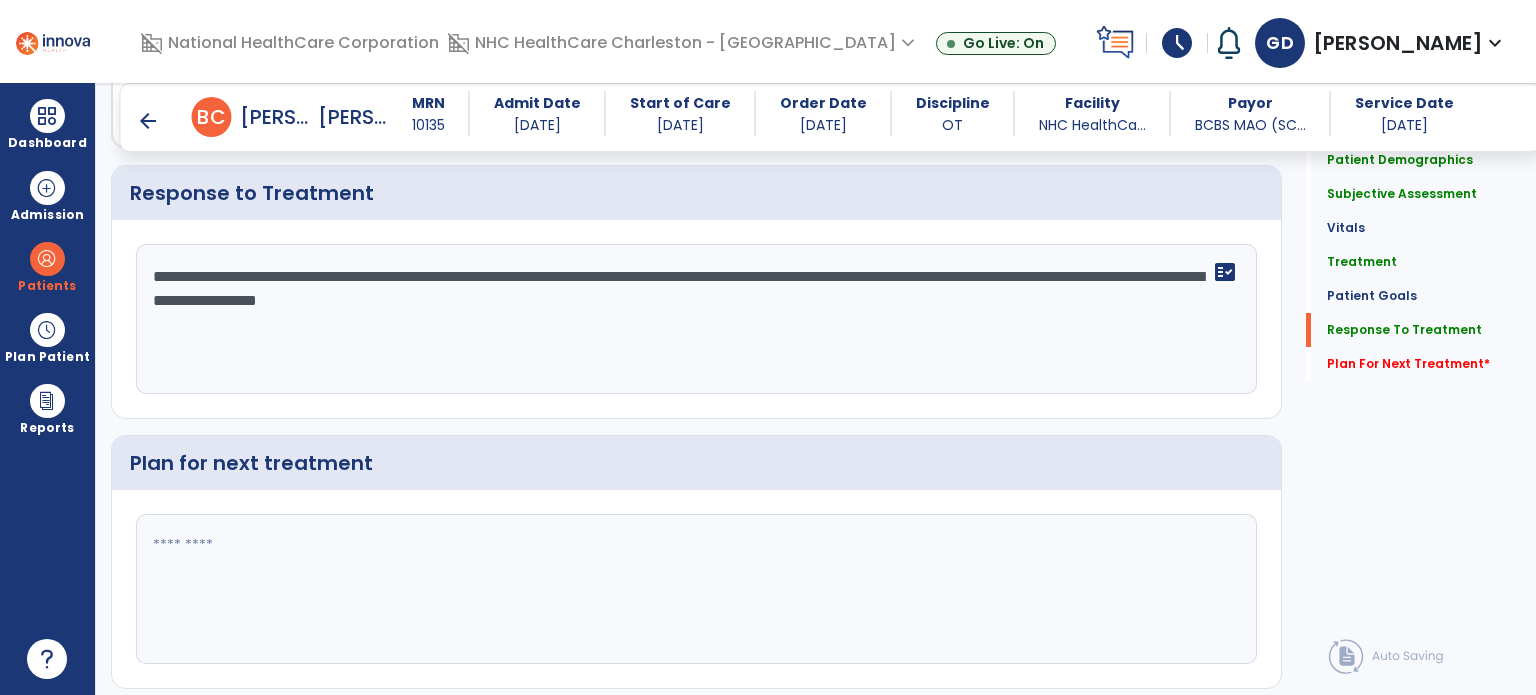type on "**********" 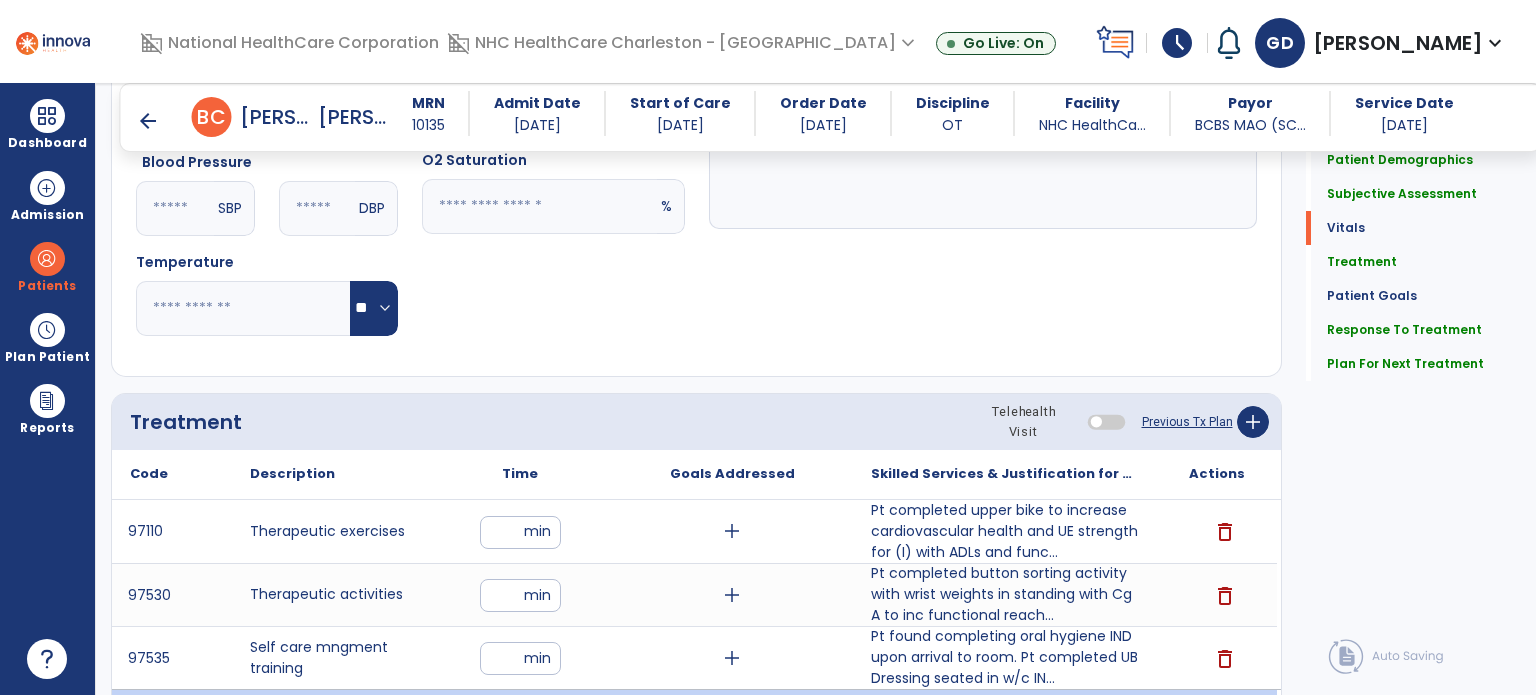 scroll, scrollTop: 849, scrollLeft: 0, axis: vertical 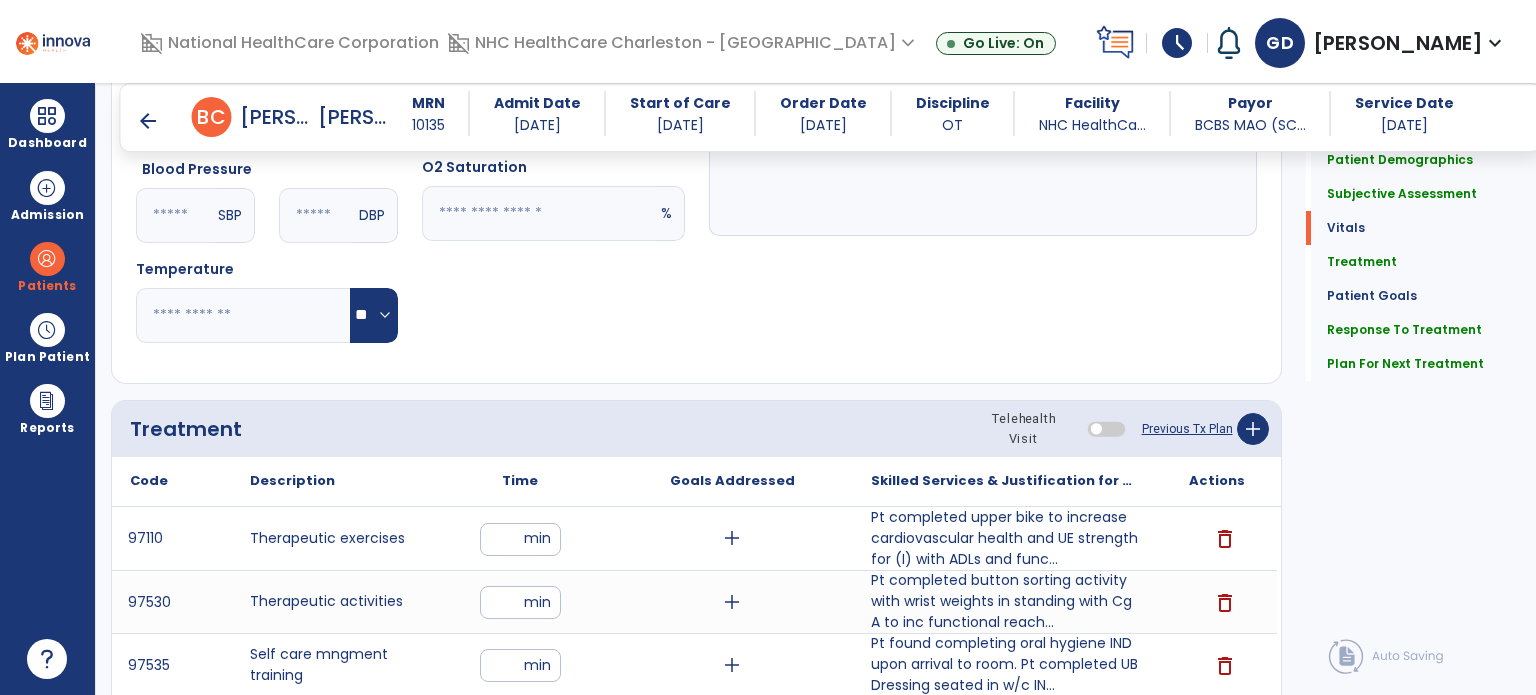 type on "**********" 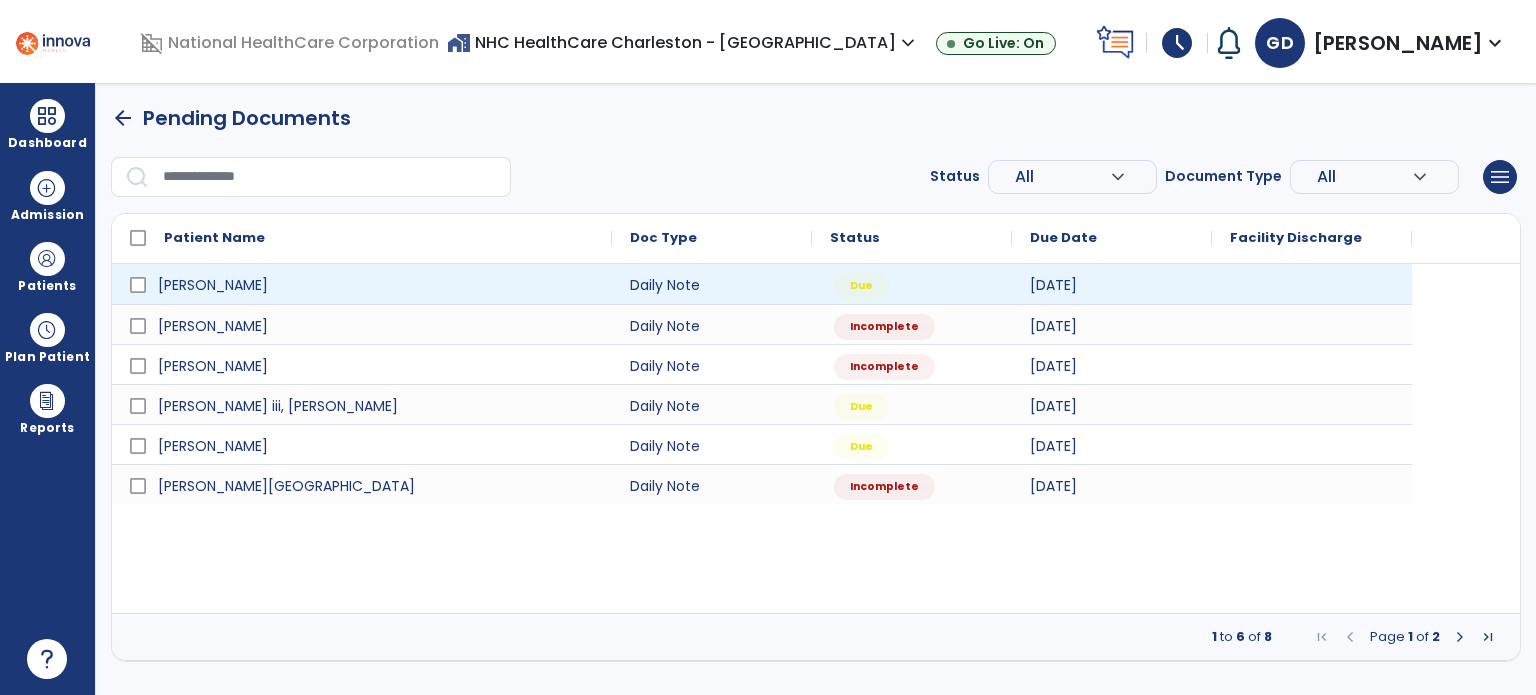 scroll, scrollTop: 0, scrollLeft: 0, axis: both 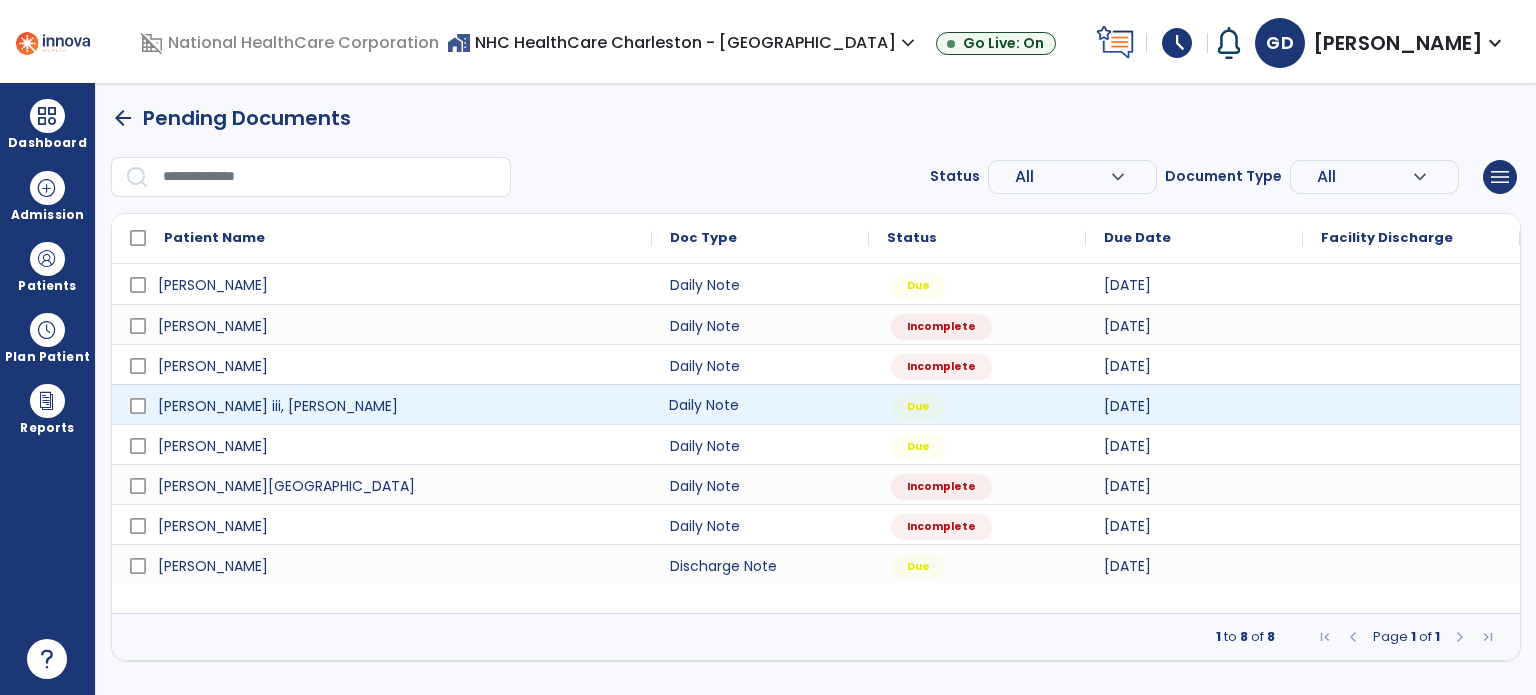 click on "Daily Note" at bounding box center [760, 404] 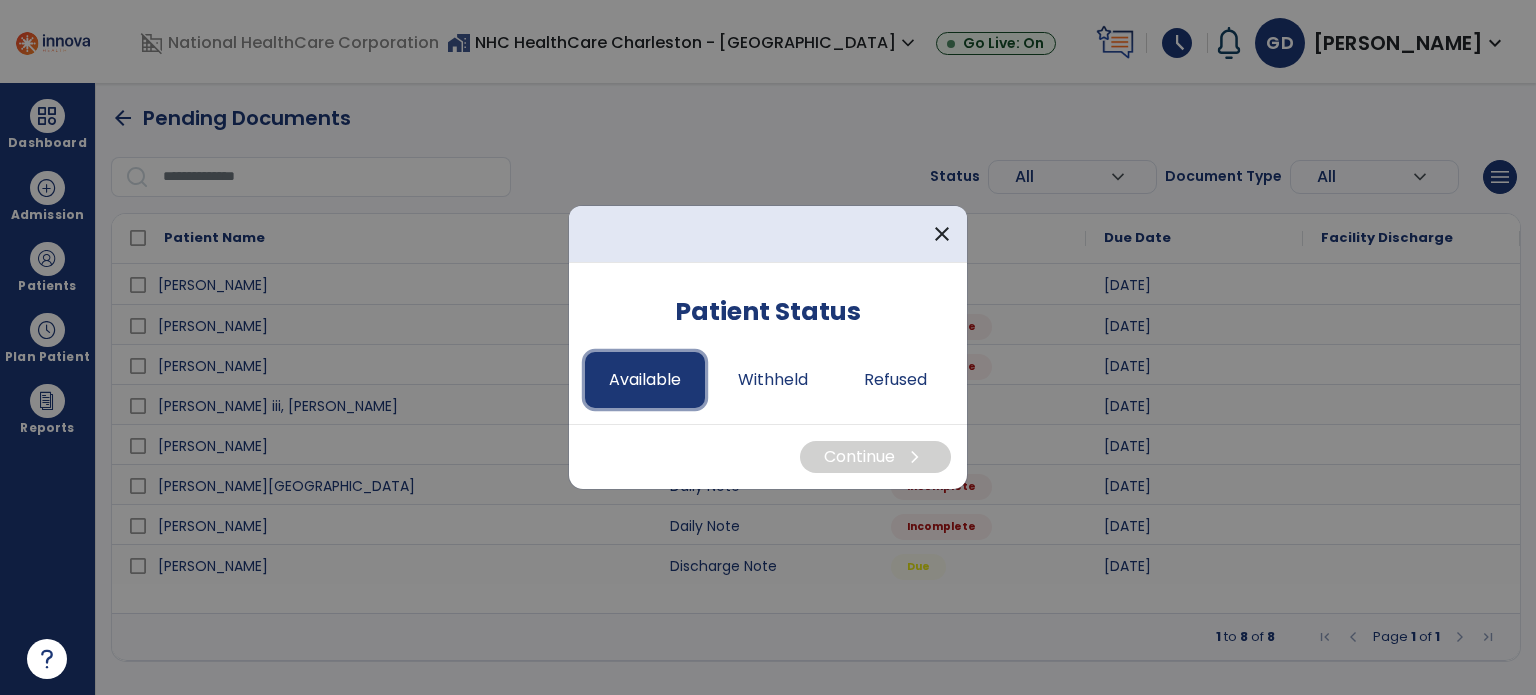click on "Available" at bounding box center (645, 380) 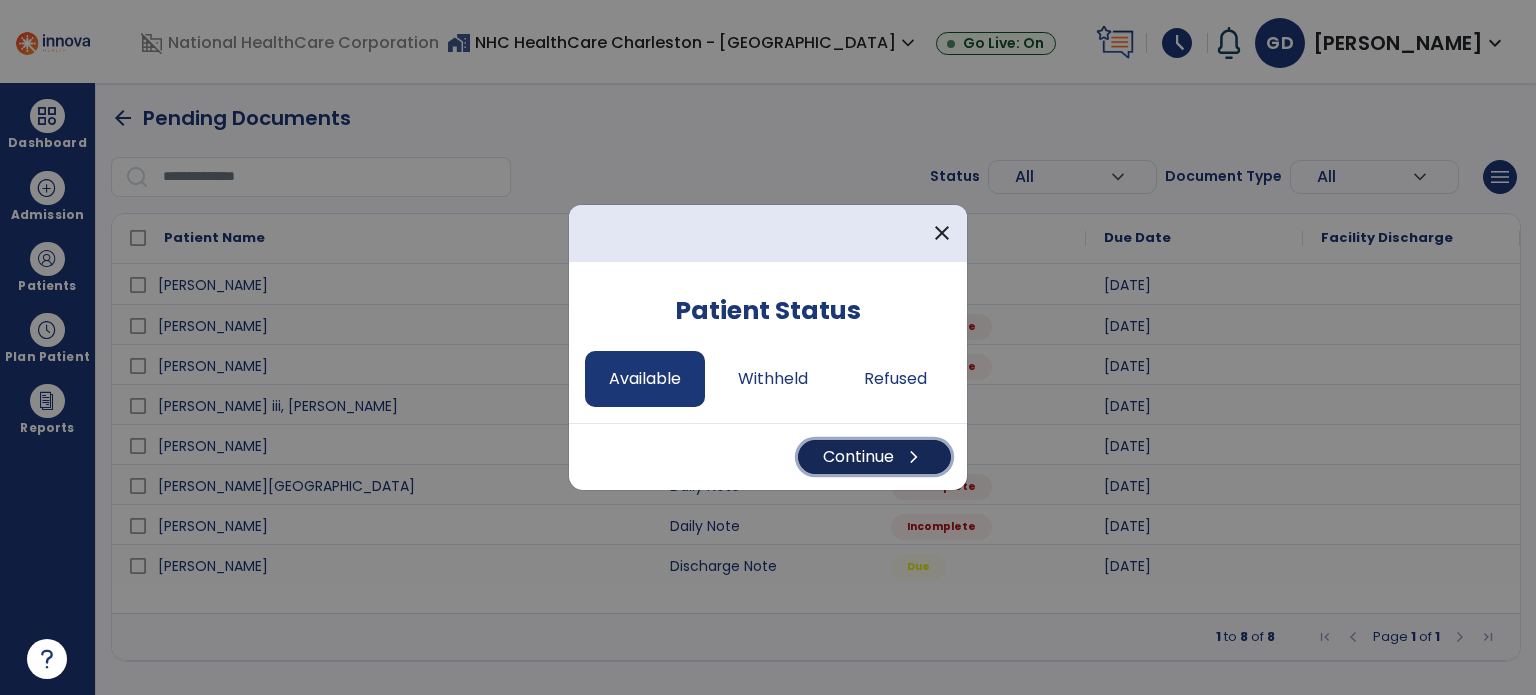 click on "Continue   chevron_right" at bounding box center [874, 457] 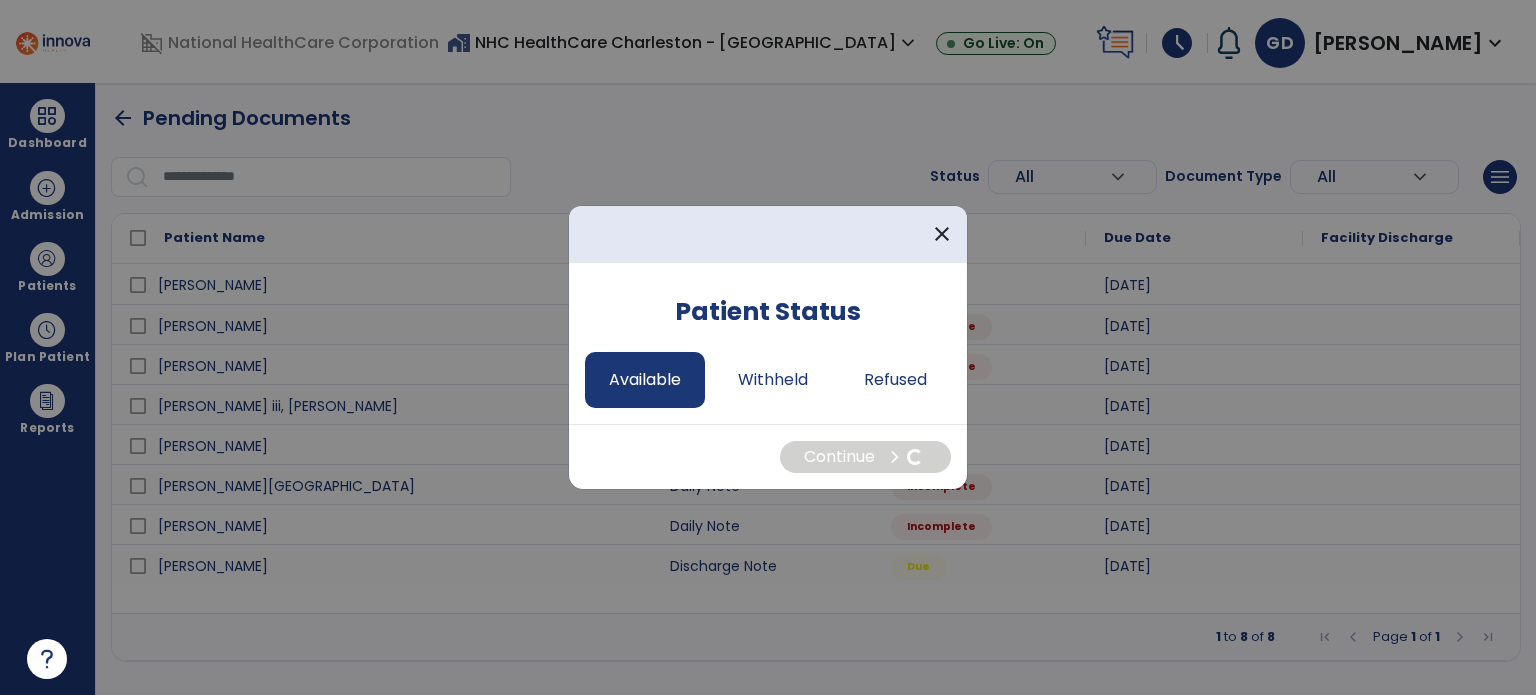 select on "*" 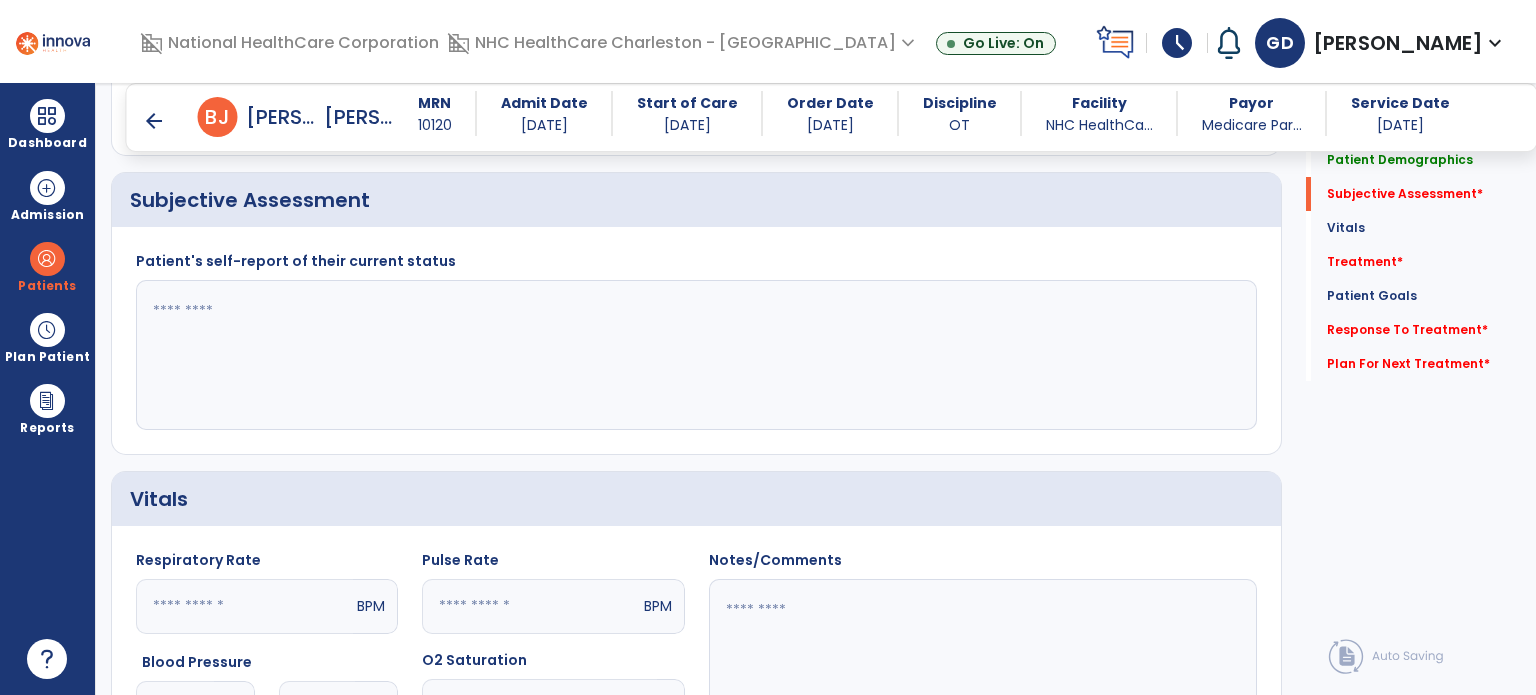 scroll, scrollTop: 358, scrollLeft: 0, axis: vertical 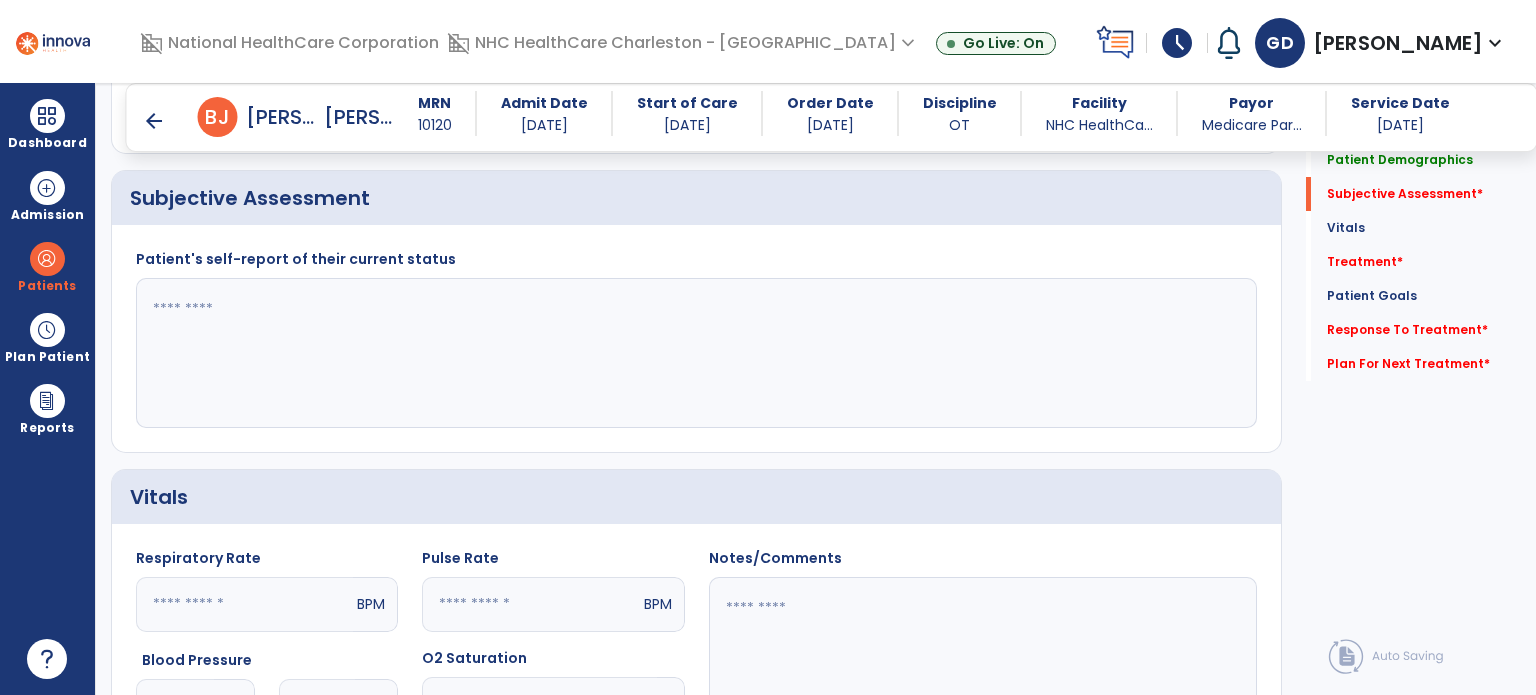 click 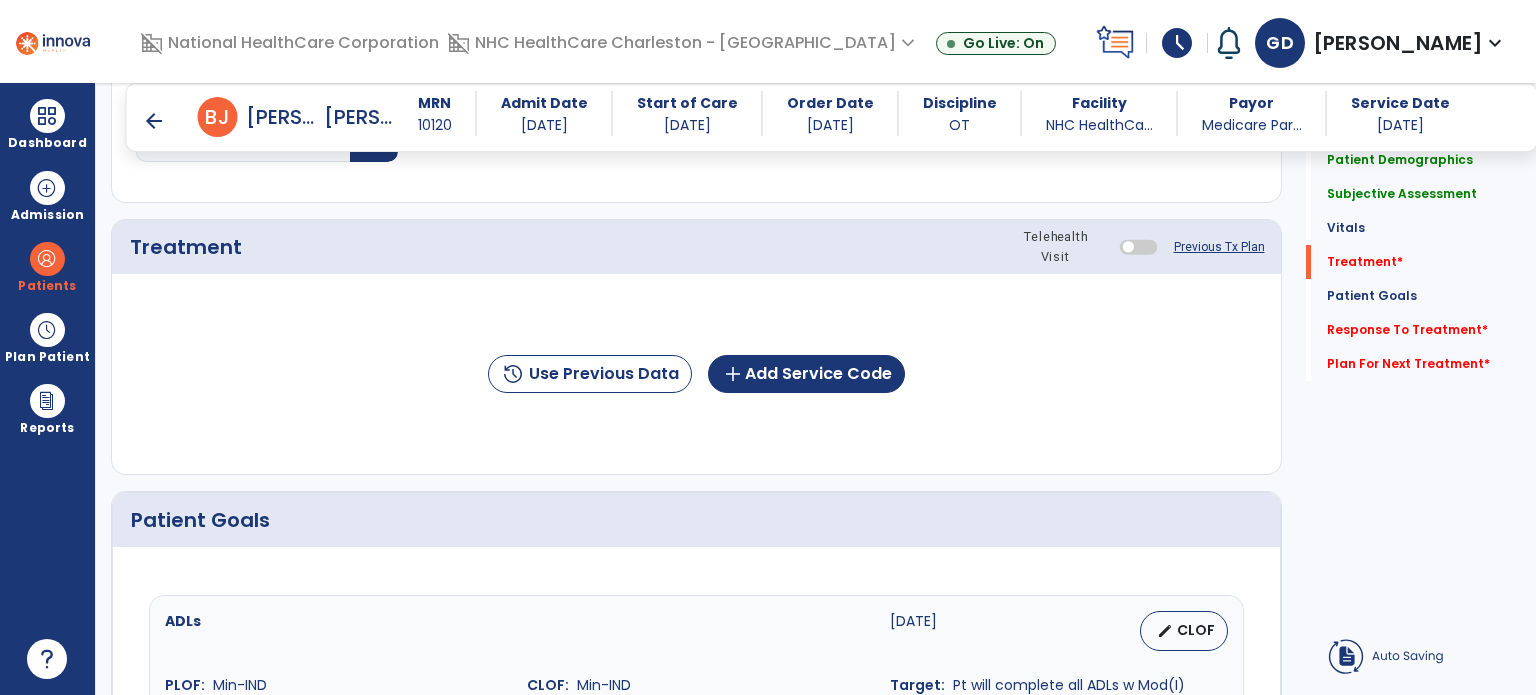 scroll, scrollTop: 1038, scrollLeft: 0, axis: vertical 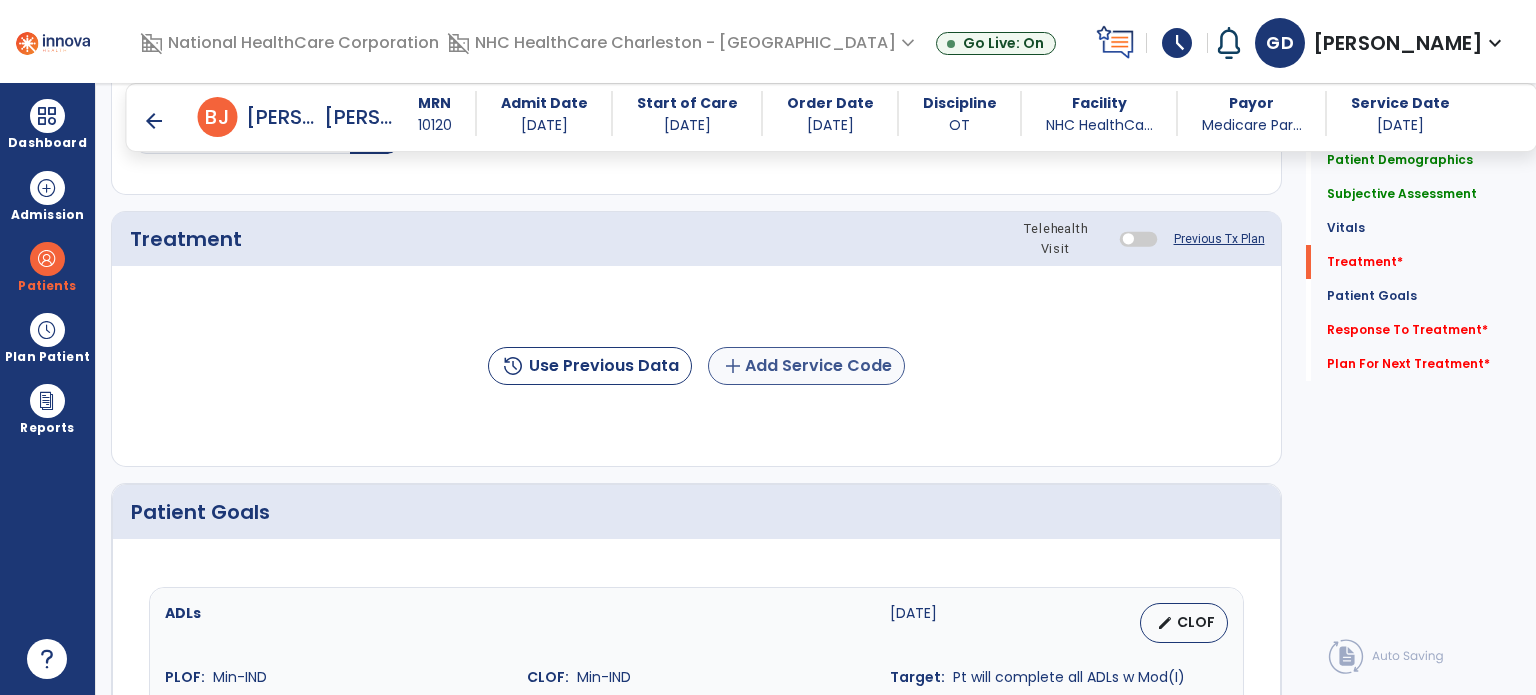 type on "**********" 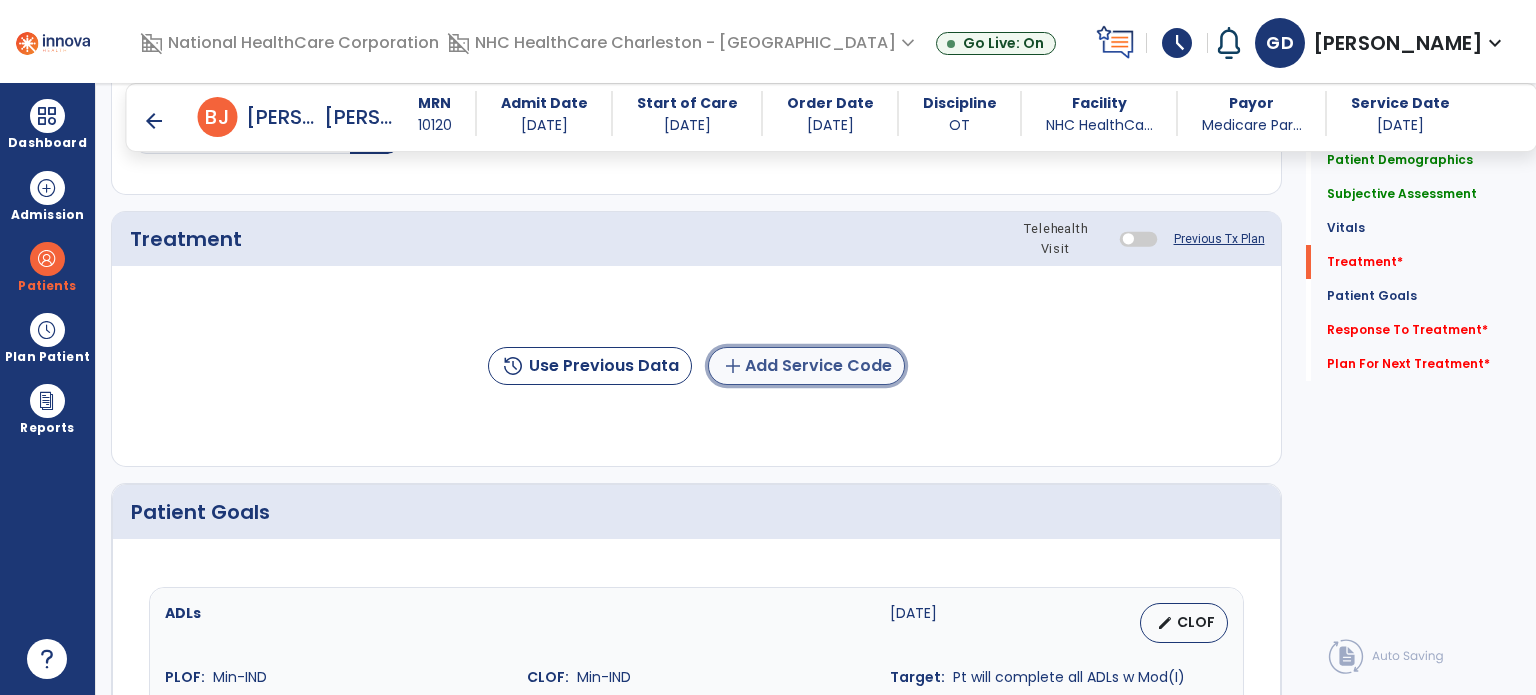click on "add  Add Service Code" 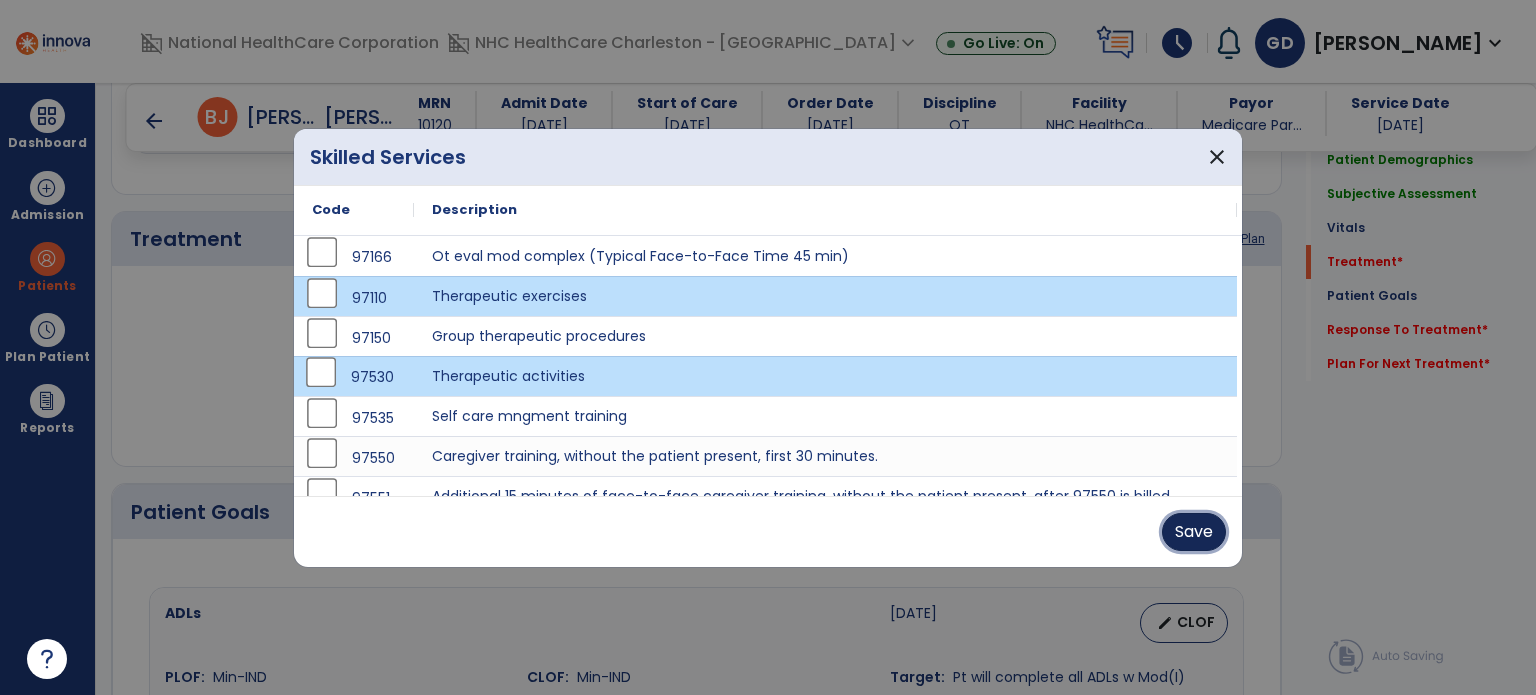 click on "Save" at bounding box center [1194, 532] 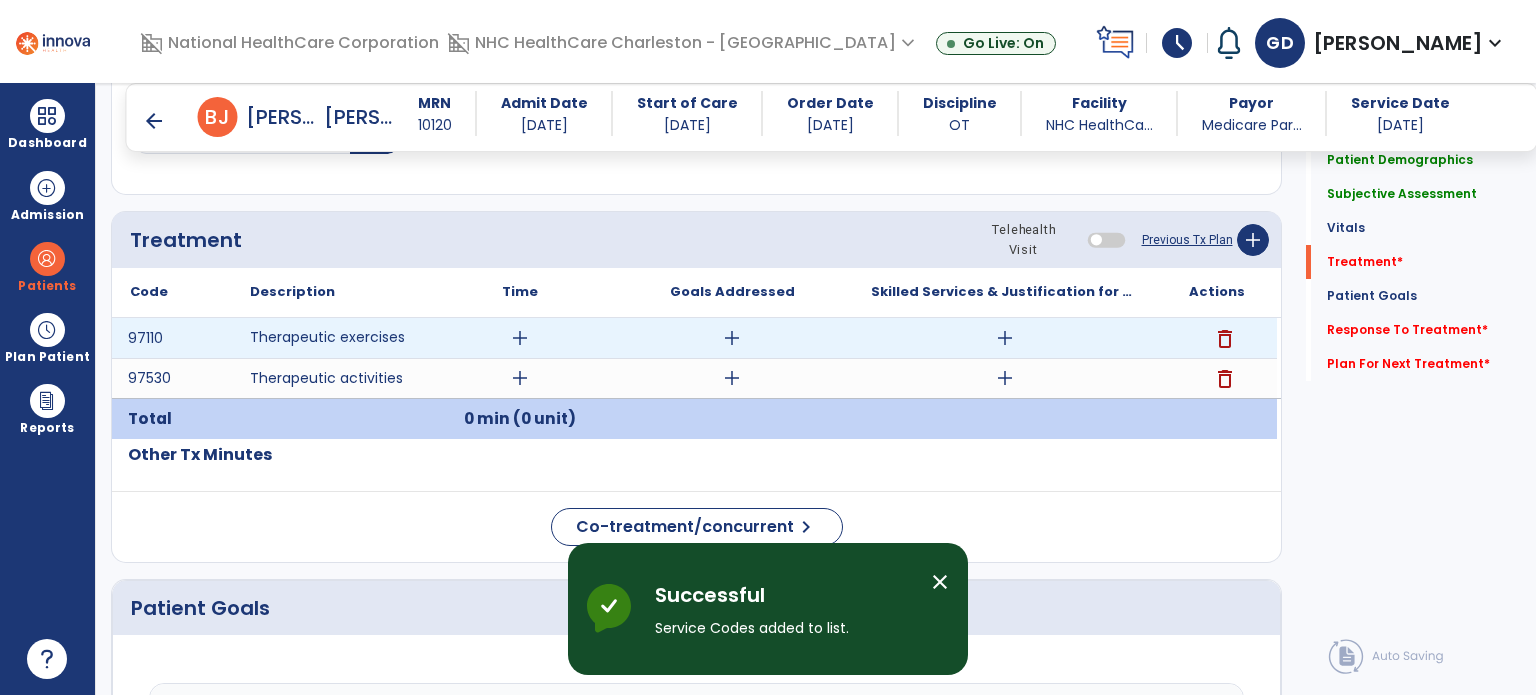 click on "add" at bounding box center [520, 338] 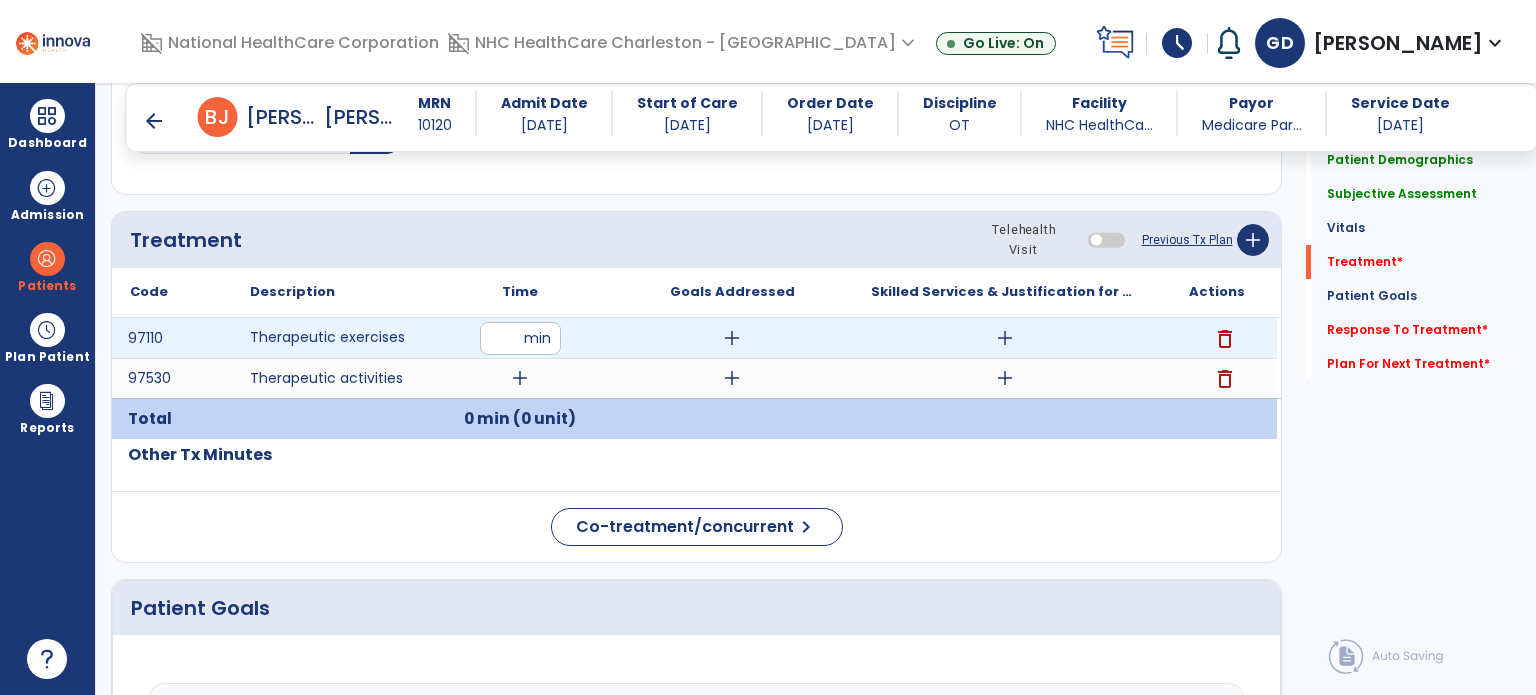 type on "**" 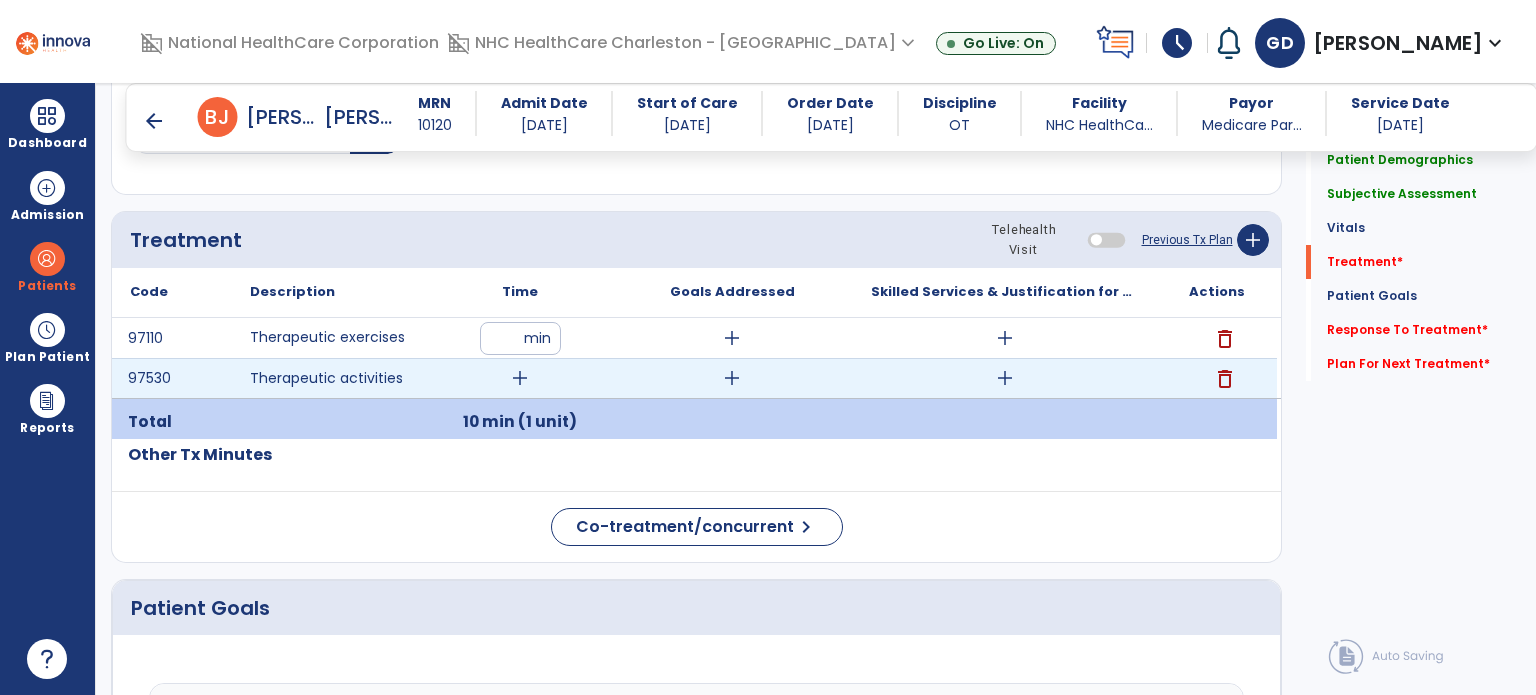 click on "add" at bounding box center (520, 378) 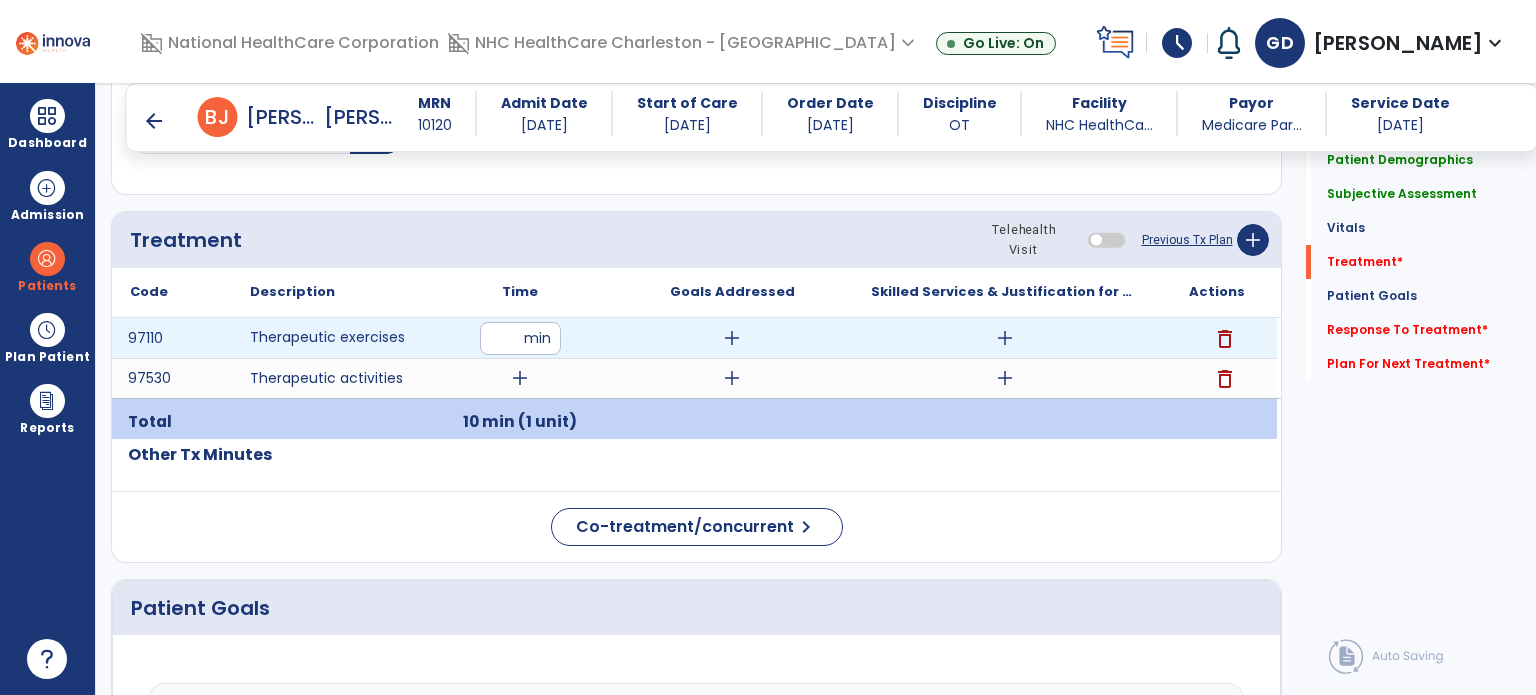 click on "**" at bounding box center (520, 338) 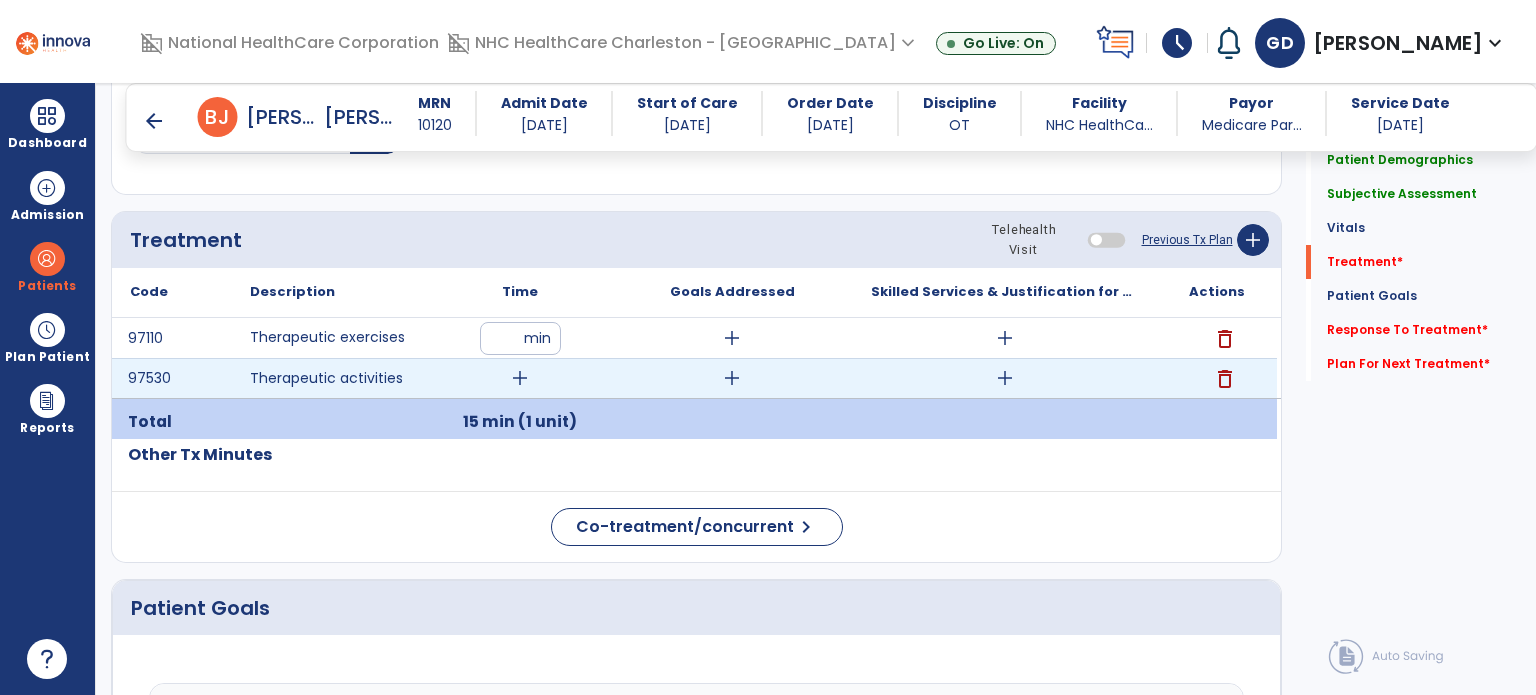 click on "add" at bounding box center (520, 378) 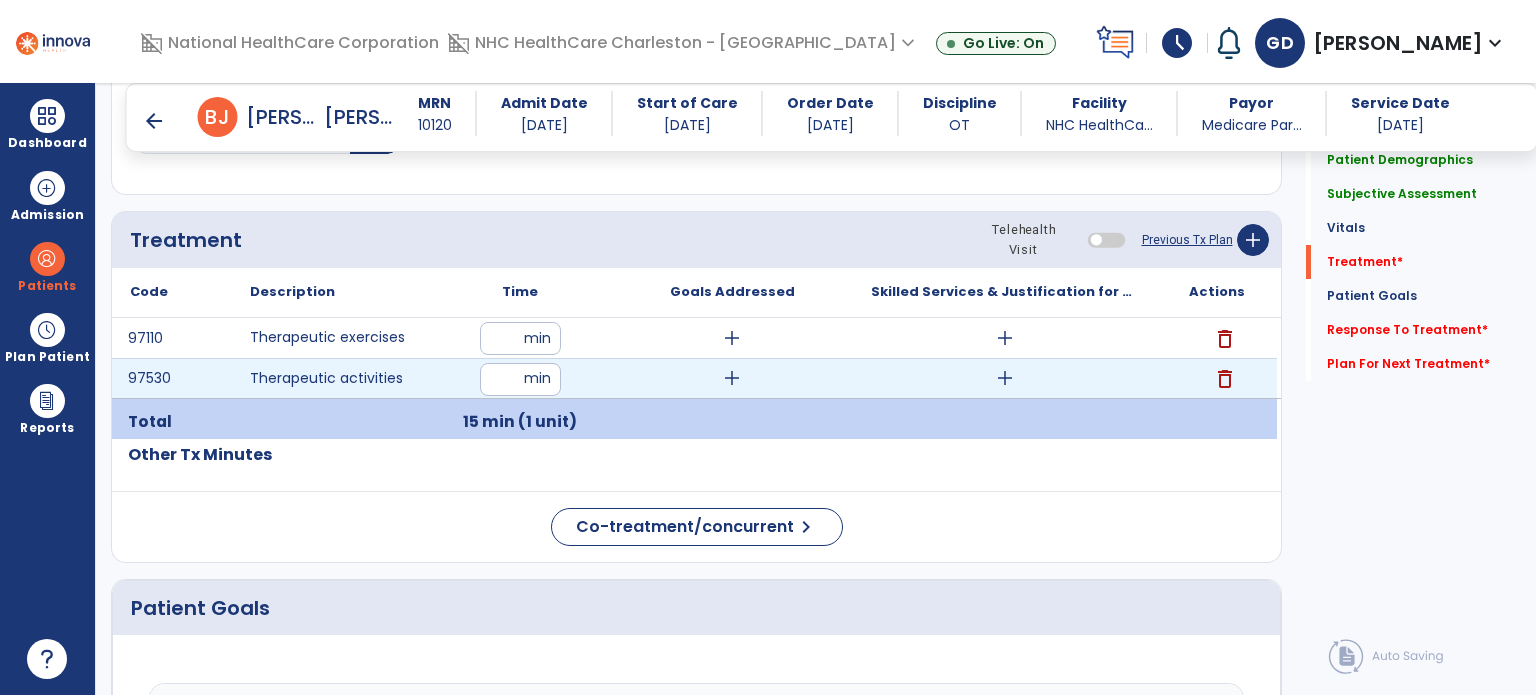 click at bounding box center [520, 379] 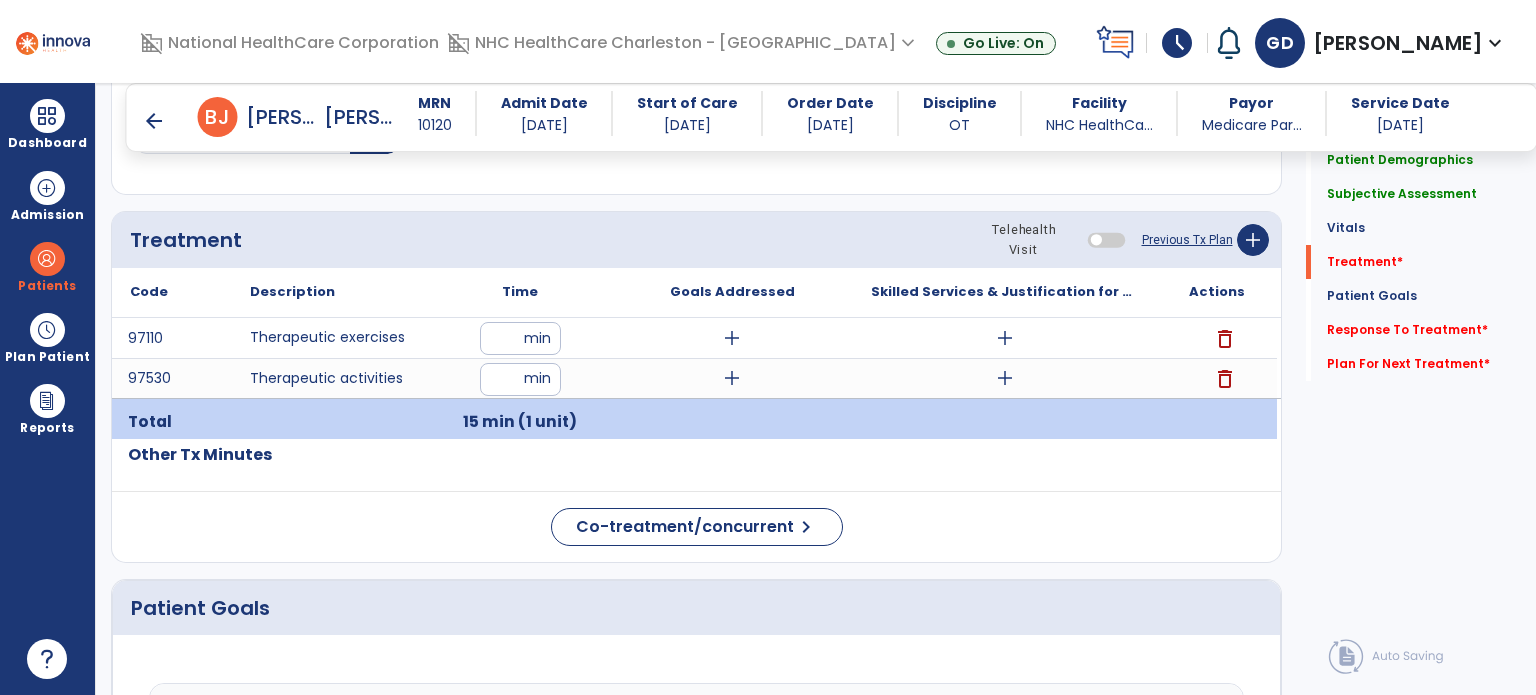 click 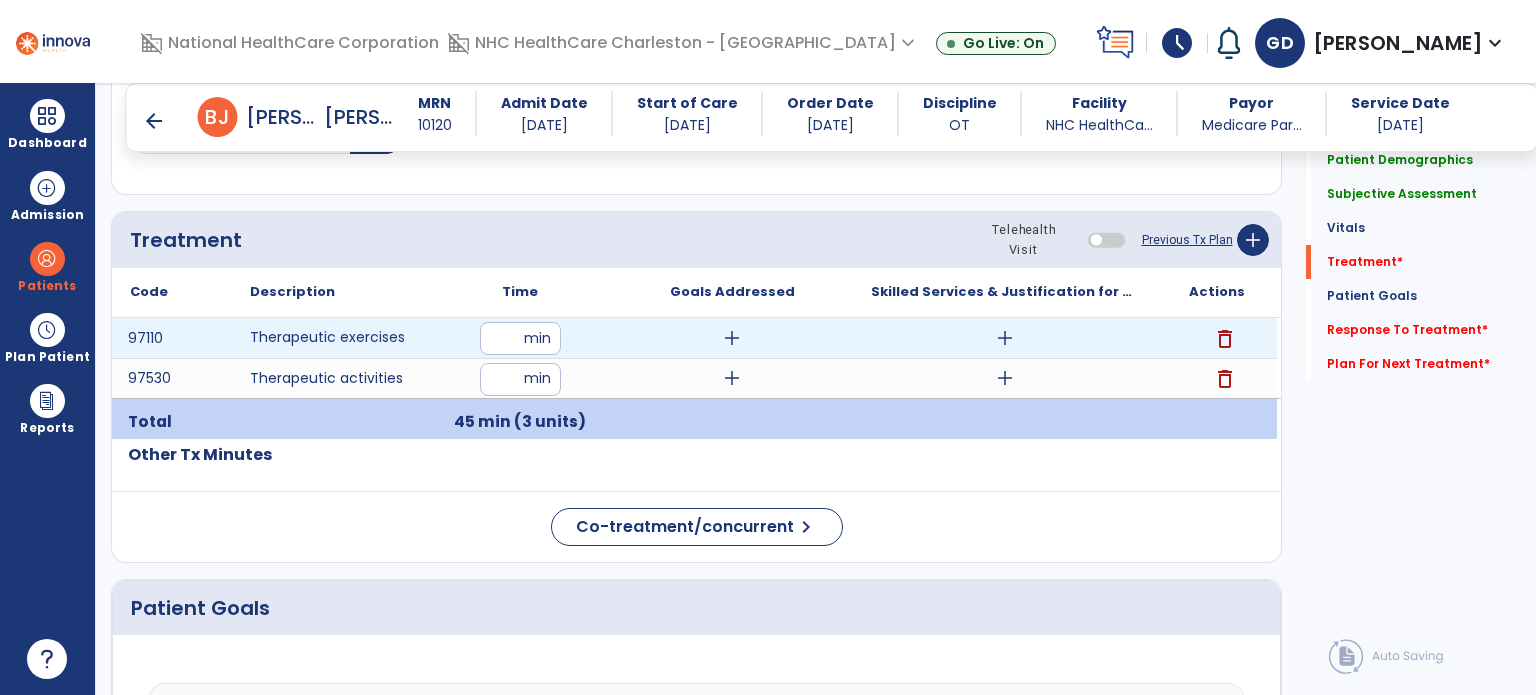 click on "add" at bounding box center (1005, 338) 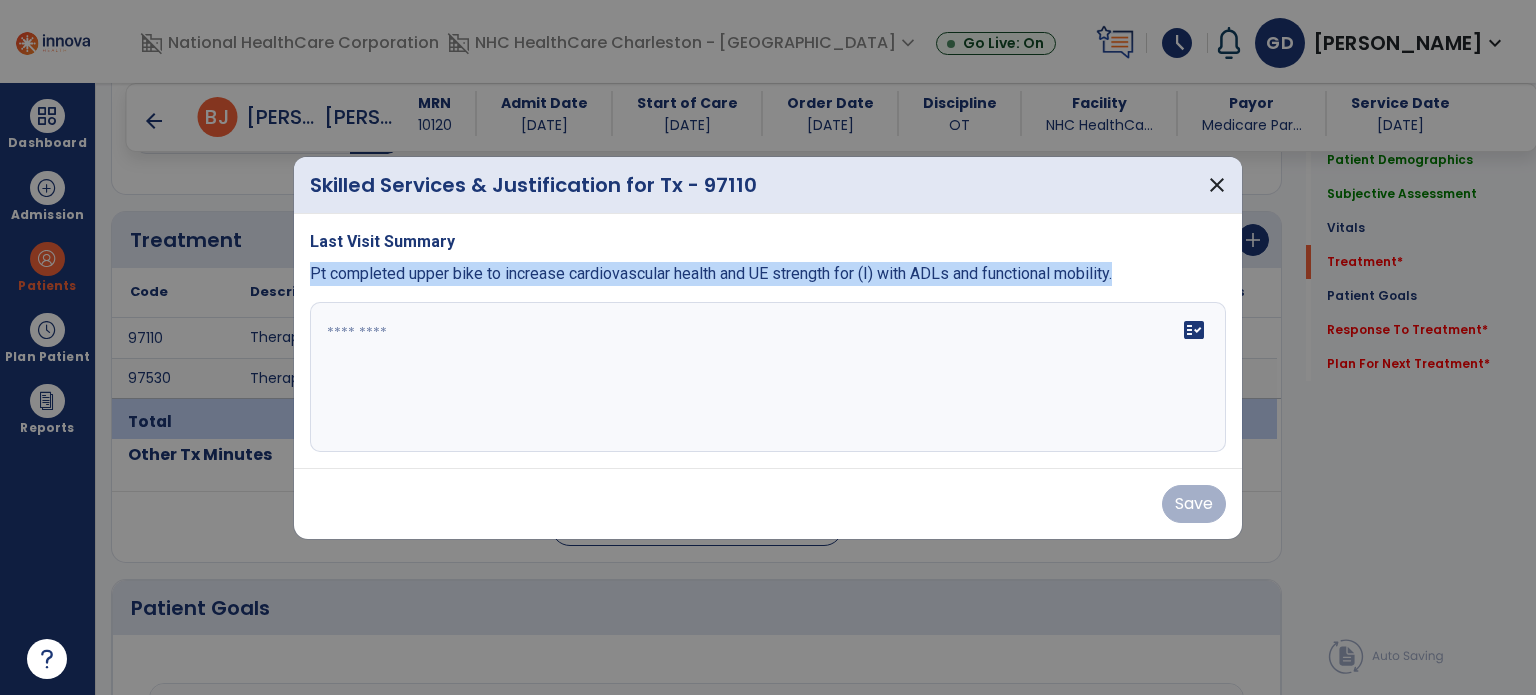 drag, startPoint x: 308, startPoint y: 275, endPoint x: 1147, endPoint y: 283, distance: 839.03815 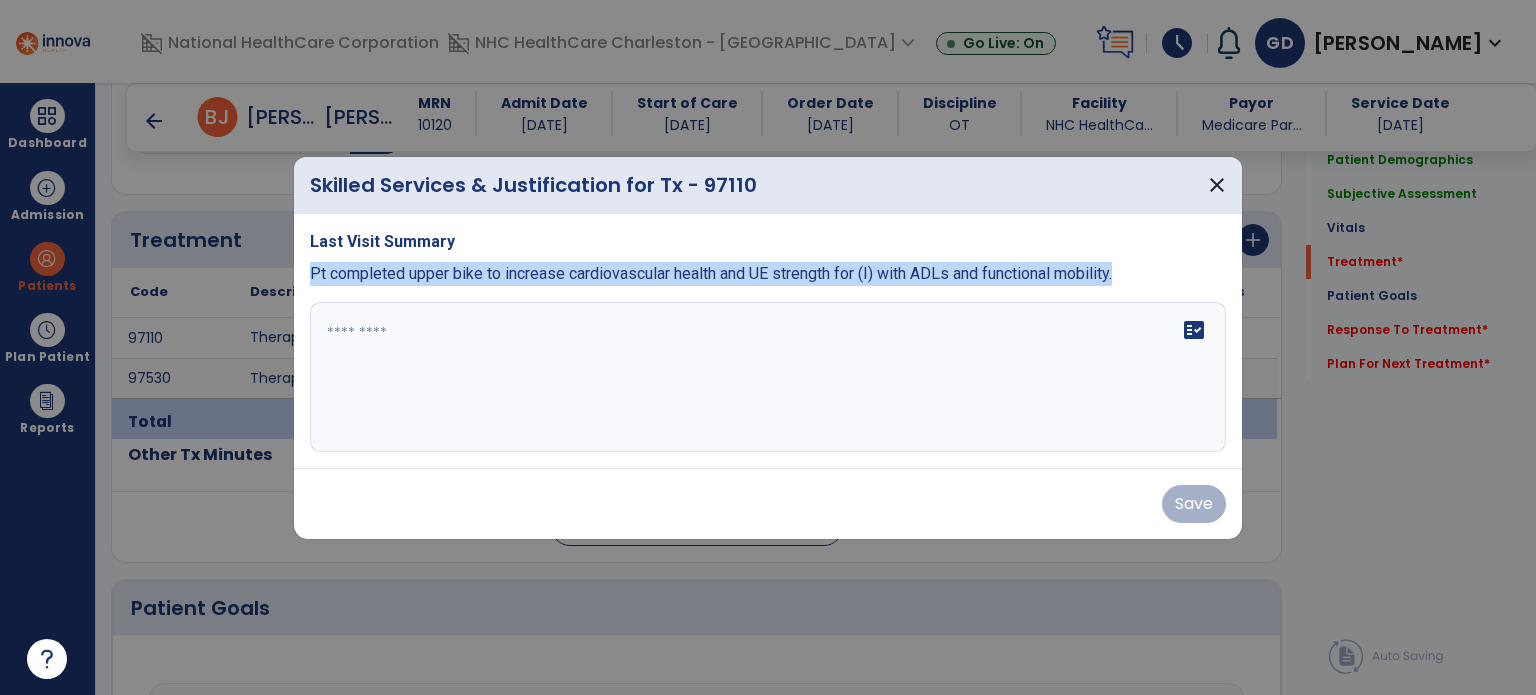 click on "Last Visit Summary Pt completed upper bike to increase cardiovascular health and UE strength for (I) with ADLs and functional mobility.   fact_check" at bounding box center (768, 341) 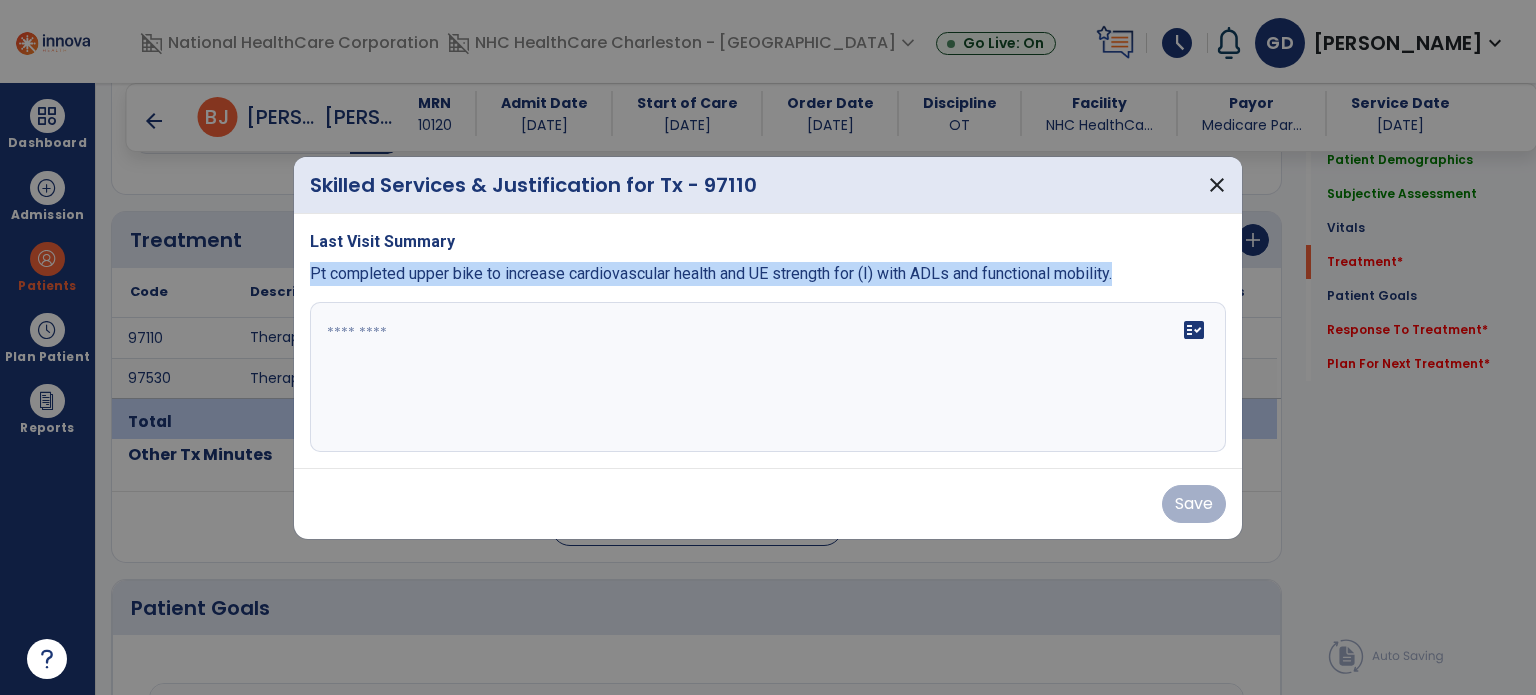 copy on "Pt completed upper bike to increase cardiovascular health and UE strength for (I) with ADLs and functional mobility." 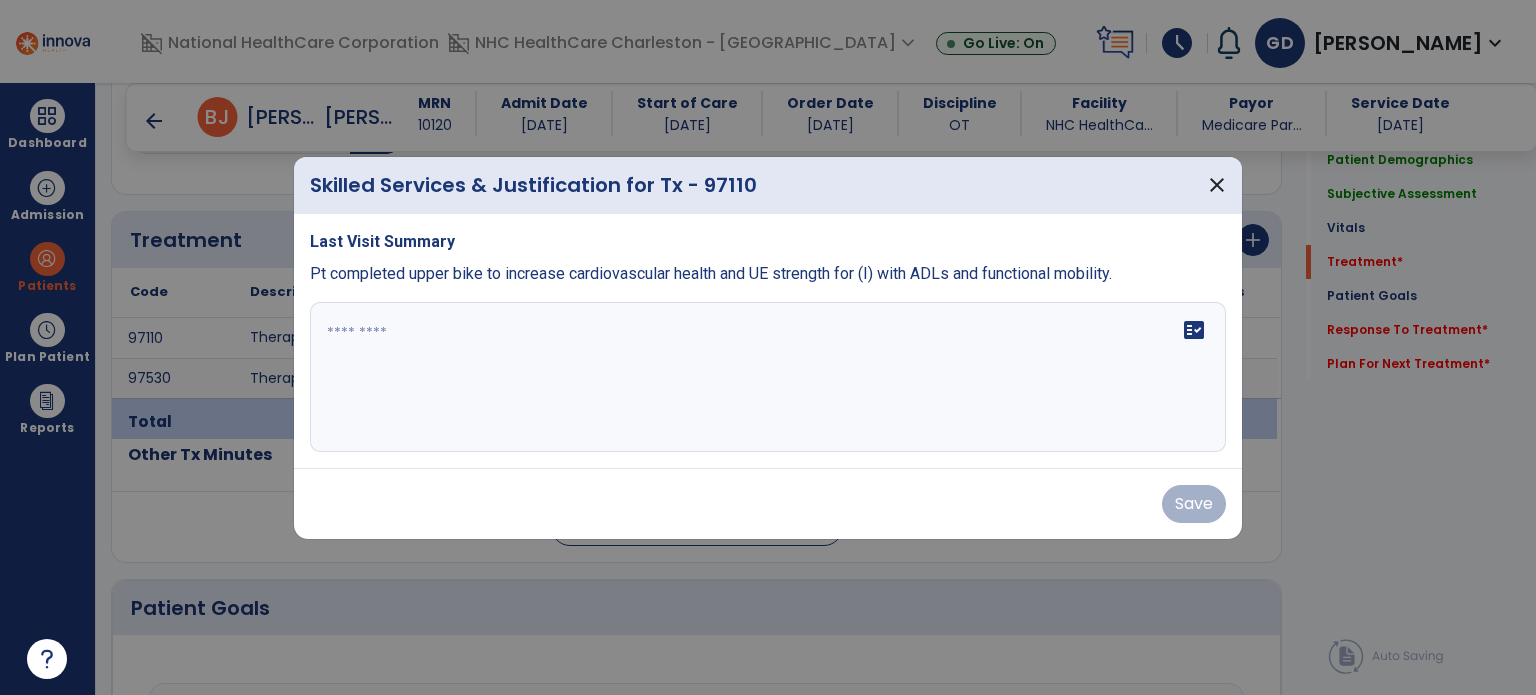 click on "fact_check" at bounding box center (768, 377) 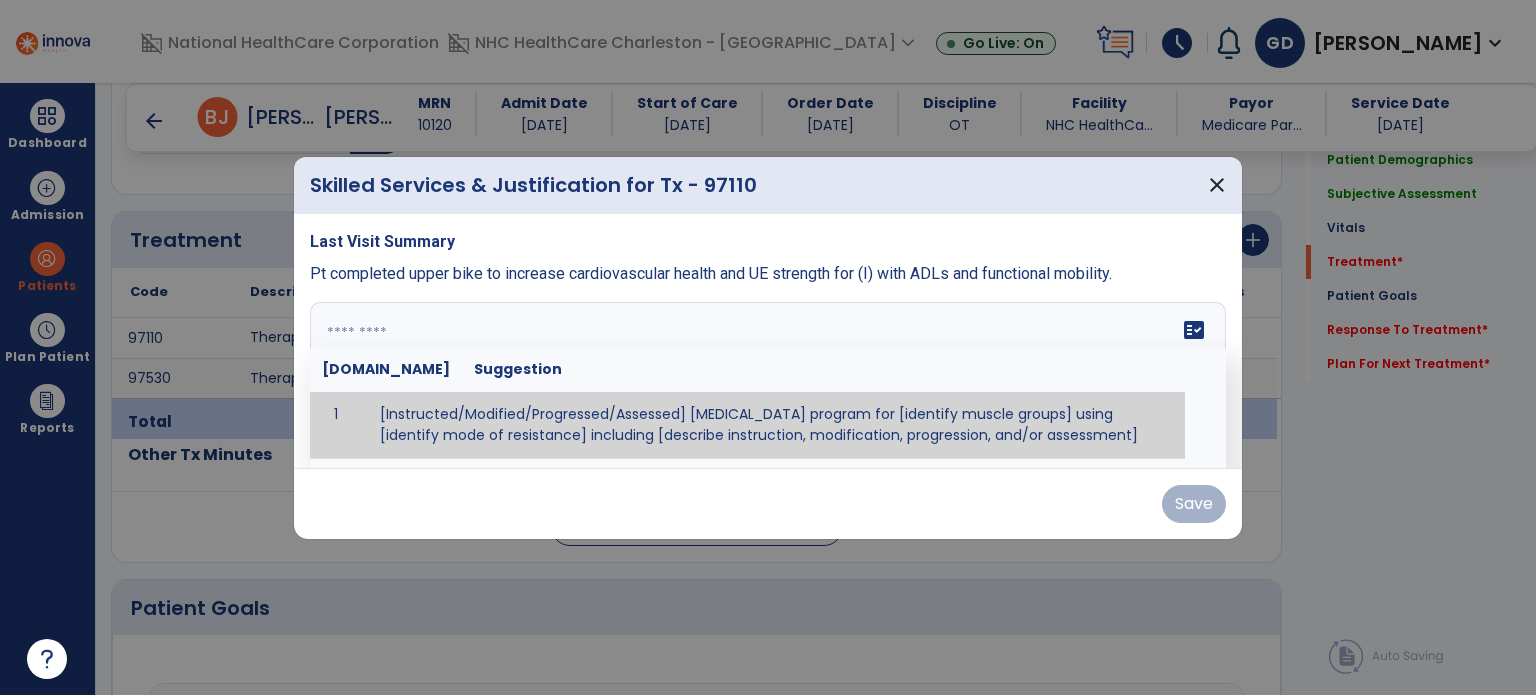 paste on "**********" 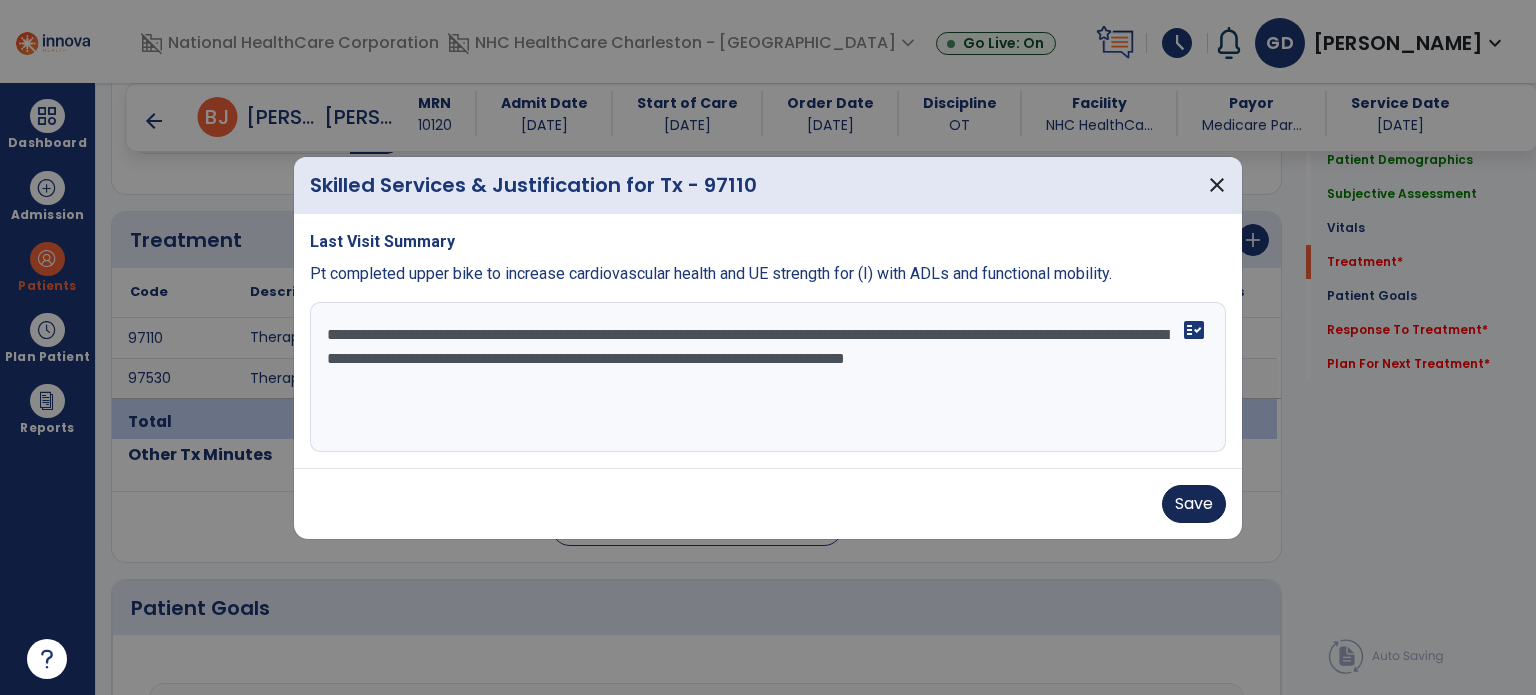 type on "**********" 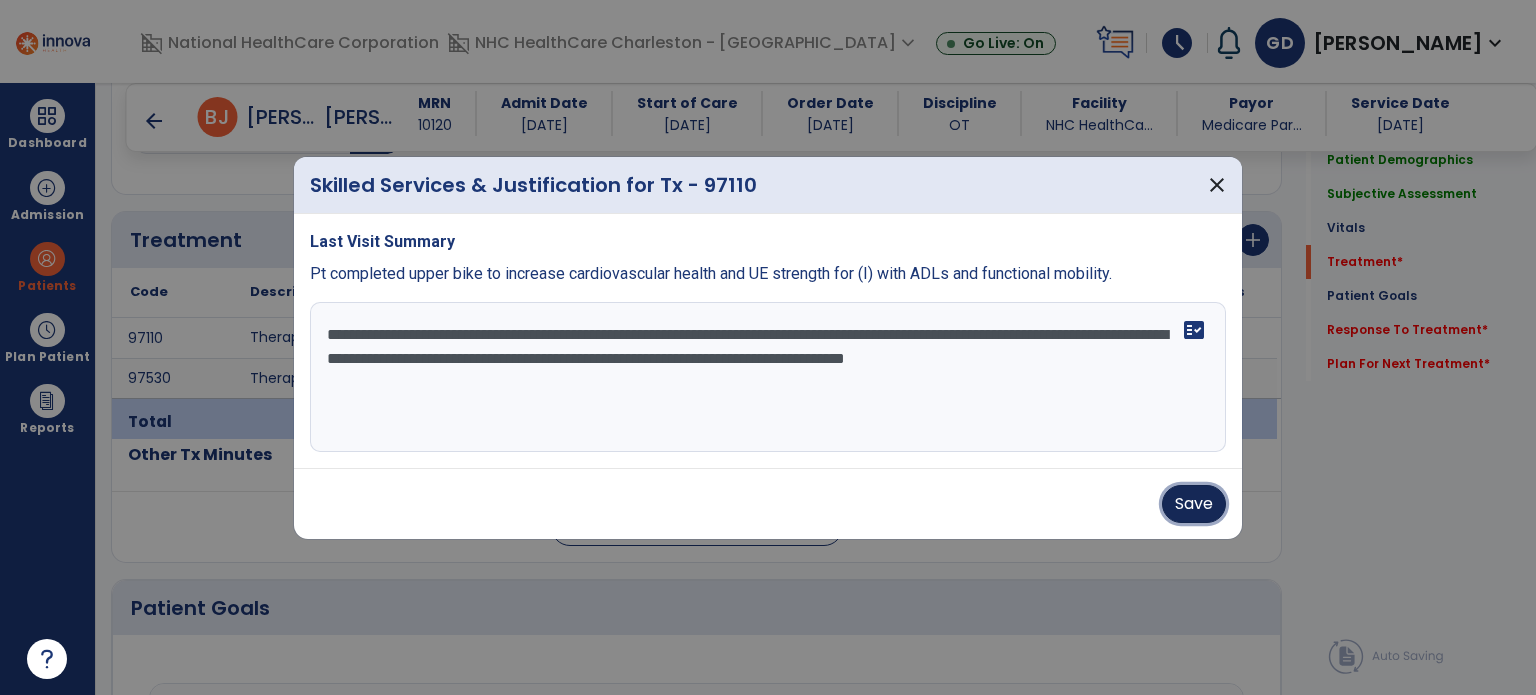 click on "Save" at bounding box center [1194, 504] 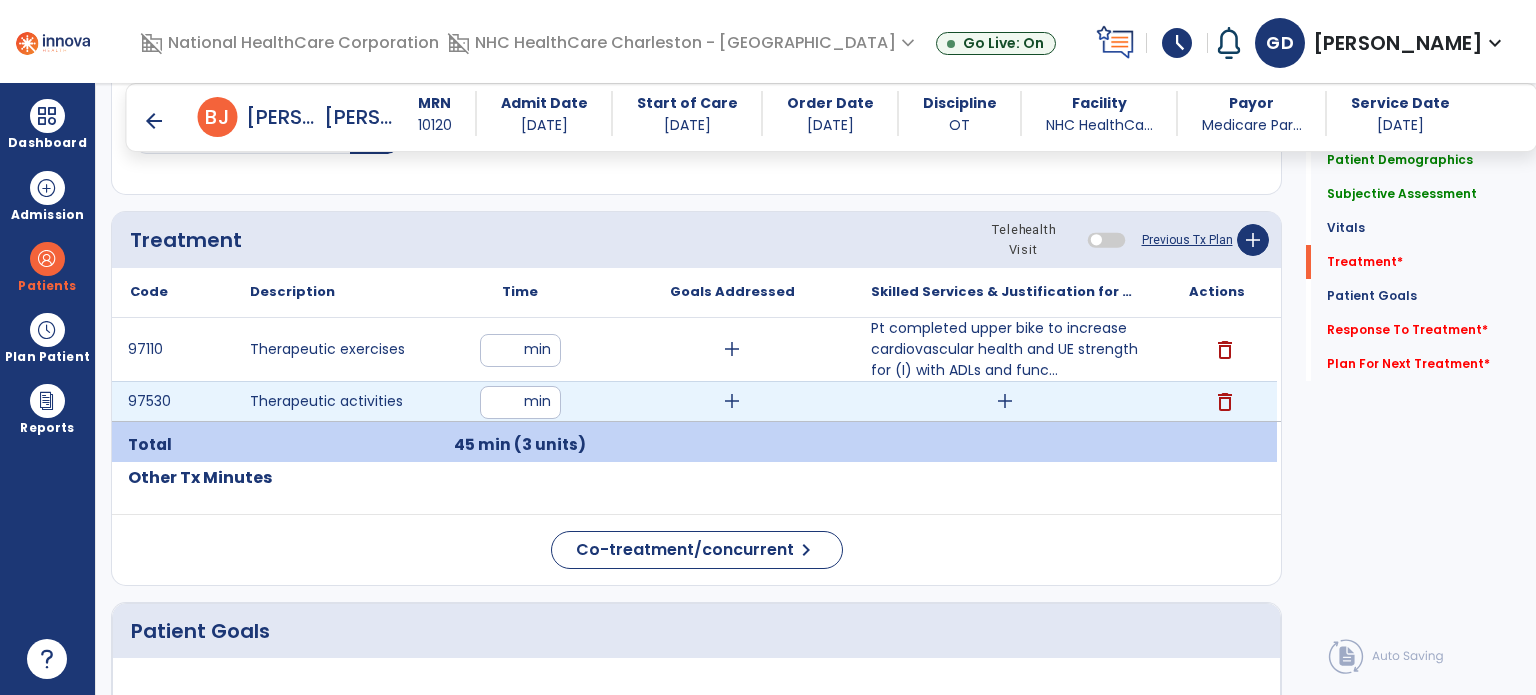 click on "add" at bounding box center [1005, 401] 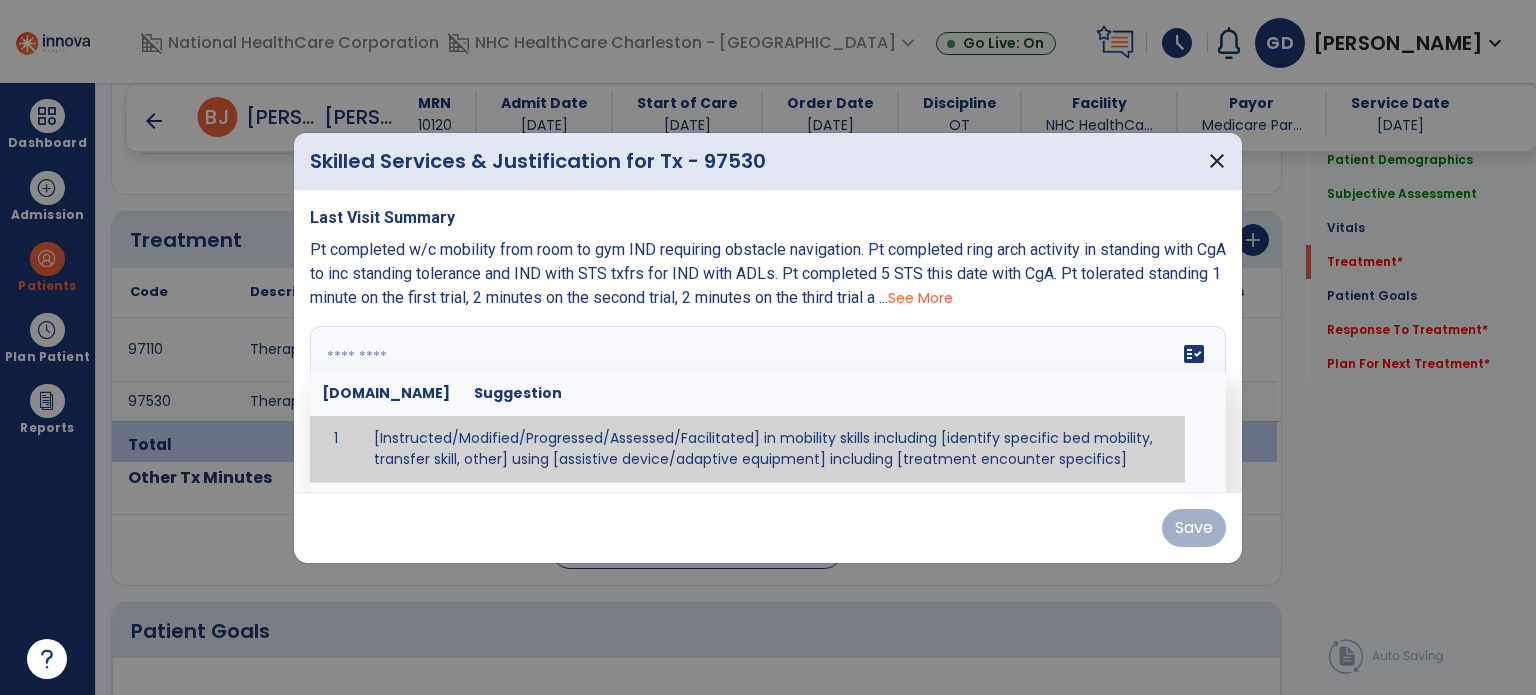 click on "fact_check  [DOMAIN_NAME] Suggestion 1 [Instructed/Modified/Progressed/Assessed/Facilitated] in mobility skills including [identify specific bed mobility, transfer skill, other] using [assistive device/adaptive equipment] including [treatment encounter specifics]" at bounding box center (768, 401) 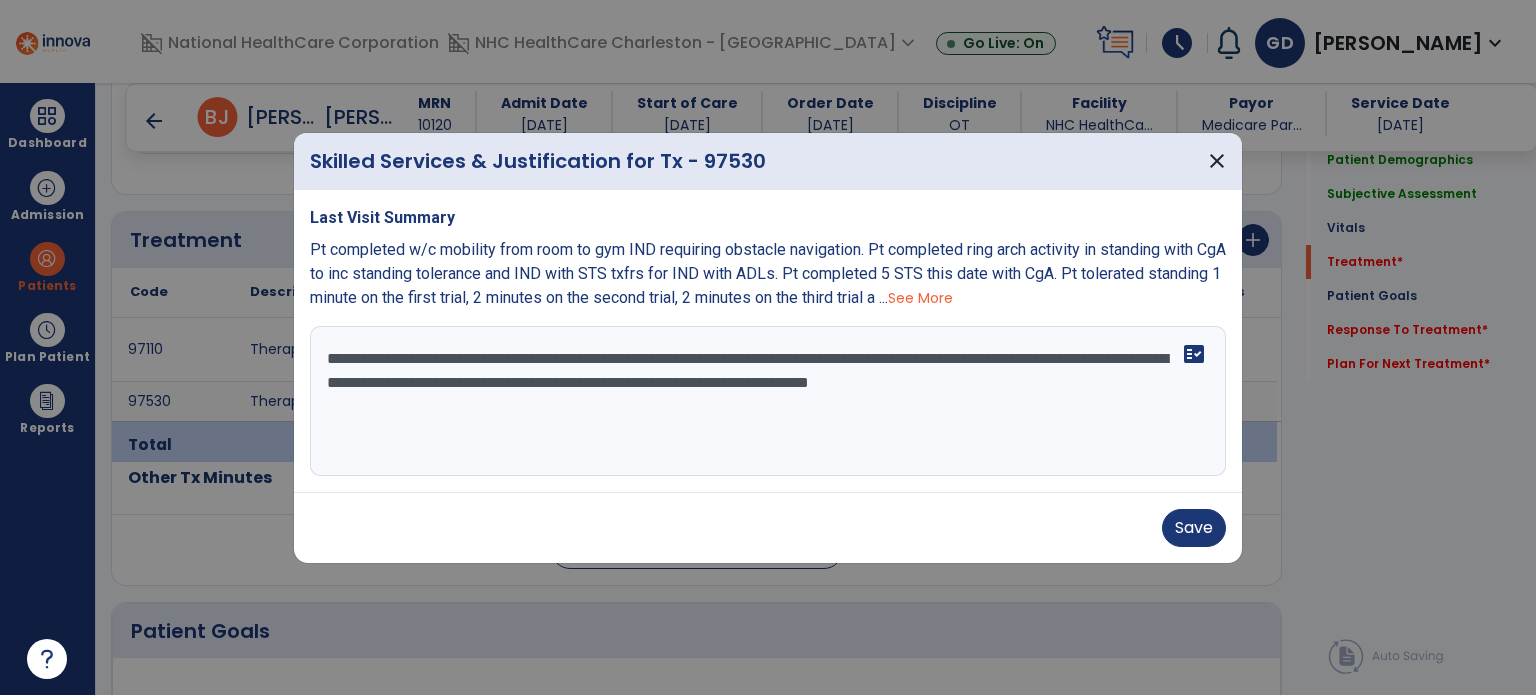 click on "See More" at bounding box center (920, 298) 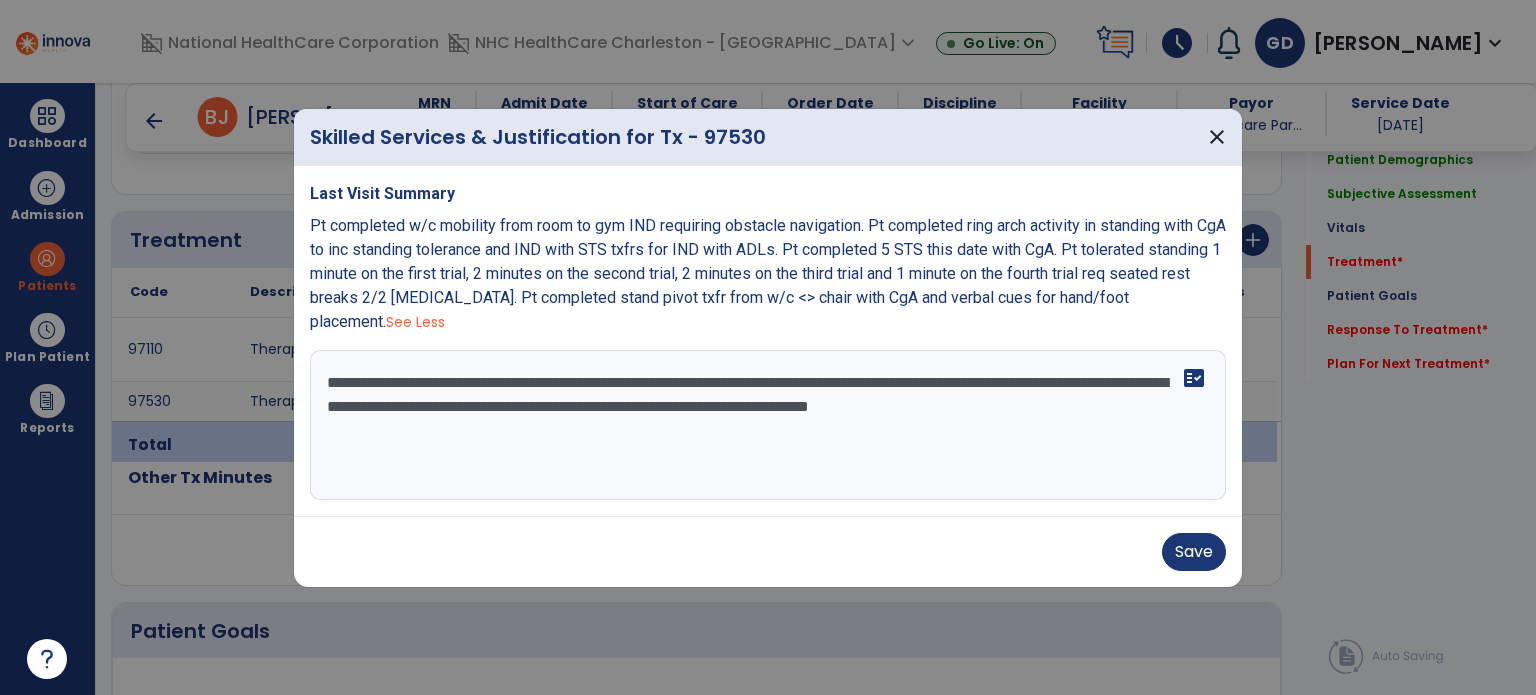 click on "**********" at bounding box center [768, 425] 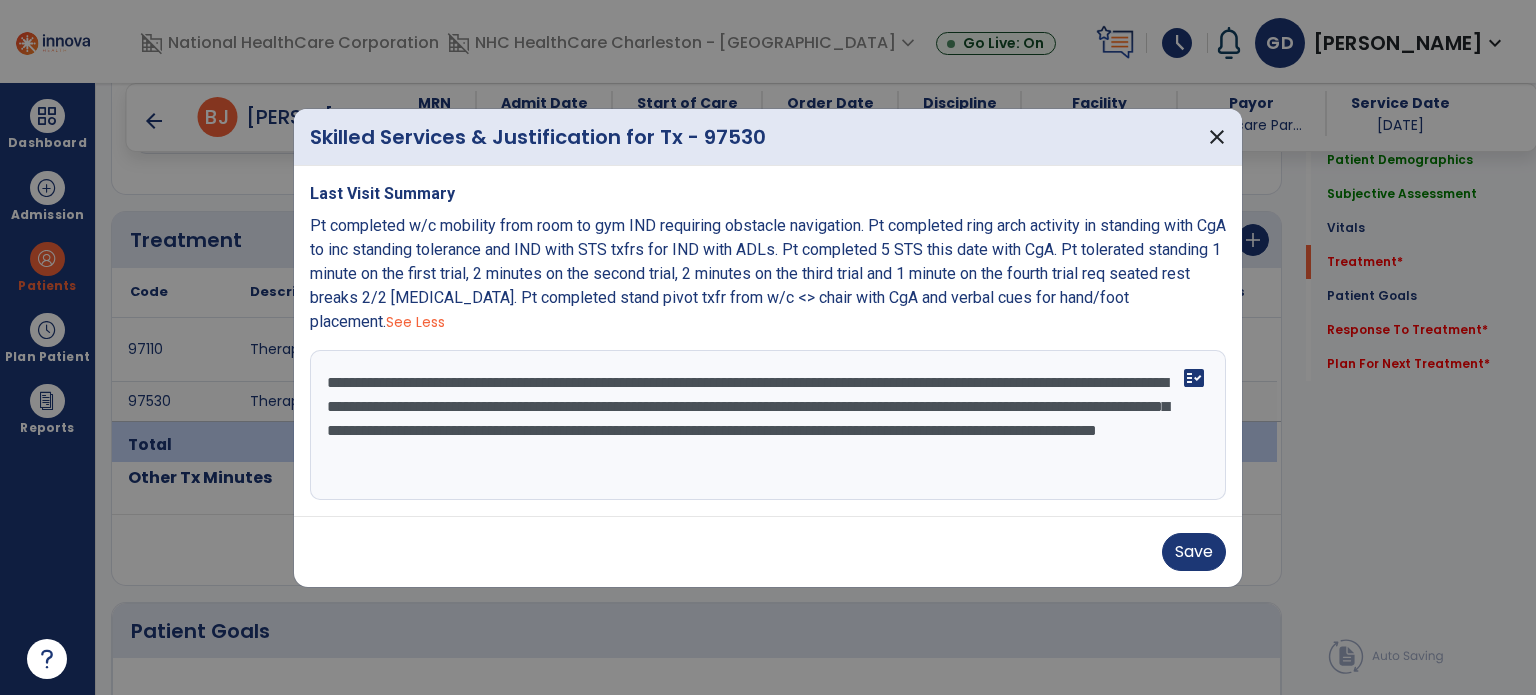type on "**********" 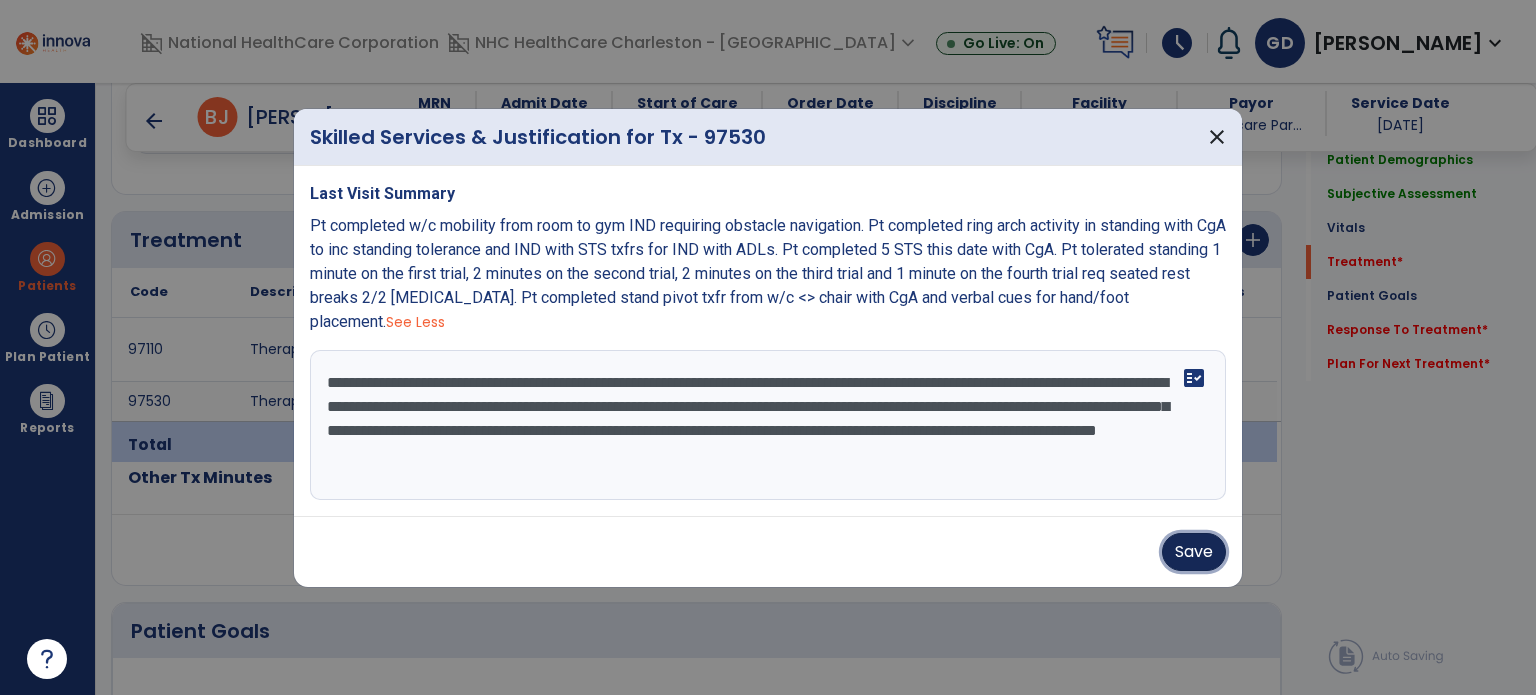 click on "Save" at bounding box center (1194, 552) 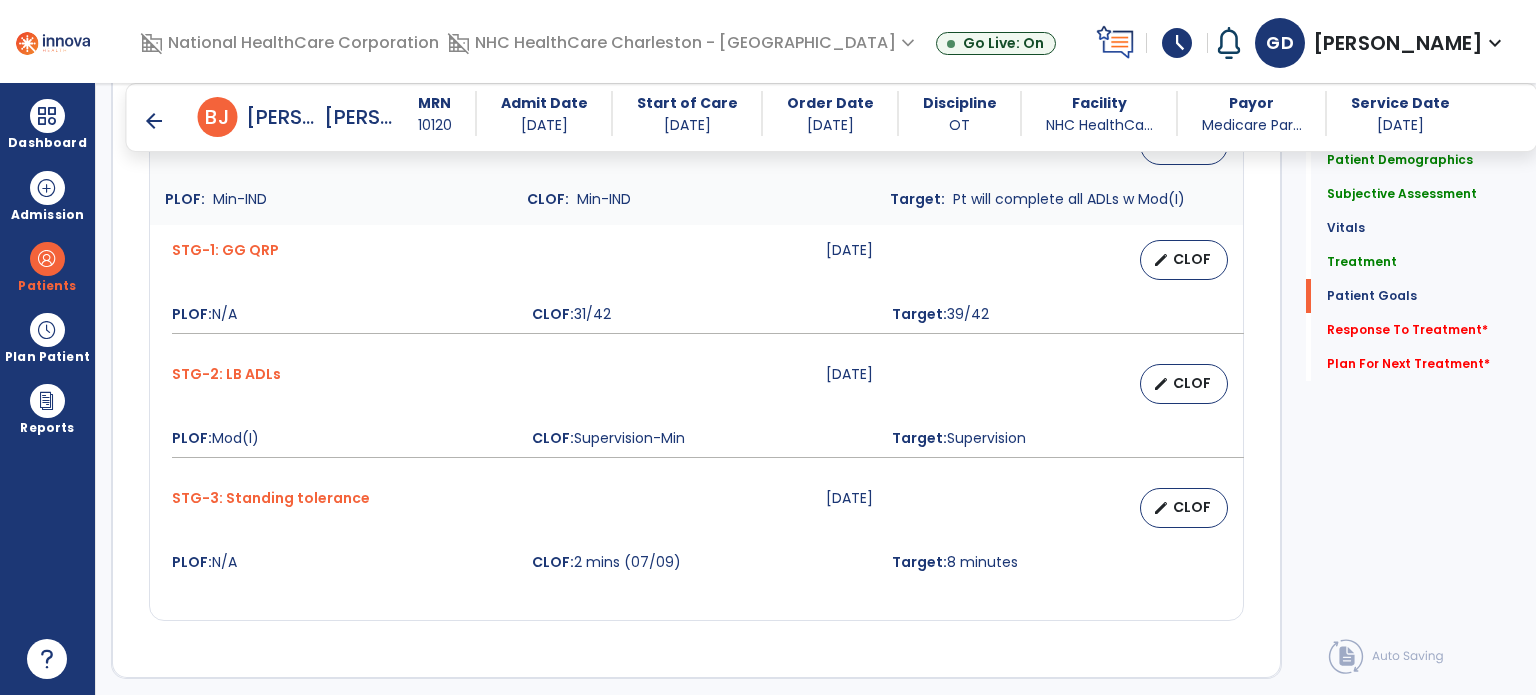 scroll, scrollTop: 1656, scrollLeft: 0, axis: vertical 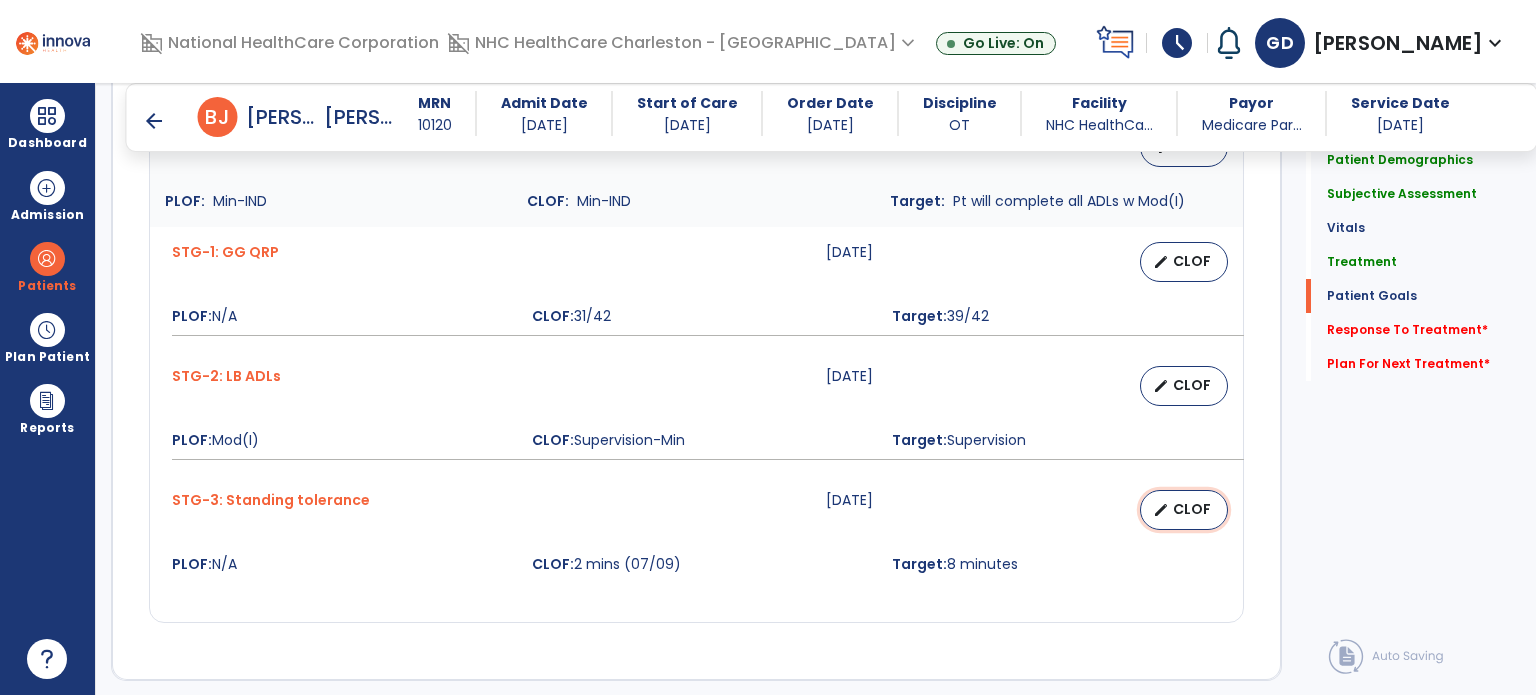 click on "CLOF" at bounding box center (1192, 509) 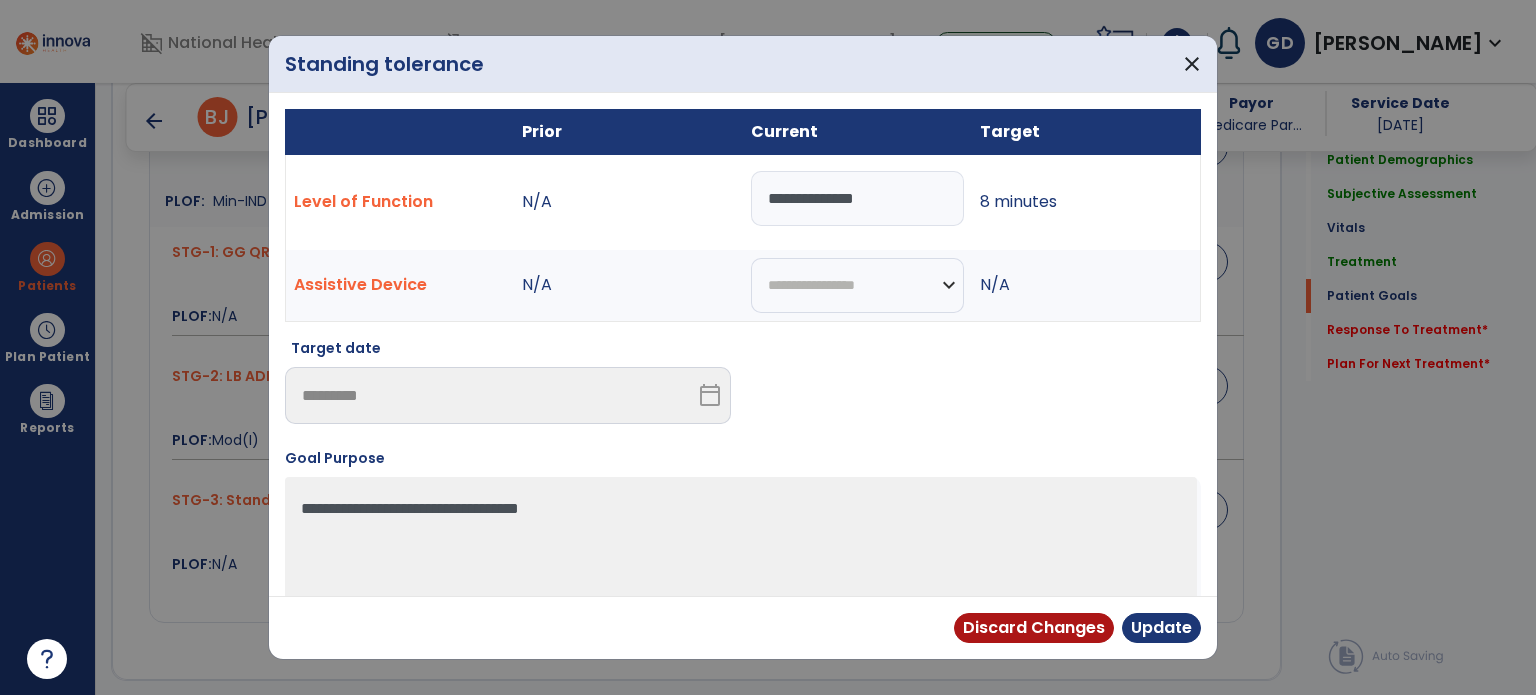 drag, startPoint x: 899, startPoint y: 188, endPoint x: 688, endPoint y: 202, distance: 211.46394 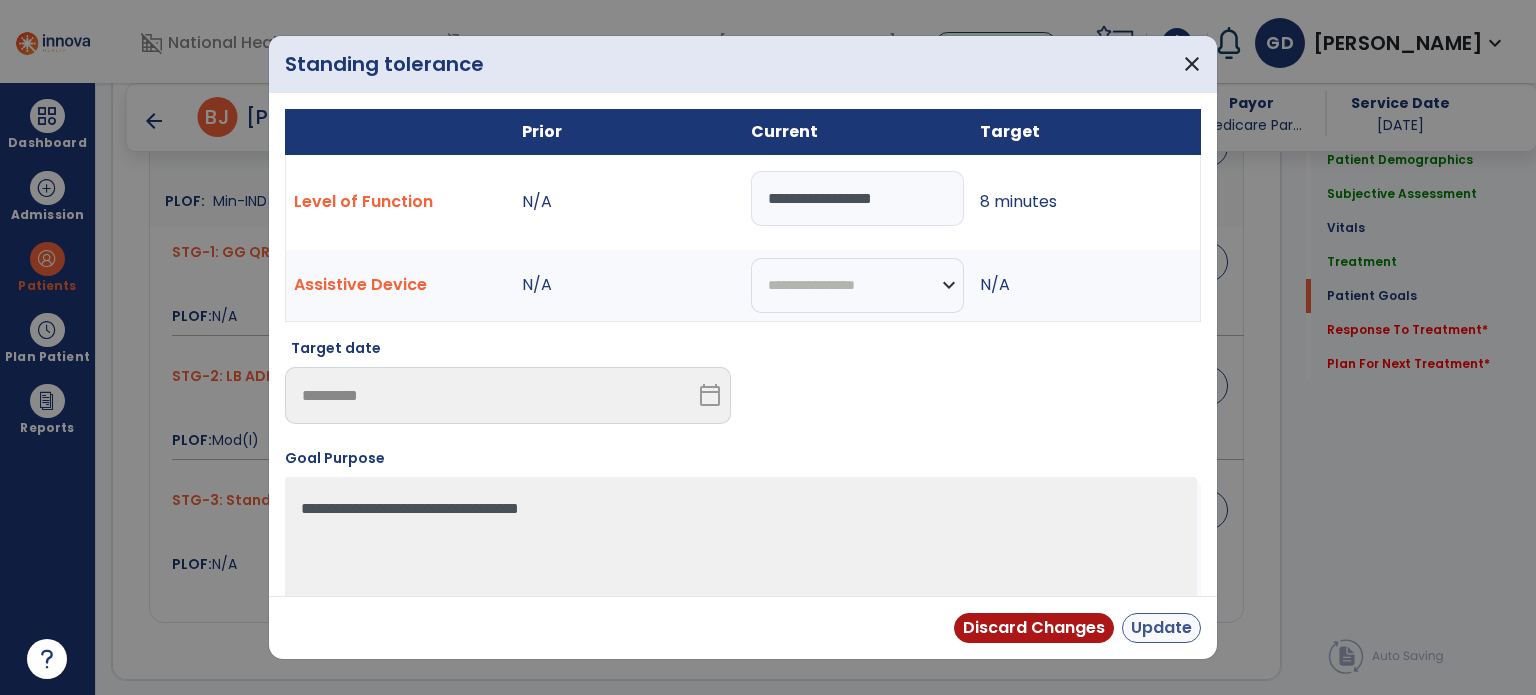 type on "**********" 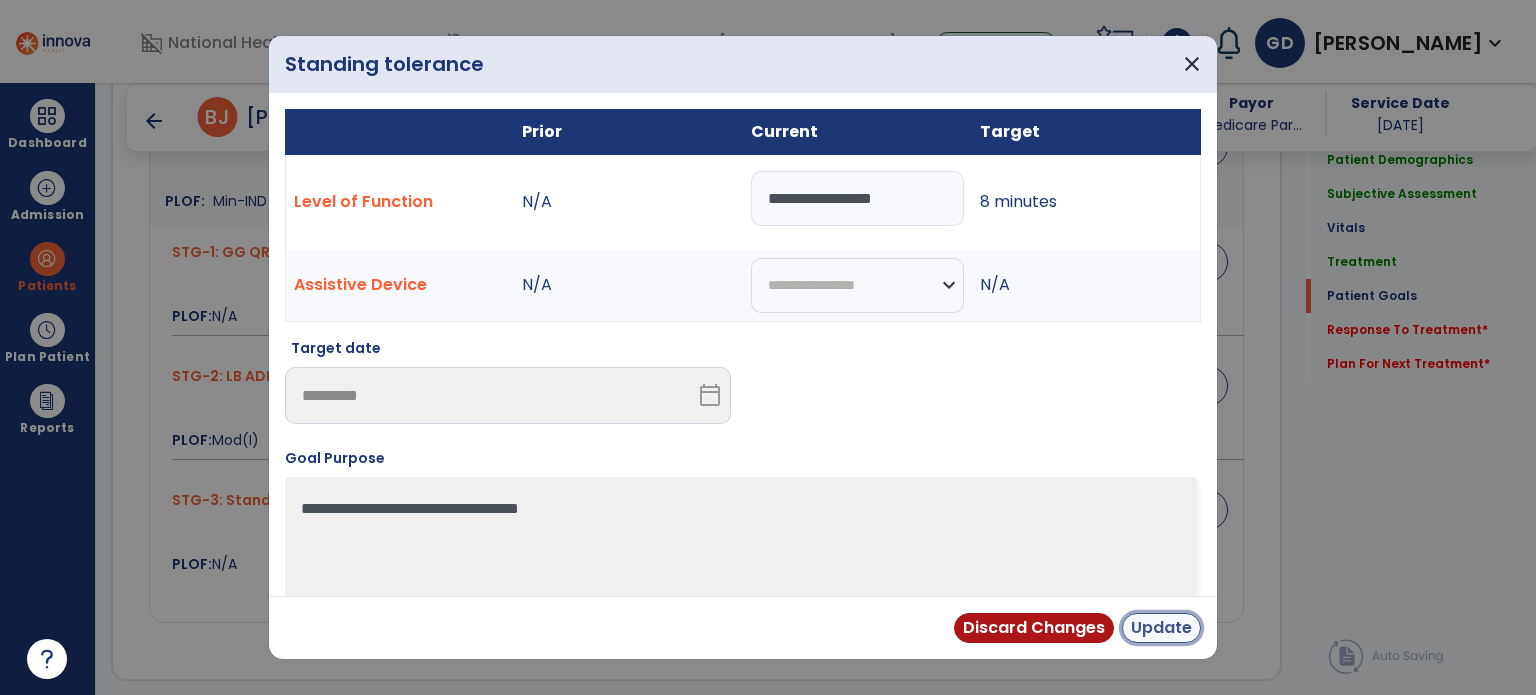 click on "Update" at bounding box center (1161, 628) 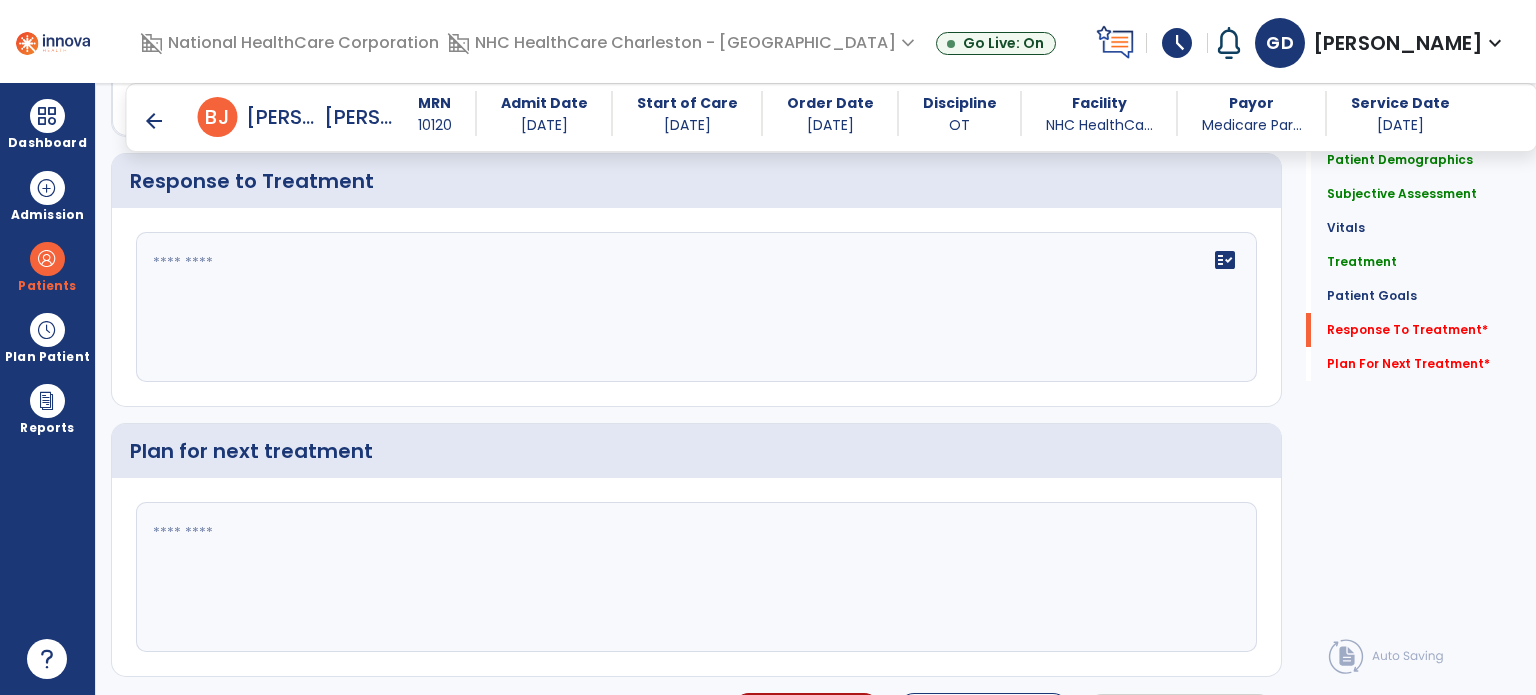 scroll, scrollTop: 2199, scrollLeft: 0, axis: vertical 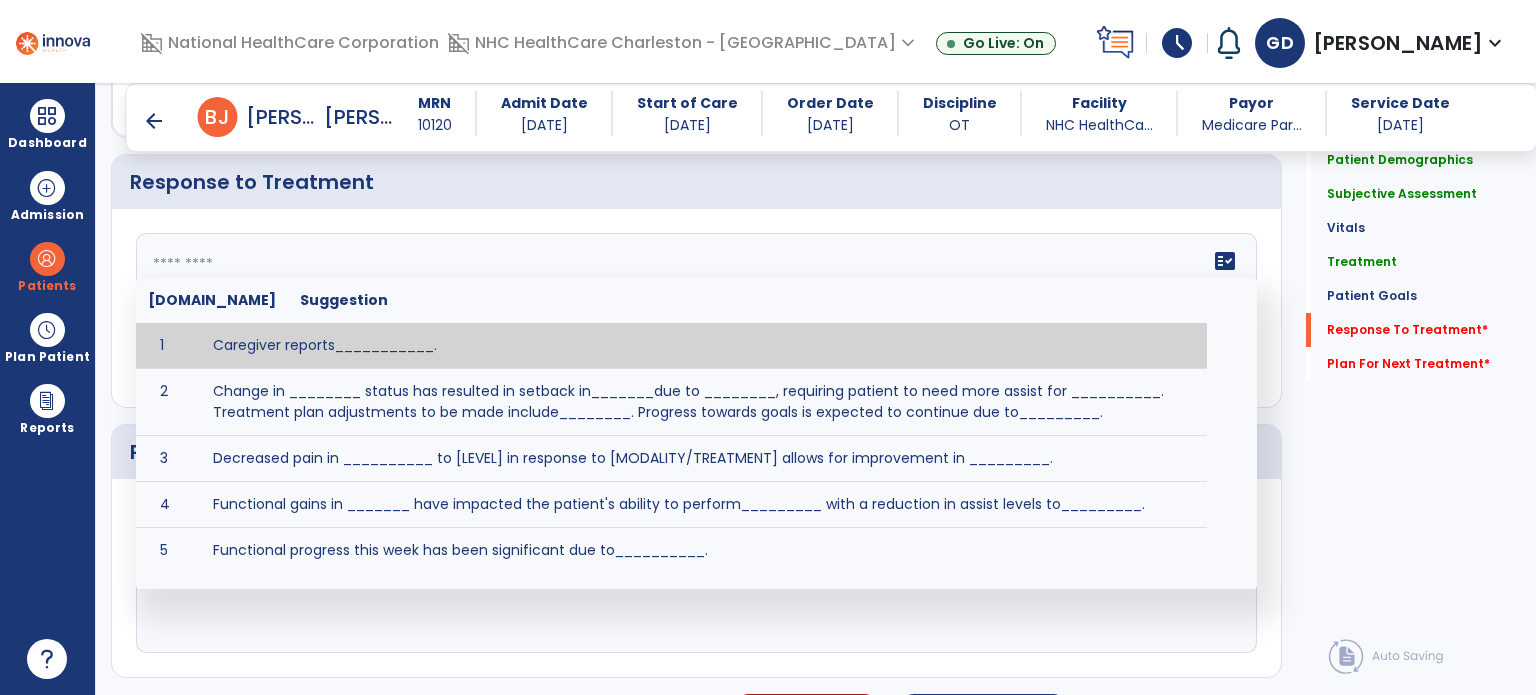 click on "fact_check  [DOMAIN_NAME] Suggestion 1 Caregiver reports___________. 2 Change in ________ status has resulted in setback in_______due to ________, requiring patient to need more assist for __________.   Treatment plan adjustments to be made include________.  Progress towards goals is expected to continue due to_________. 3 Decreased pain in __________ to [LEVEL] in response to [MODALITY/TREATMENT] allows for improvement in _________. 4 Functional gains in _______ have impacted the patient's ability to perform_________ with a reduction in assist levels to_________. 5 Functional progress this week has been significant due to__________. 6 Gains in ________ have improved the patient's ability to perform ______with decreased levels of assist to___________. 7 Improvement in ________allows patient to tolerate higher levels of challenges in_________. 8 Pain in [AREA] has decreased to [LEVEL] in response to [TREATMENT/MODALITY], allowing fore ease in completing__________. 9 10 11 12 13 14 15 16 17 18 19 20 21" 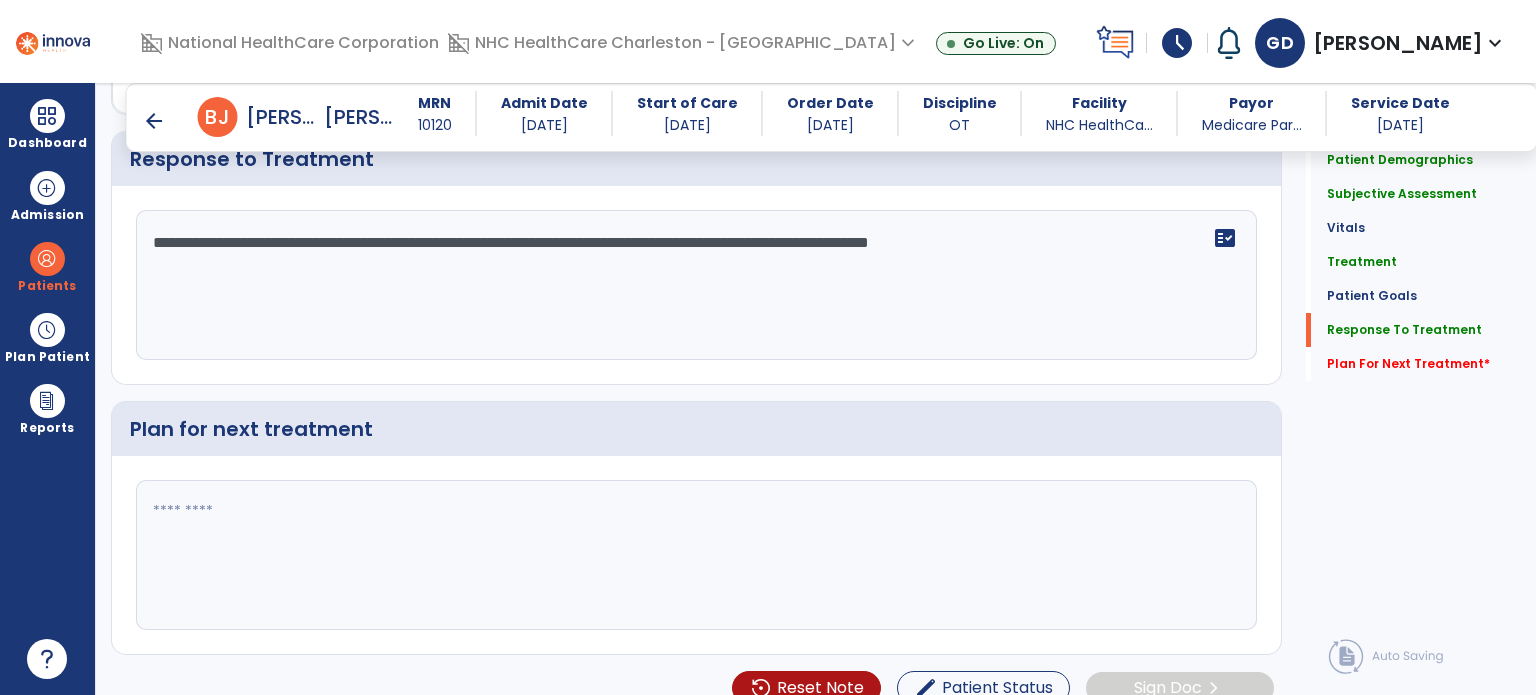 scroll, scrollTop: 2199, scrollLeft: 0, axis: vertical 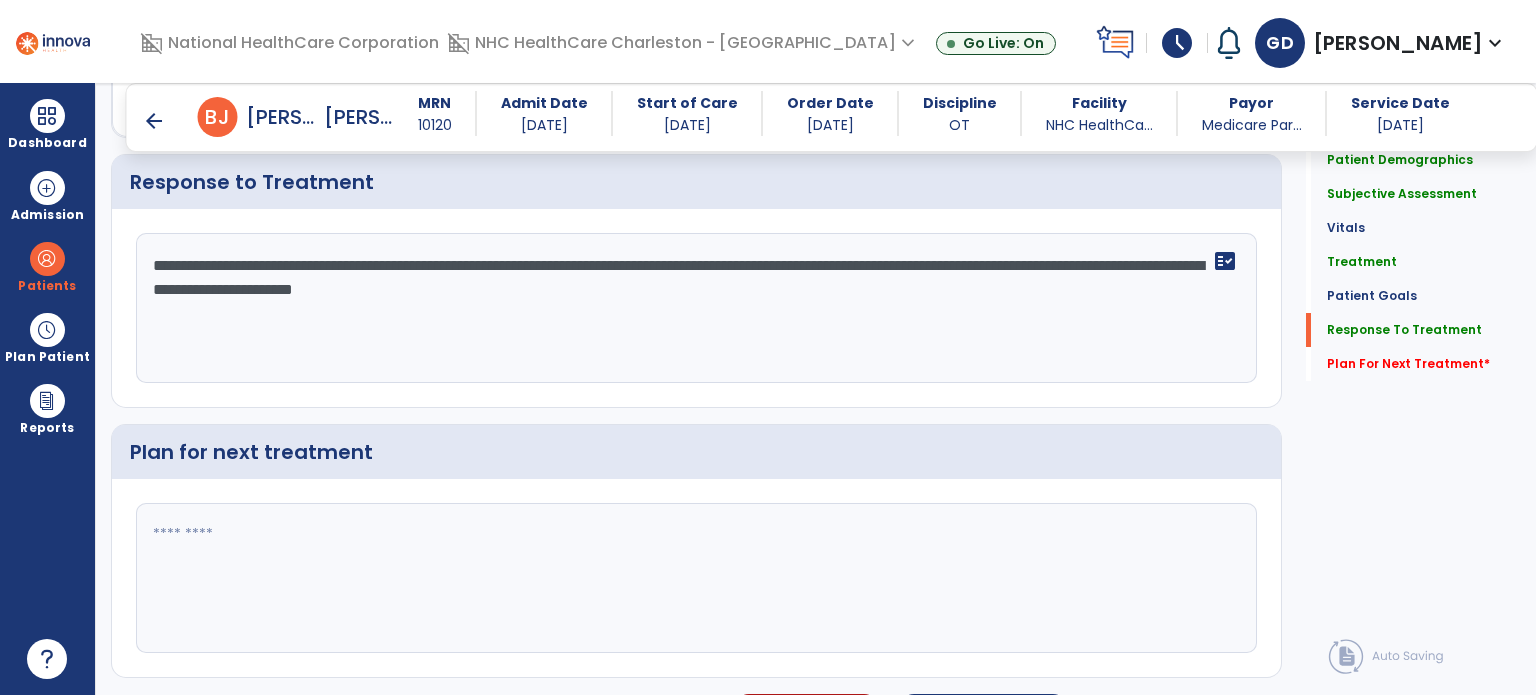 type on "**********" 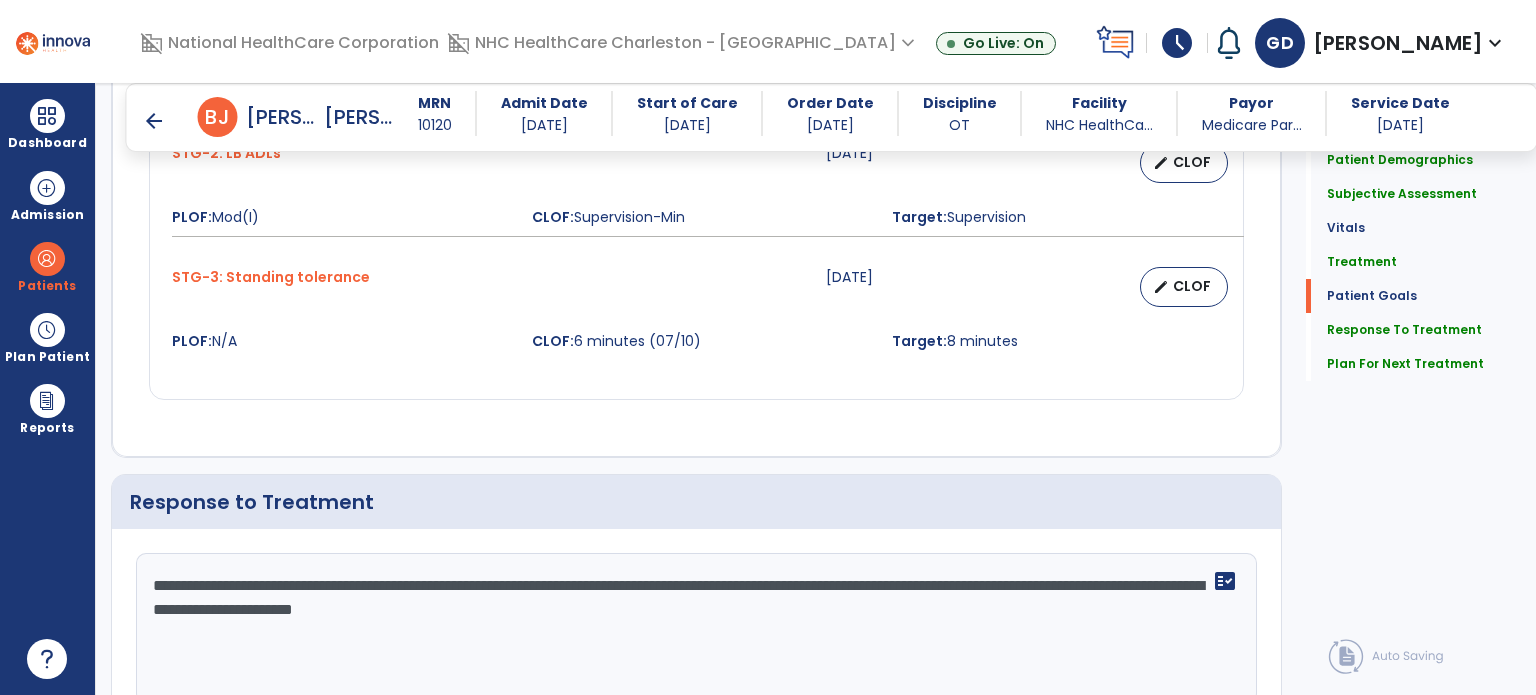 scroll, scrollTop: 2241, scrollLeft: 0, axis: vertical 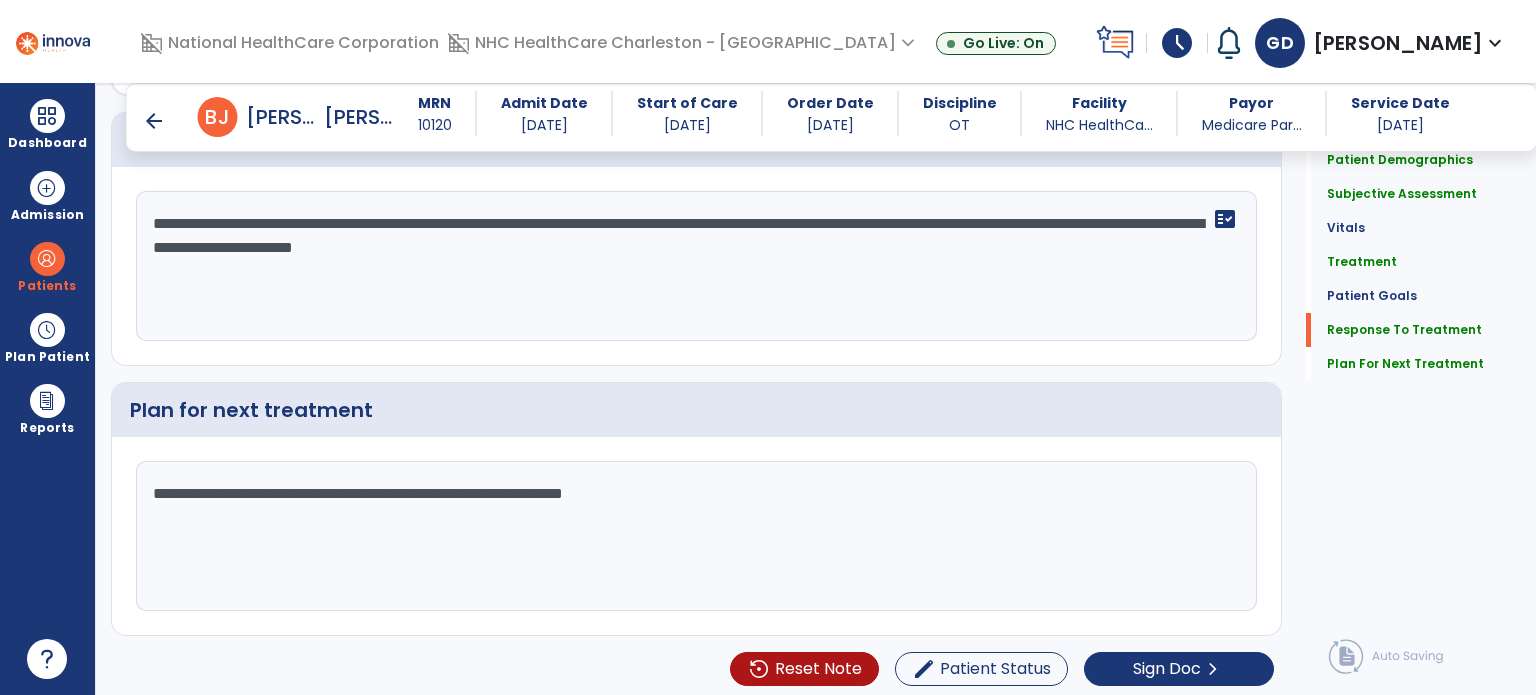type on "**********" 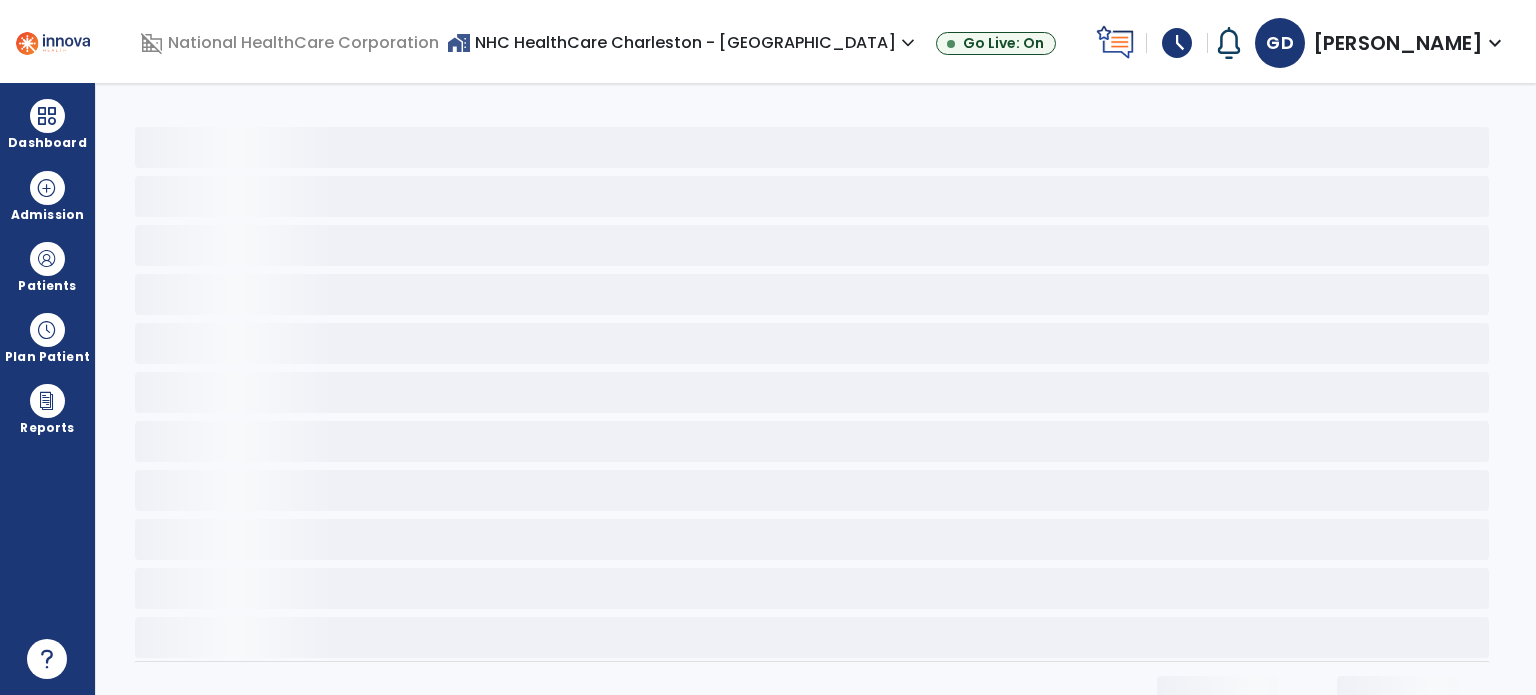 scroll, scrollTop: 0, scrollLeft: 0, axis: both 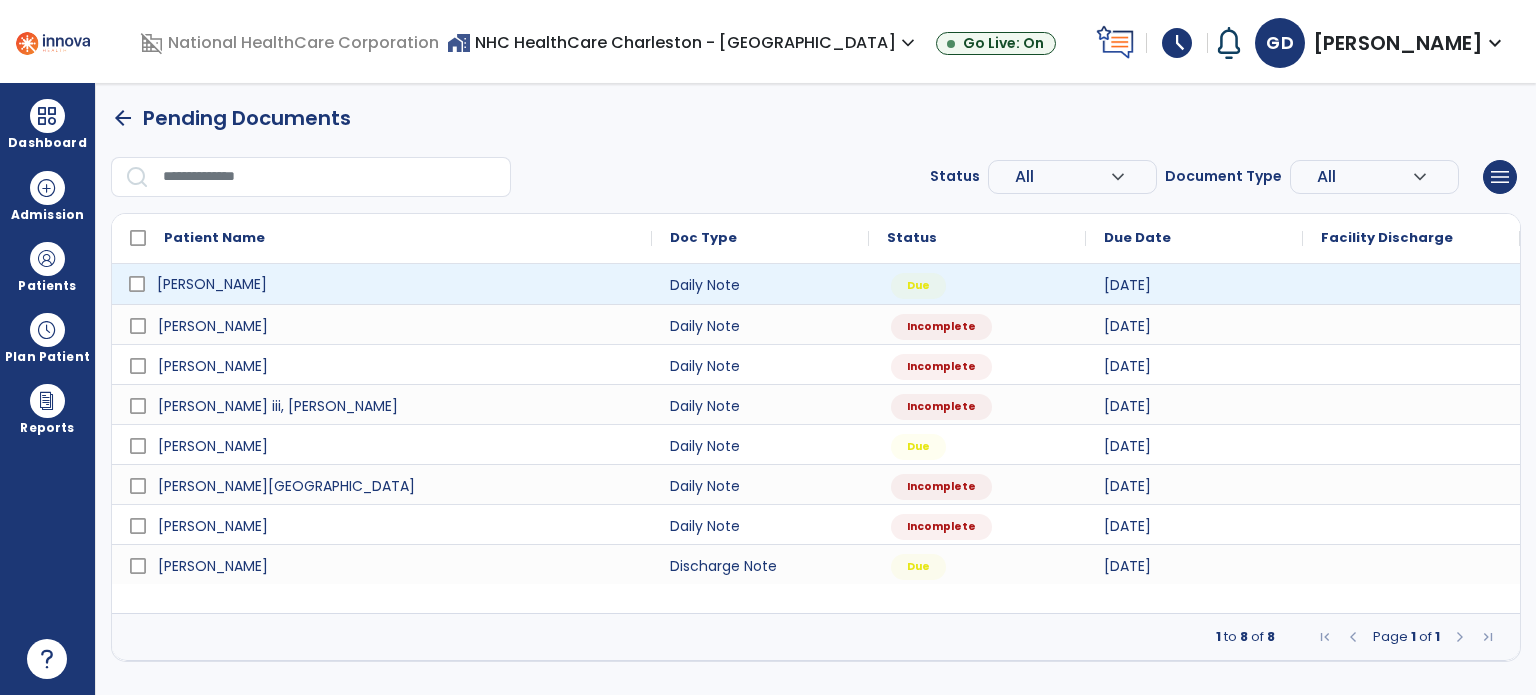 click on "[PERSON_NAME]" at bounding box center (396, 284) 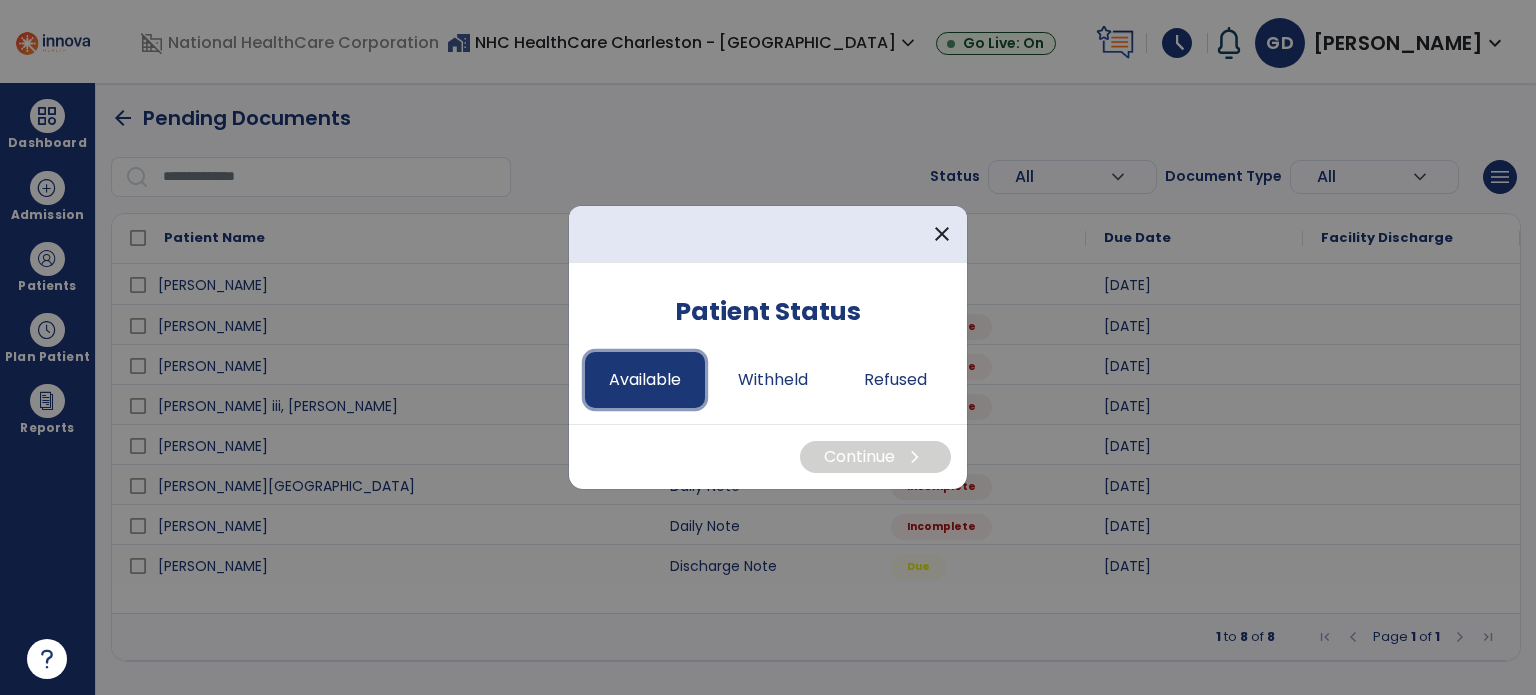 click on "Available" at bounding box center (645, 380) 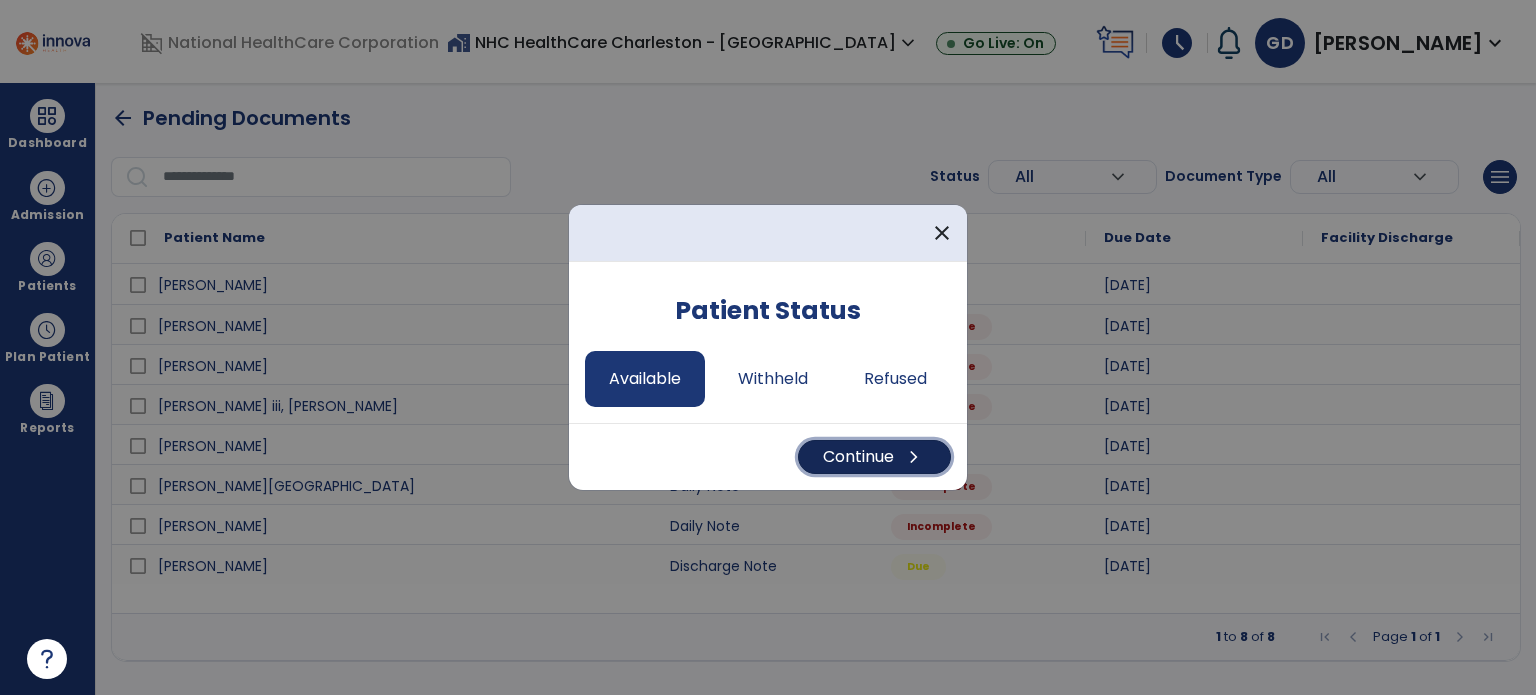 click on "Continue   chevron_right" at bounding box center (874, 457) 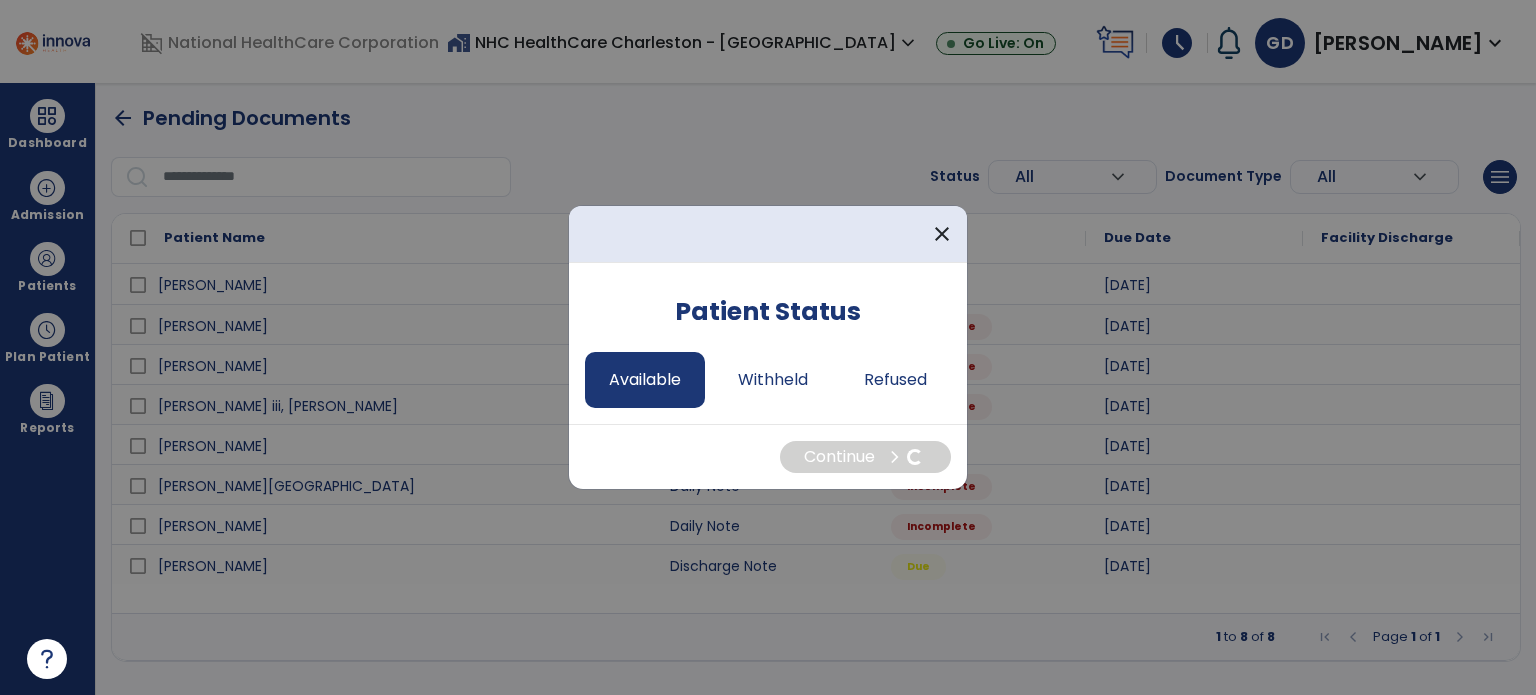 select on "*" 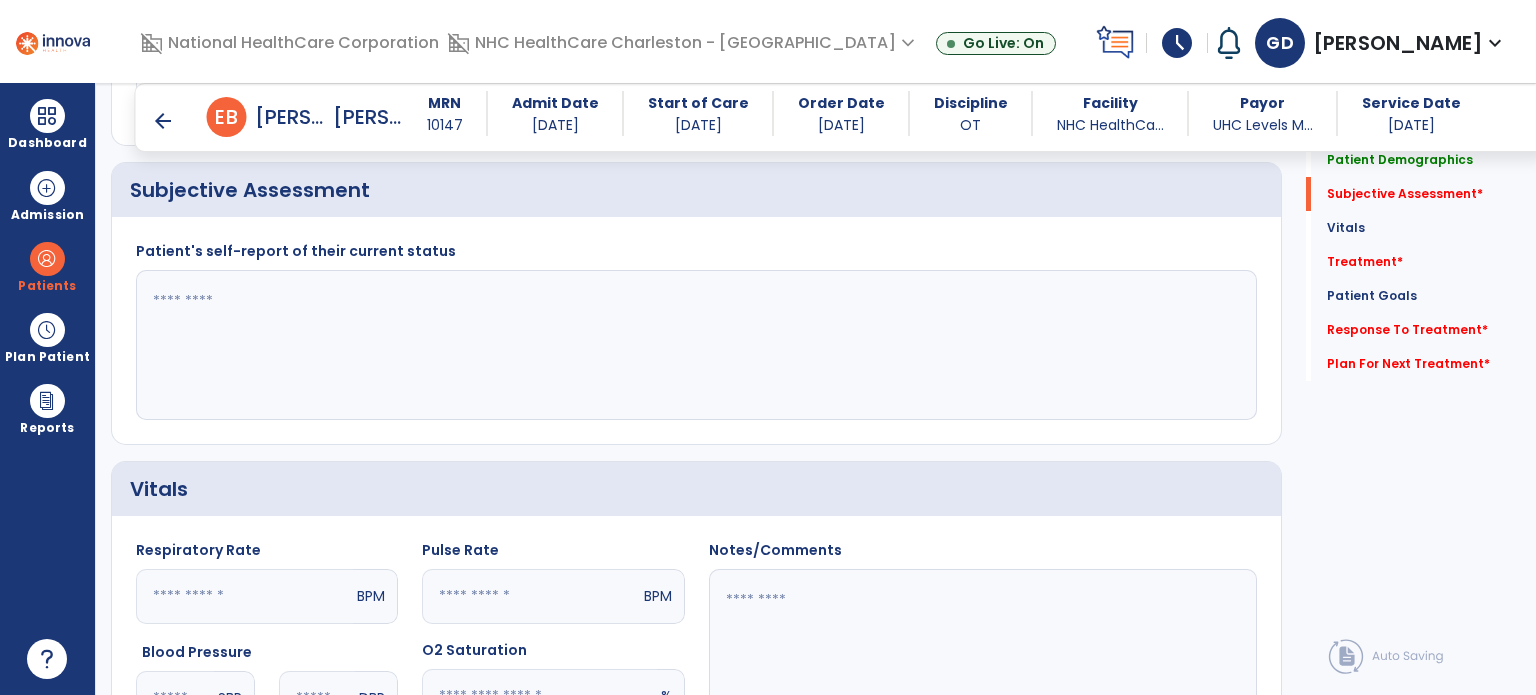 scroll, scrollTop: 367, scrollLeft: 0, axis: vertical 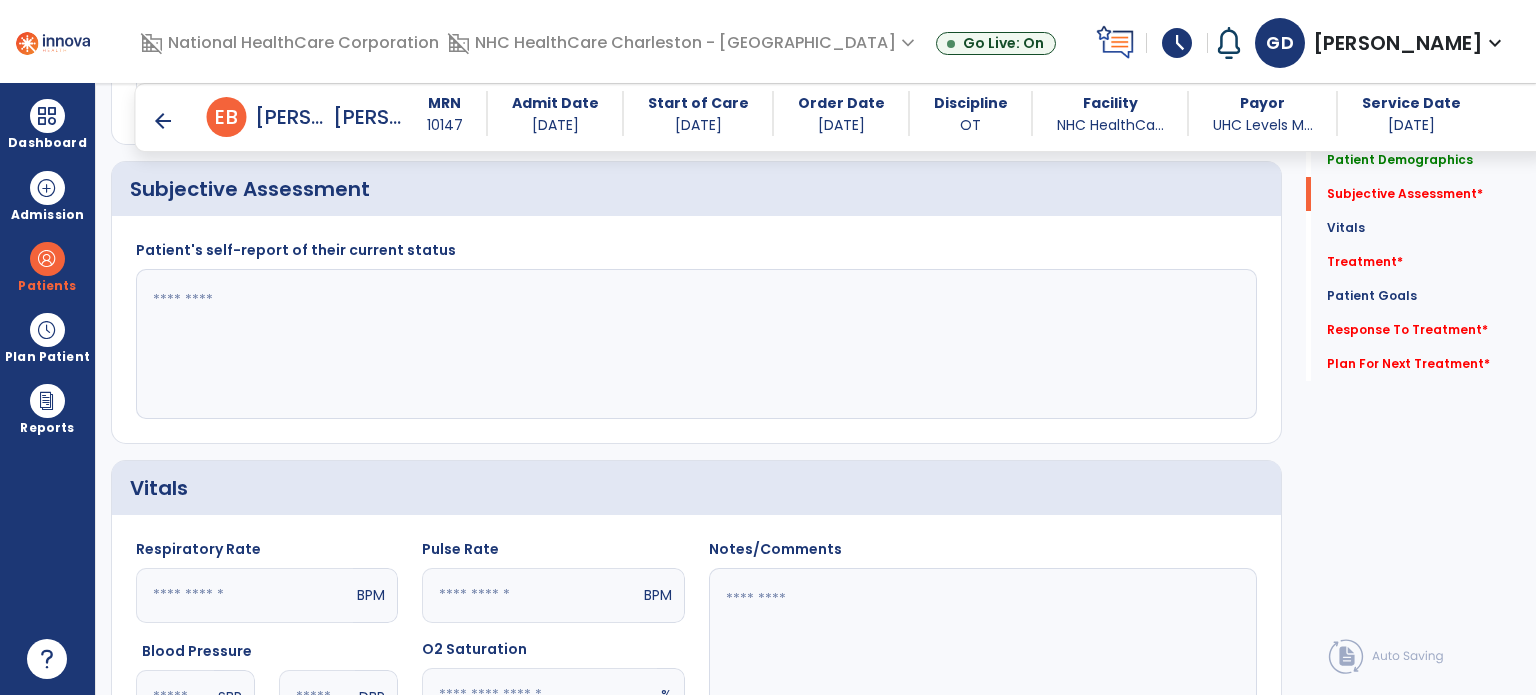 click 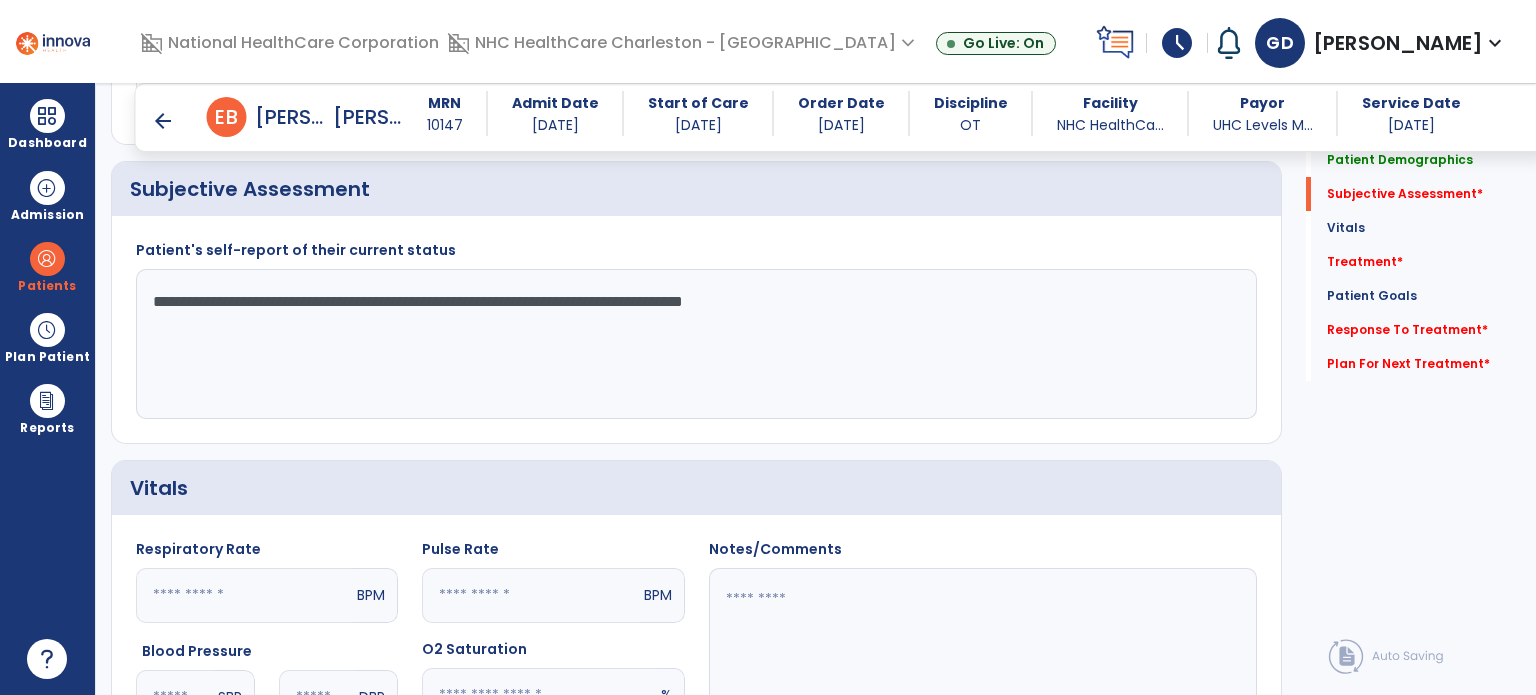 click on "Vitals" 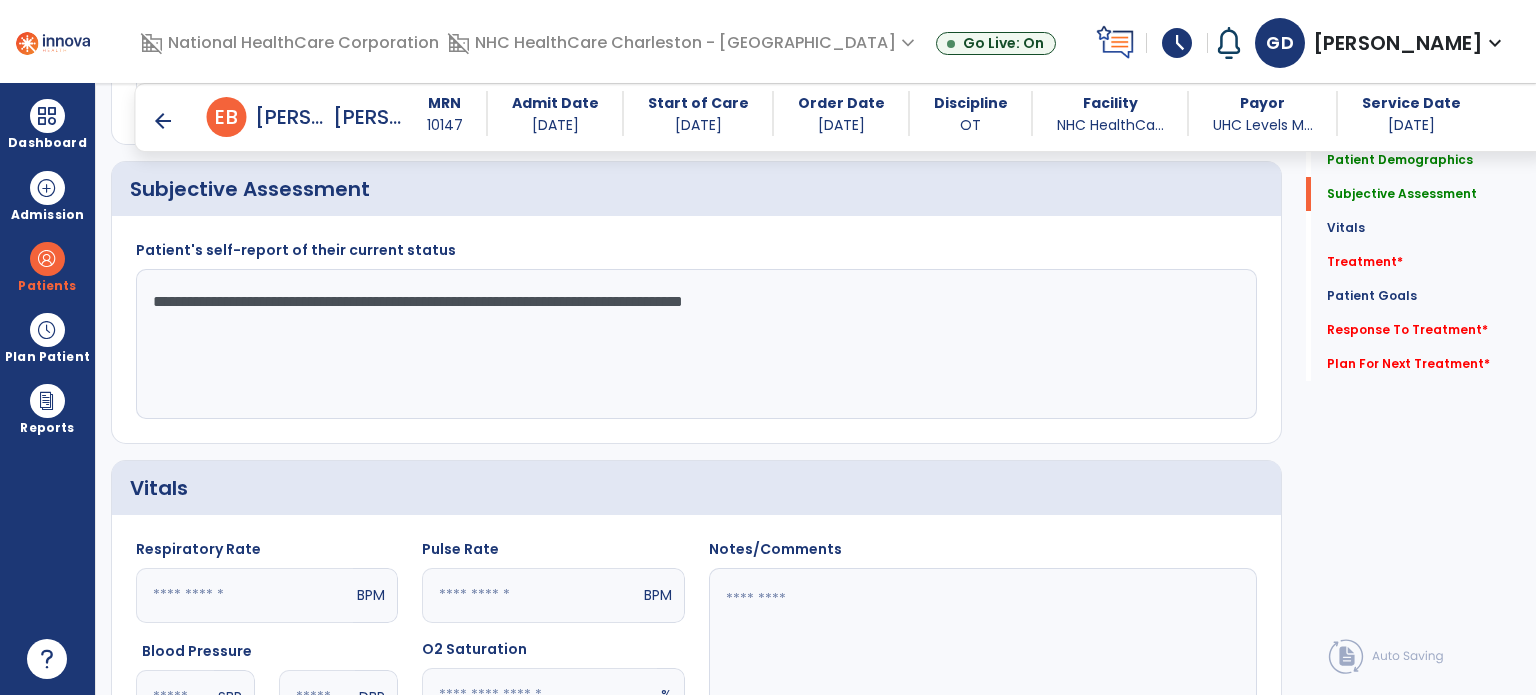 drag, startPoint x: 848, startPoint y: 300, endPoint x: 568, endPoint y: 307, distance: 280.0875 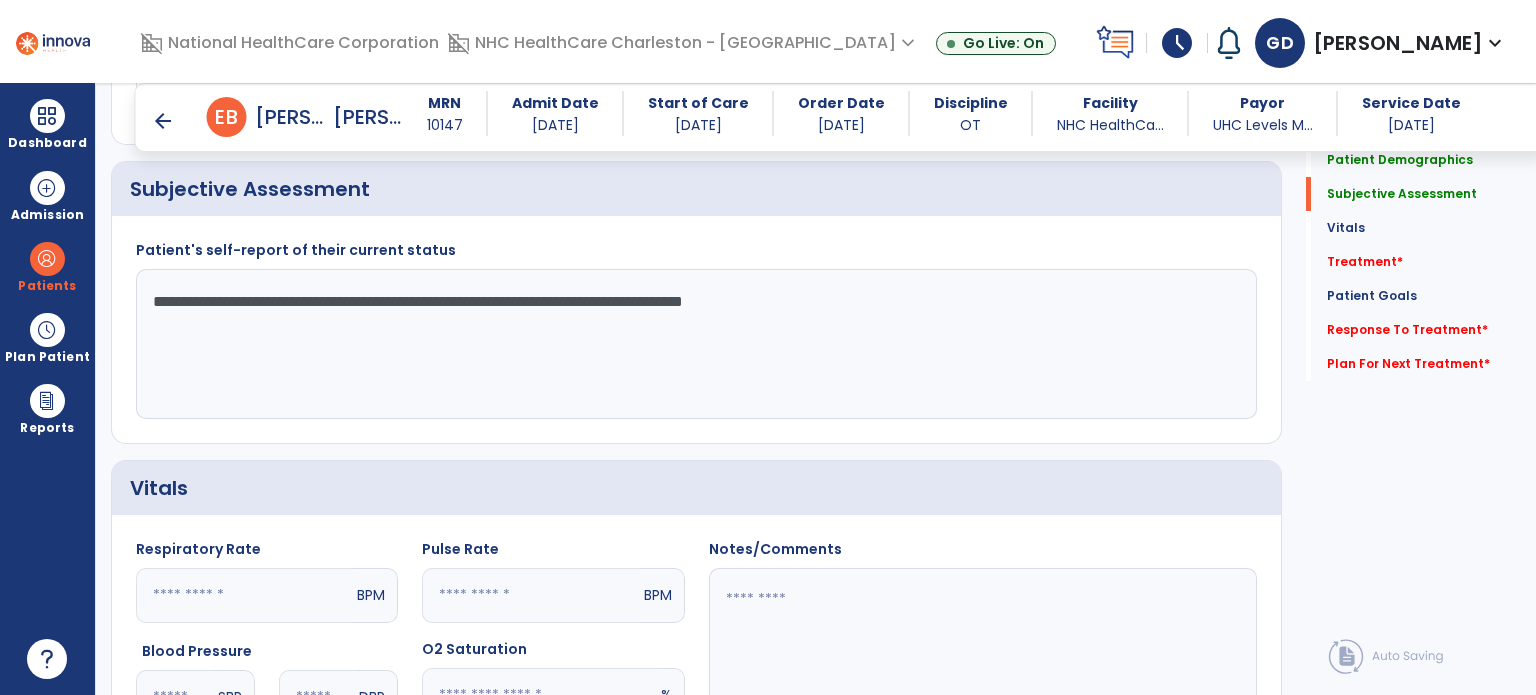drag, startPoint x: 568, startPoint y: 307, endPoint x: 857, endPoint y: 317, distance: 289.17297 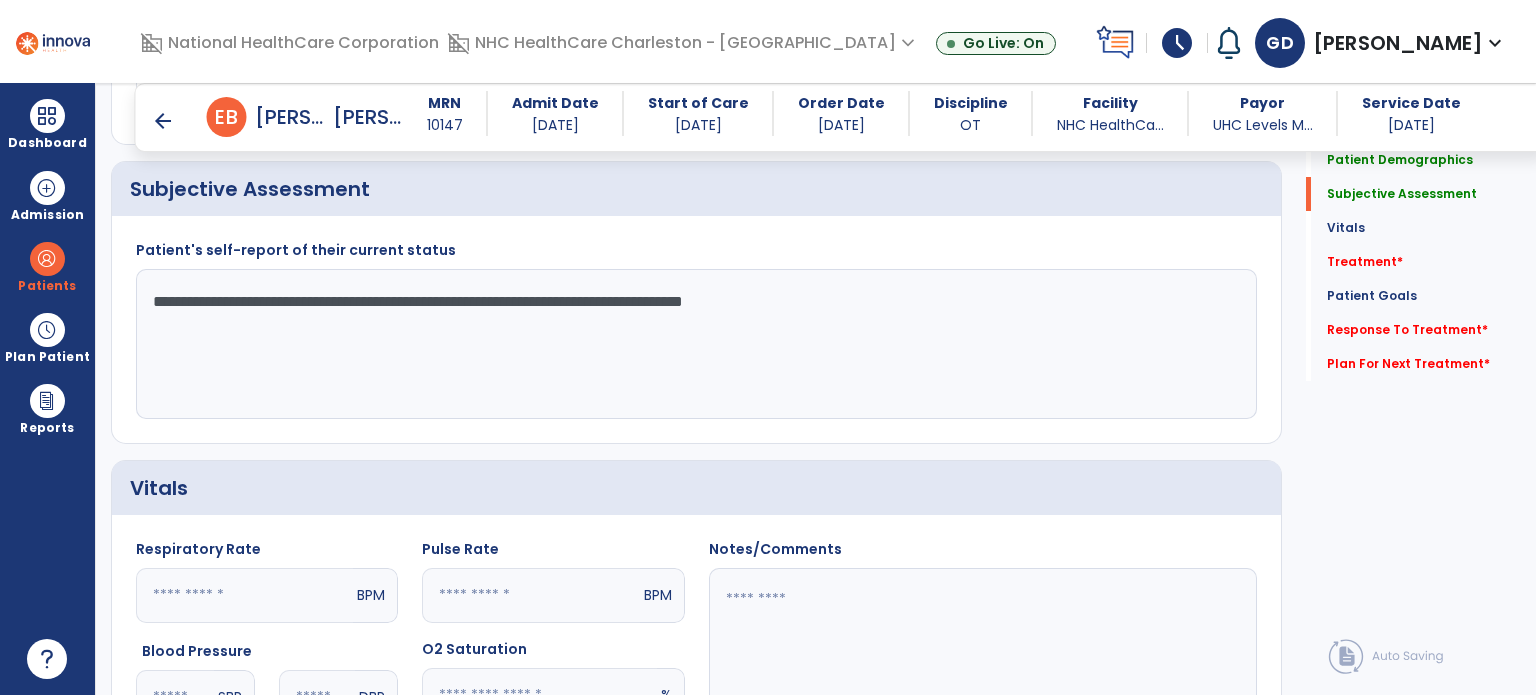 drag, startPoint x: 845, startPoint y: 304, endPoint x: 576, endPoint y: 315, distance: 269.22482 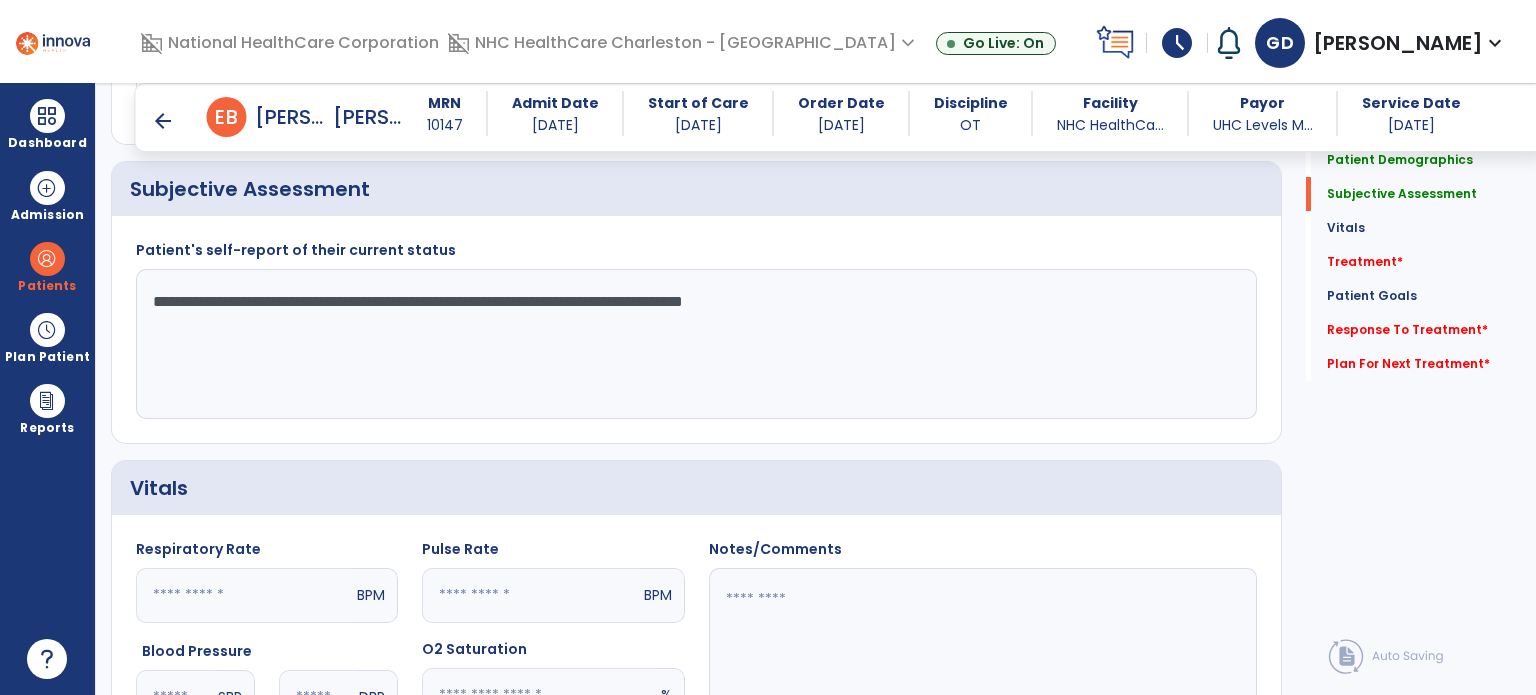 click on "**********" 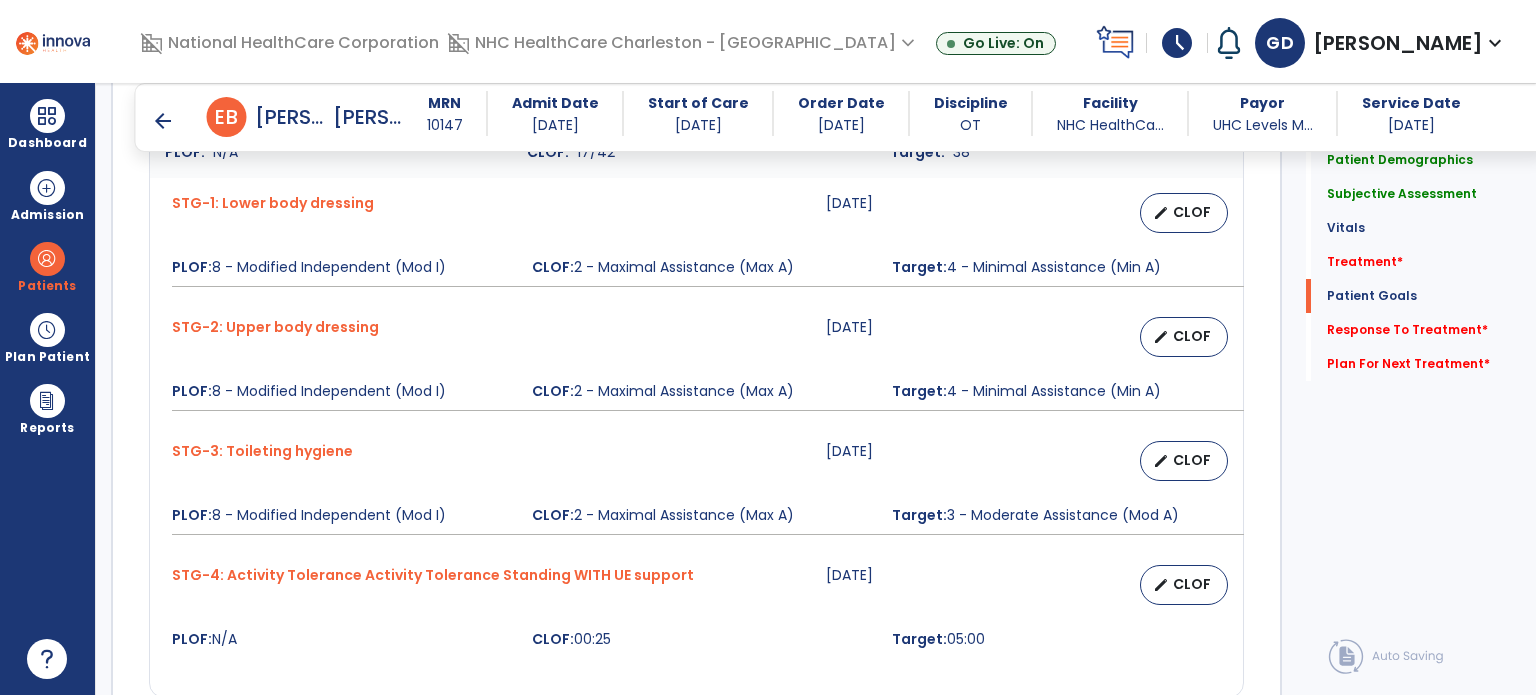 scroll, scrollTop: 1560, scrollLeft: 0, axis: vertical 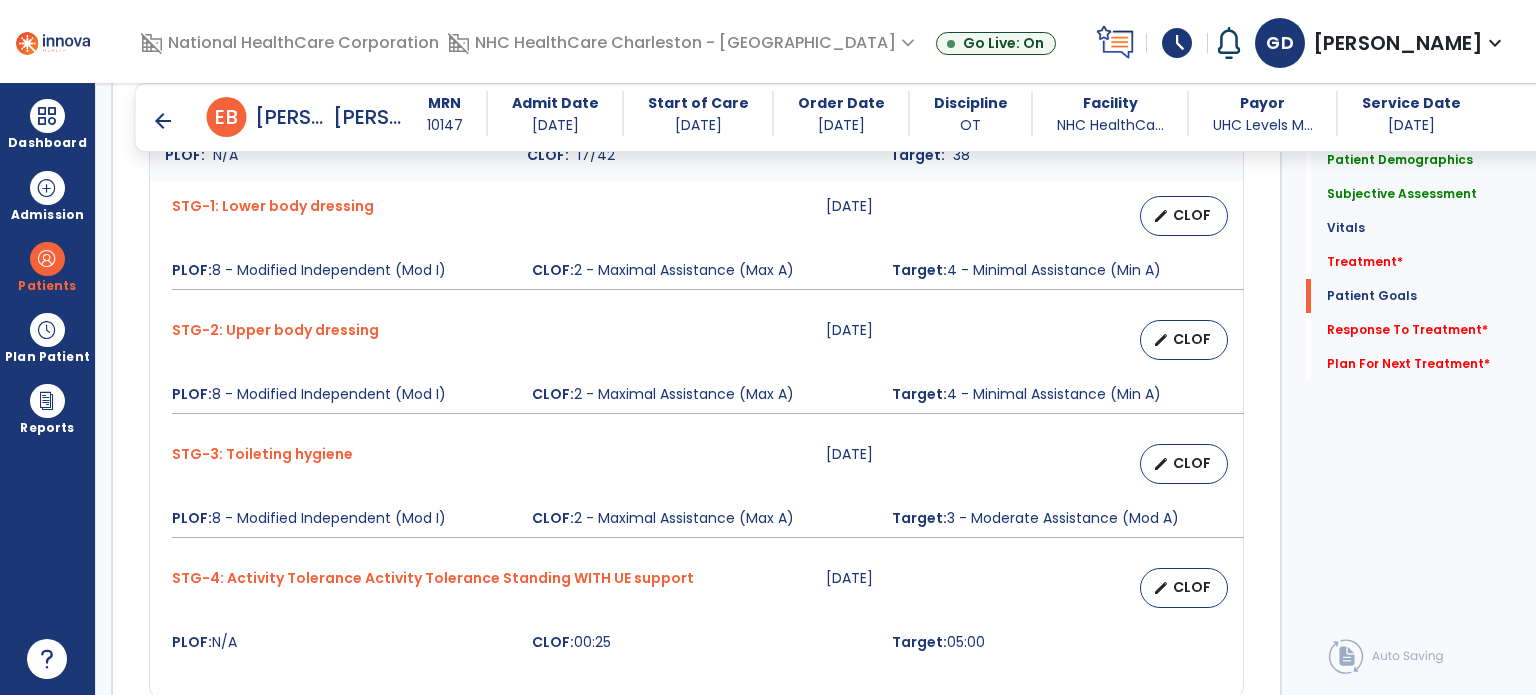 type on "**********" 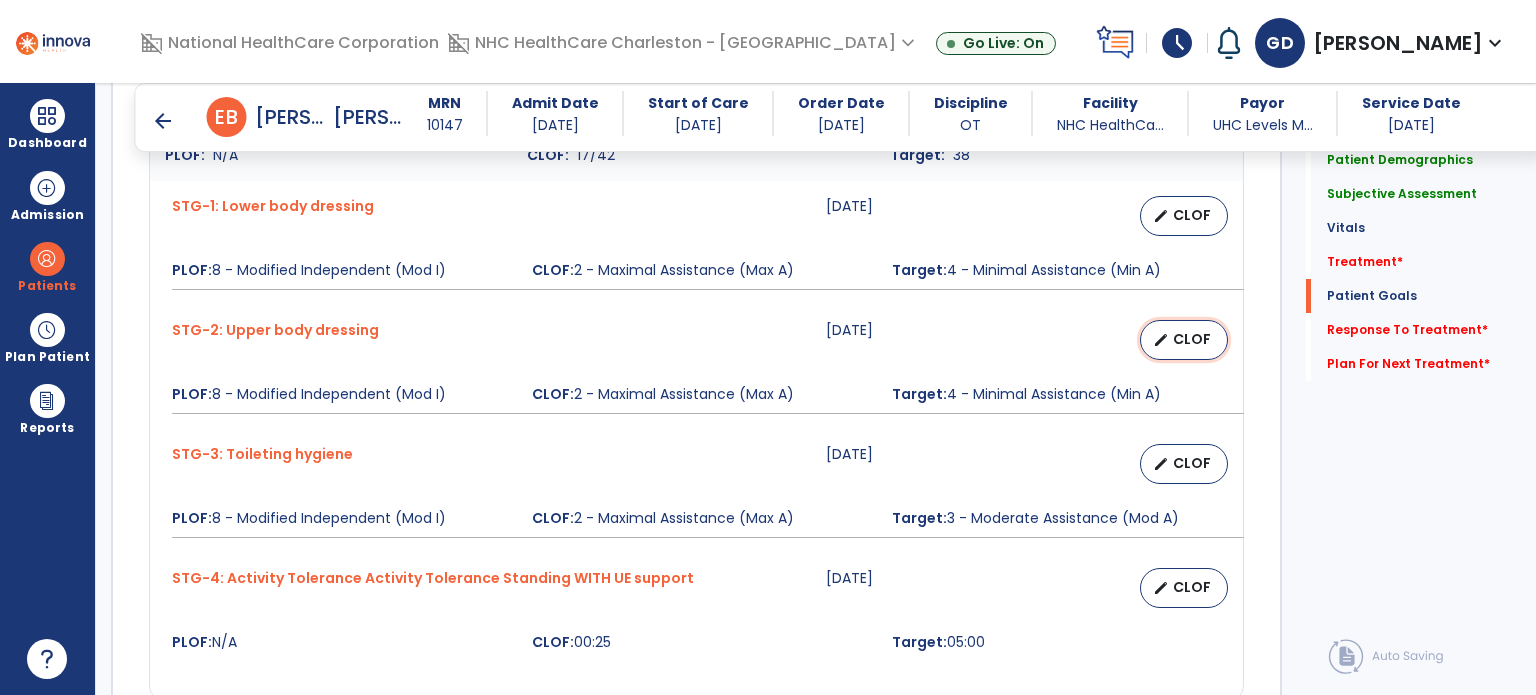 click on "edit   CLOF" at bounding box center (1184, 340) 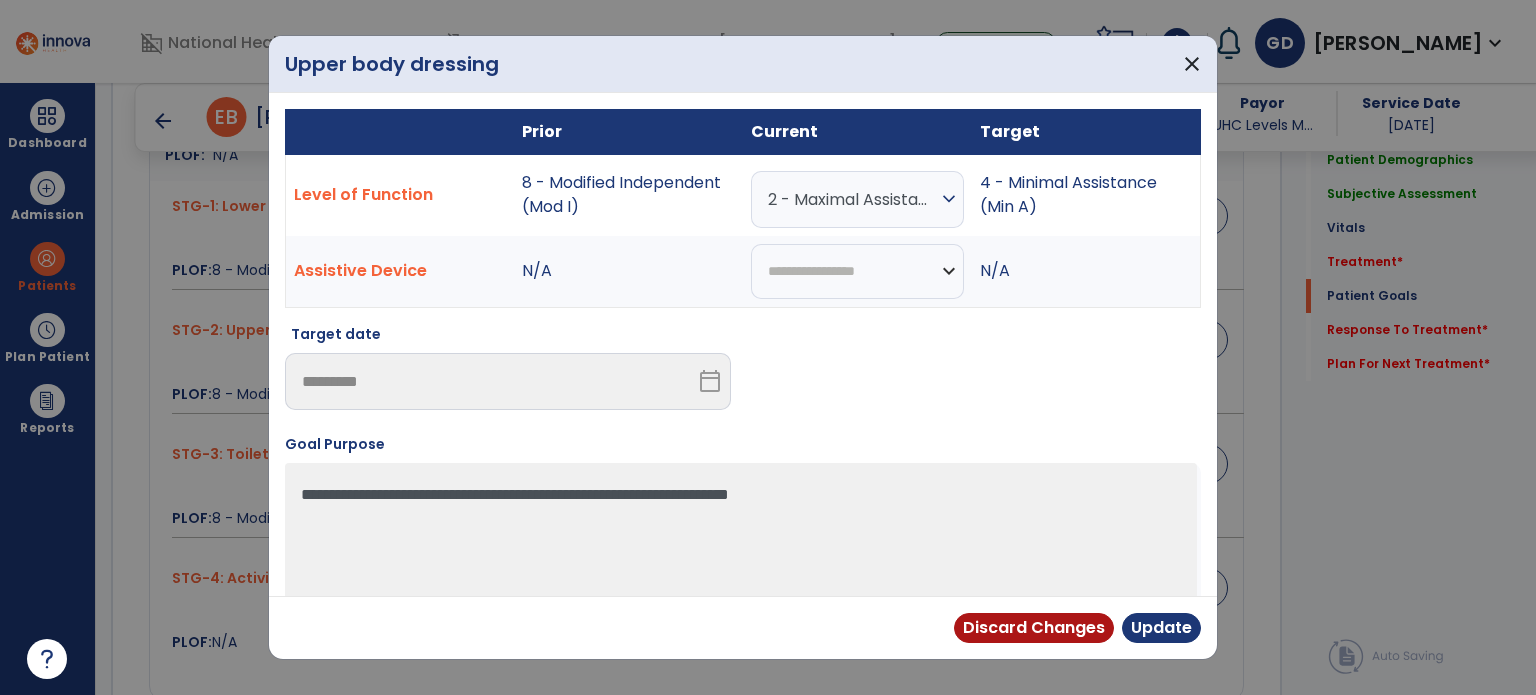 click on "2 - Maximal Assistance (Max A)" at bounding box center (852, 199) 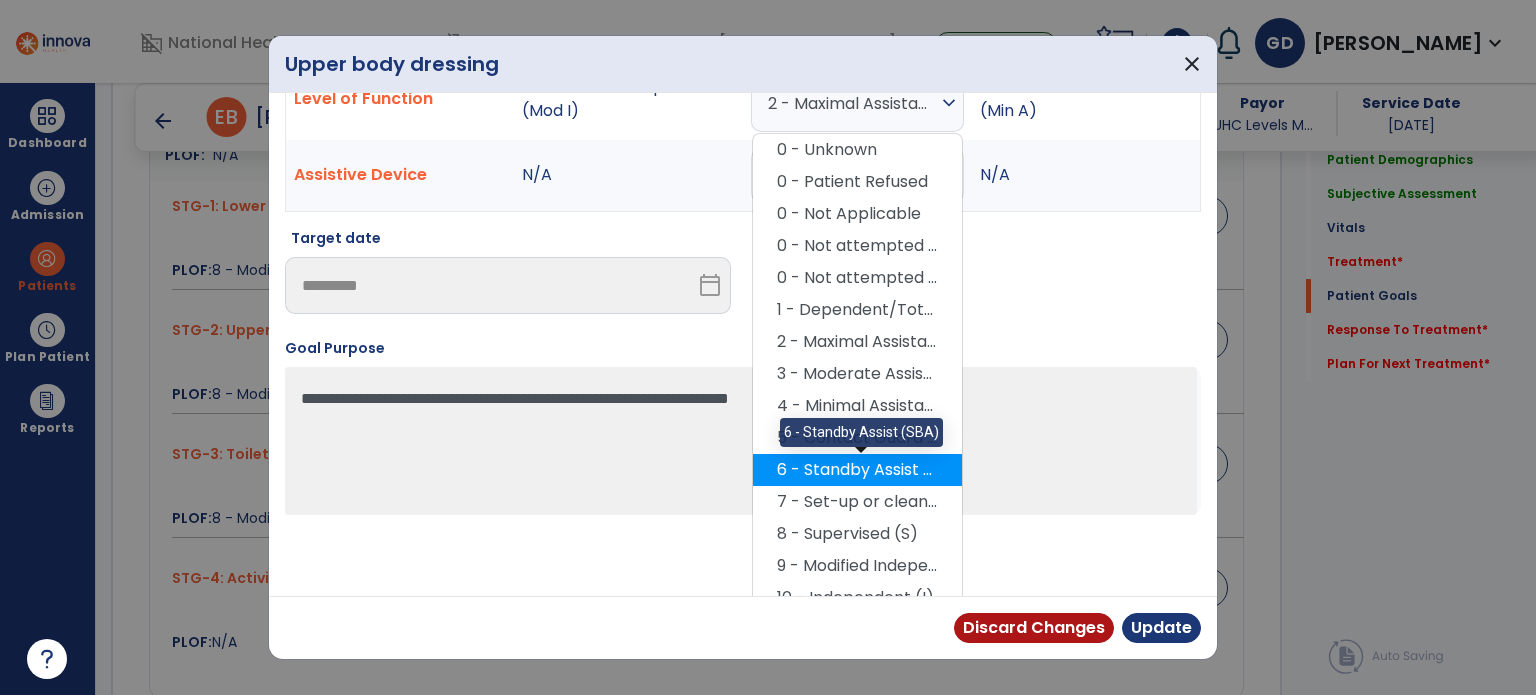 scroll, scrollTop: 112, scrollLeft: 0, axis: vertical 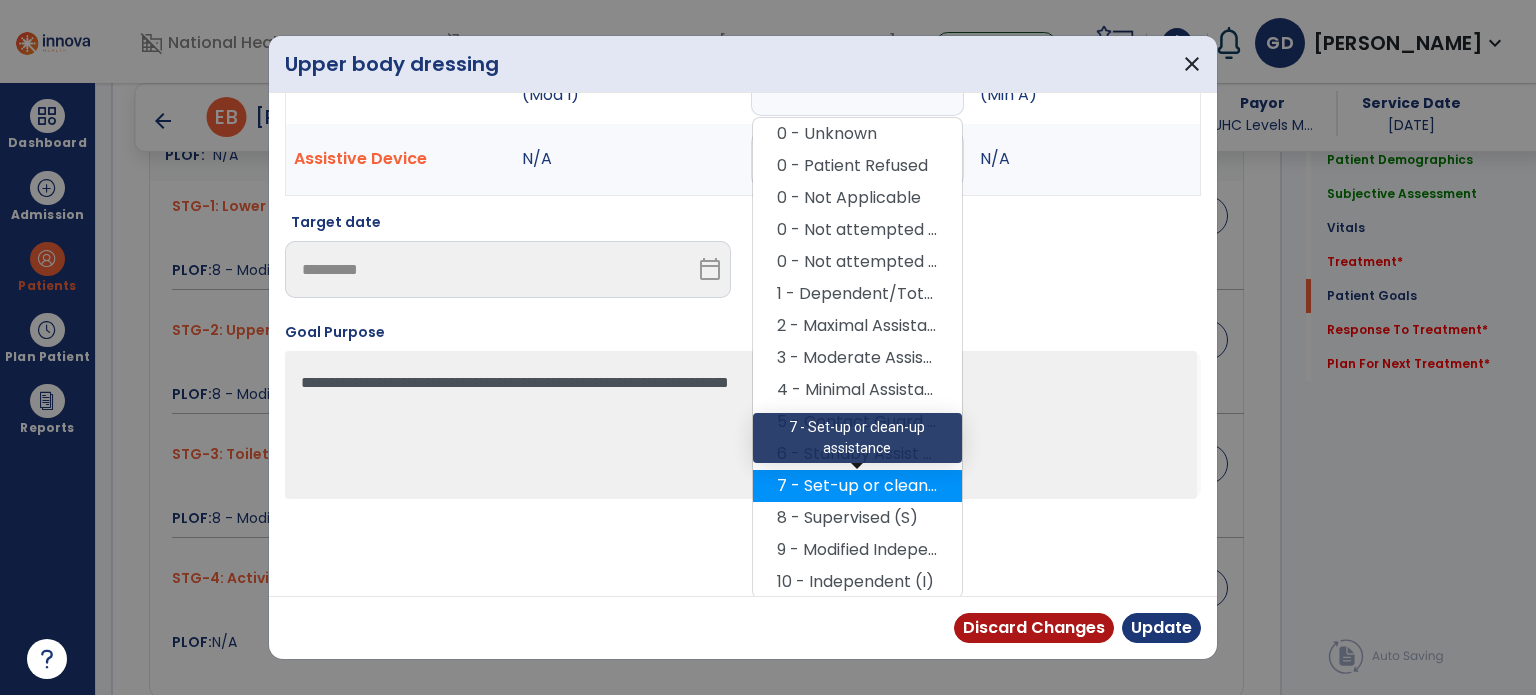 click on "7 - Set-up or clean-up assistance" at bounding box center (857, 486) 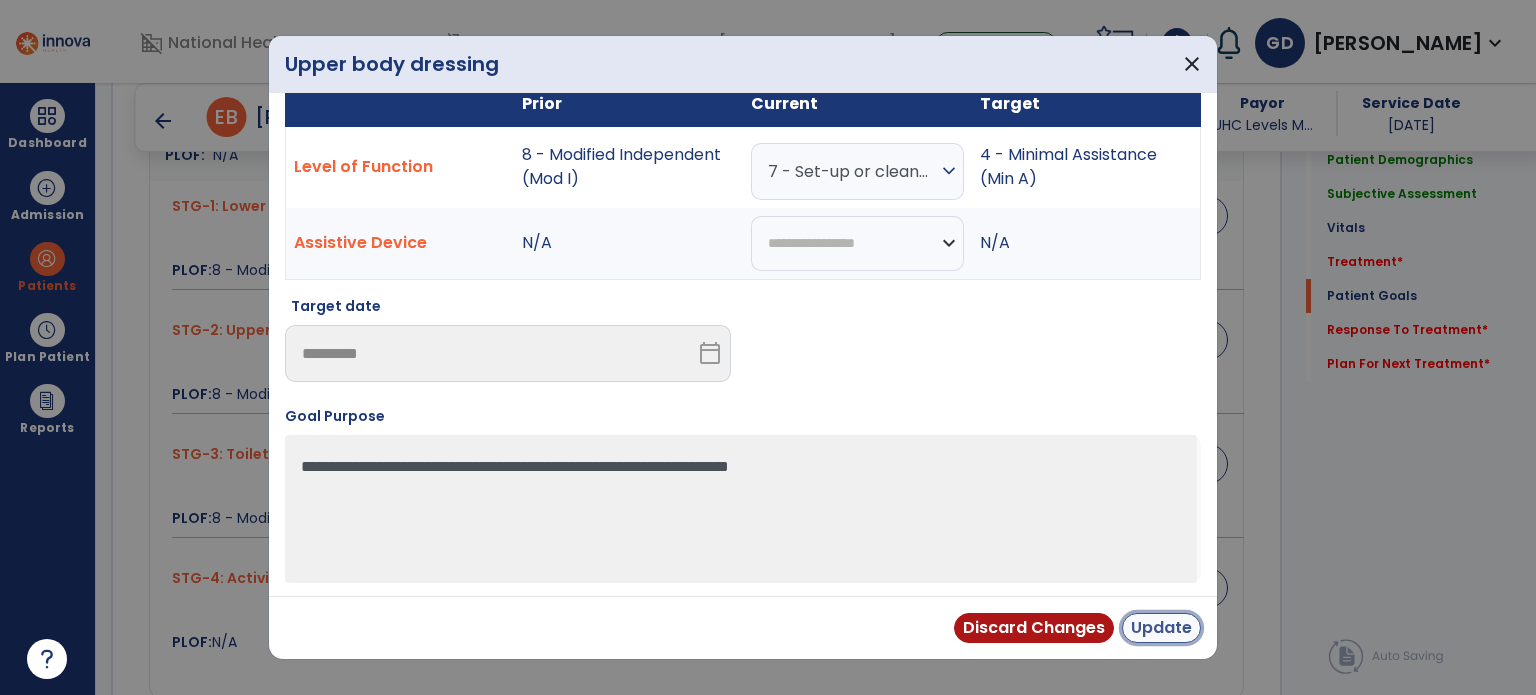 click on "Update" at bounding box center (1161, 628) 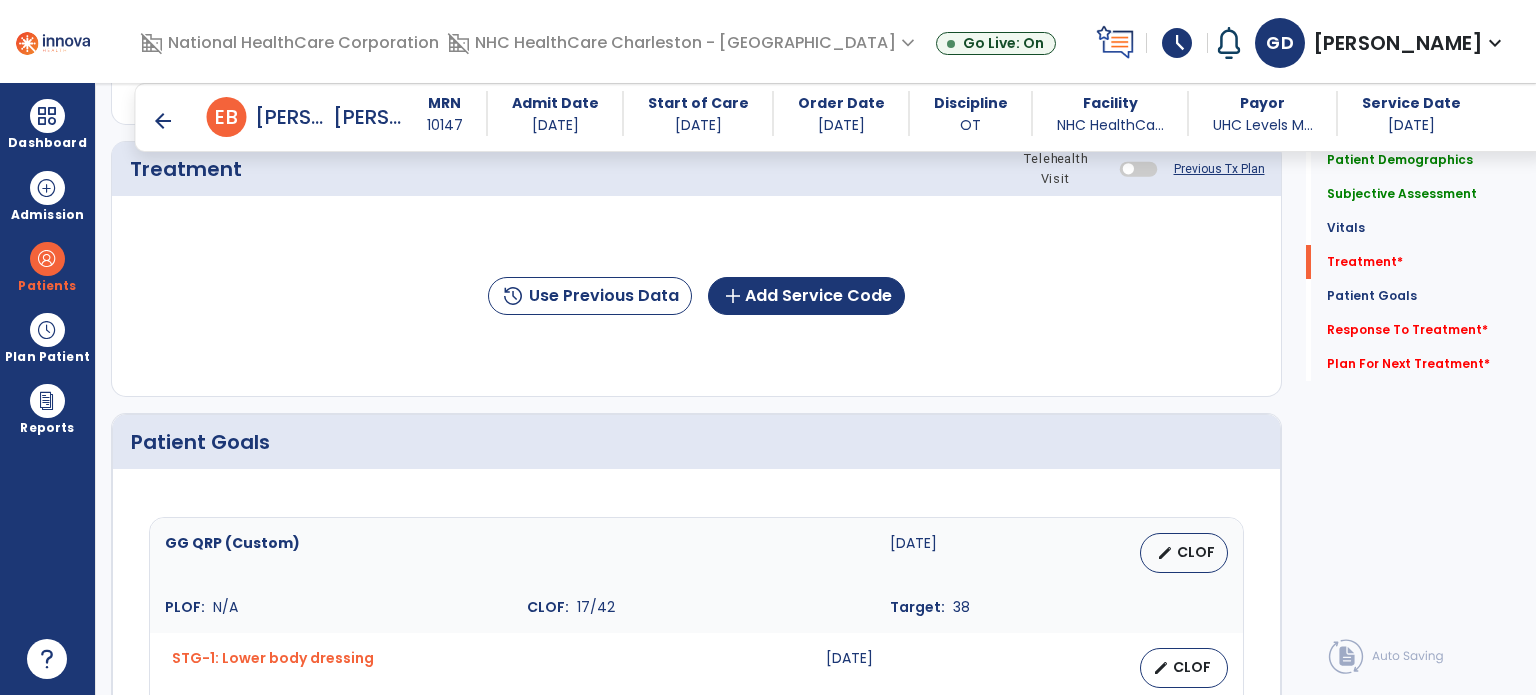 scroll, scrollTop: 1028, scrollLeft: 0, axis: vertical 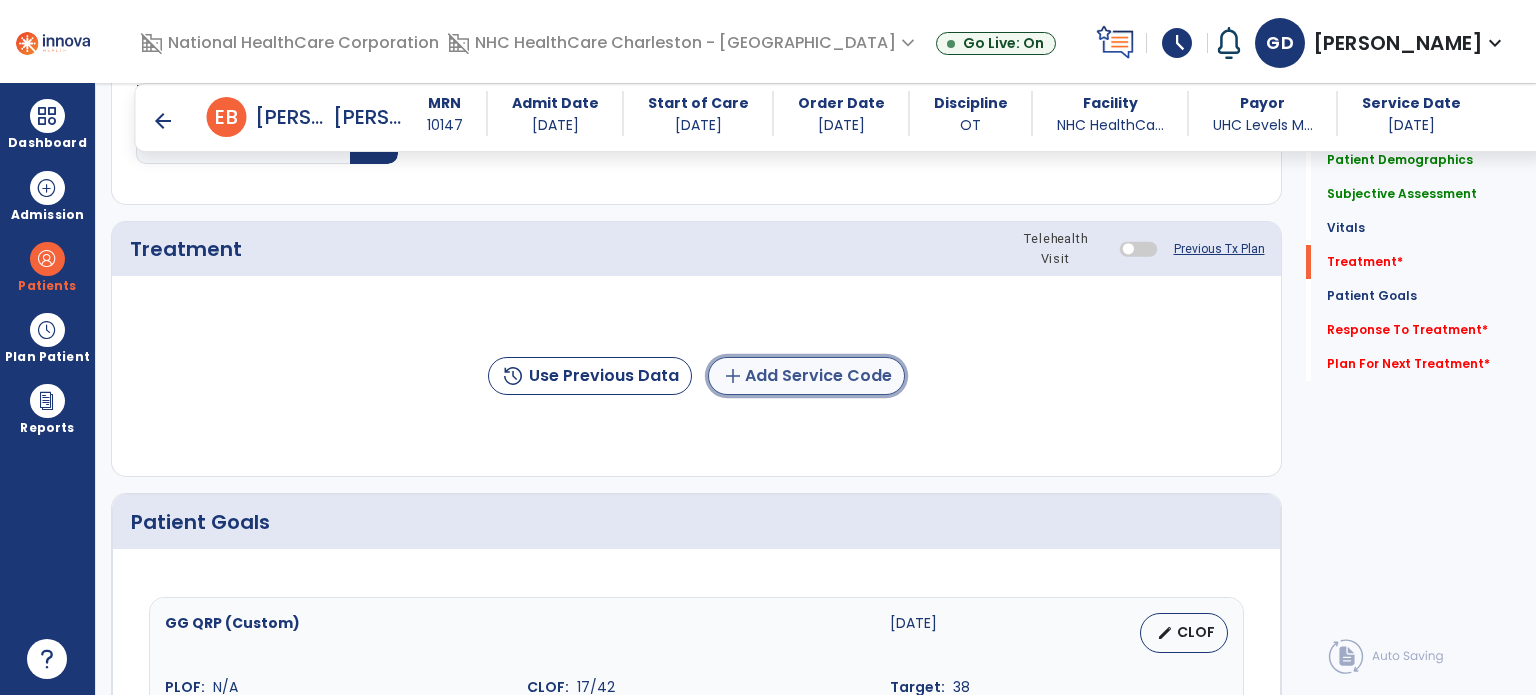 click on "add  Add Service Code" 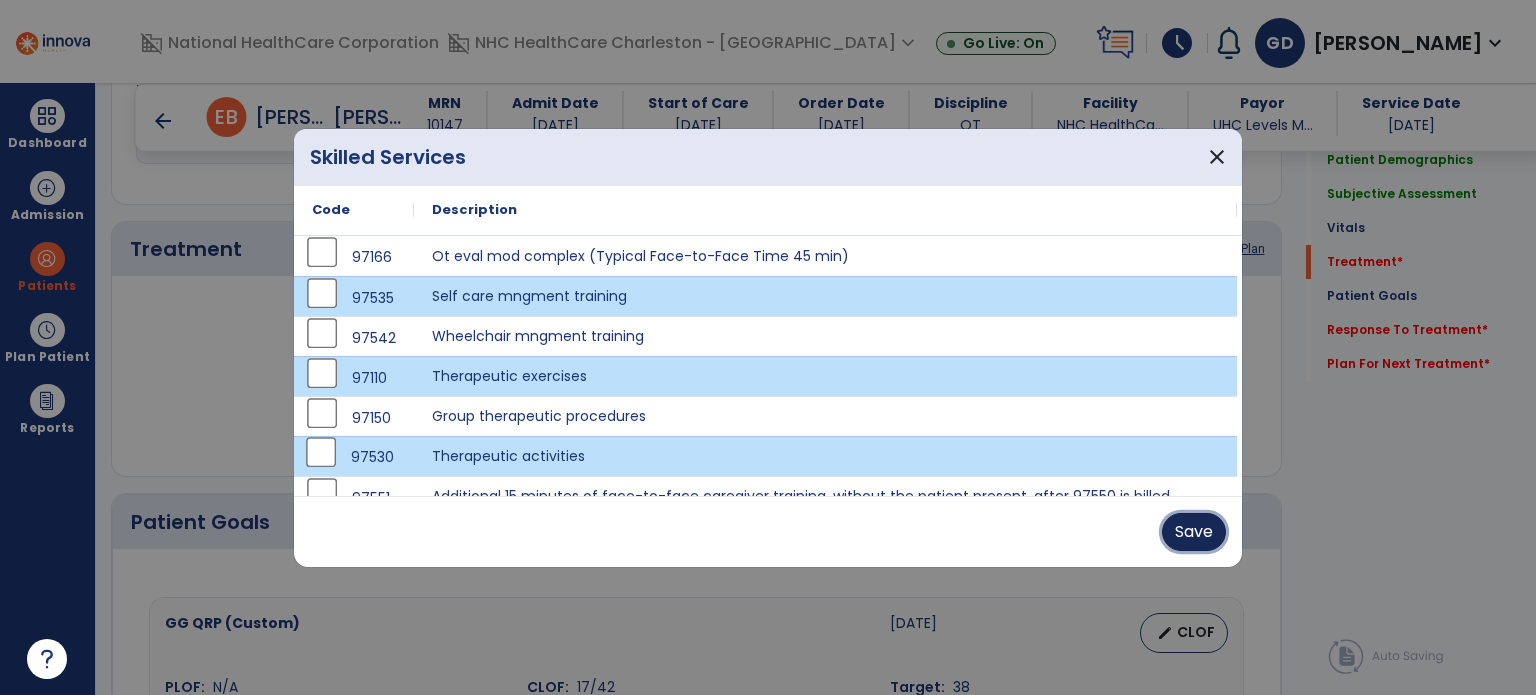 click on "Save" at bounding box center (1194, 532) 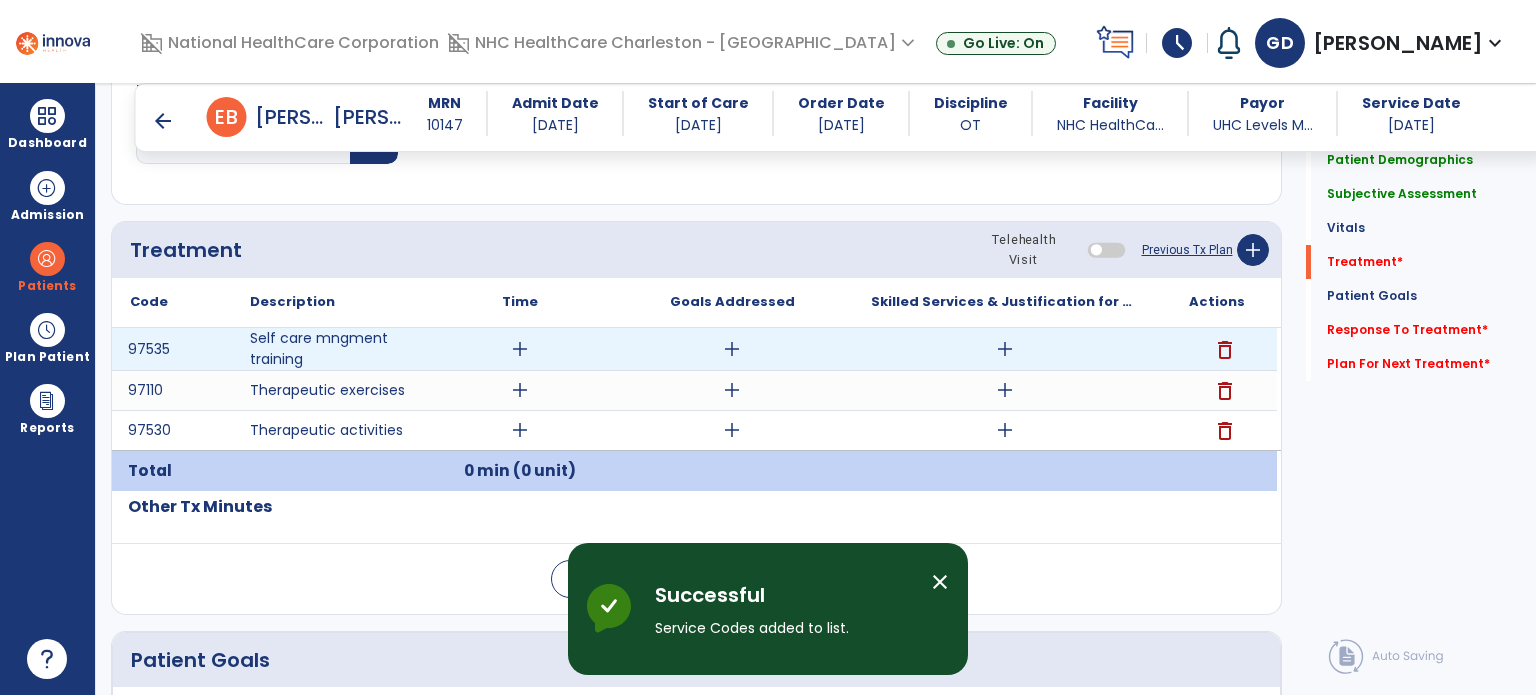 click on "add" at bounding box center [520, 349] 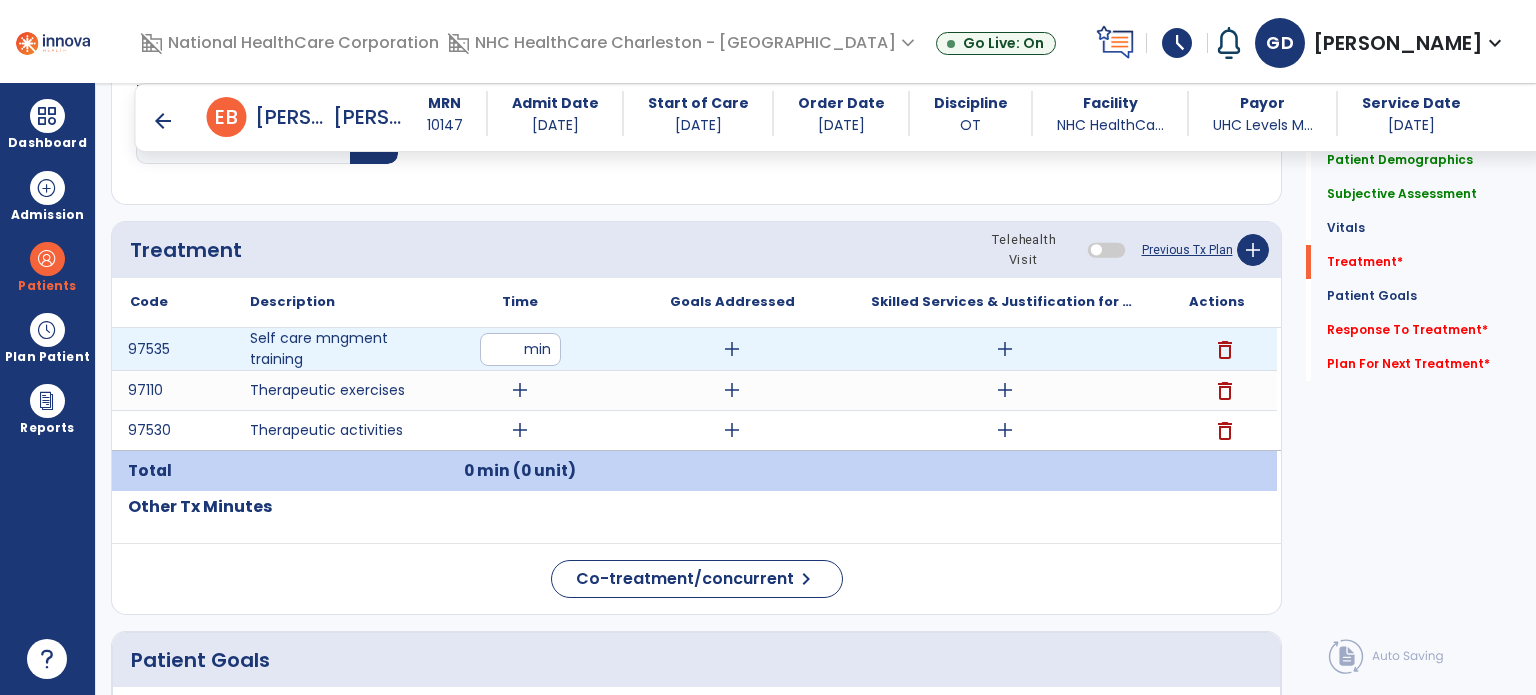 type on "**" 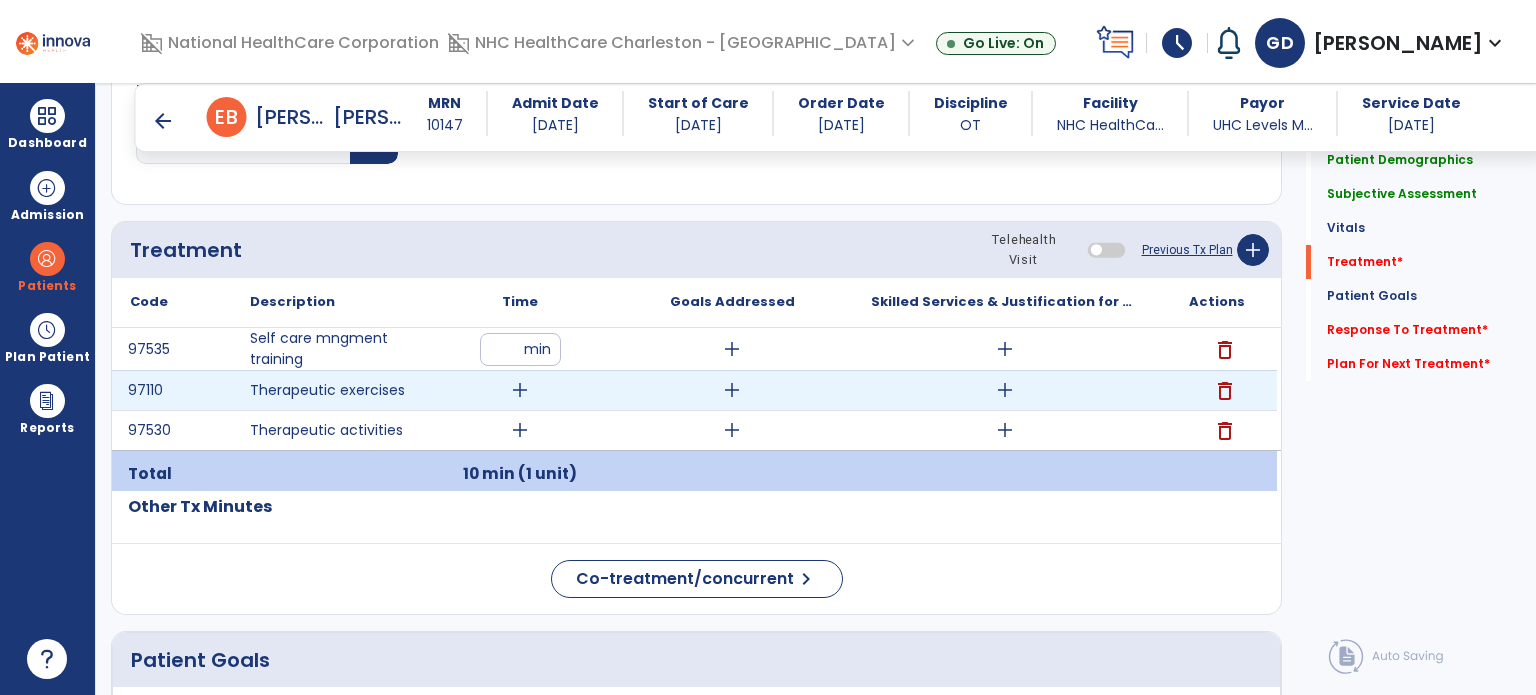 click on "add" at bounding box center (520, 390) 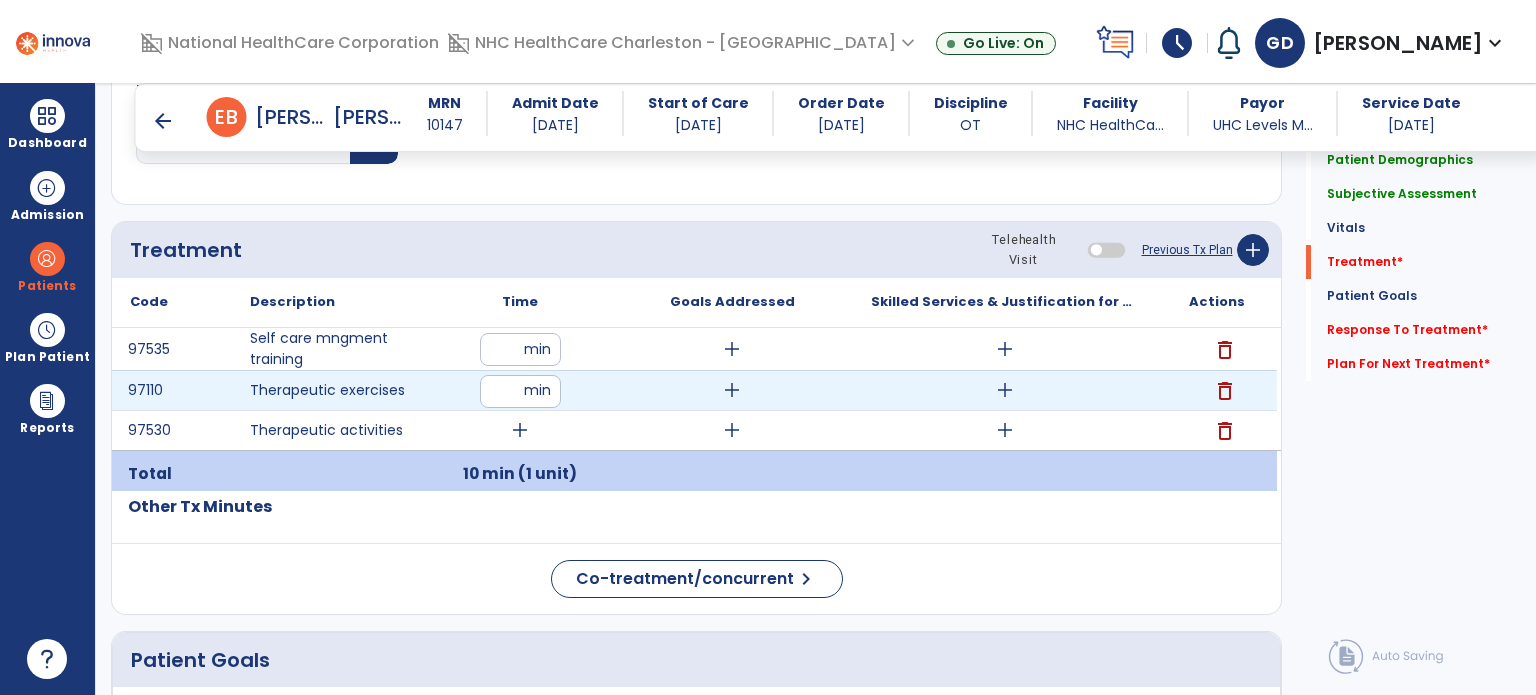 type on "**" 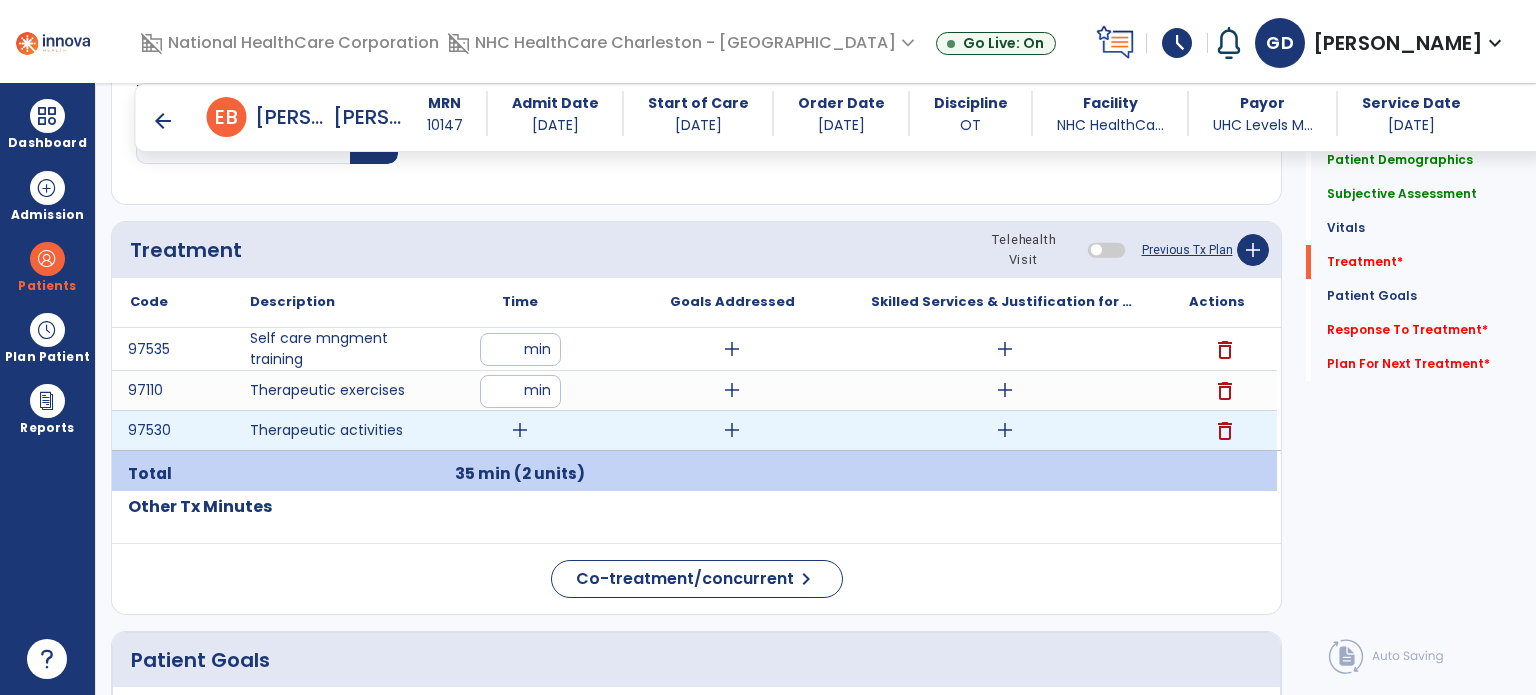 click on "add" at bounding box center (520, 430) 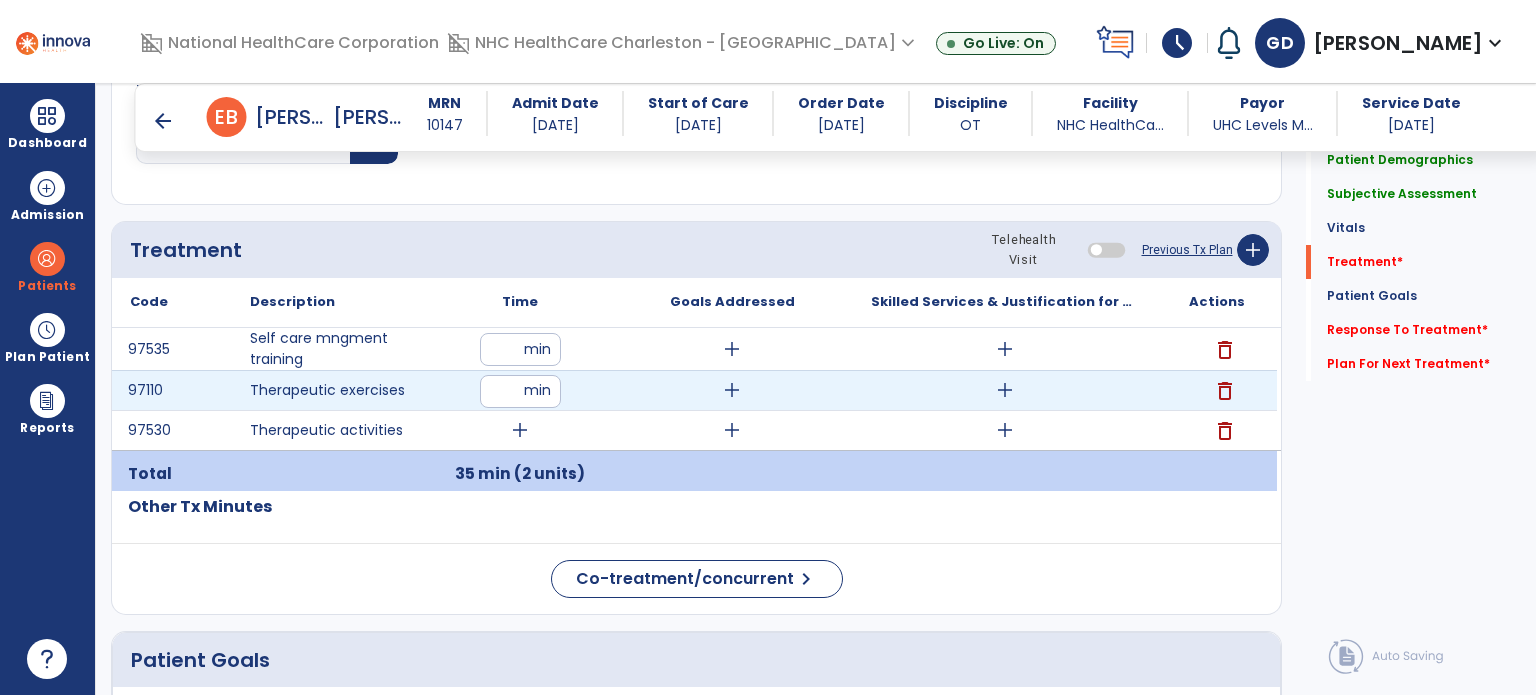 click on "**" at bounding box center [520, 391] 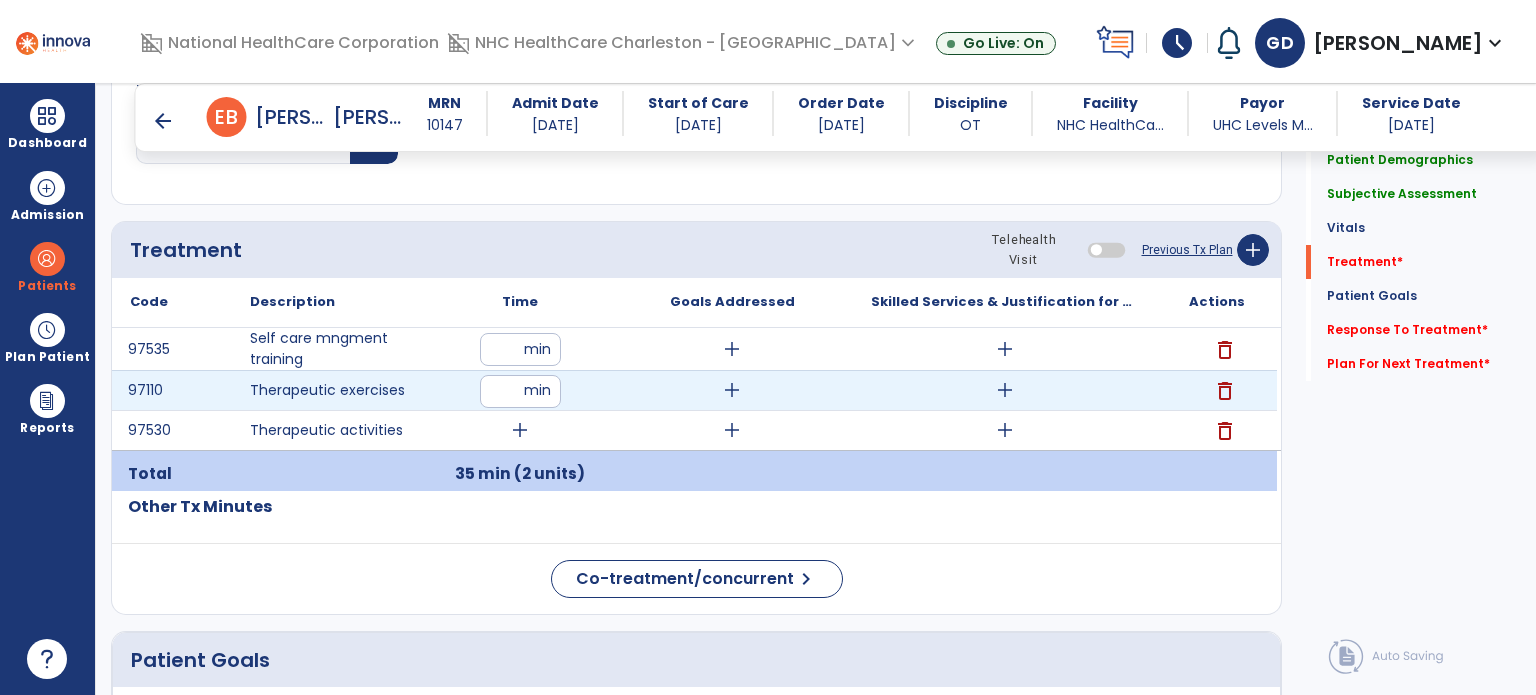 type on "**" 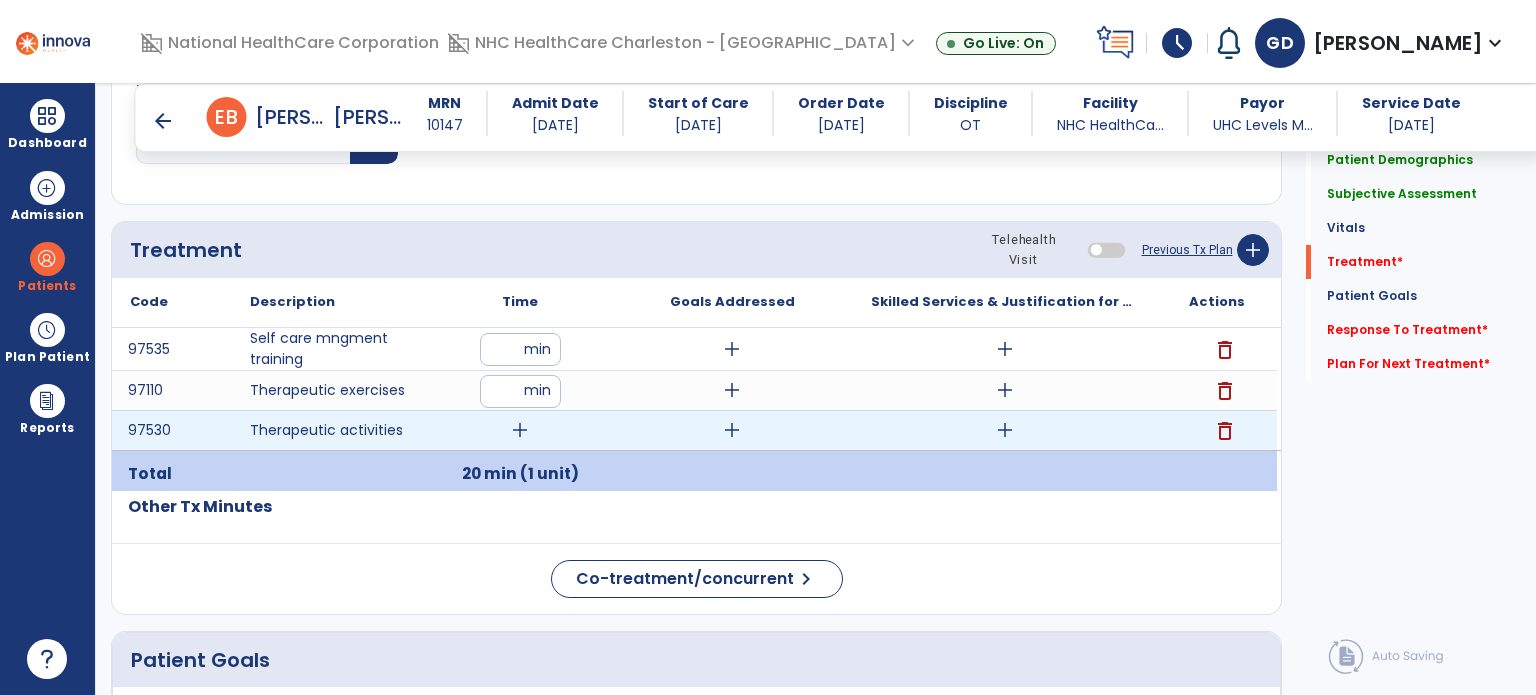 click on "add" at bounding box center (520, 430) 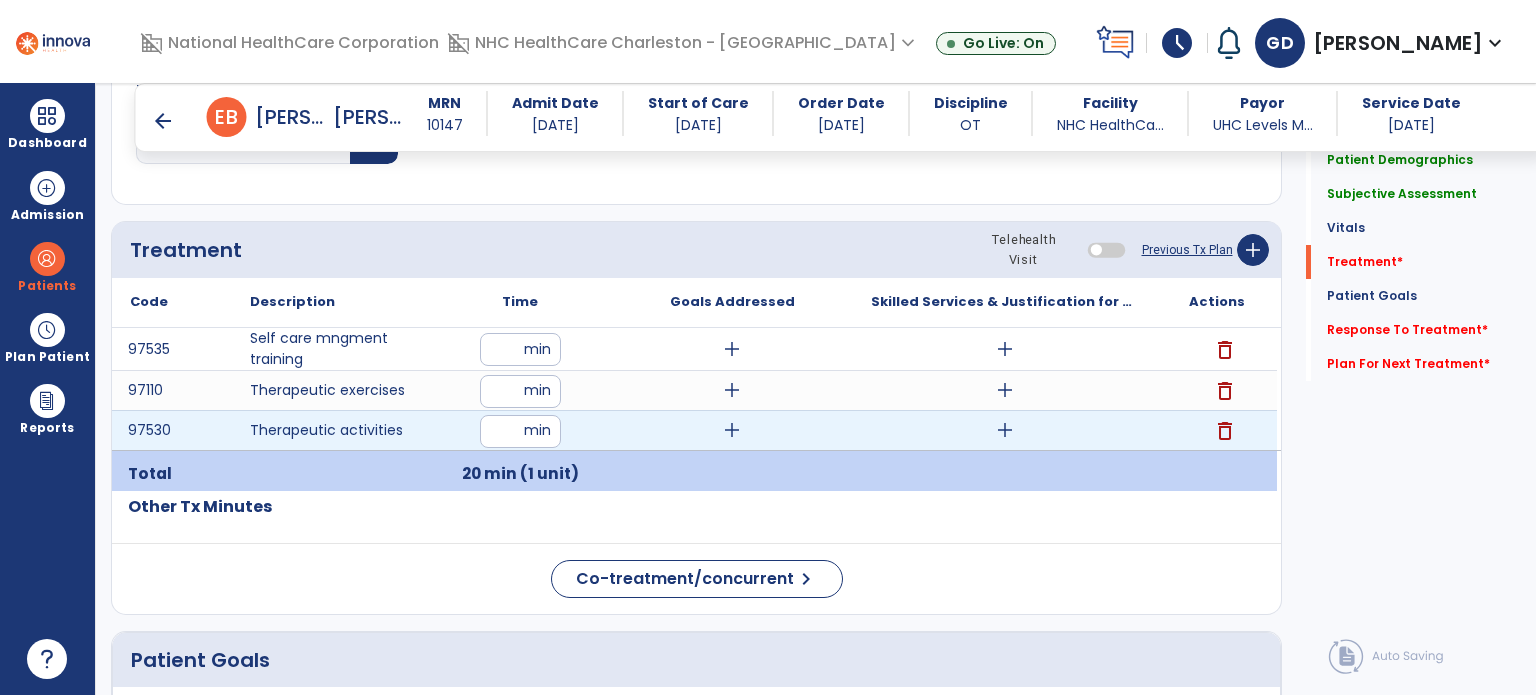 type on "**" 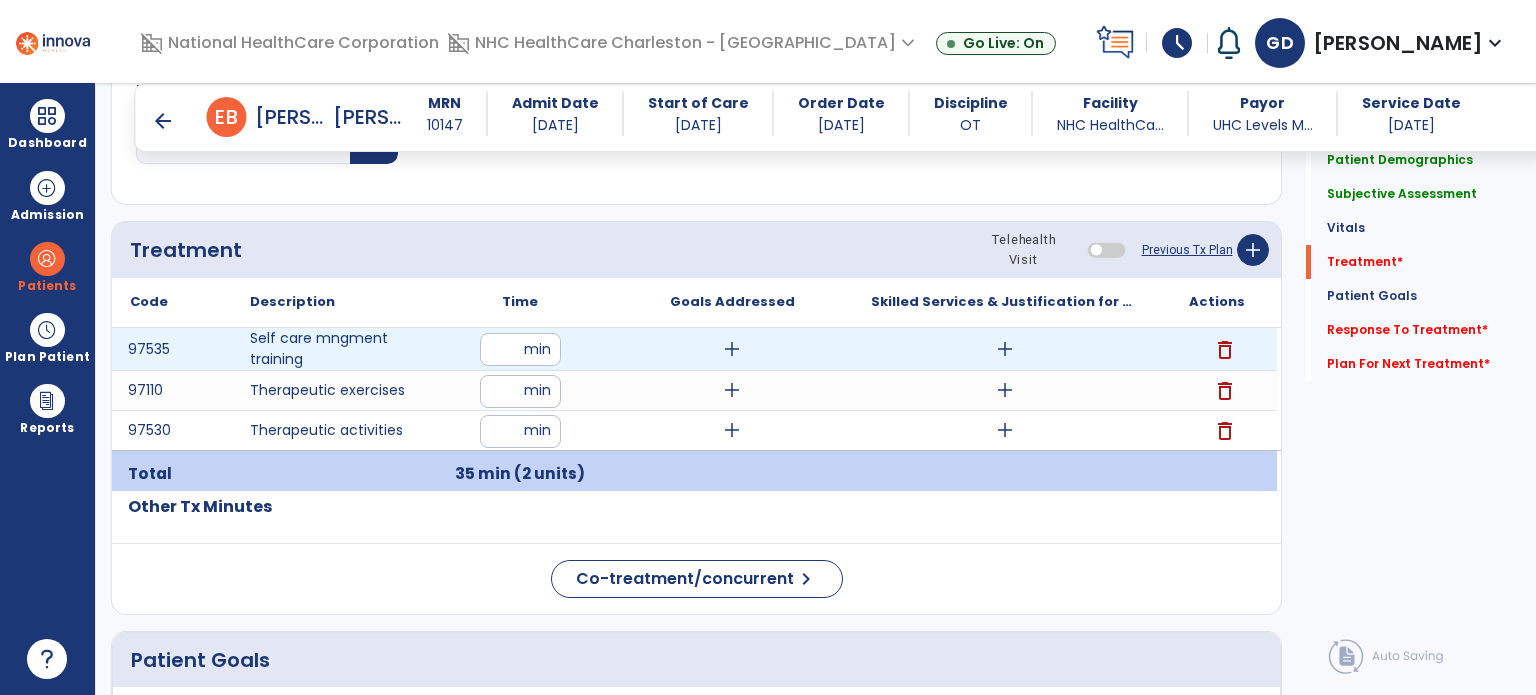 click on "**" at bounding box center (520, 349) 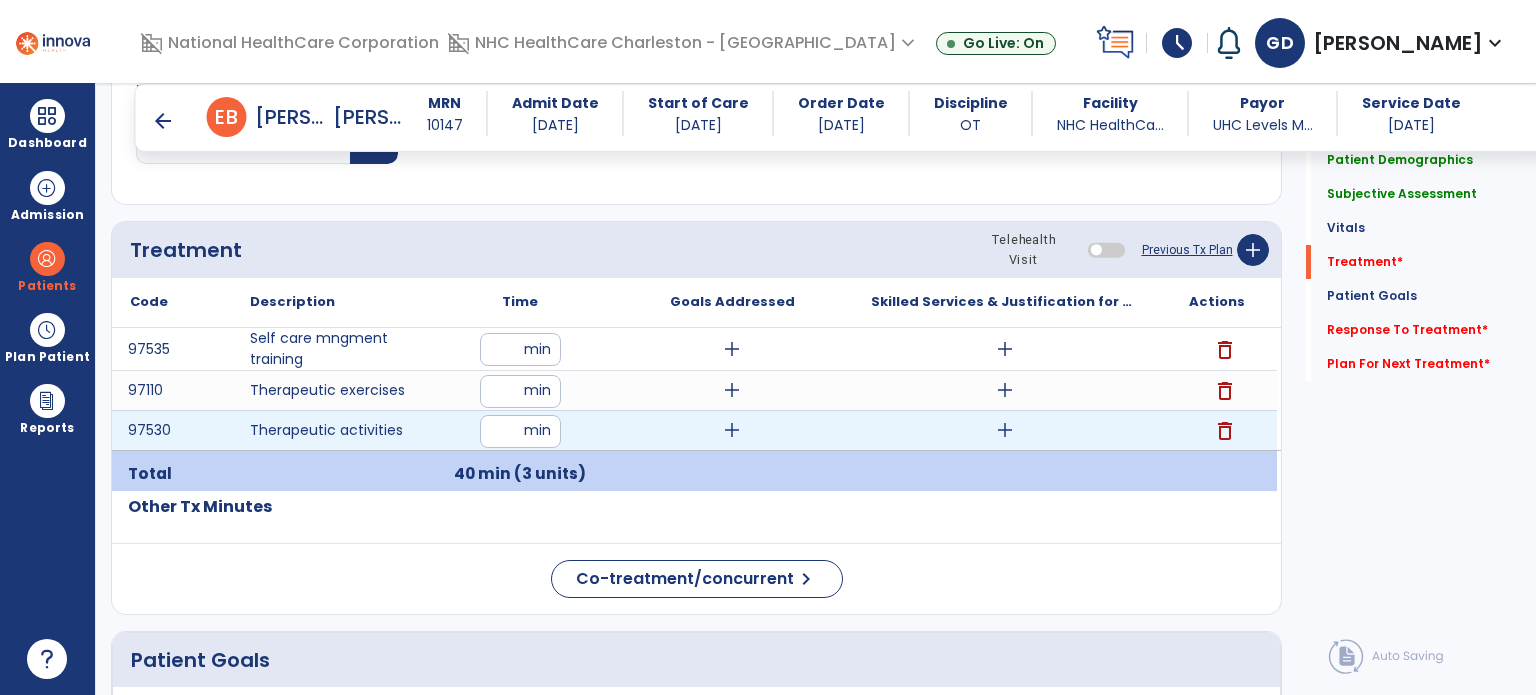 click on "**" at bounding box center [520, 431] 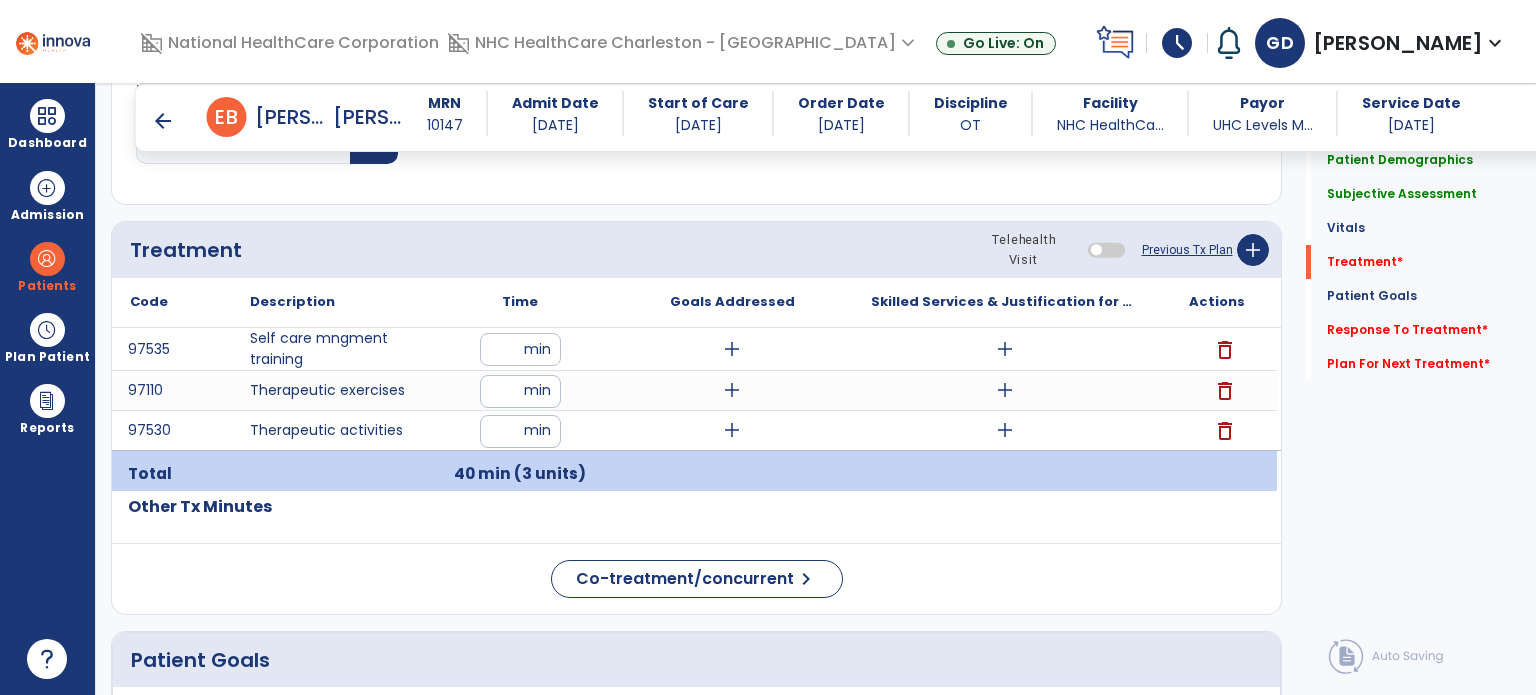 click on "Other Tx Minutes" 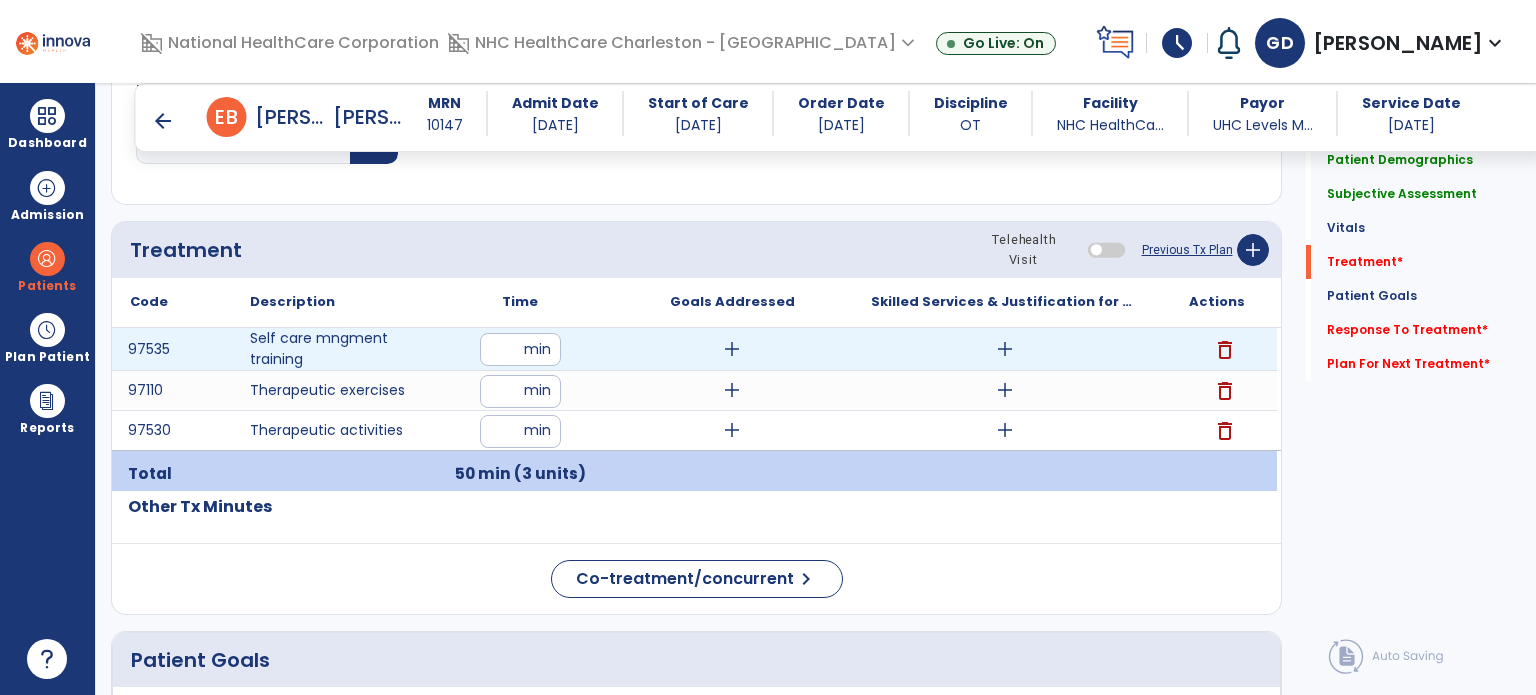 drag, startPoint x: 507, startPoint y: 344, endPoint x: 456, endPoint y: 354, distance: 51.971146 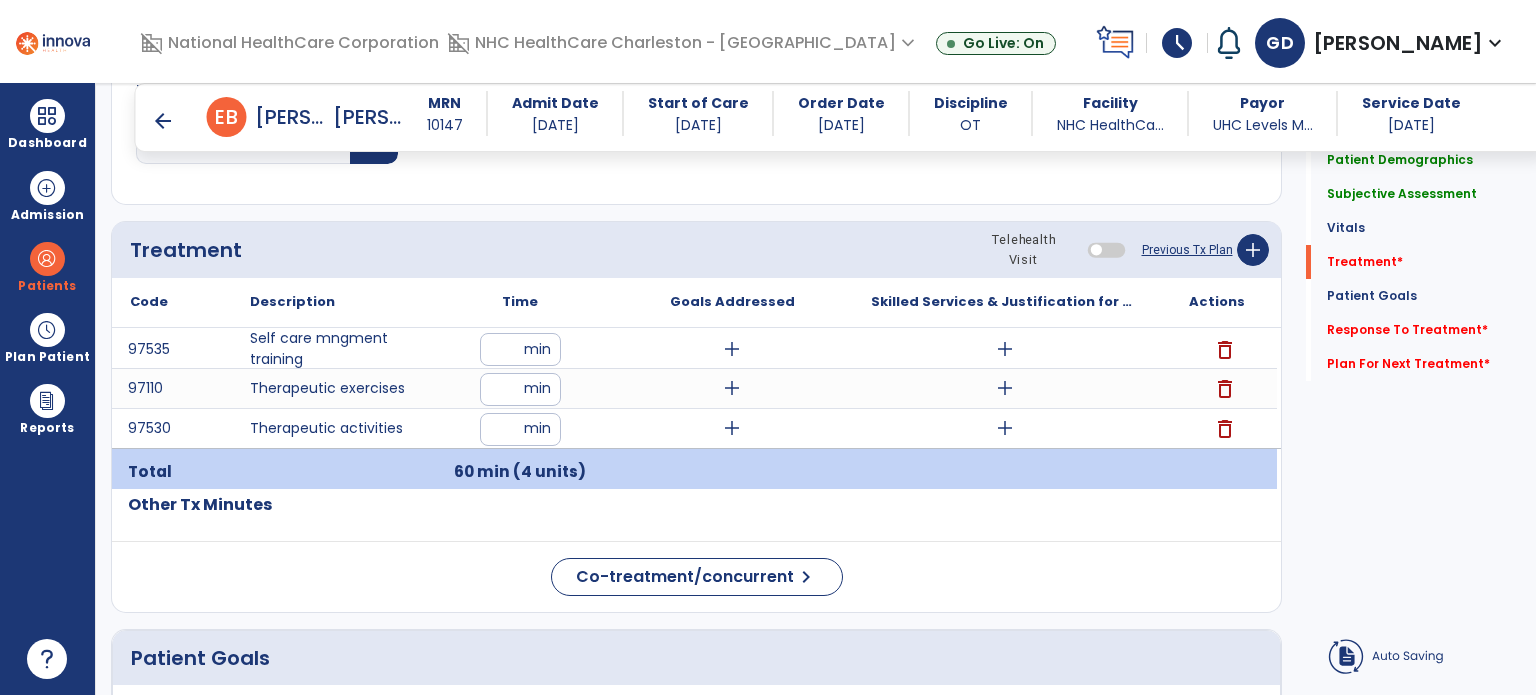 click 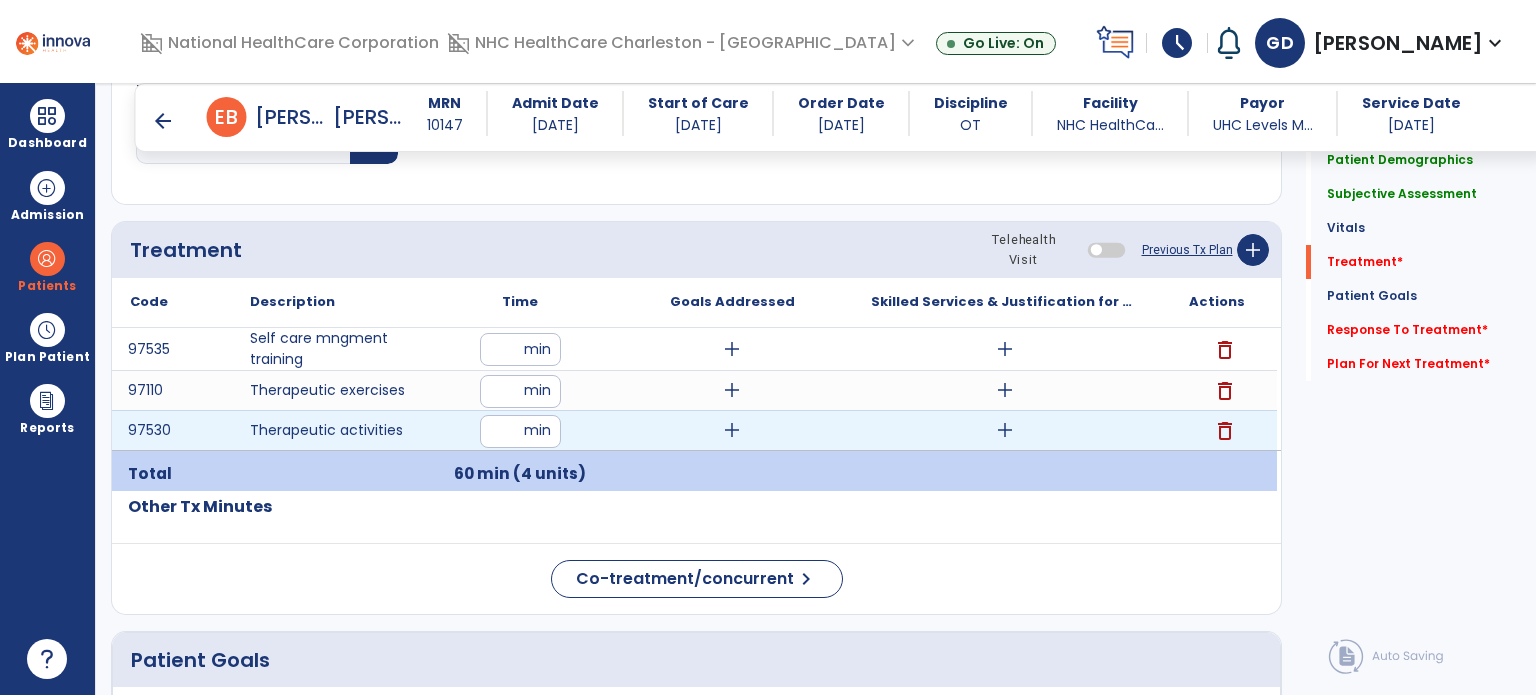 click on "**" at bounding box center (520, 431) 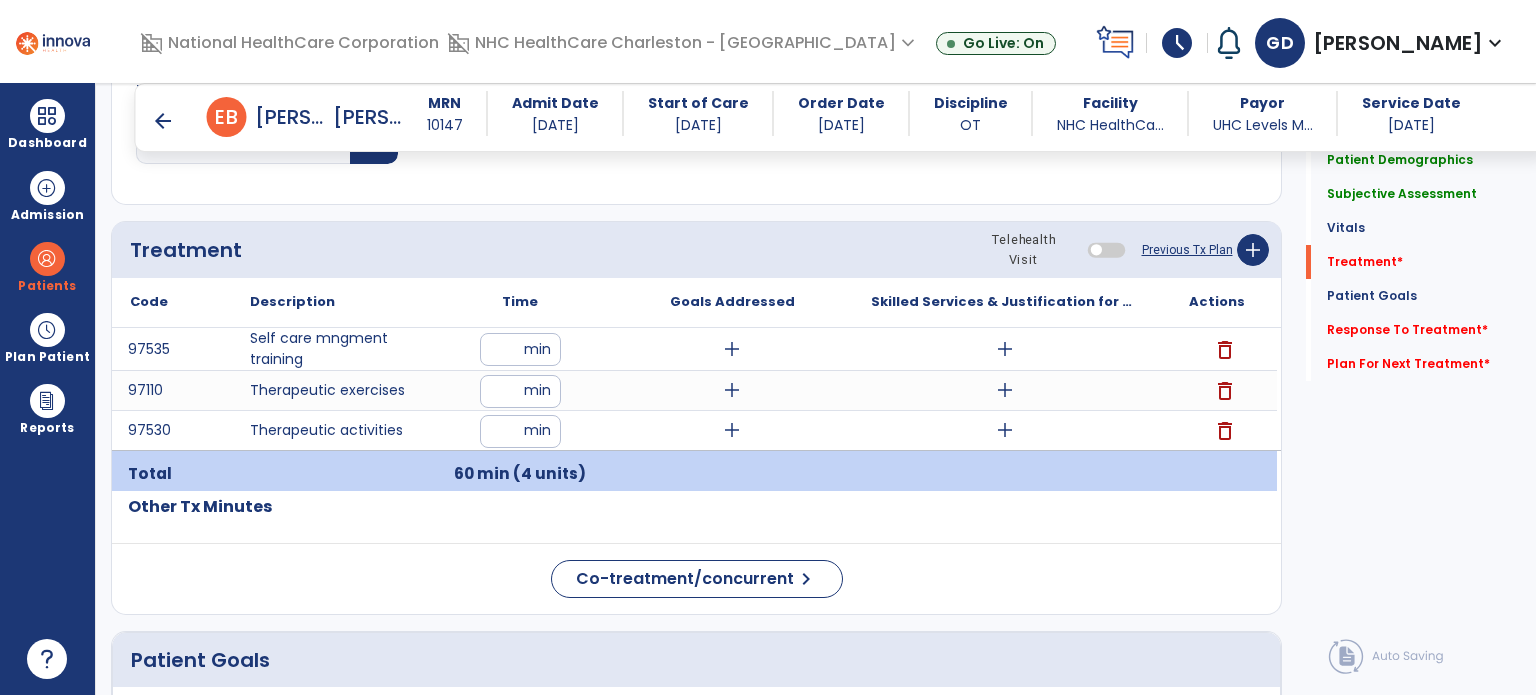 click on "Co-treatment/concurrent  chevron_right" 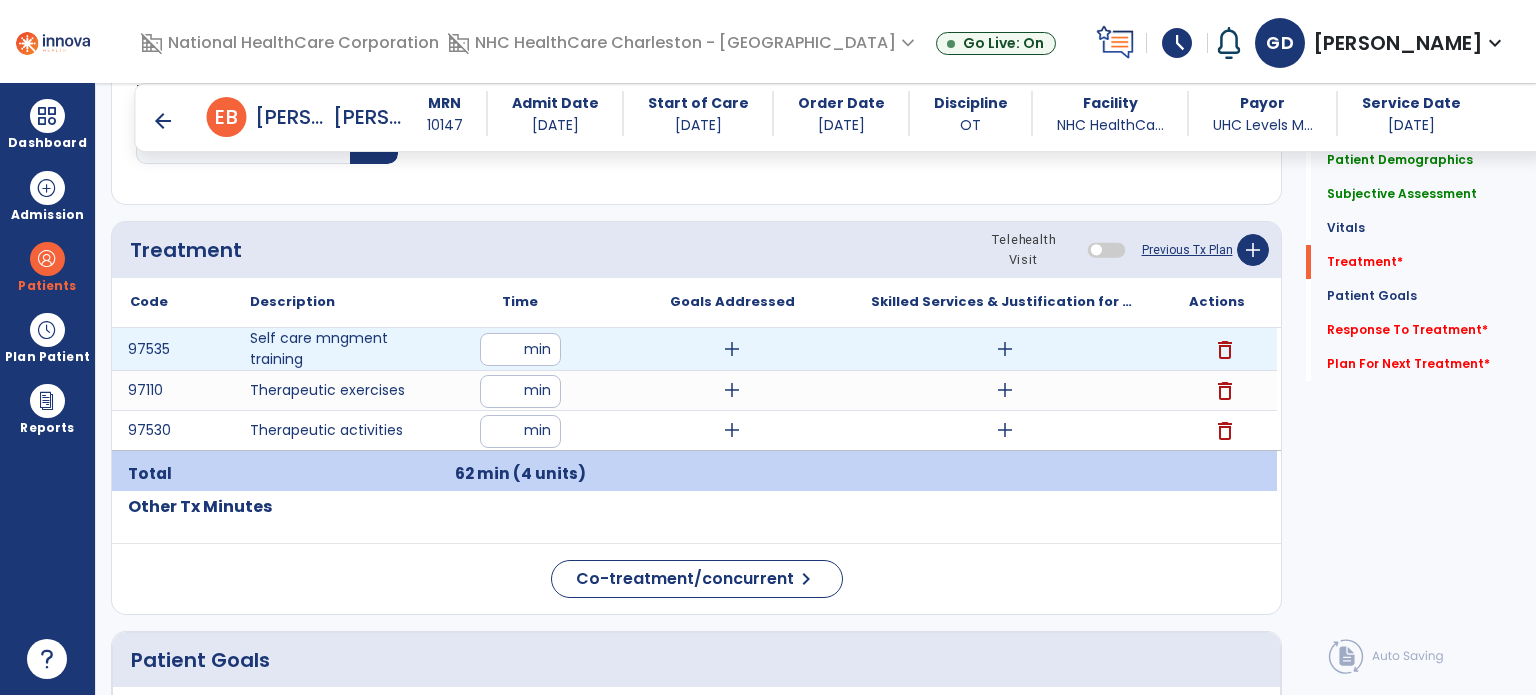 click on "**" at bounding box center (520, 349) 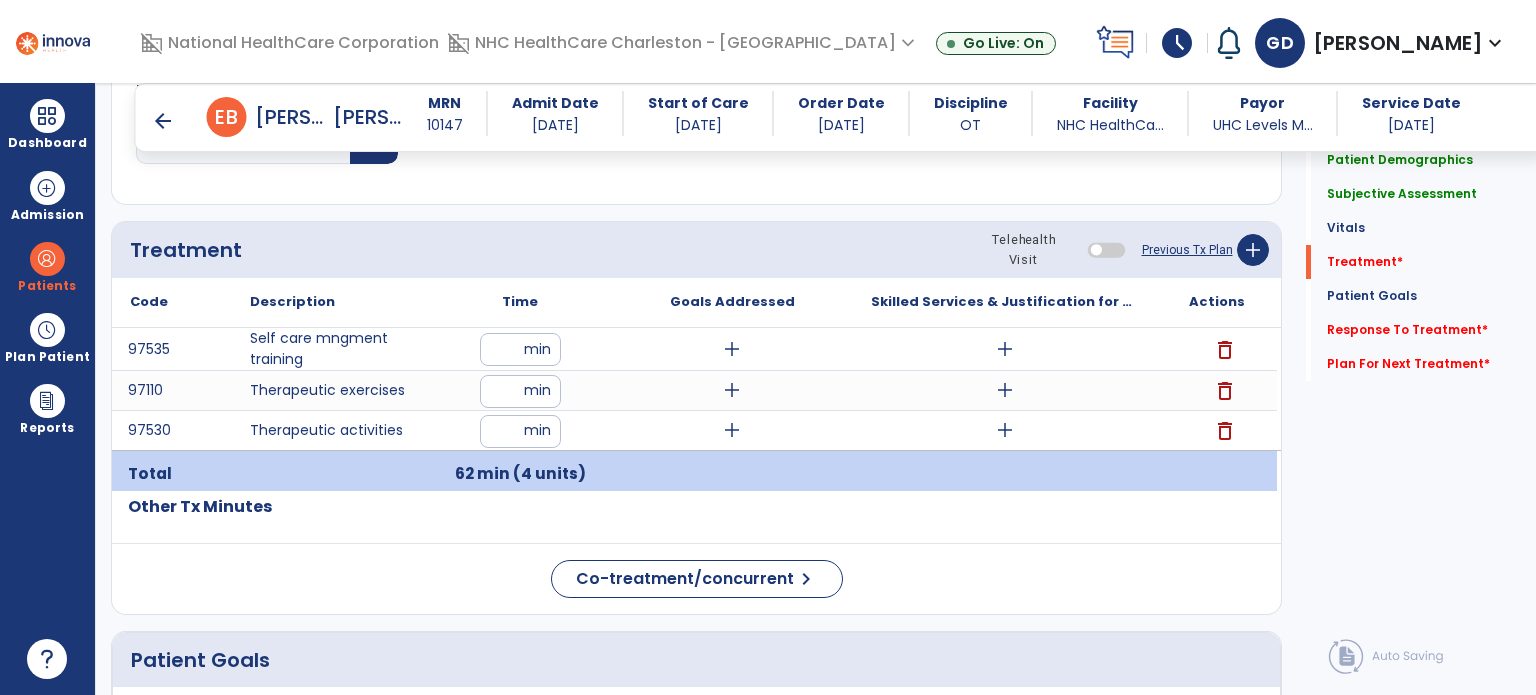 click 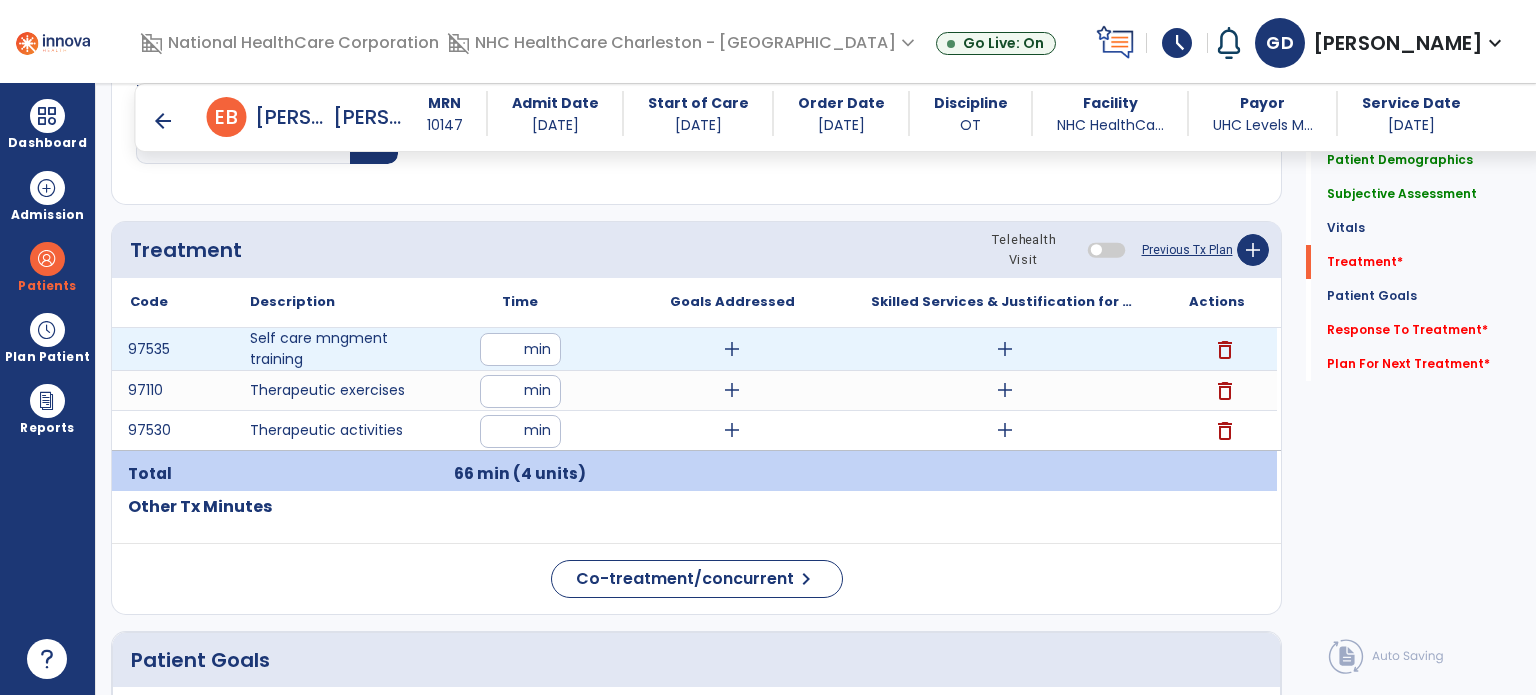click on "**" at bounding box center (520, 349) 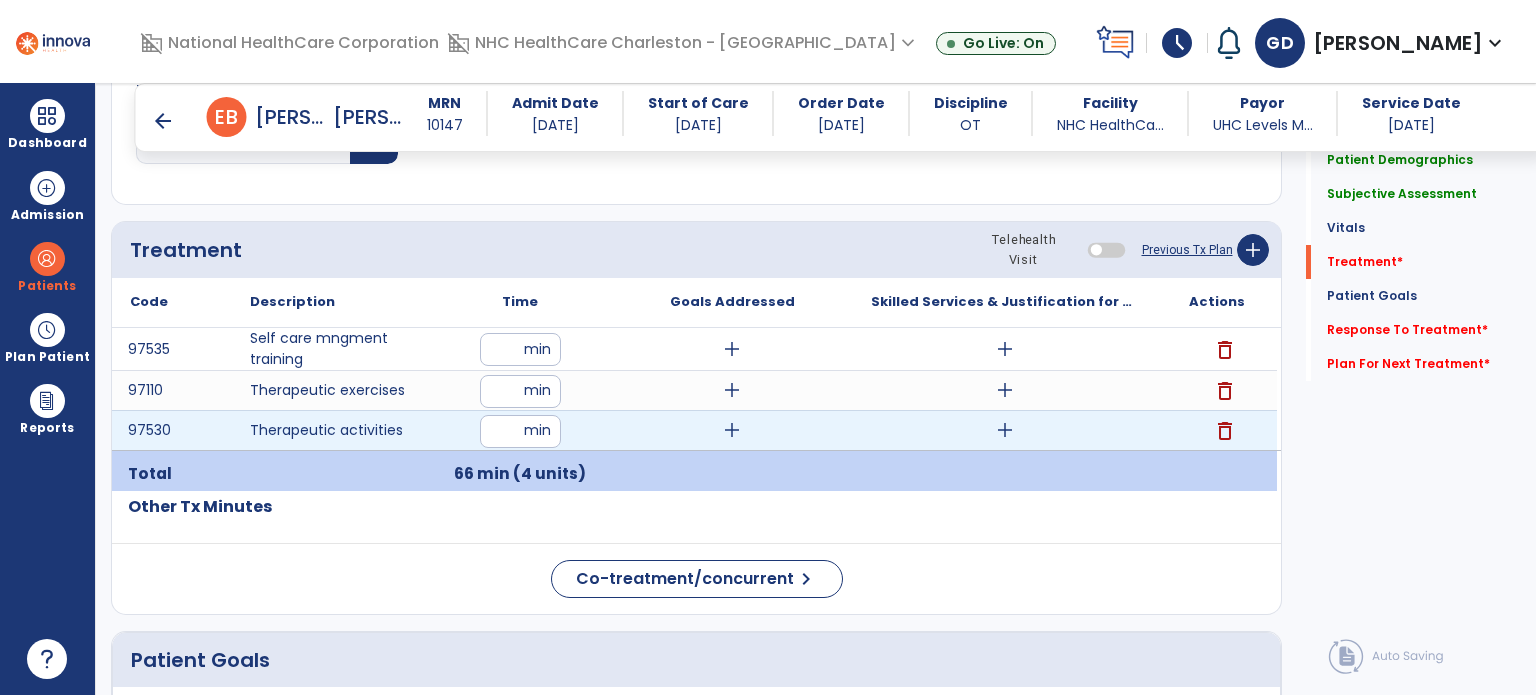 type on "**" 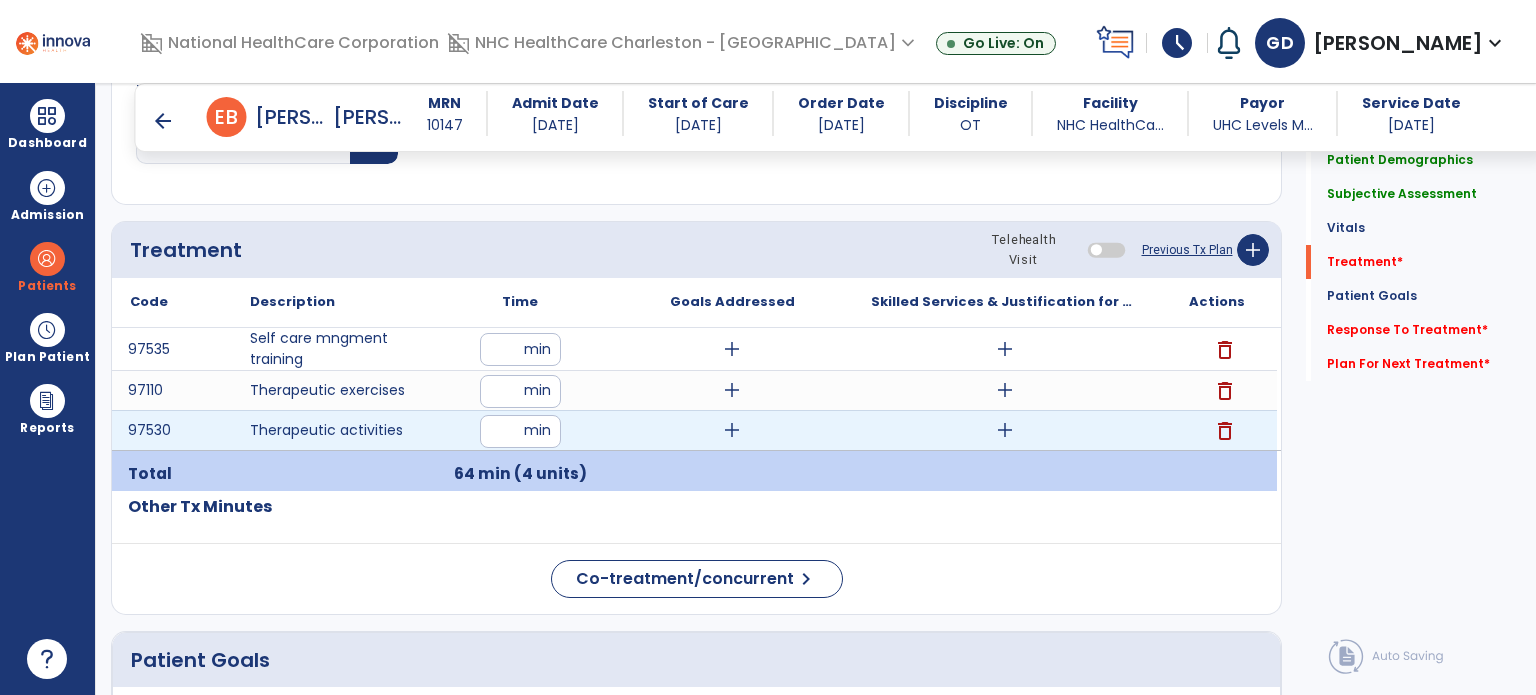 click on "**" at bounding box center (520, 431) 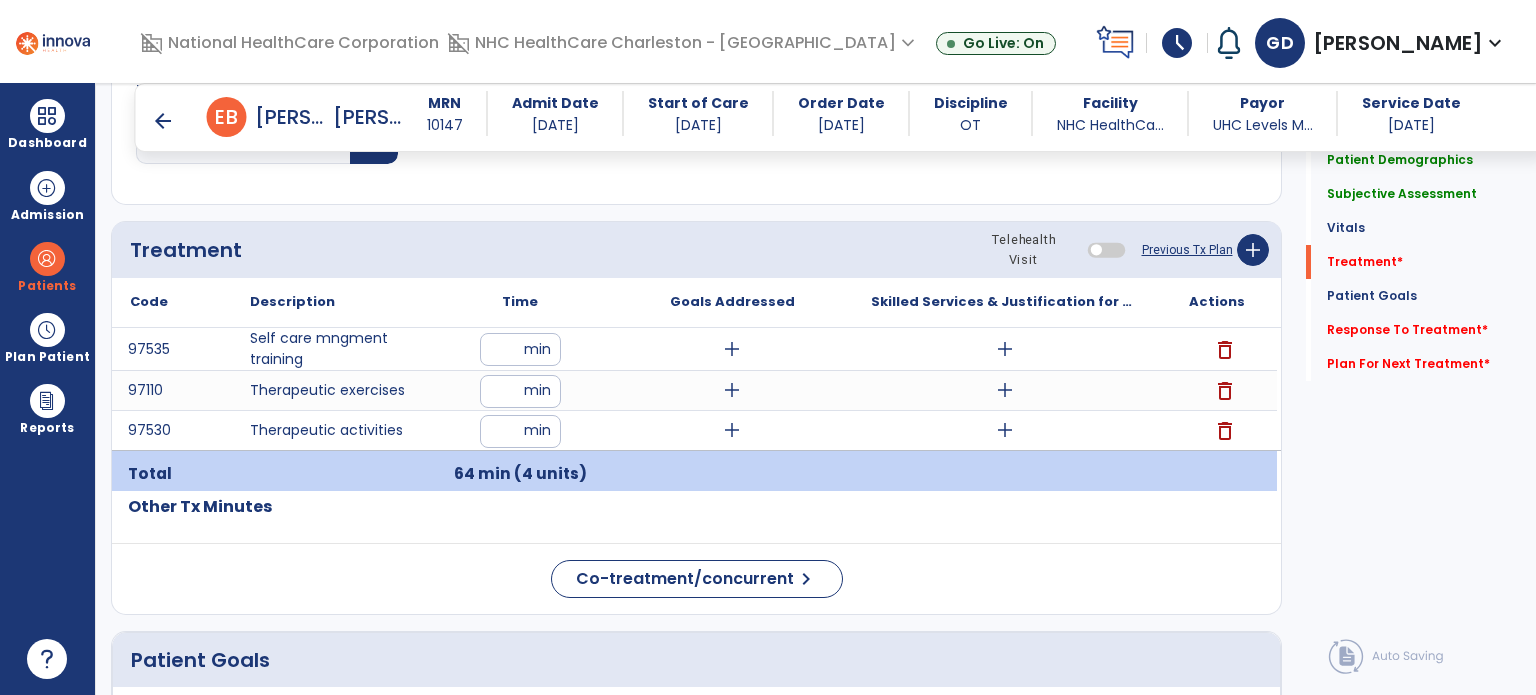 click on "Code
Description
Time" 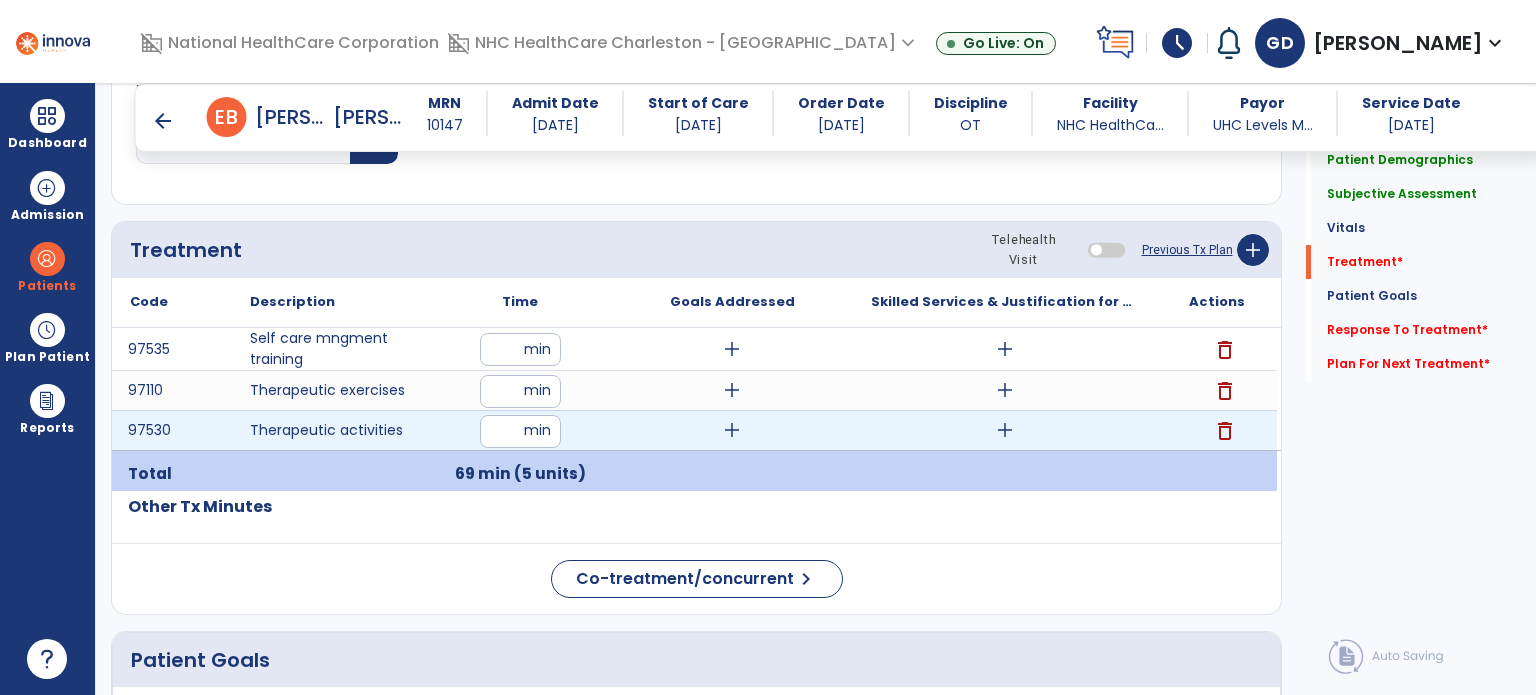 click on "**" at bounding box center (520, 431) 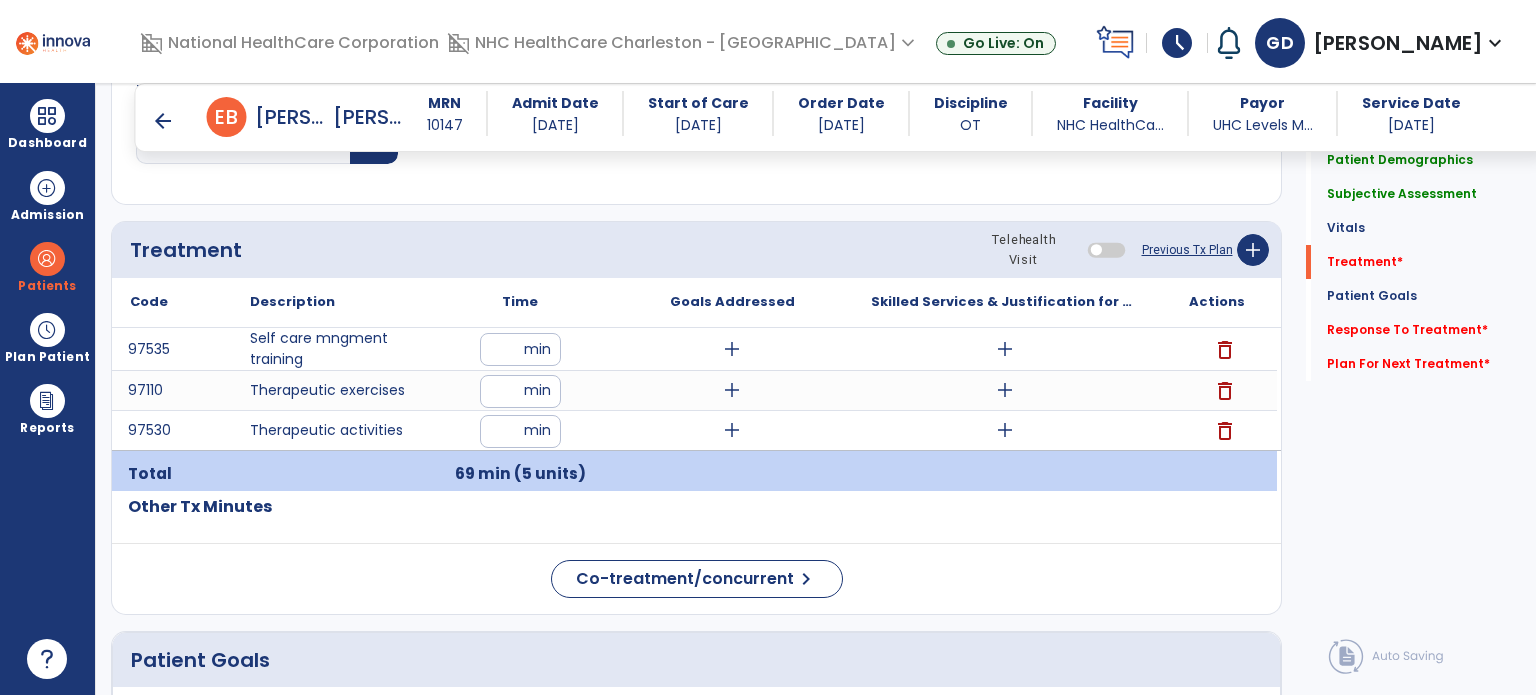 click on "Code
Description
Time" 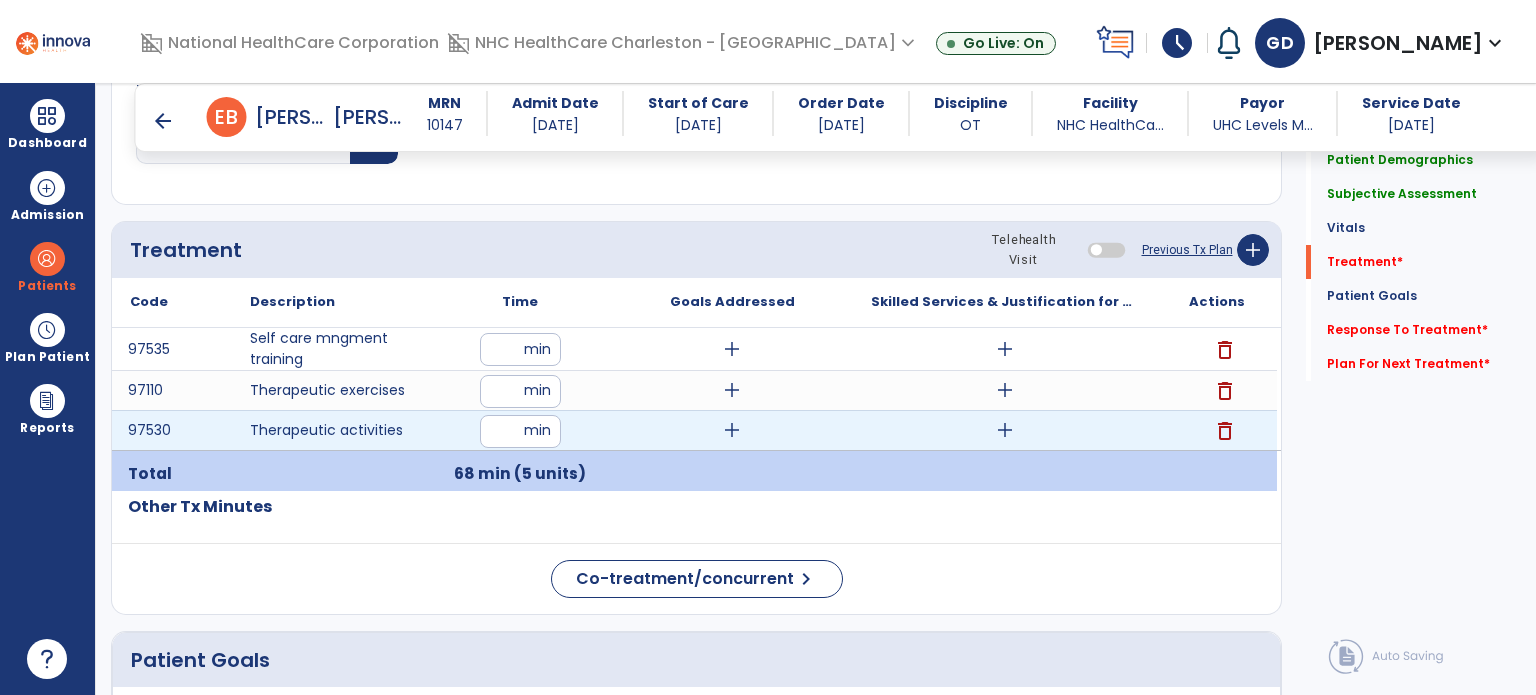 click on "add" at bounding box center [1005, 430] 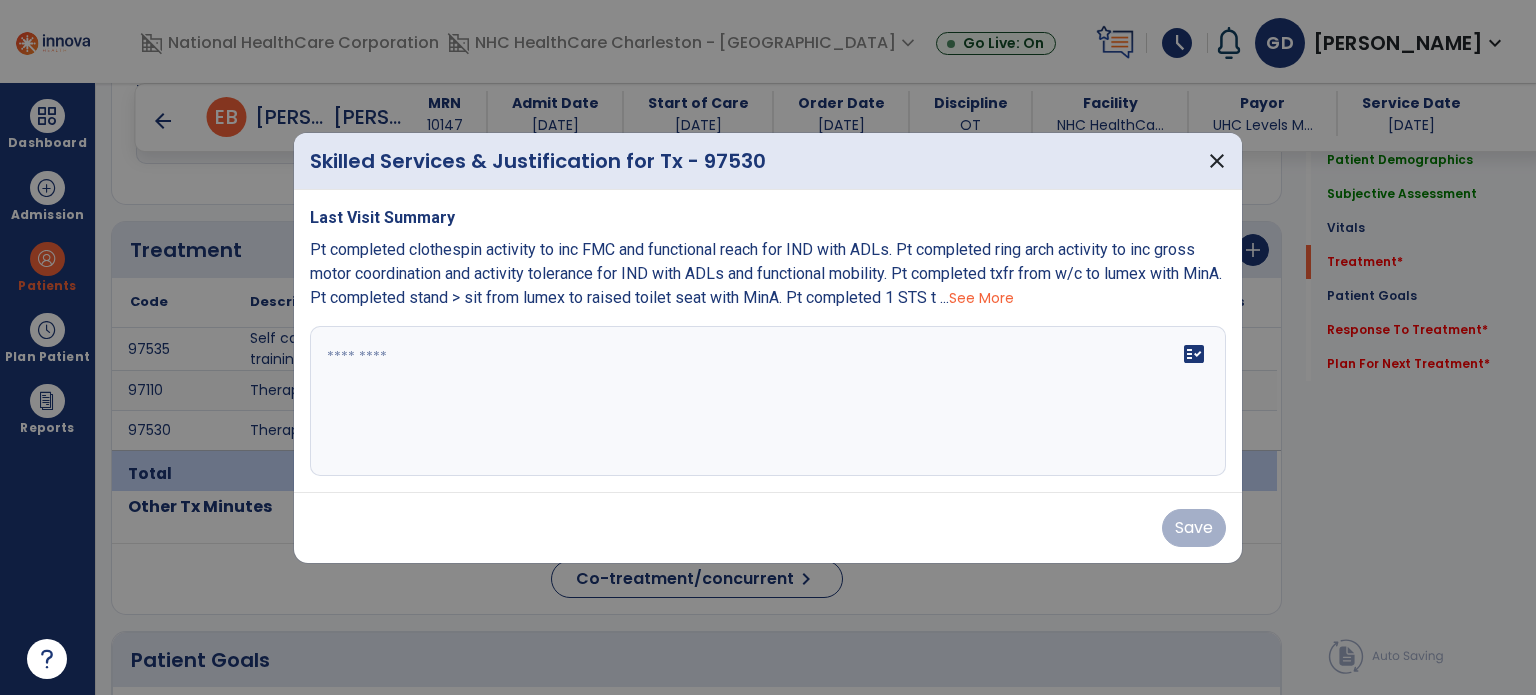 click at bounding box center (768, 401) 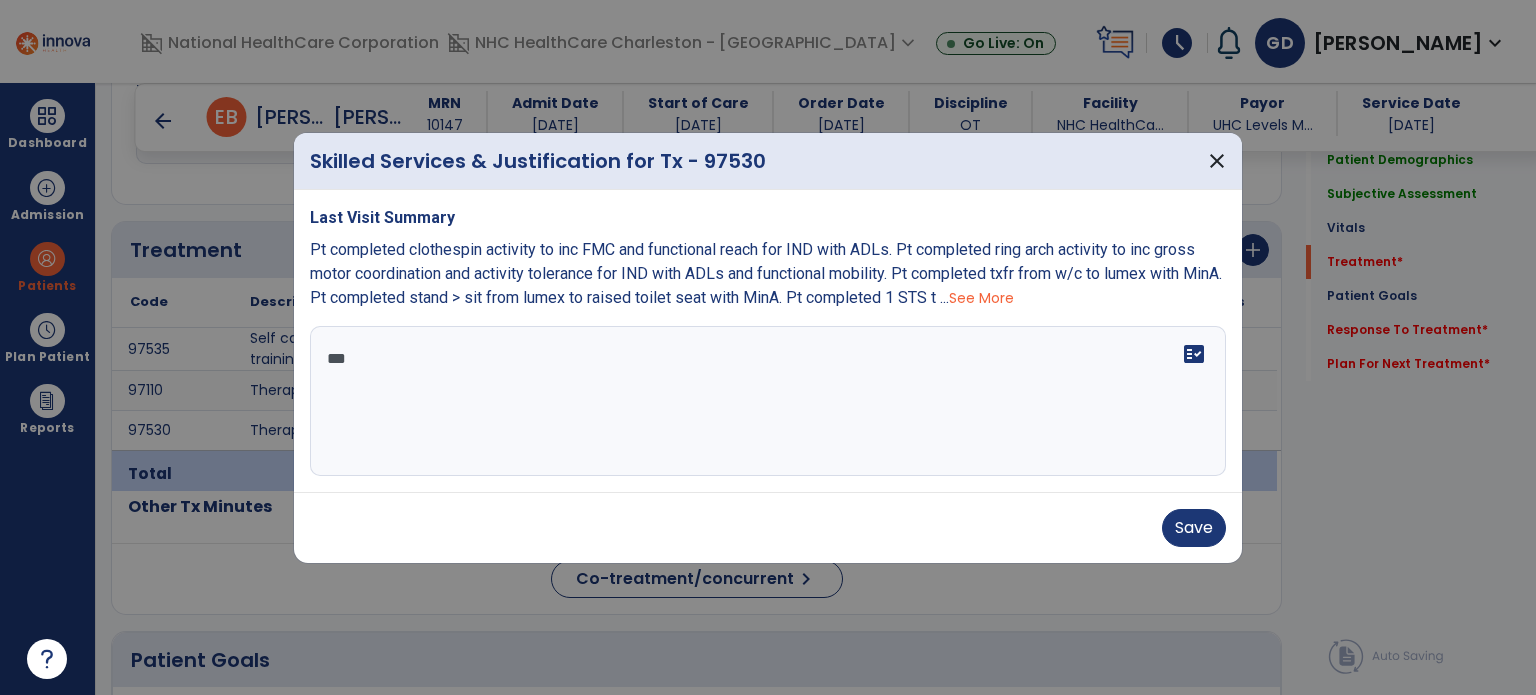 click on "See More" at bounding box center [981, 298] 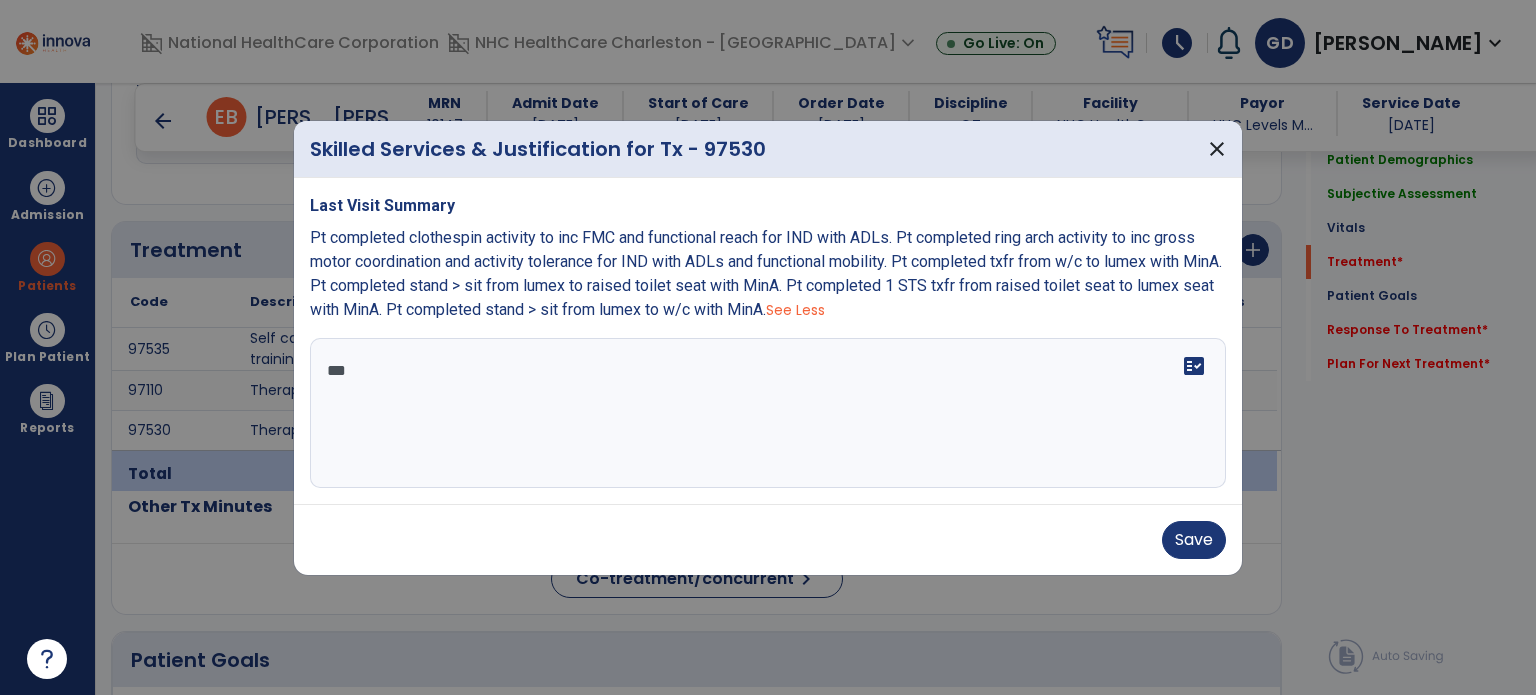 click on "**" at bounding box center [768, 413] 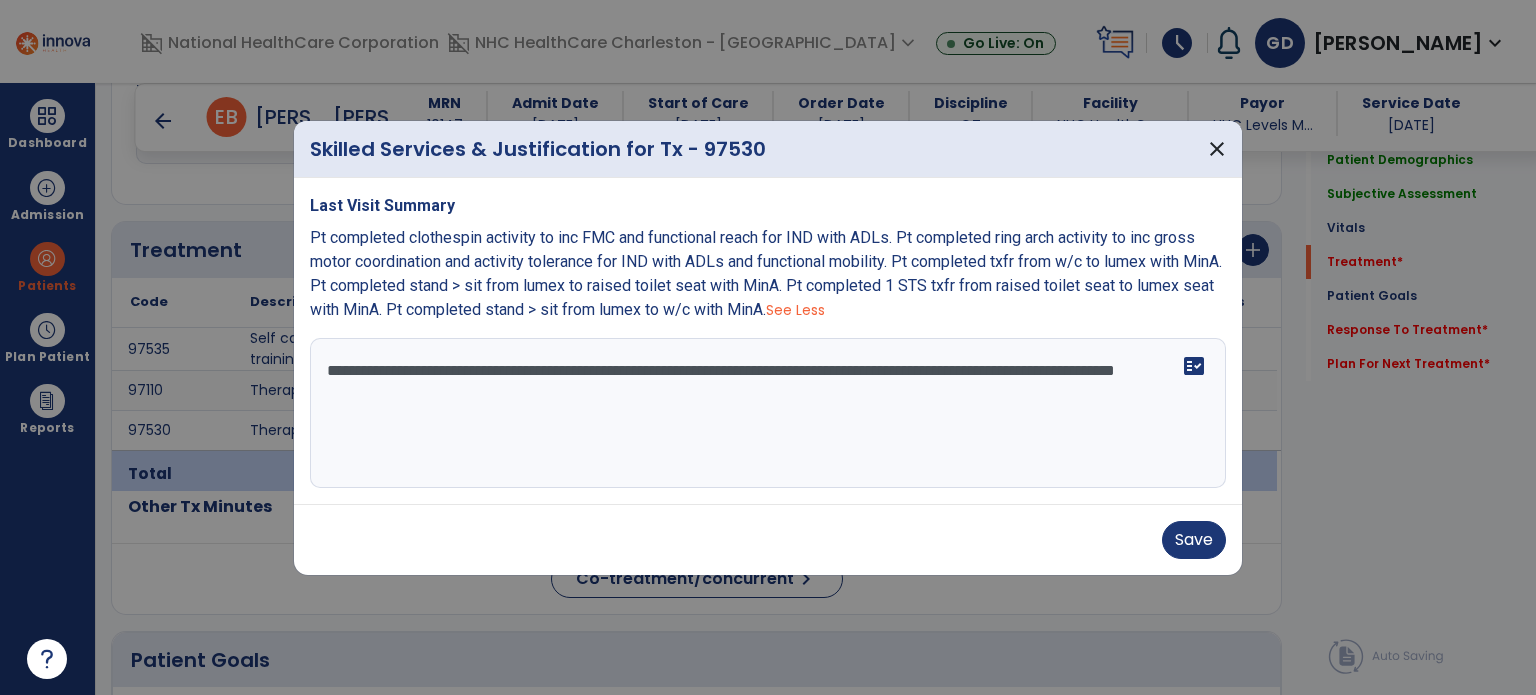 click on "**********" at bounding box center [768, 413] 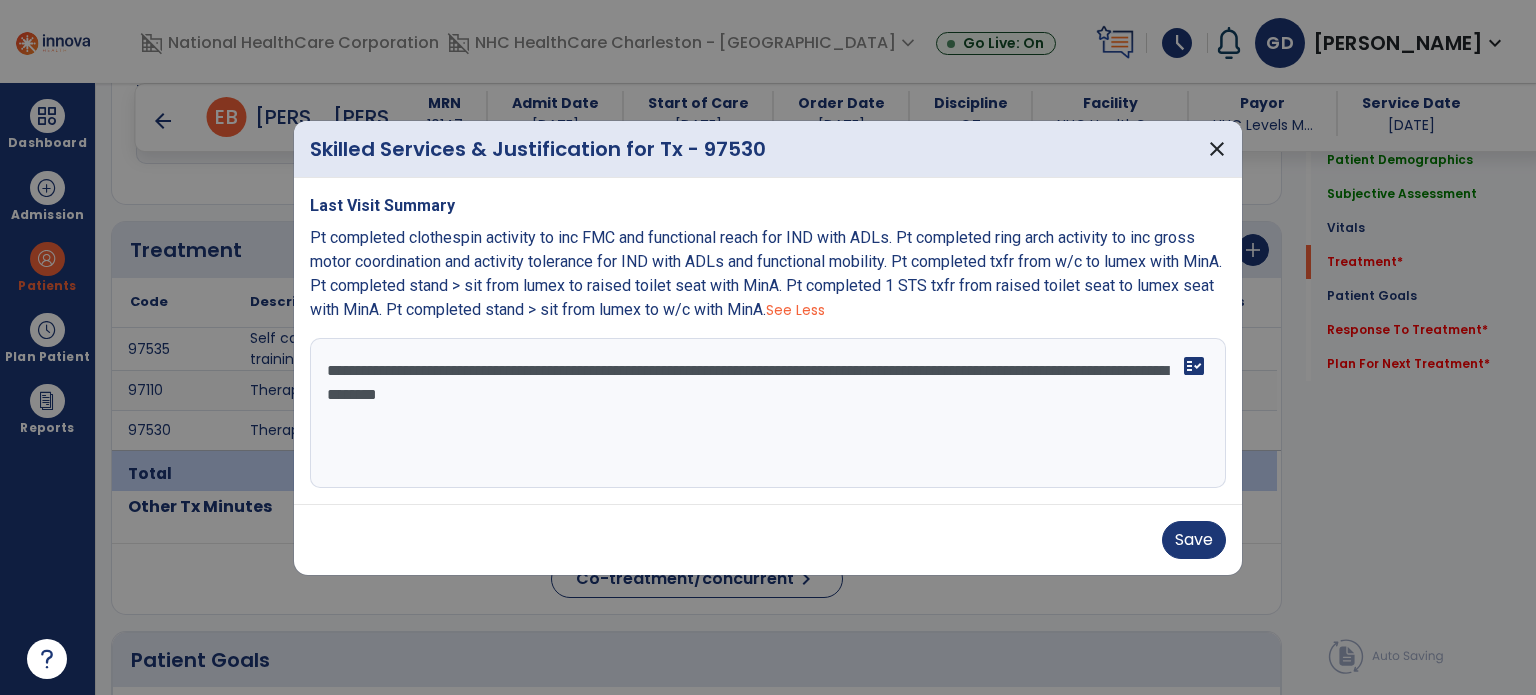 click on "**********" at bounding box center (768, 413) 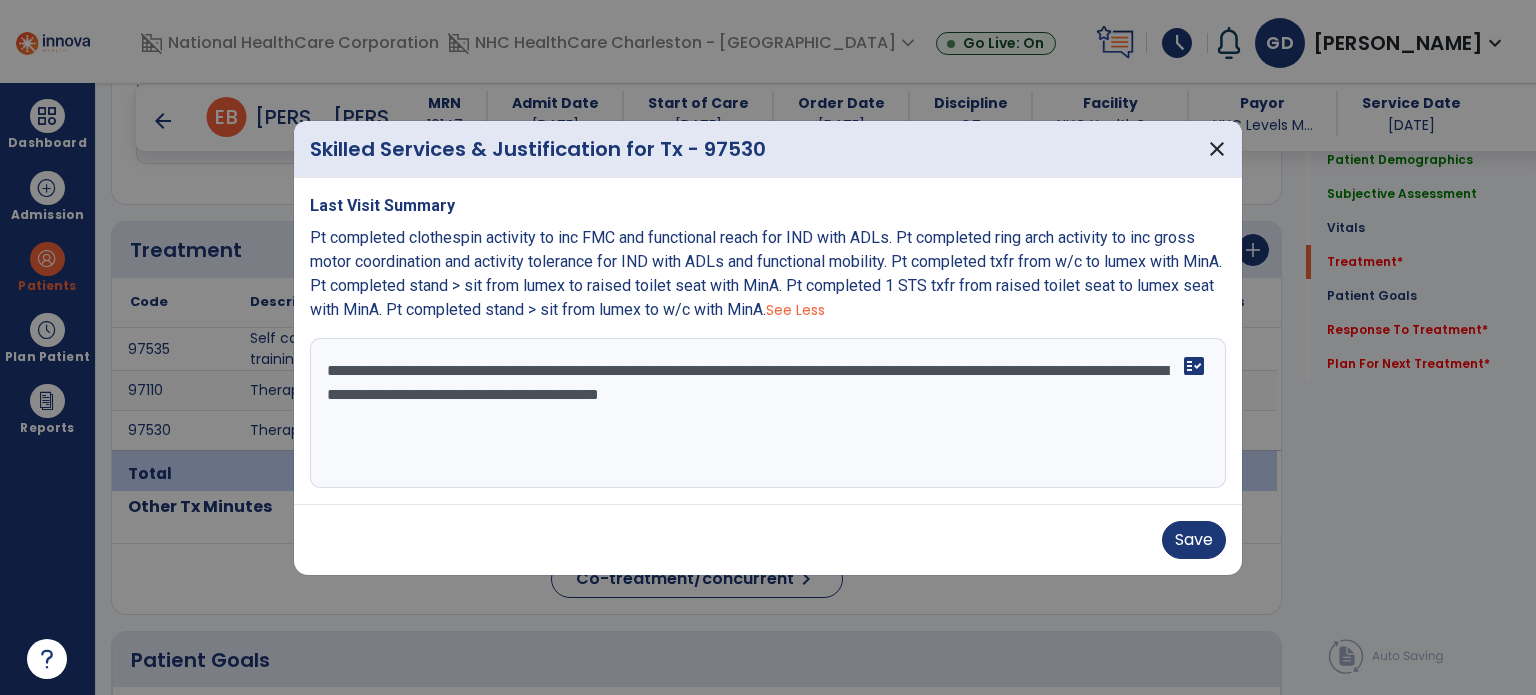 click on "**********" at bounding box center [768, 413] 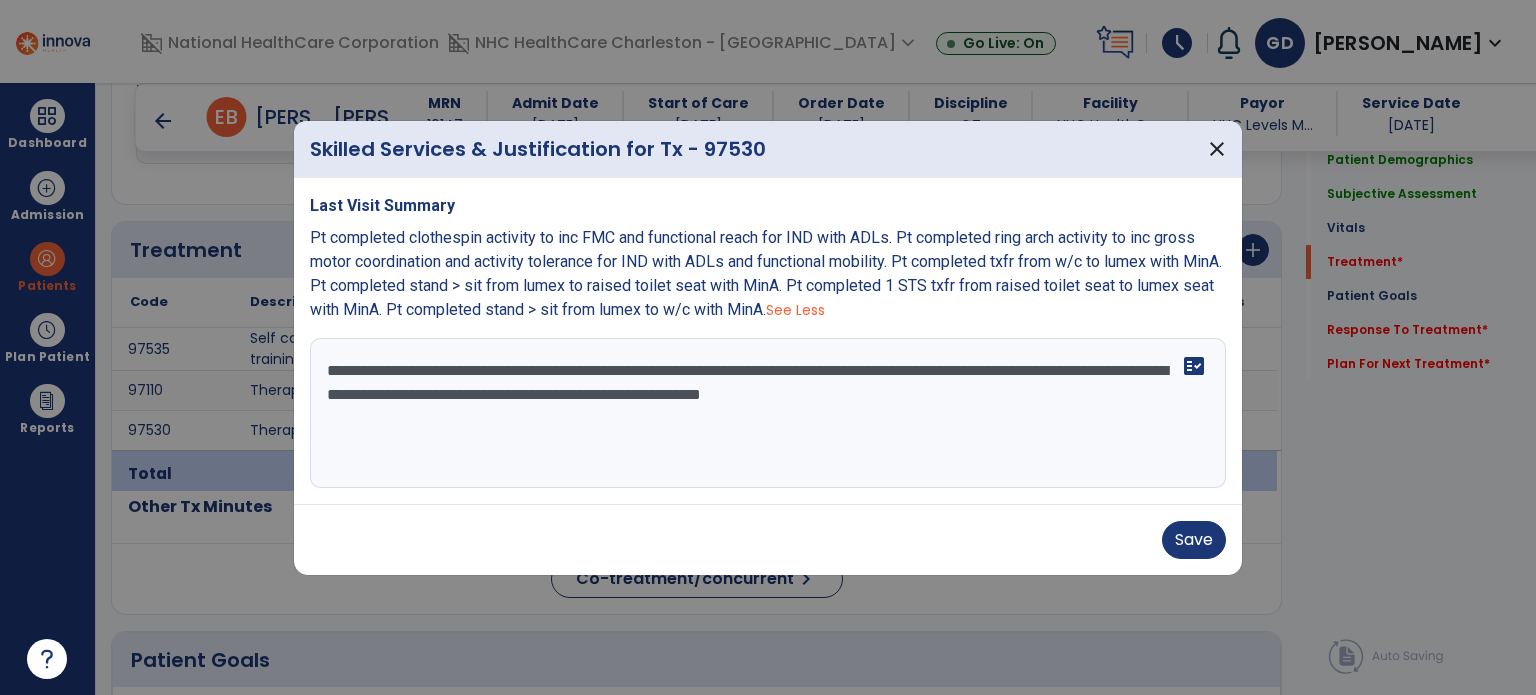 click on "**********" at bounding box center [768, 413] 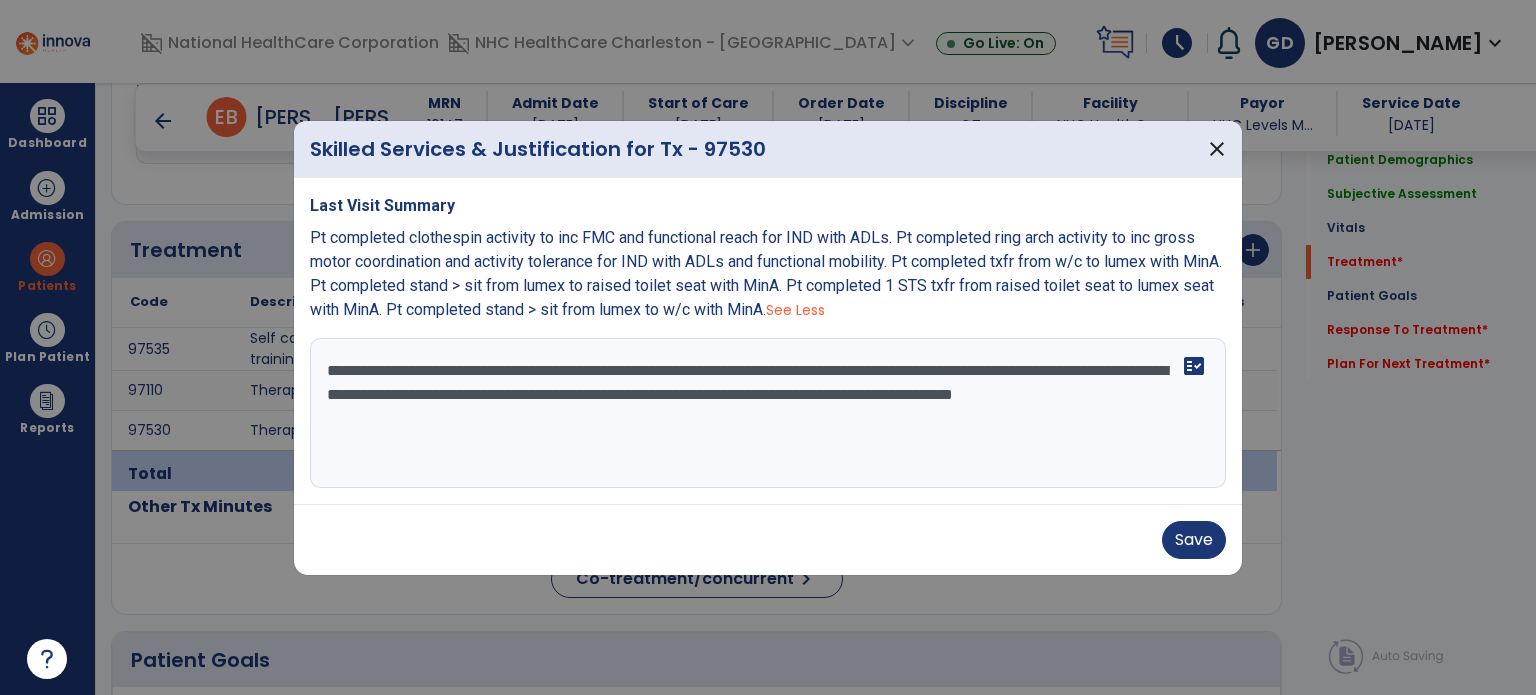 click on "**********" at bounding box center [768, 413] 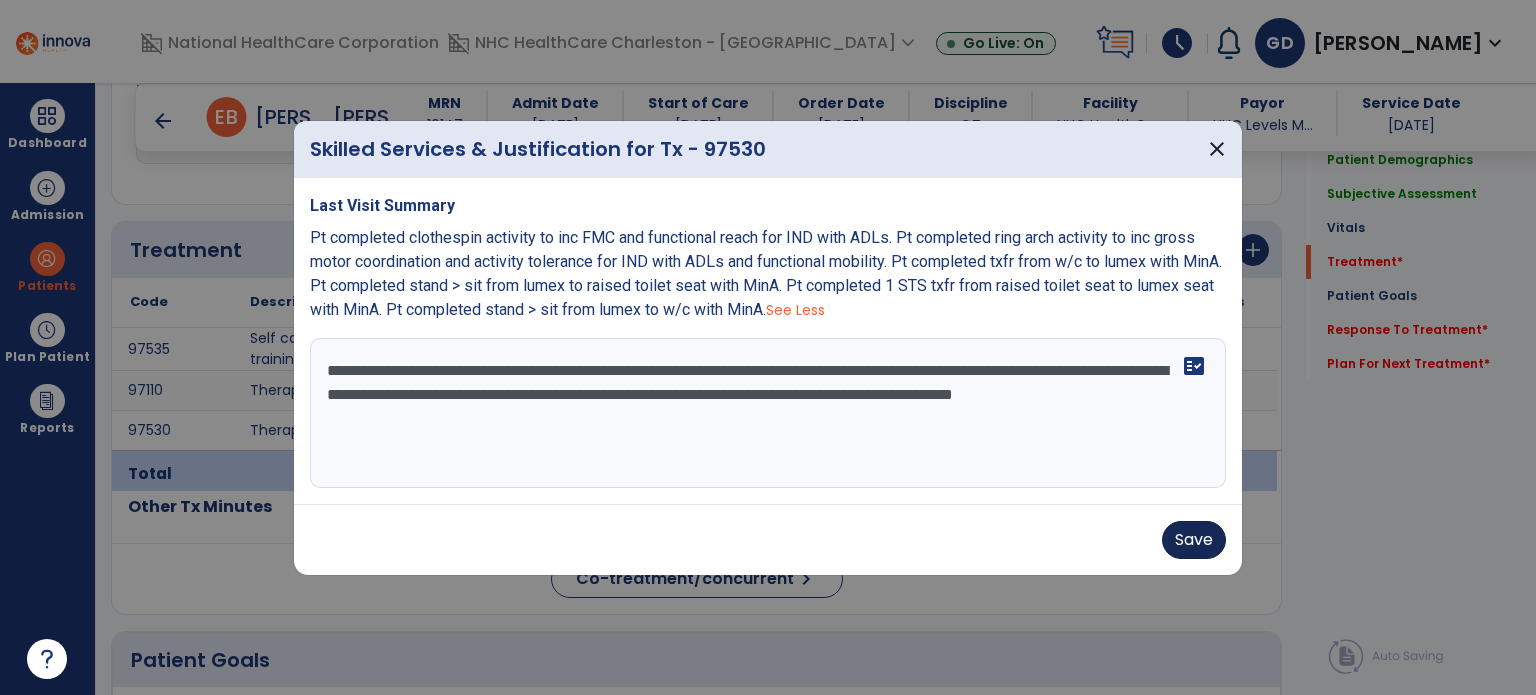 type on "**********" 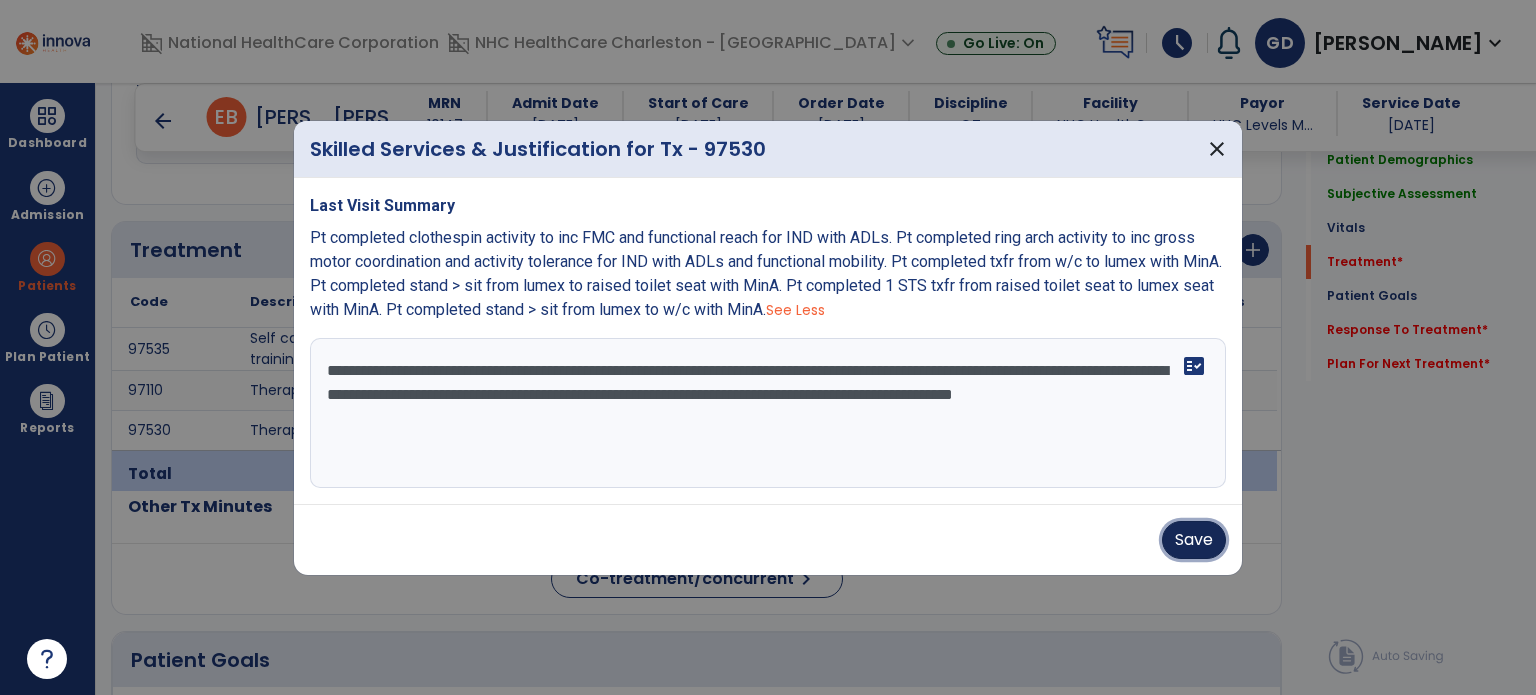 click on "Save" at bounding box center (1194, 540) 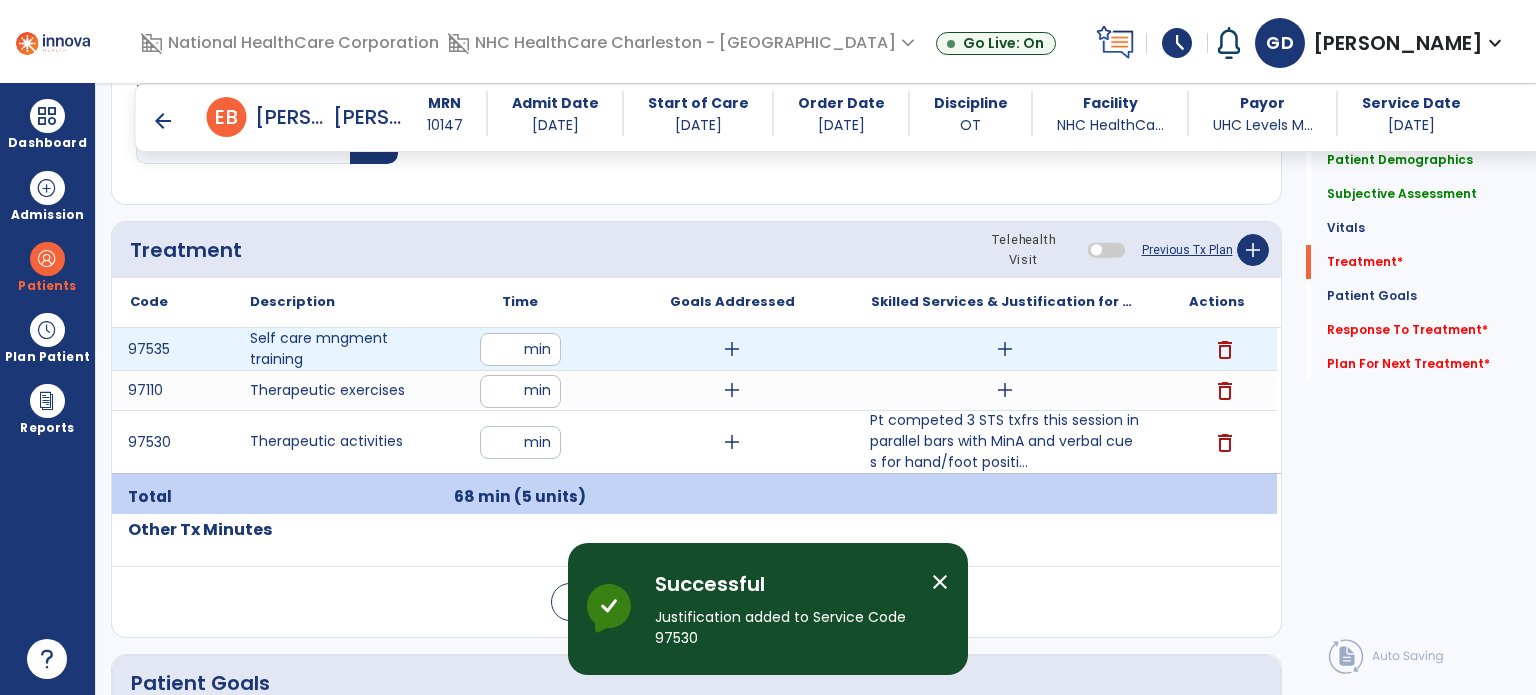 click on "add" at bounding box center (1005, 349) 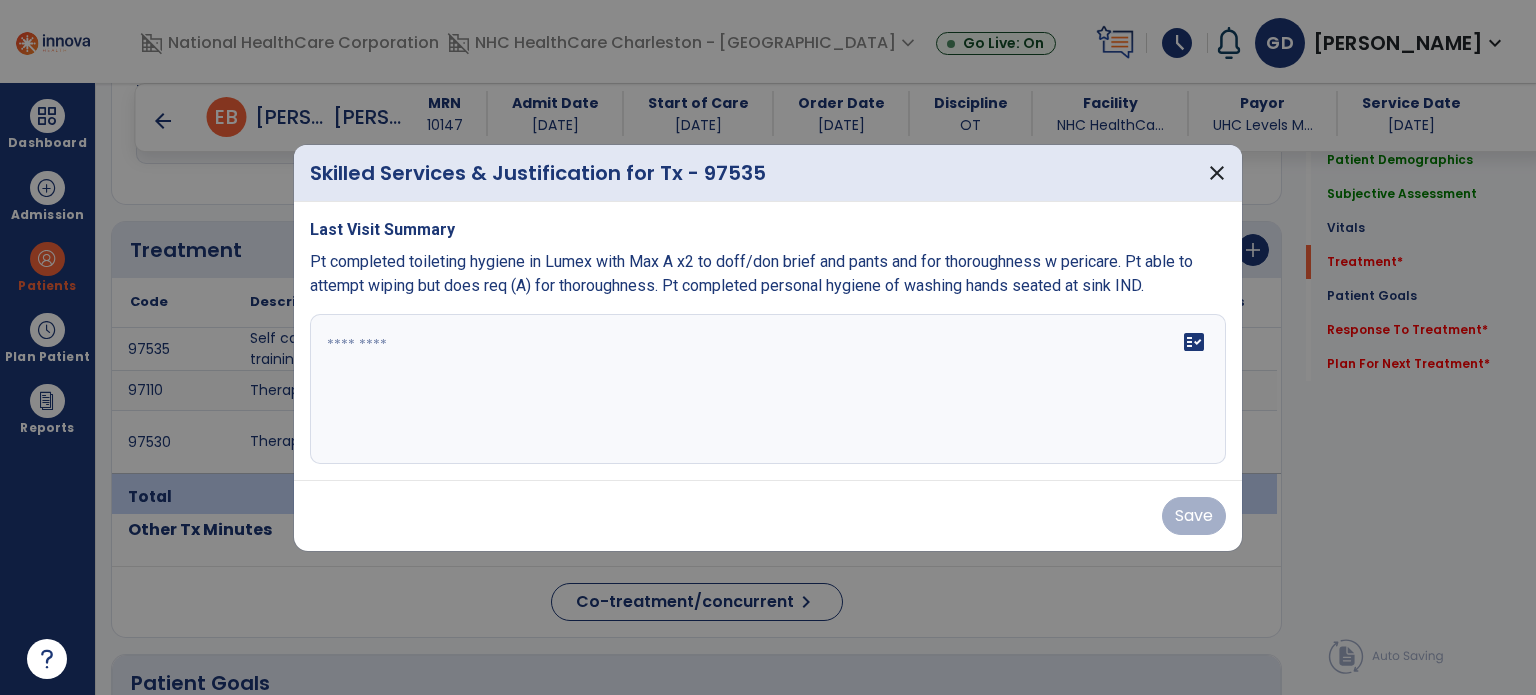 click at bounding box center [768, 389] 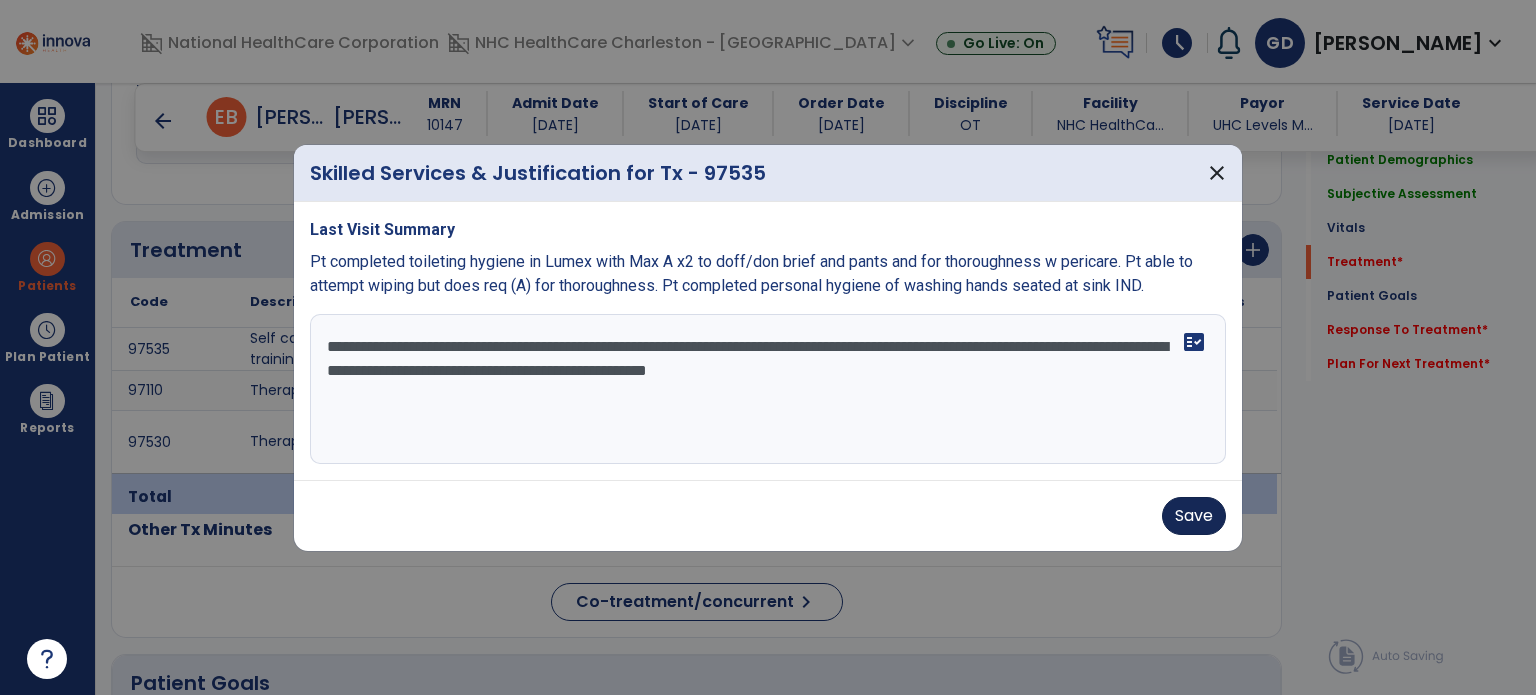 type on "**********" 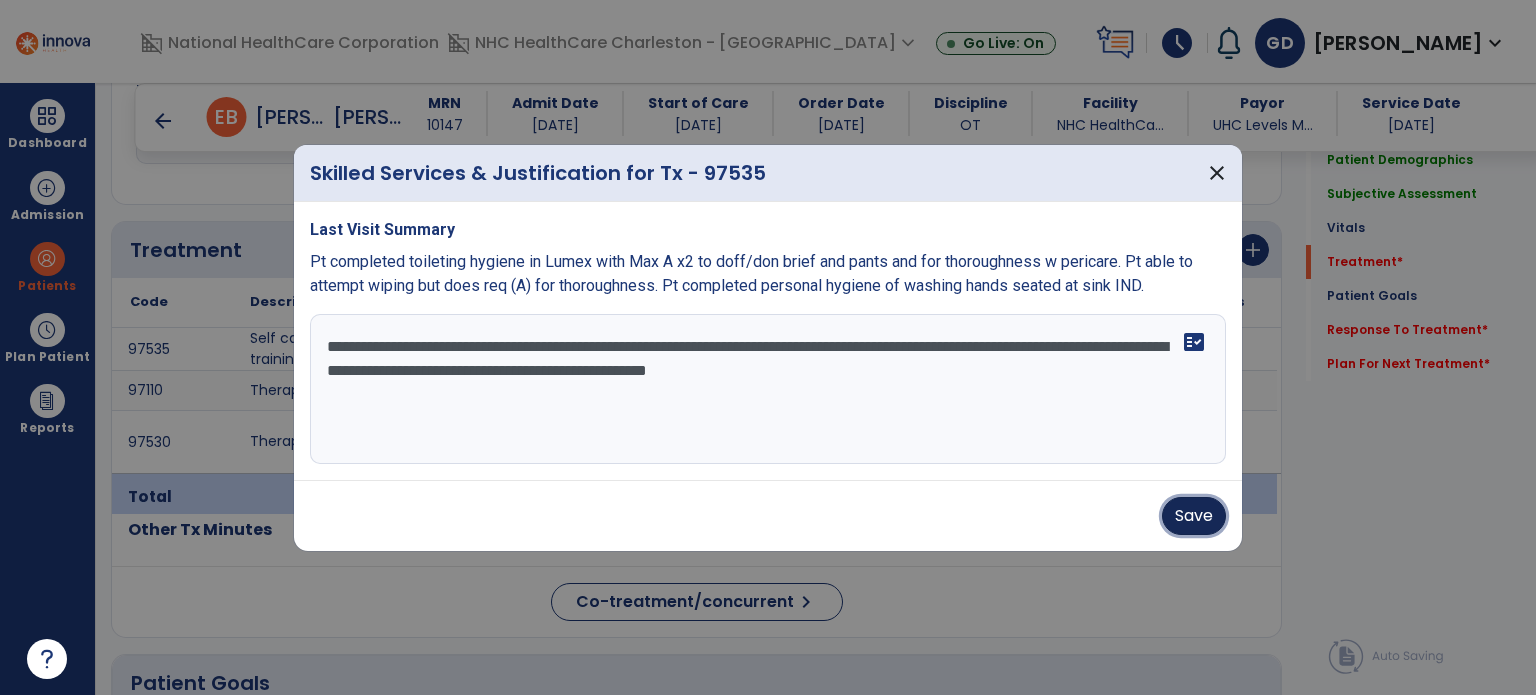 click on "Save" at bounding box center (1194, 516) 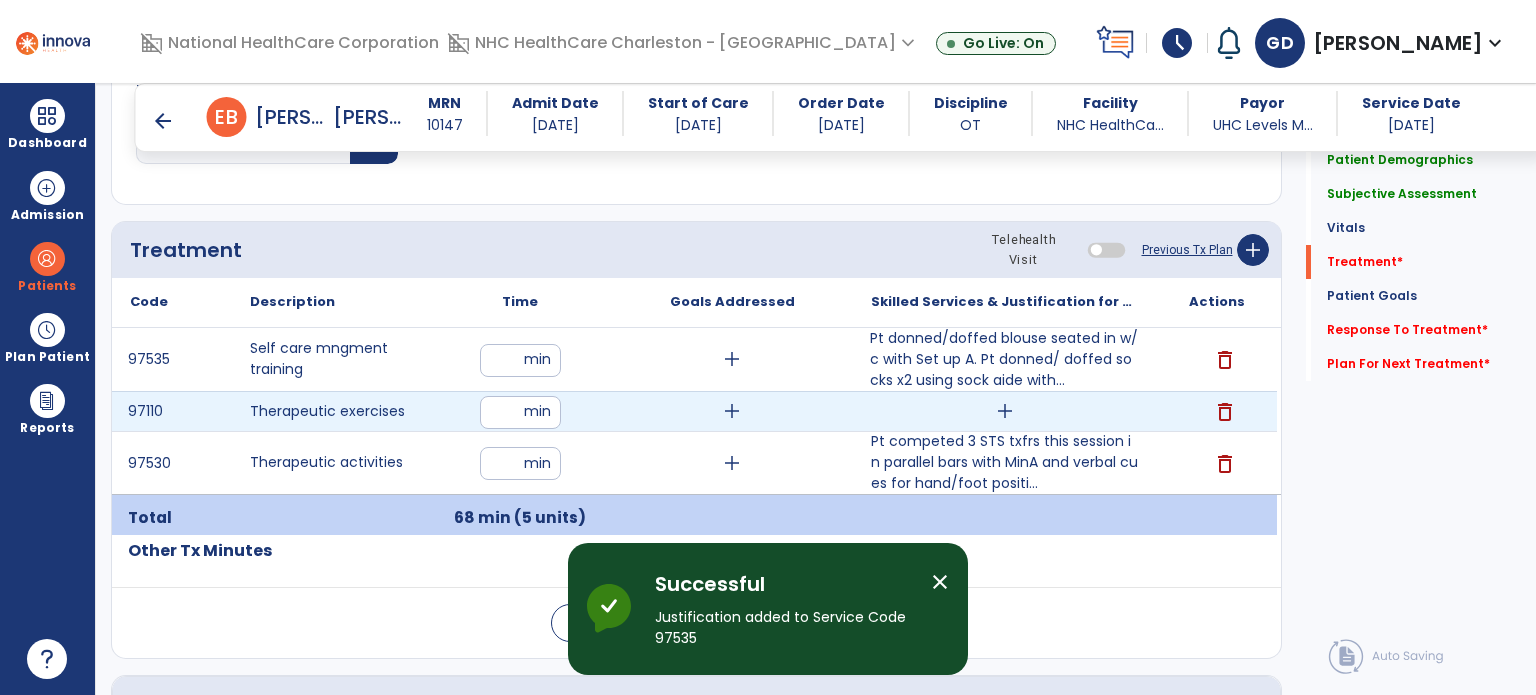 click on "add" at bounding box center [1005, 411] 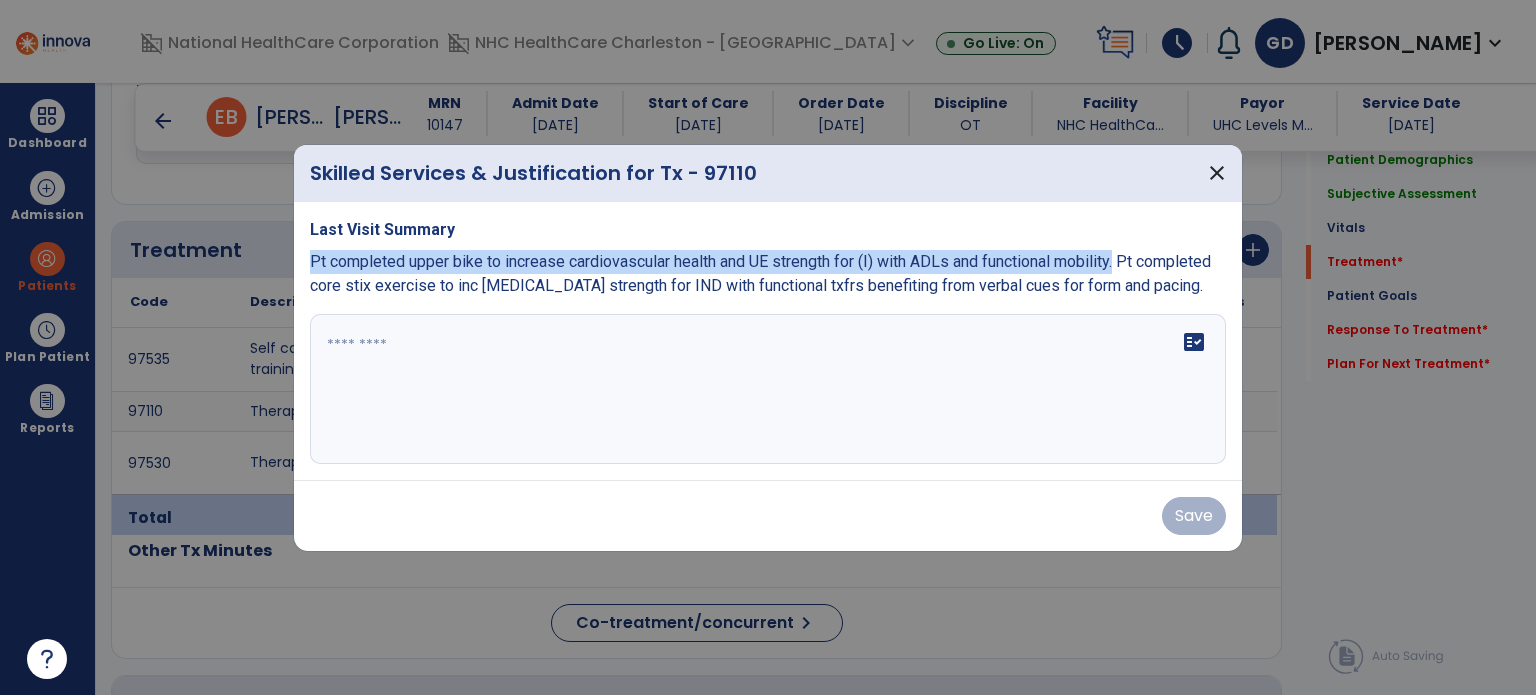 drag, startPoint x: 310, startPoint y: 260, endPoint x: 1126, endPoint y: 261, distance: 816.0006 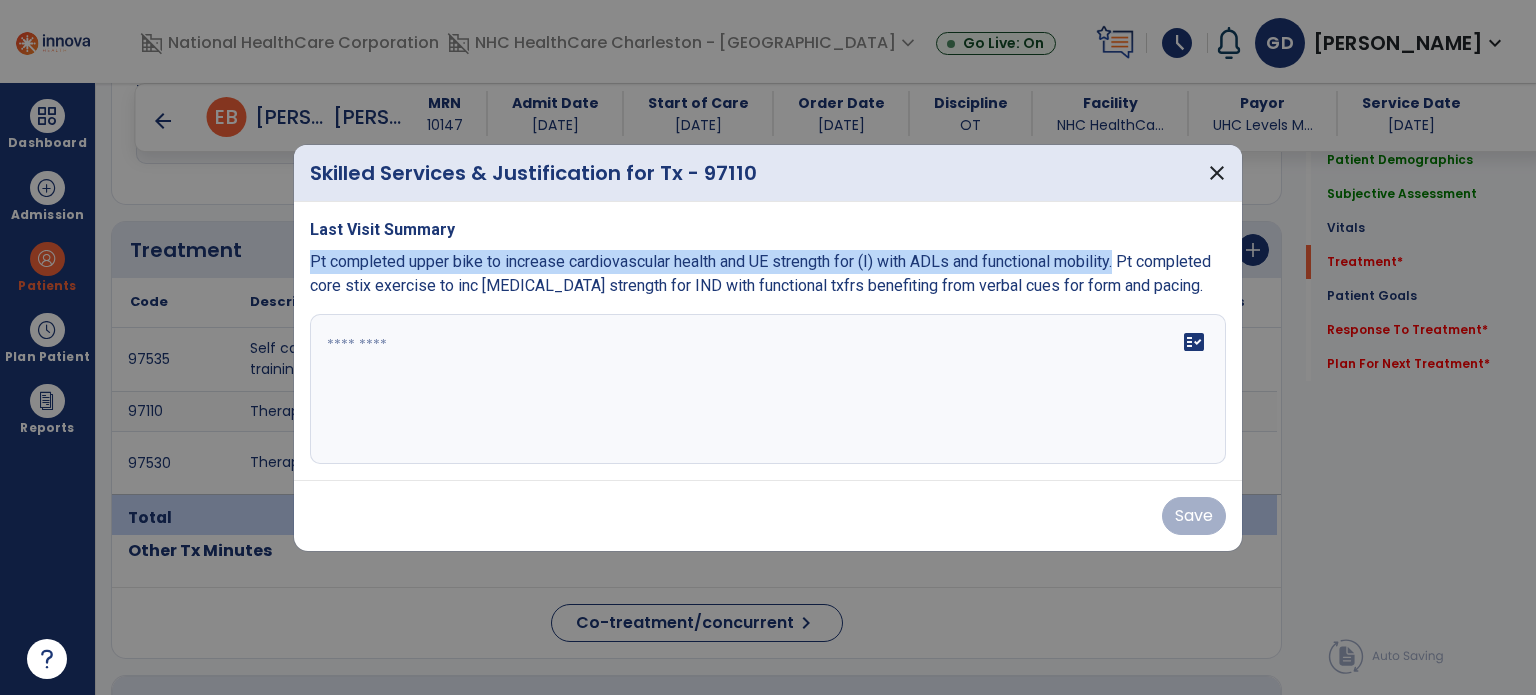 click on "Pt completed upper bike to increase cardiovascular health and UE strength for (I) with ADLs and functional mobility. Pt completed core stix exercise to inc [MEDICAL_DATA] strength for IND with functional txfrs benefiting from verbal cues for form and pacing." at bounding box center (760, 273) 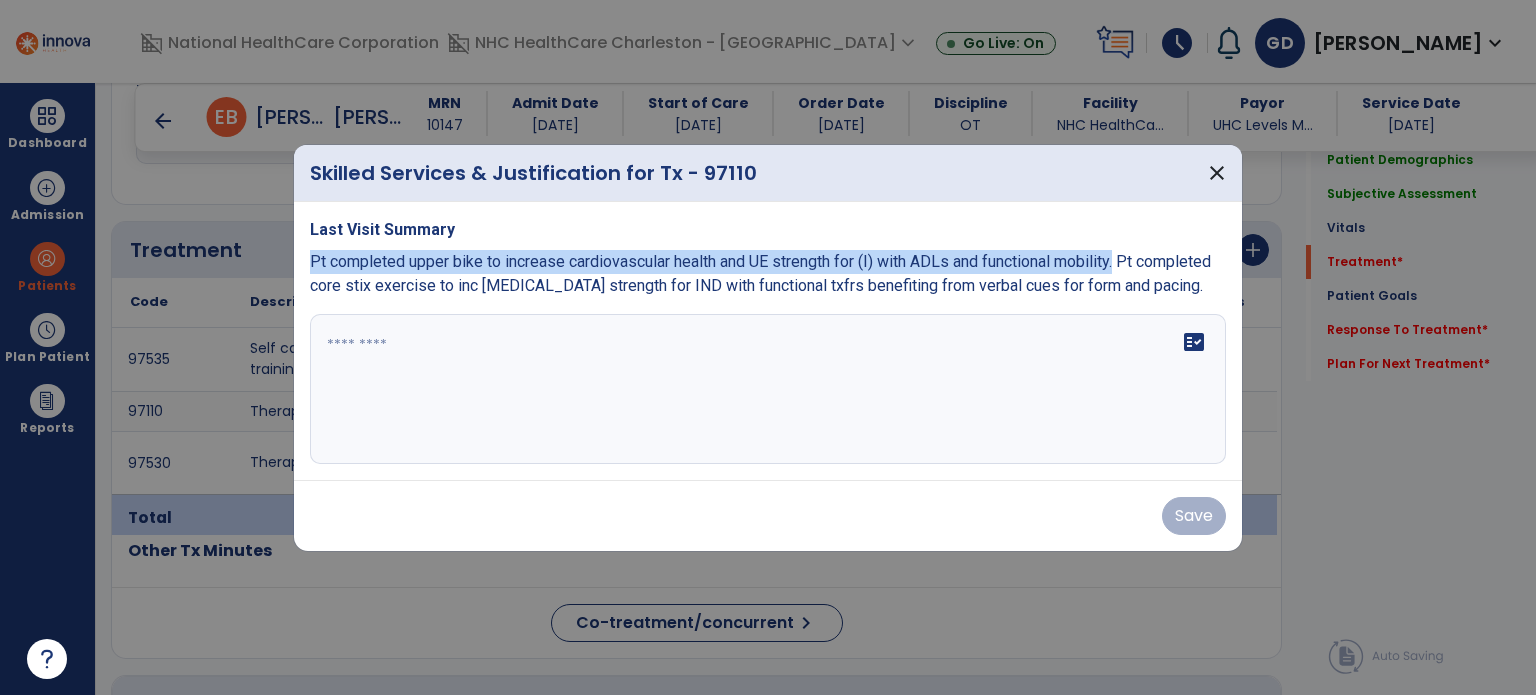 copy on "Pt completed upper bike to increase cardiovascular health and UE strength for (I) with ADLs and functional mobility." 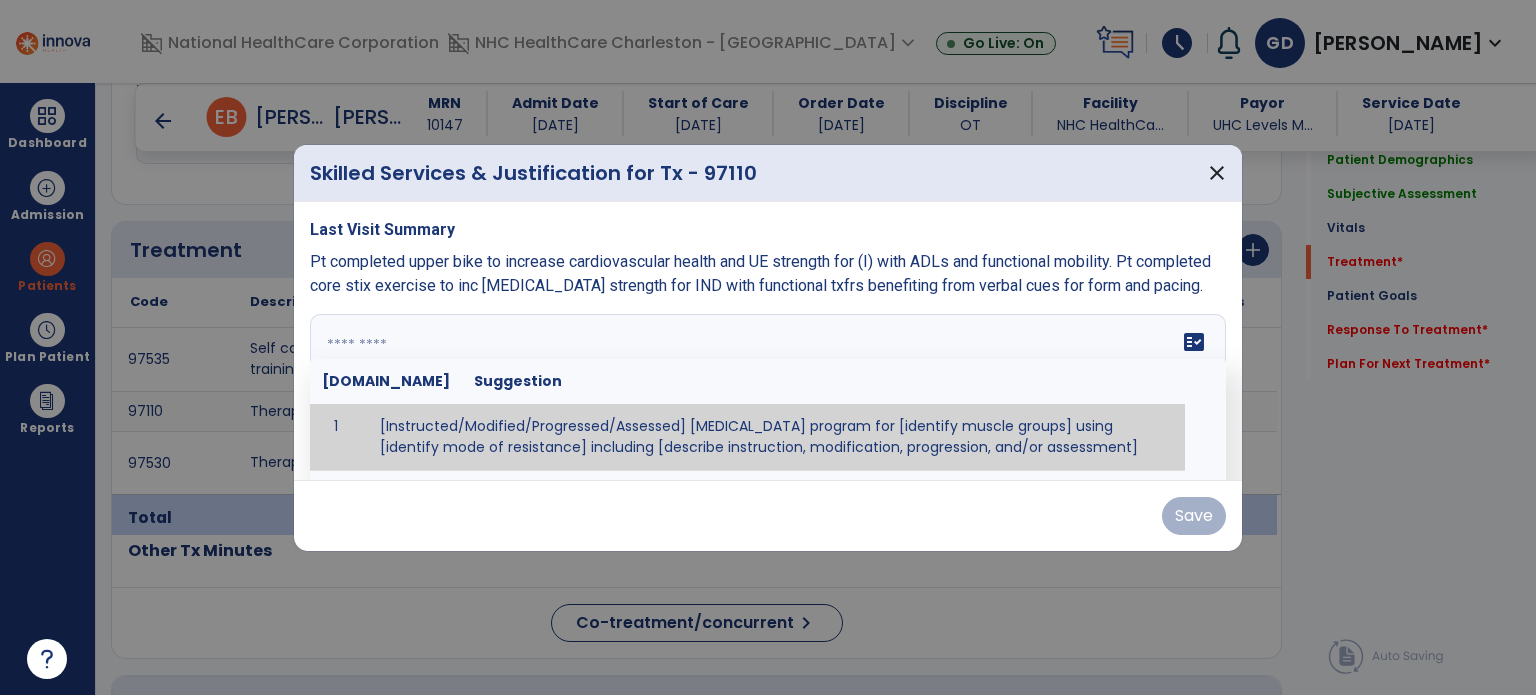 click on "fact_check  [DOMAIN_NAME] Suggestion 1 [Instructed/Modified/Progressed/Assessed] [MEDICAL_DATA] program for [identify muscle groups] using [identify mode of resistance] including [describe instruction, modification, progression, and/or assessment] 2 [Instructed/Modified/Progressed/Assessed] aerobic exercise program using [identify equipment/mode] including [describe instruction, modification,progression, and/or assessment] 3 [Instructed/Modified/Progressed/Assessed] [PROM/A/AROM/AROM] program for [identify joint movements] using [contract-relax, over-pressure, inhibitory techniques, other] 4 [Assessed/Tested] aerobic capacity with administration of [aerobic capacity test]" at bounding box center (768, 389) 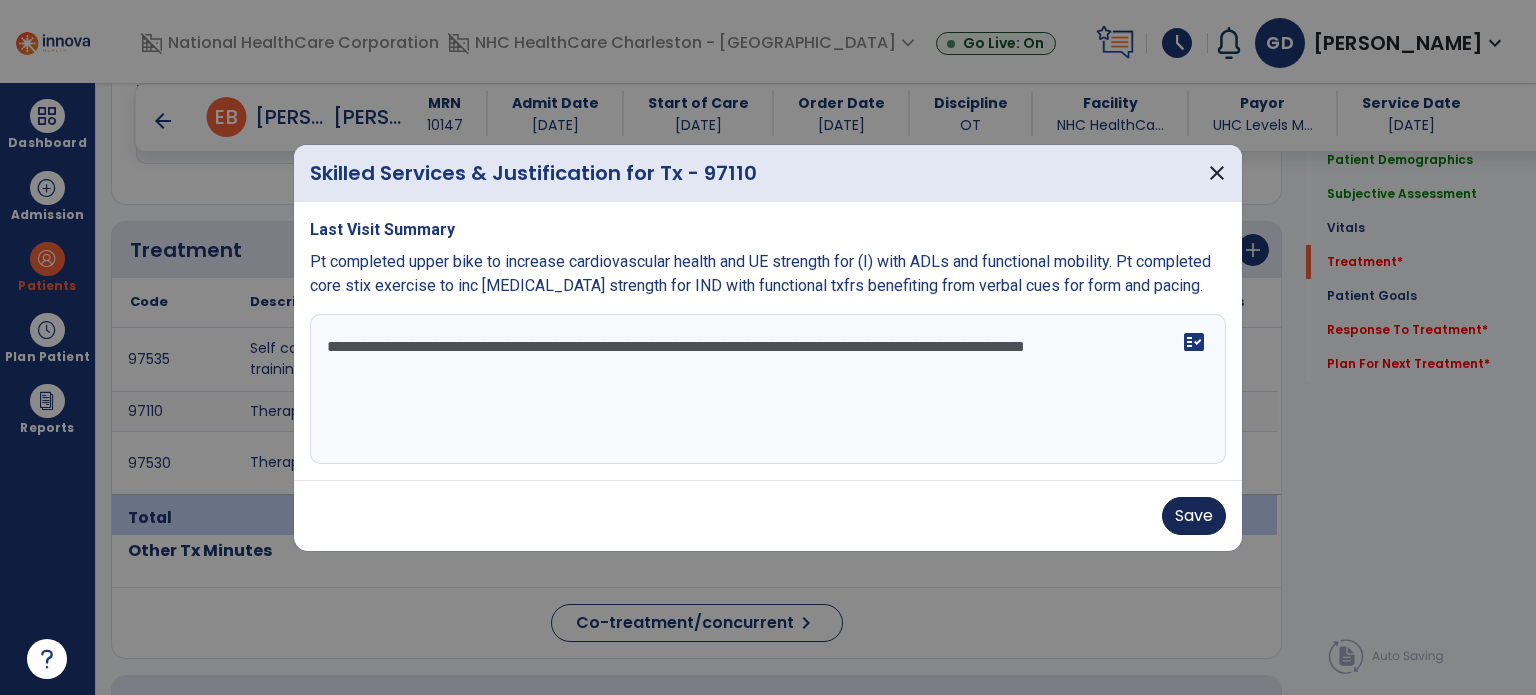 type on "**********" 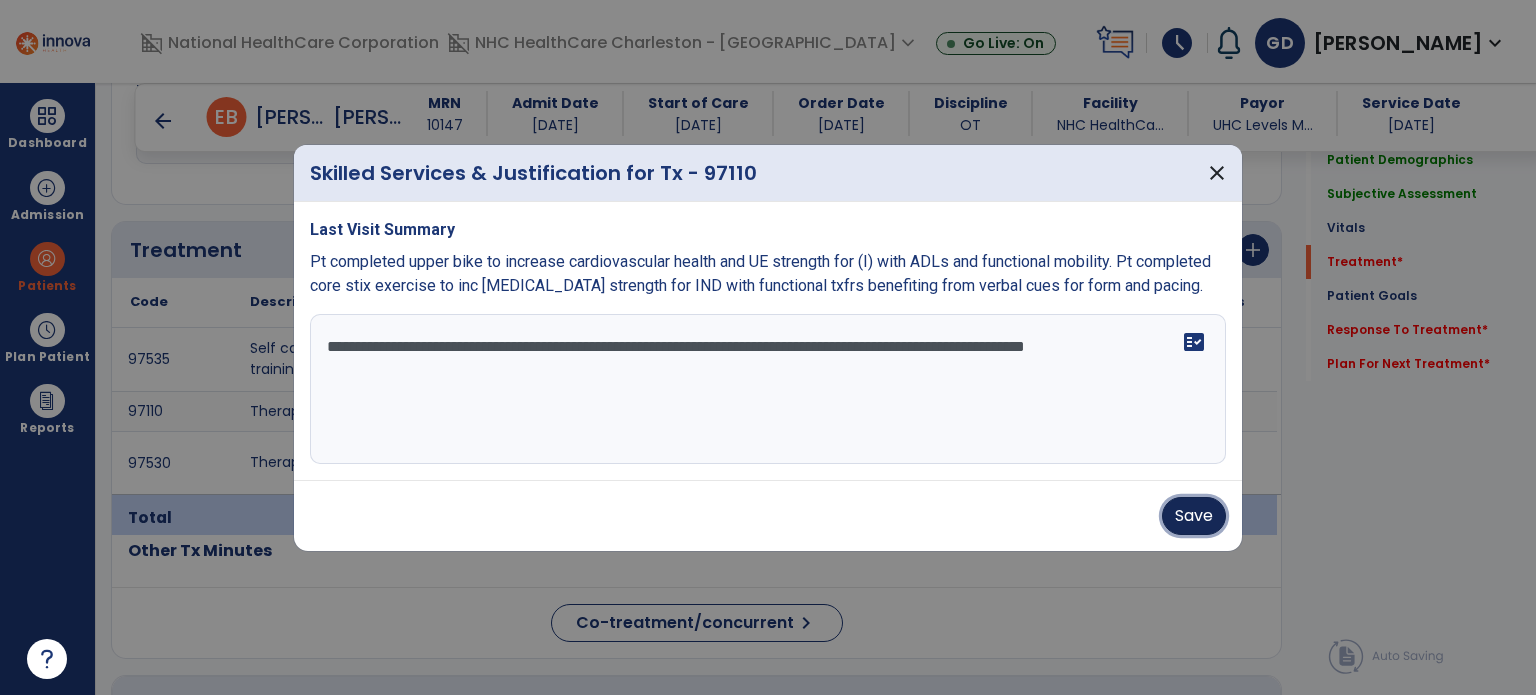 click on "Save" at bounding box center (1194, 516) 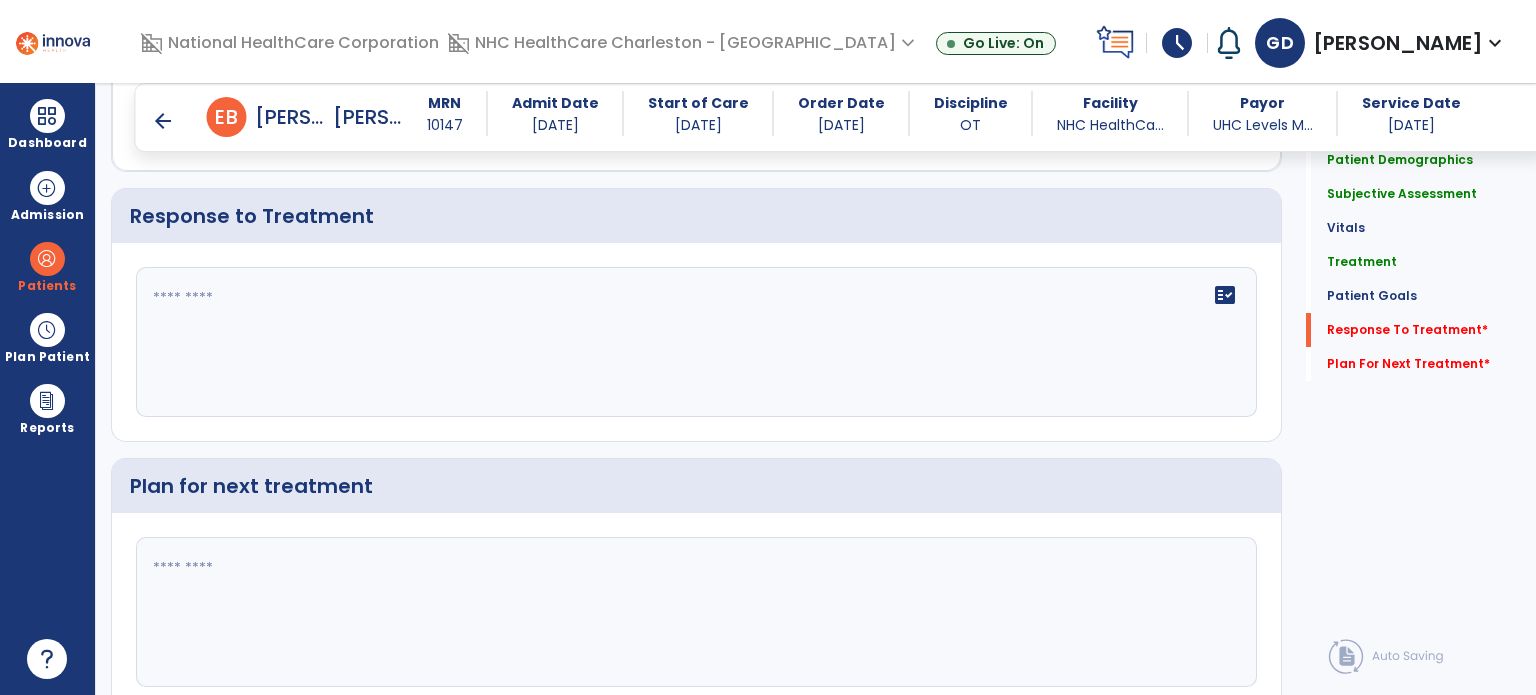 scroll, scrollTop: 2351, scrollLeft: 0, axis: vertical 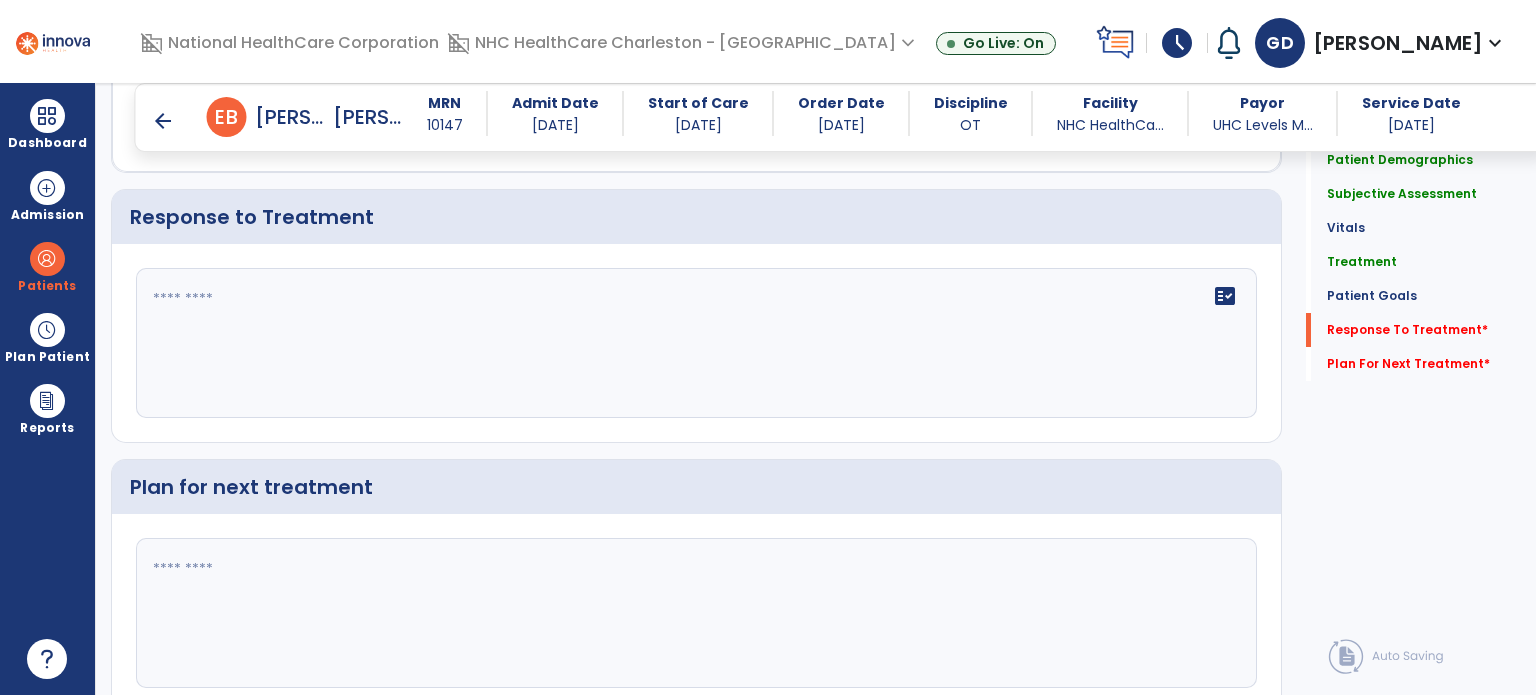 click on "fact_check" 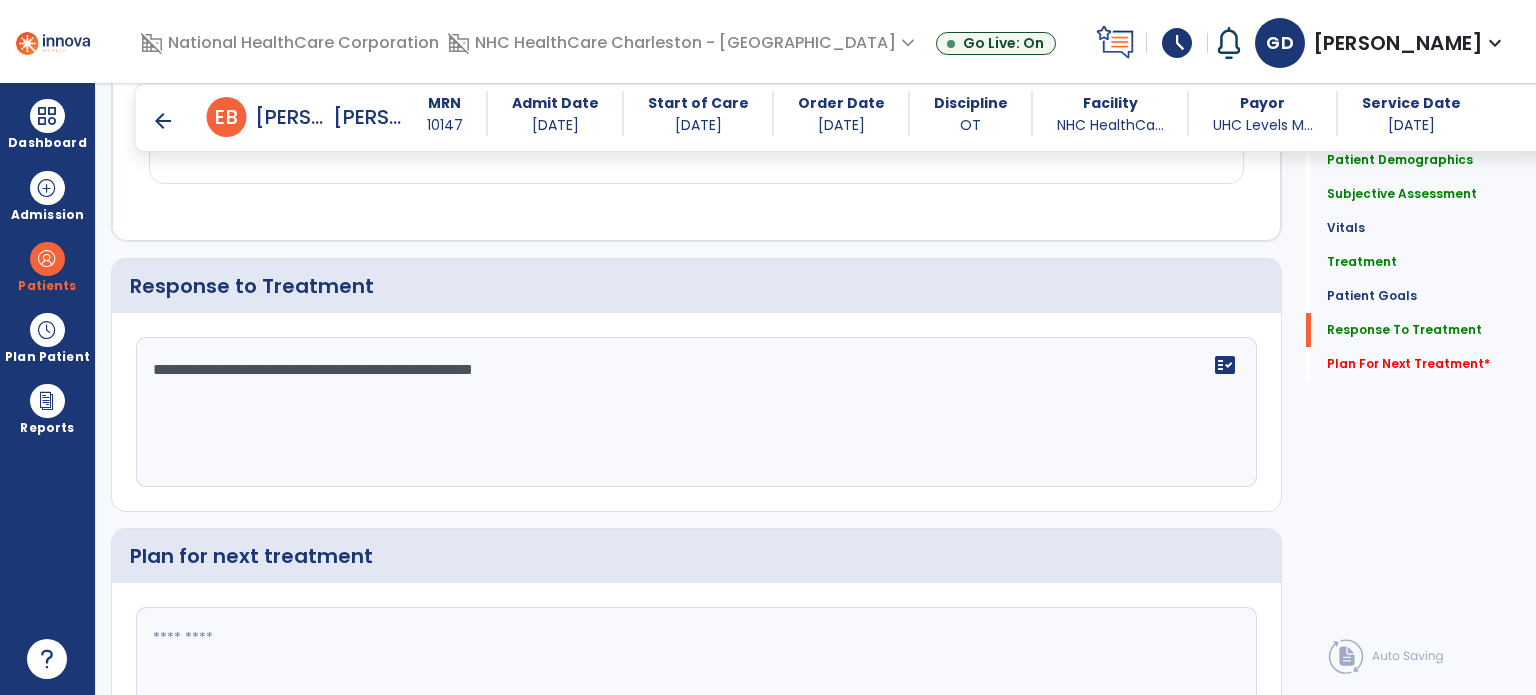 scroll, scrollTop: 2351, scrollLeft: 0, axis: vertical 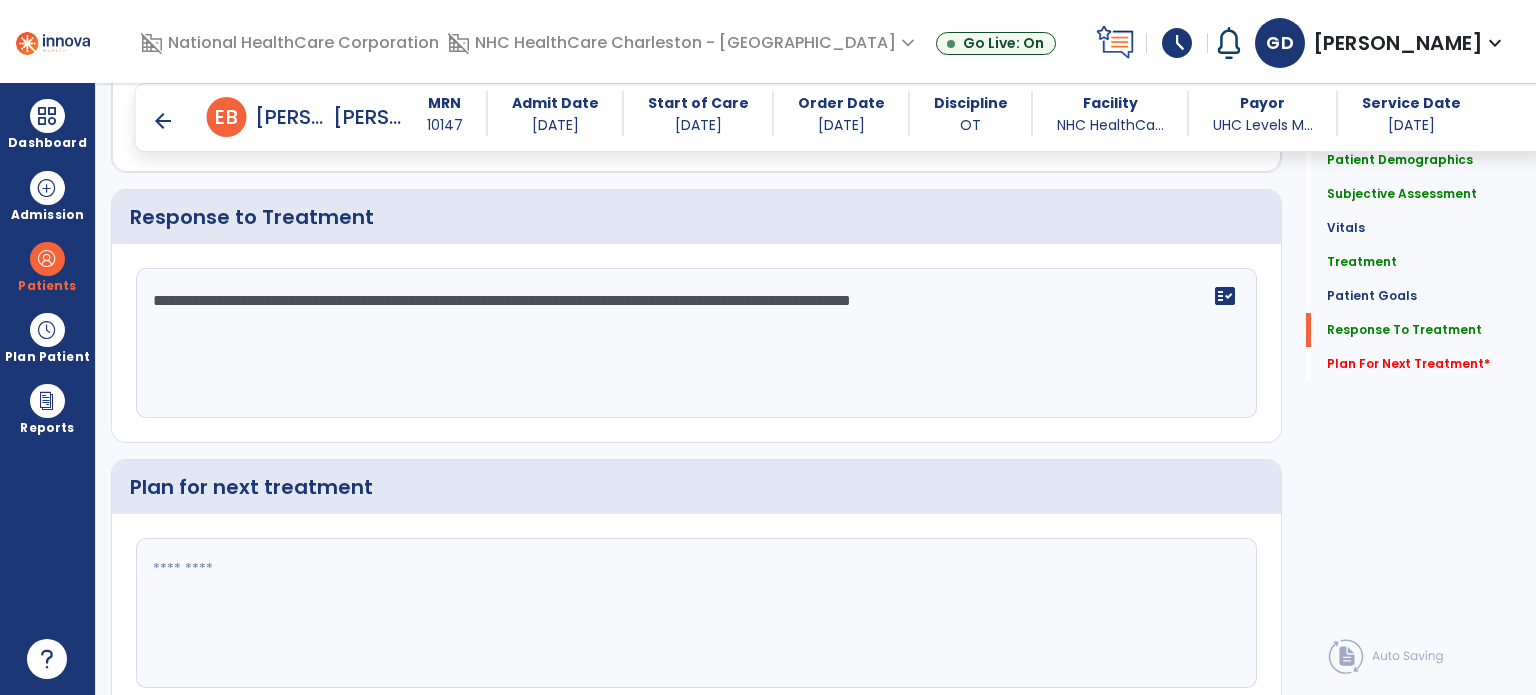 type on "**********" 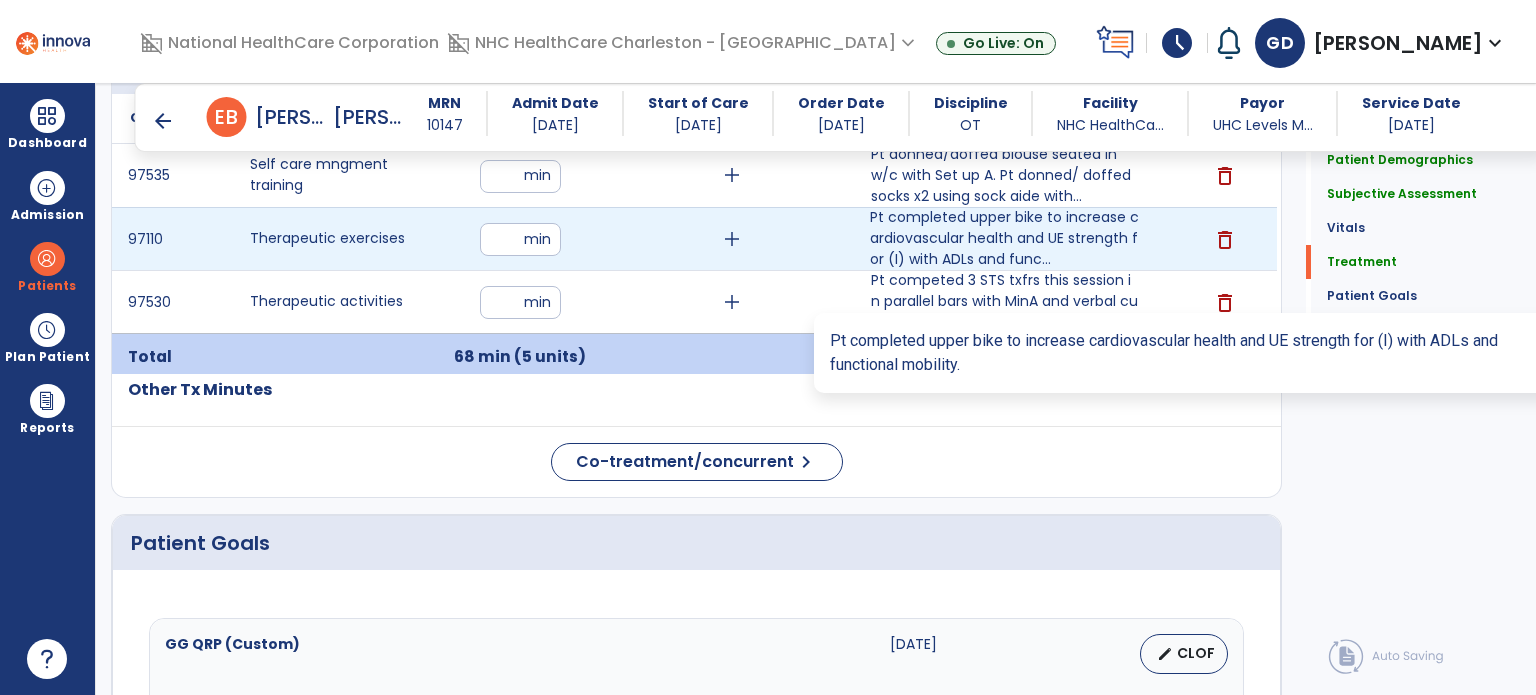 scroll, scrollTop: 1218, scrollLeft: 0, axis: vertical 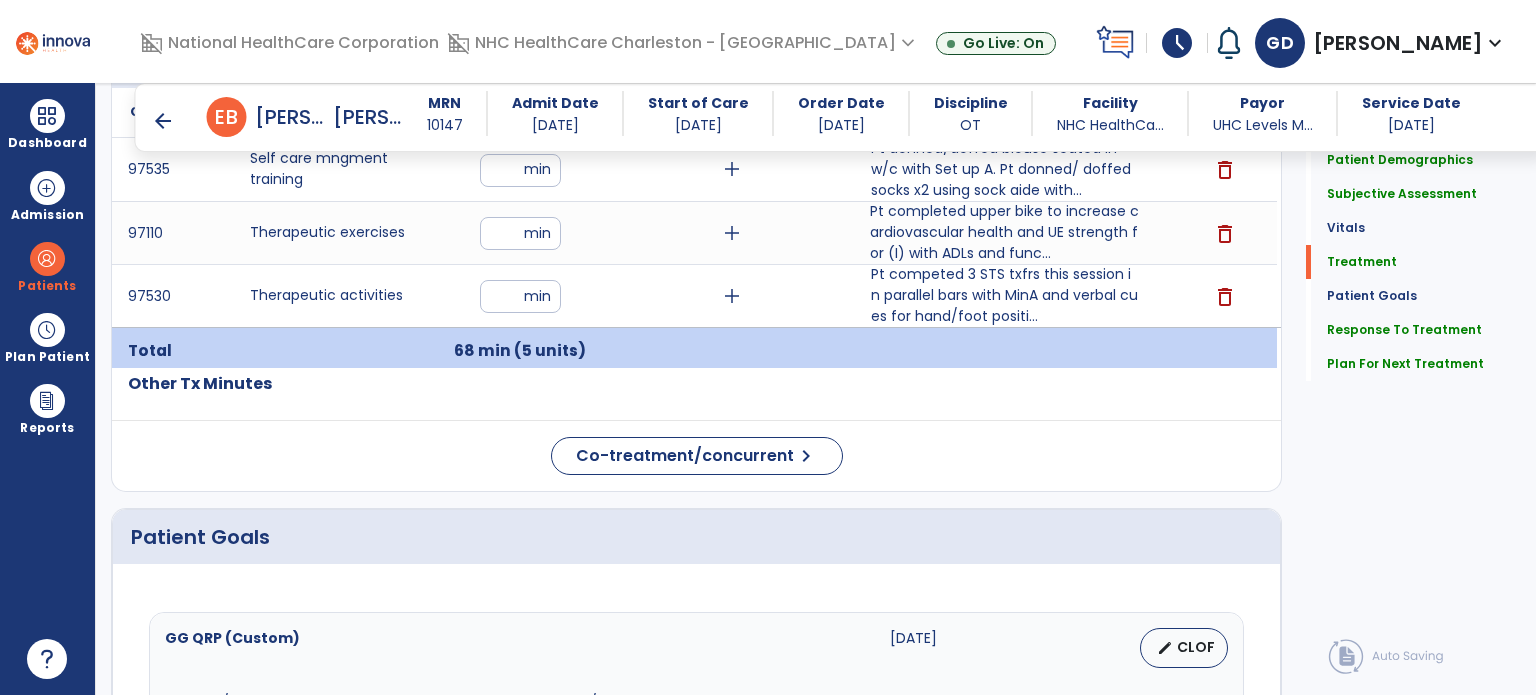 type on "**********" 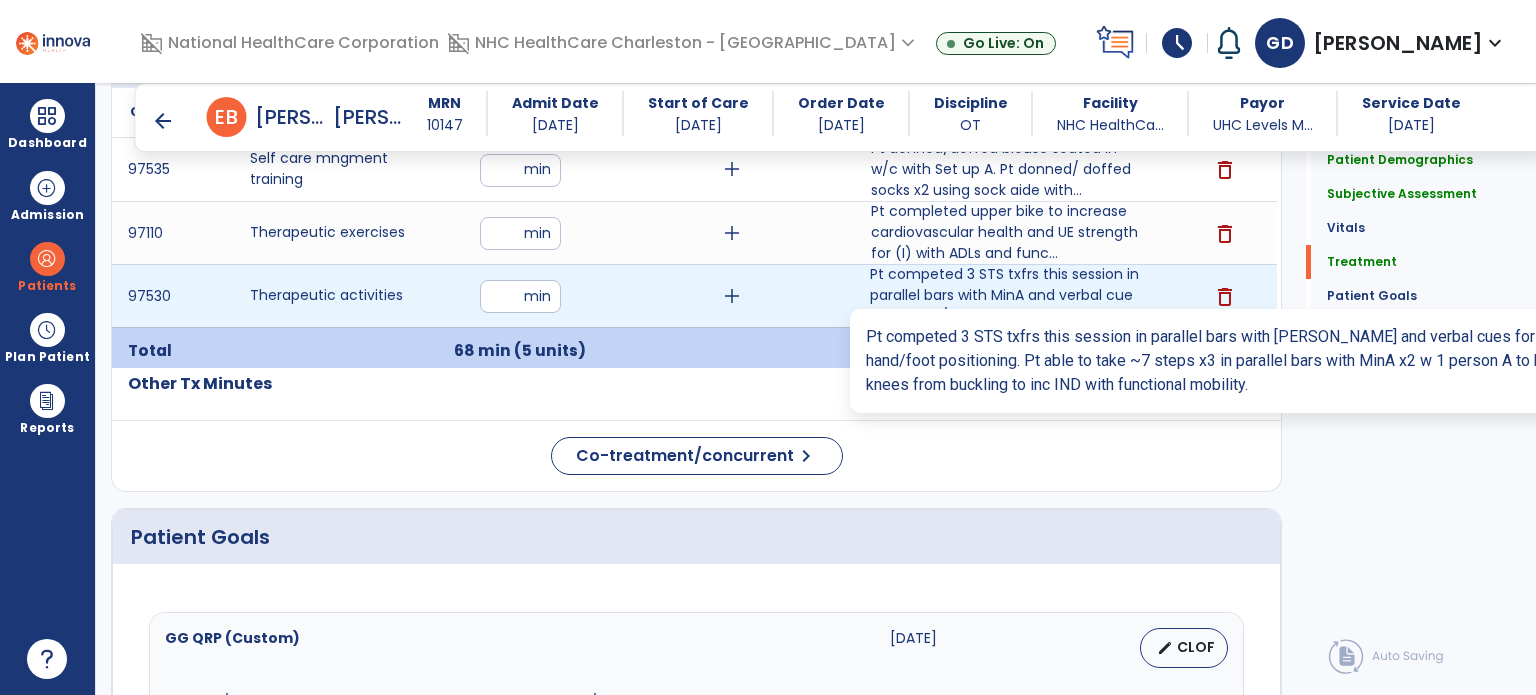click on "Pt competed 3 STS txfrs this session in parallel bars with MinA and verbal cues for hand/foot positi..." at bounding box center [1004, 295] 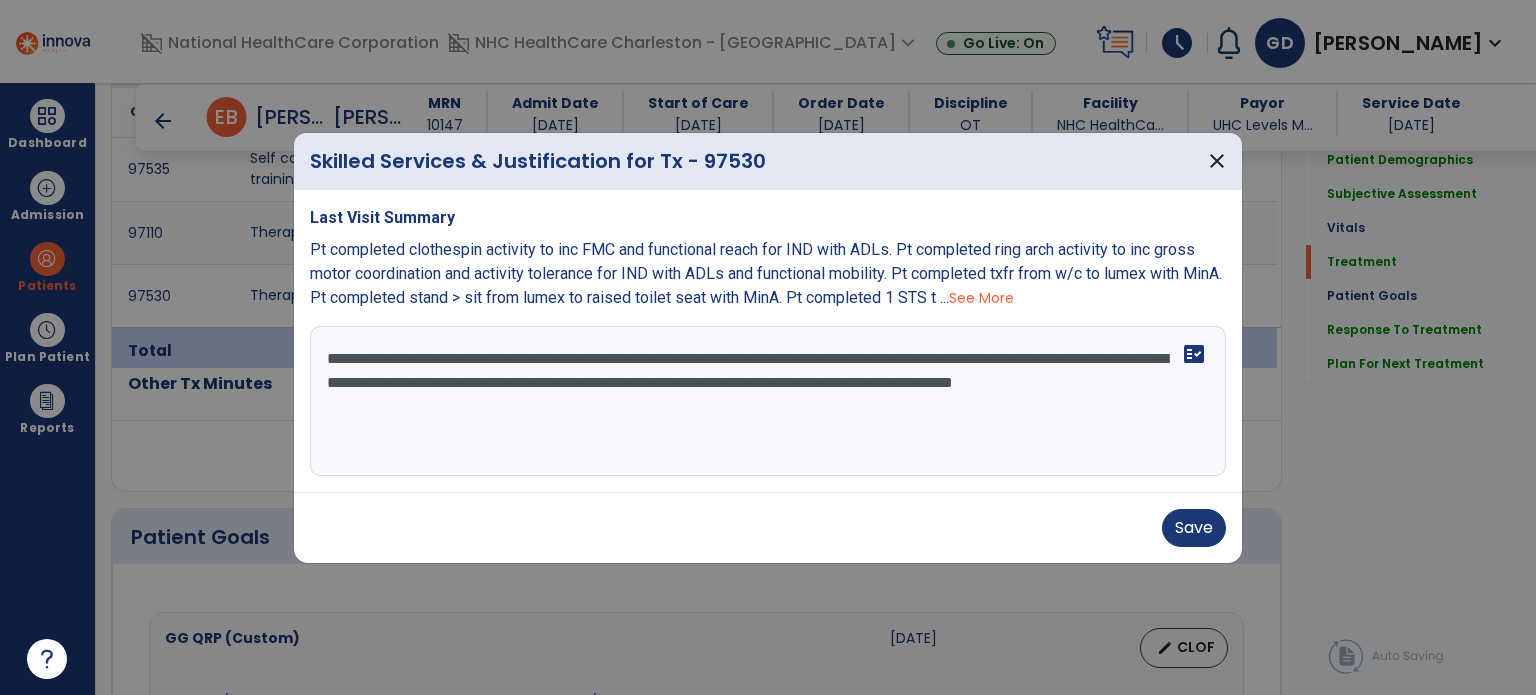 click on "**********" at bounding box center [768, 401] 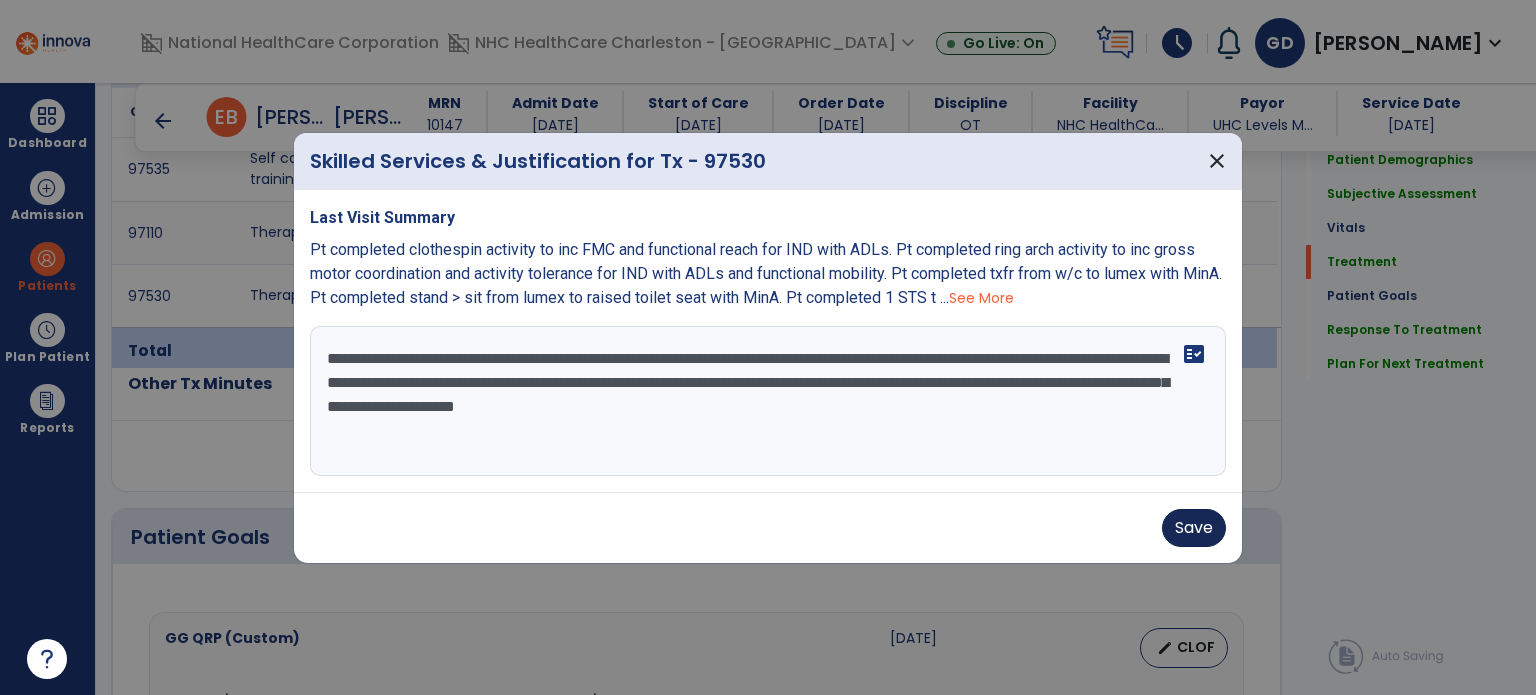 type on "**********" 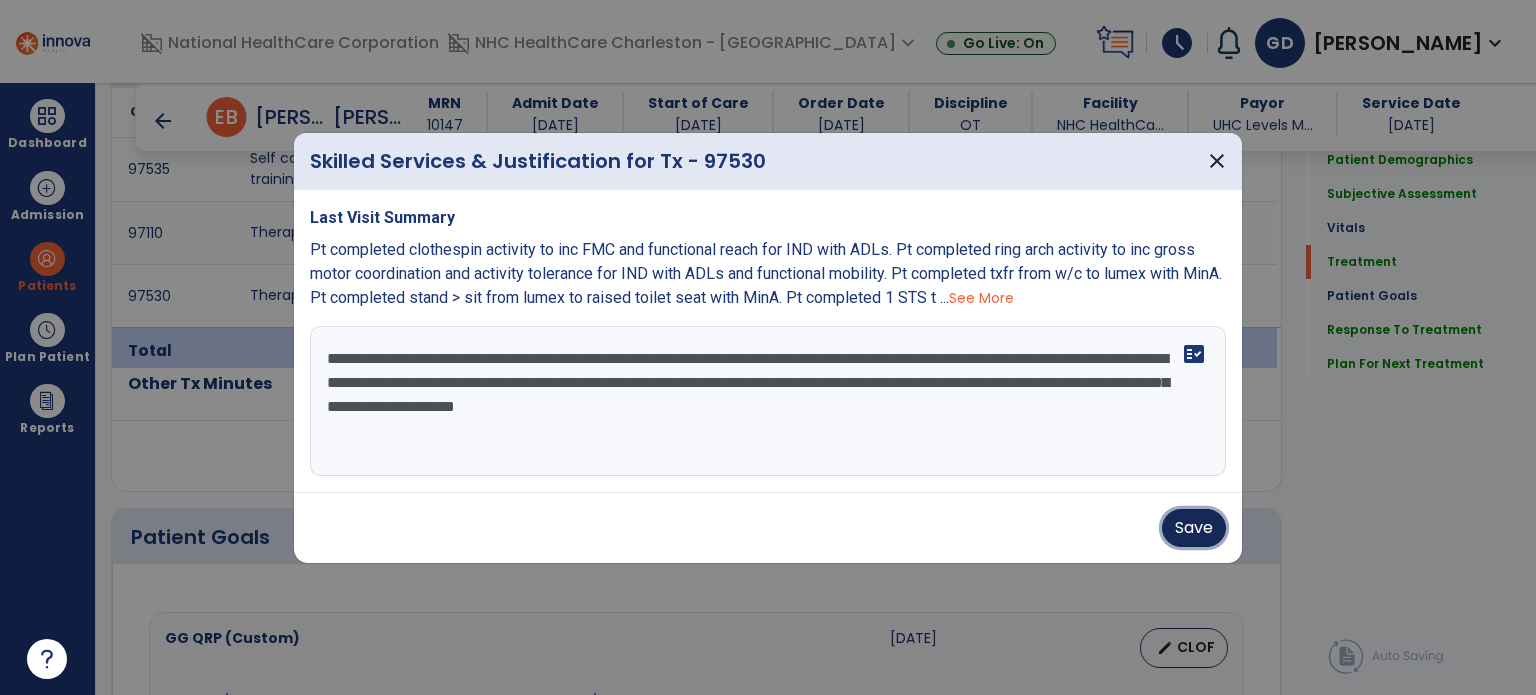 click on "Save" at bounding box center [1194, 528] 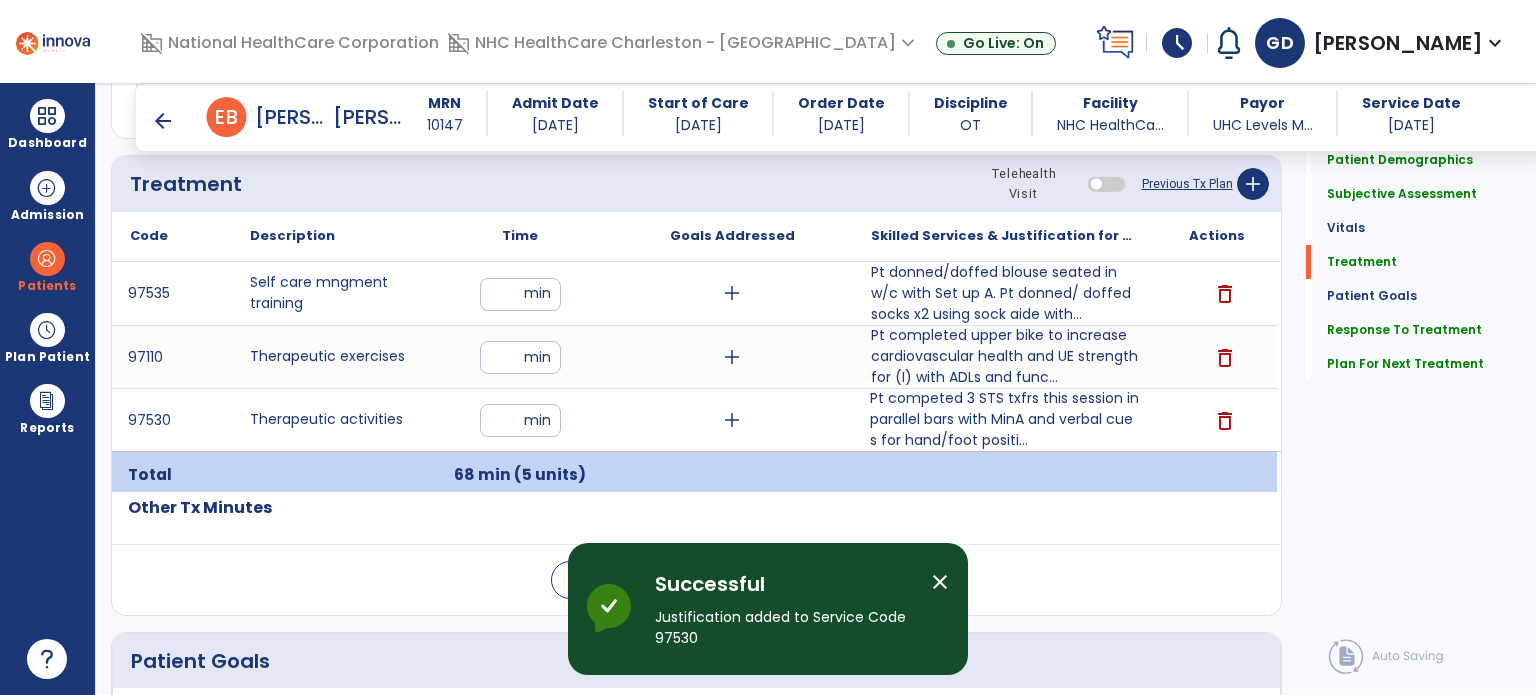 scroll, scrollTop: 1092, scrollLeft: 0, axis: vertical 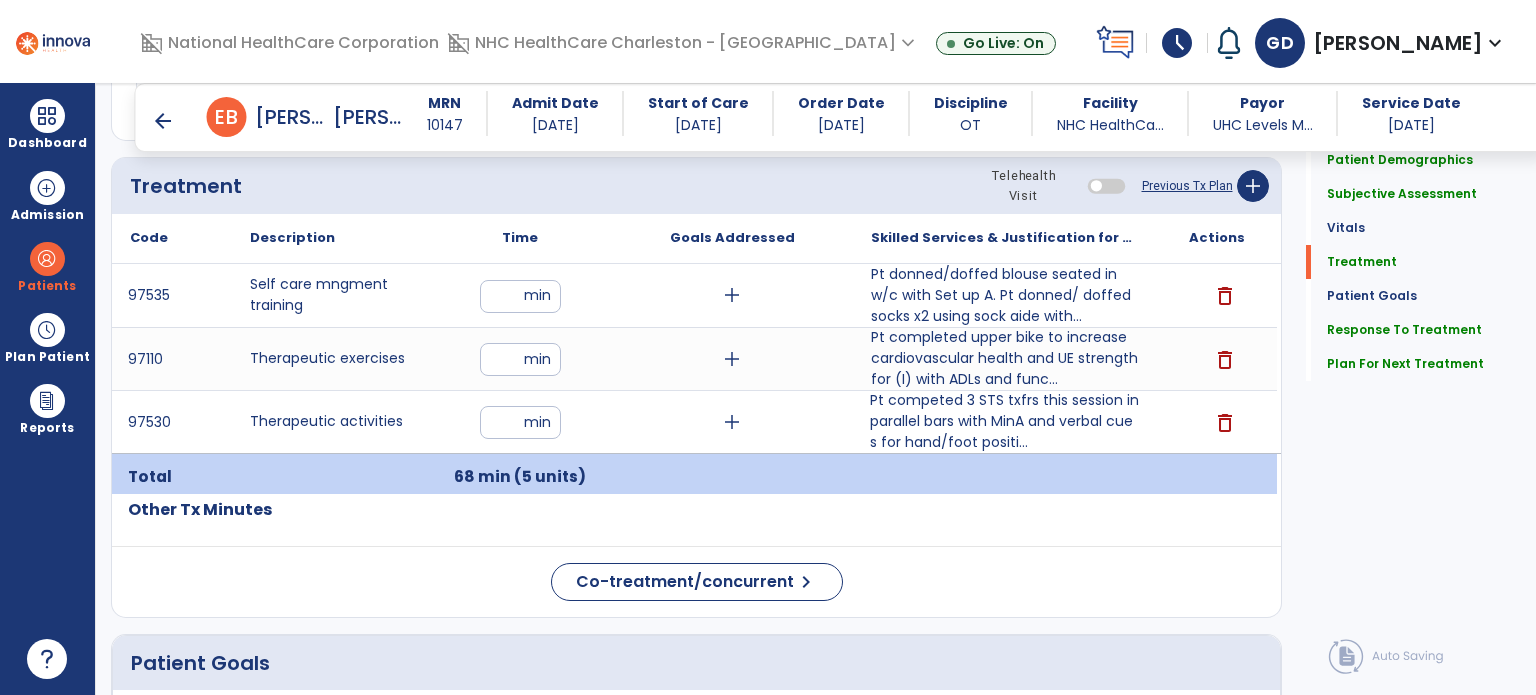 click on "arrow_back" at bounding box center (163, 121) 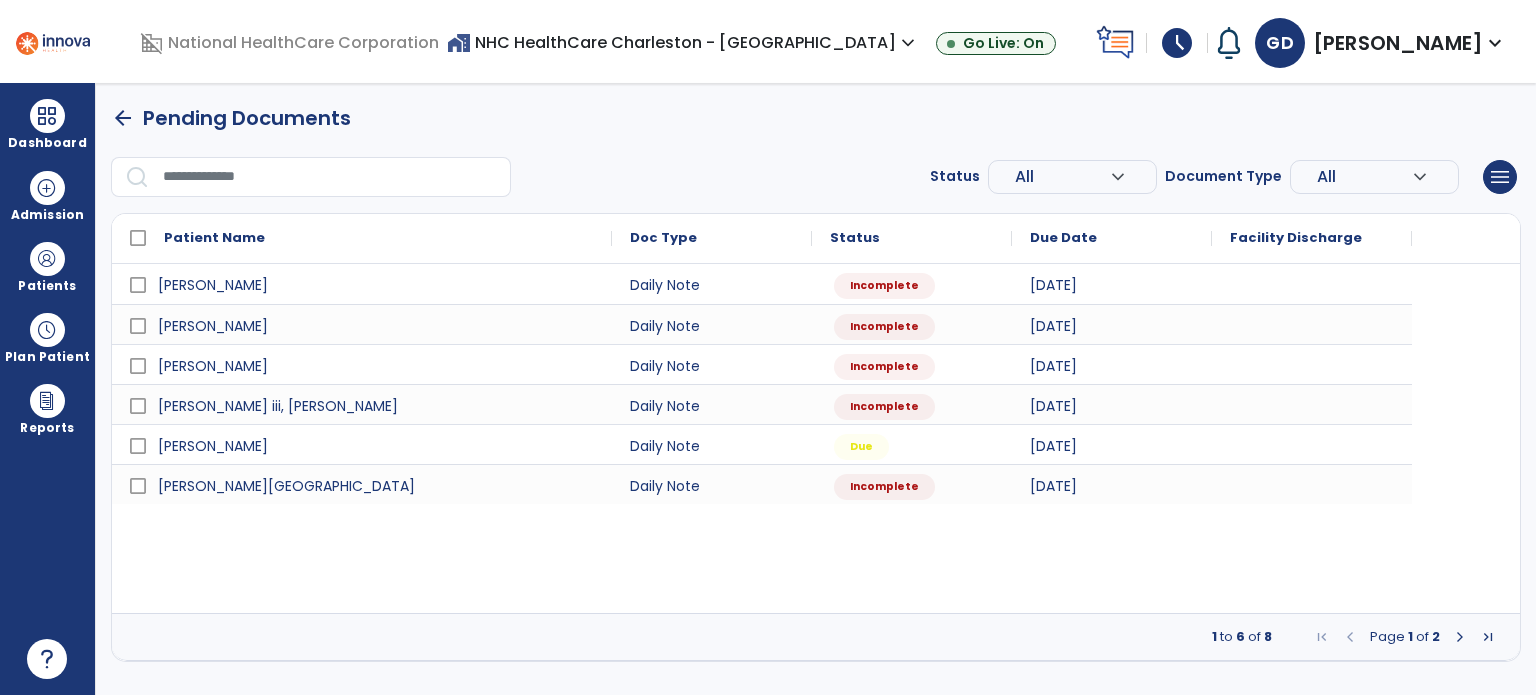 scroll, scrollTop: 0, scrollLeft: 0, axis: both 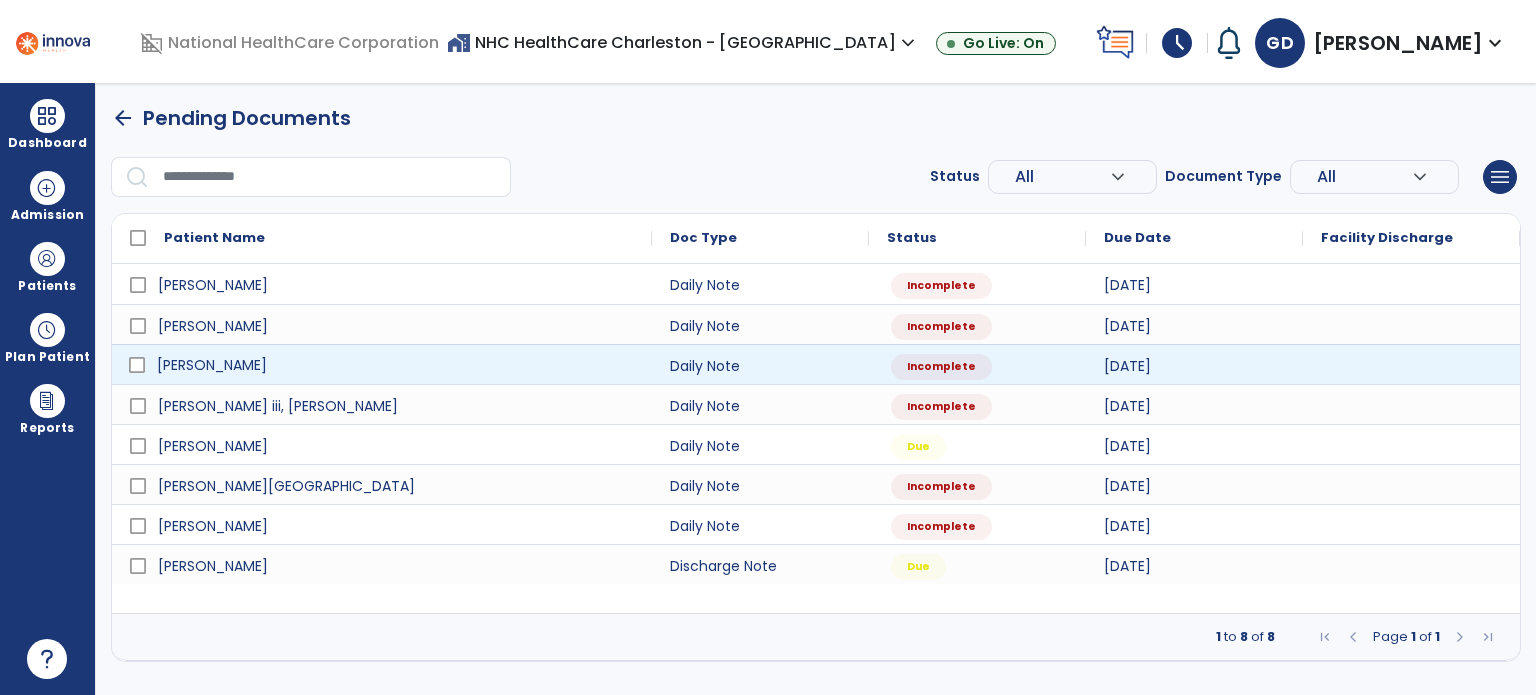 click on "[PERSON_NAME]" at bounding box center (396, 365) 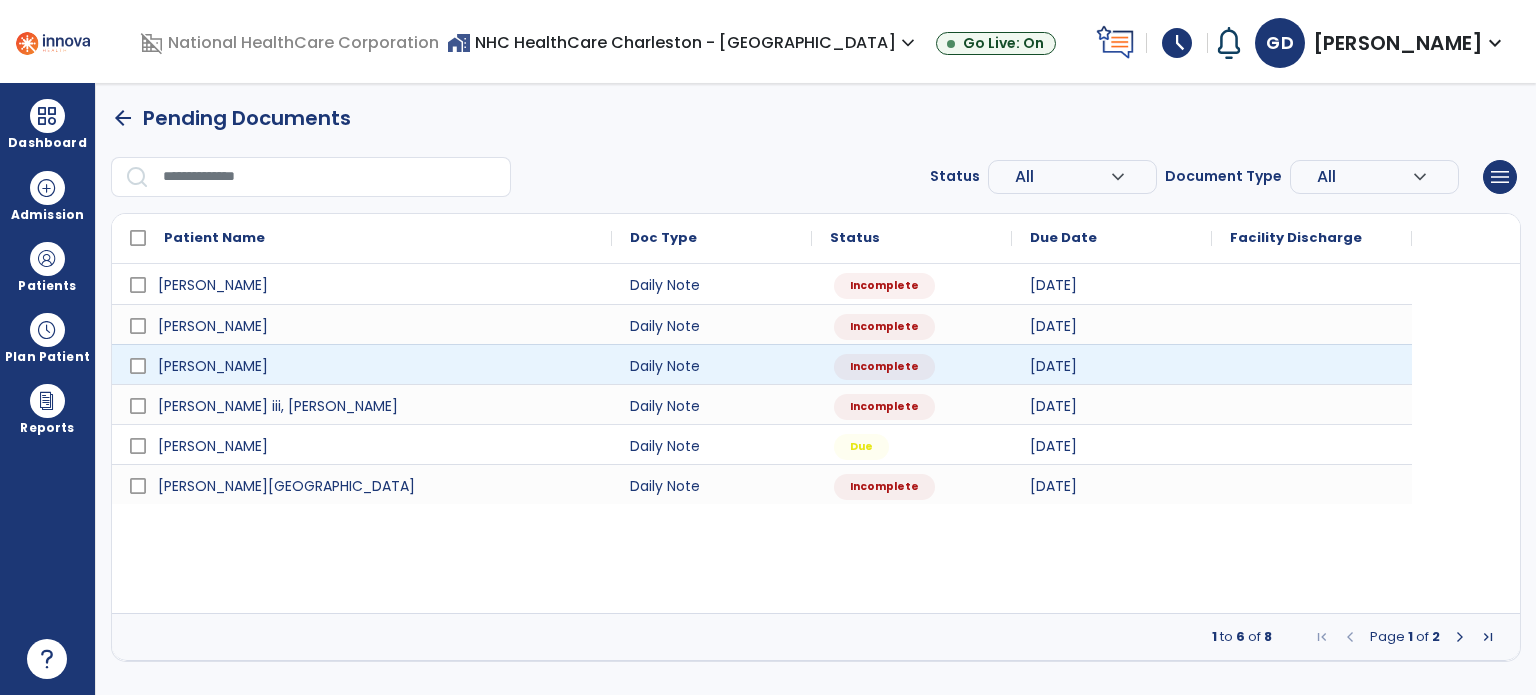 select on "*" 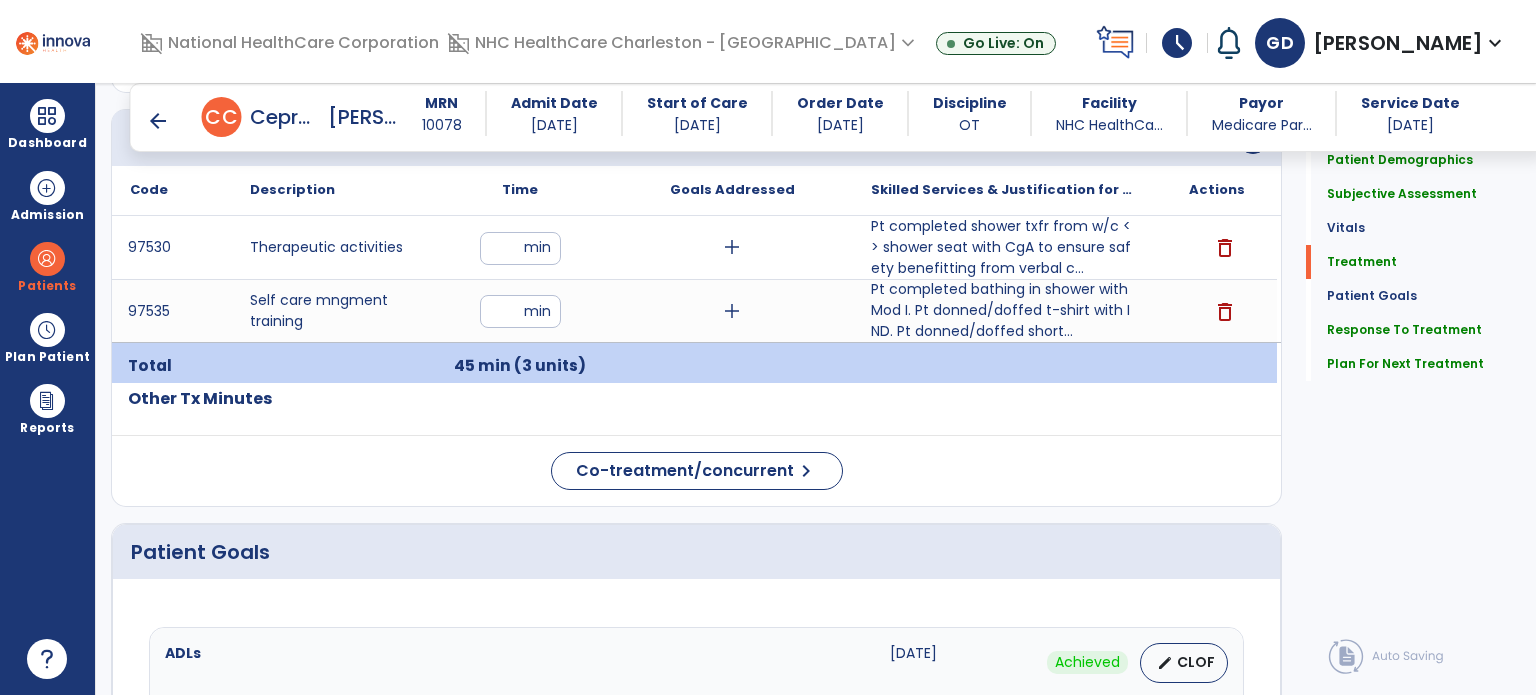 scroll, scrollTop: 1088, scrollLeft: 0, axis: vertical 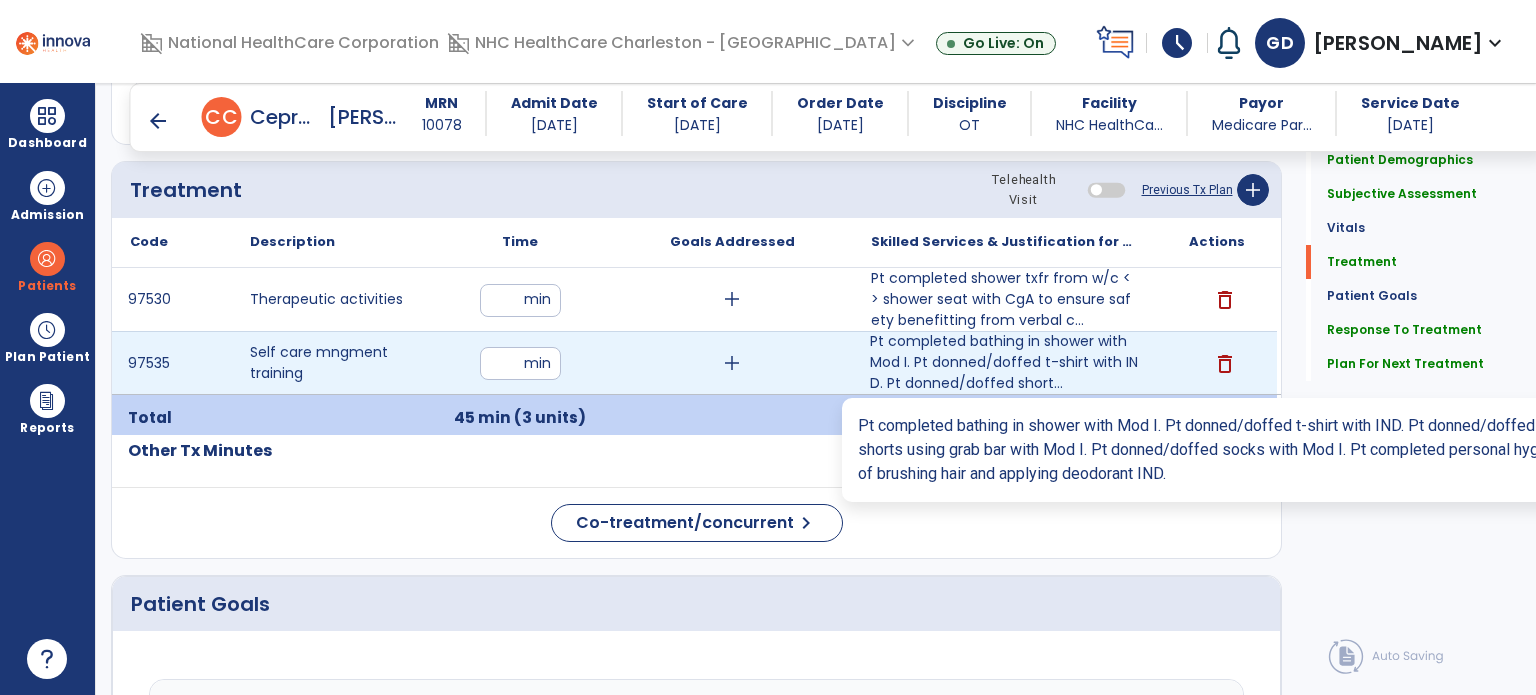 click on "Pt completed bathing in shower with Mod I. Pt donned/doffed t-shirt with IND. Pt donned/doffed short..." at bounding box center [1004, 362] 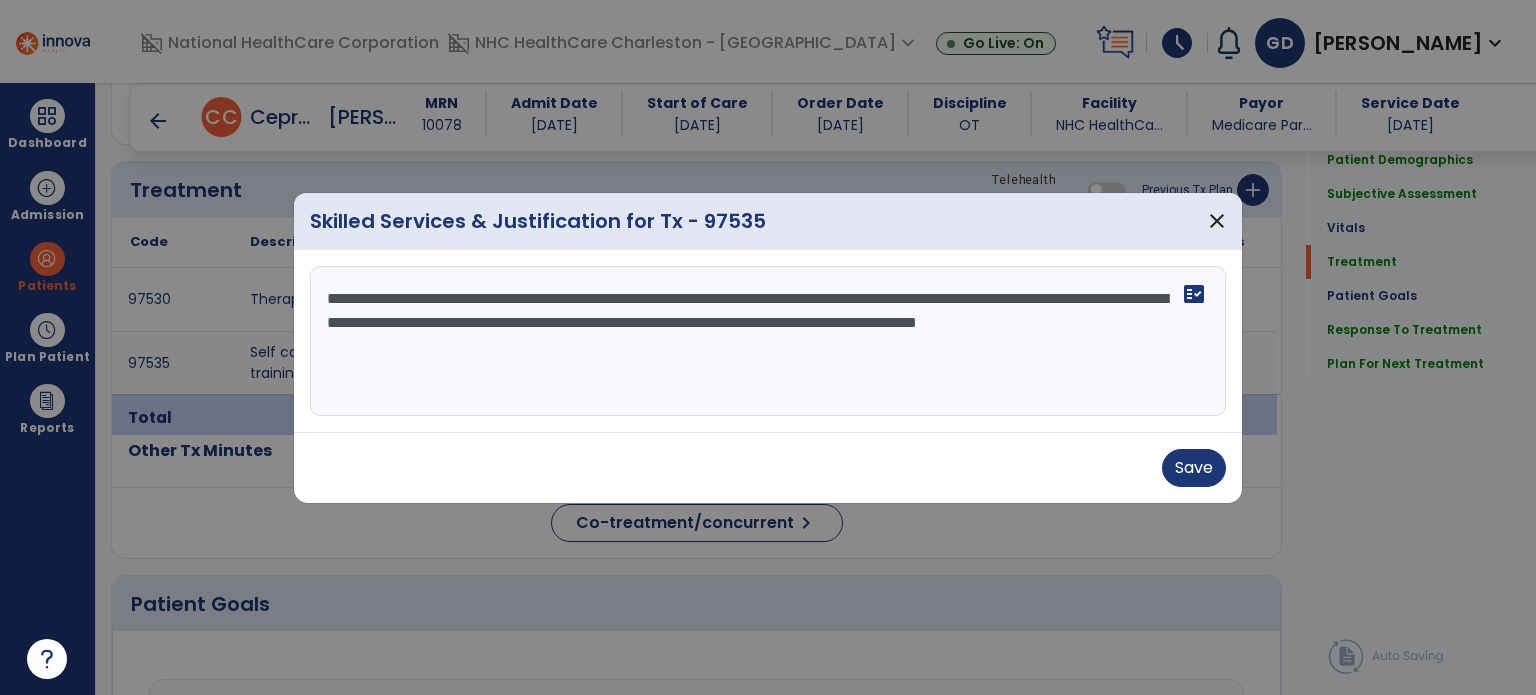 click on "**********" at bounding box center (768, 341) 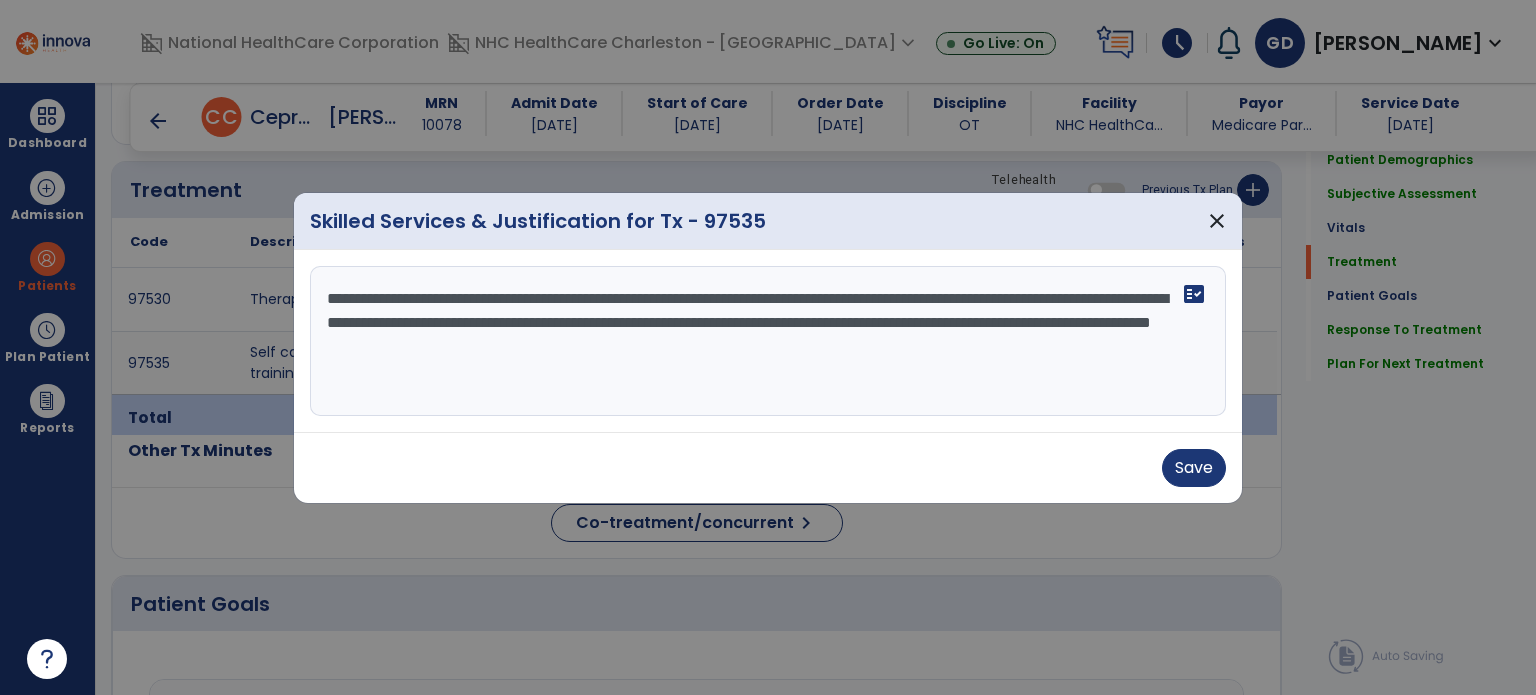 click on "**********" at bounding box center (768, 341) 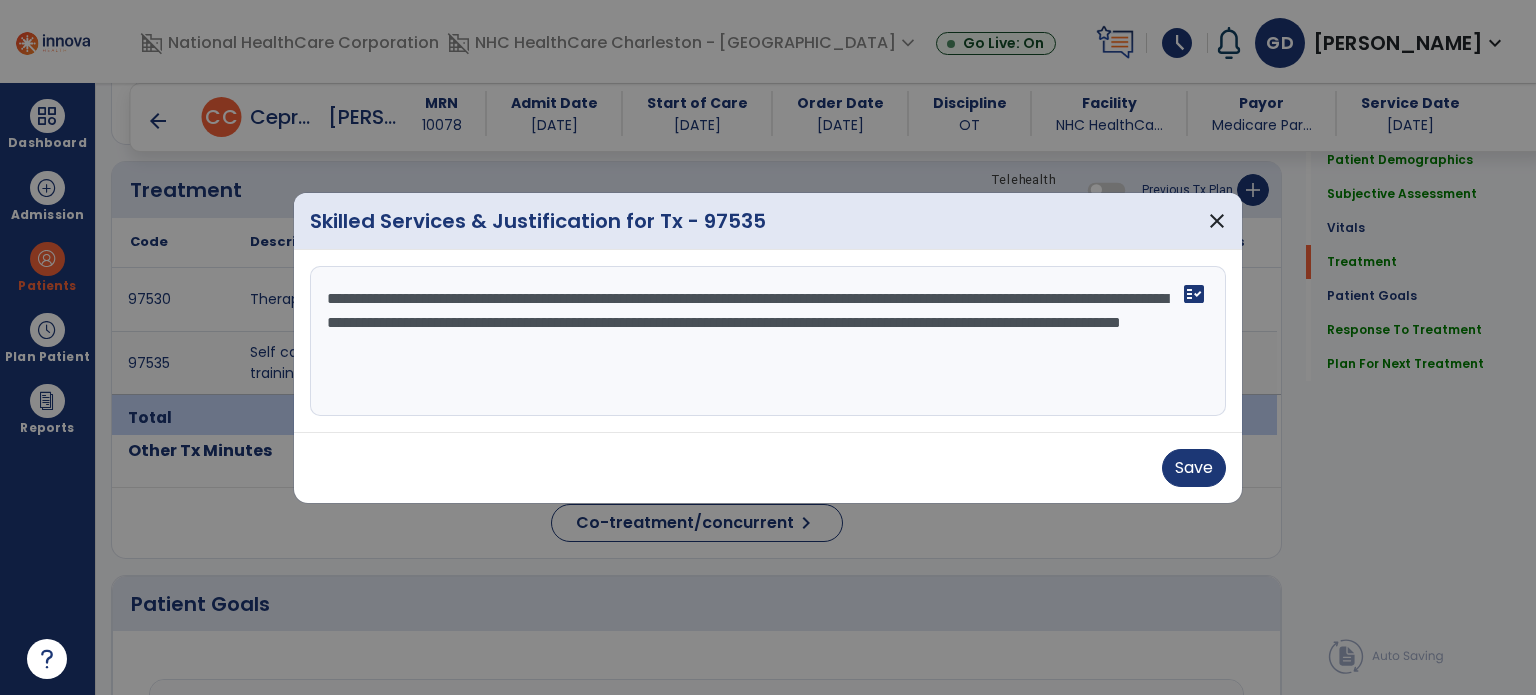 click on "**********" at bounding box center (768, 341) 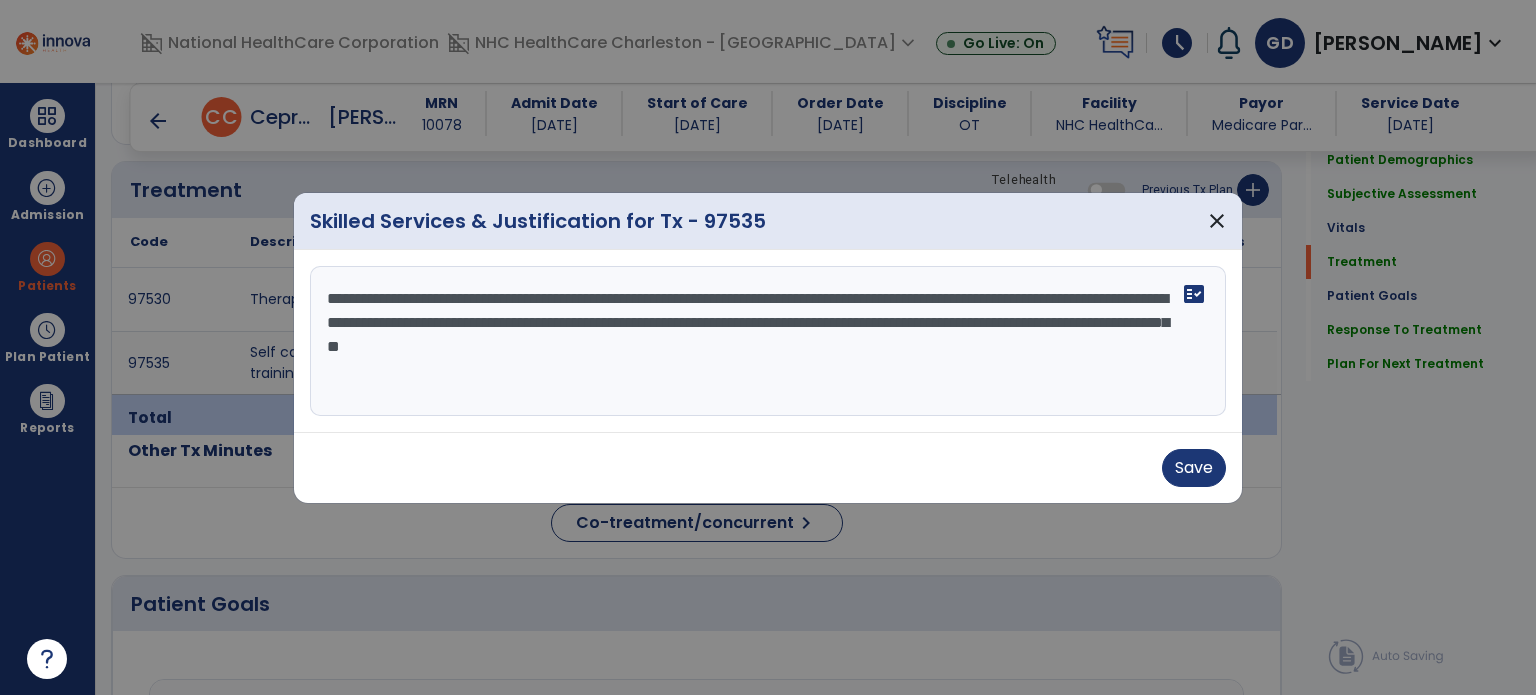 click on "**********" at bounding box center (768, 341) 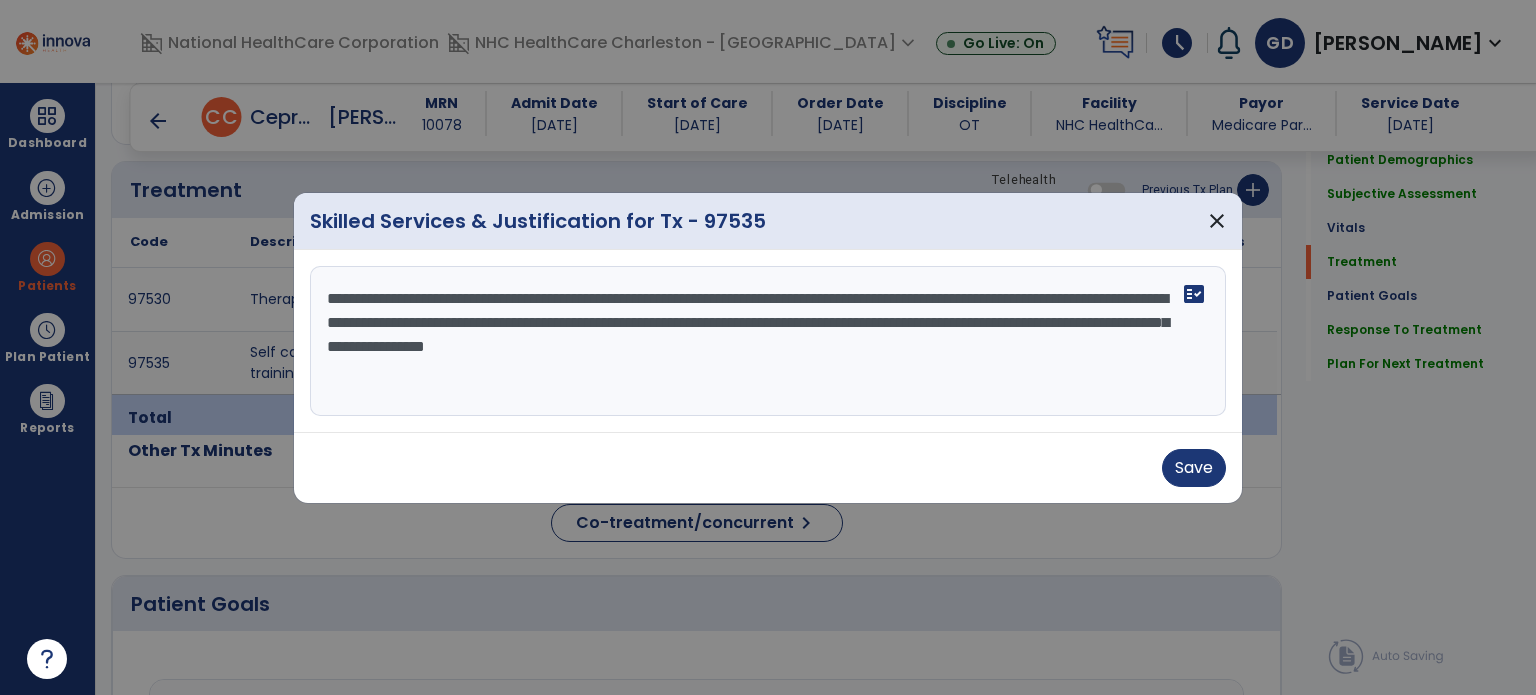 click on "**********" at bounding box center [768, 341] 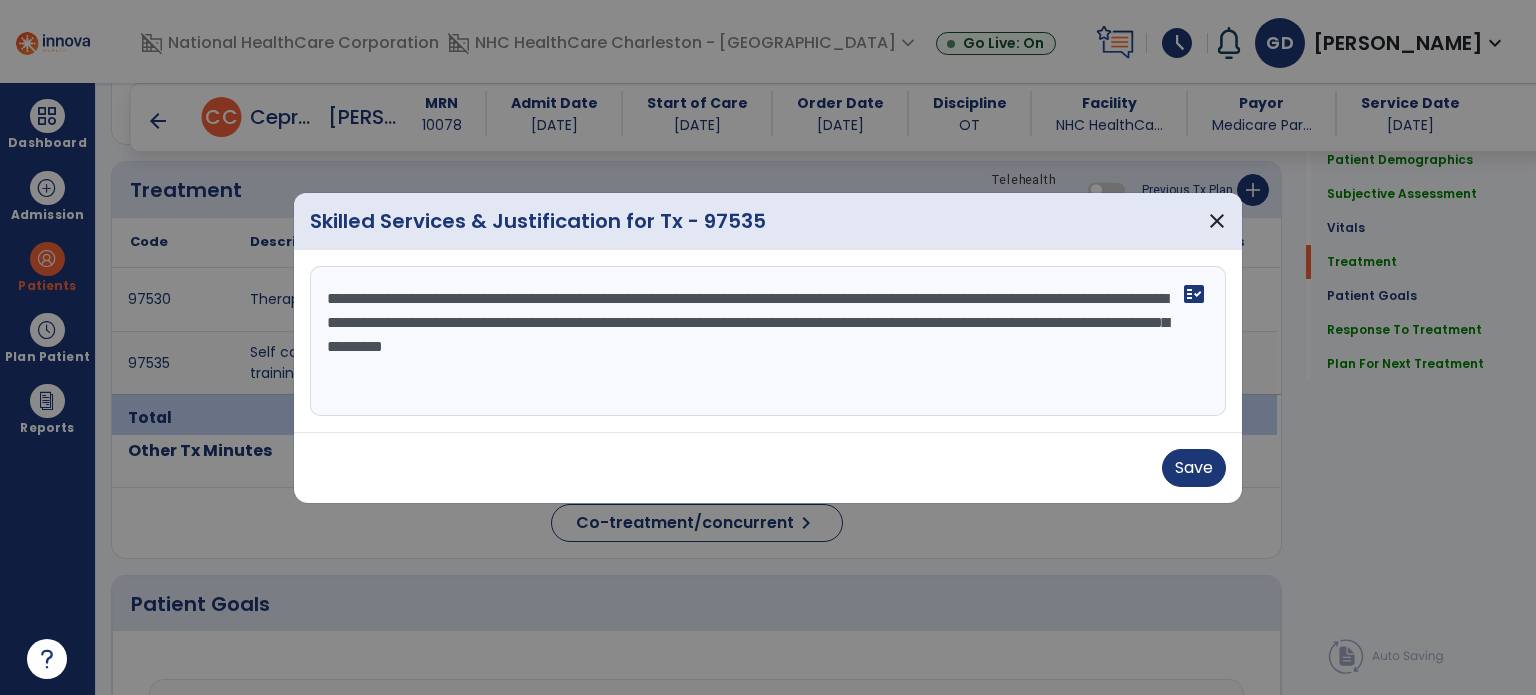 click on "**********" at bounding box center [768, 341] 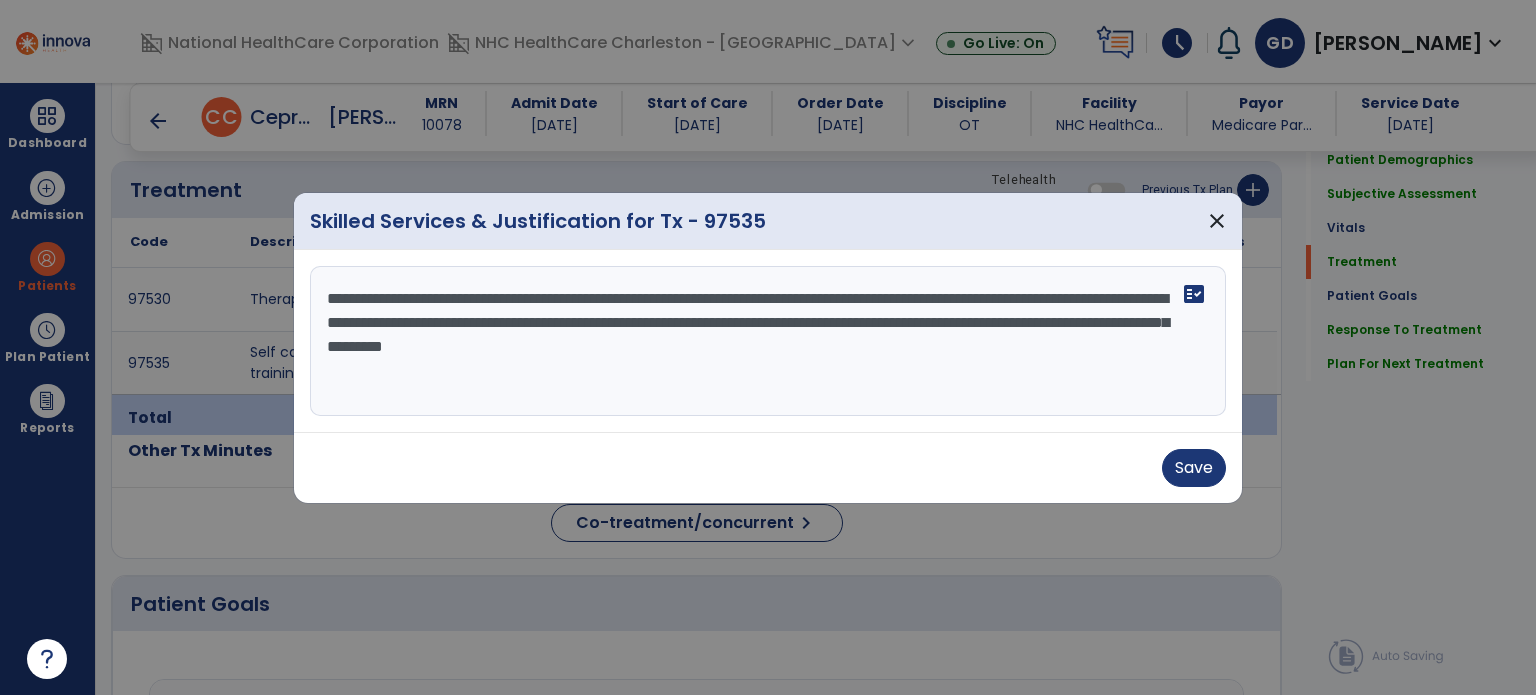 click on "**********" at bounding box center (768, 341) 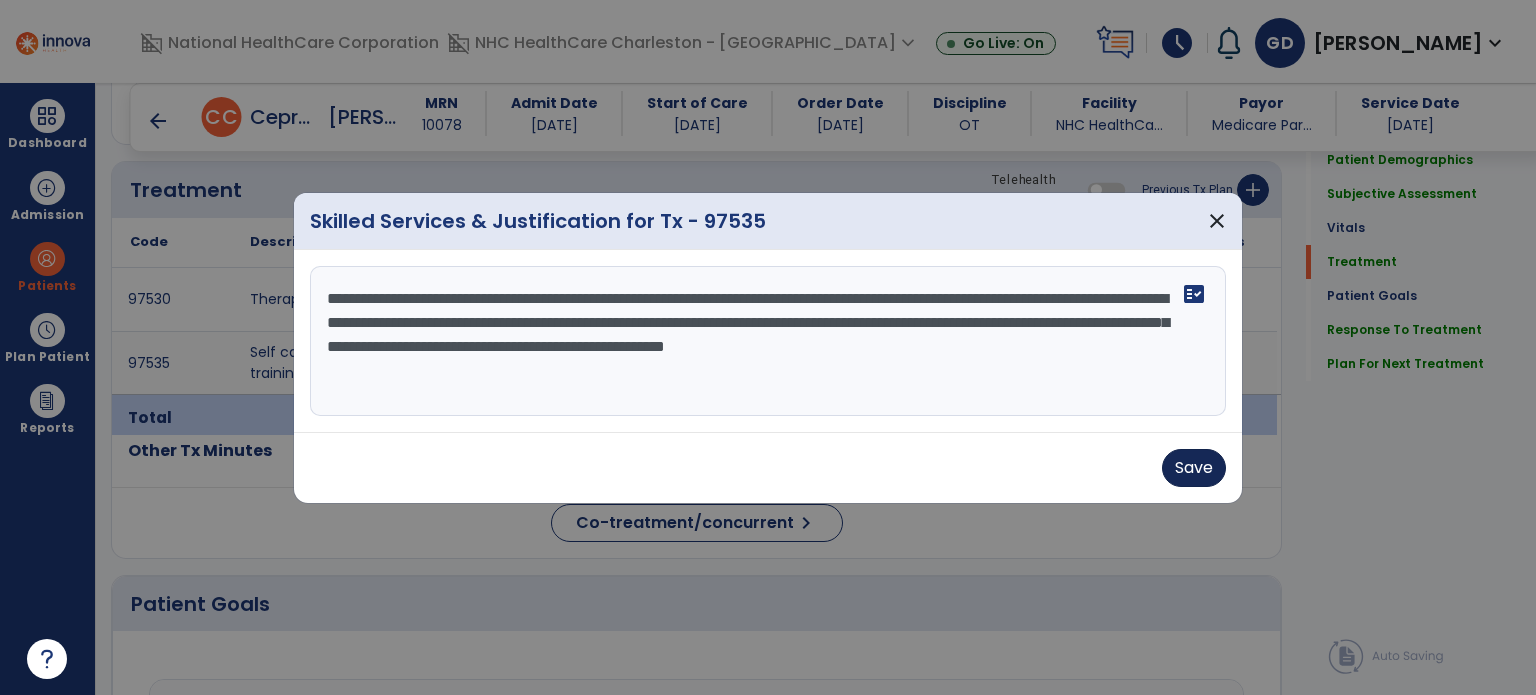 type on "**********" 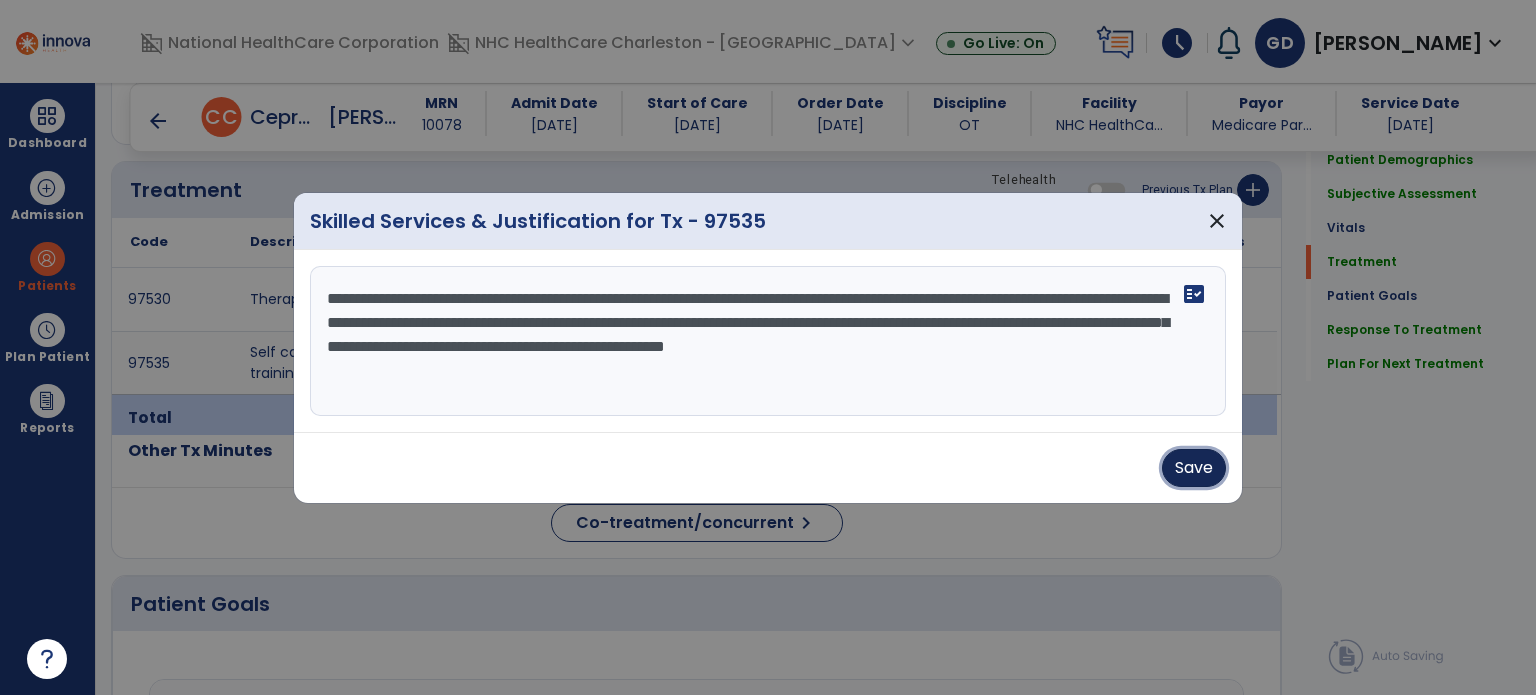click on "Save" at bounding box center (1194, 468) 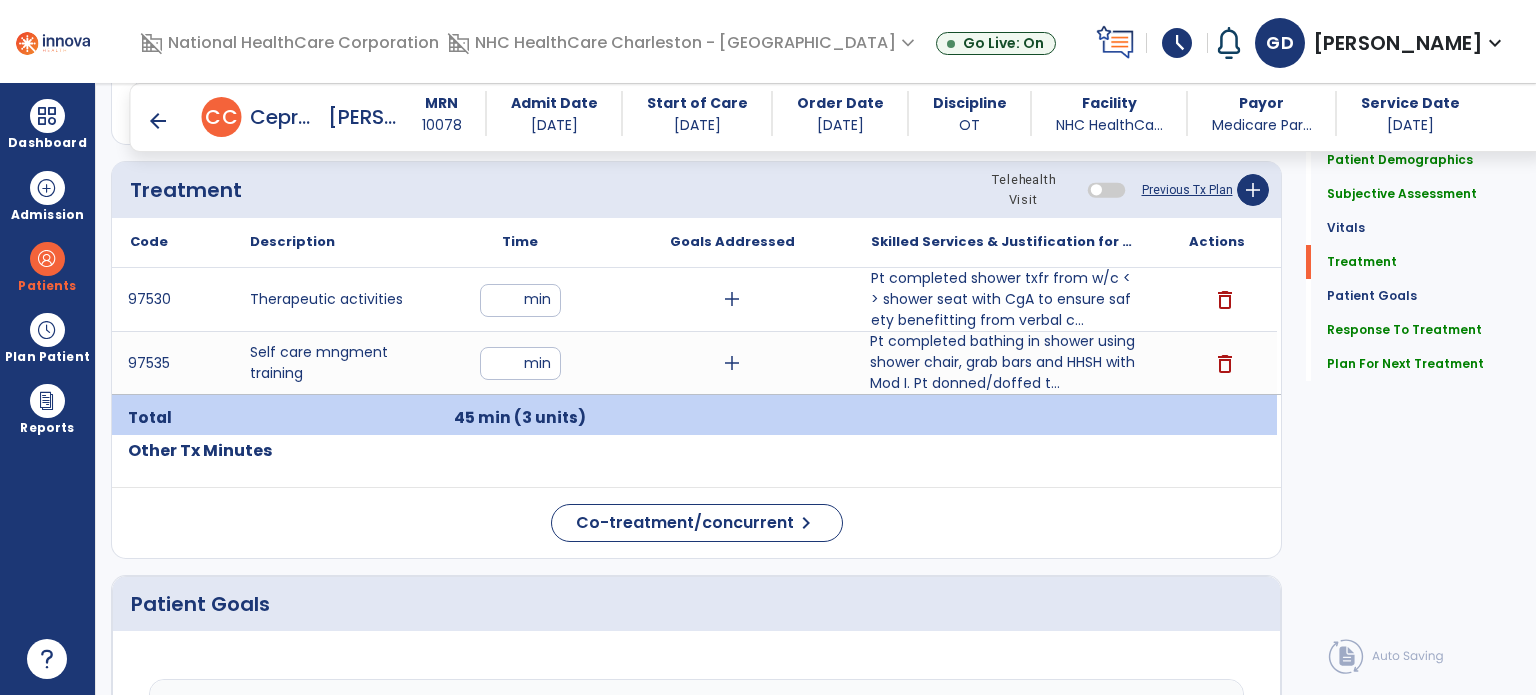 click on "arrow_back" at bounding box center [158, 121] 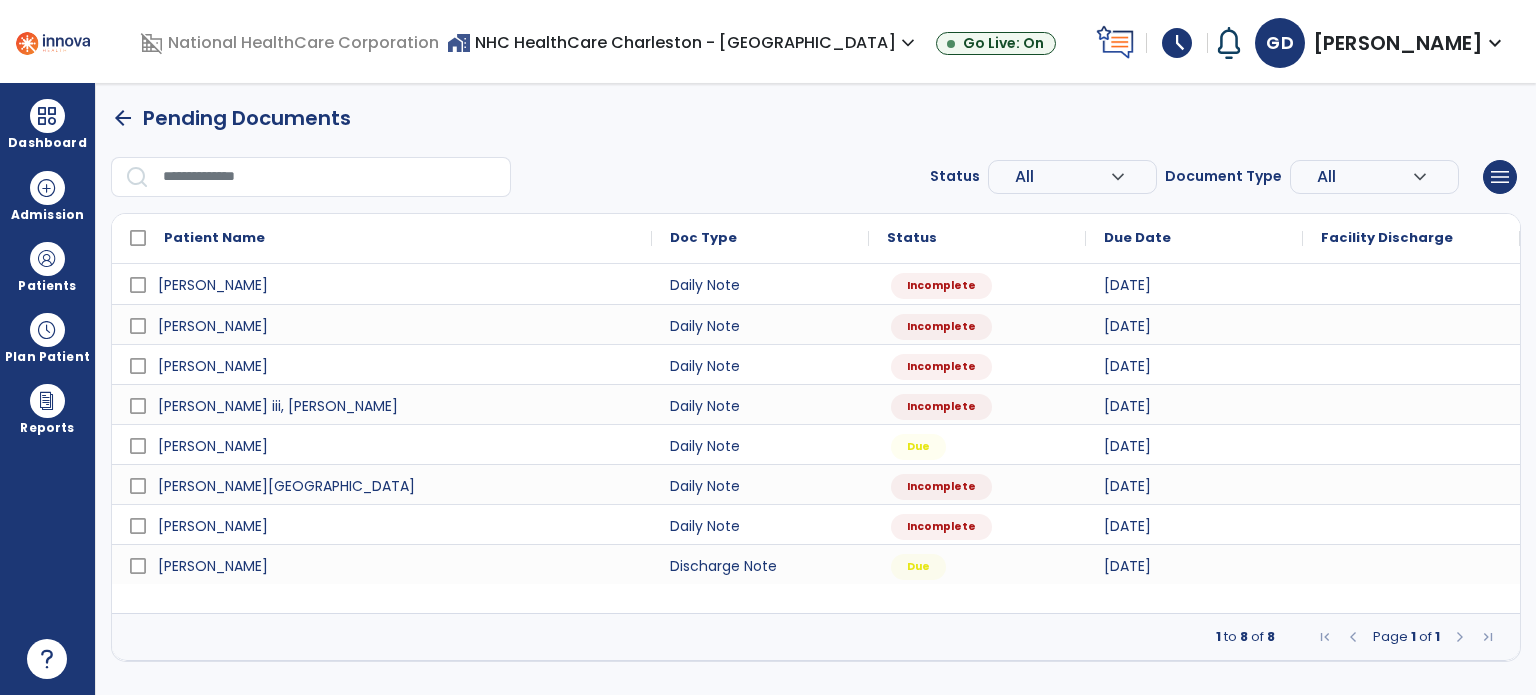 scroll, scrollTop: 0, scrollLeft: 0, axis: both 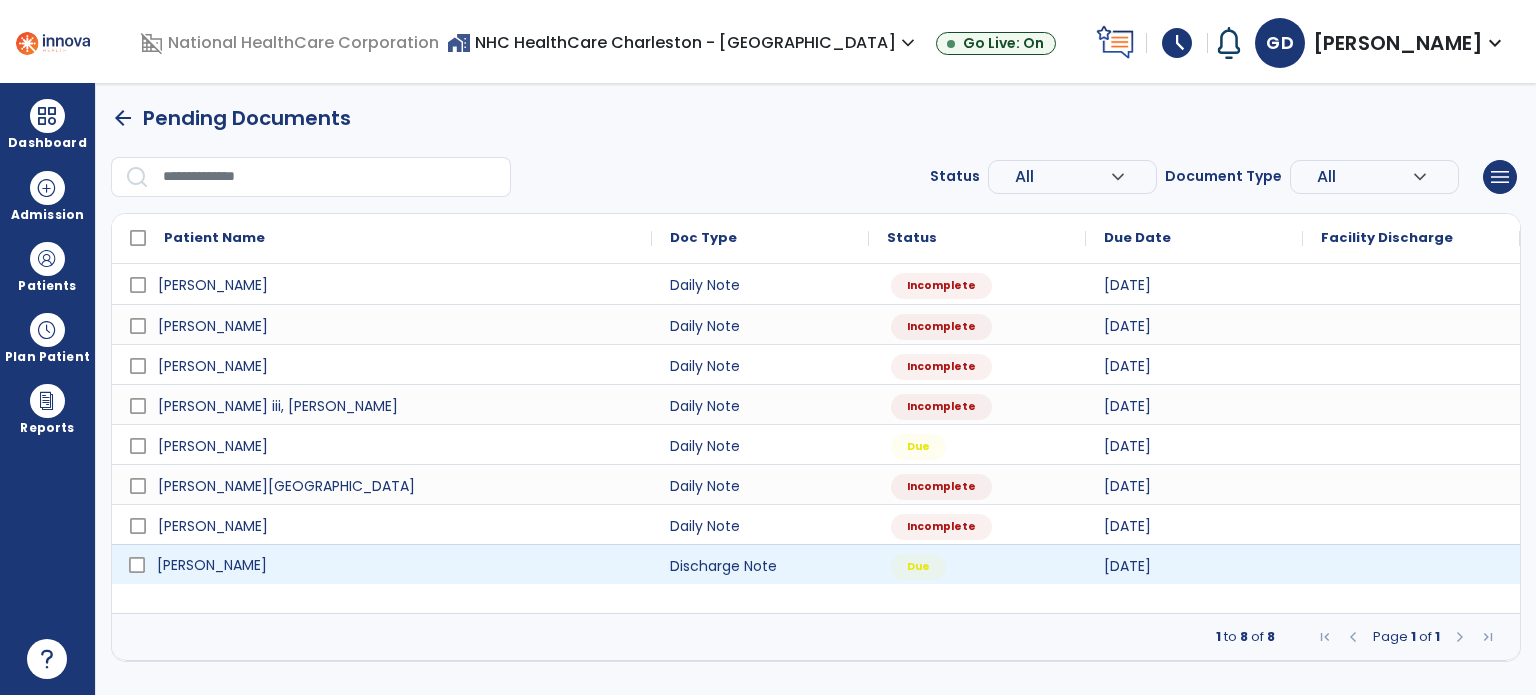 click on "[PERSON_NAME]" at bounding box center (396, 565) 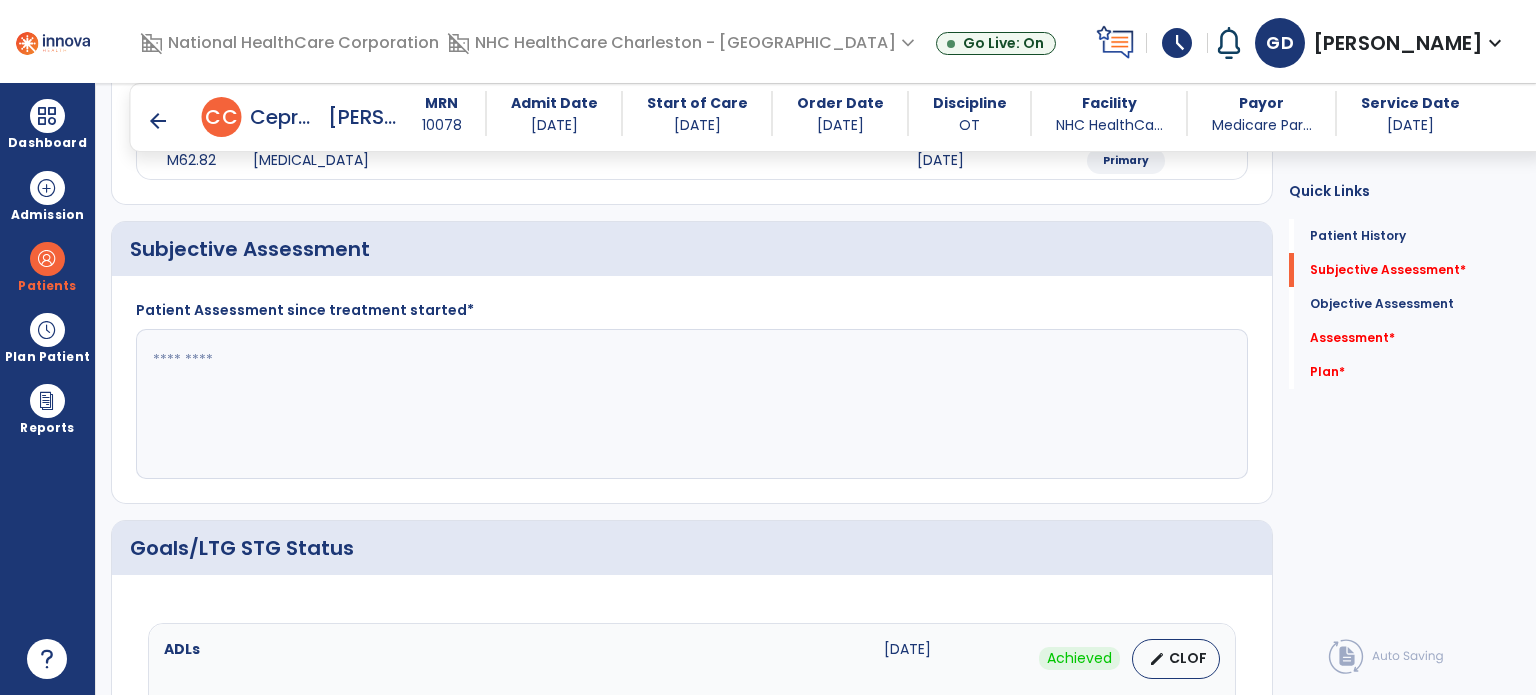 scroll, scrollTop: 292, scrollLeft: 0, axis: vertical 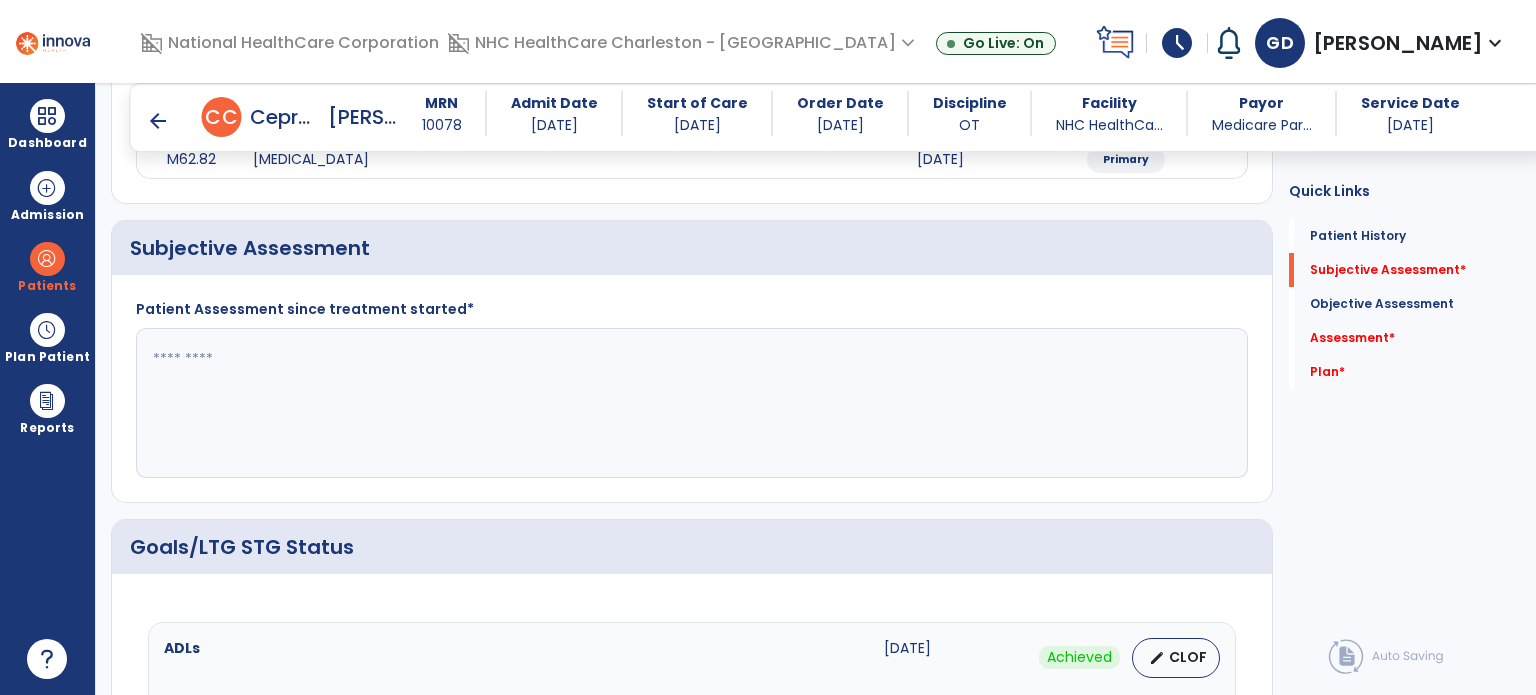 click 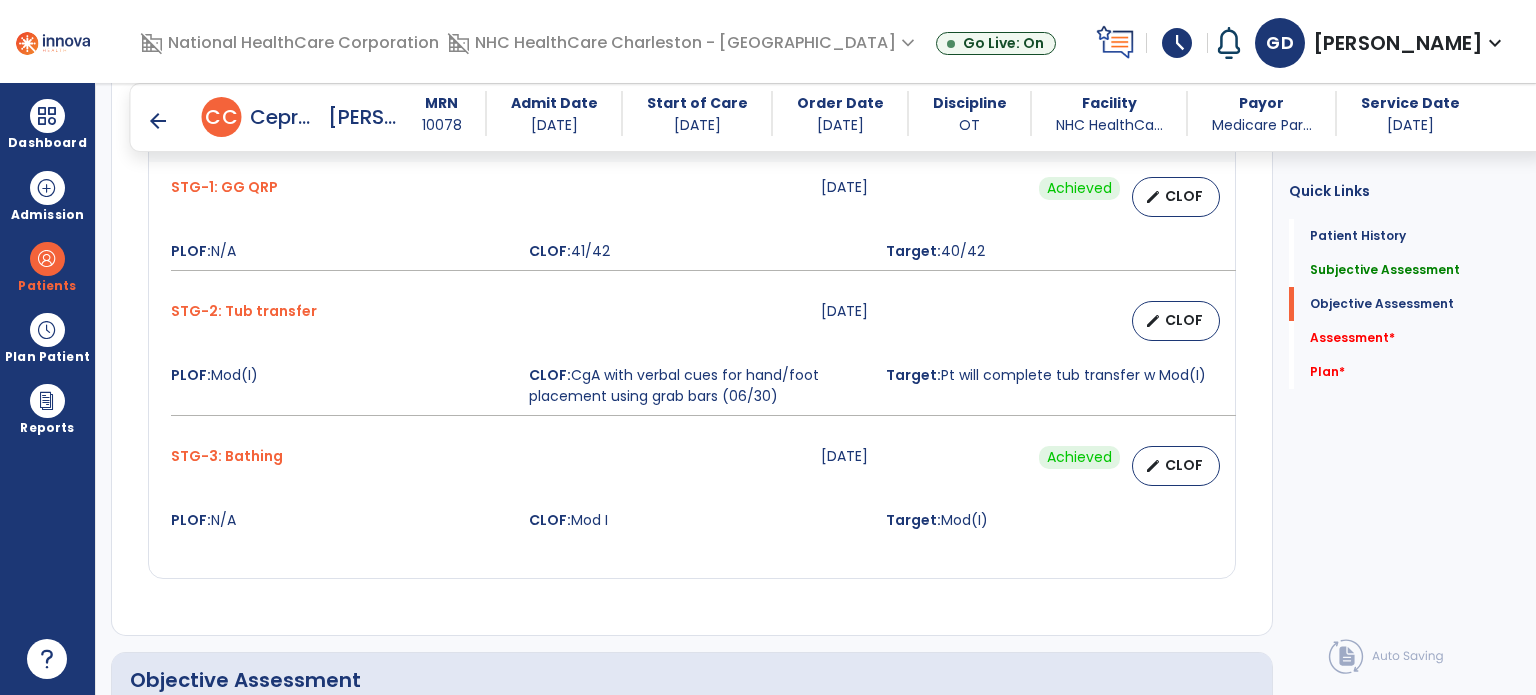 scroll, scrollTop: 830, scrollLeft: 0, axis: vertical 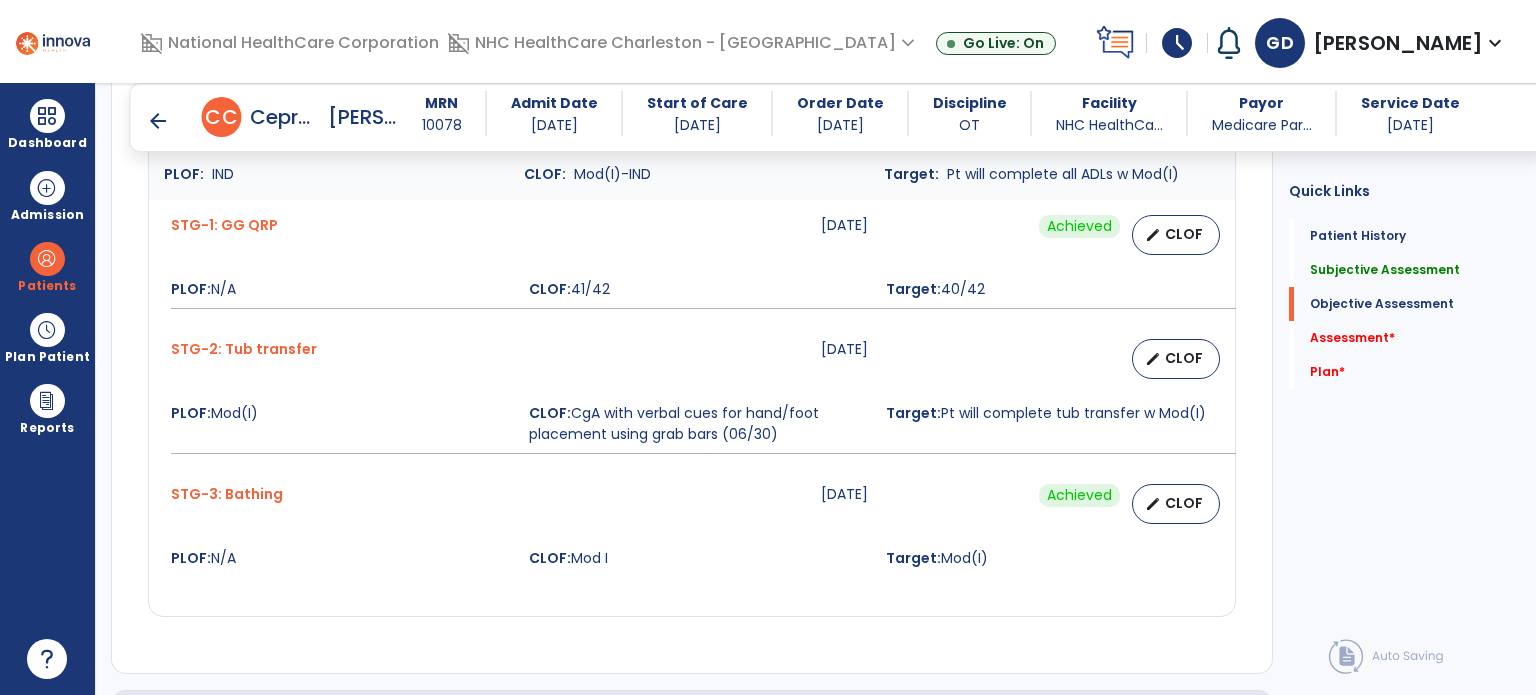 type on "**********" 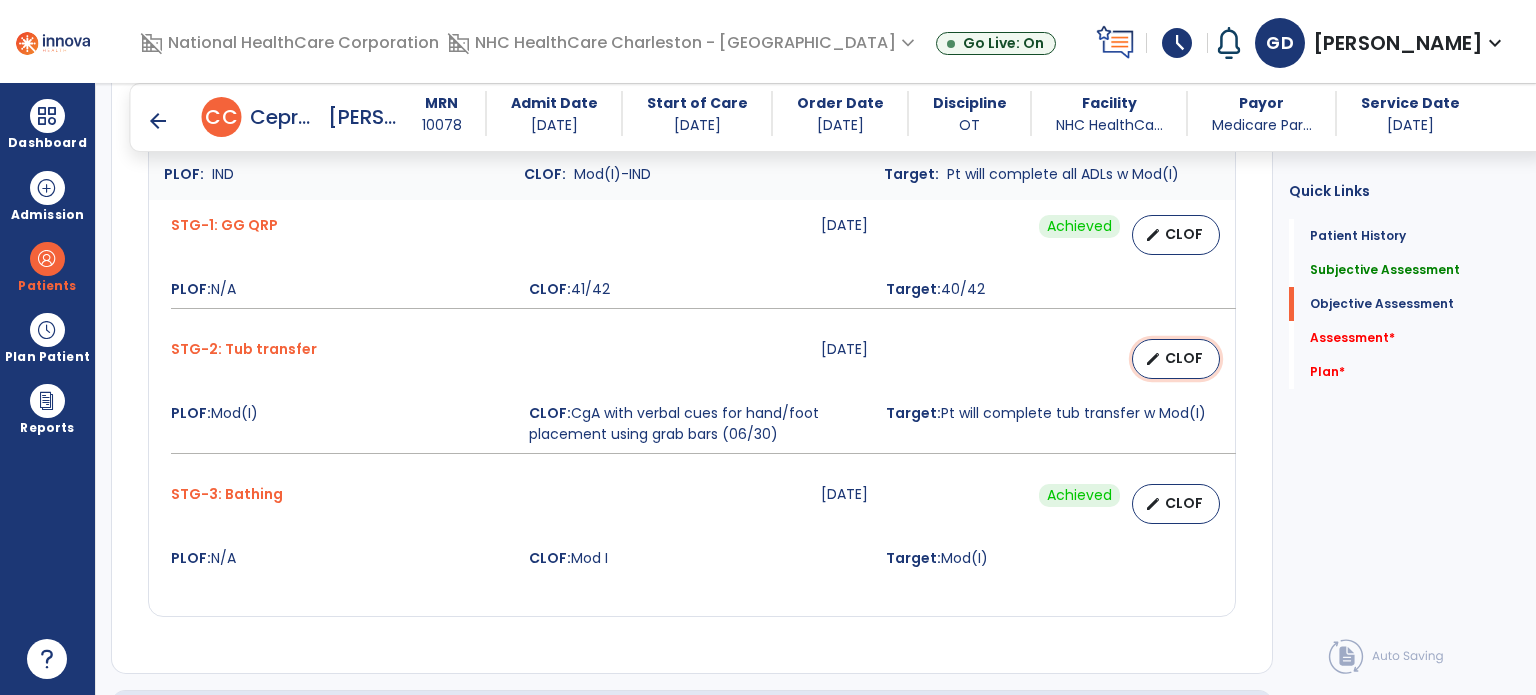click on "edit   CLOF" at bounding box center (1176, 359) 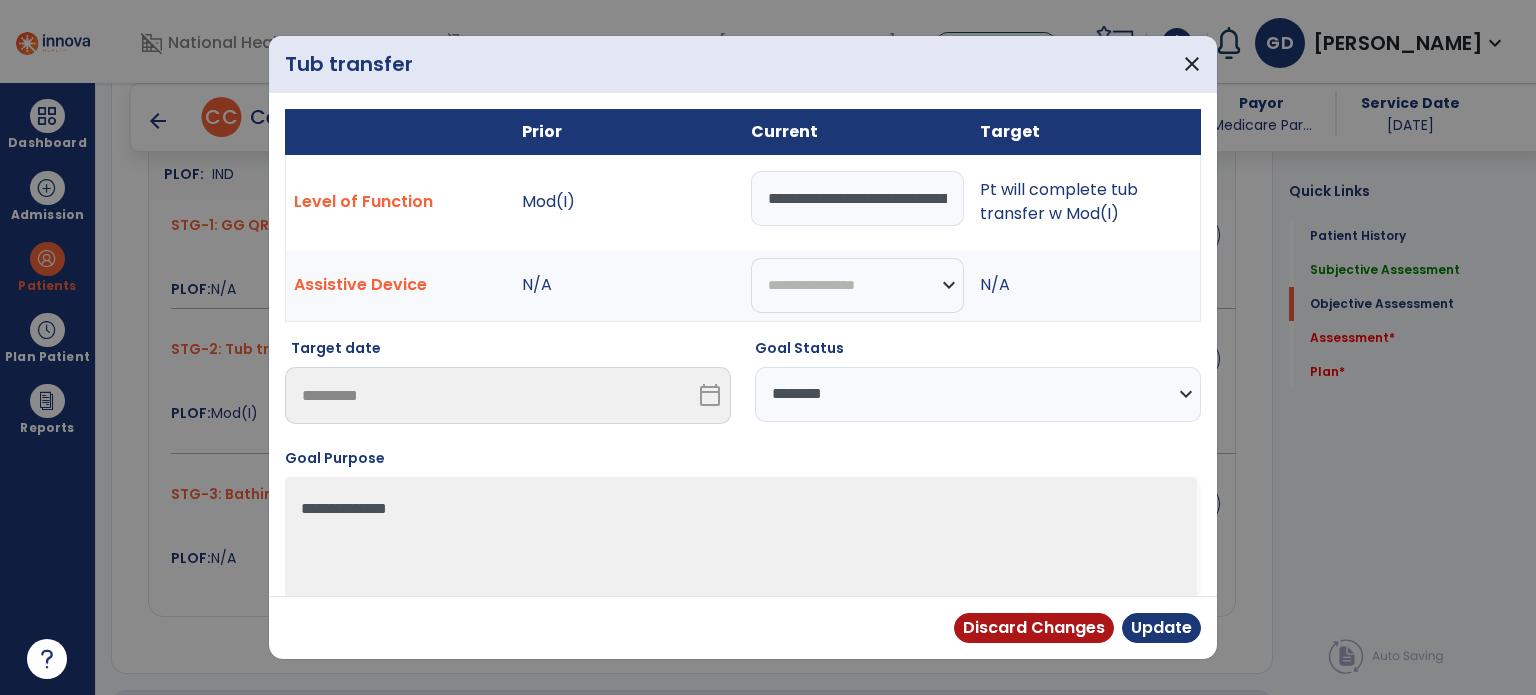 click on "**********" at bounding box center (978, 394) 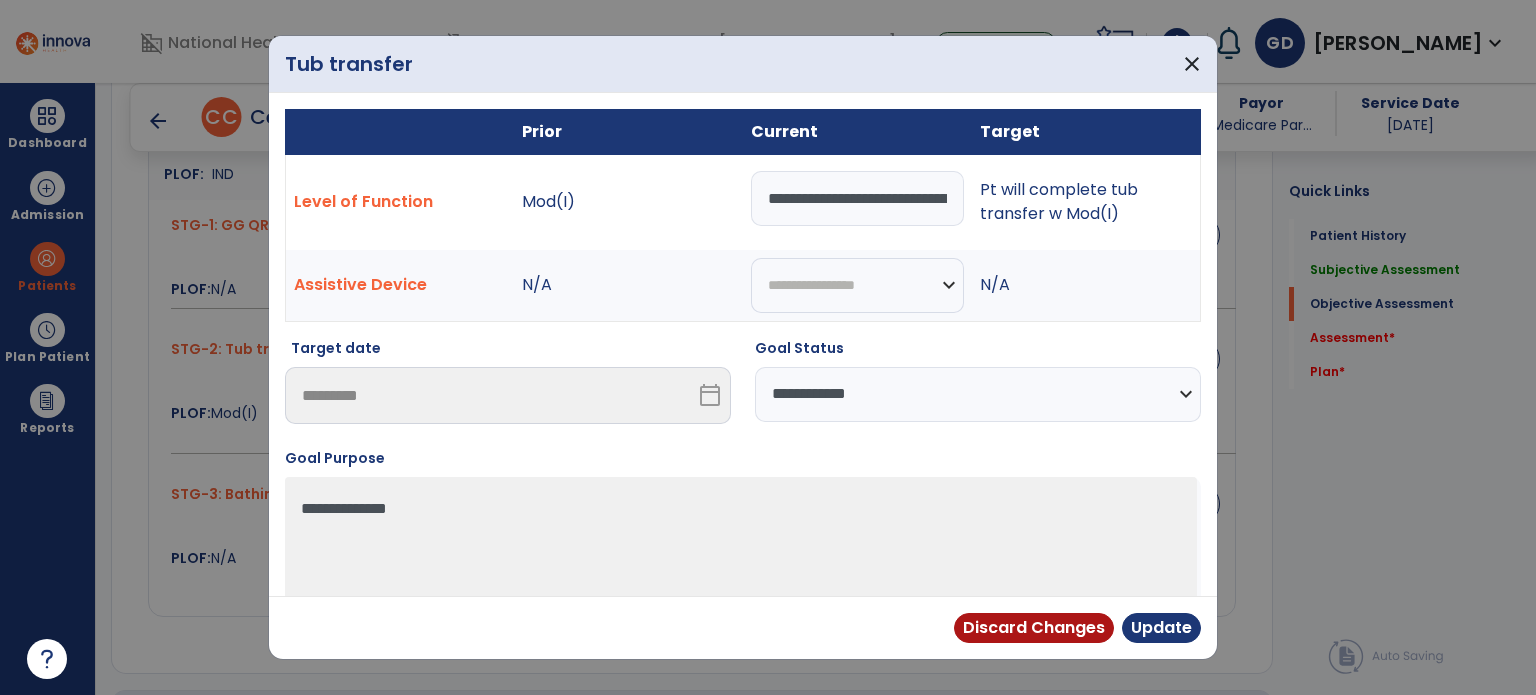 click on "**********" at bounding box center (978, 394) 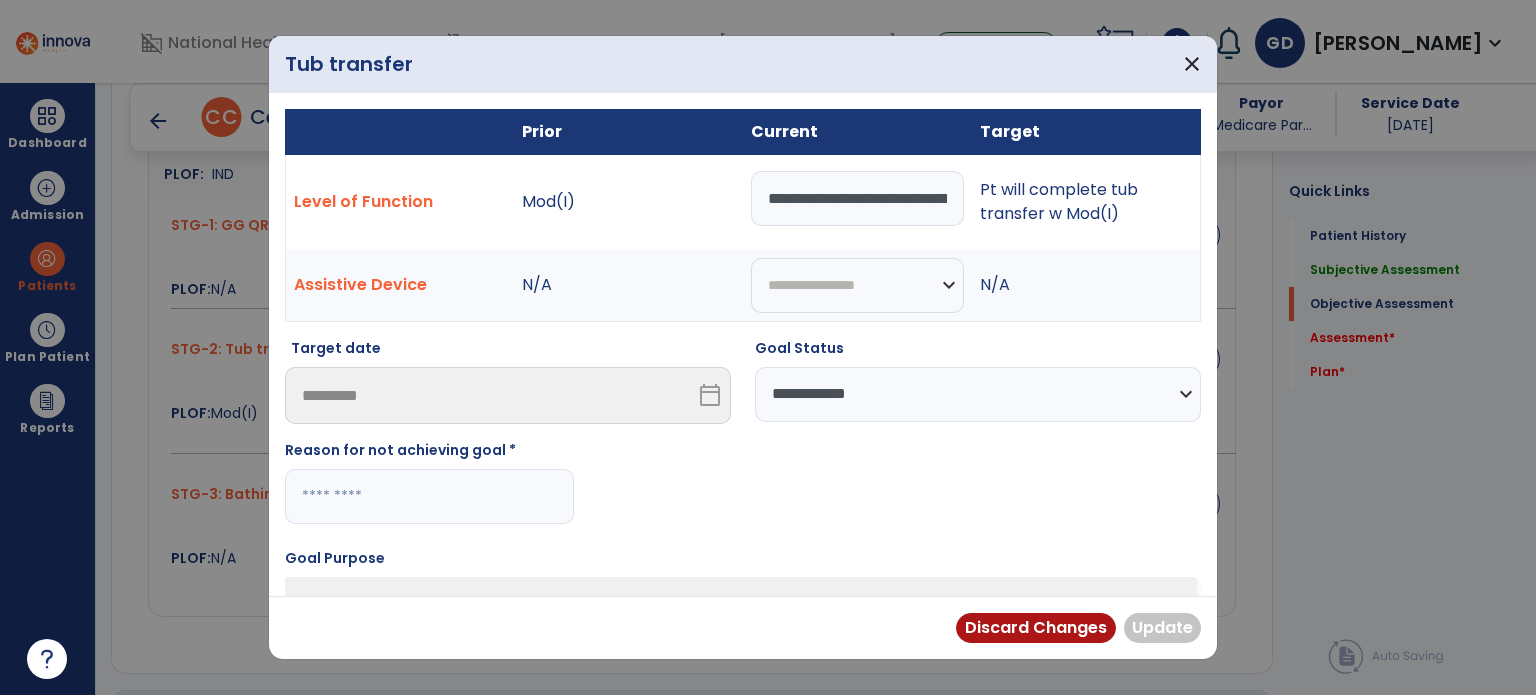 click at bounding box center (429, 496) 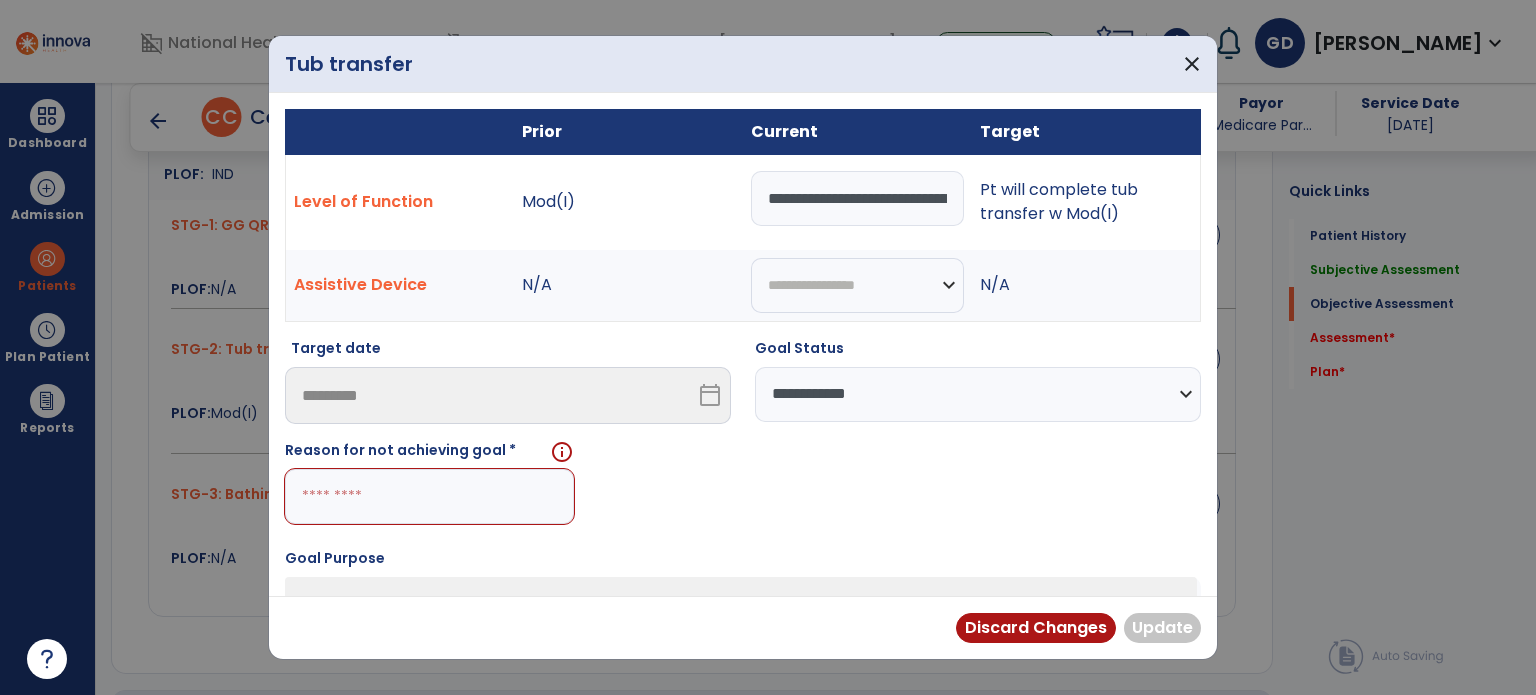 click on "**********" at bounding box center (743, 439) 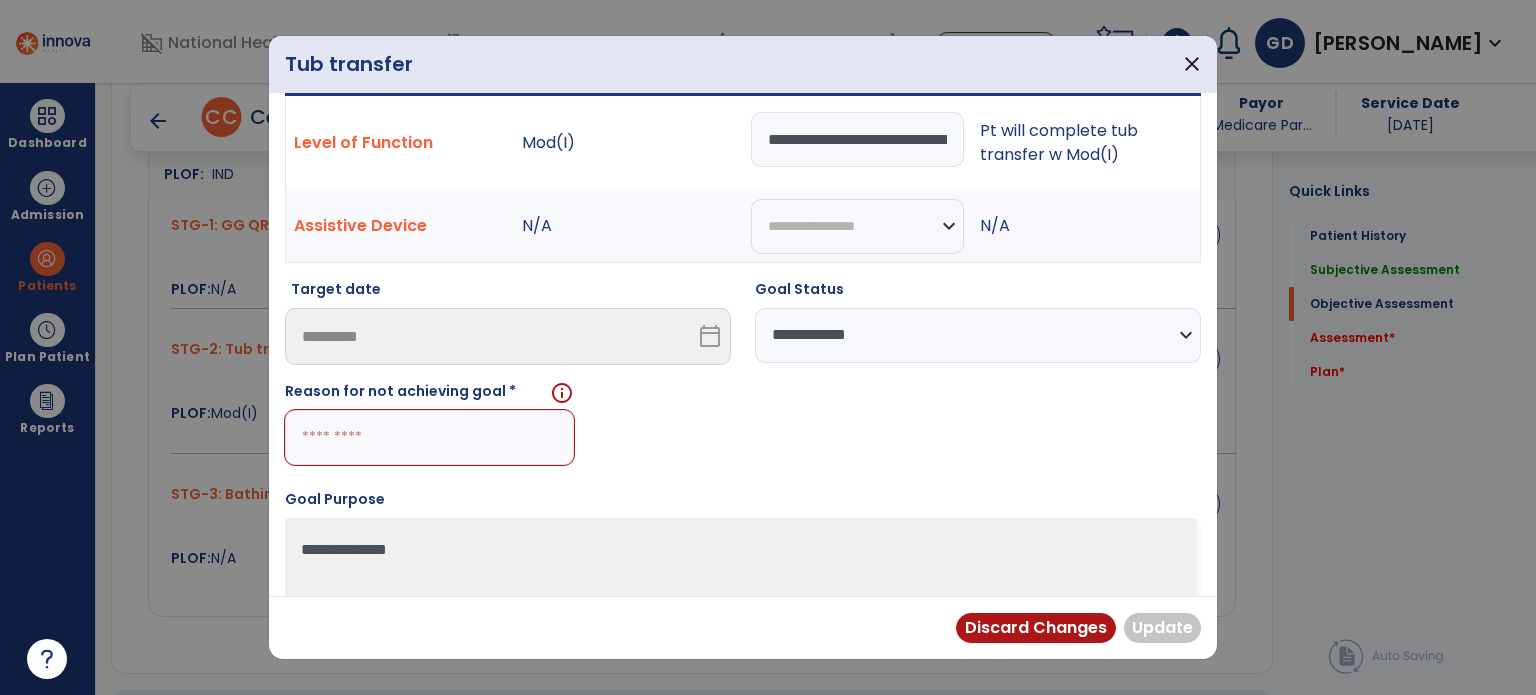 scroll, scrollTop: 103, scrollLeft: 0, axis: vertical 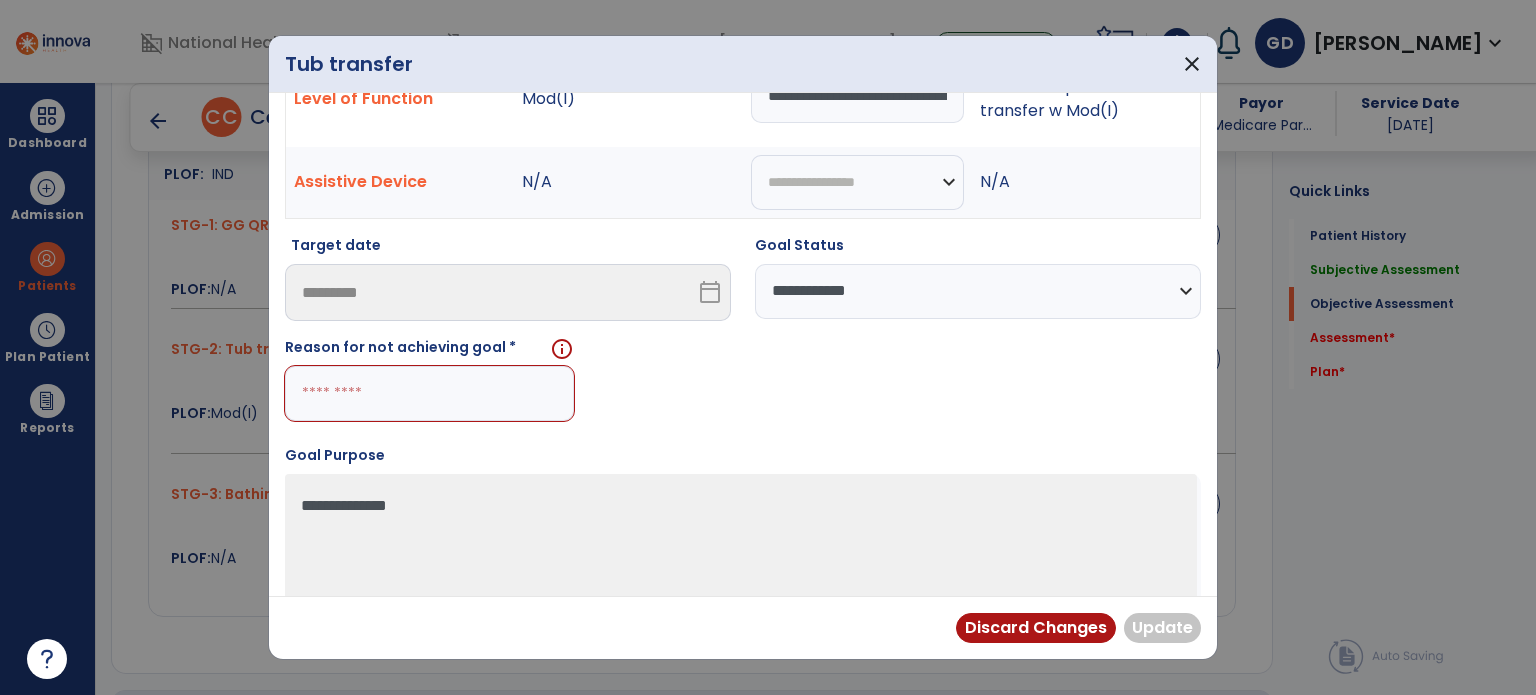 click at bounding box center (429, 393) 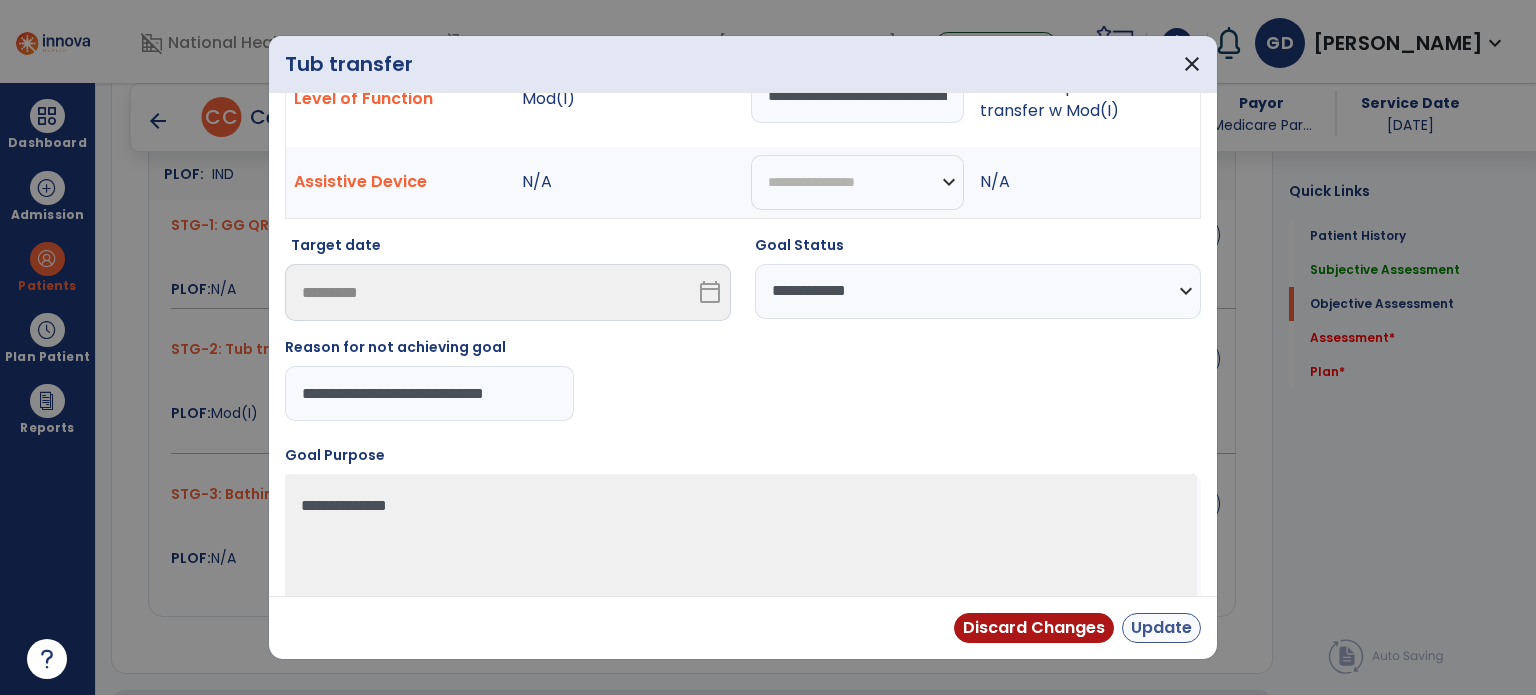 type on "**********" 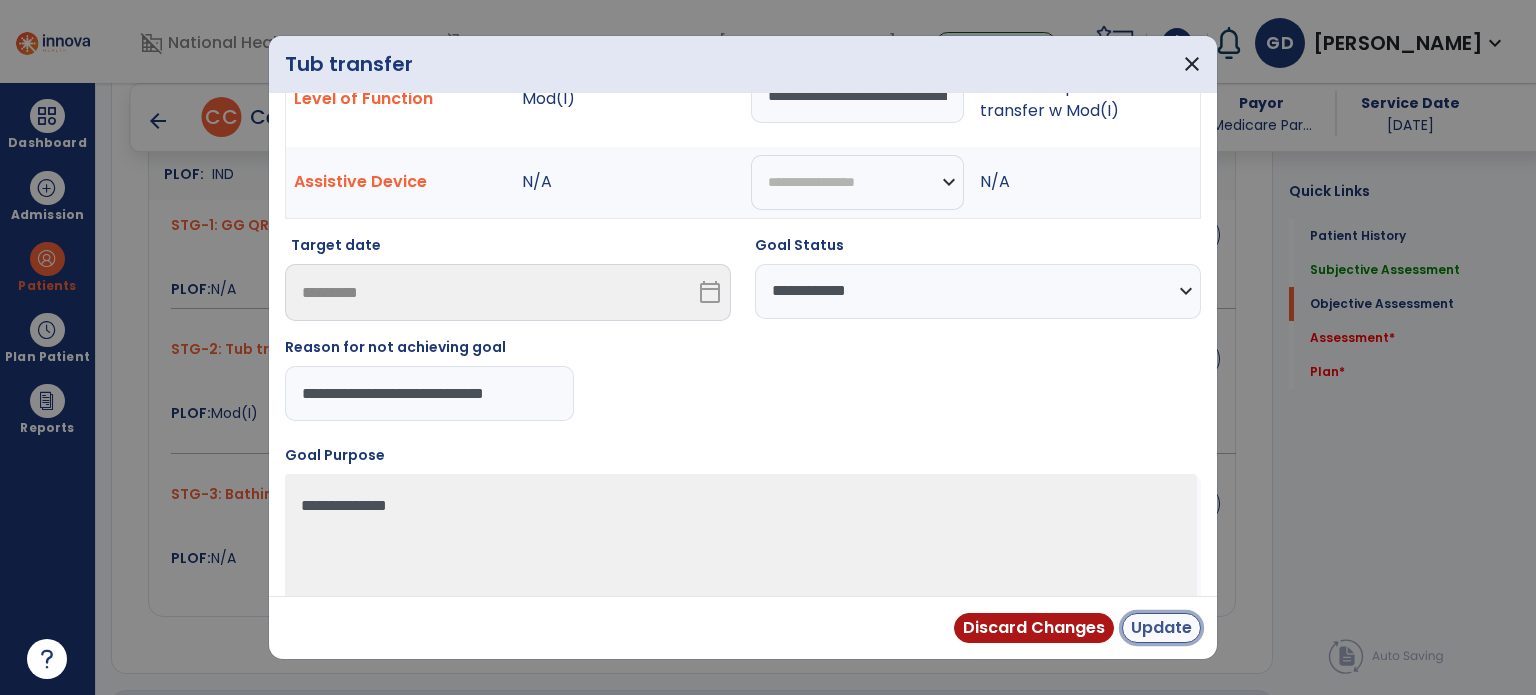 click on "Update" at bounding box center (1161, 628) 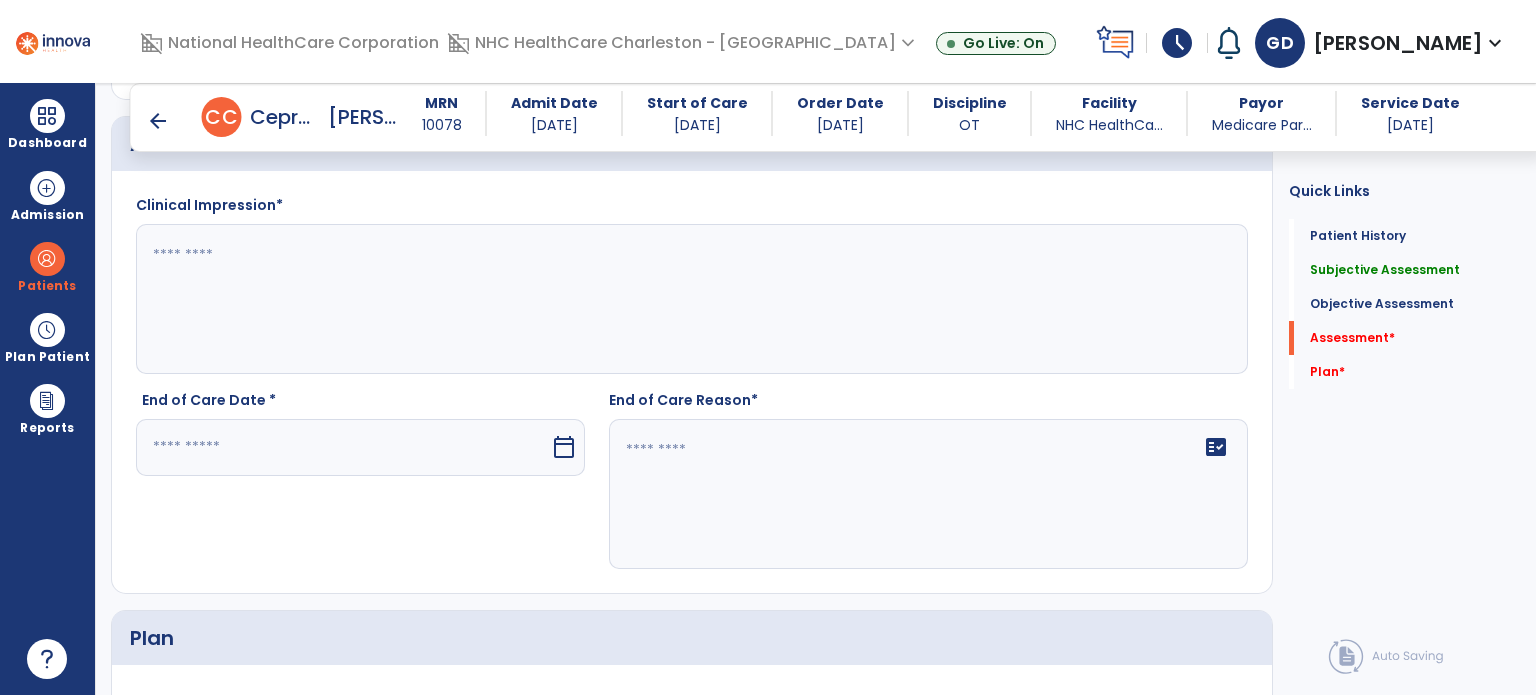 scroll, scrollTop: 1666, scrollLeft: 0, axis: vertical 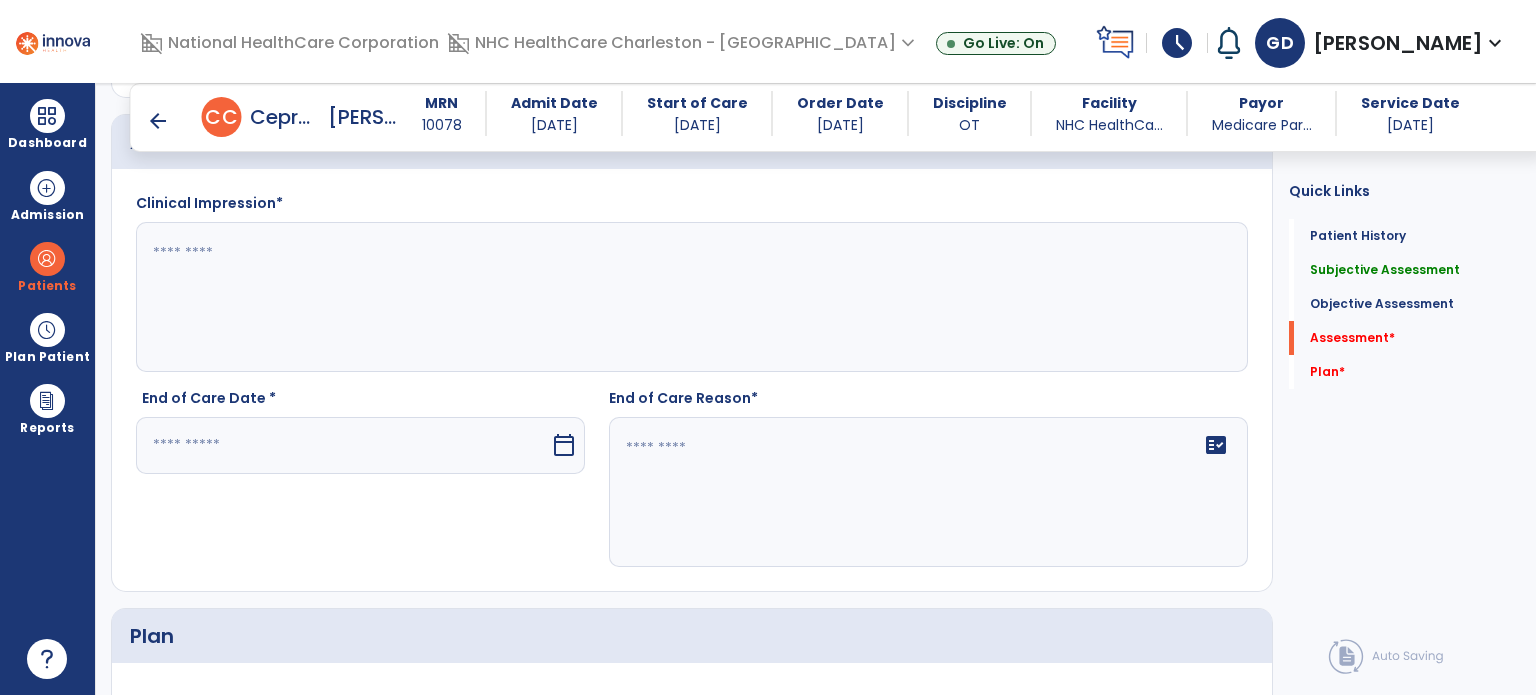 click at bounding box center (343, 445) 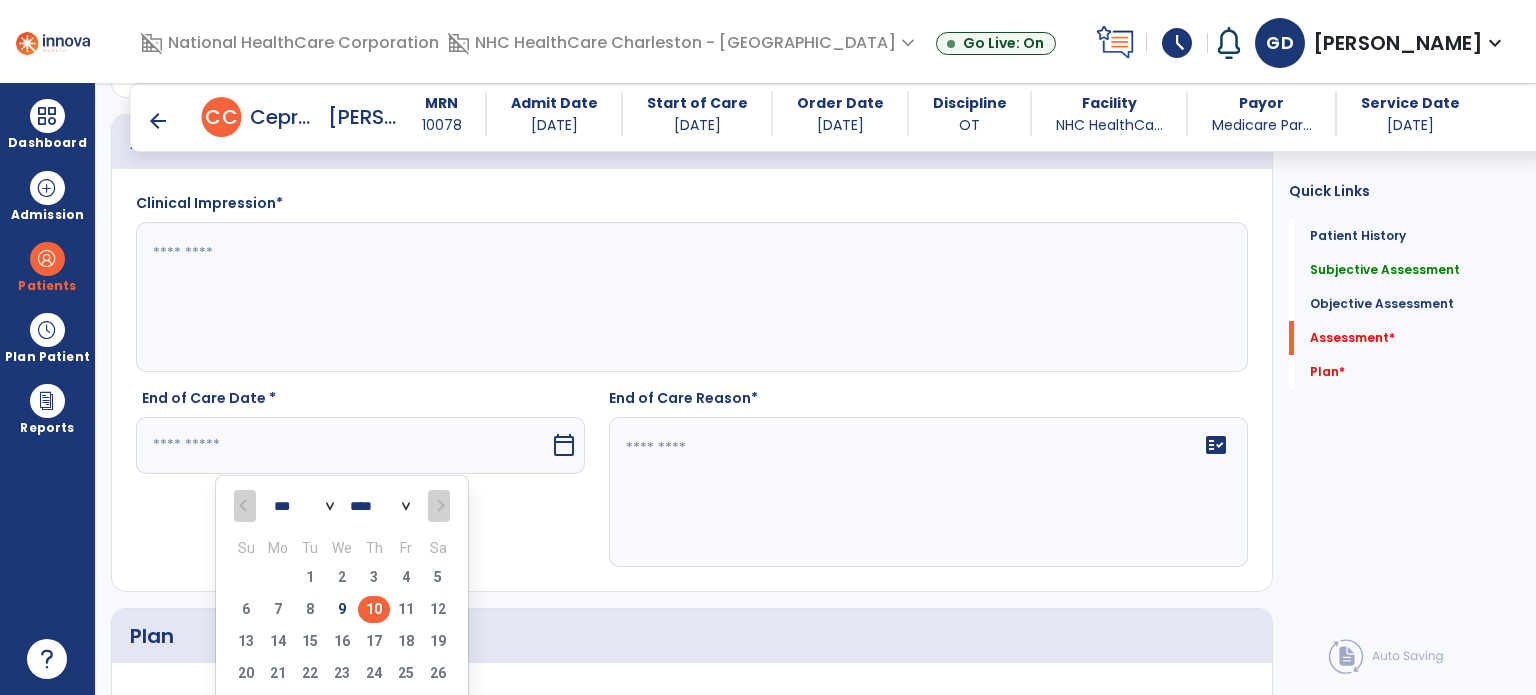 click on "10" at bounding box center (374, 609) 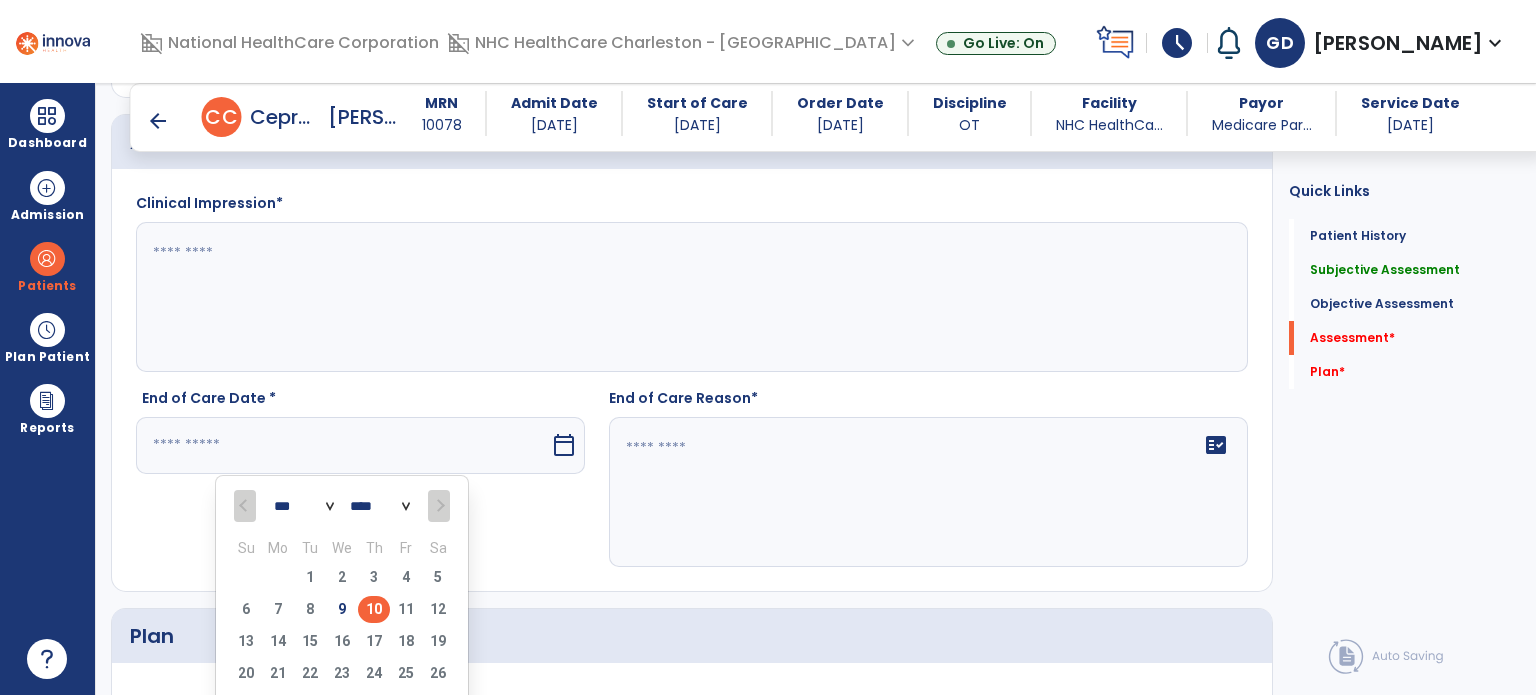 type on "*********" 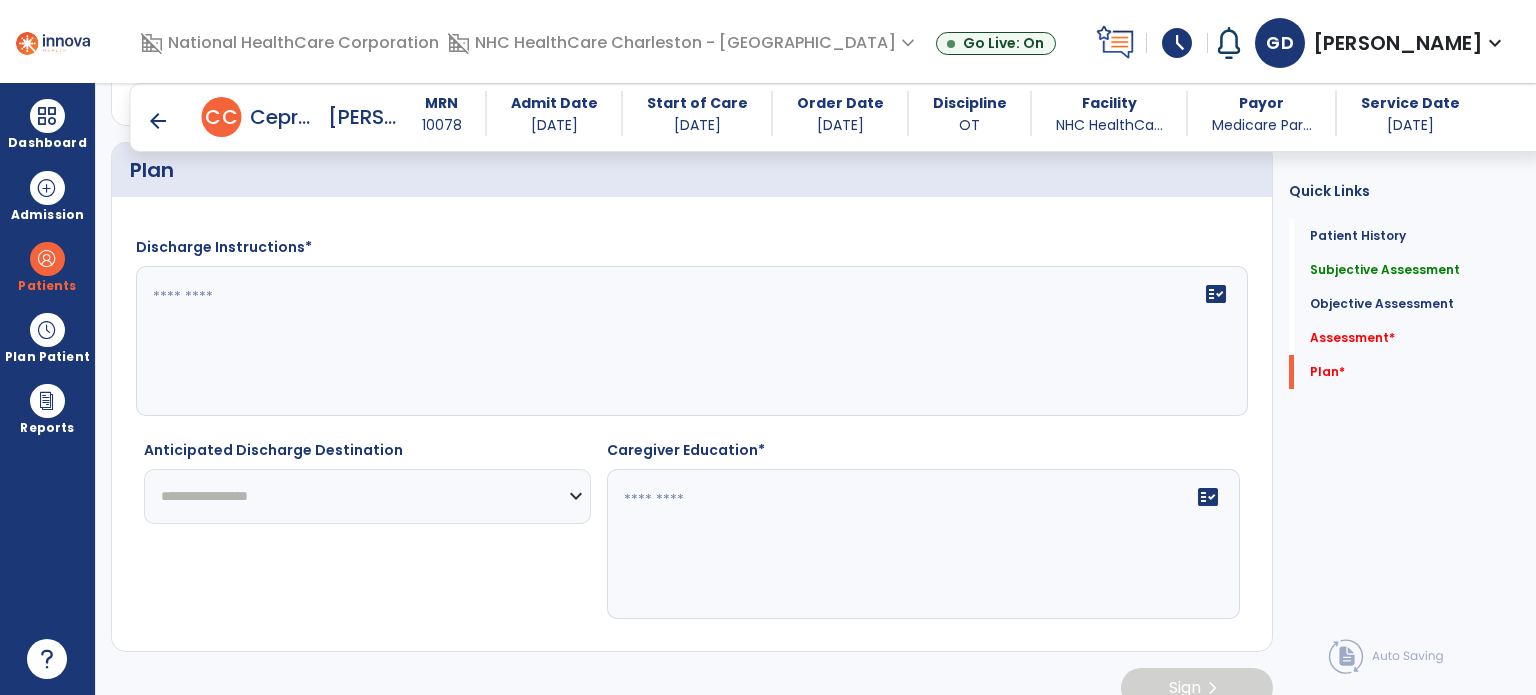 scroll, scrollTop: 2107, scrollLeft: 0, axis: vertical 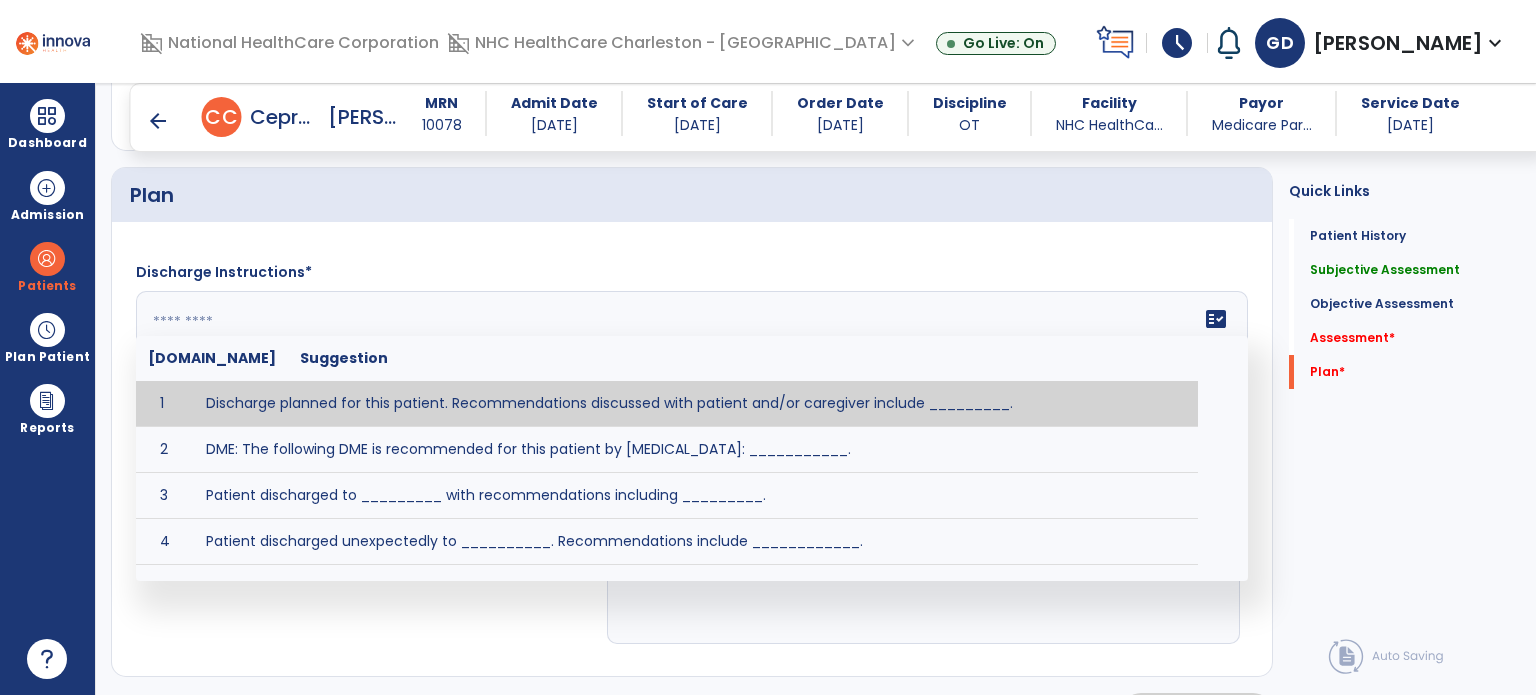 click on "fact_check  [DOMAIN_NAME] Suggestion 1 Discharge planned for this patient. Recommendations discussed with patient and/or caregiver include _________. 2 DME: The following DME is recommended for this patient by [MEDICAL_DATA]: ___________. 3 Patient discharged to _________ with recommendations including _________. 4 Patient discharged unexpectedly to __________. Recommendations include ____________." 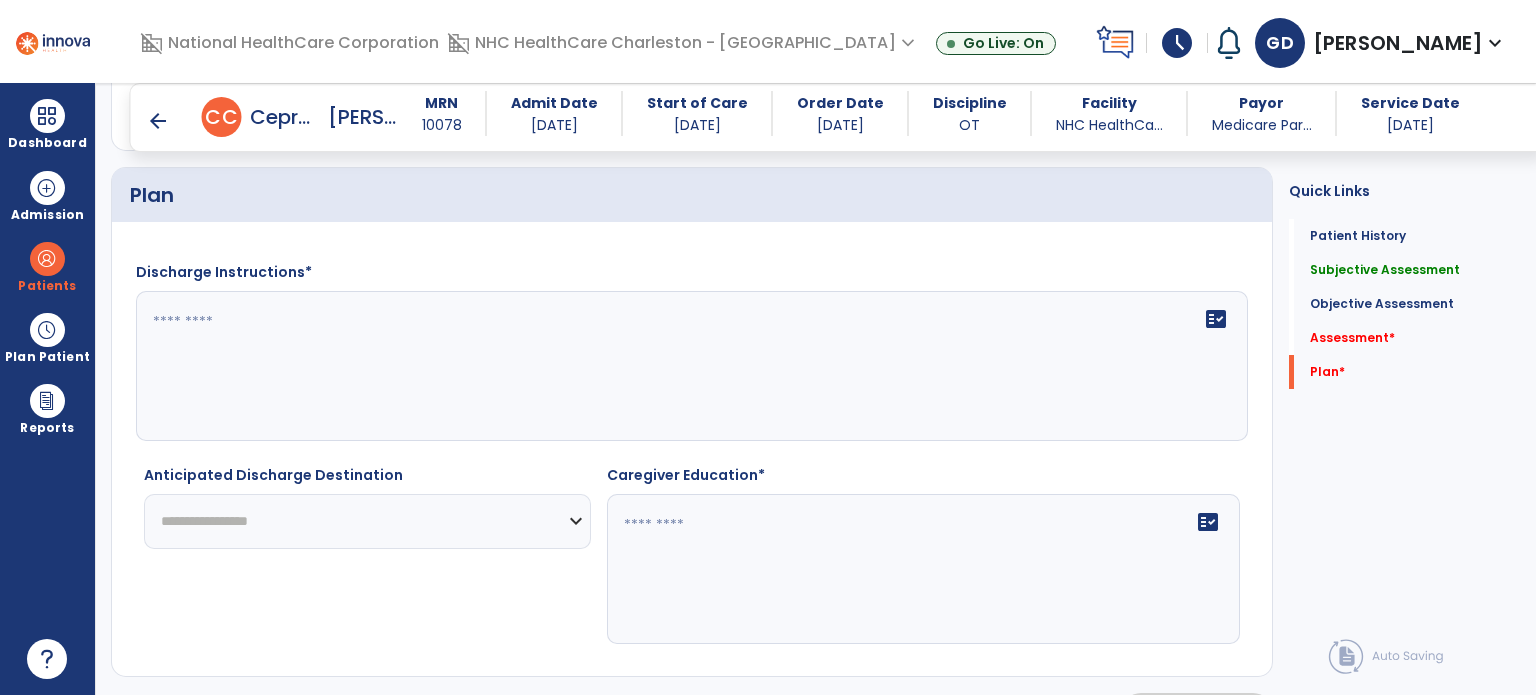 click on "**********" 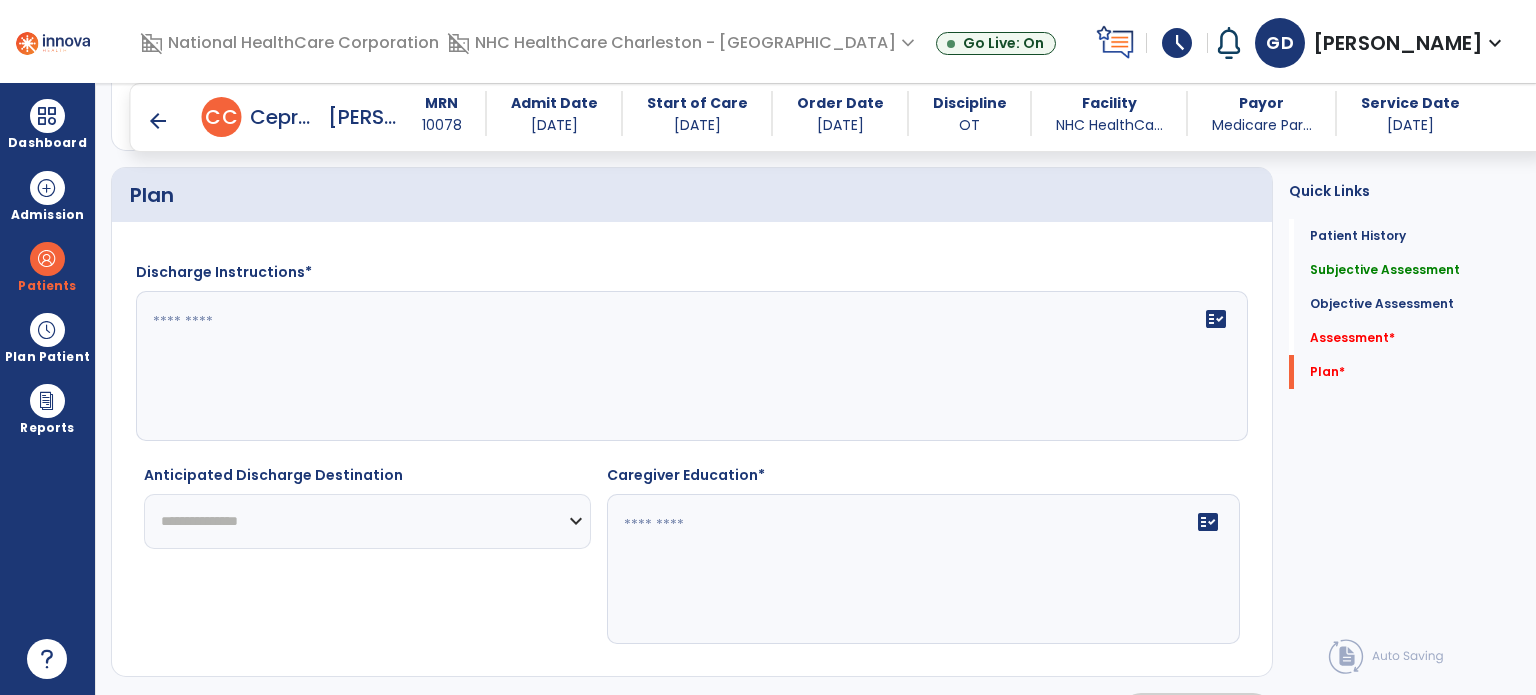 click on "**********" 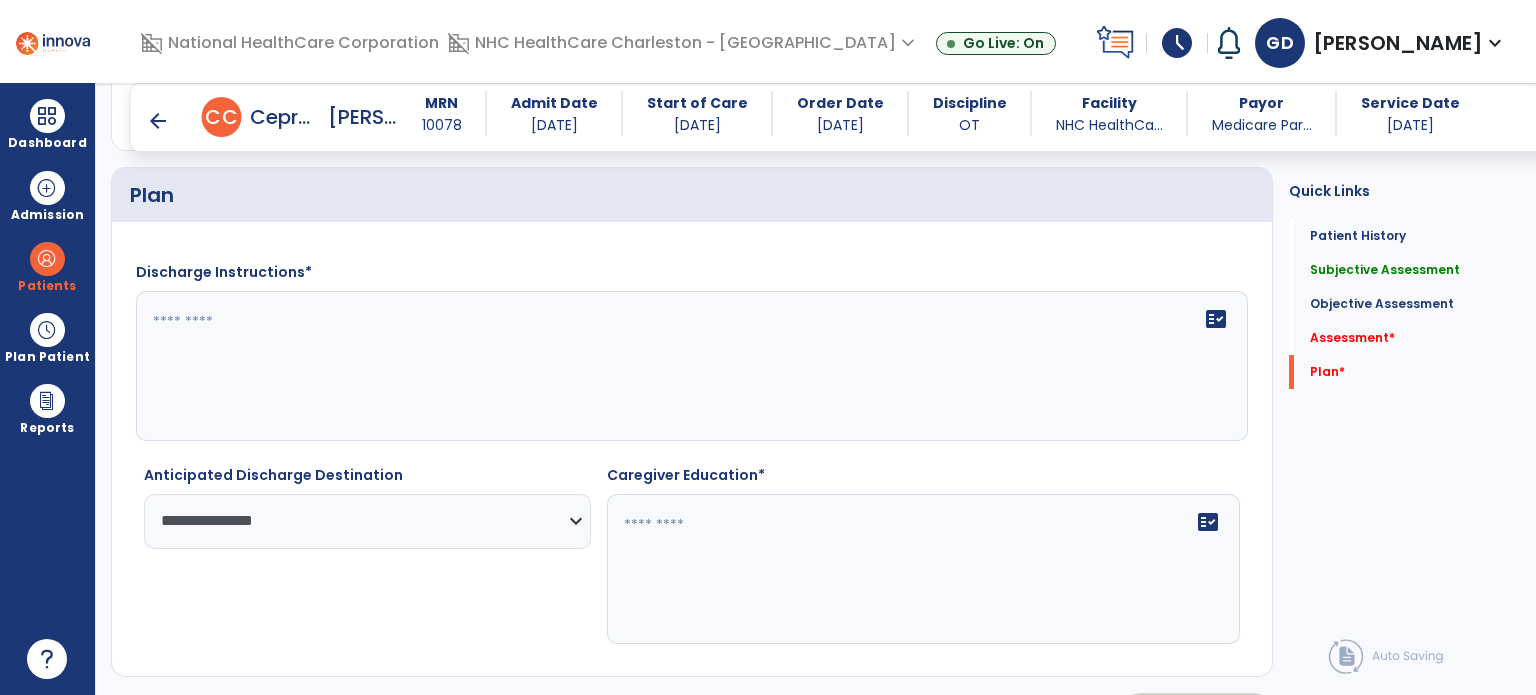 click on "**********" 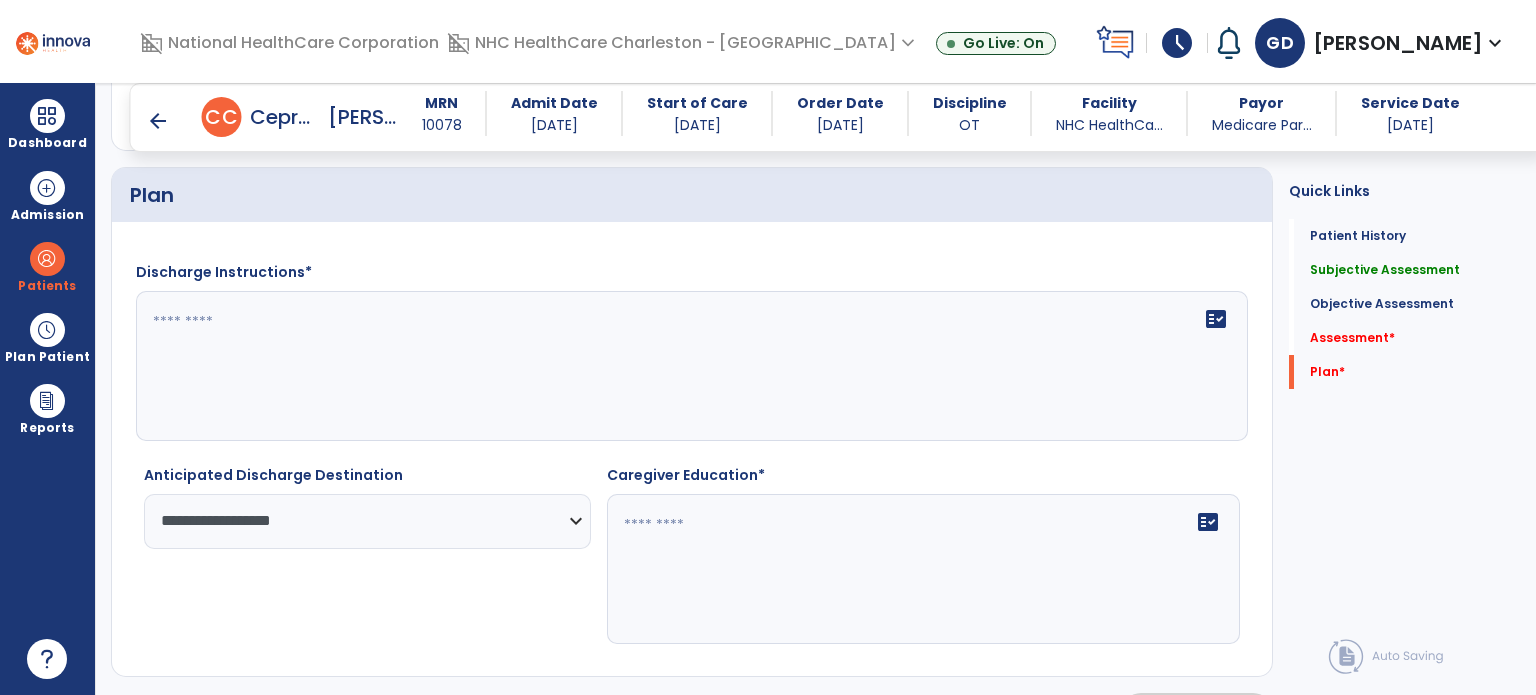 click on "**********" 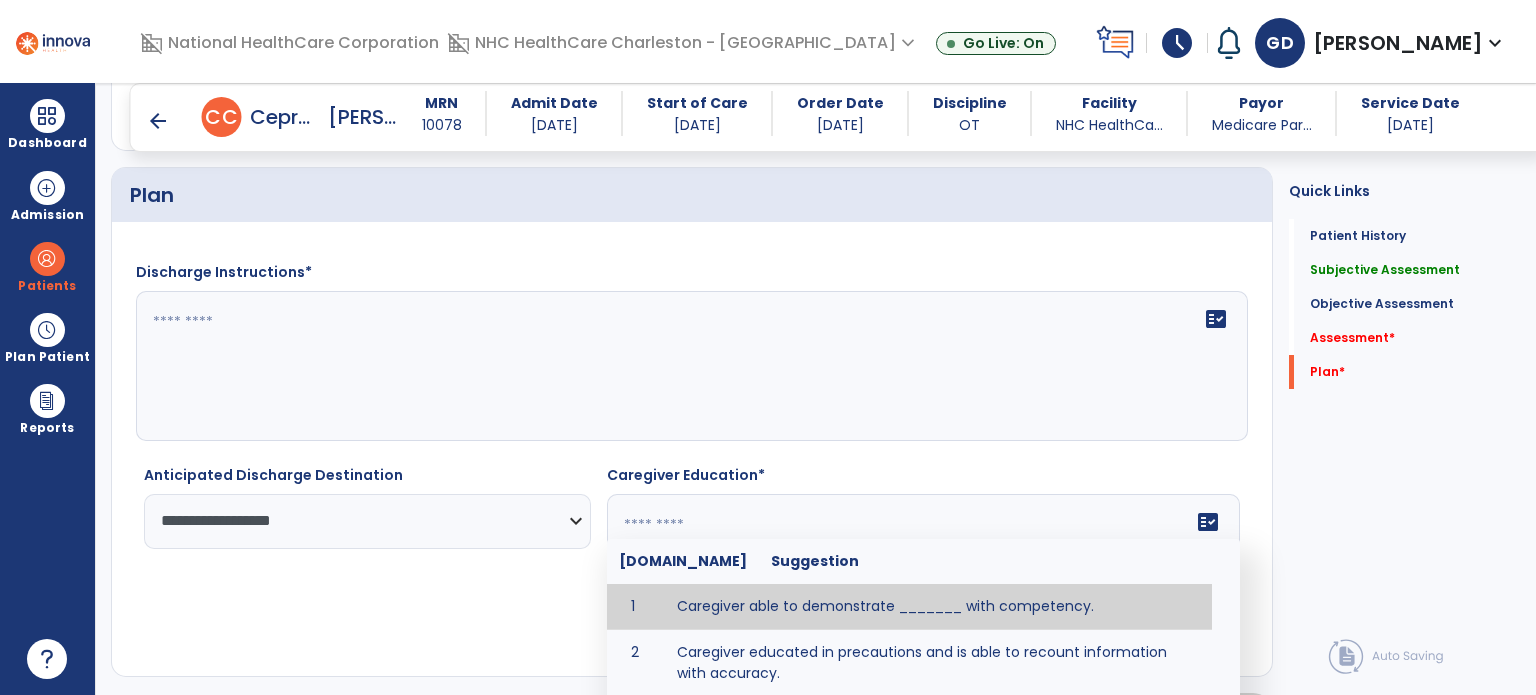 scroll, scrollTop: 2256, scrollLeft: 0, axis: vertical 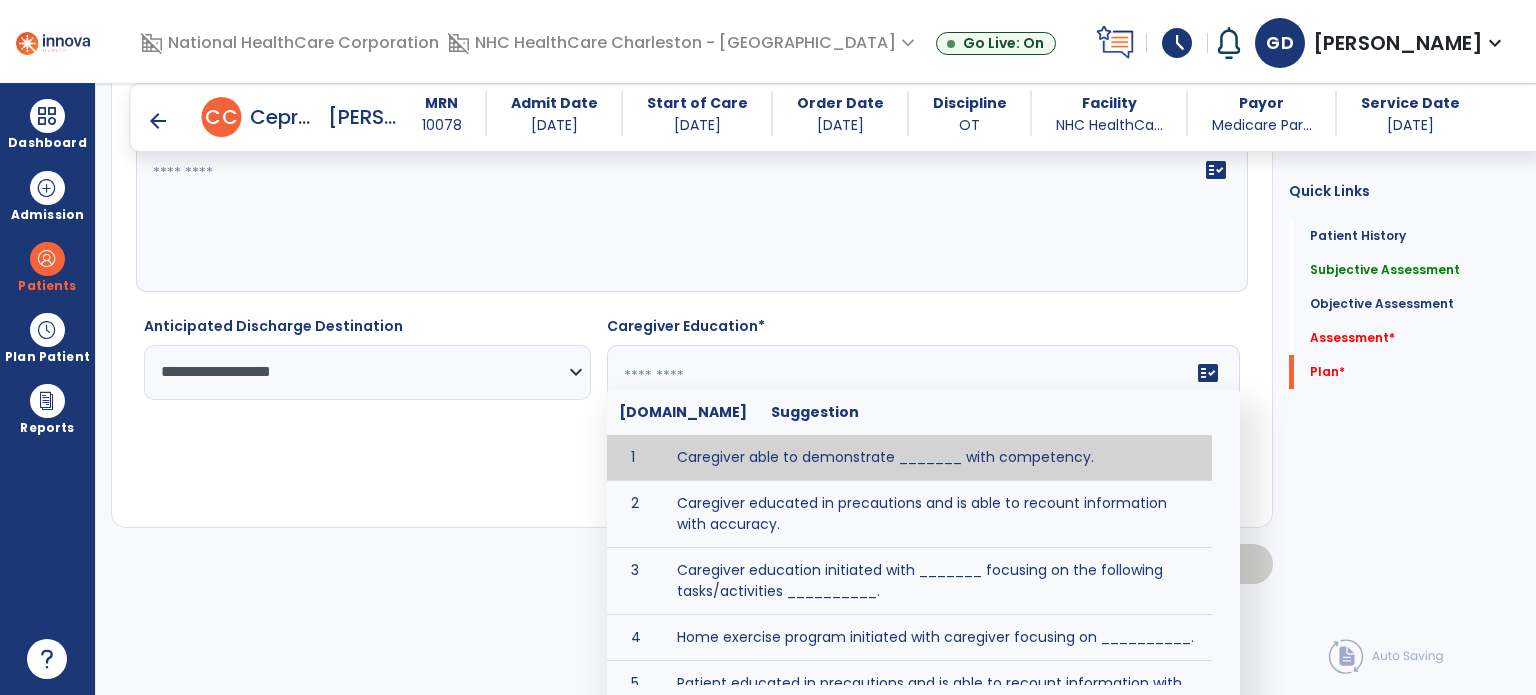 click 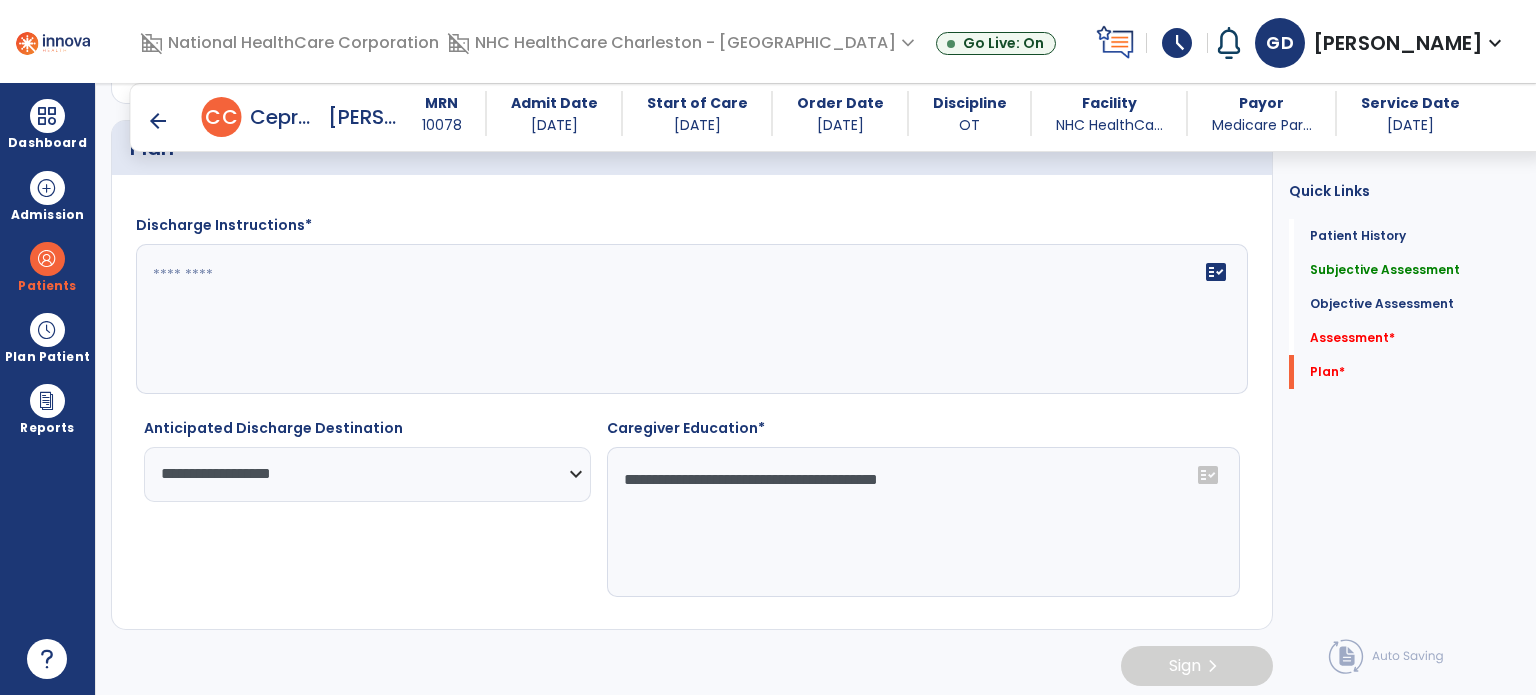scroll, scrollTop: 2137, scrollLeft: 0, axis: vertical 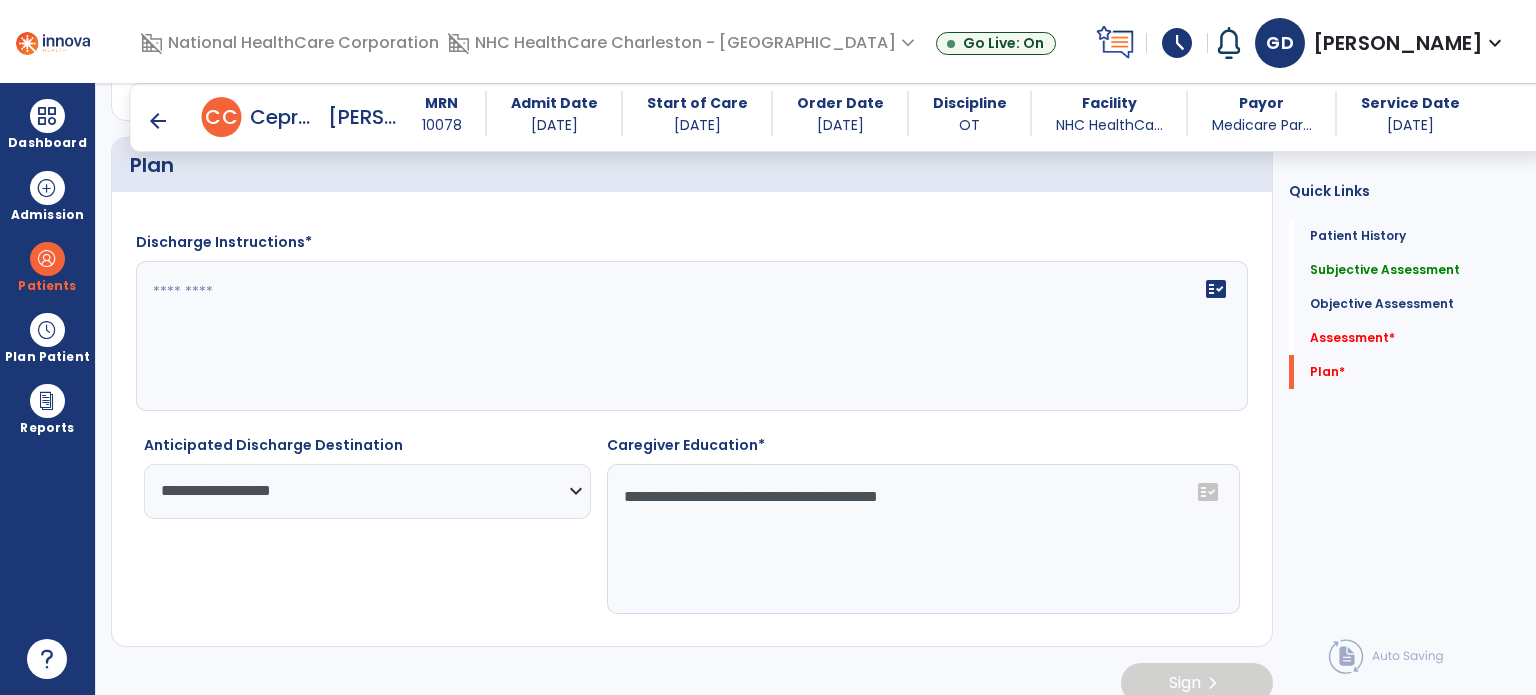 type on "**********" 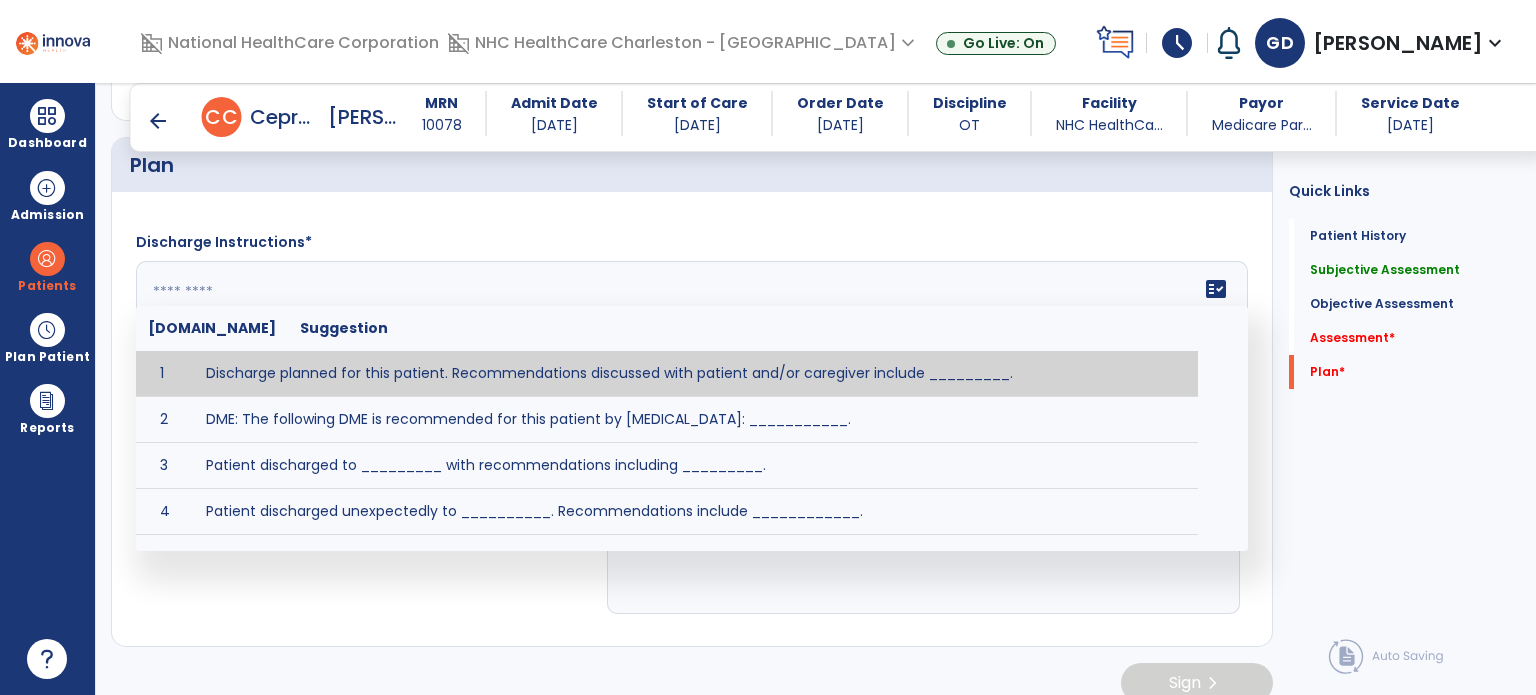 click on "**********" 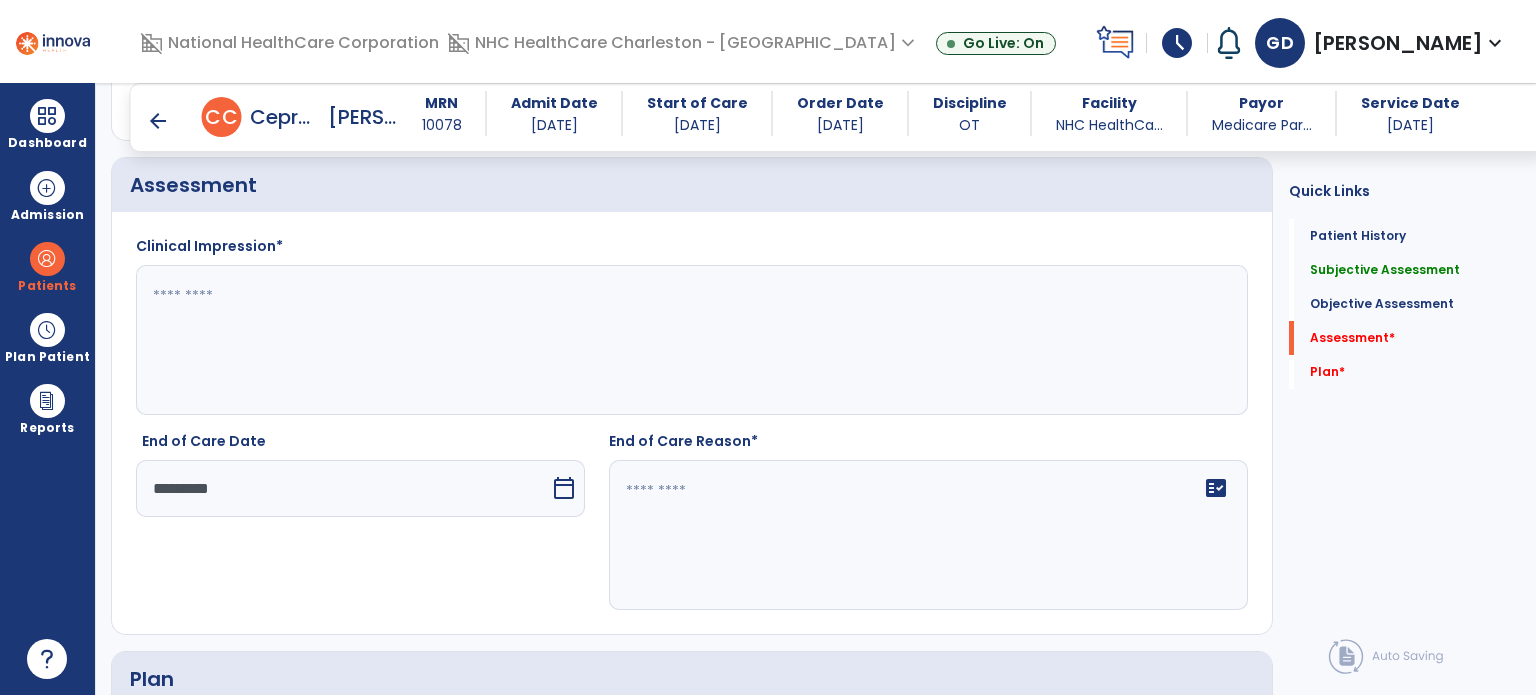 scroll, scrollTop: 1622, scrollLeft: 0, axis: vertical 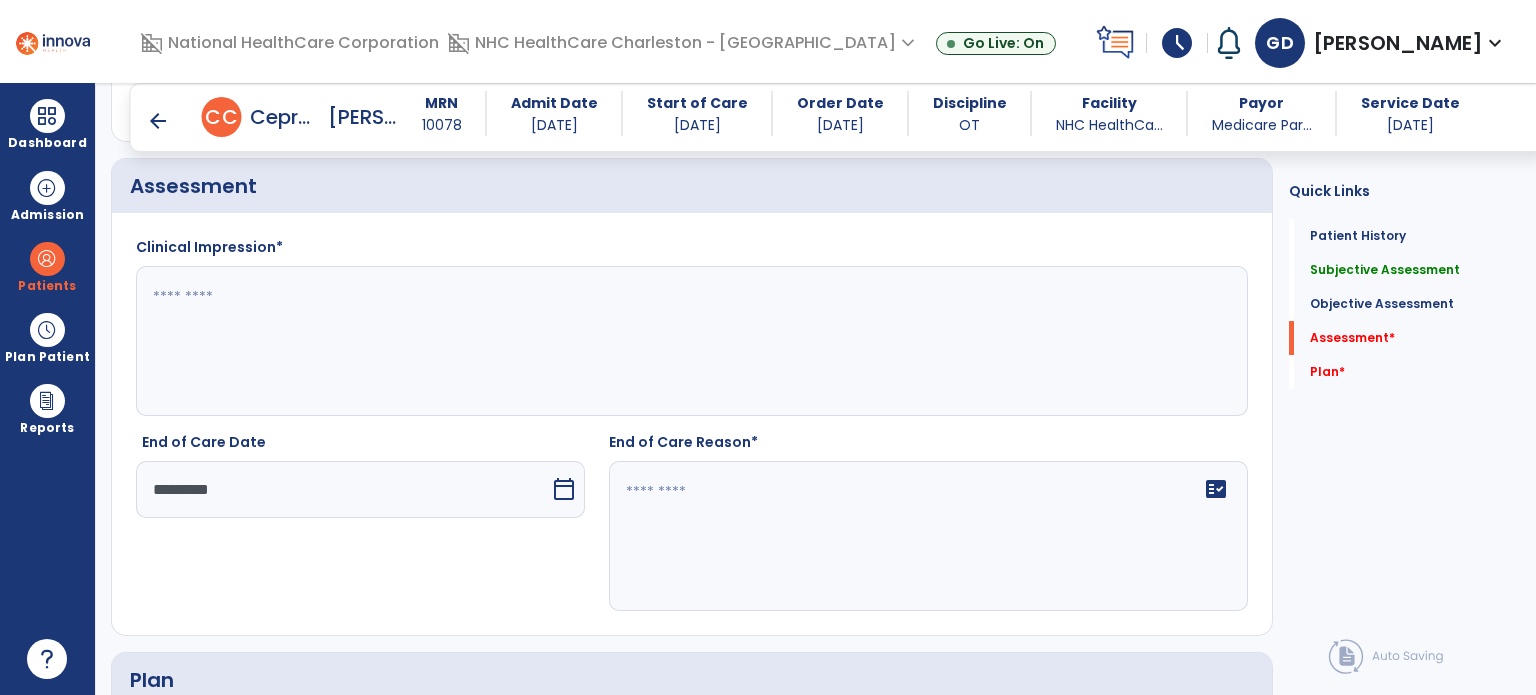 click 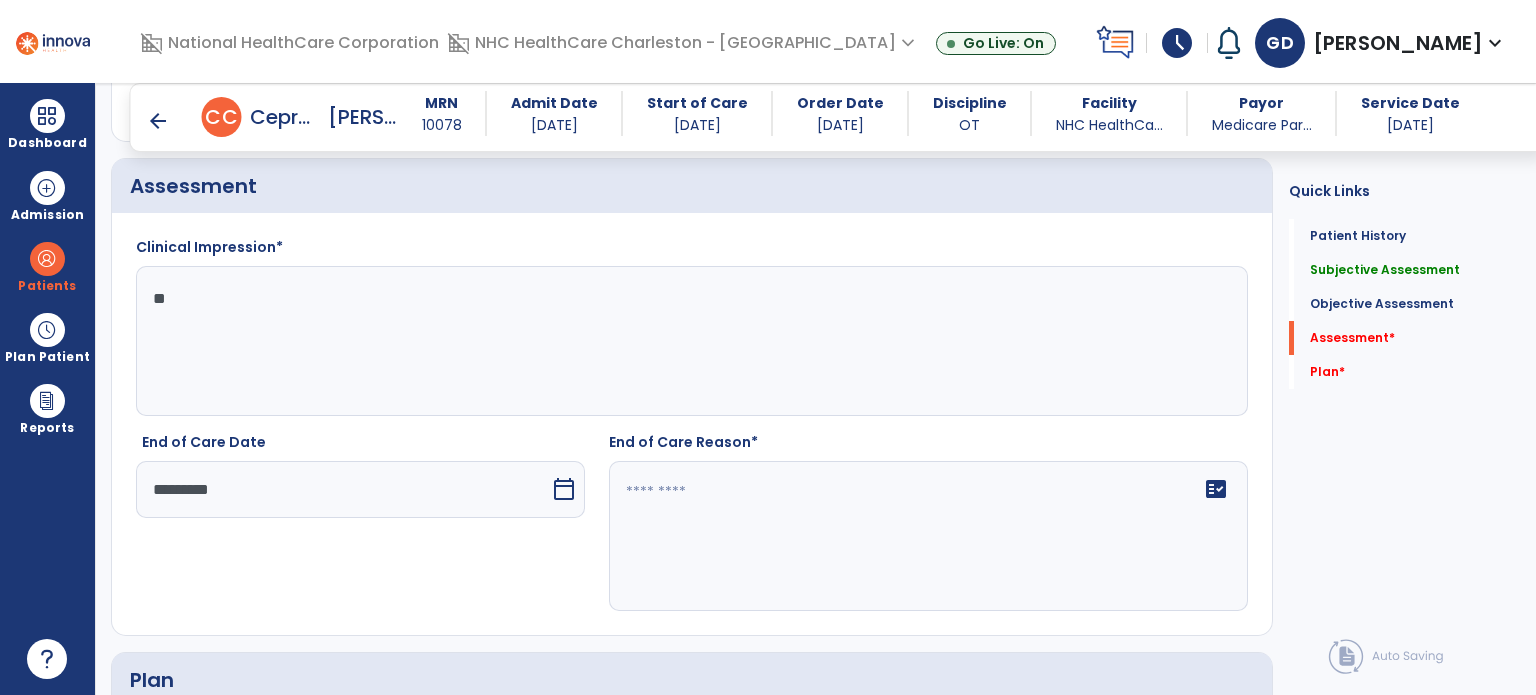 type on "*" 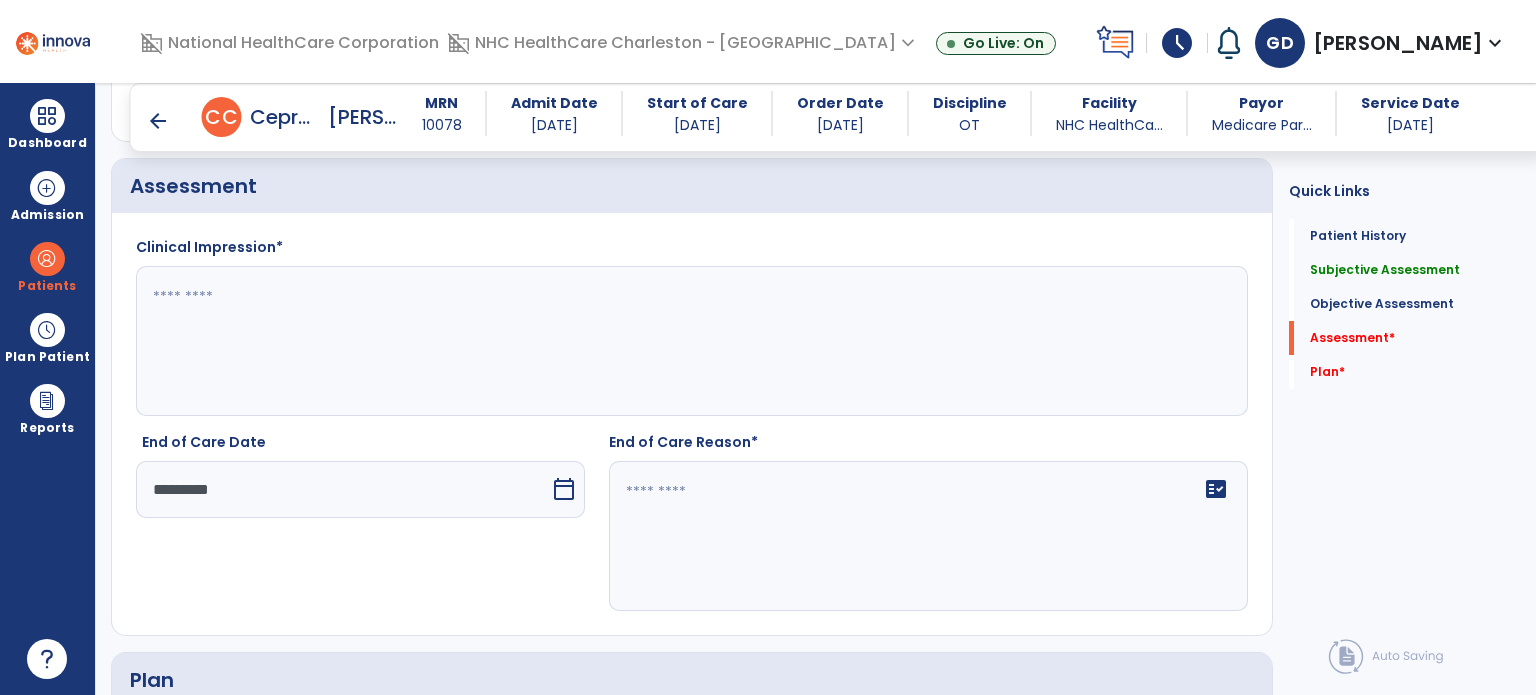 click 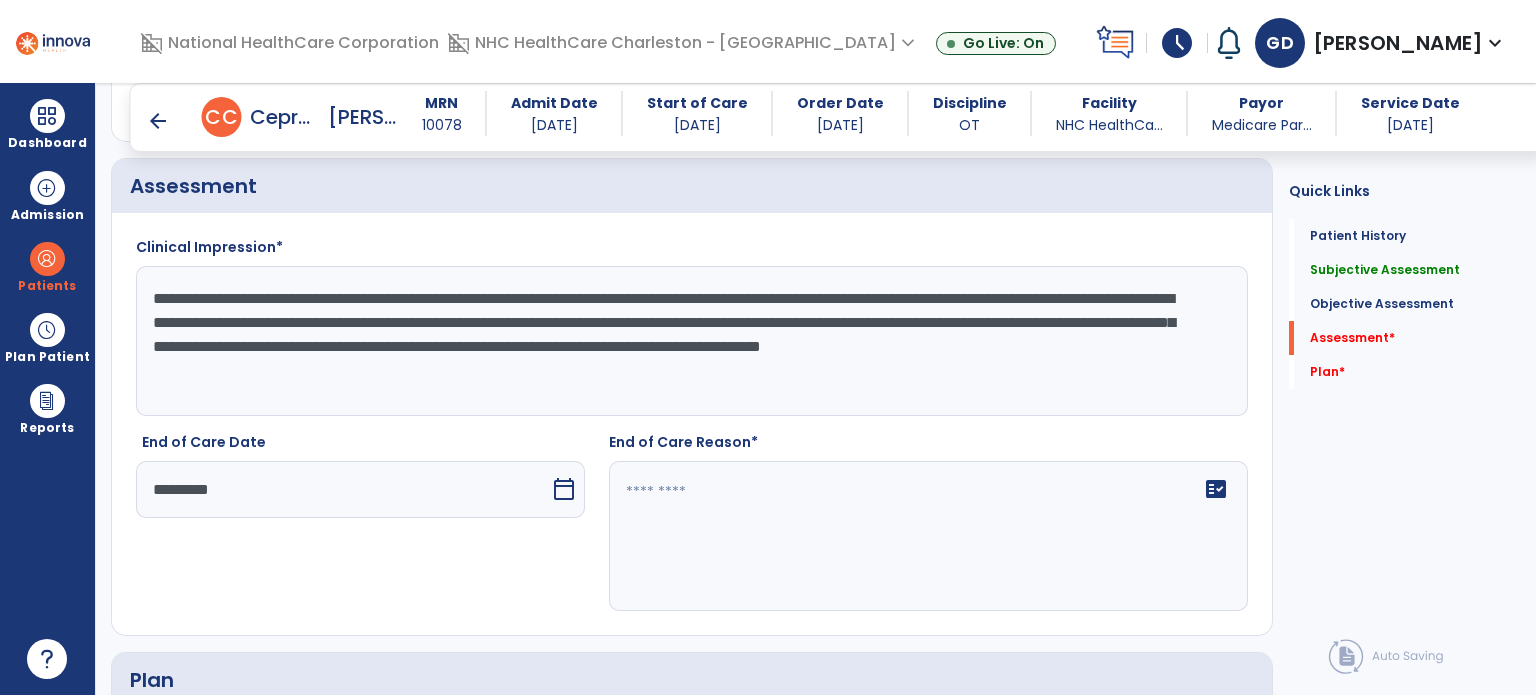 scroll, scrollTop: 15, scrollLeft: 0, axis: vertical 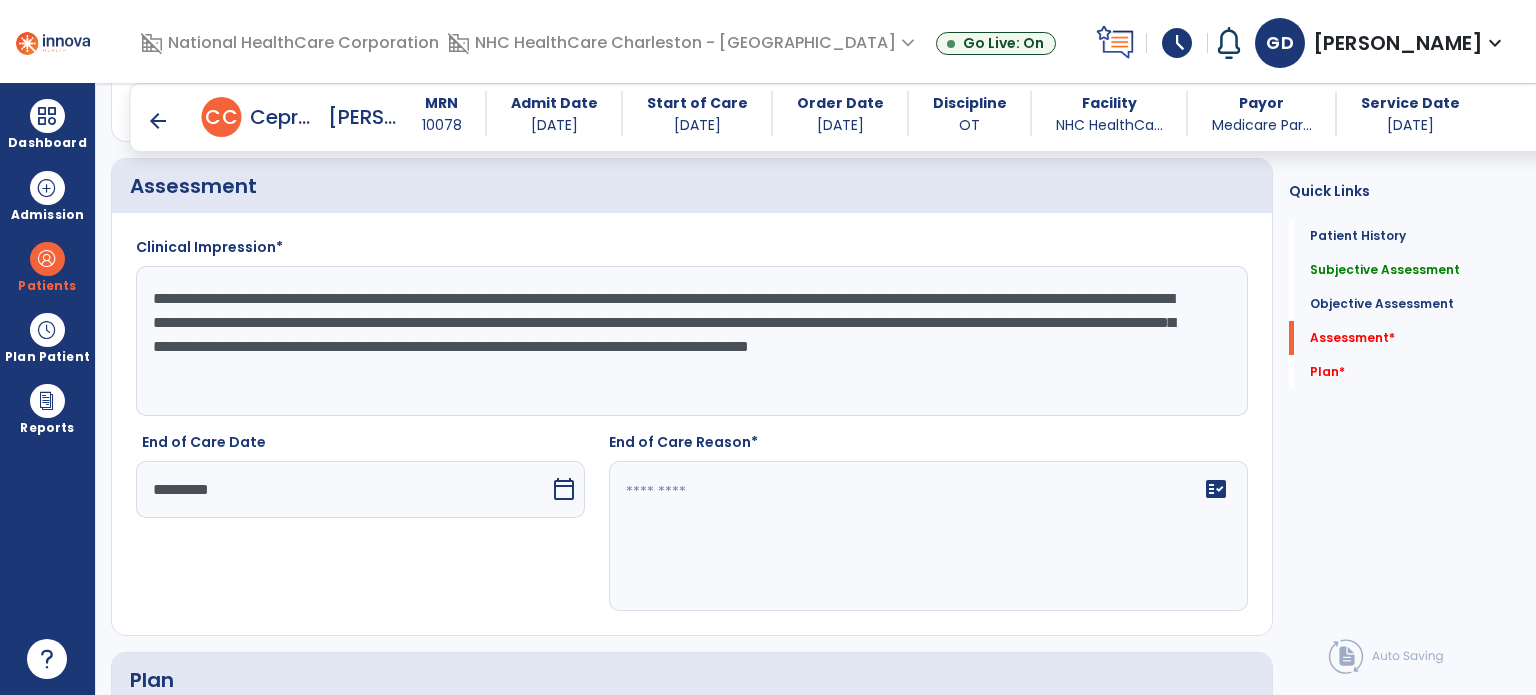 click on "**********" 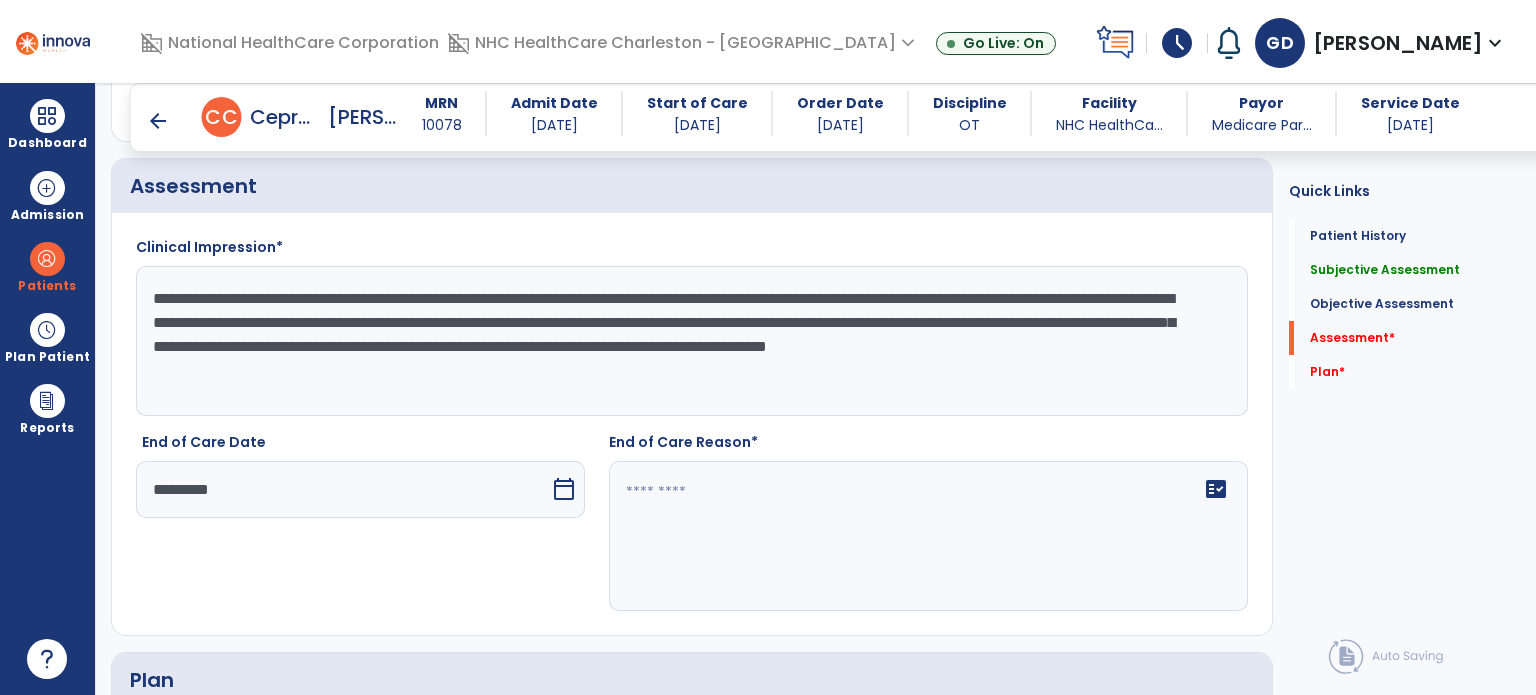 click on "**********" 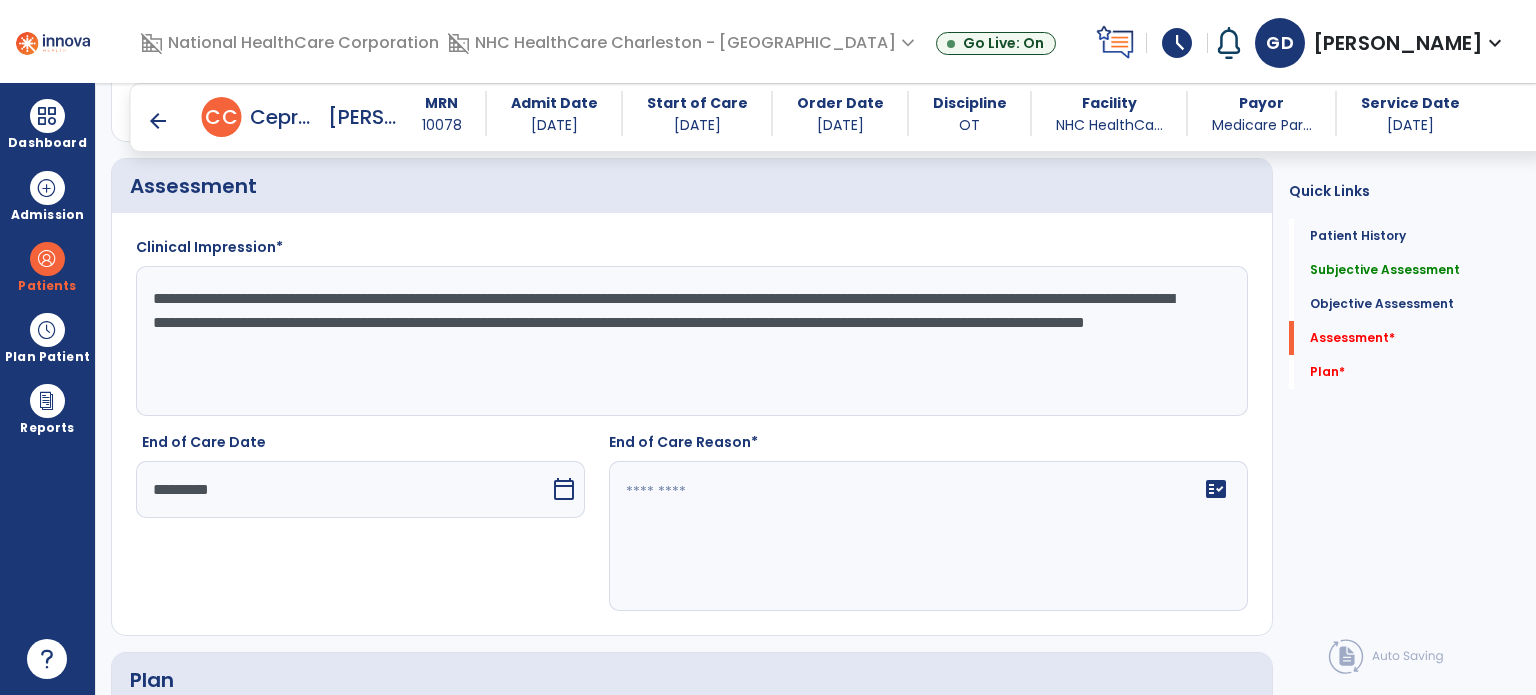 click on "**********" 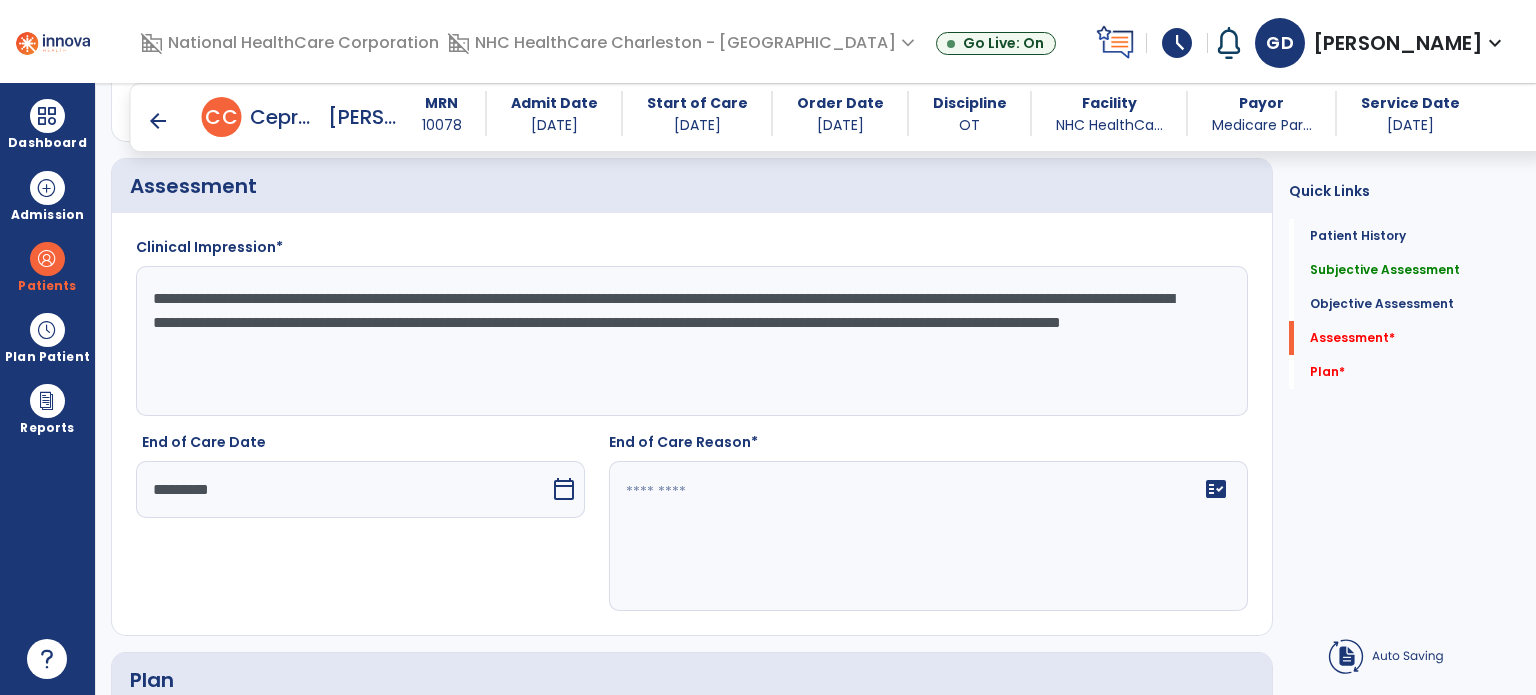 click on "**********" 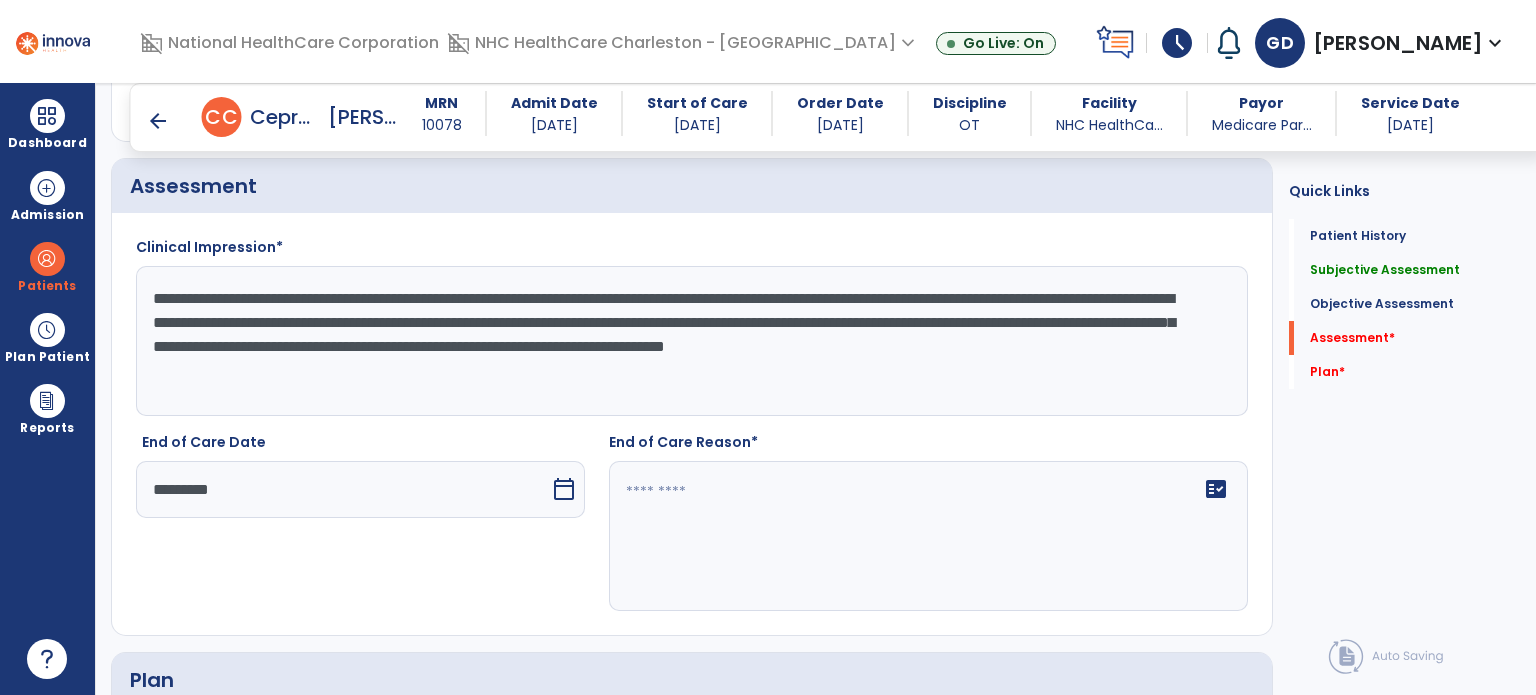 click on "fact_check" 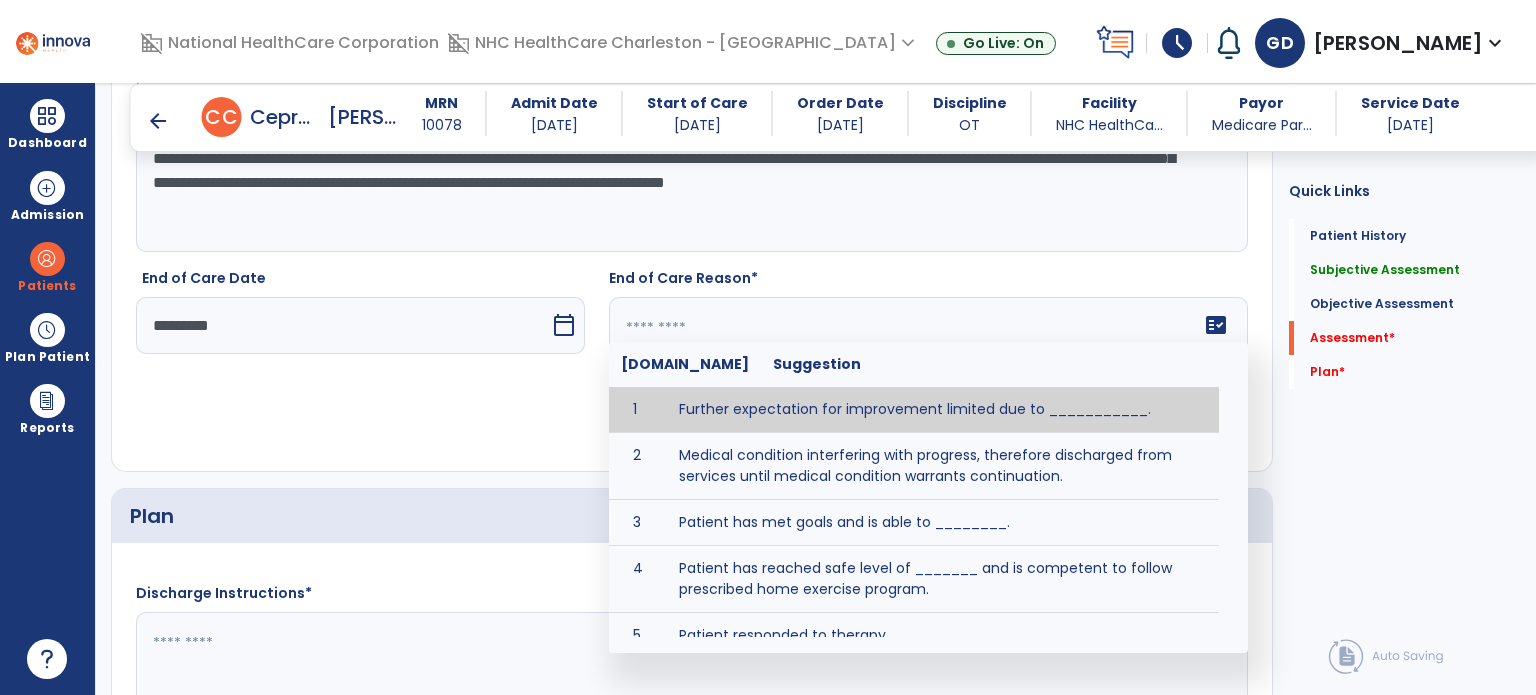 scroll, scrollTop: 1787, scrollLeft: 0, axis: vertical 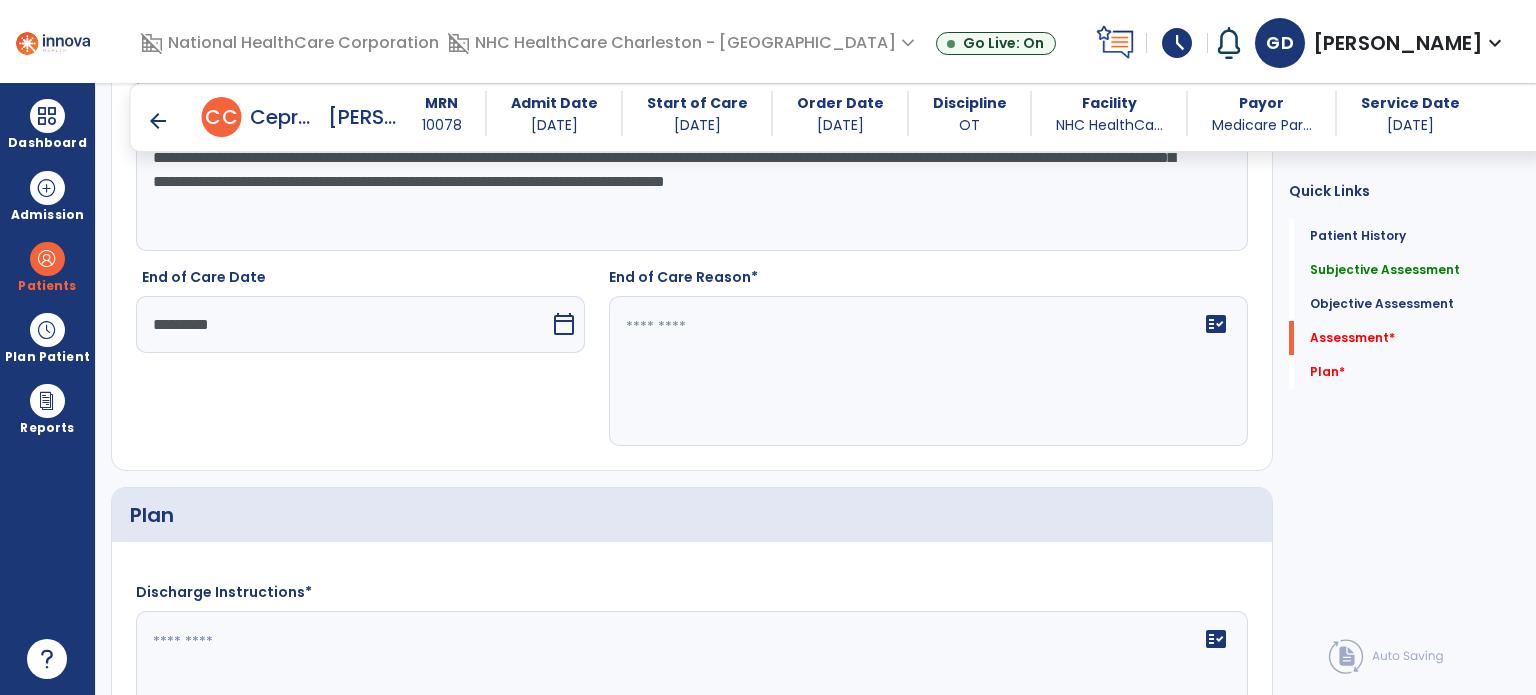 click on "Patient Demographics  Medical Diagnosis   Treatment Diagnosis
Code
Description
Pdpm Clinical Category
to 1" 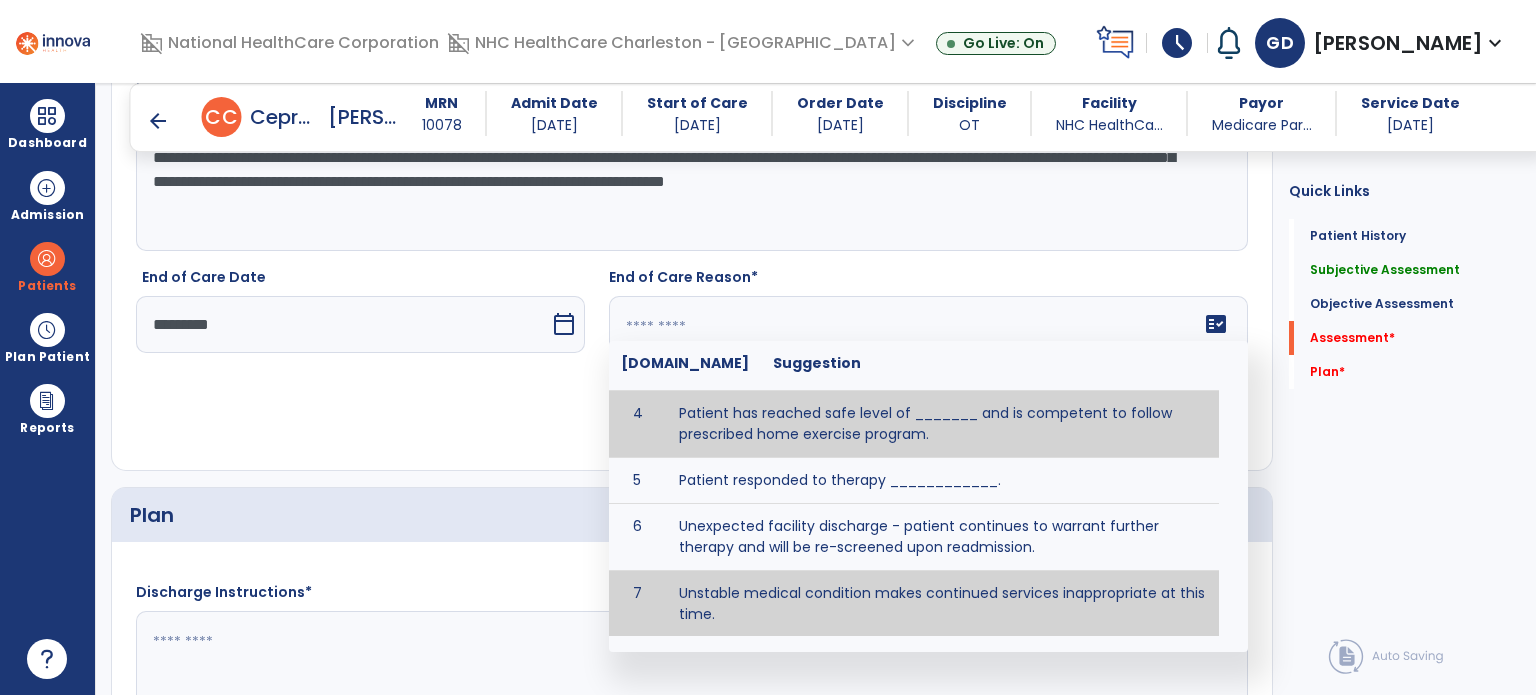 scroll, scrollTop: 0, scrollLeft: 0, axis: both 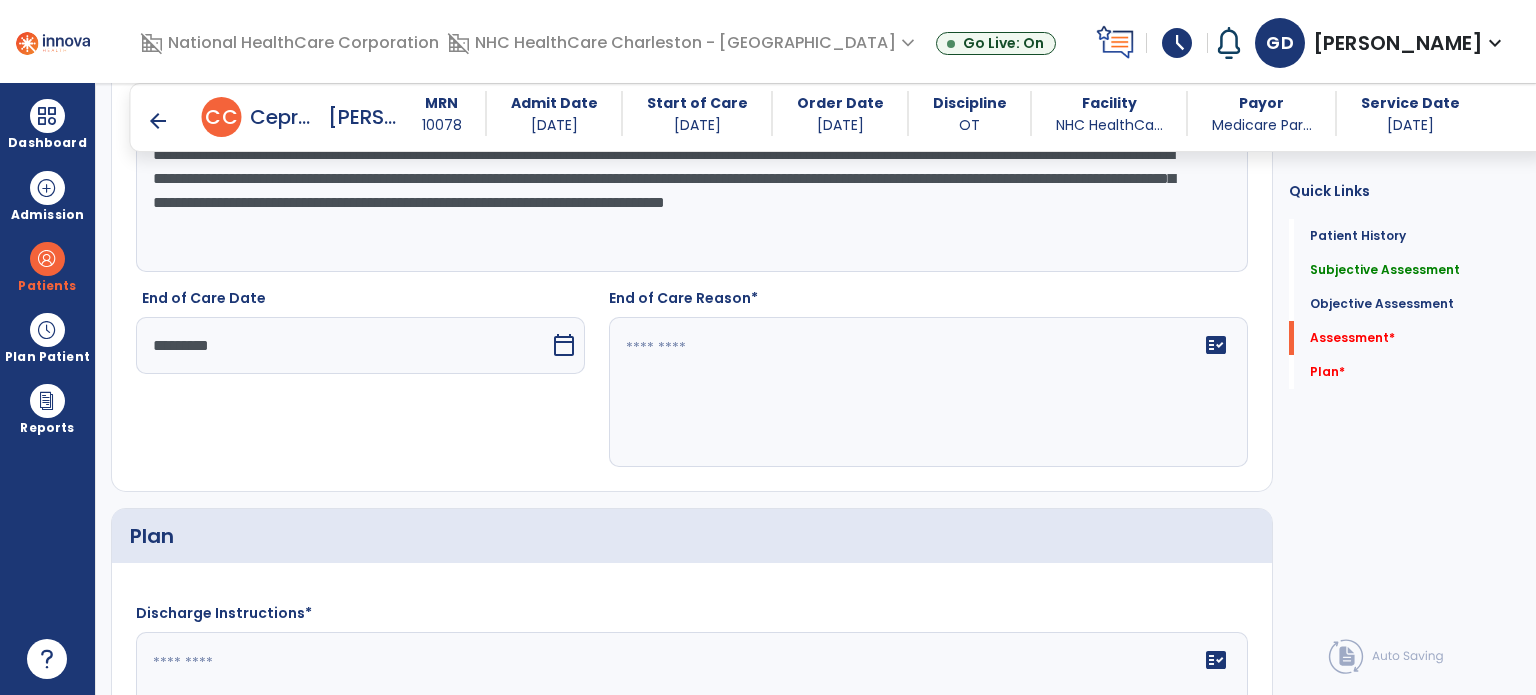 click on "**********" 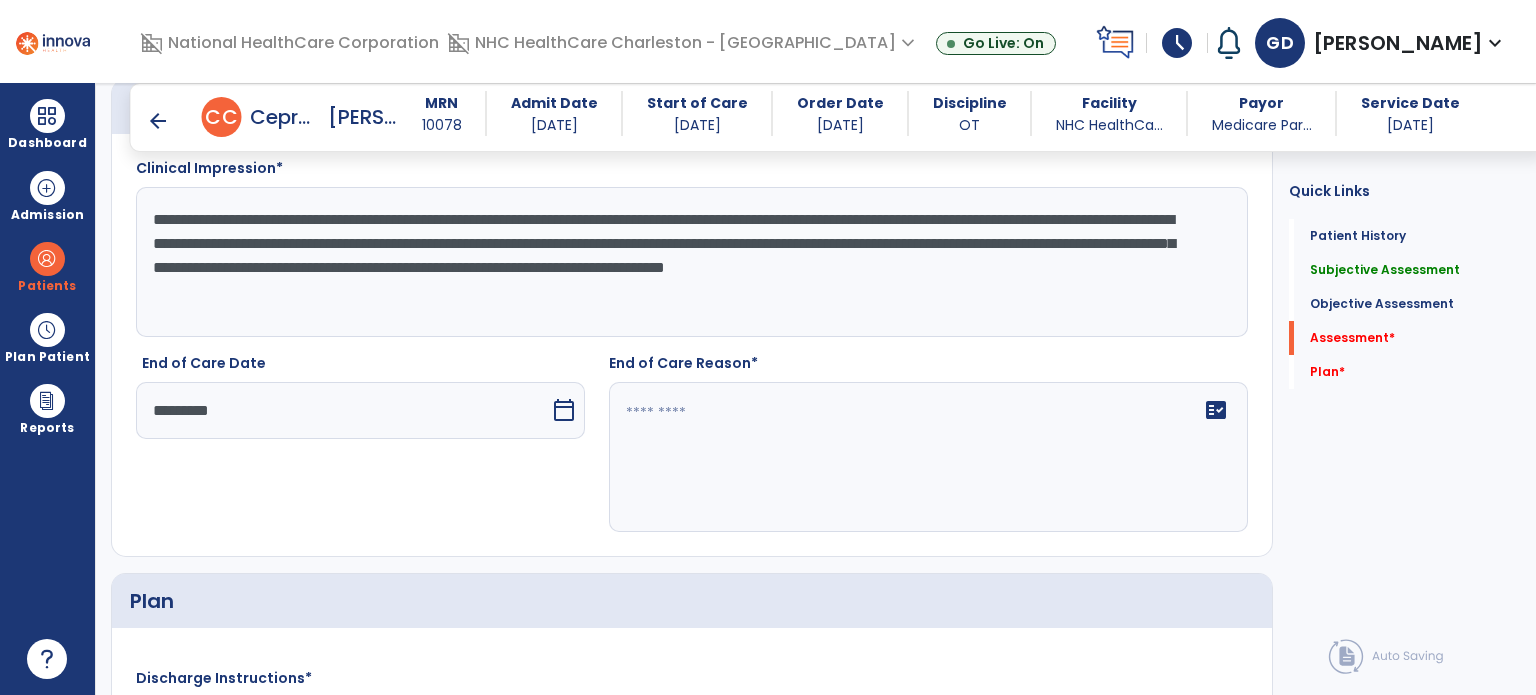 scroll, scrollTop: 1702, scrollLeft: 0, axis: vertical 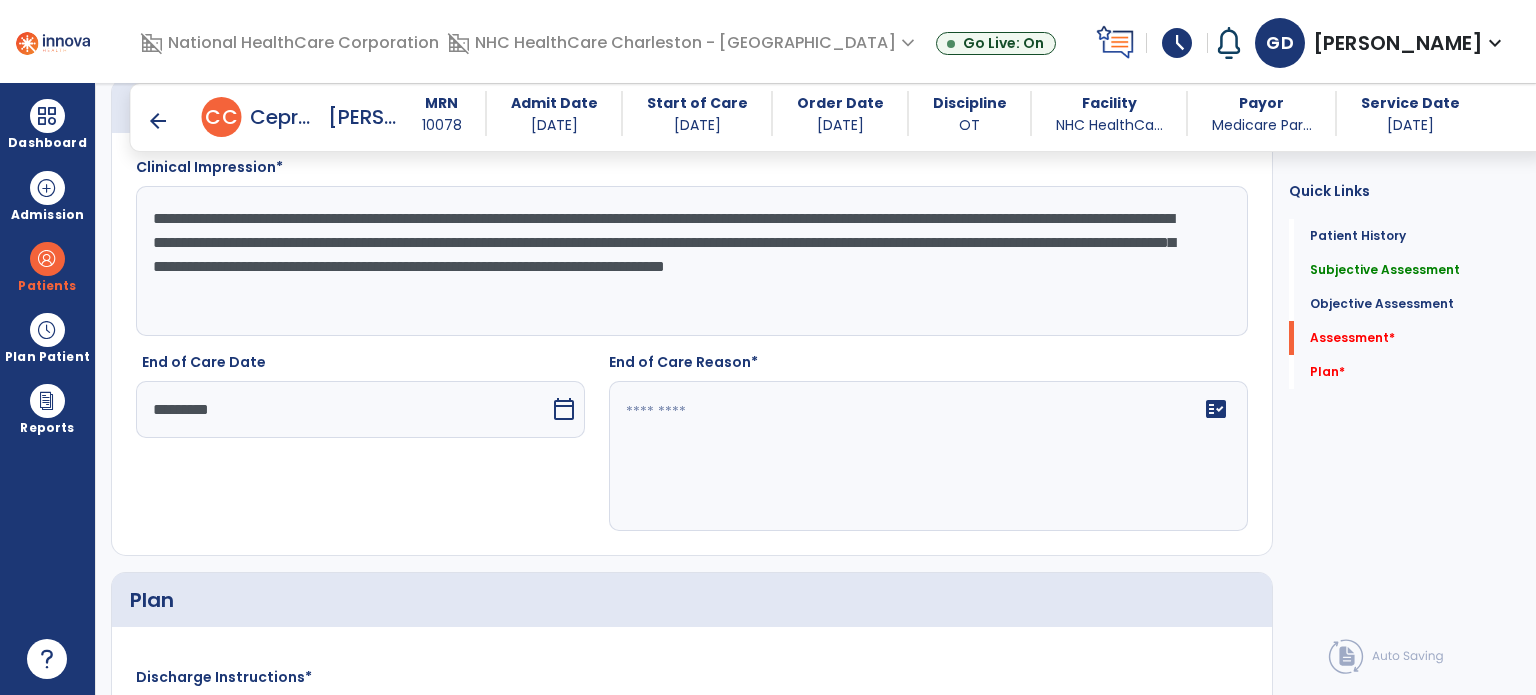 drag, startPoint x: 429, startPoint y: 261, endPoint x: 455, endPoint y: 262, distance: 26.019224 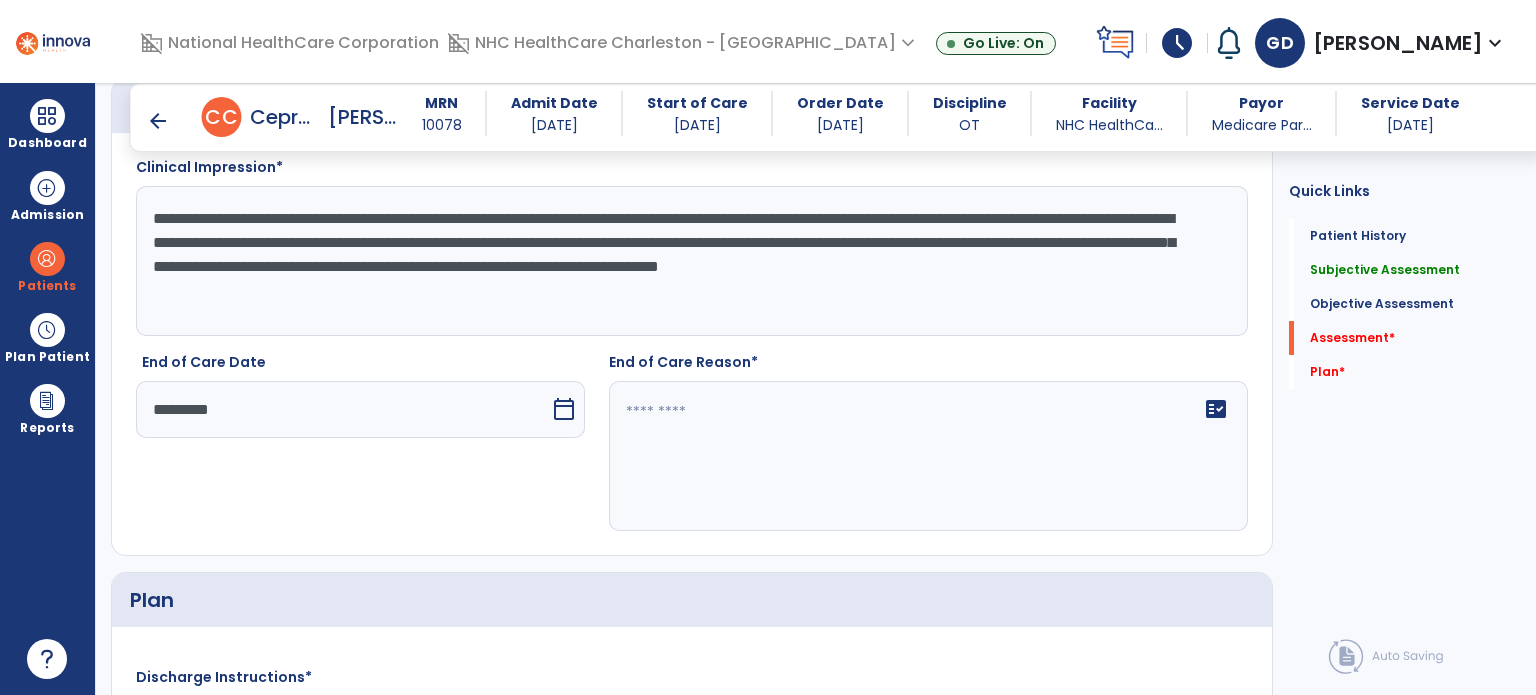 click on "**********" 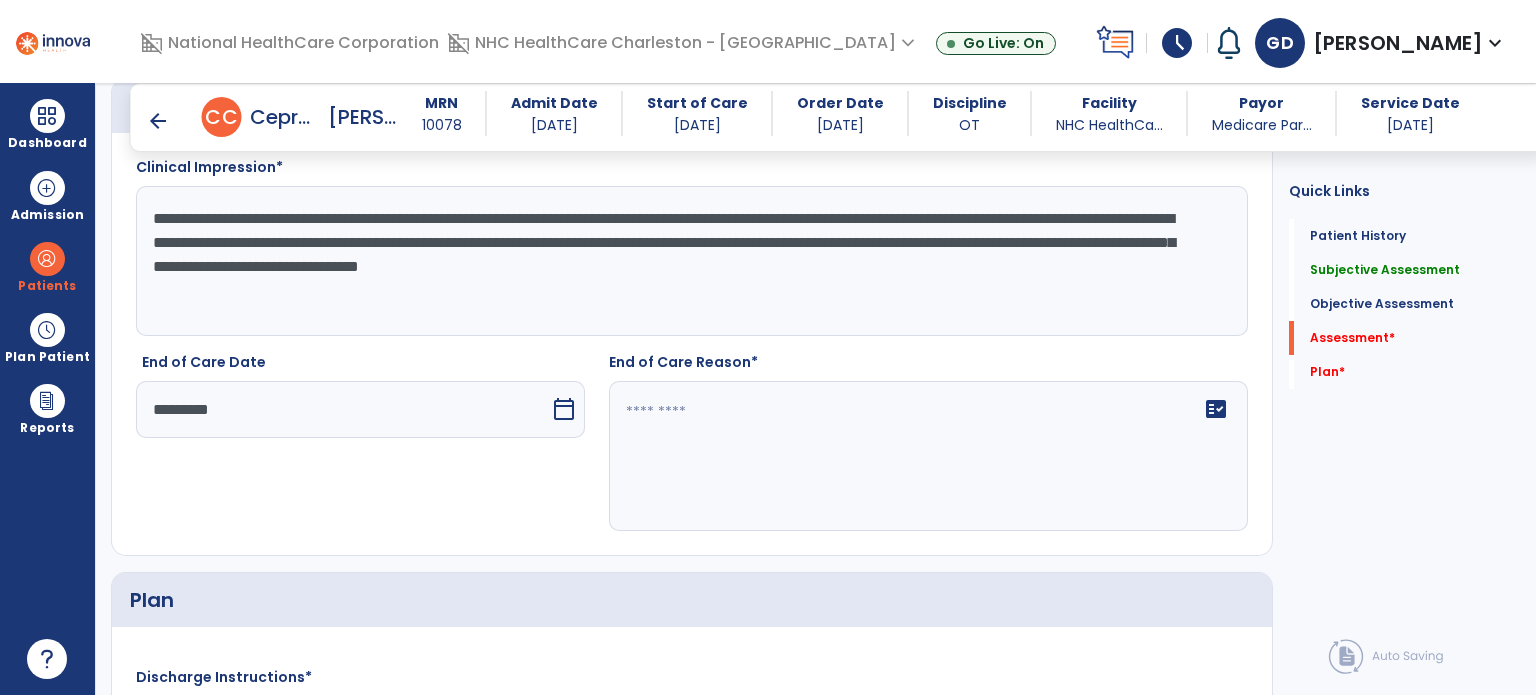 type on "**********" 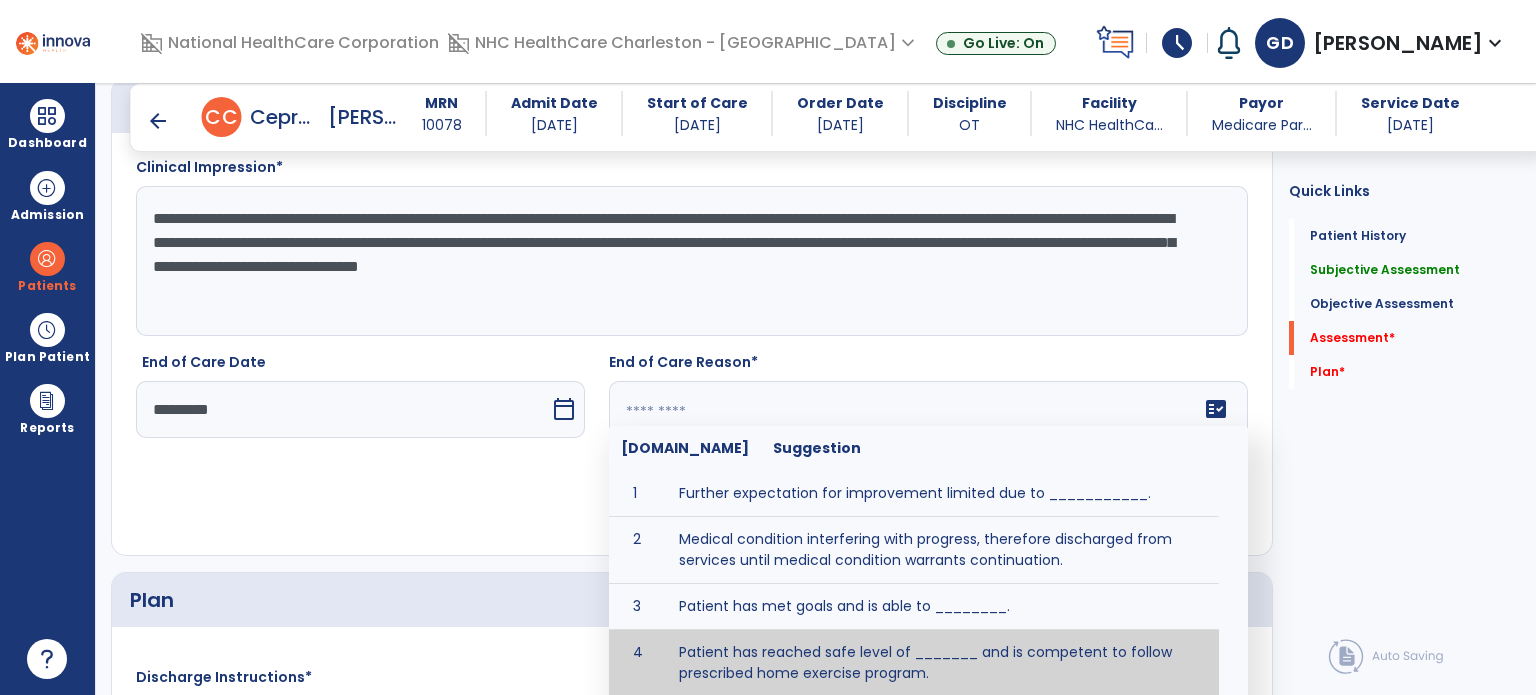 click on "fact_check  [DOMAIN_NAME] Suggestion 1 Further expectation for improvement limited due to ___________. 2 Medical condition interfering with progress, therefore discharged from services until medical condition warrants continuation. 3 Patient has met goals and is able to ________. 4 Patient has reached safe level of _______ and is competent to follow prescribed home exercise program. 5 Patient responded to therapy ____________. 6 Unexpected facility discharge - patient continues to warrant further therapy and will be re-screened upon readmission. 7 Unstable medical condition makes continued services inappropriate at this time." 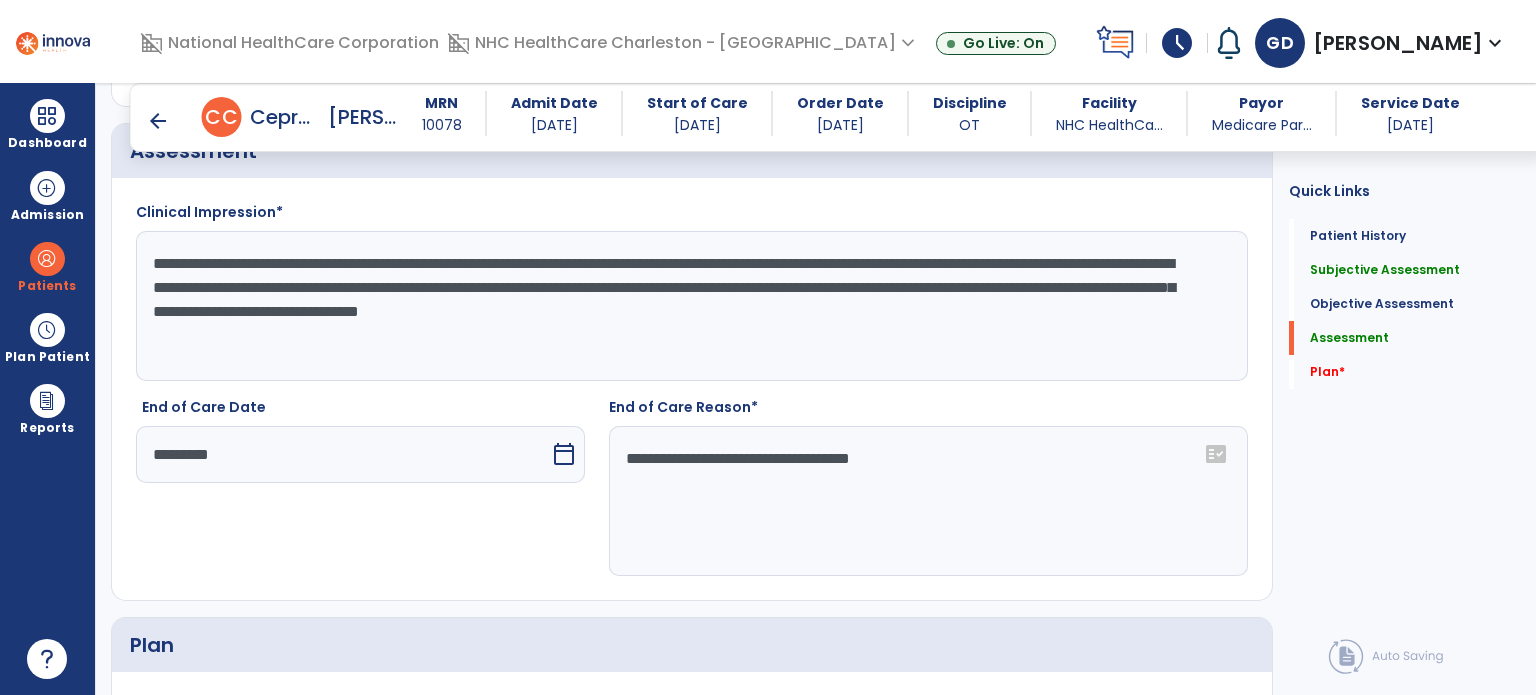 scroll, scrollTop: 1658, scrollLeft: 0, axis: vertical 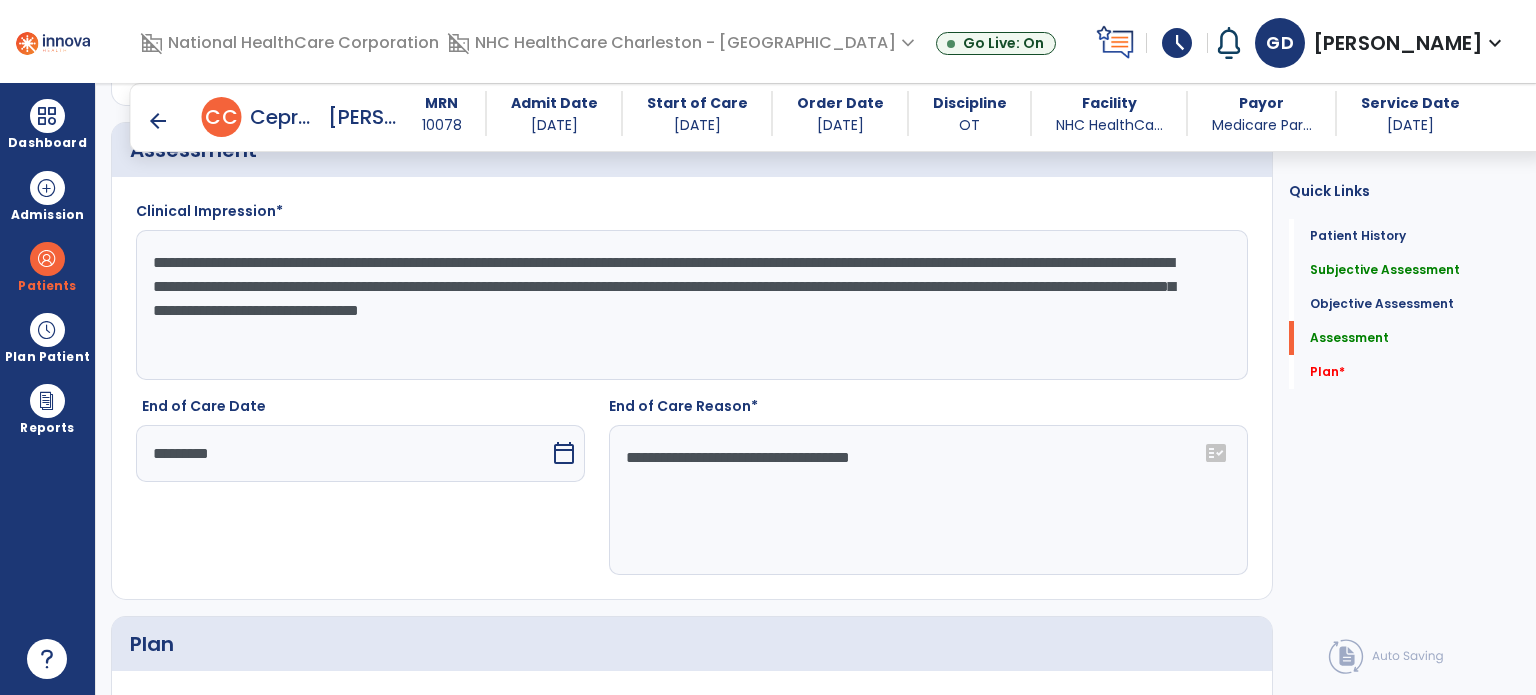 type on "**********" 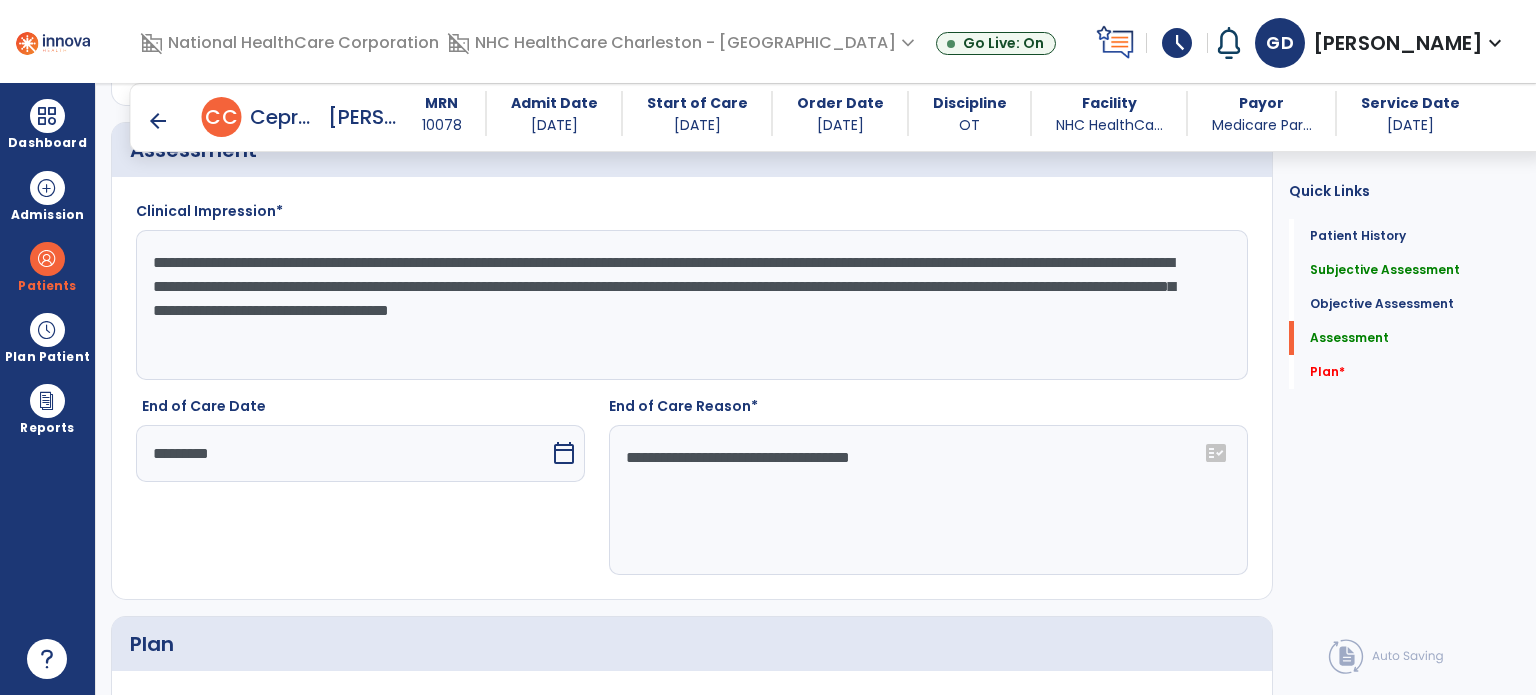 type on "**********" 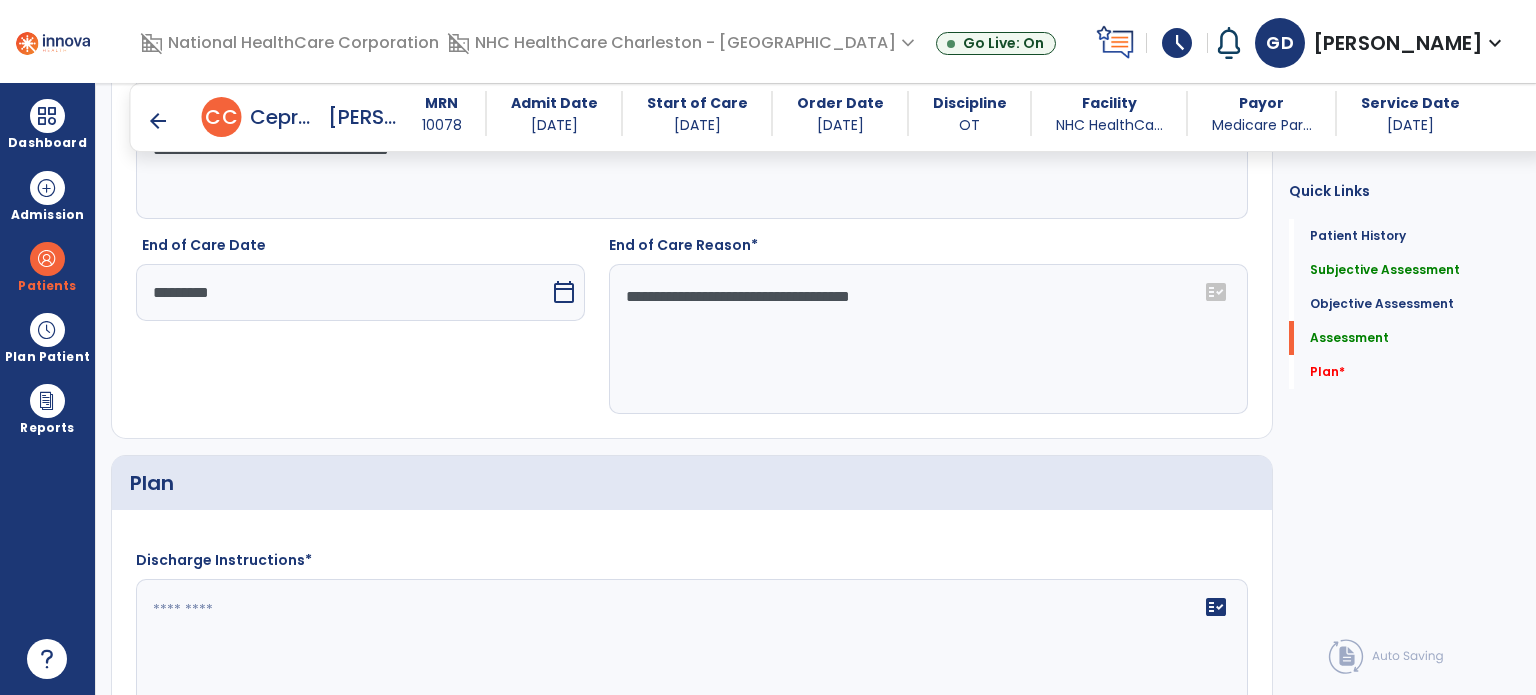 scroll, scrollTop: 1818, scrollLeft: 0, axis: vertical 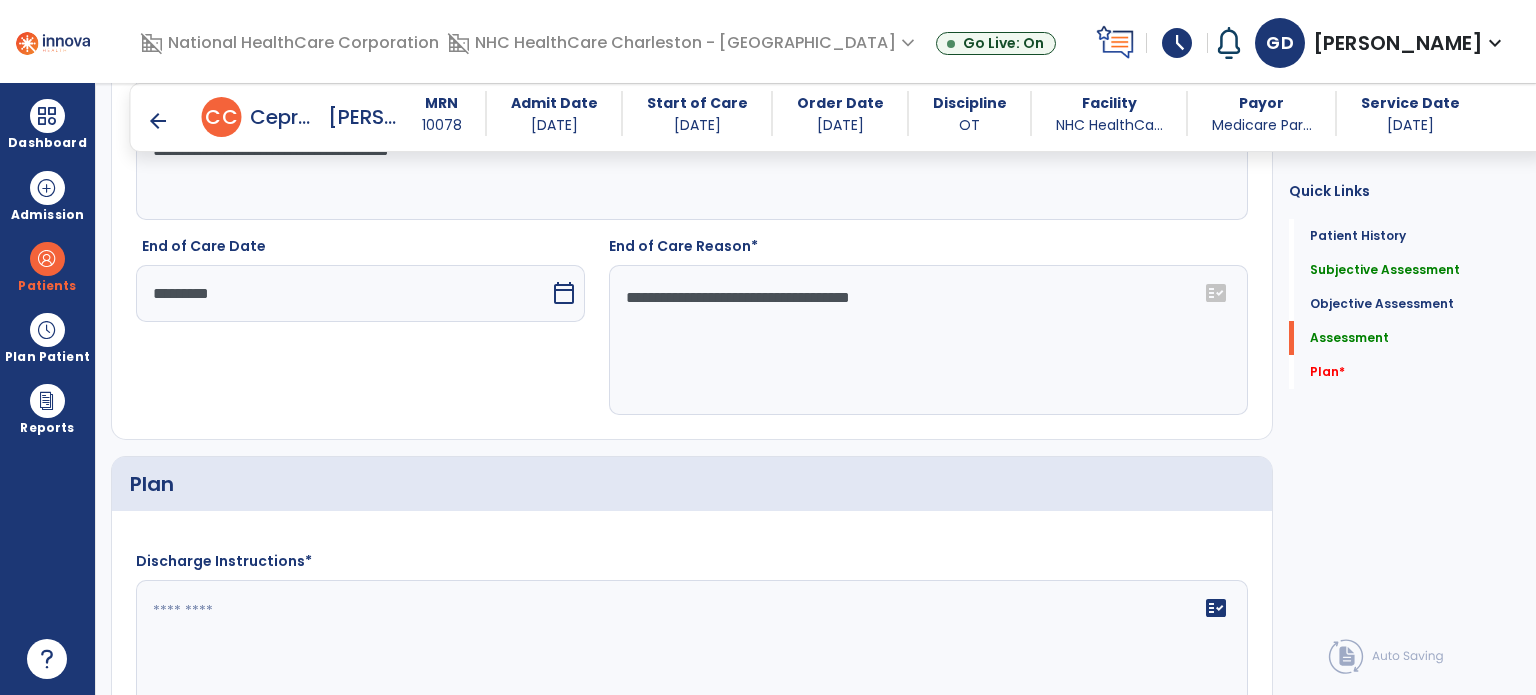 click on "**********" 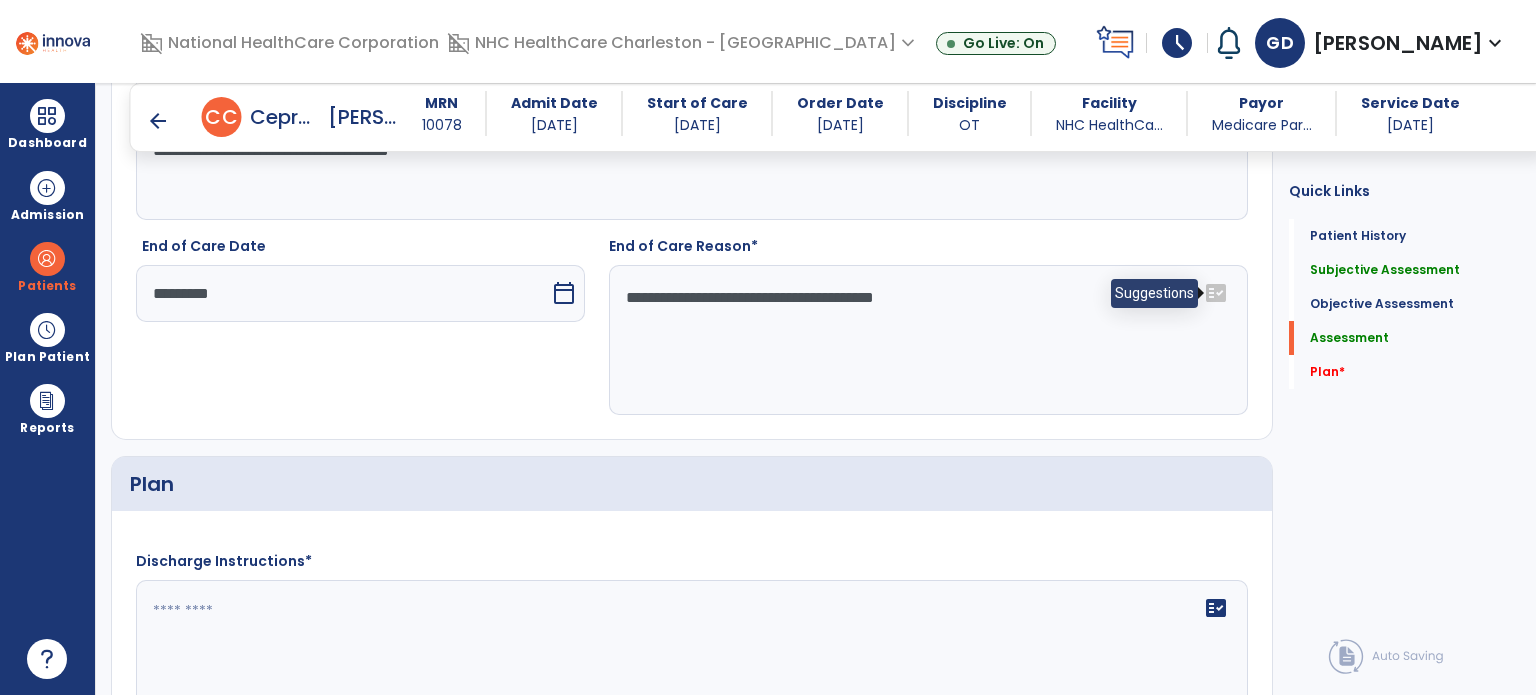 click on "fact_check" 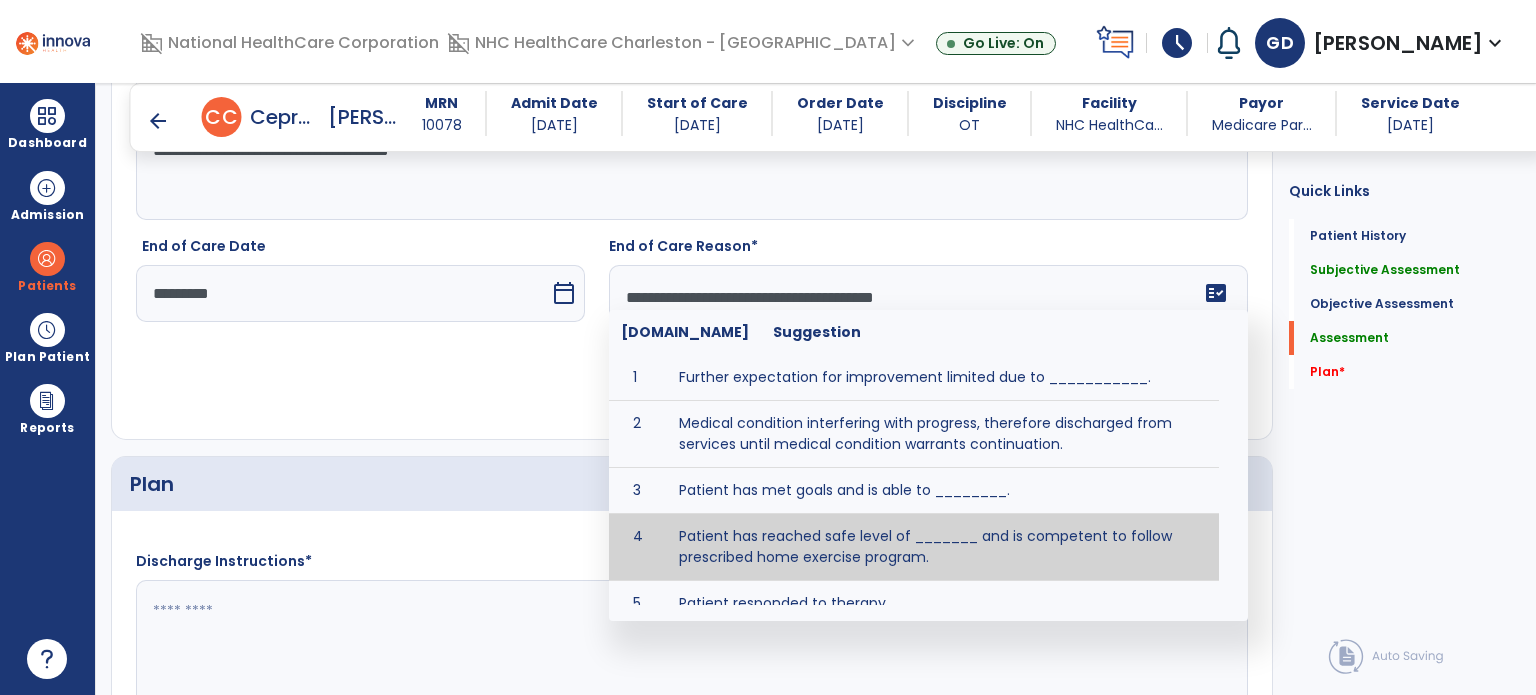 click on "**********" 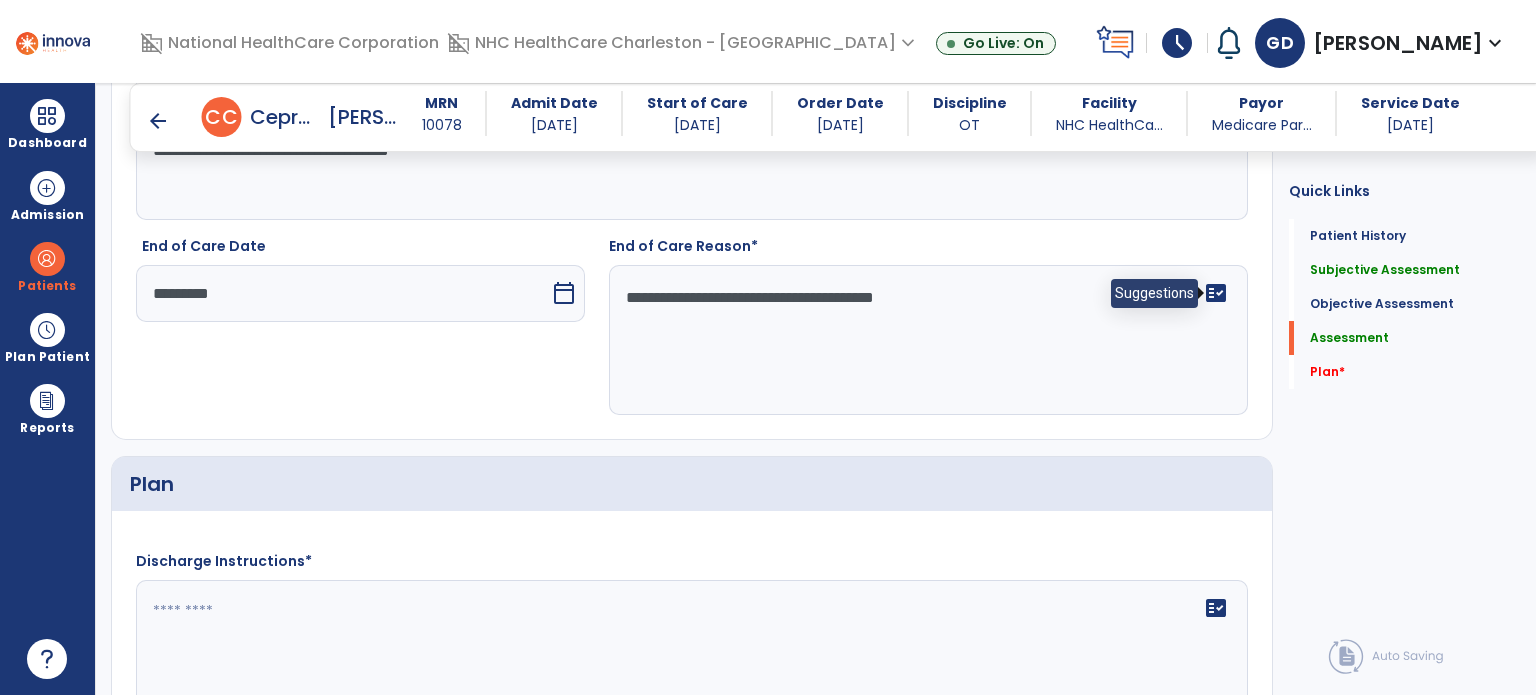 click on "fact_check" 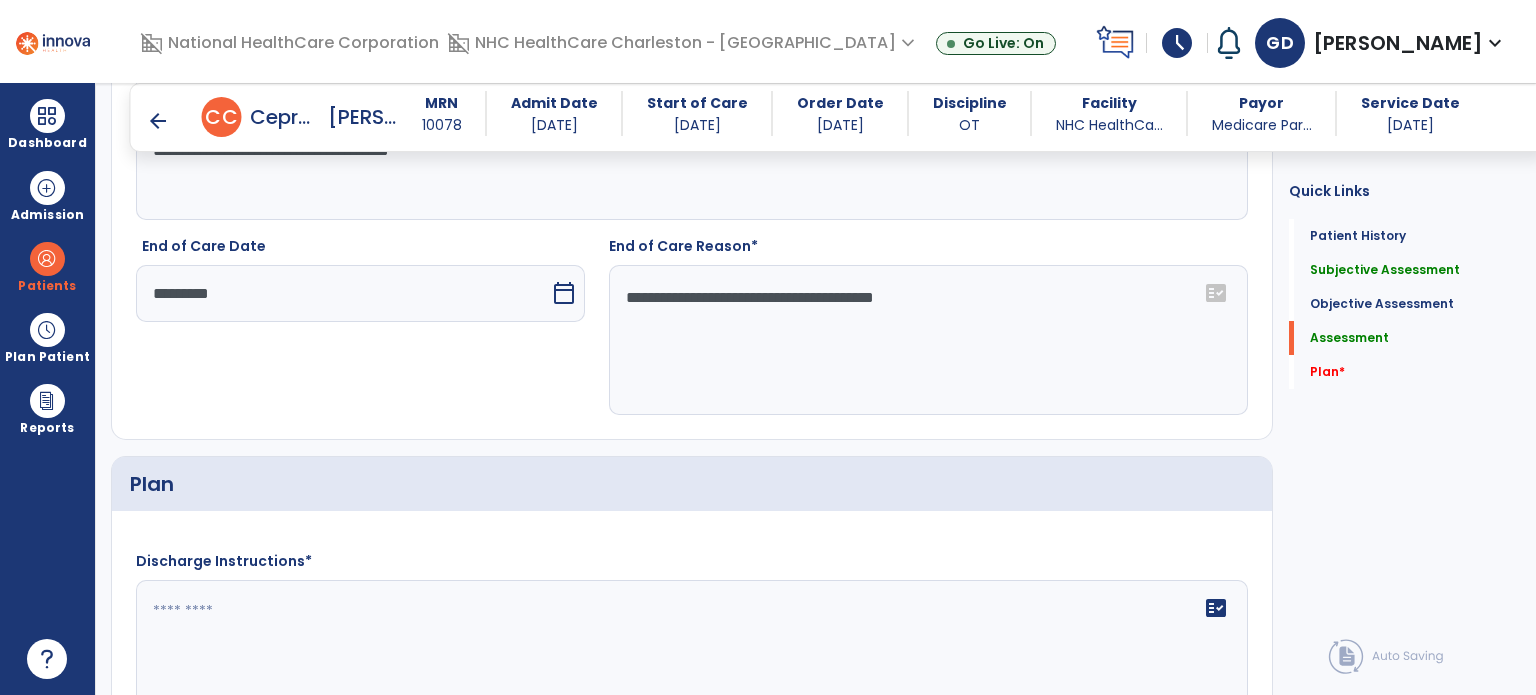click on "**********" 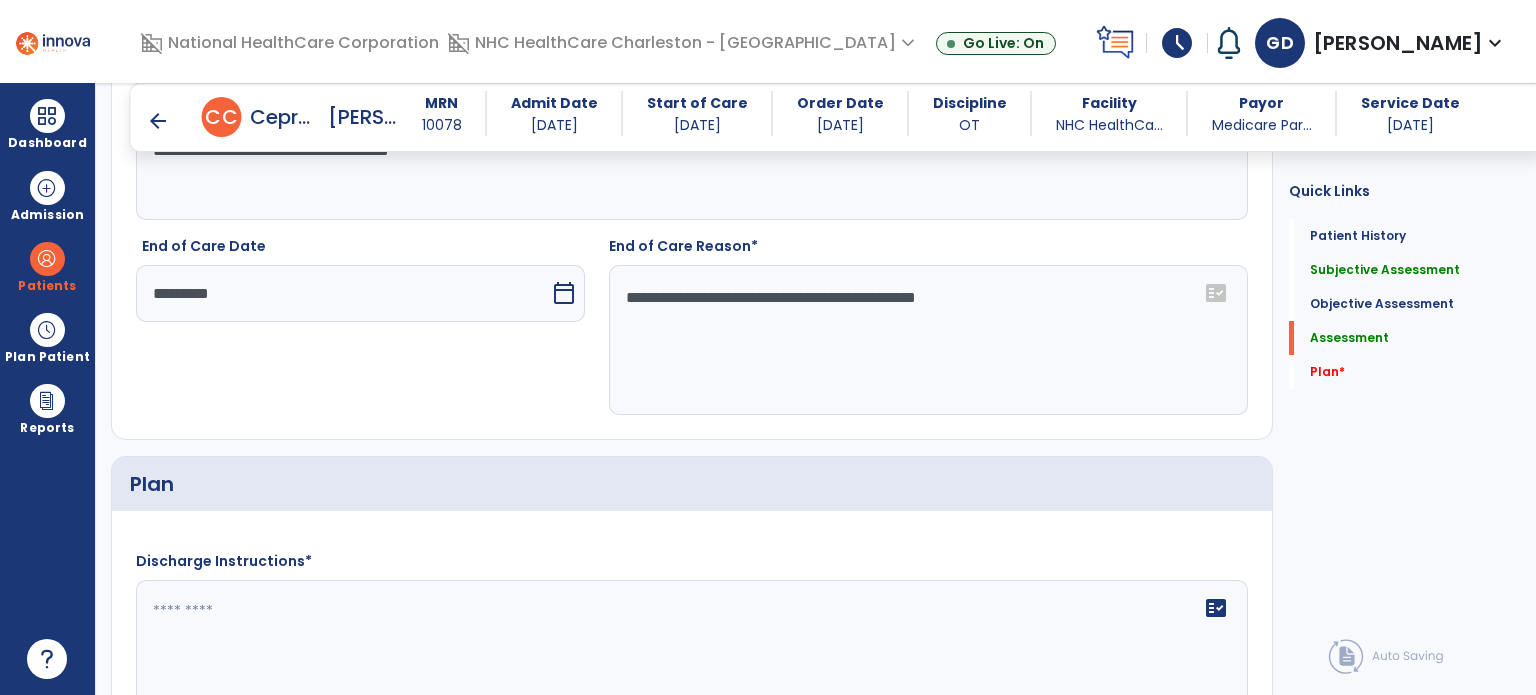click on "**********" 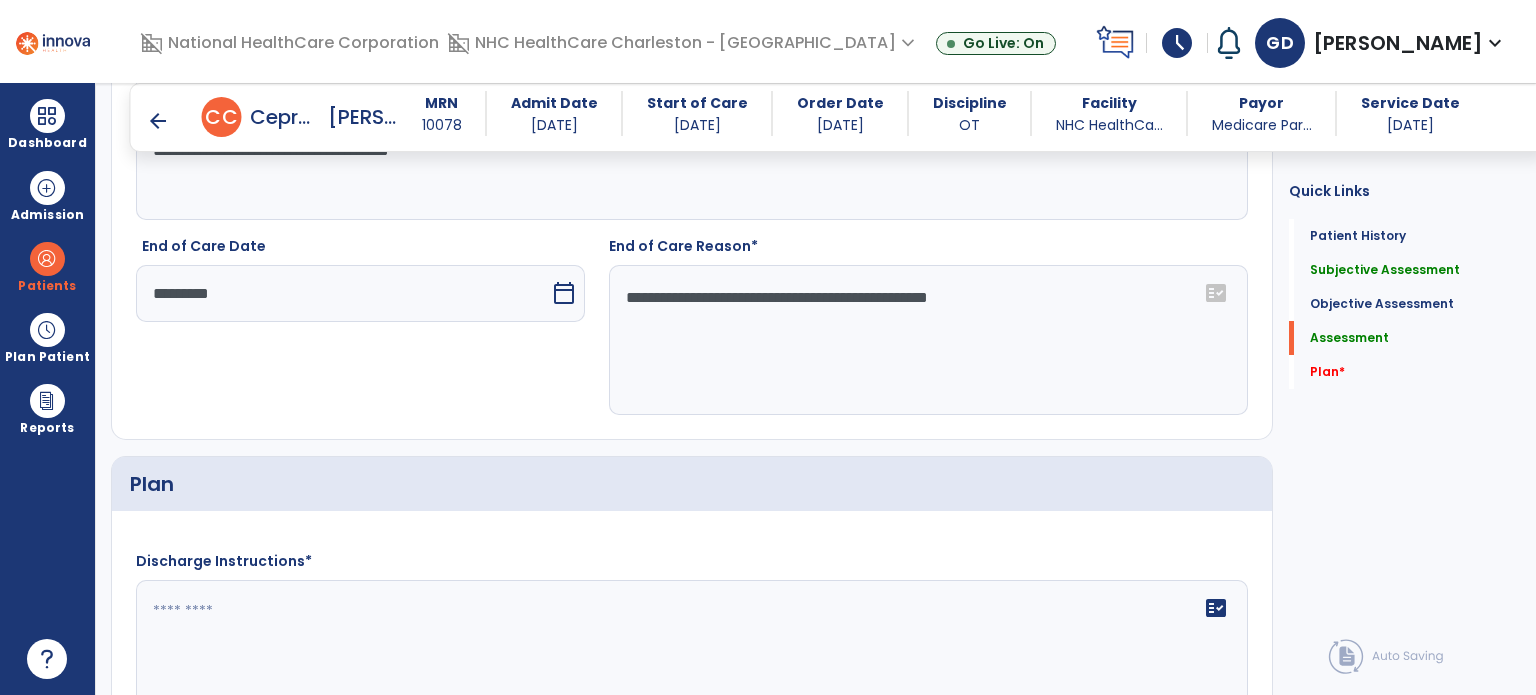 type on "**********" 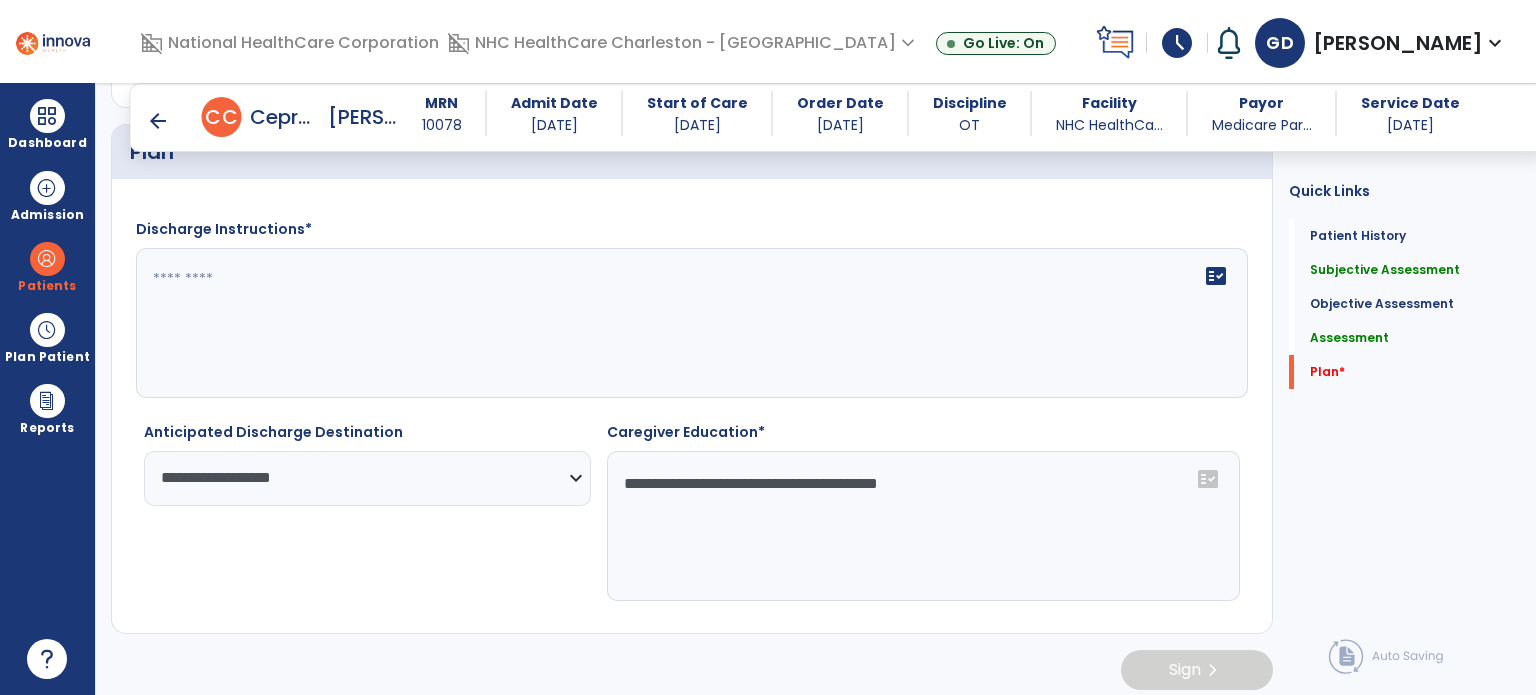 scroll, scrollTop: 2154, scrollLeft: 0, axis: vertical 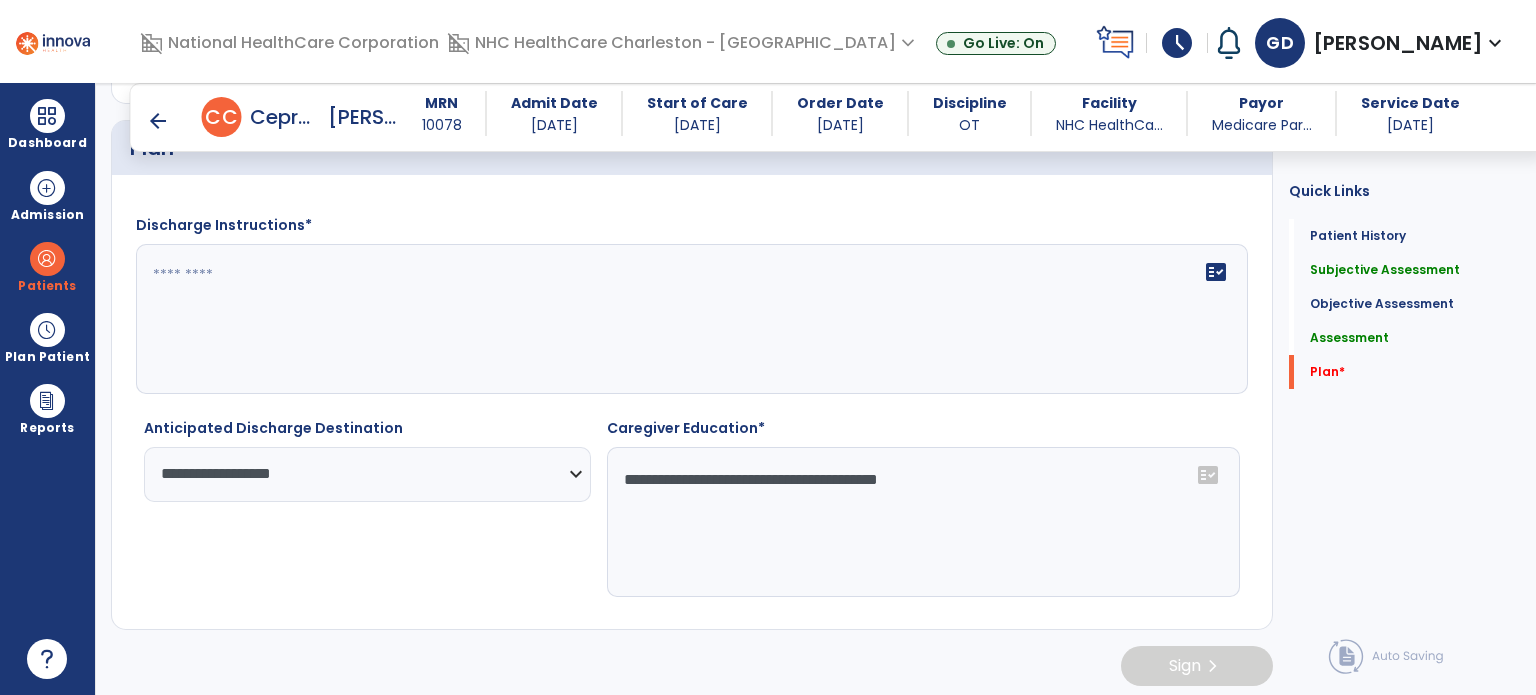 click on "fact_check" 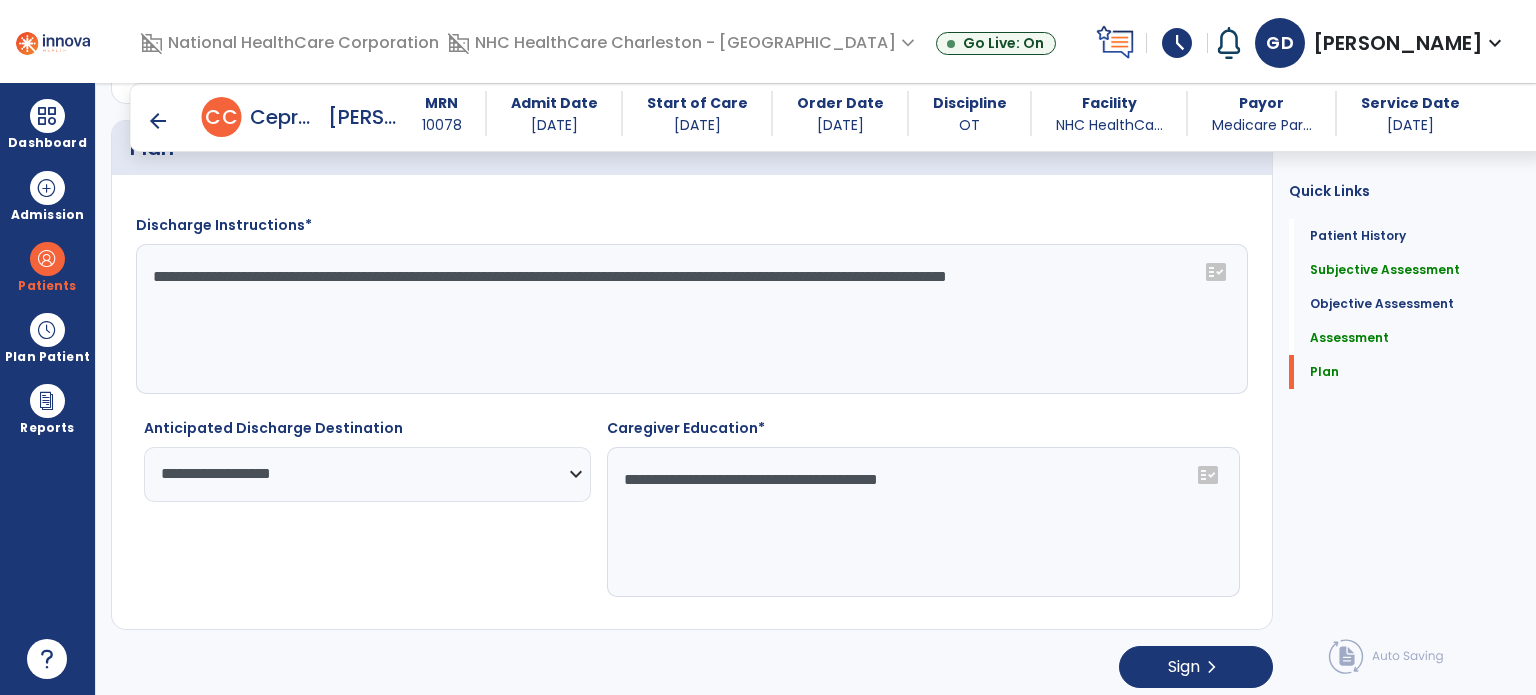 click on "**********" 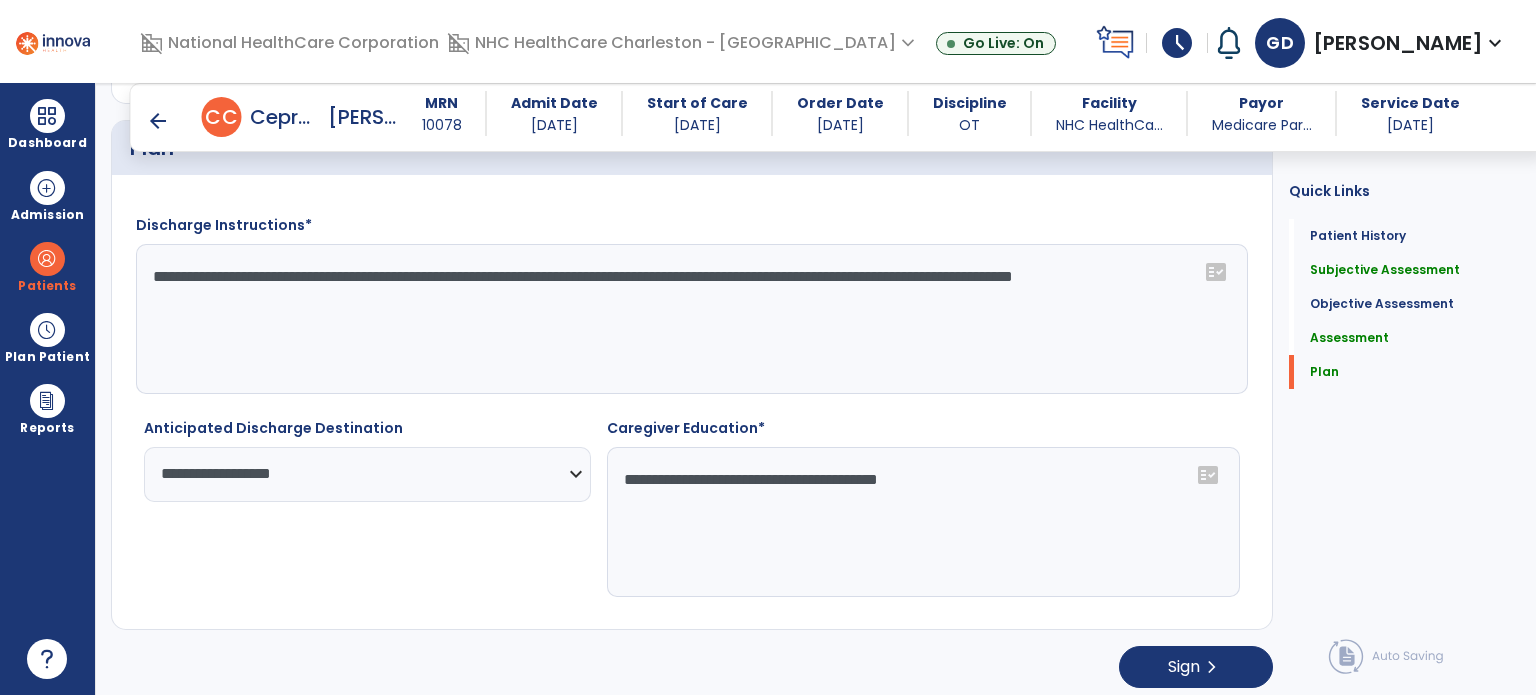type on "**********" 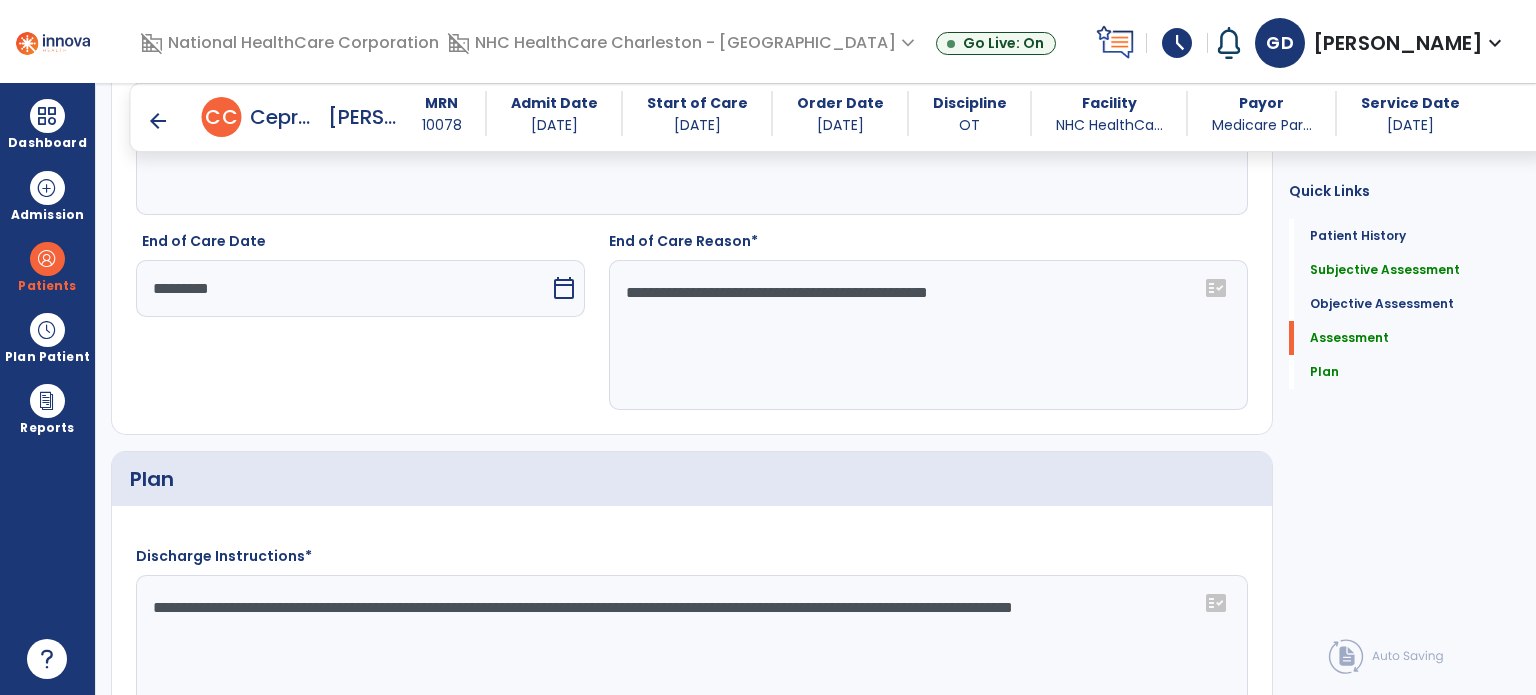 scroll, scrollTop: 1439, scrollLeft: 0, axis: vertical 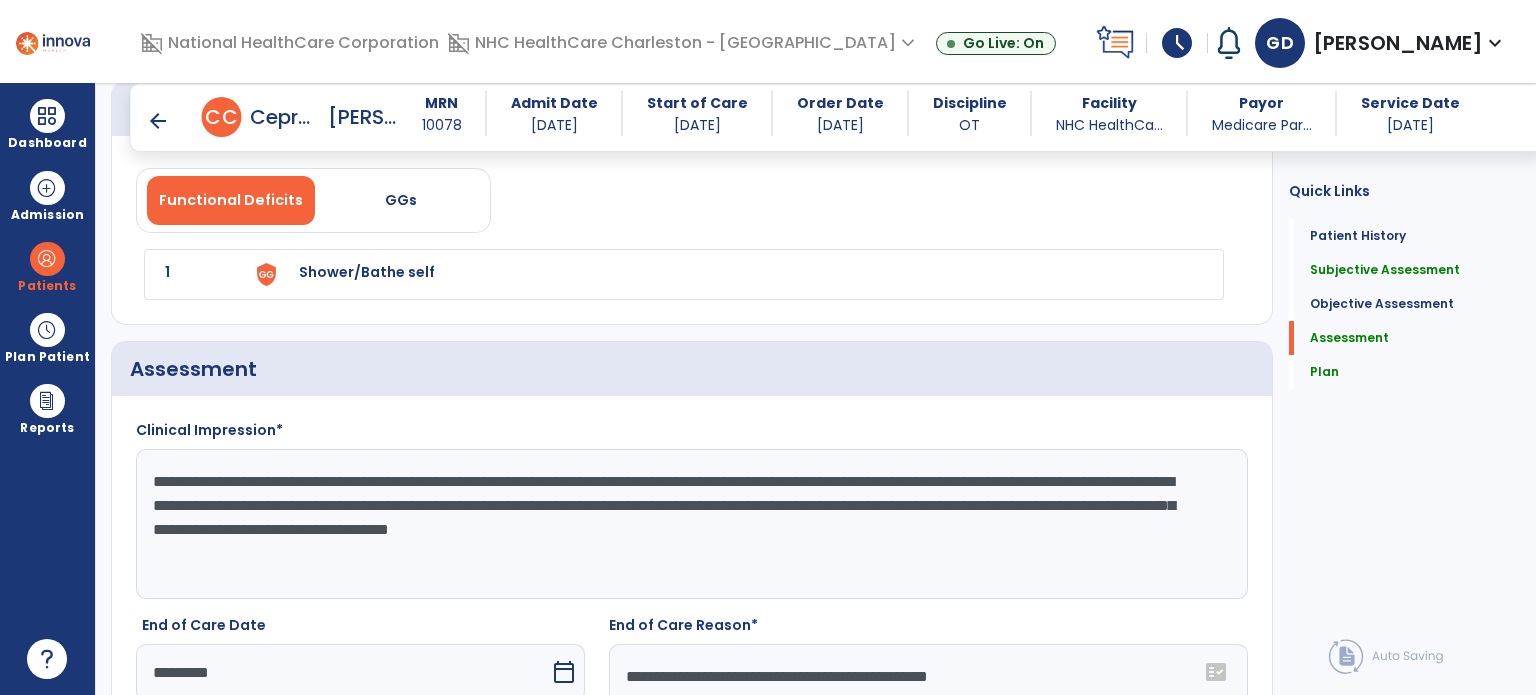 click on "Functional Deficits   GGs  1 Shower/Bathe self" 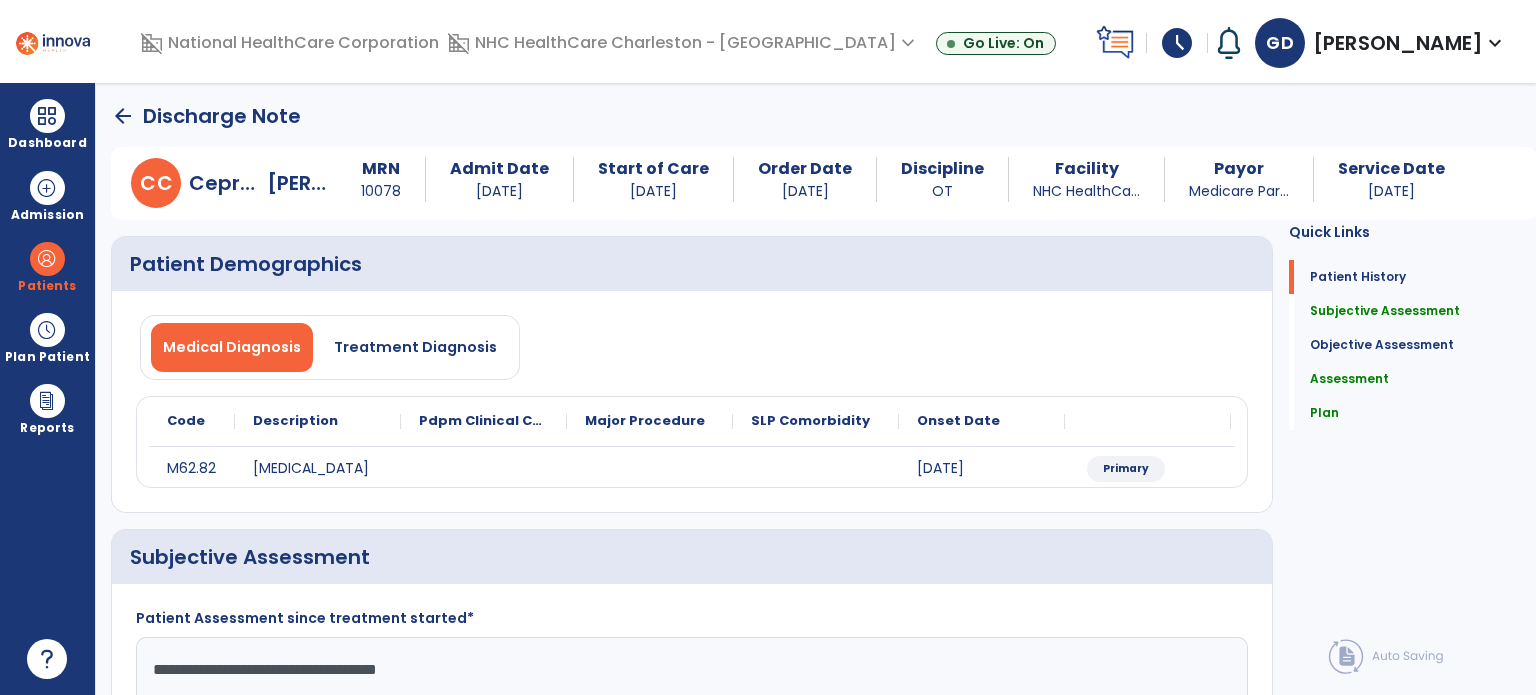 scroll, scrollTop: 0, scrollLeft: 0, axis: both 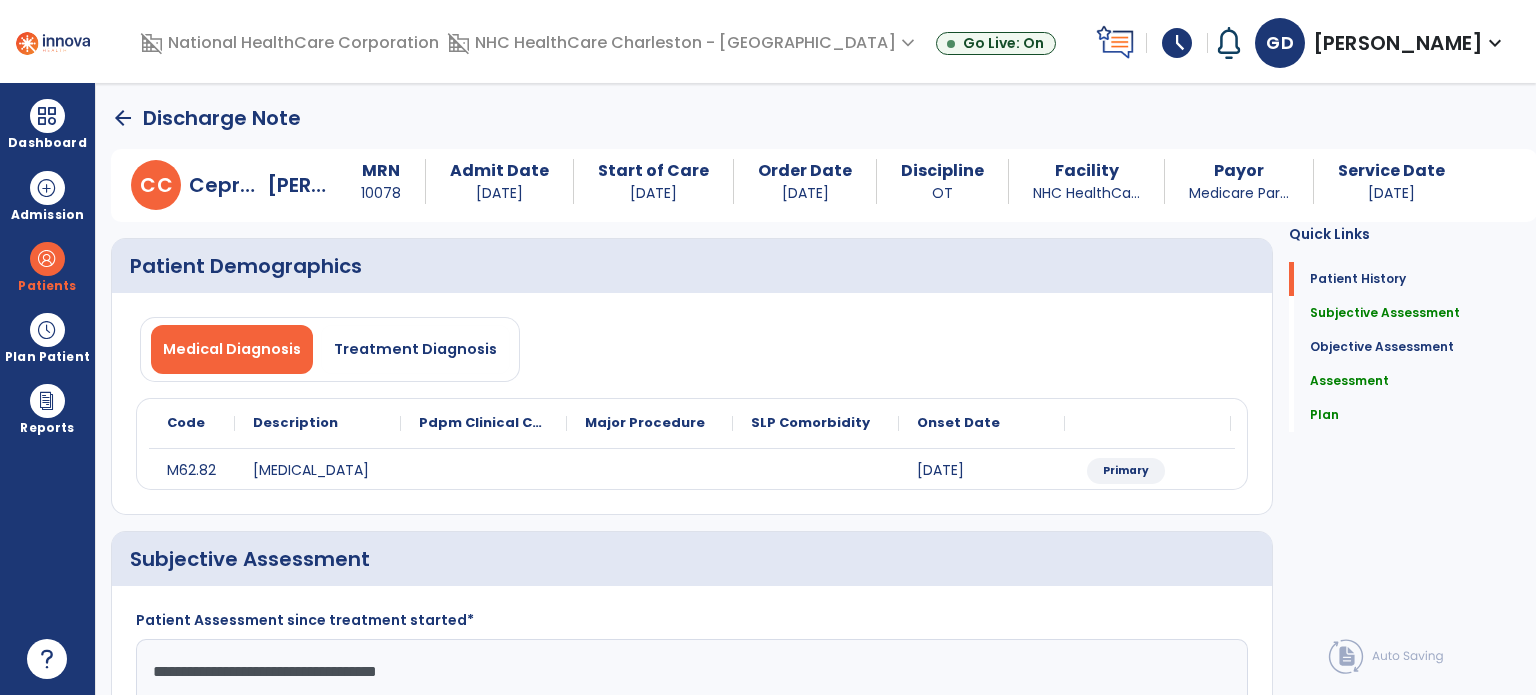 click on "arrow_back" 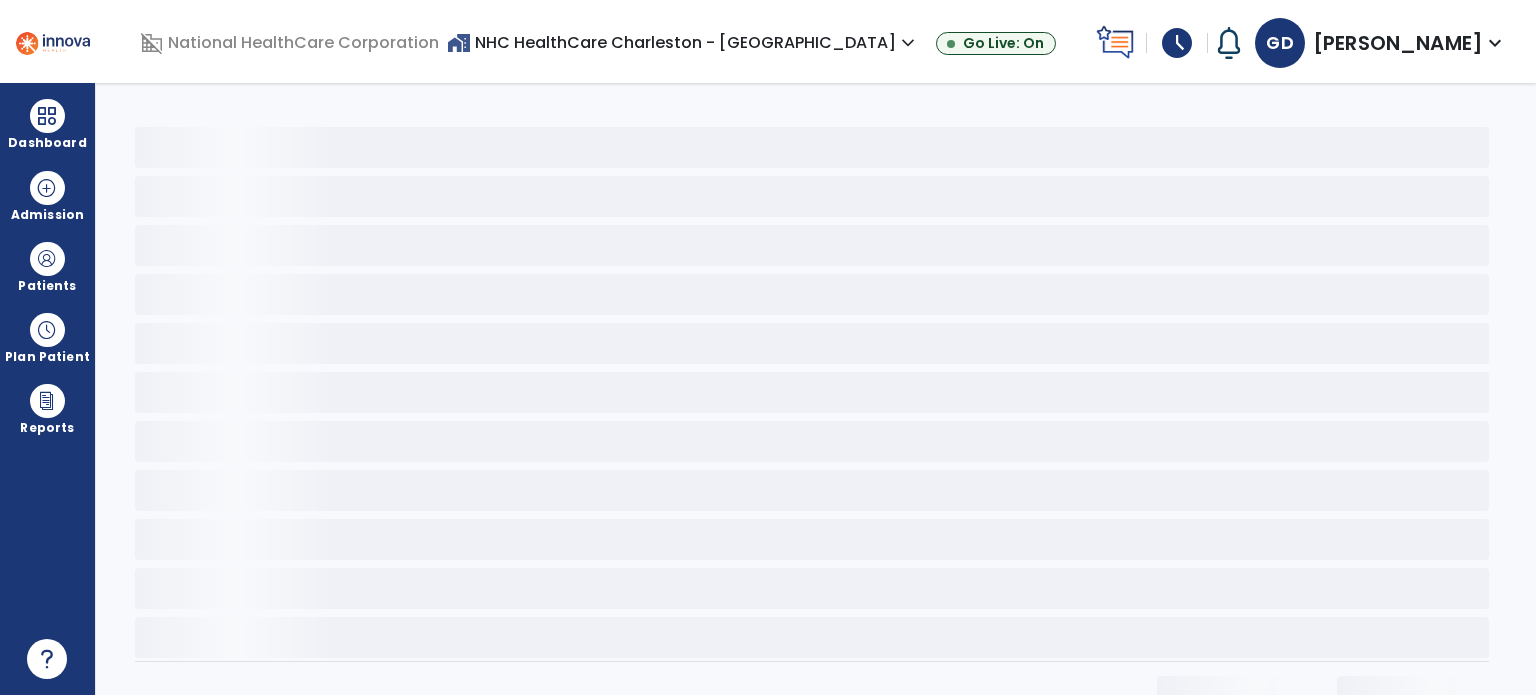 scroll, scrollTop: 0, scrollLeft: 0, axis: both 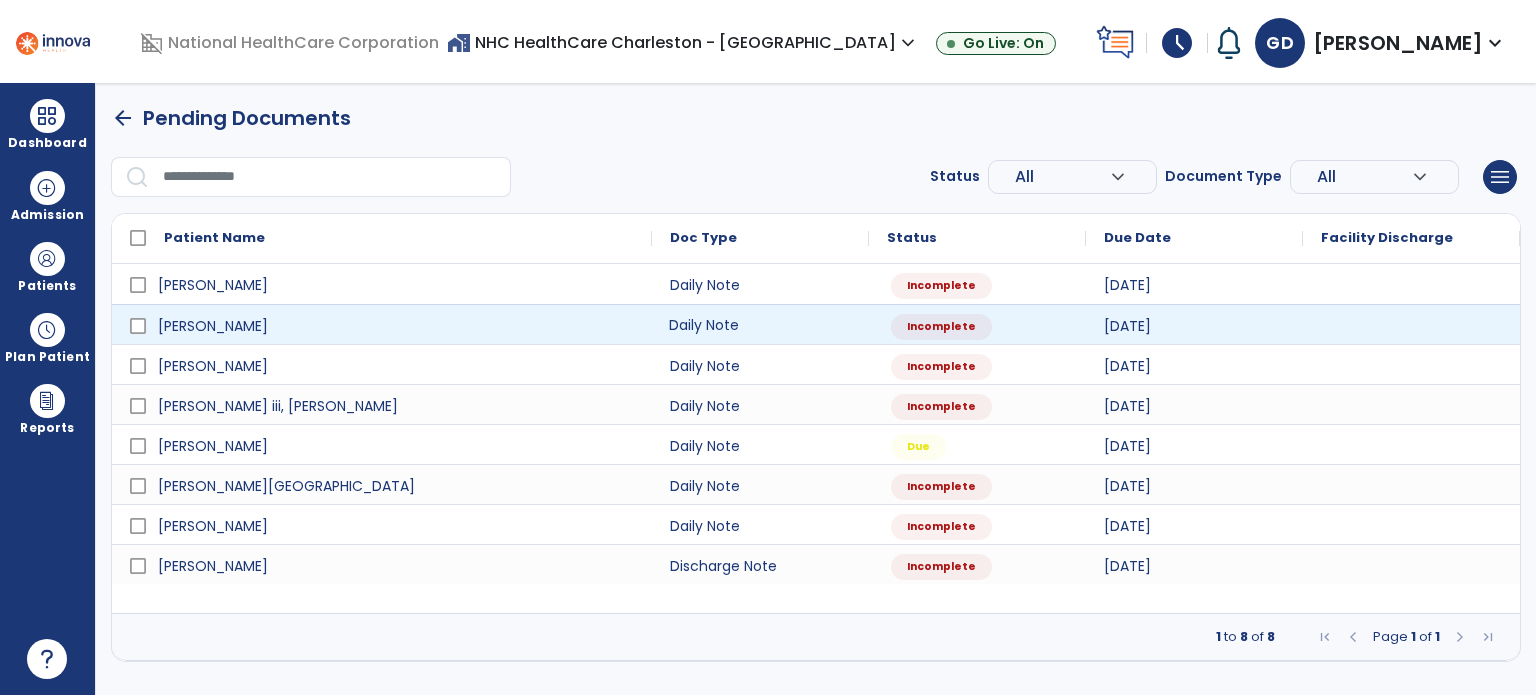 click on "Daily Note" at bounding box center (760, 324) 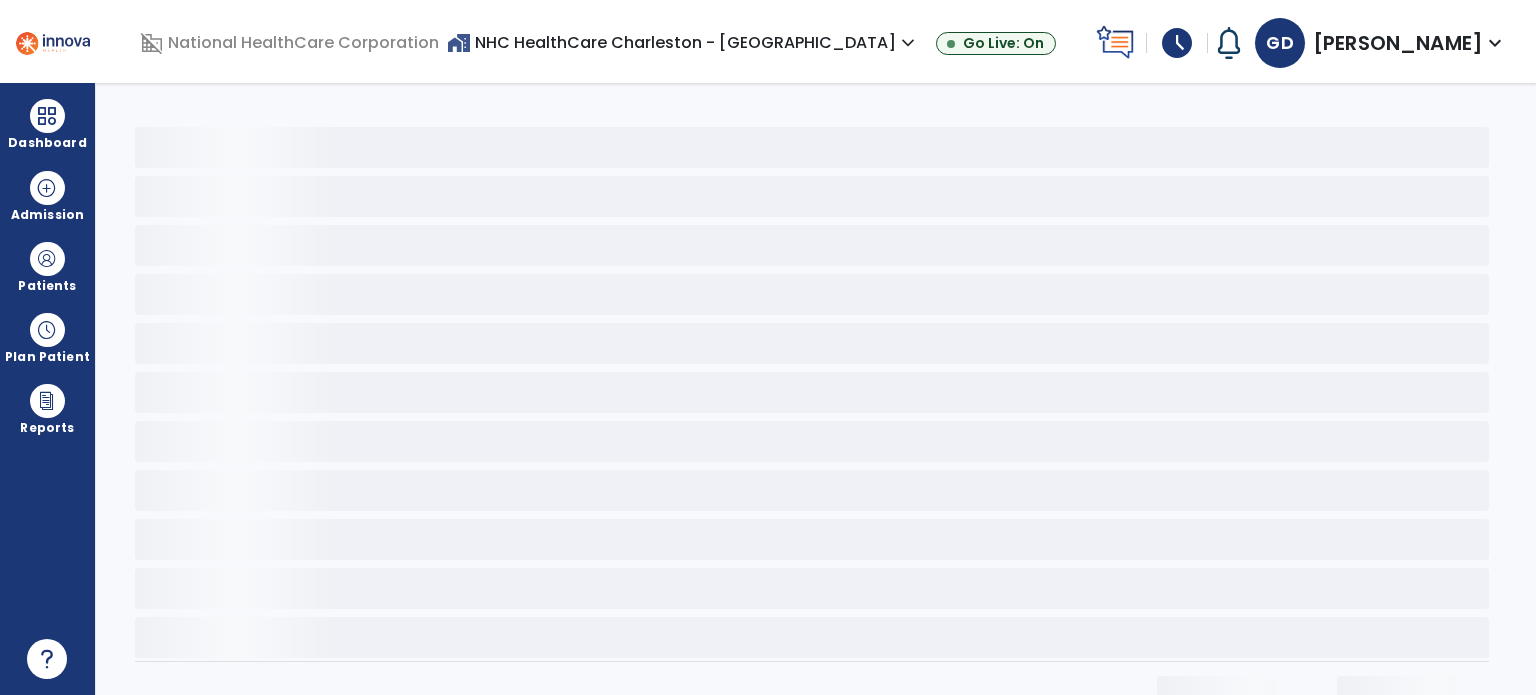 select on "*" 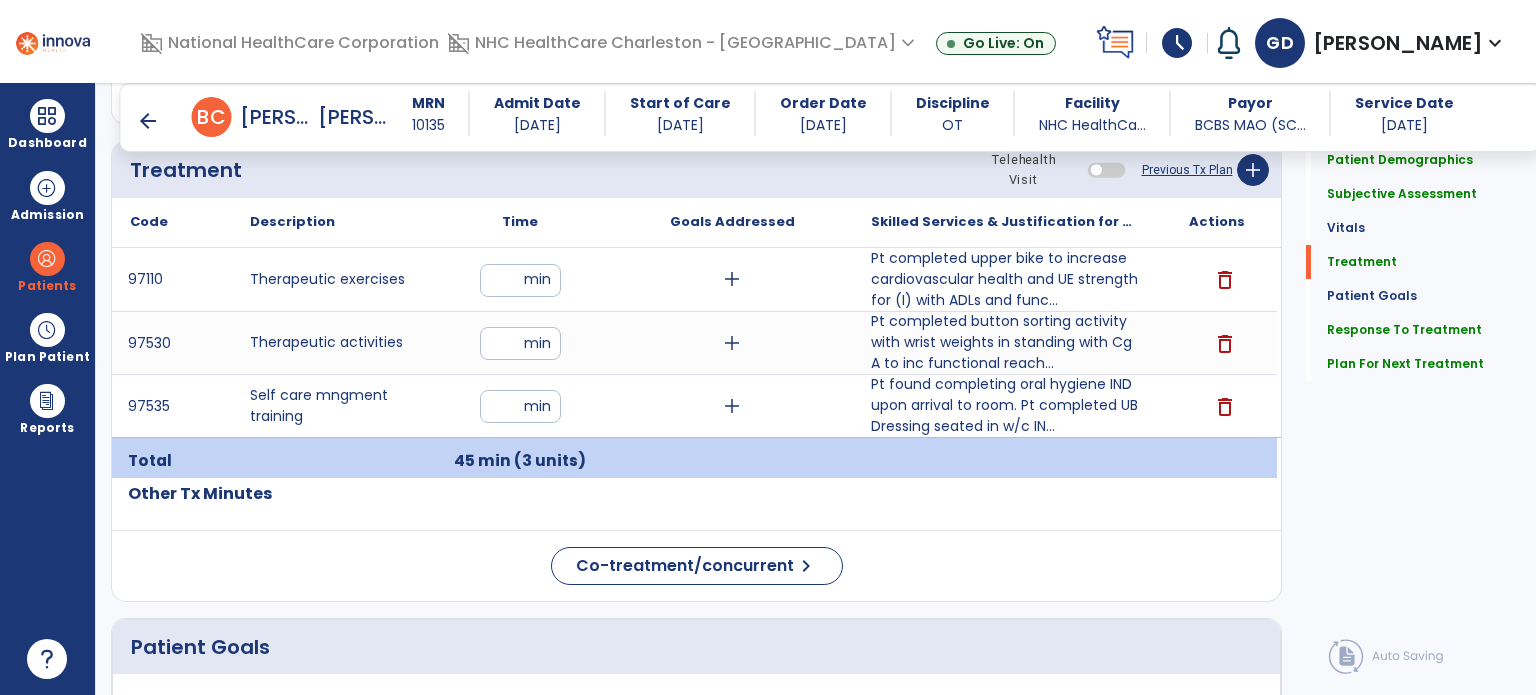 scroll, scrollTop: 1102, scrollLeft: 0, axis: vertical 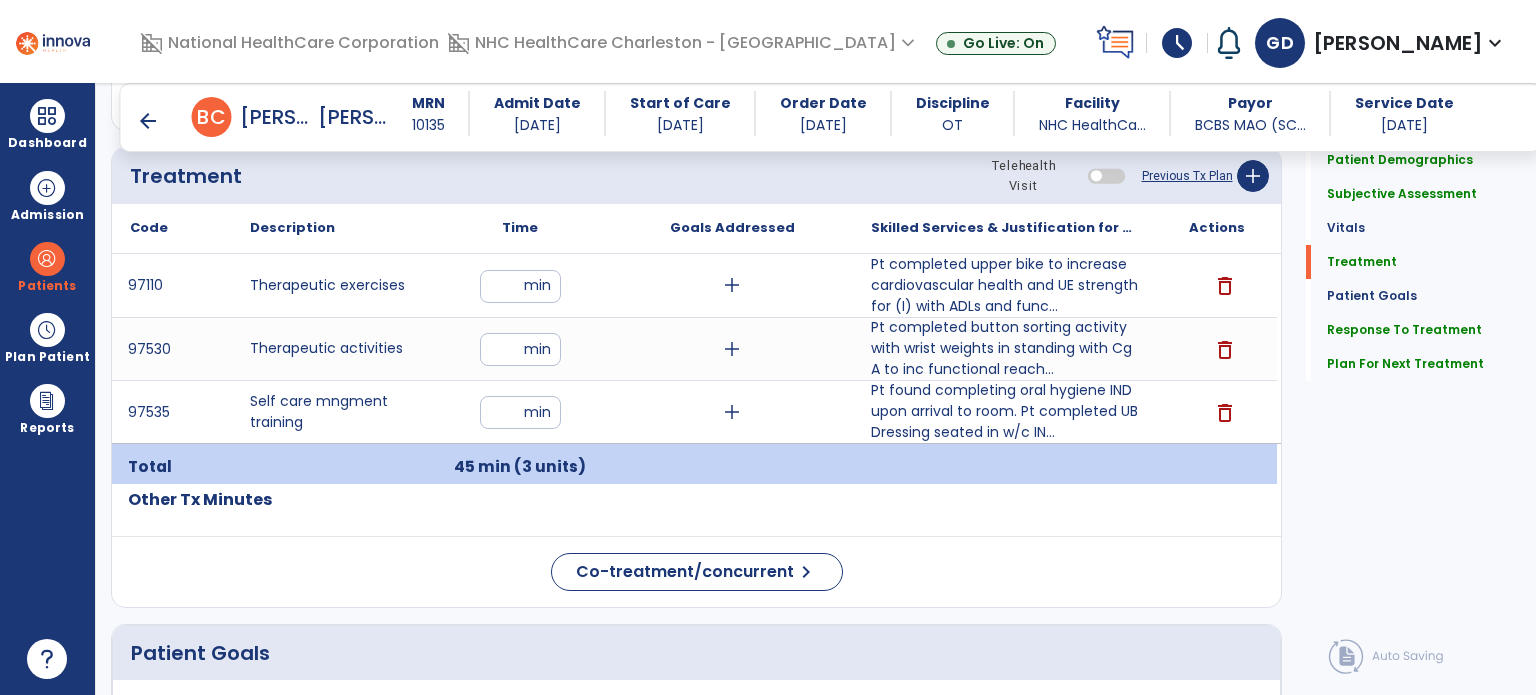 click on "arrow_back" at bounding box center [148, 121] 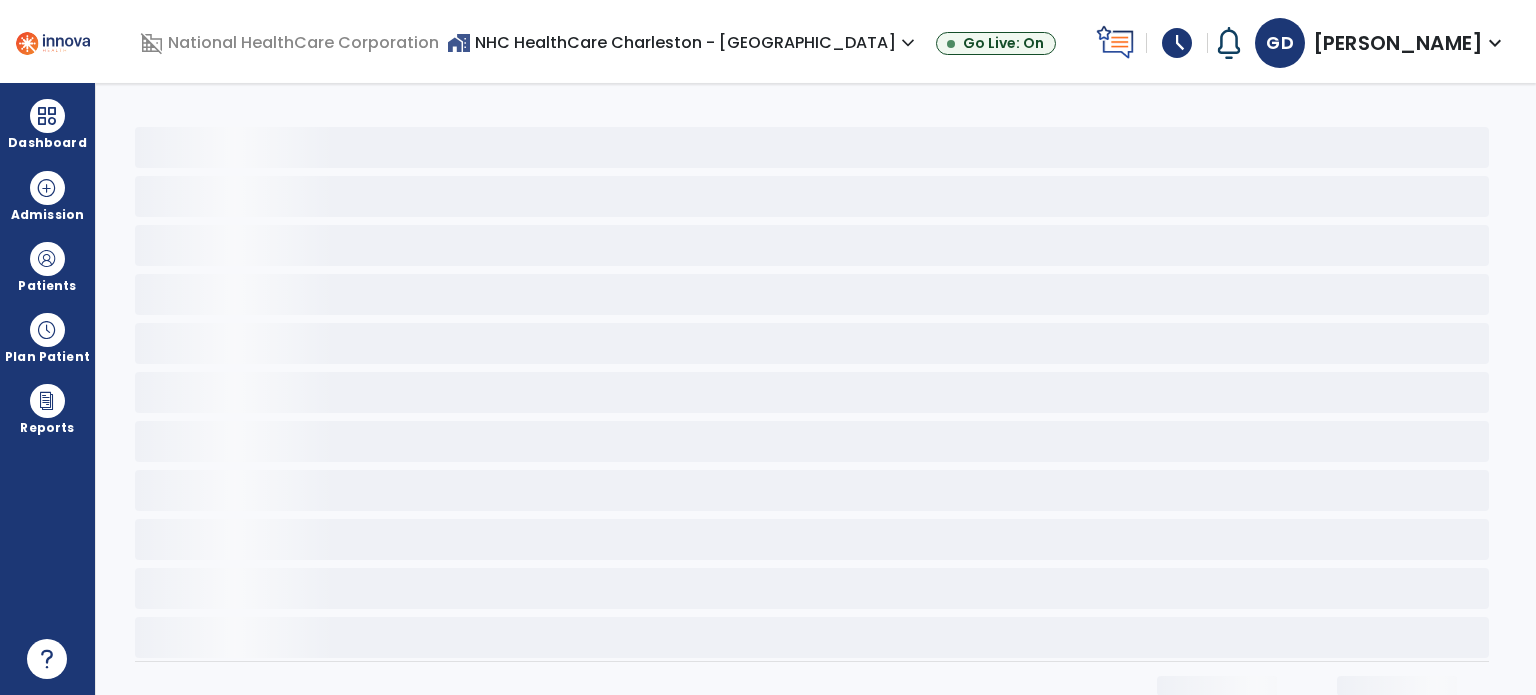 scroll, scrollTop: 0, scrollLeft: 0, axis: both 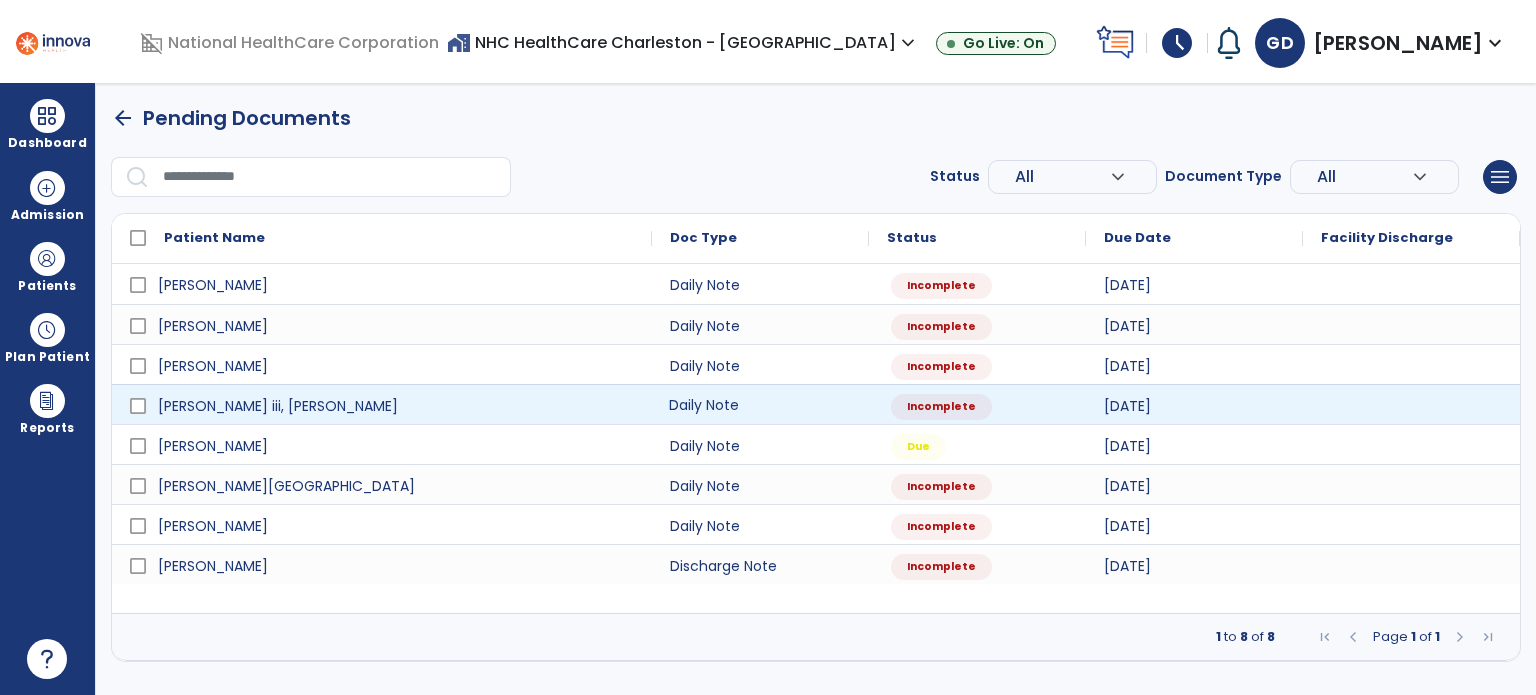 drag, startPoint x: 859, startPoint y: 401, endPoint x: 772, endPoint y: 394, distance: 87.28116 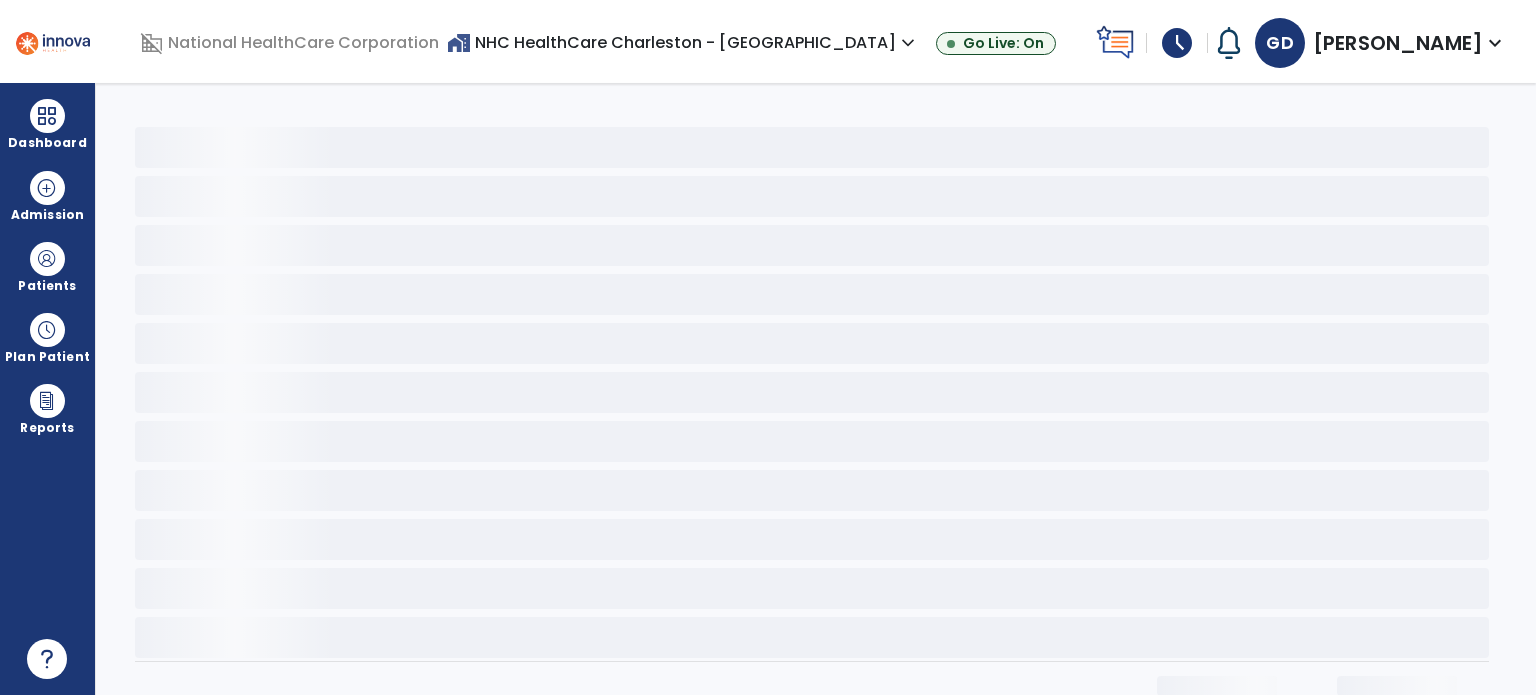select on "*" 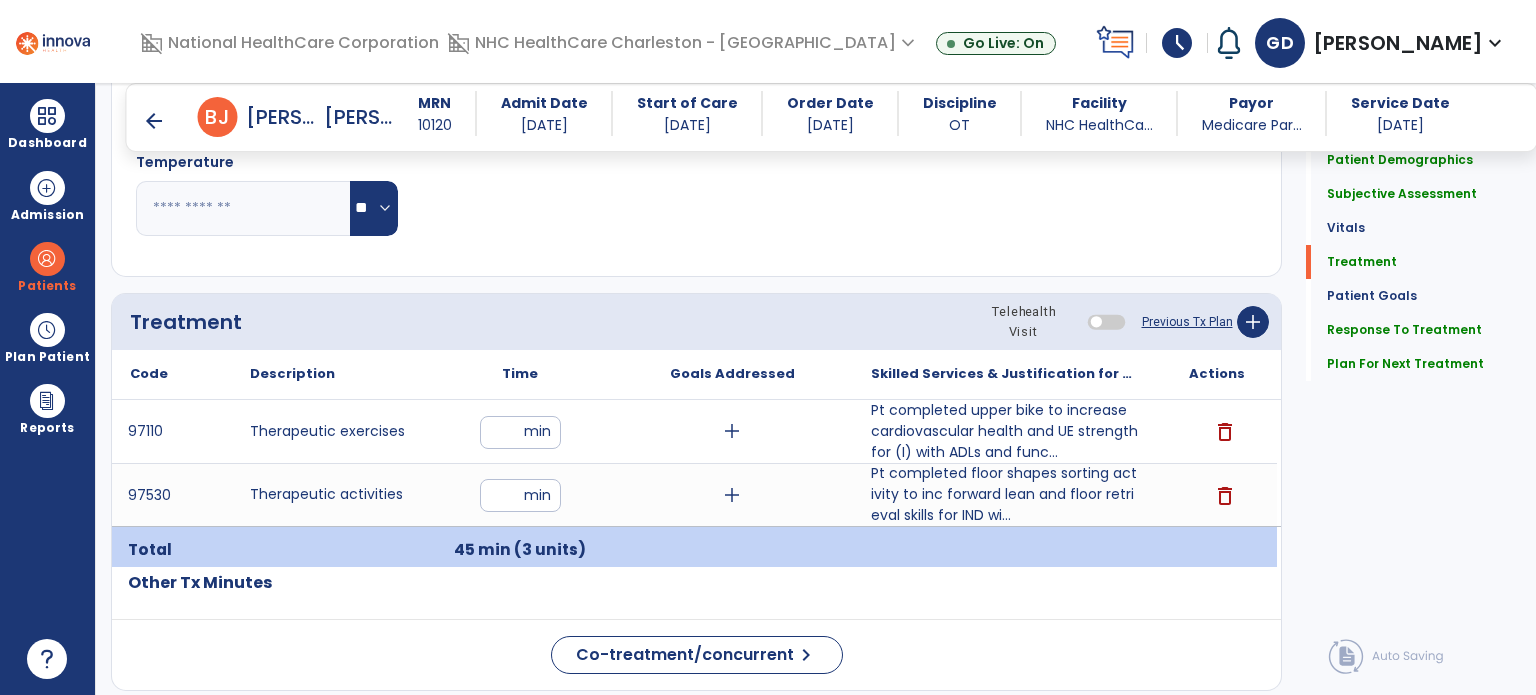 scroll, scrollTop: 960, scrollLeft: 0, axis: vertical 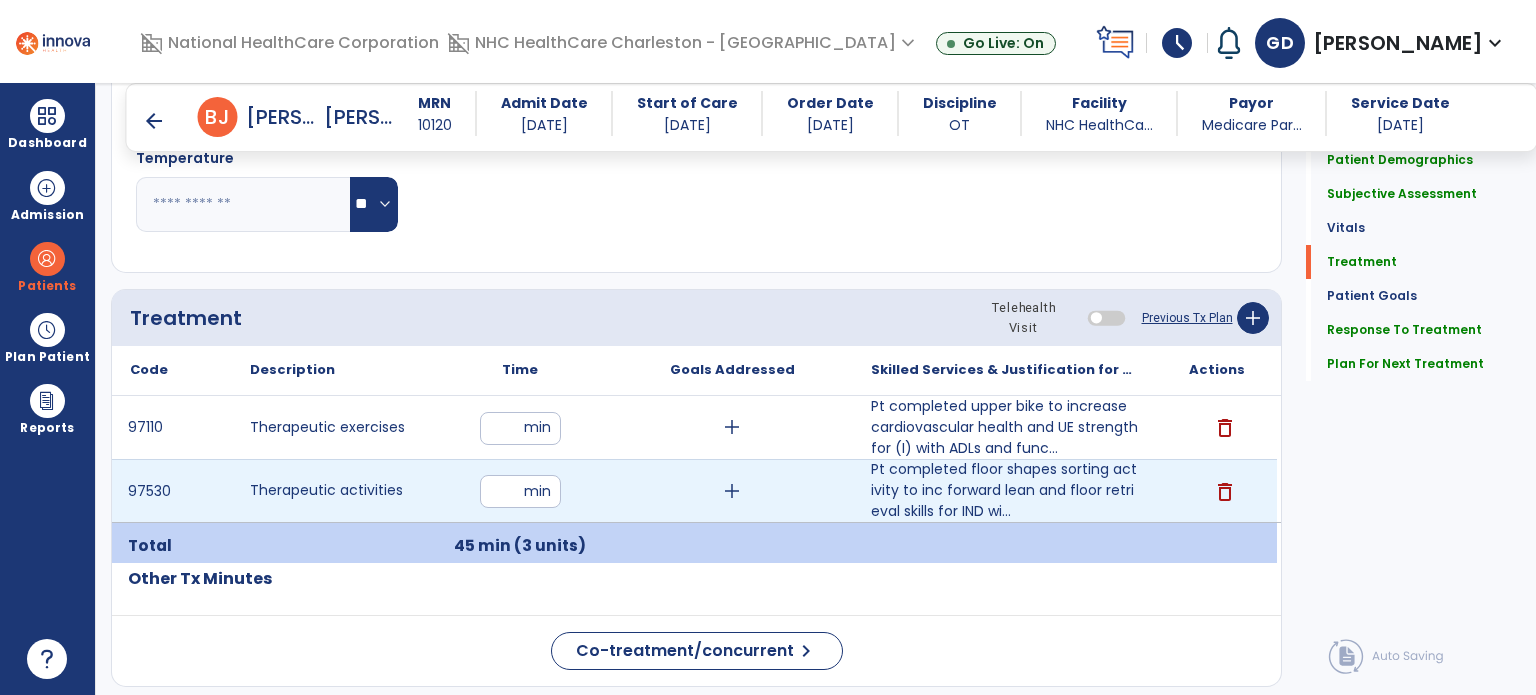 click on "**" at bounding box center [520, 491] 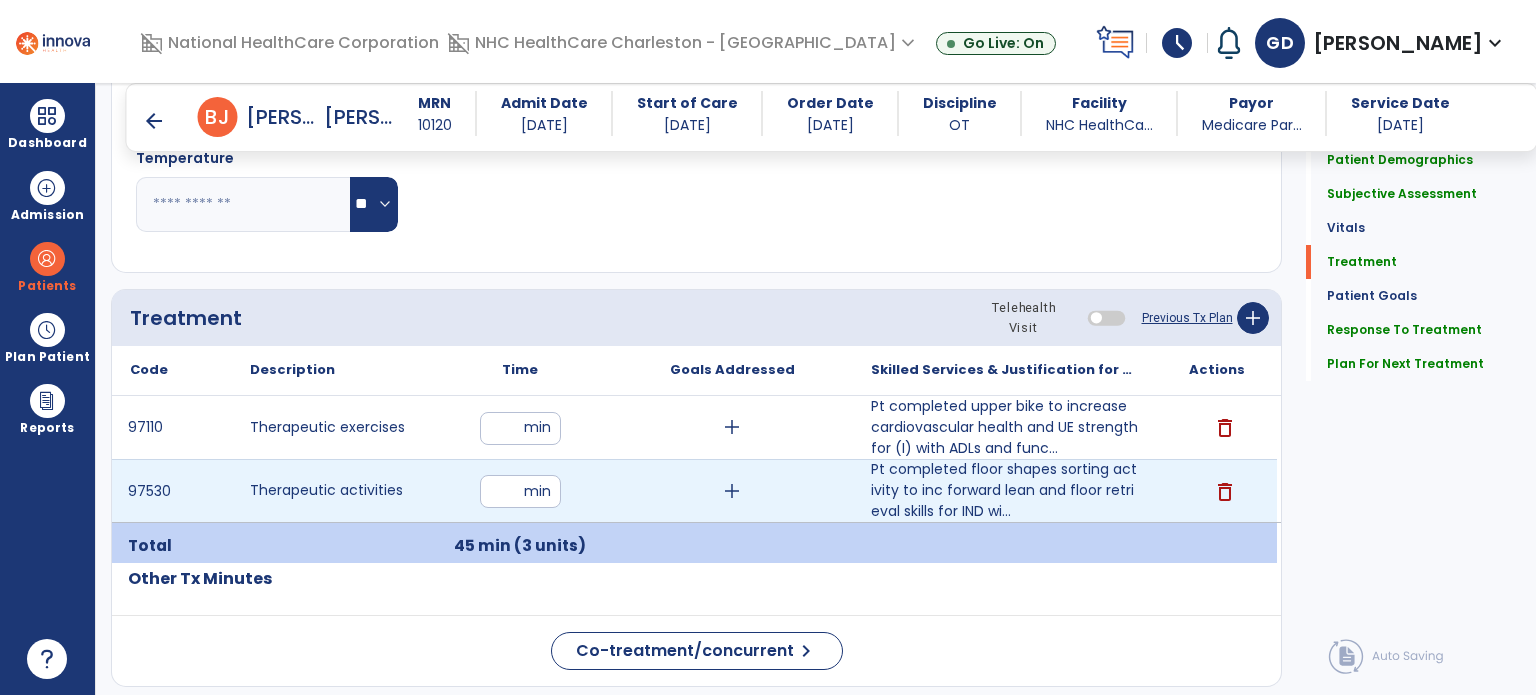 type on "**" 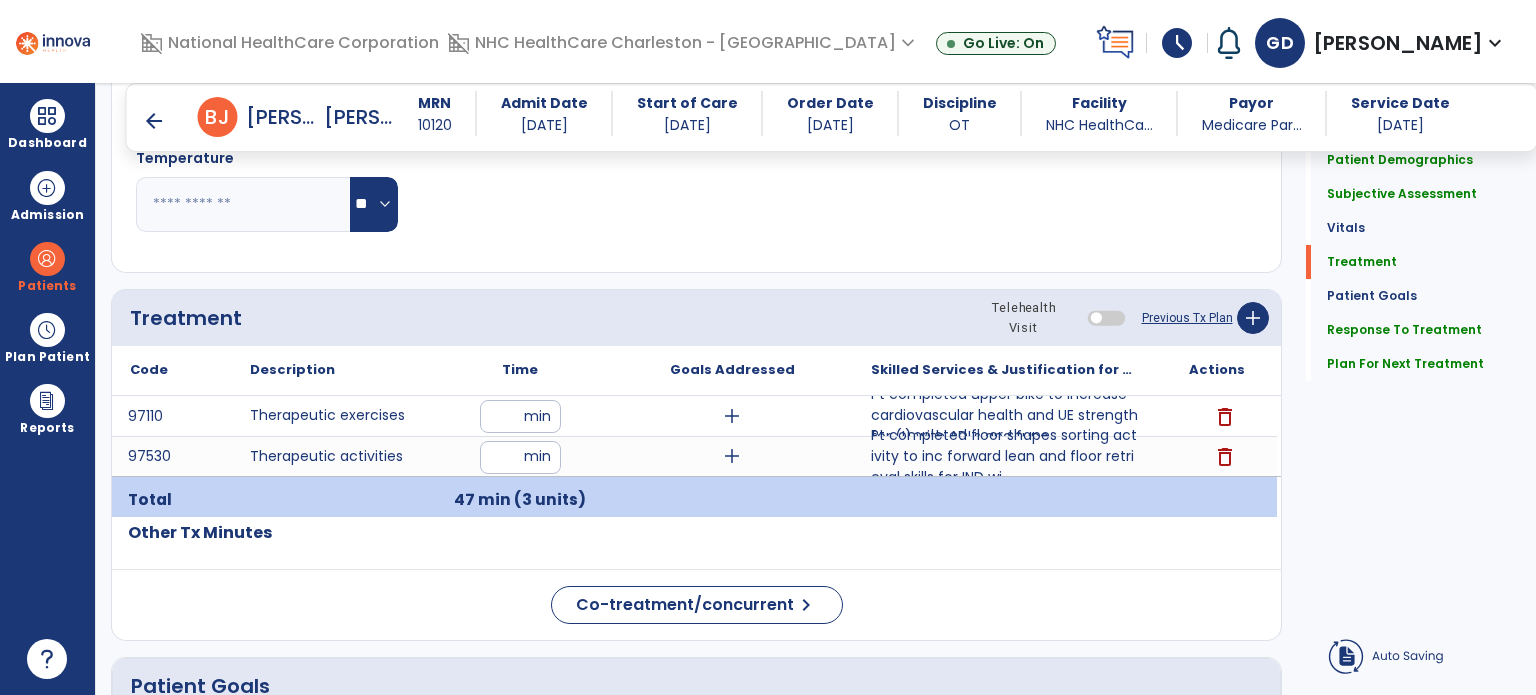 click on "Code
Description
Time" 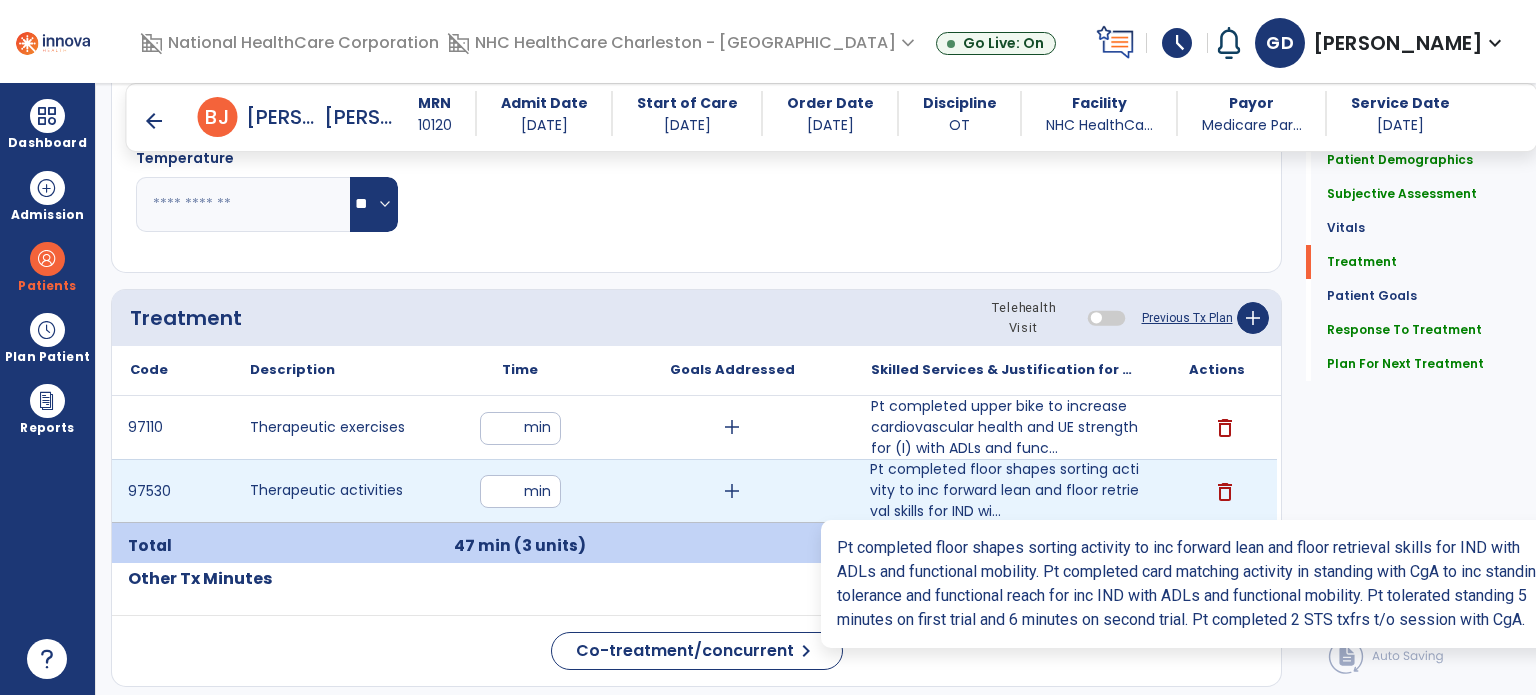 click on "Pt completed floor shapes sorting activity to inc forward lean and floor retrieval skills for IND wi..." at bounding box center (1004, 490) 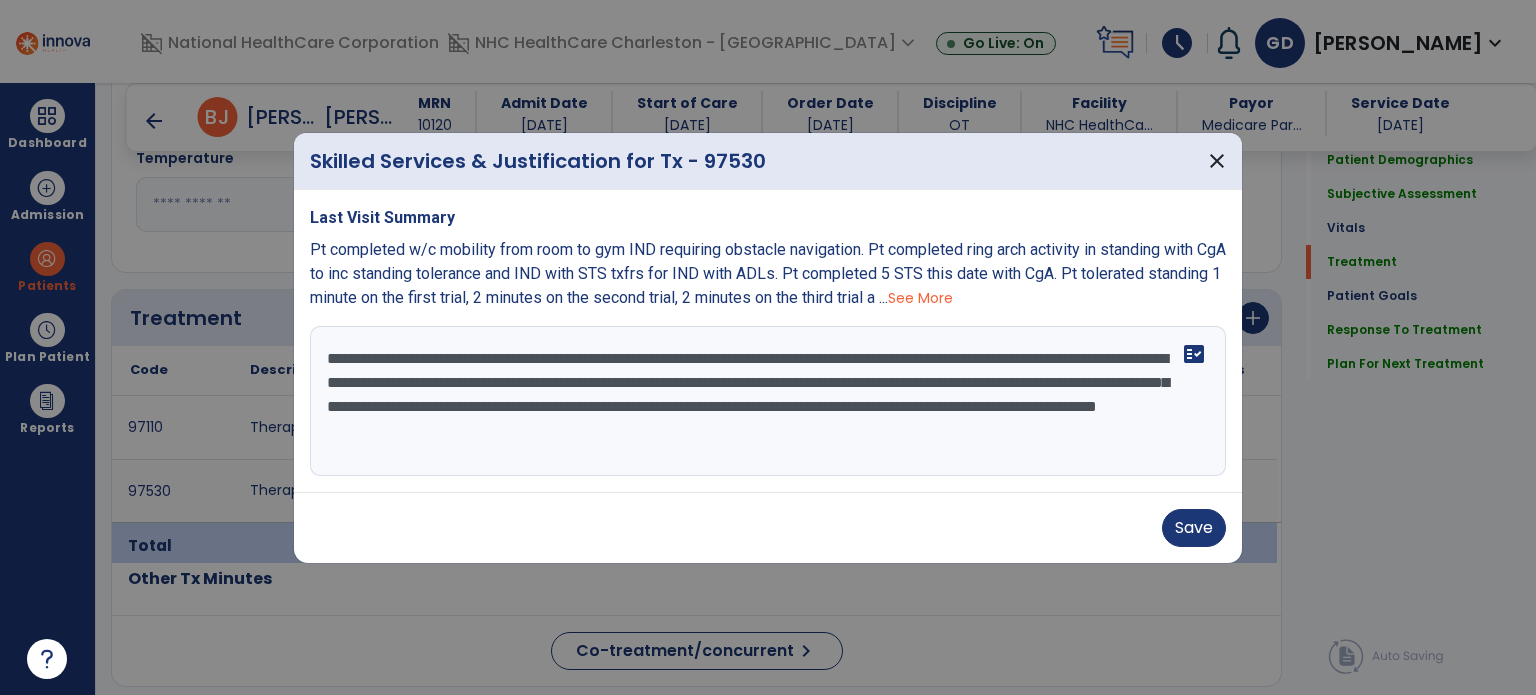 click on "**********" at bounding box center [768, 401] 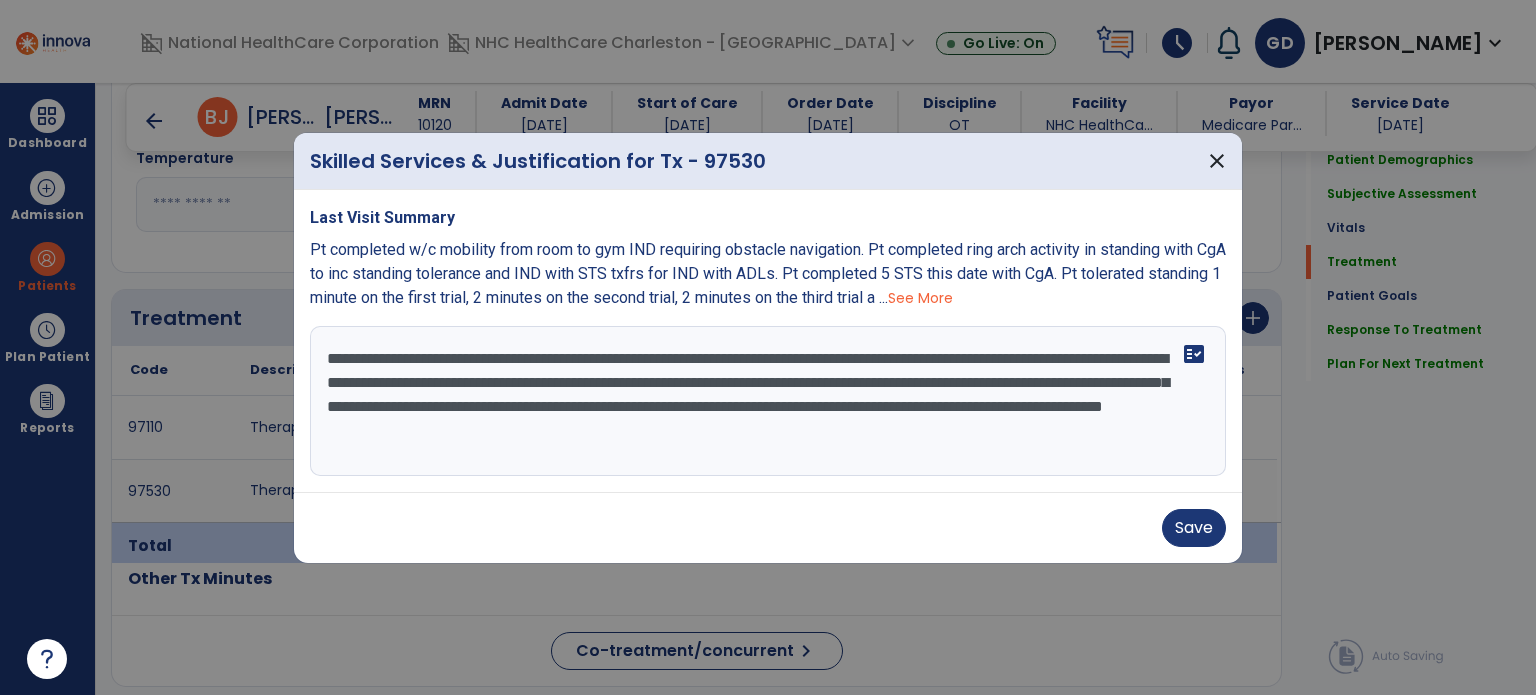 type on "**********" 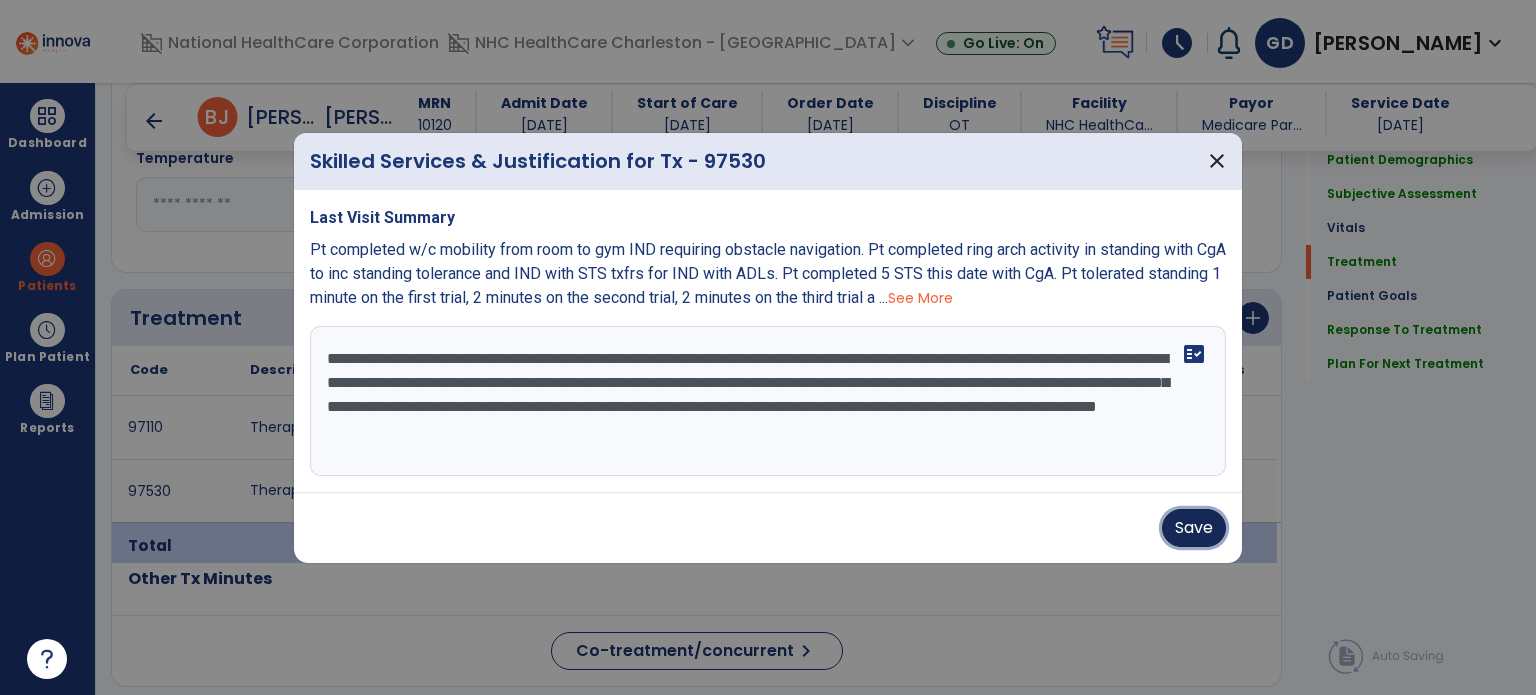 click on "Save" at bounding box center [1194, 528] 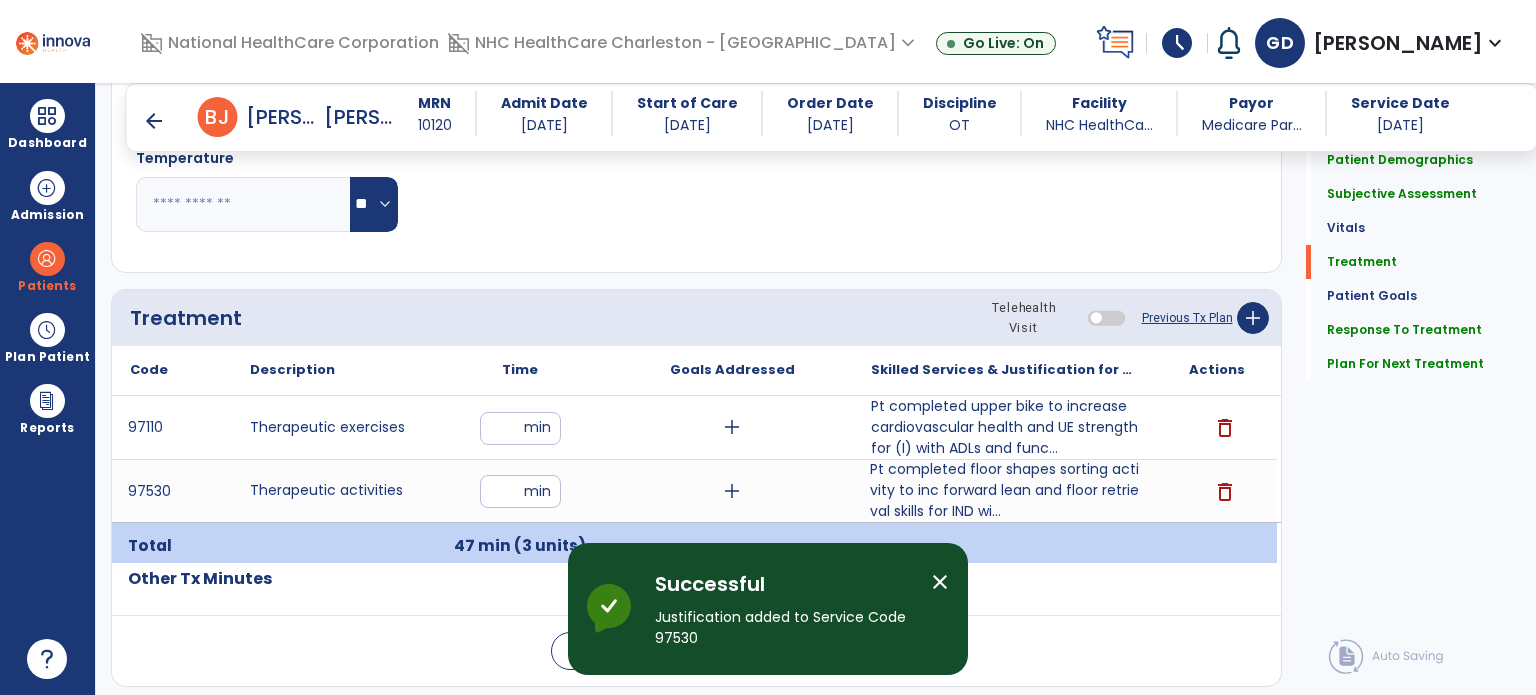 click on "arrow_back" at bounding box center (154, 121) 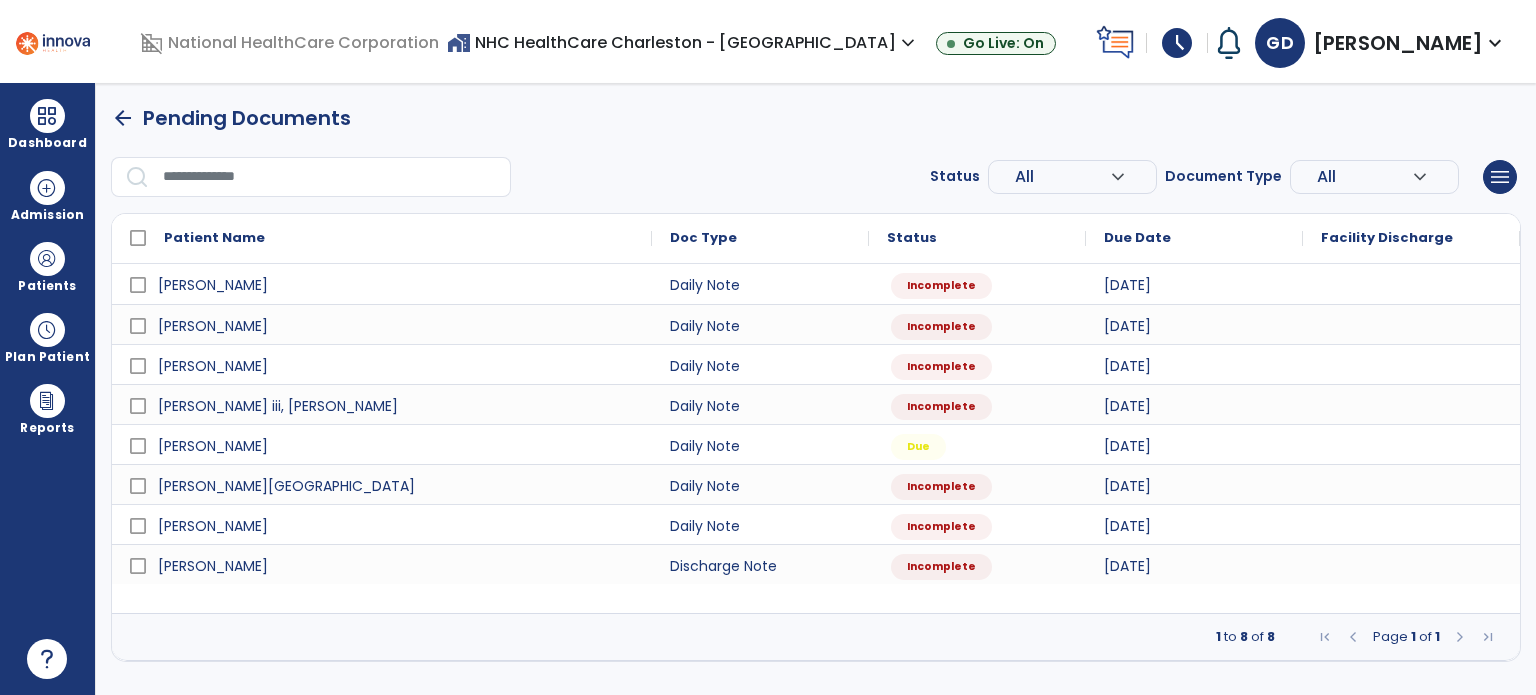 scroll, scrollTop: 0, scrollLeft: 0, axis: both 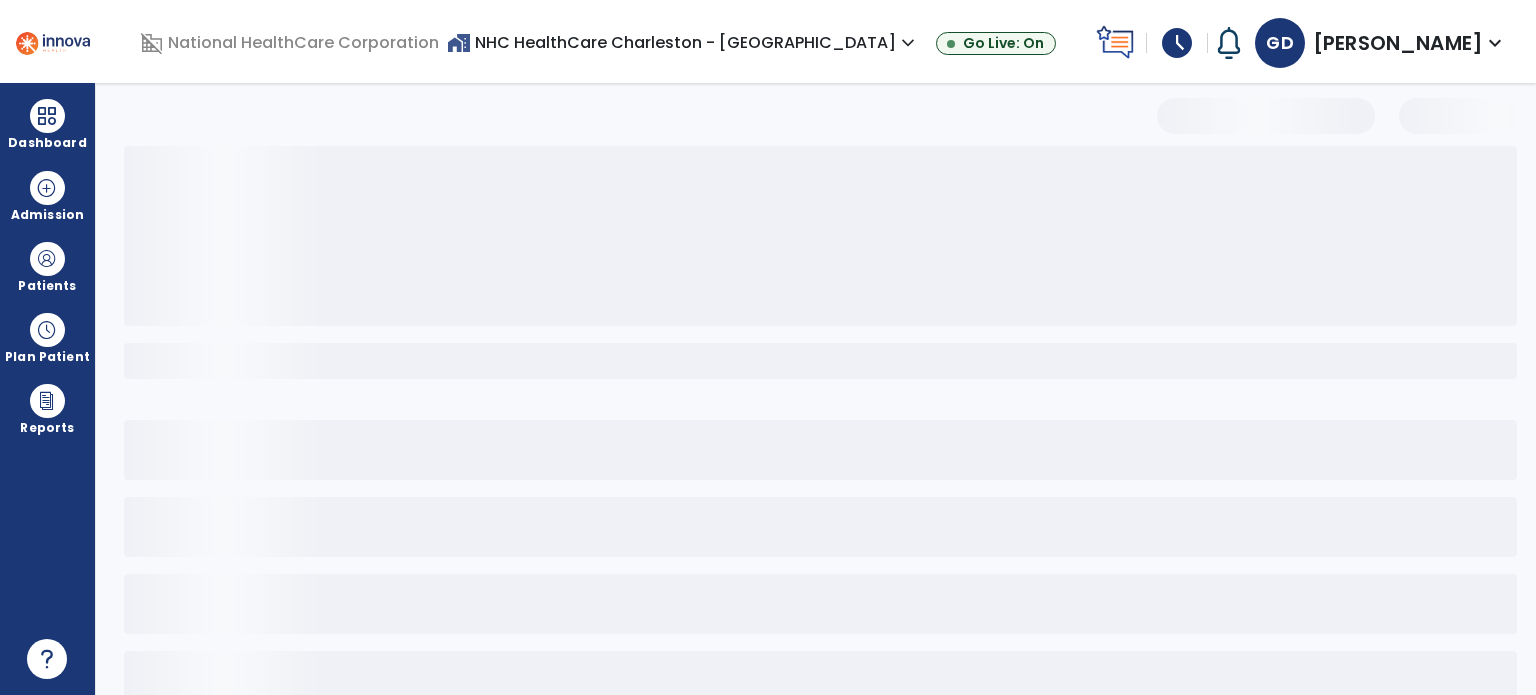 select on "*" 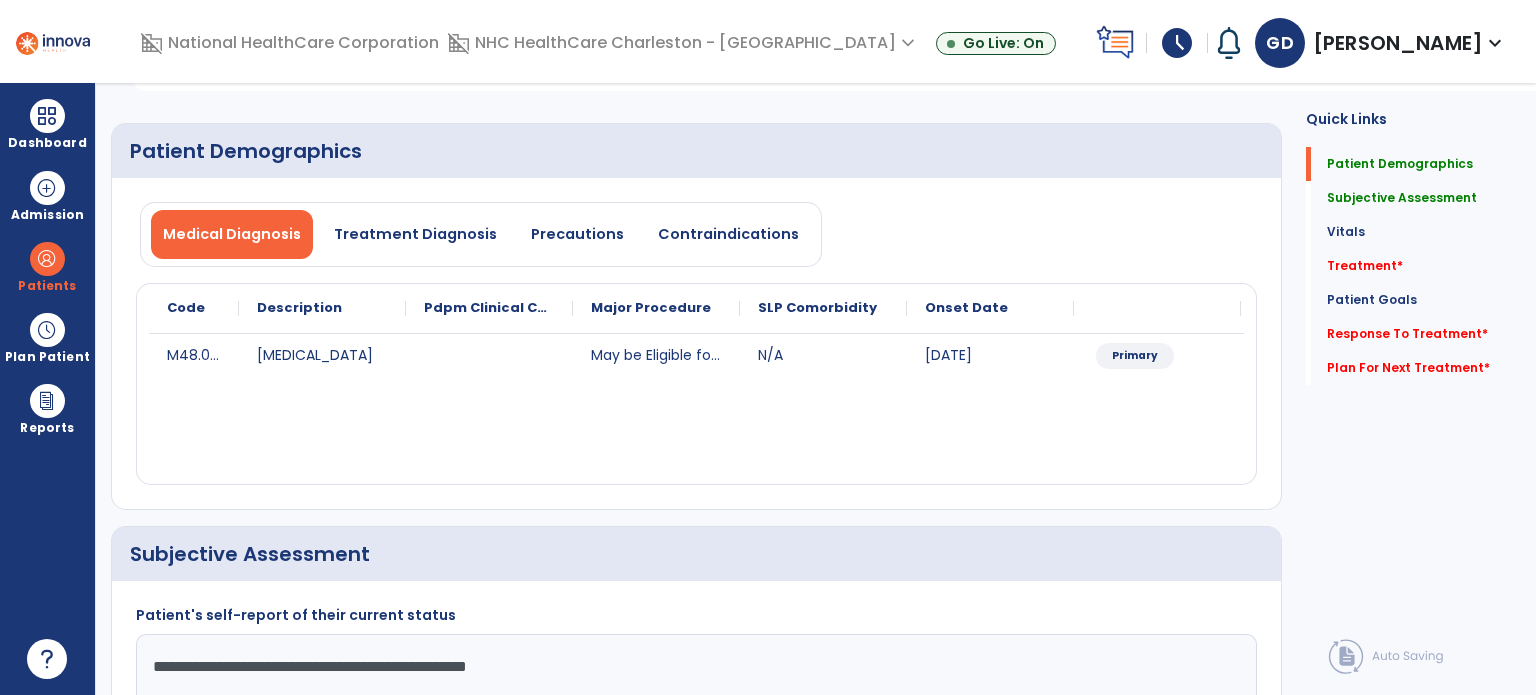 scroll, scrollTop: 0, scrollLeft: 0, axis: both 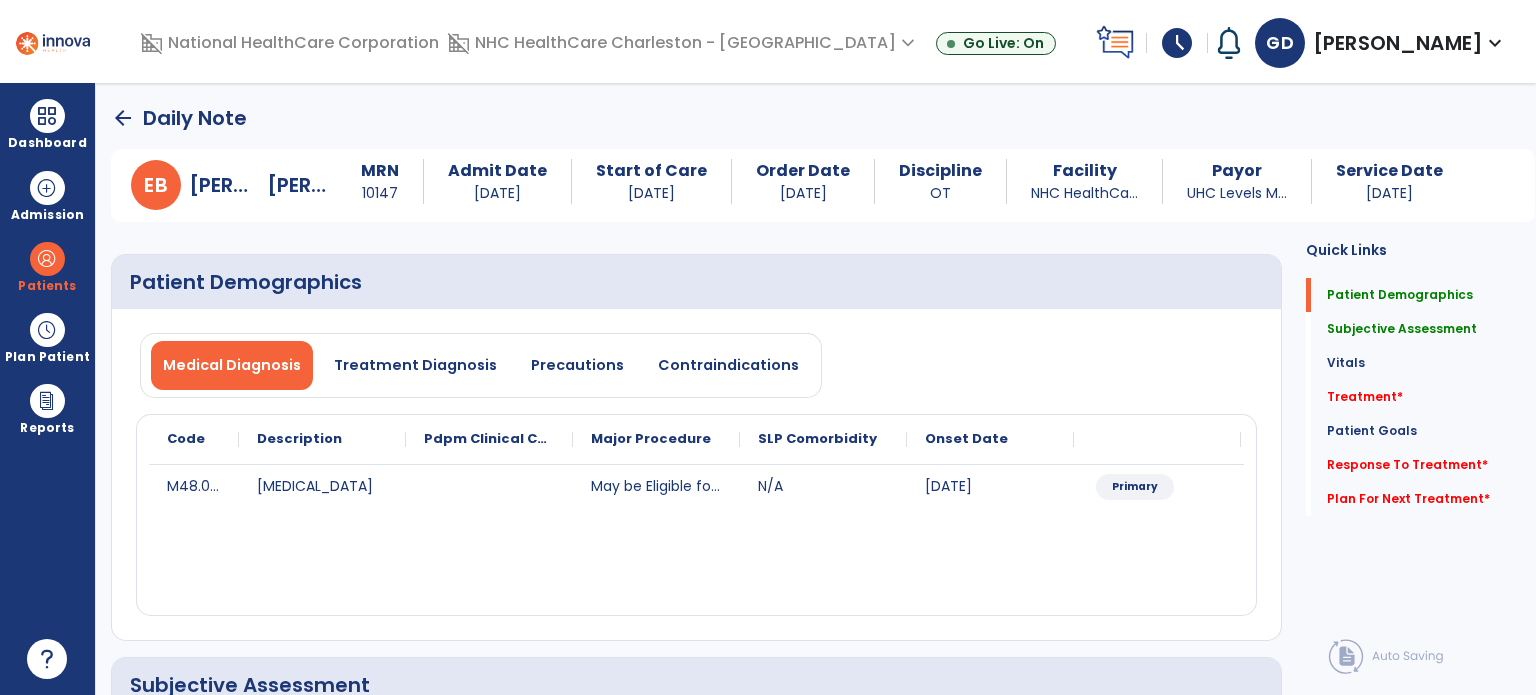 click on "arrow_back" 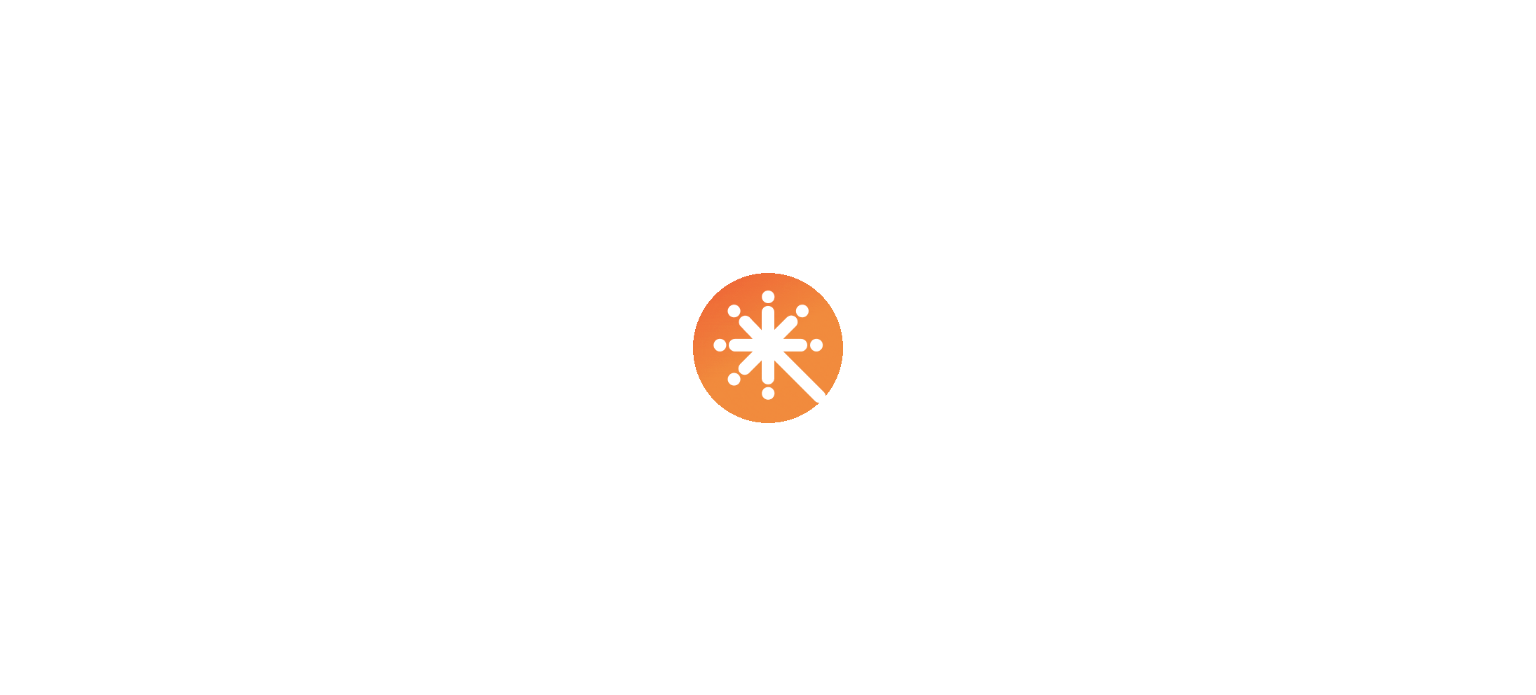 scroll, scrollTop: 0, scrollLeft: 0, axis: both 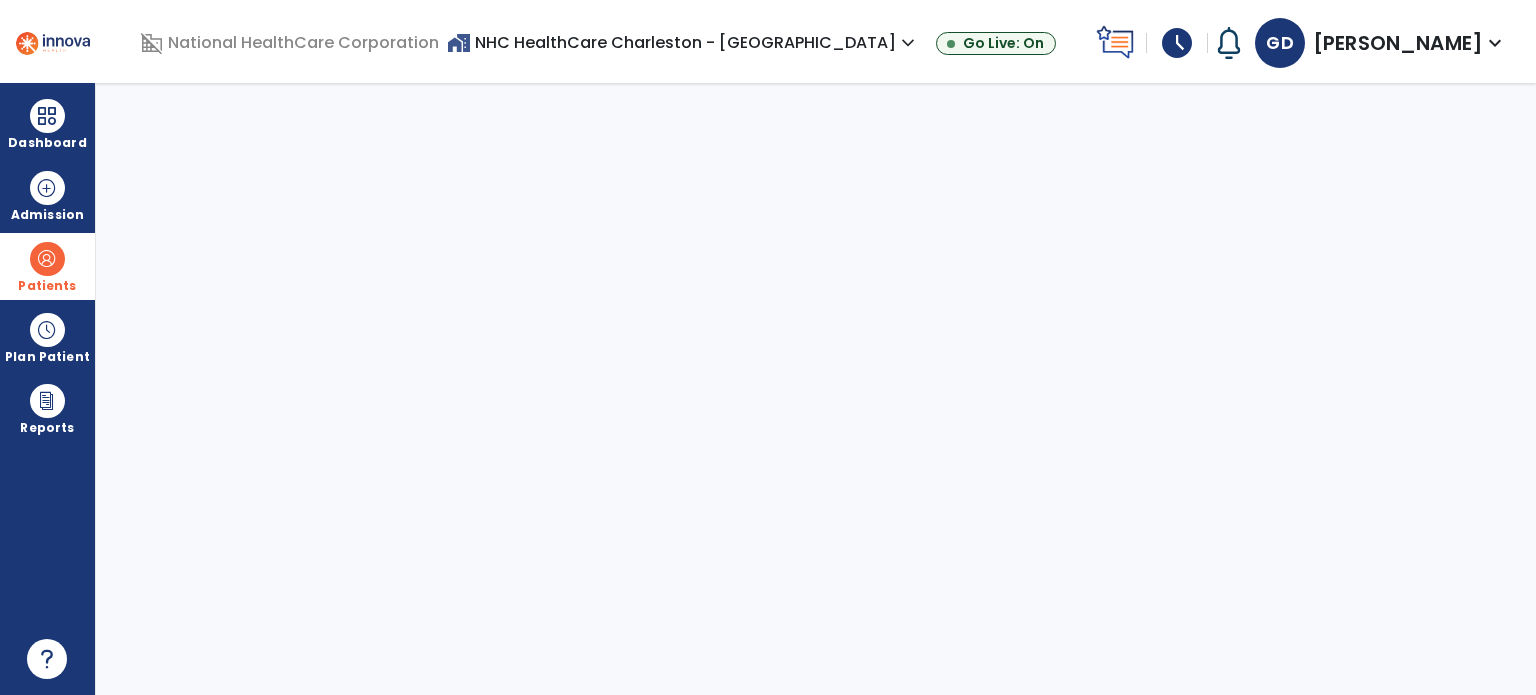 click on "Patients" at bounding box center (47, 266) 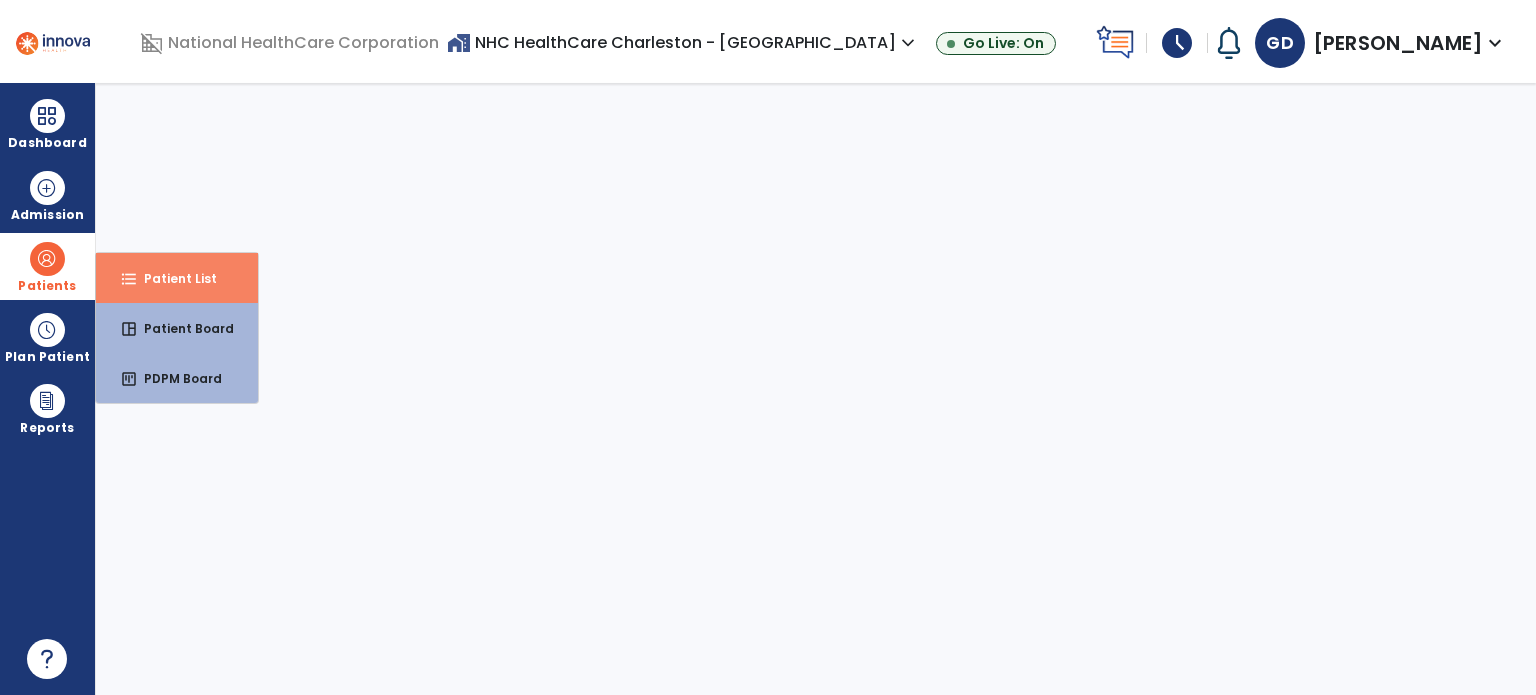 click on "format_list_bulleted  Patient List" at bounding box center [177, 278] 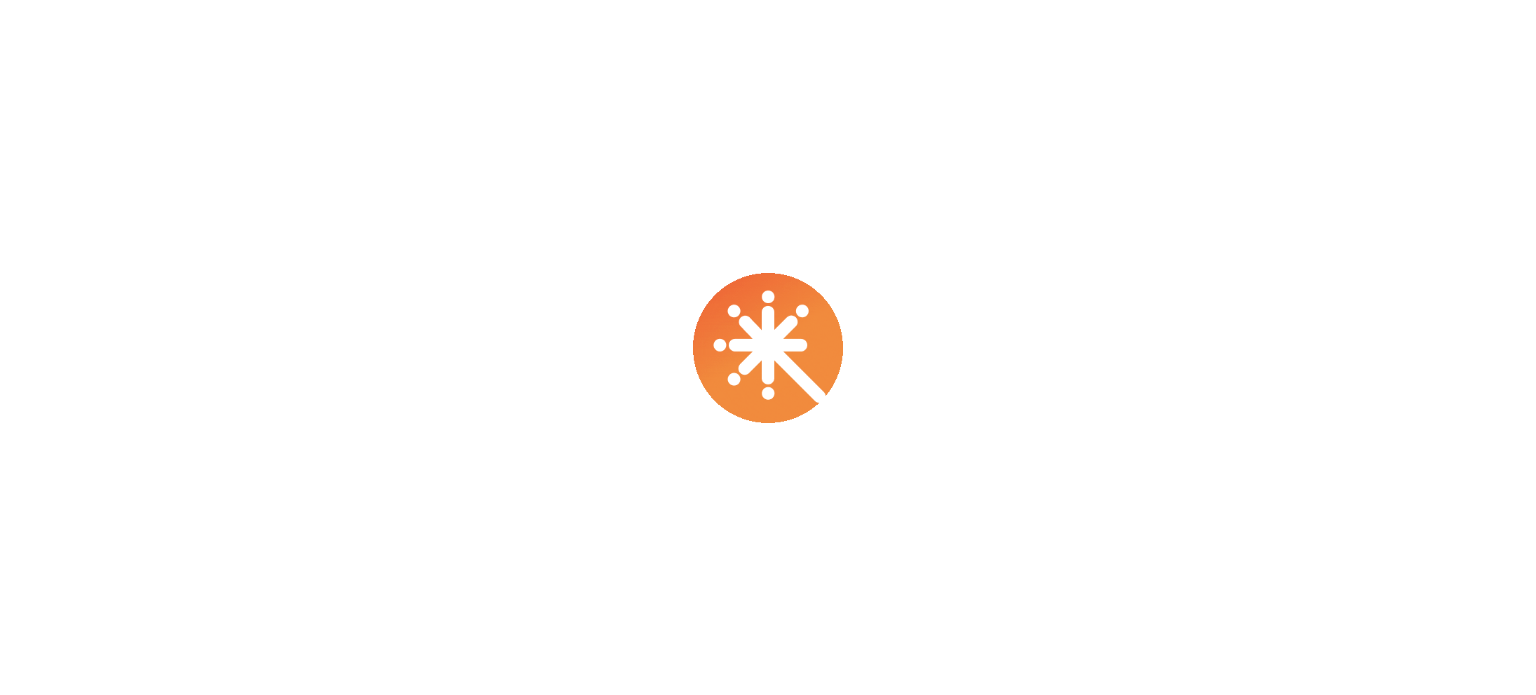 scroll, scrollTop: 0, scrollLeft: 0, axis: both 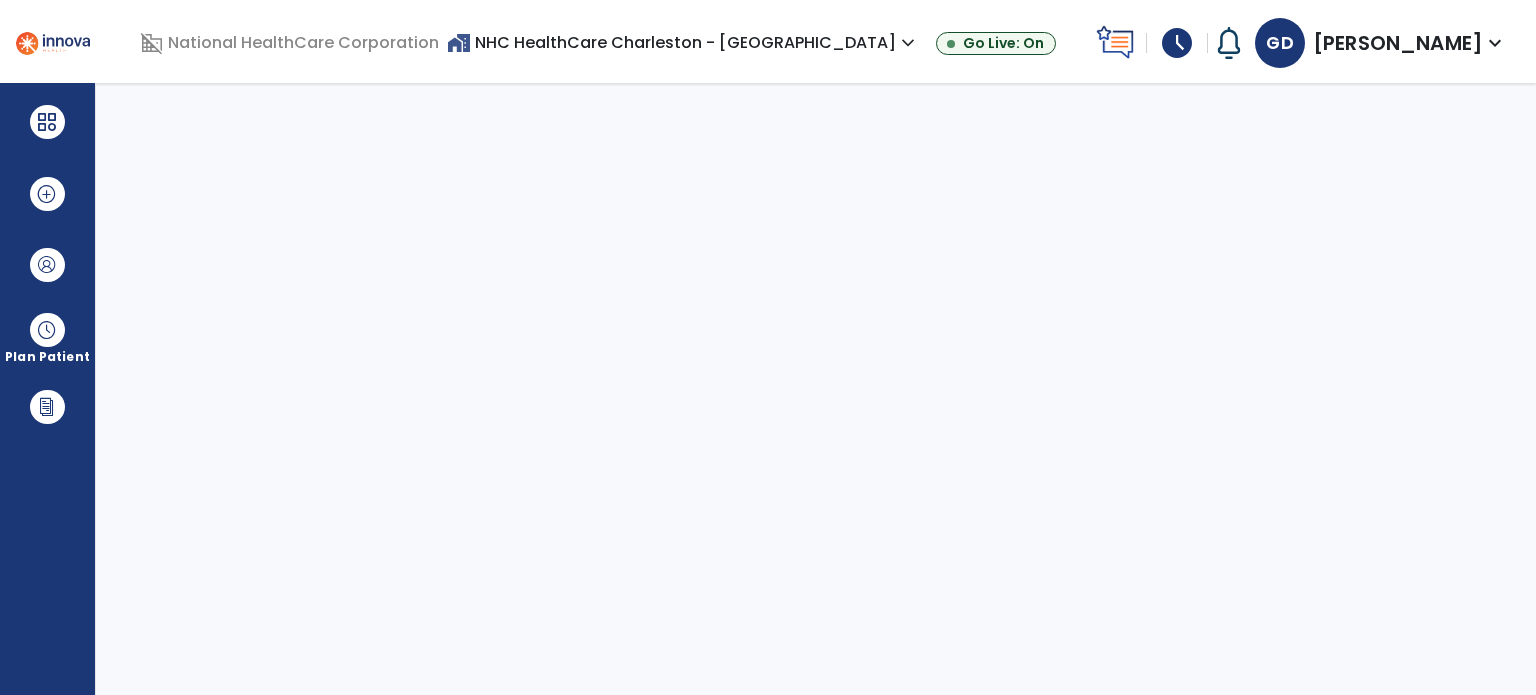 select on "****" 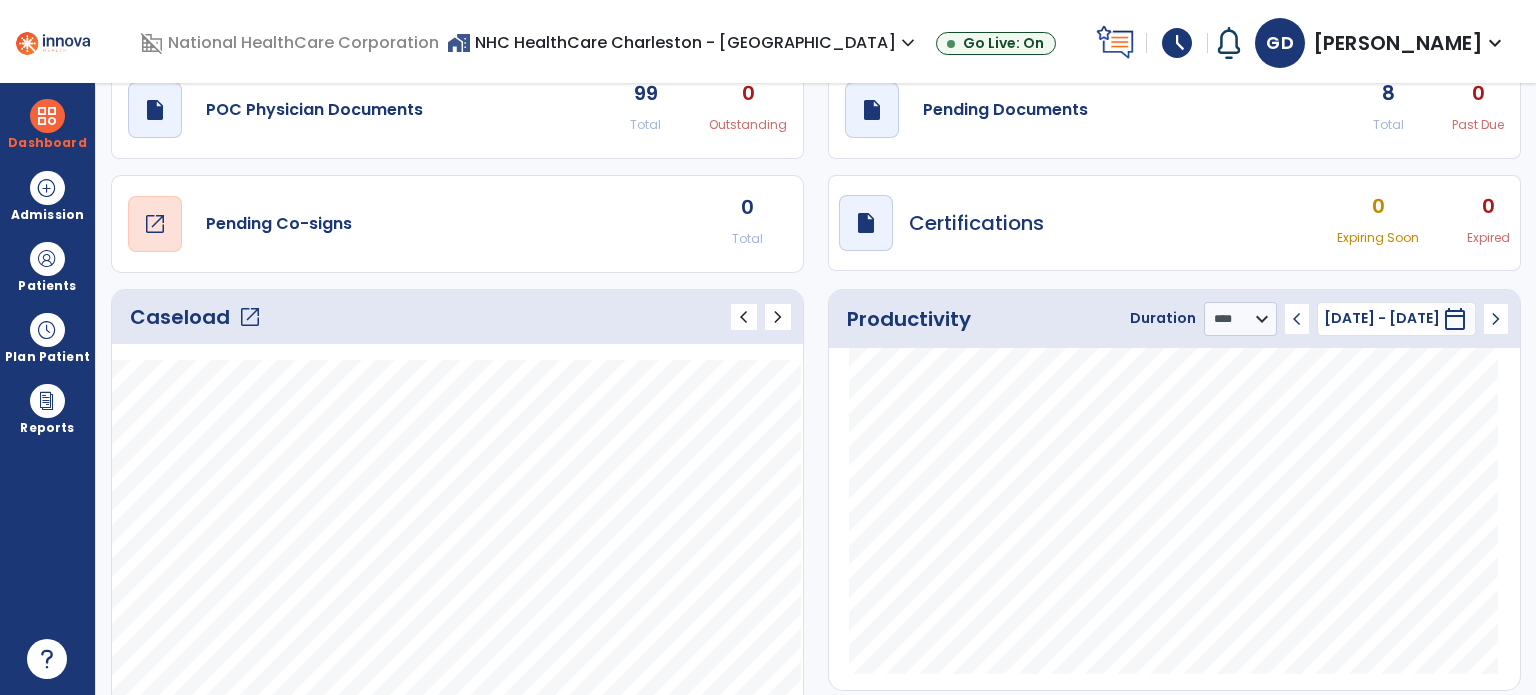 scroll, scrollTop: 11, scrollLeft: 0, axis: vertical 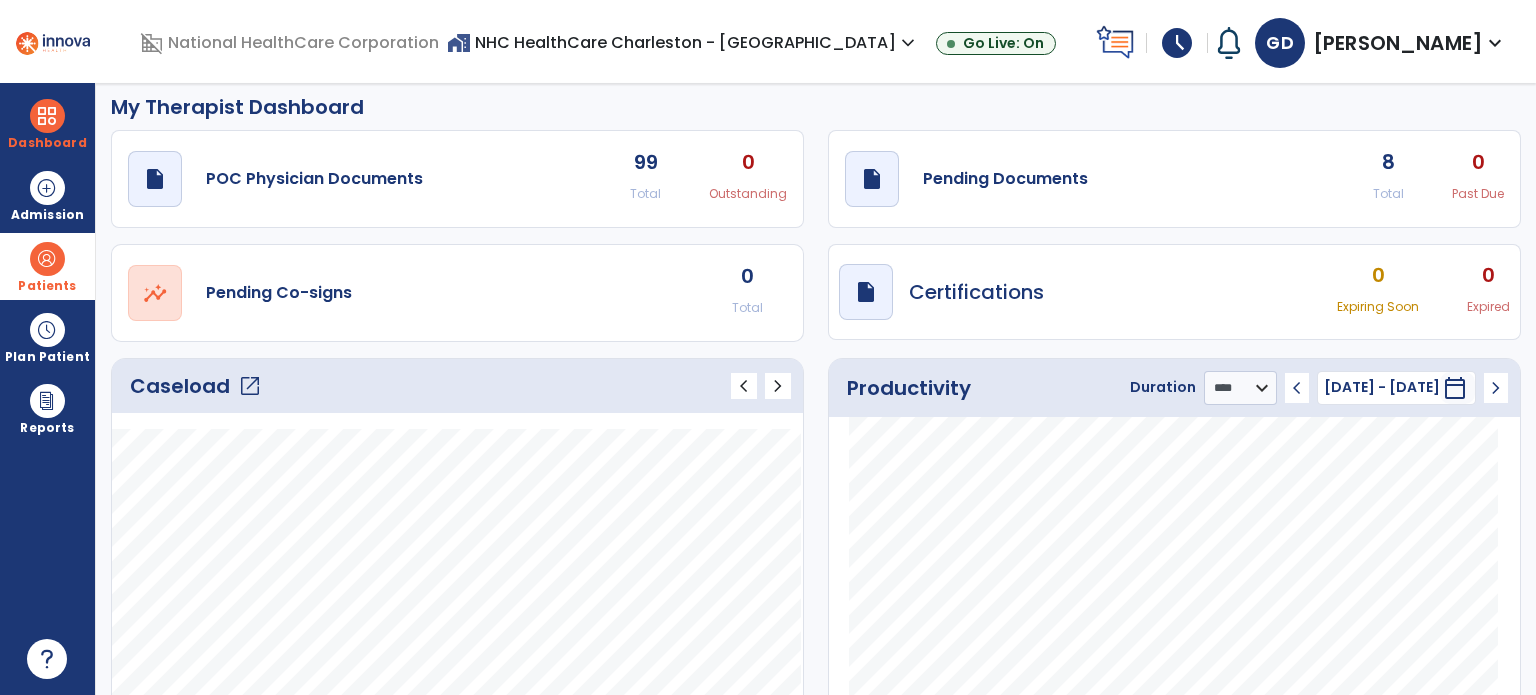 click on "Patients" at bounding box center [47, 266] 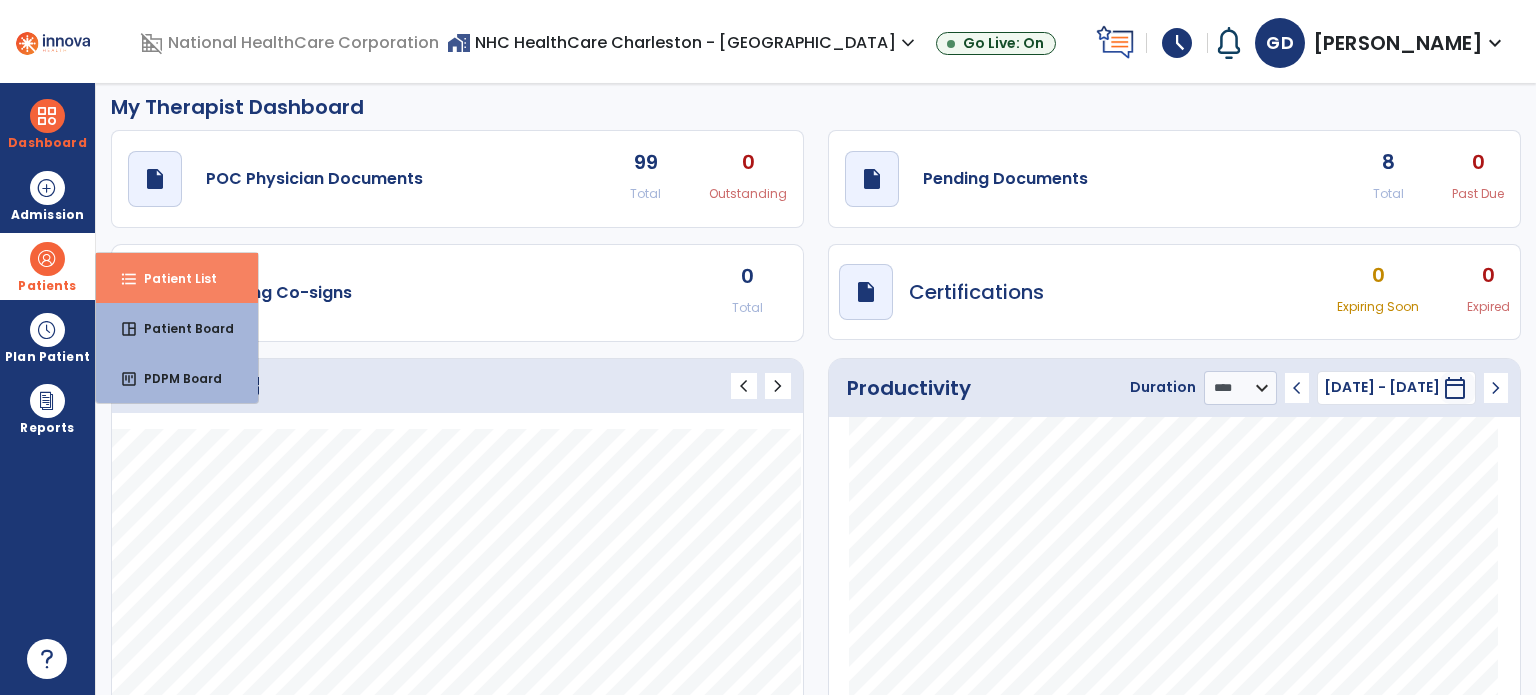 click on "Patient List" at bounding box center [172, 278] 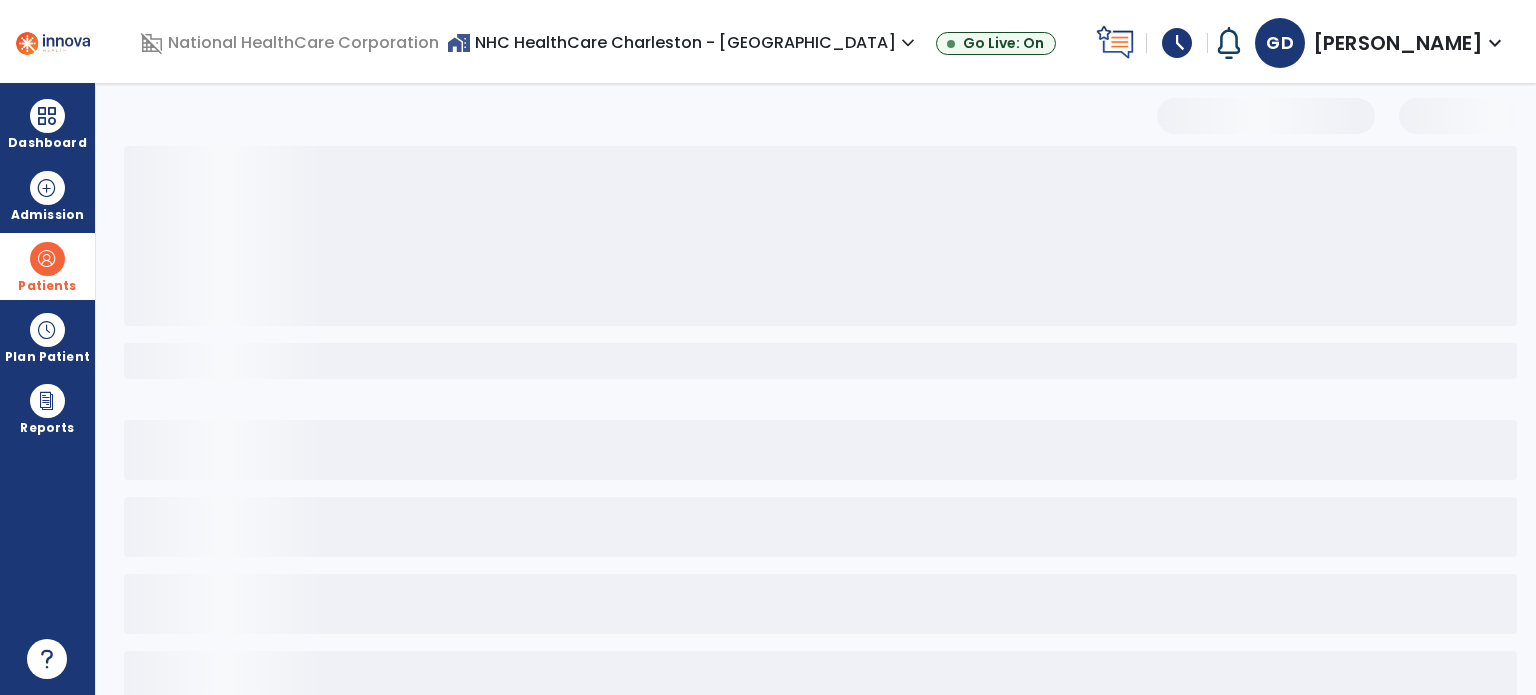 select on "***" 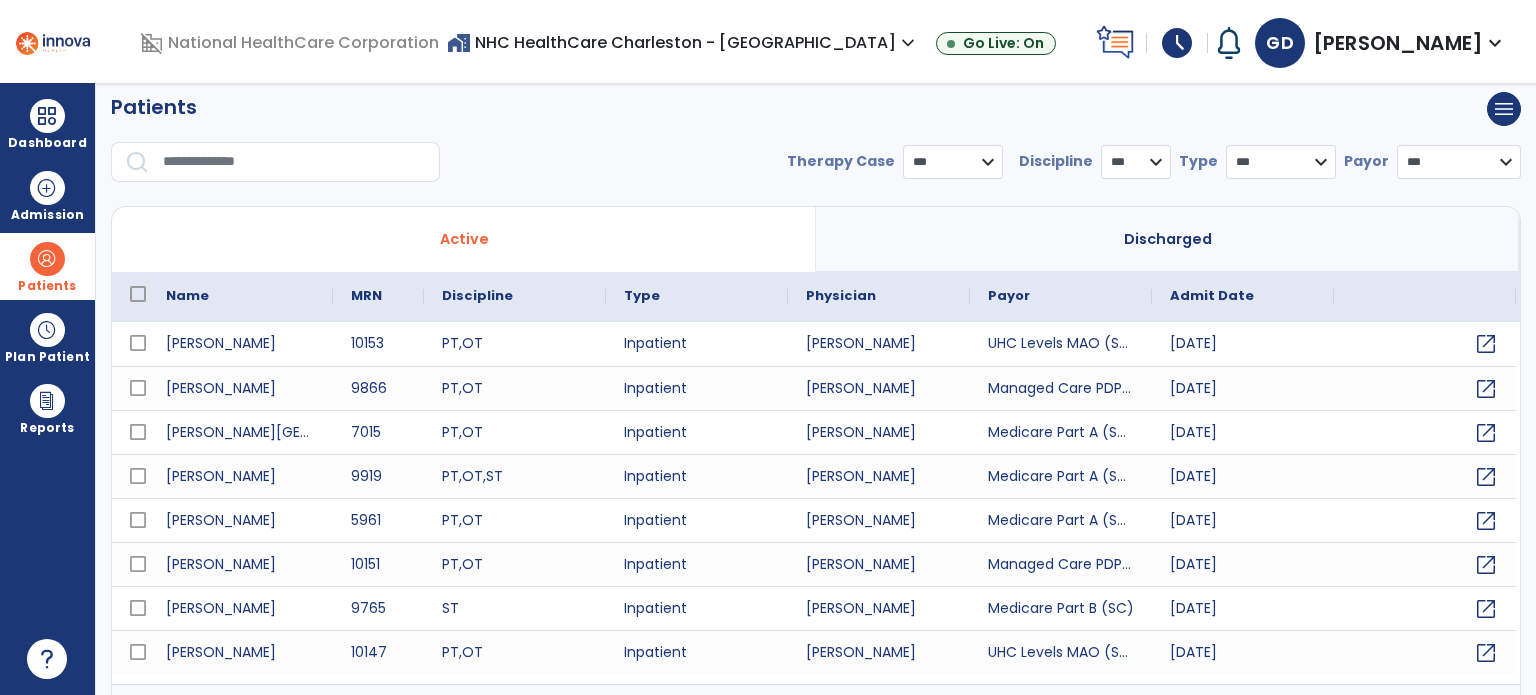 click at bounding box center (294, 162) 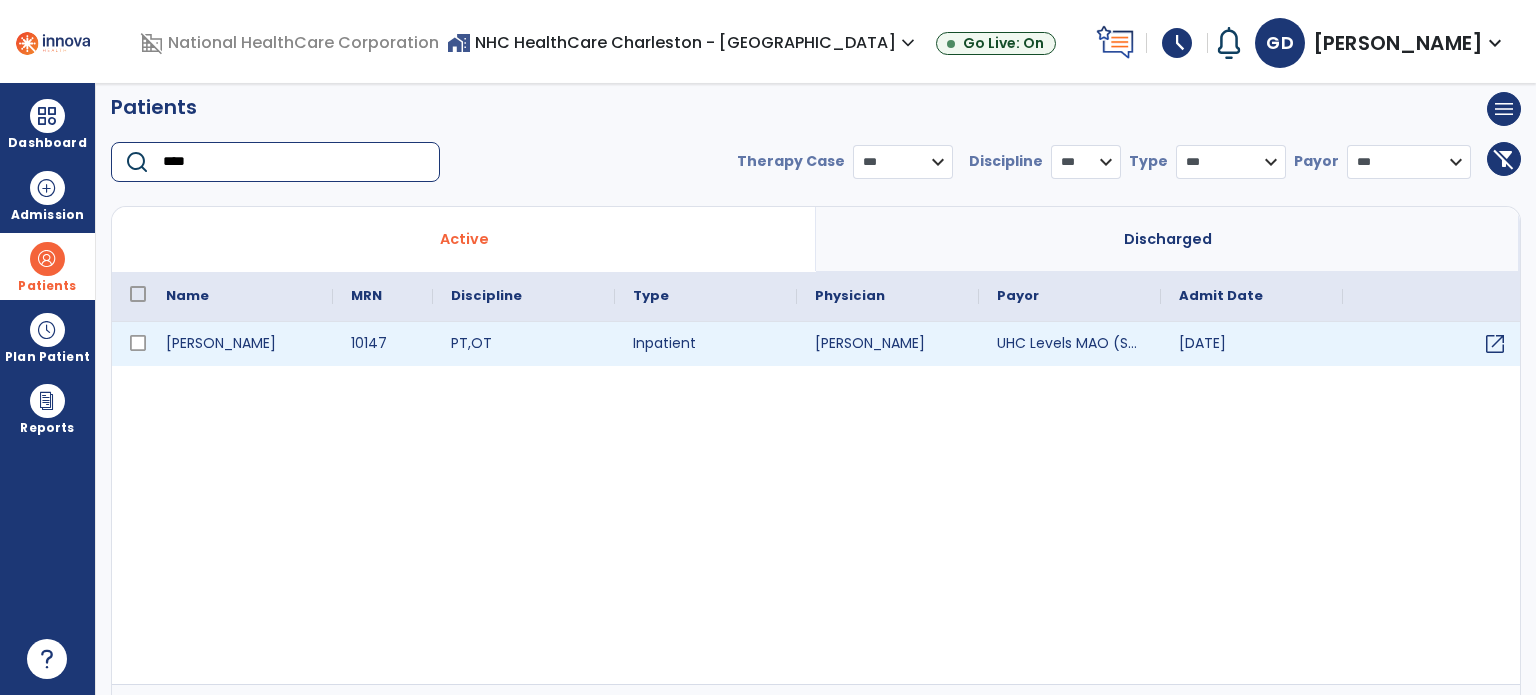 type on "****" 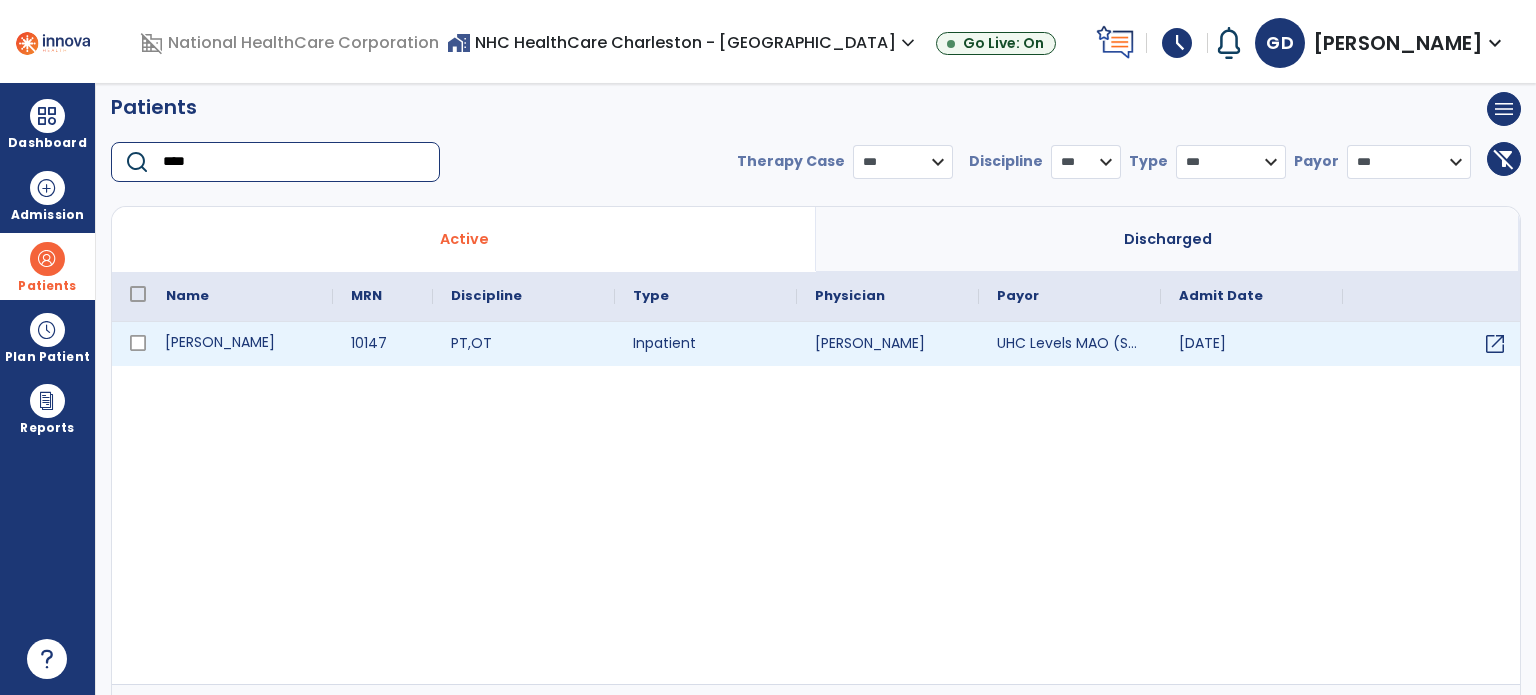 click on "[PERSON_NAME]" at bounding box center (240, 344) 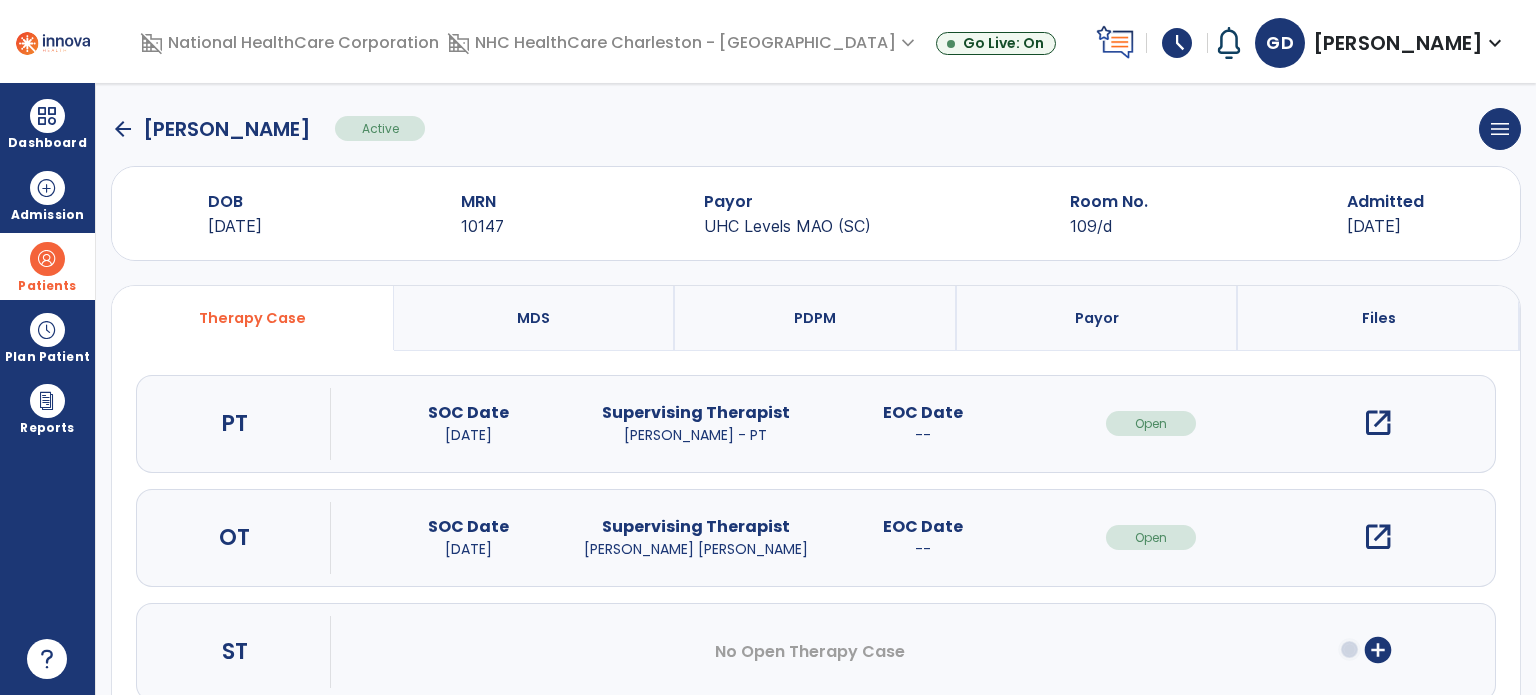 click on "open_in_new" at bounding box center [1378, 537] 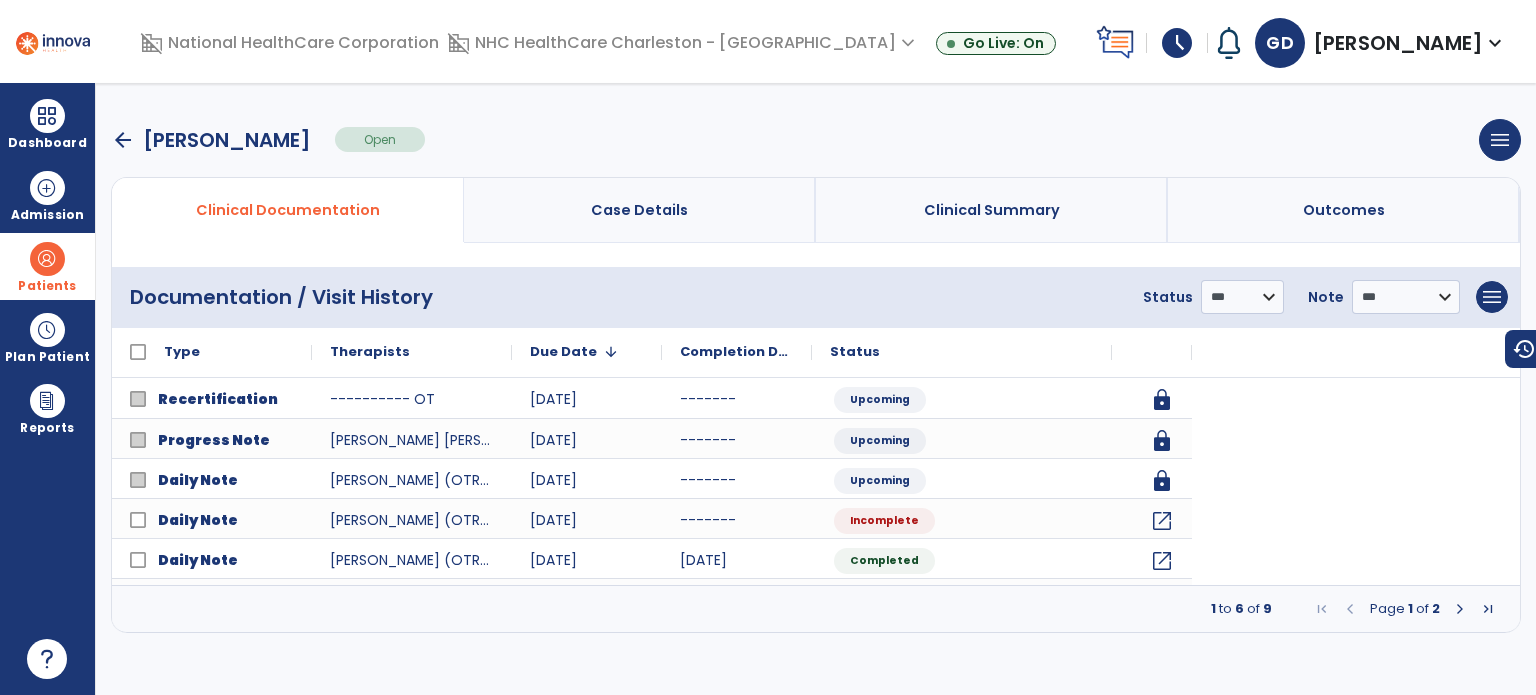 scroll, scrollTop: 0, scrollLeft: 0, axis: both 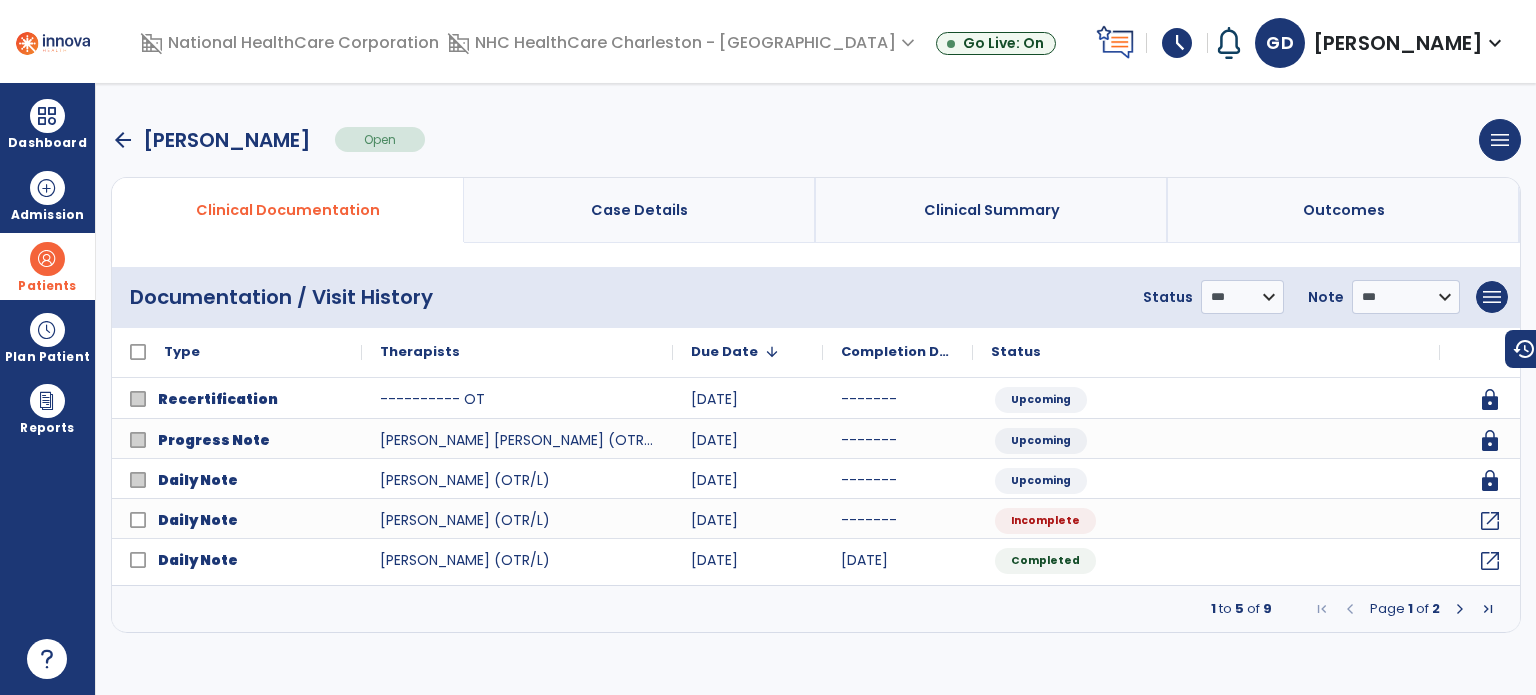click at bounding box center [1460, 609] 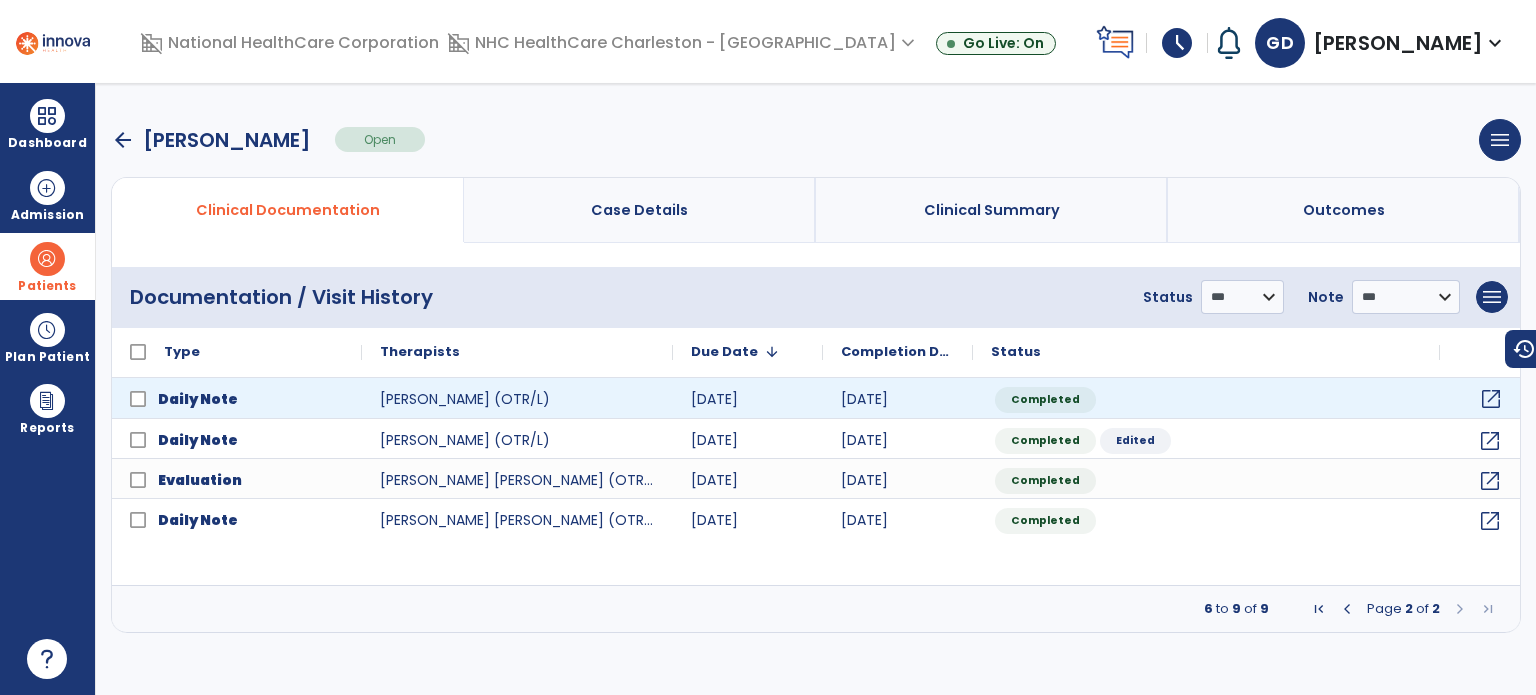 click on "open_in_new" 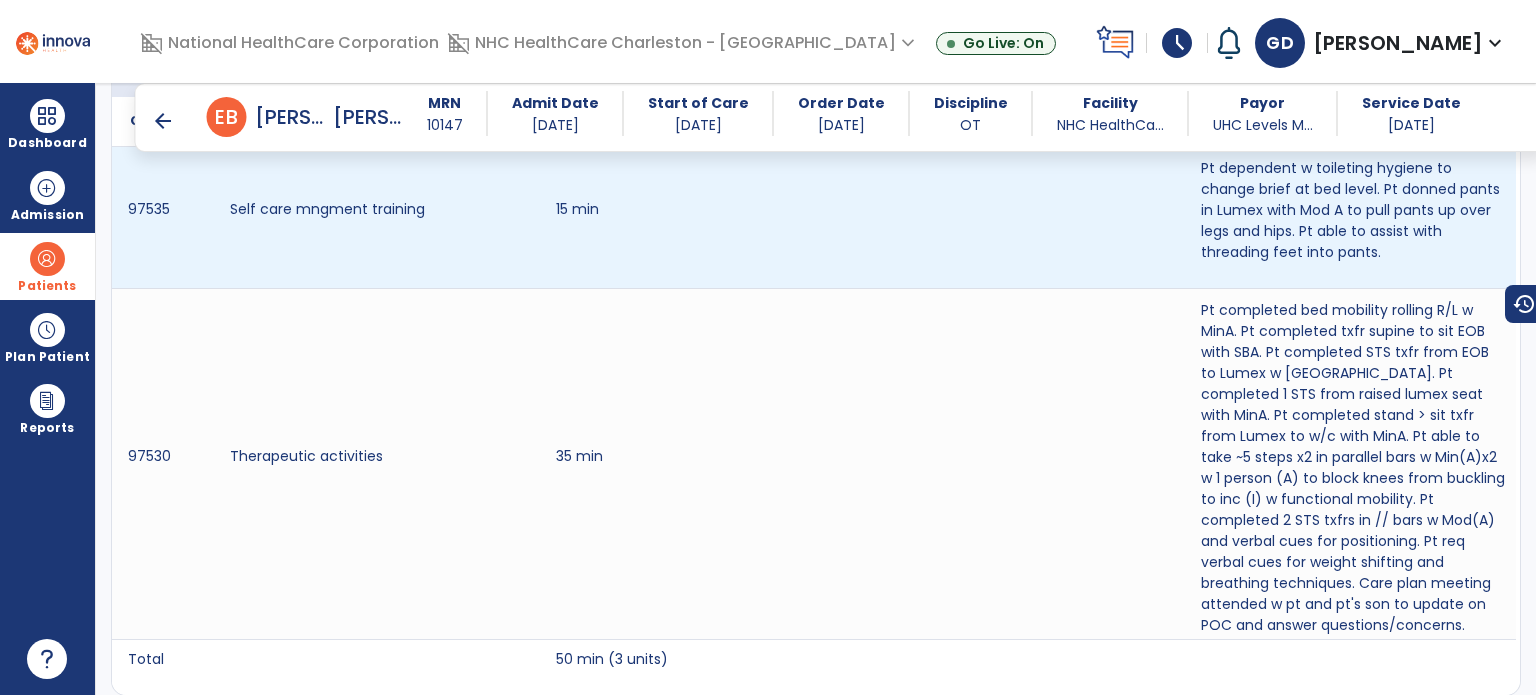scroll, scrollTop: 1203, scrollLeft: 0, axis: vertical 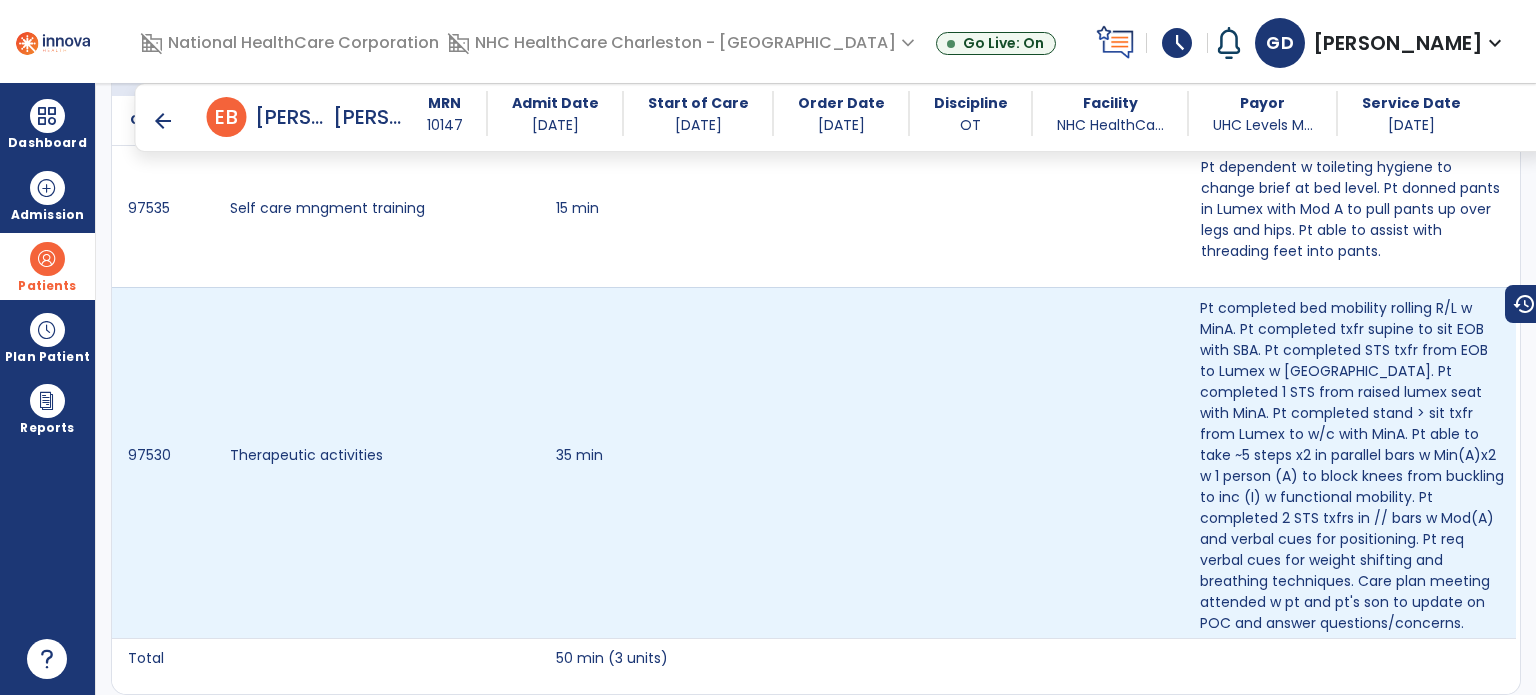 drag, startPoint x: 1400, startPoint y: 409, endPoint x: 1461, endPoint y: 463, distance: 81.46779 